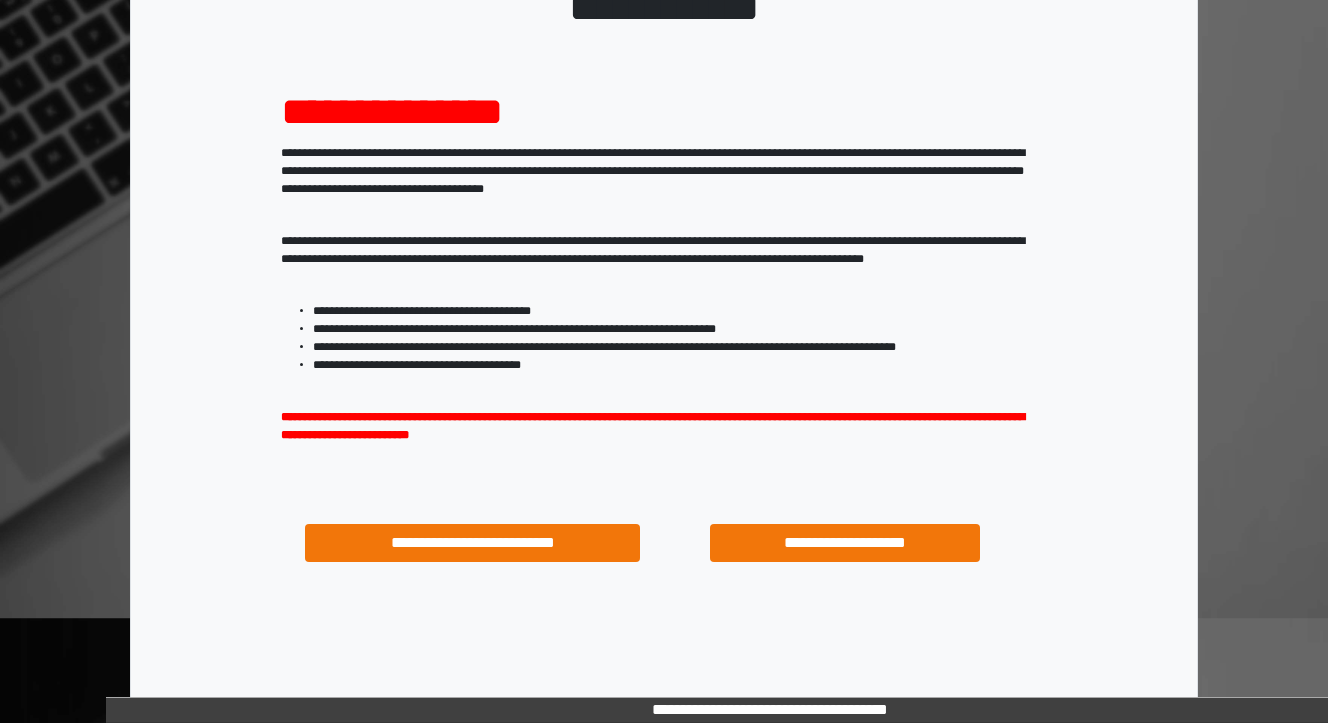 scroll, scrollTop: 204, scrollLeft: 0, axis: vertical 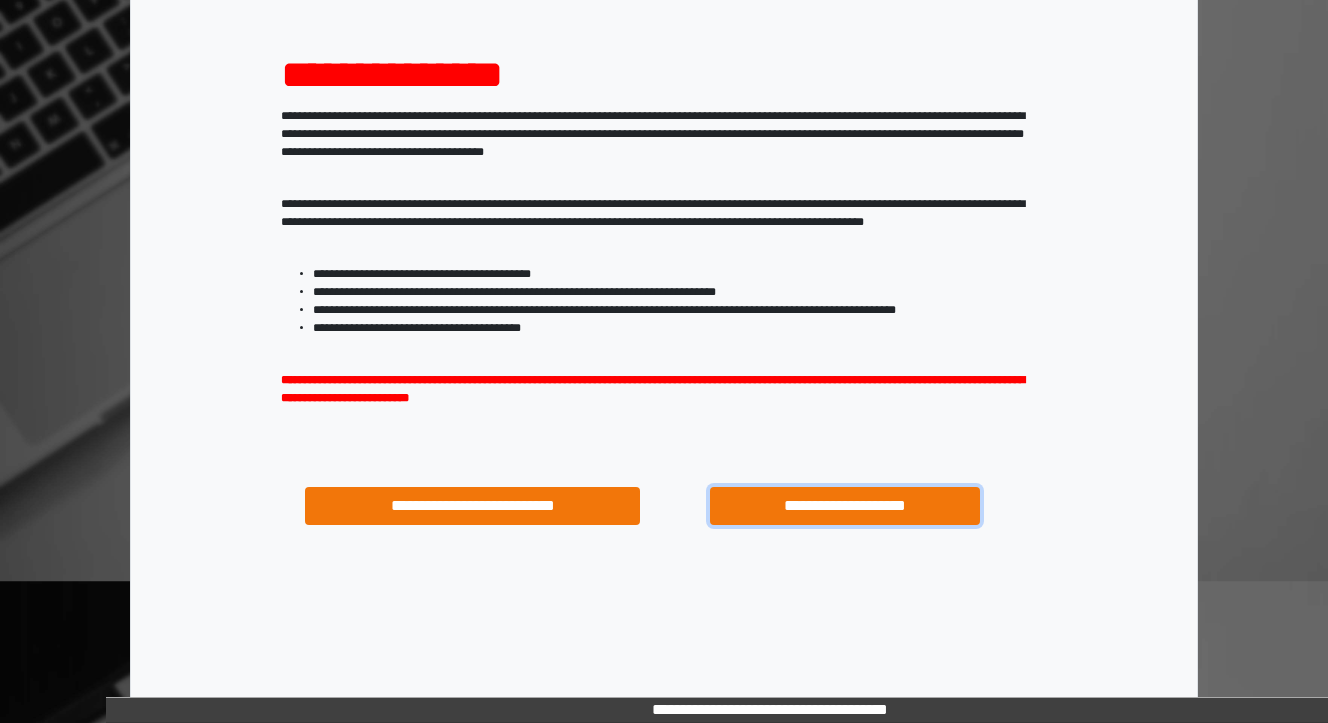 click on "**********" at bounding box center [844, 506] 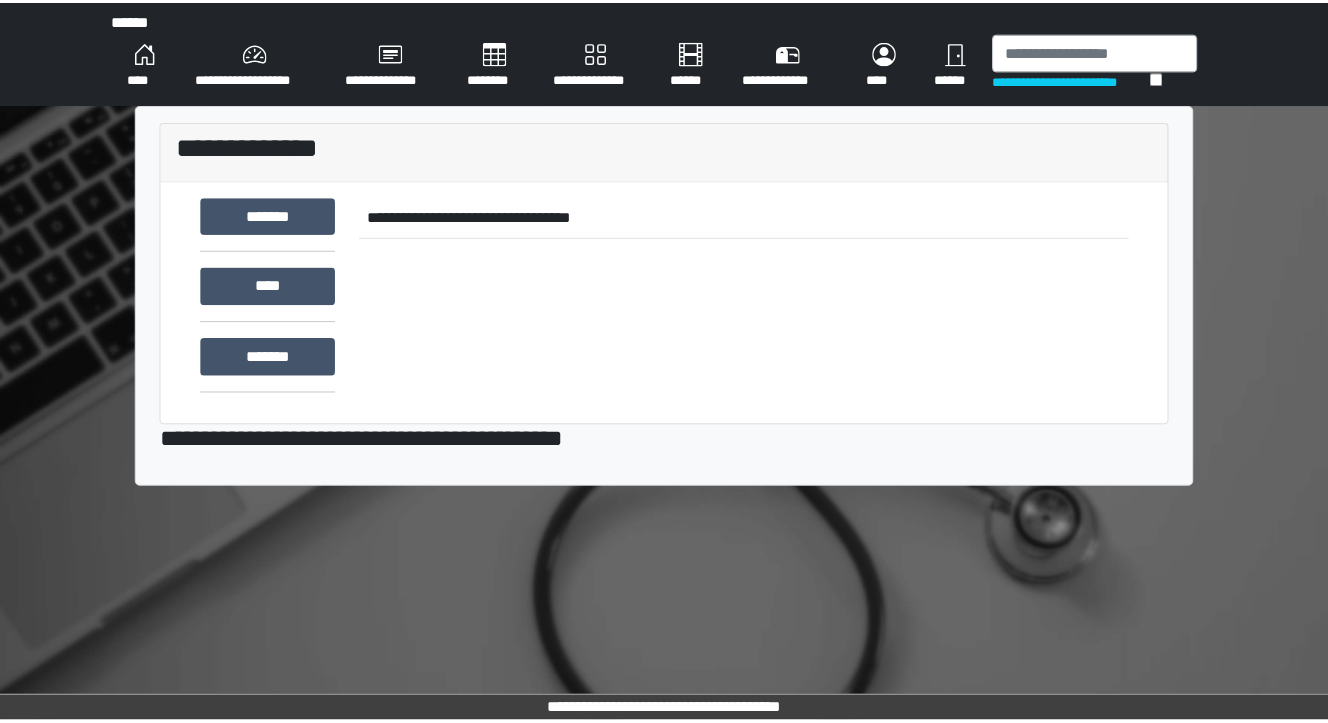 scroll, scrollTop: 0, scrollLeft: 0, axis: both 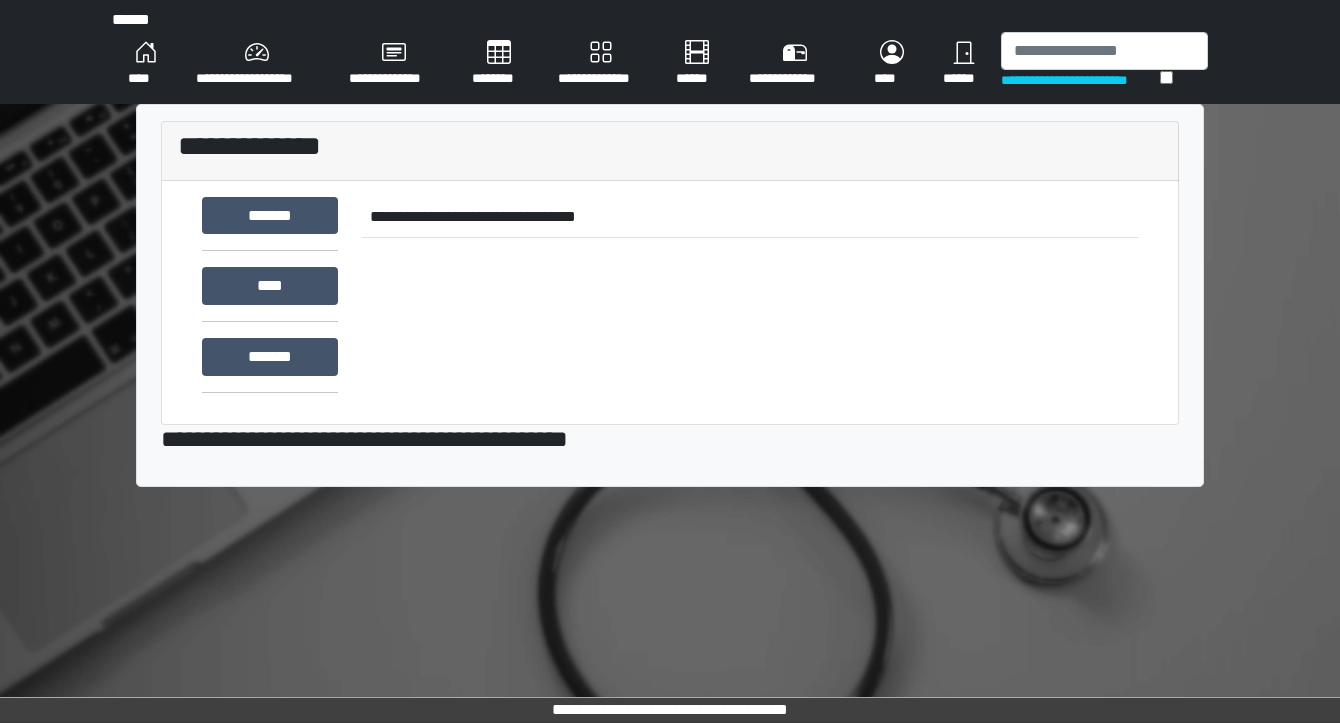 click on "**********" at bounding box center (256, 64) 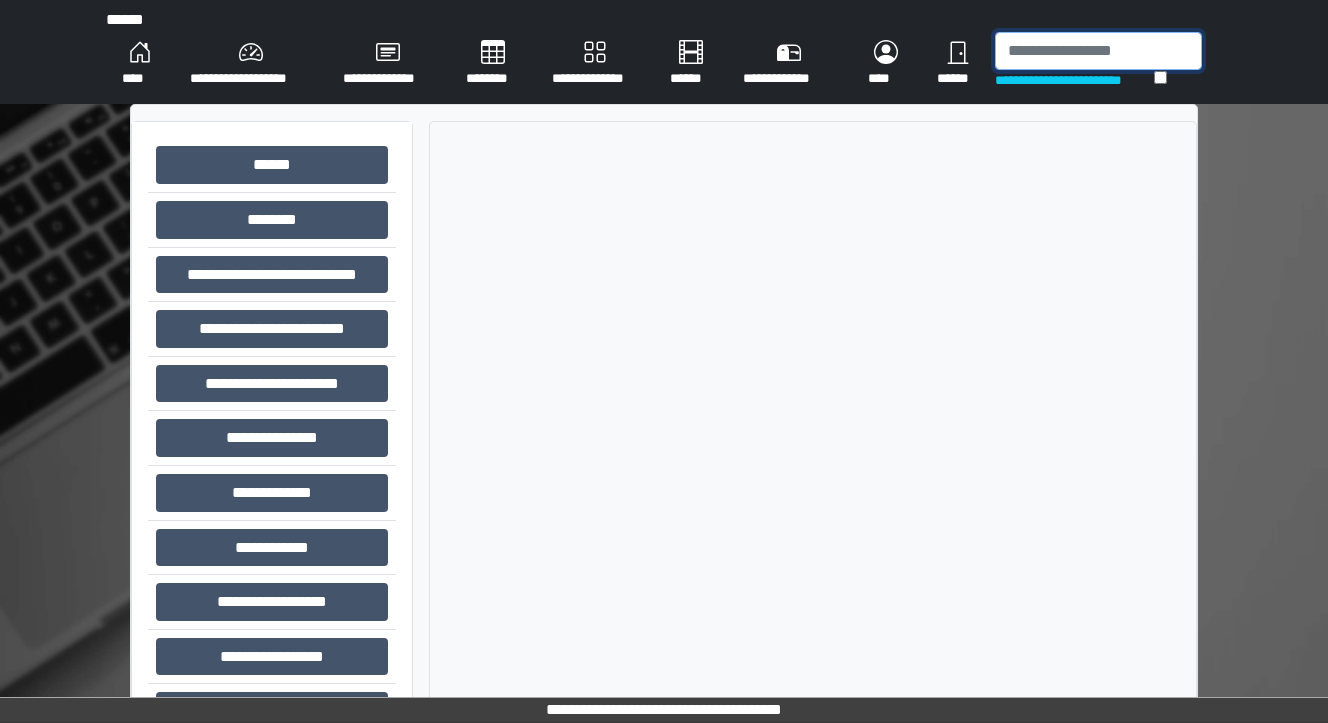 click at bounding box center [1098, 51] 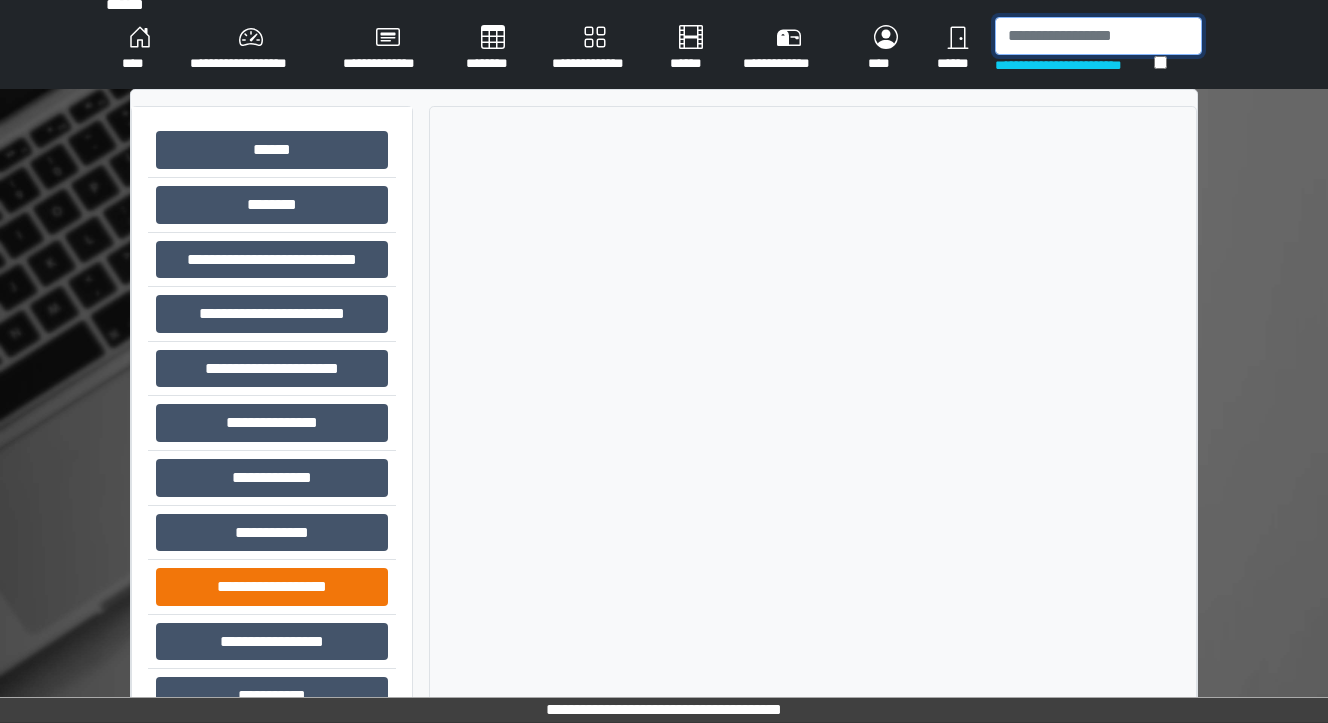 scroll, scrollTop: 63, scrollLeft: 0, axis: vertical 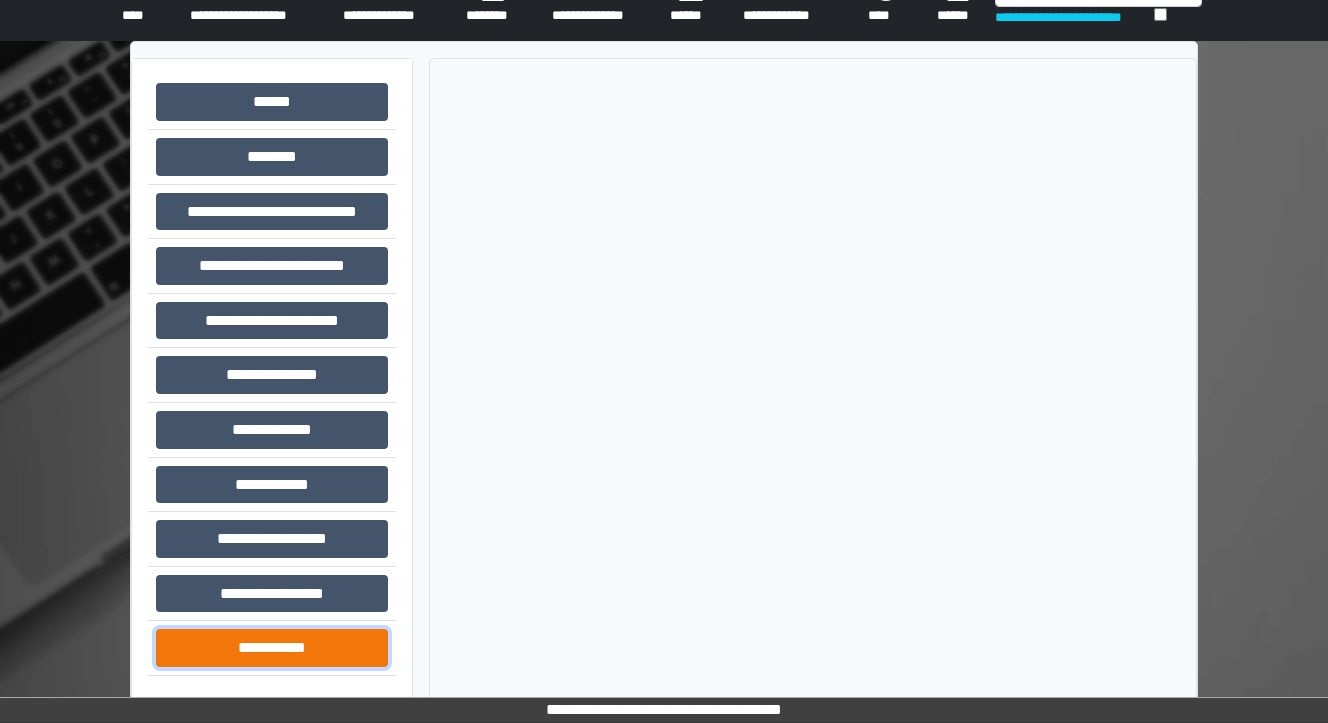 click on "**********" at bounding box center [272, 648] 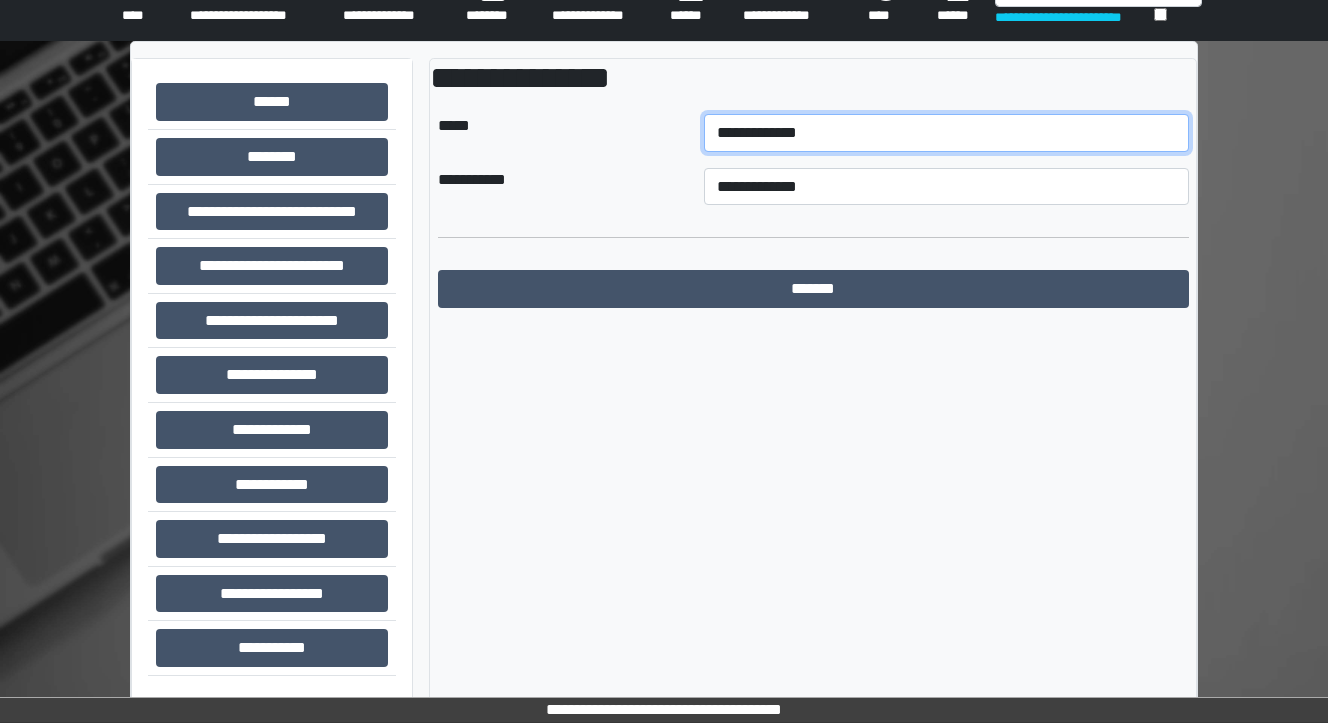 click on "**********" at bounding box center [946, 133] 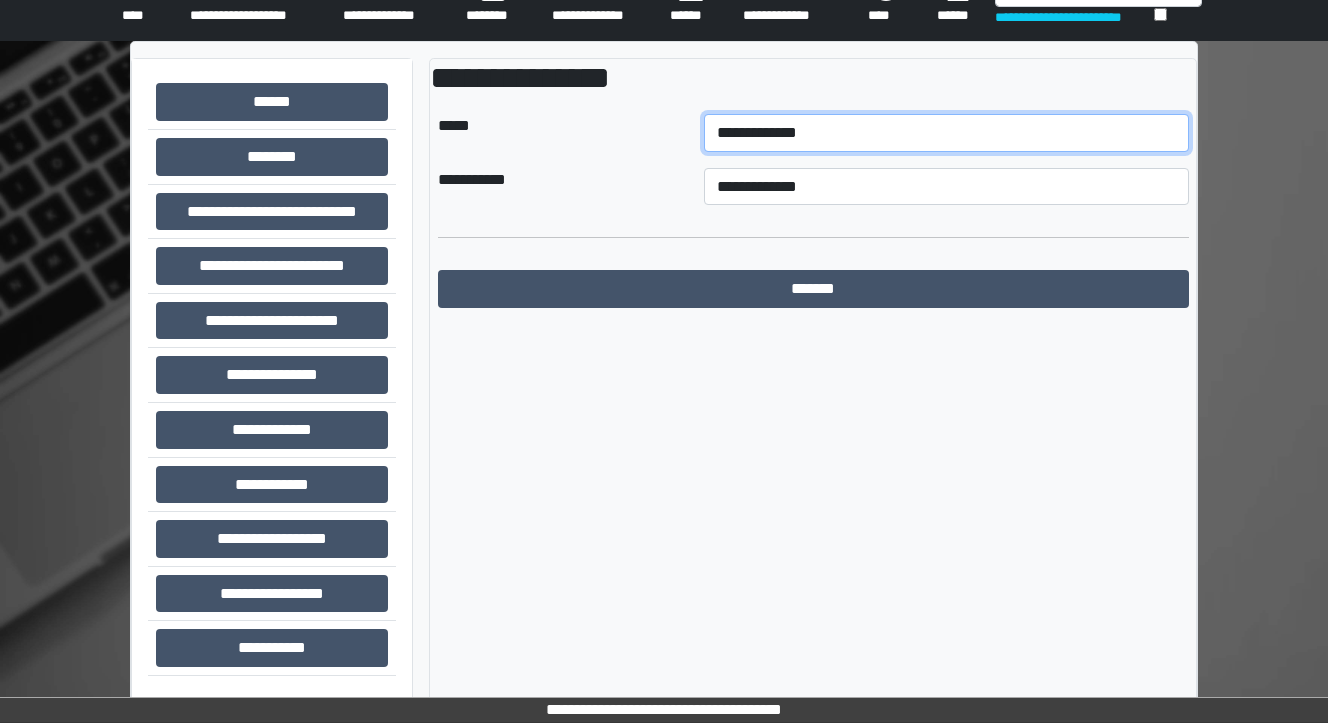 select on "**" 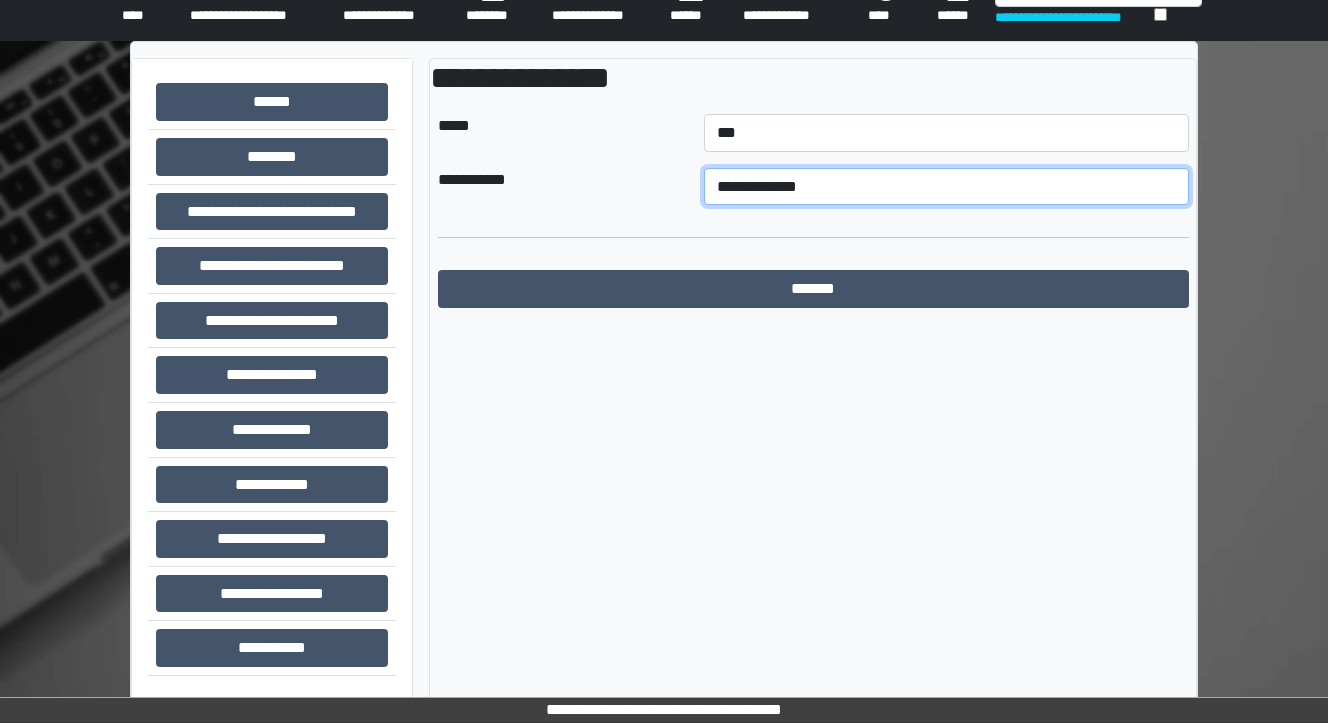 click on "**********" at bounding box center (946, 187) 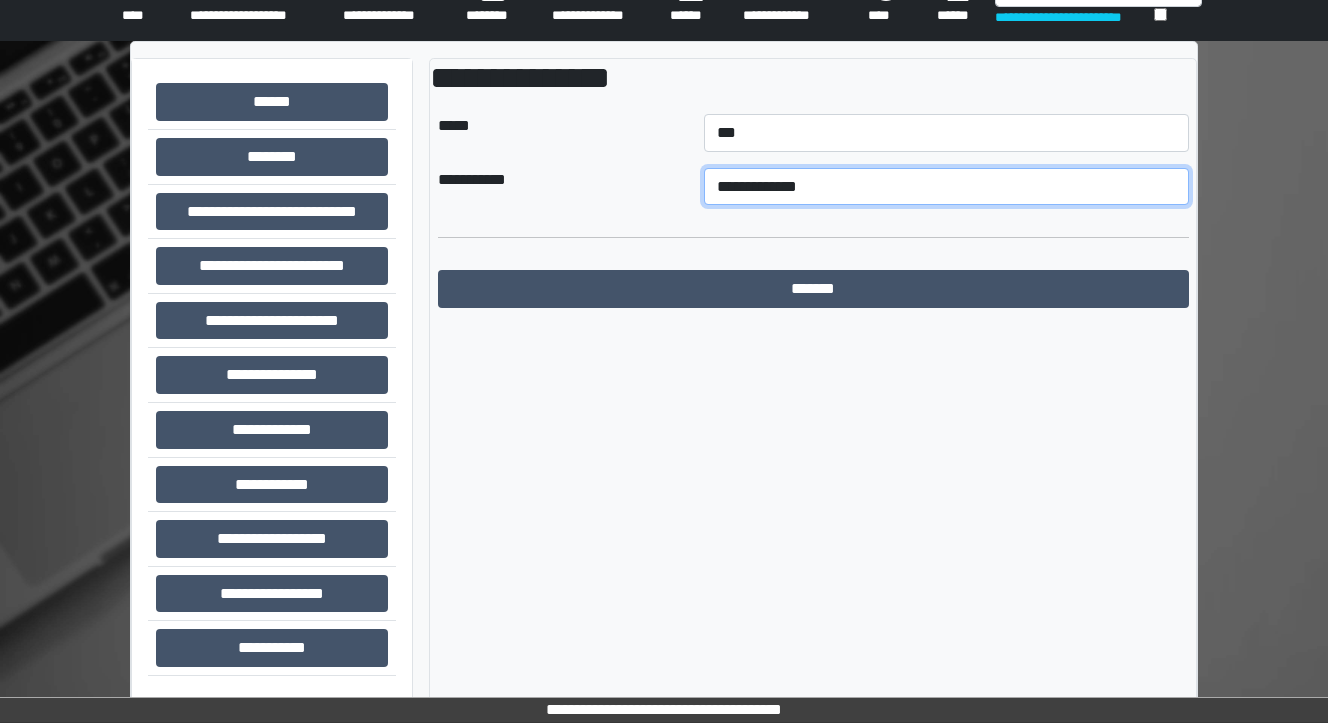select on "*" 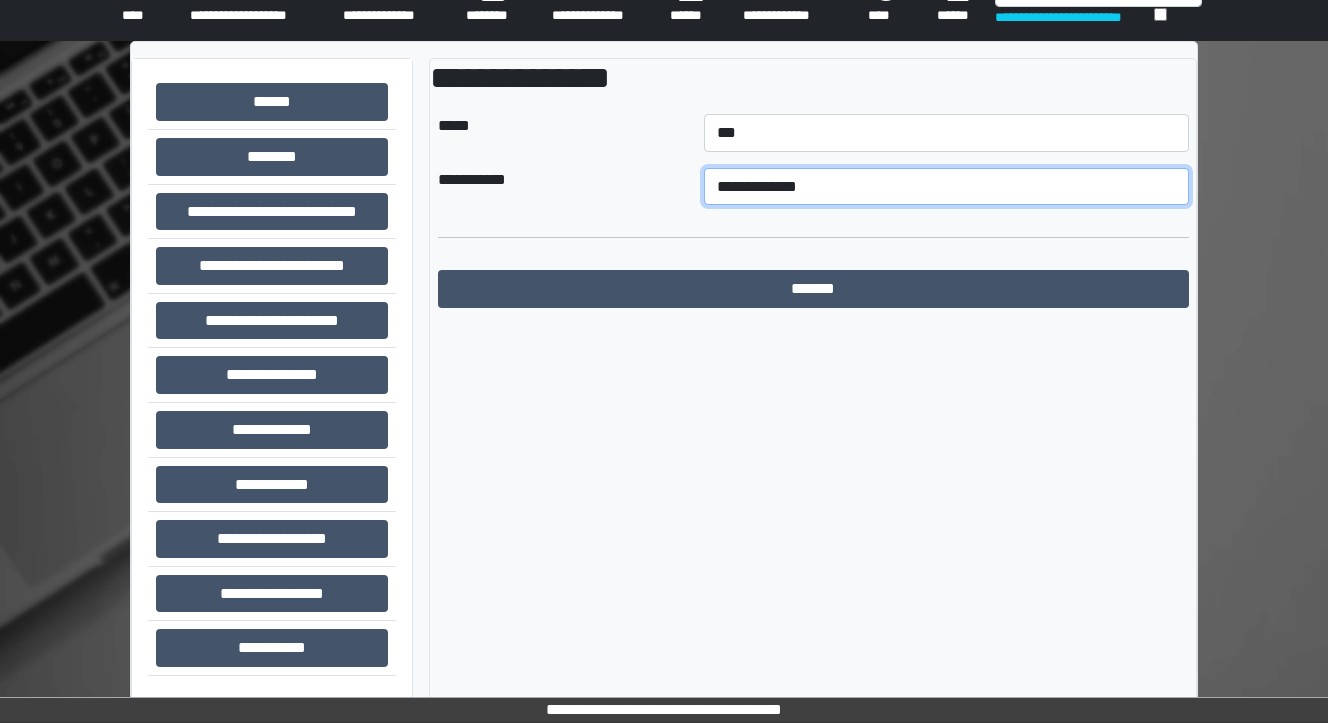click on "**********" at bounding box center (946, 187) 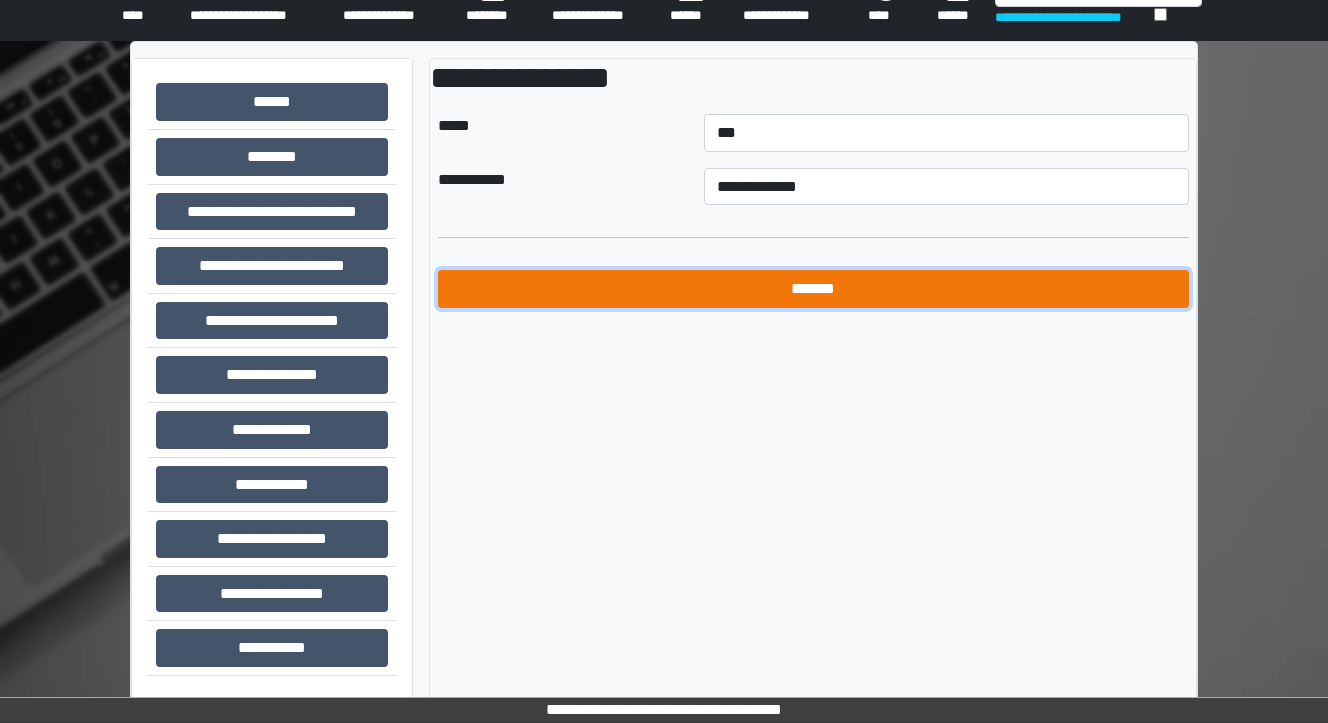 click on "*******" at bounding box center (813, 289) 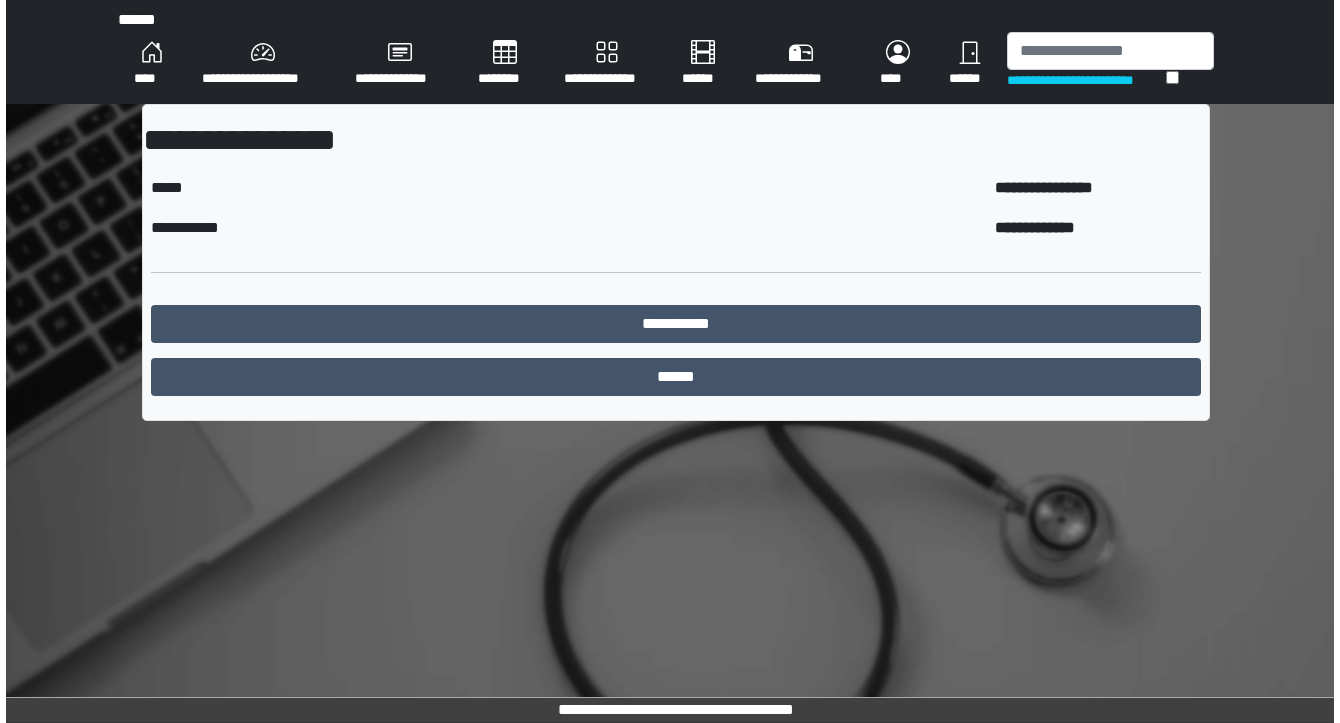 scroll, scrollTop: 0, scrollLeft: 0, axis: both 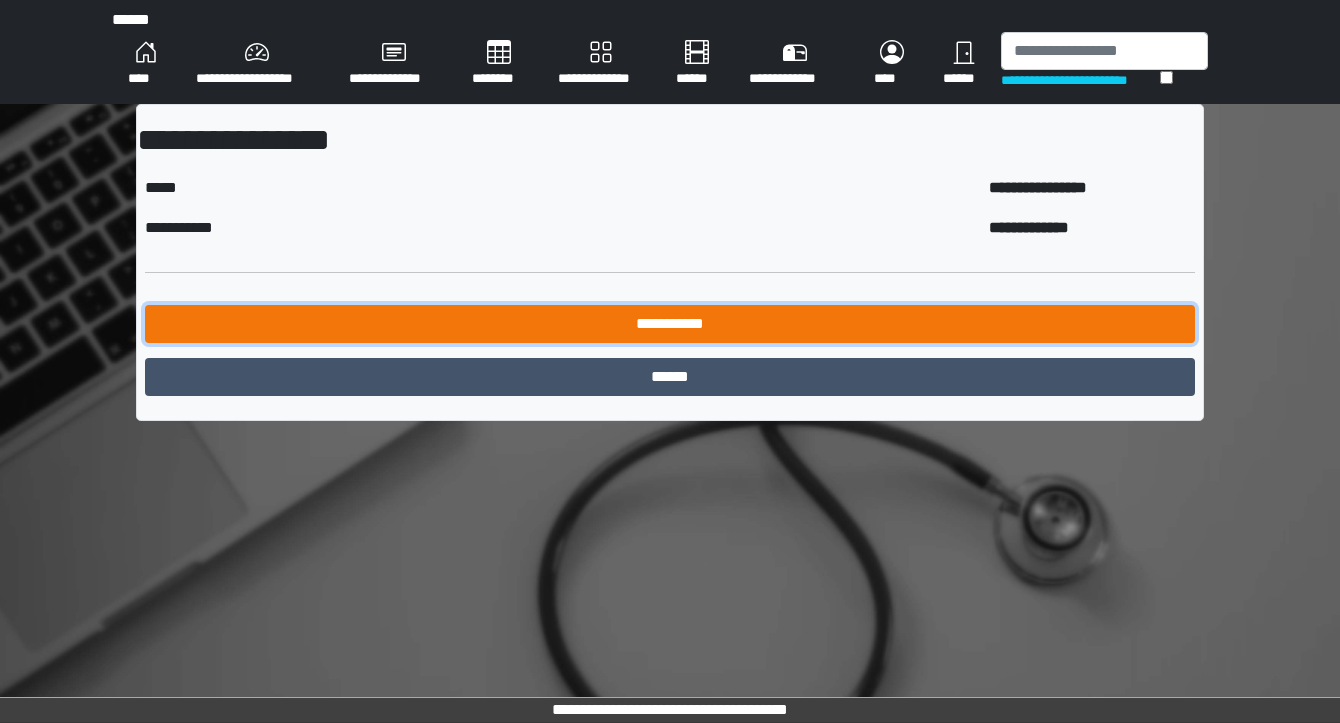 click on "**********" at bounding box center [670, 324] 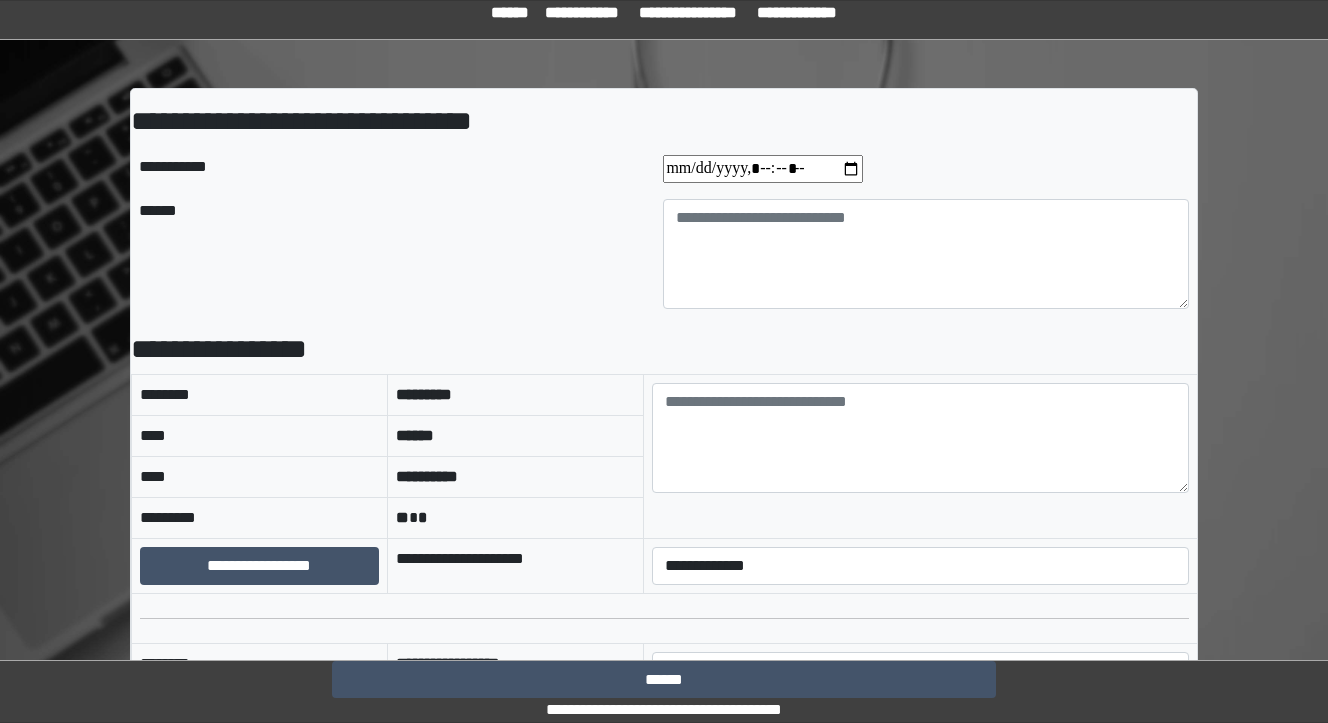 scroll, scrollTop: 0, scrollLeft: 0, axis: both 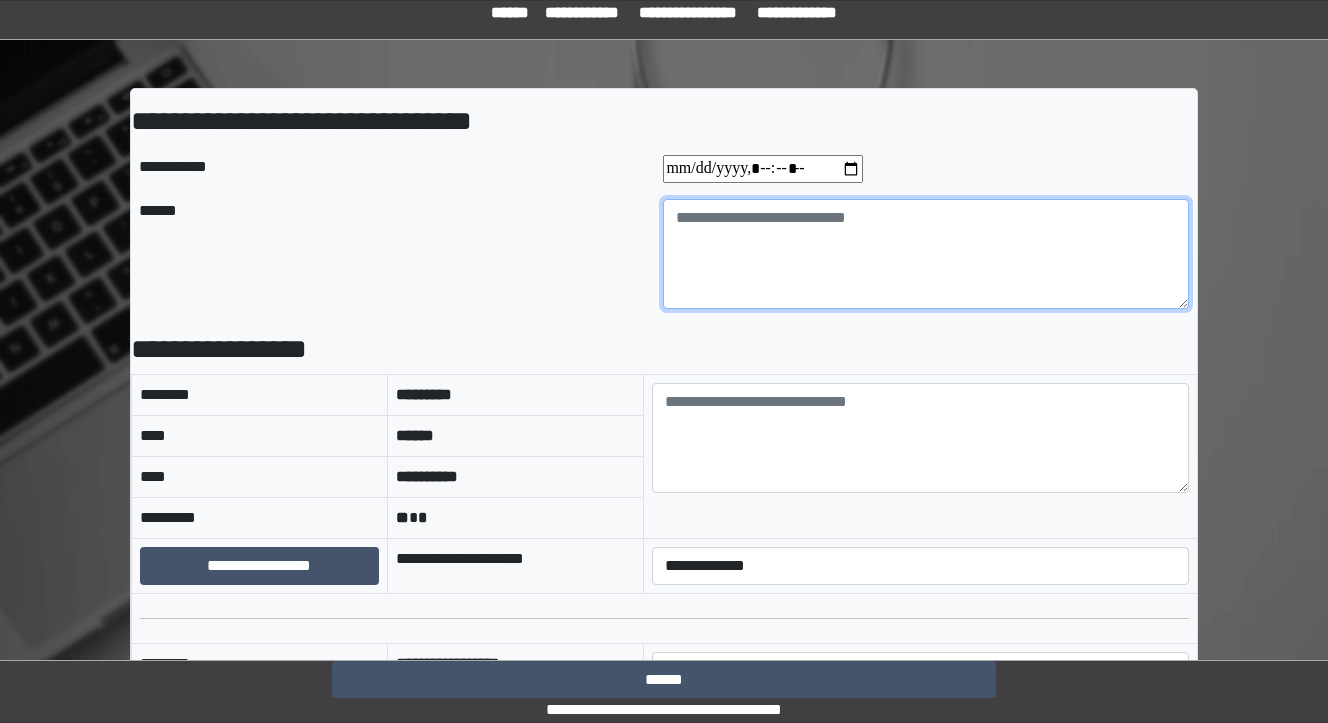 click at bounding box center (926, 254) 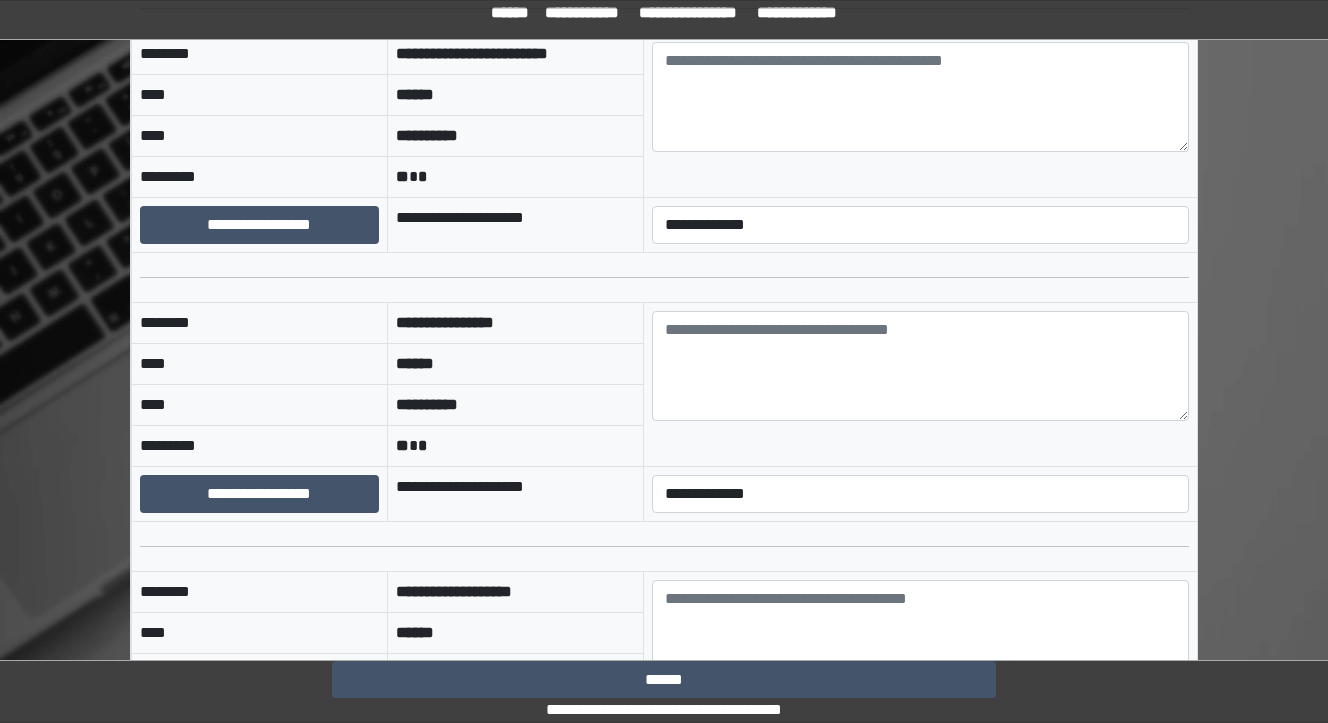 scroll, scrollTop: 880, scrollLeft: 0, axis: vertical 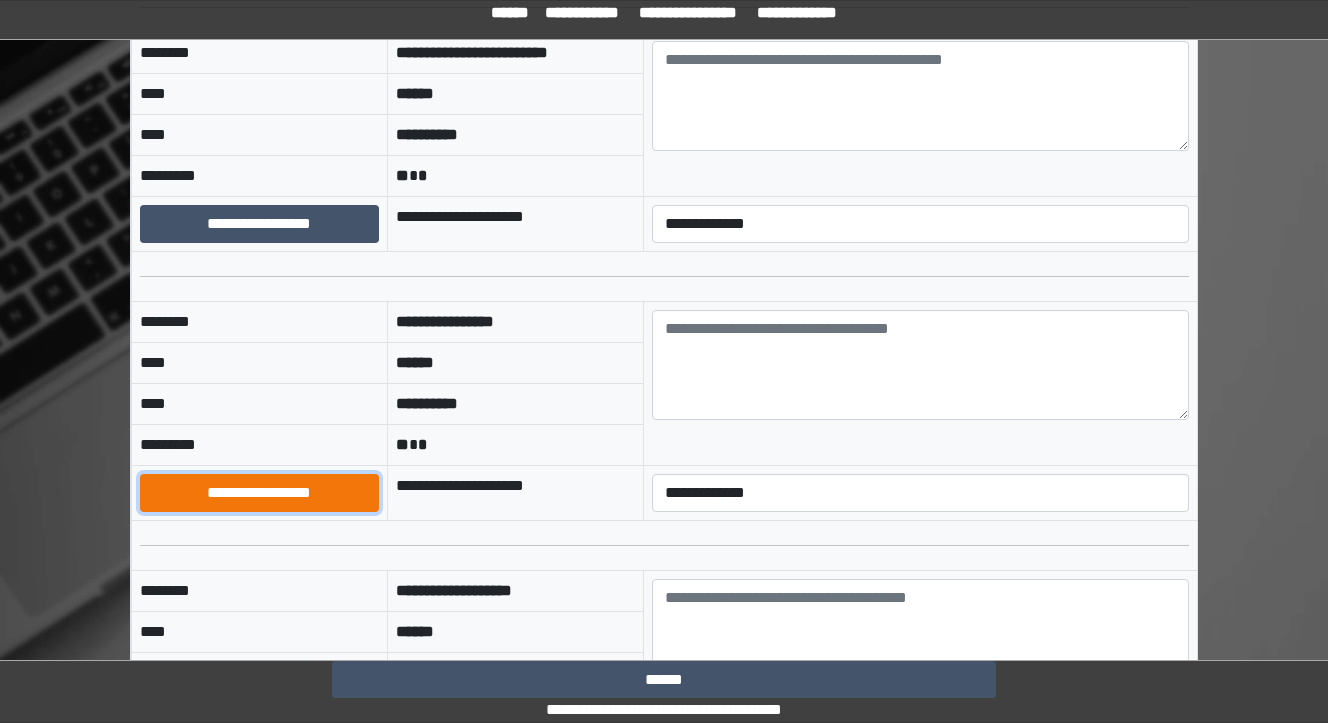 click on "**********" at bounding box center [259, 493] 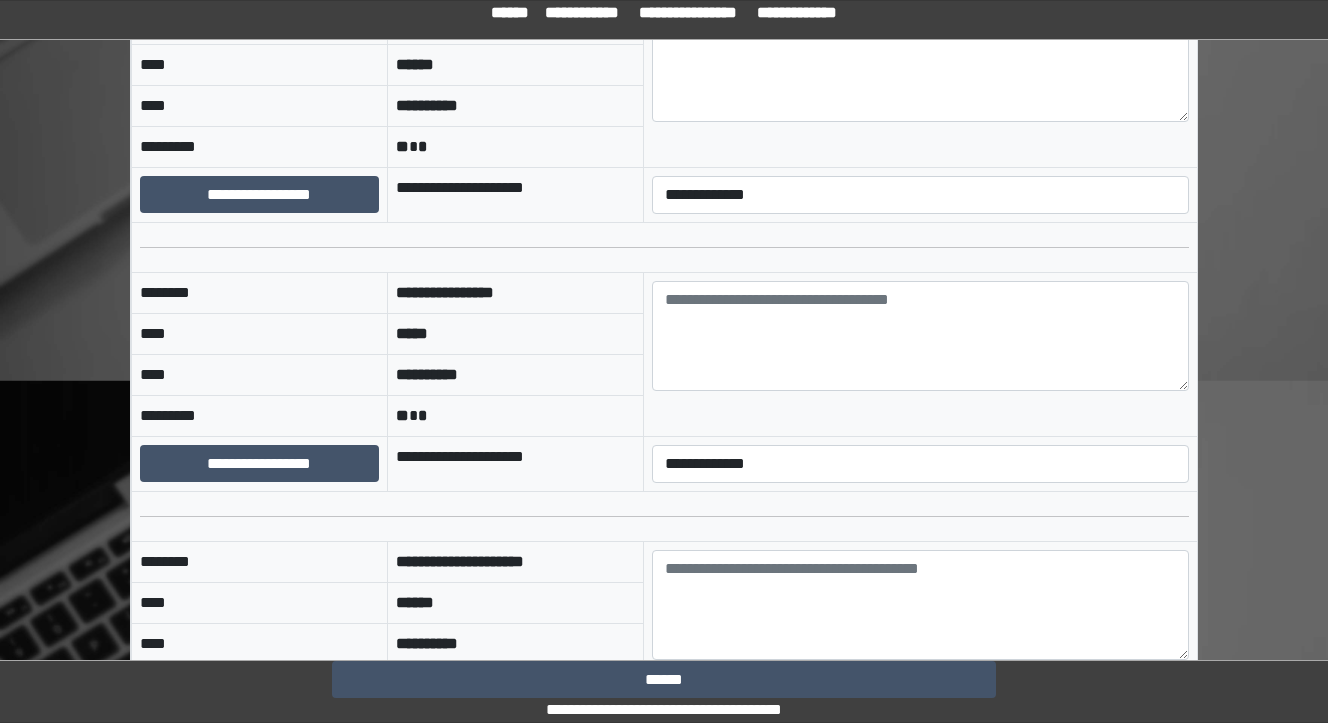 scroll, scrollTop: 1280, scrollLeft: 0, axis: vertical 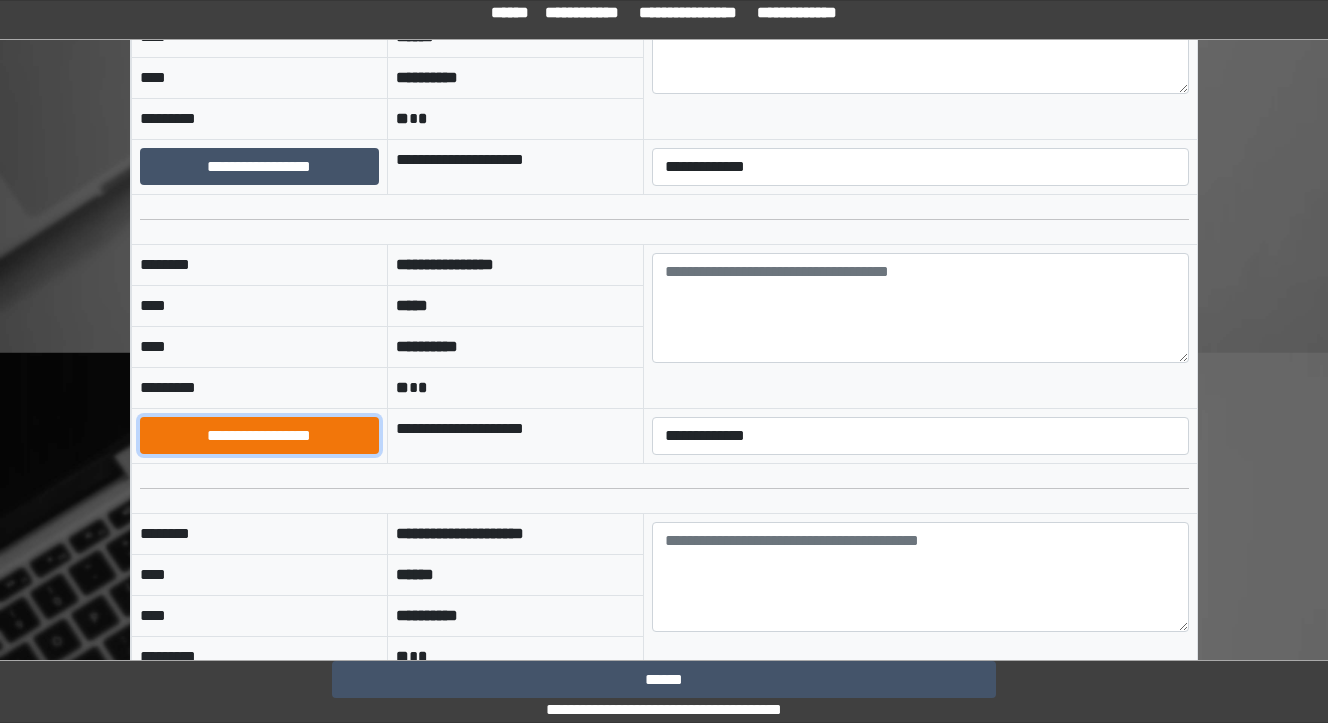 click on "**********" at bounding box center [259, 436] 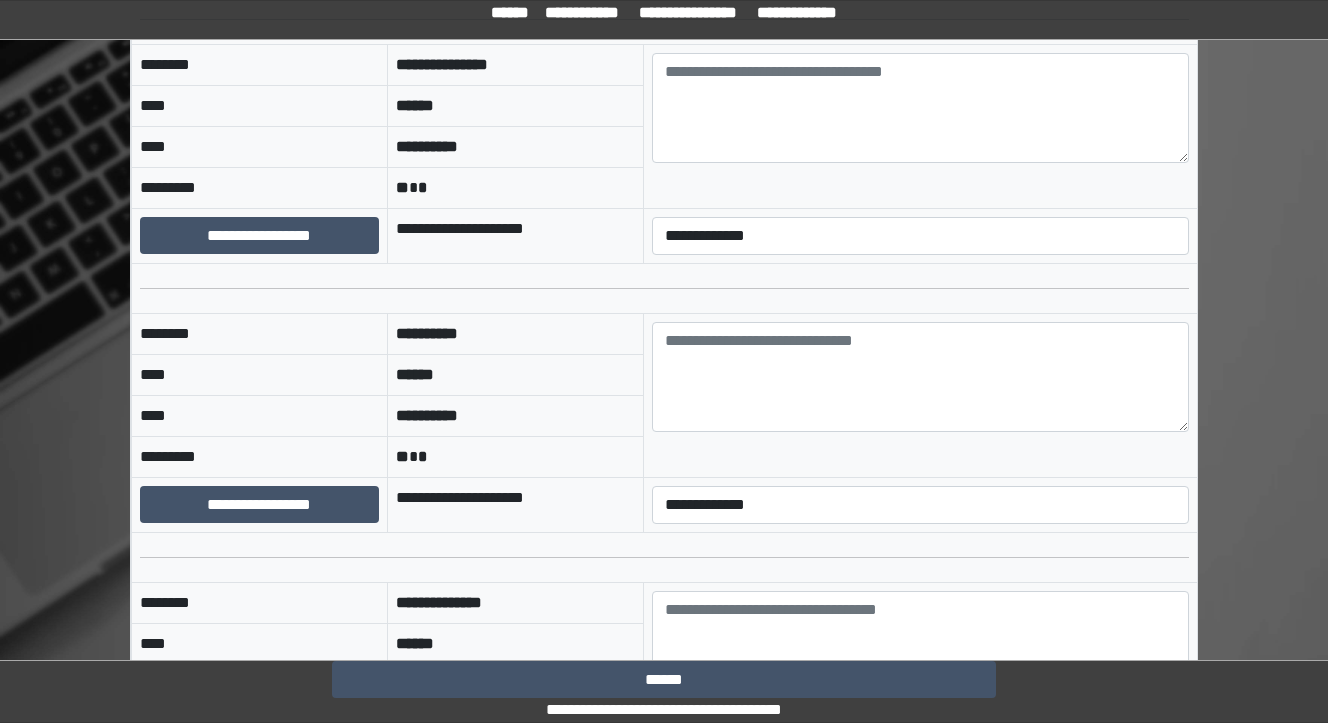 scroll, scrollTop: 1840, scrollLeft: 0, axis: vertical 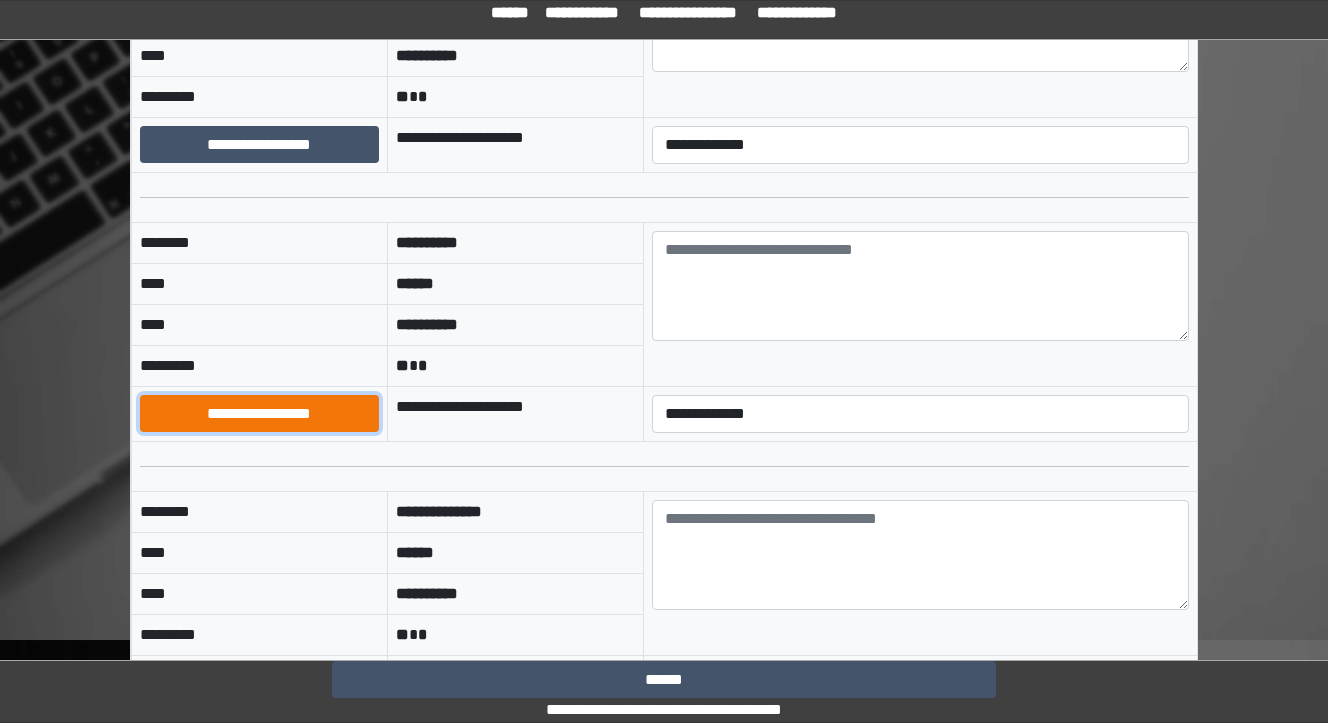 click on "**********" at bounding box center (259, 414) 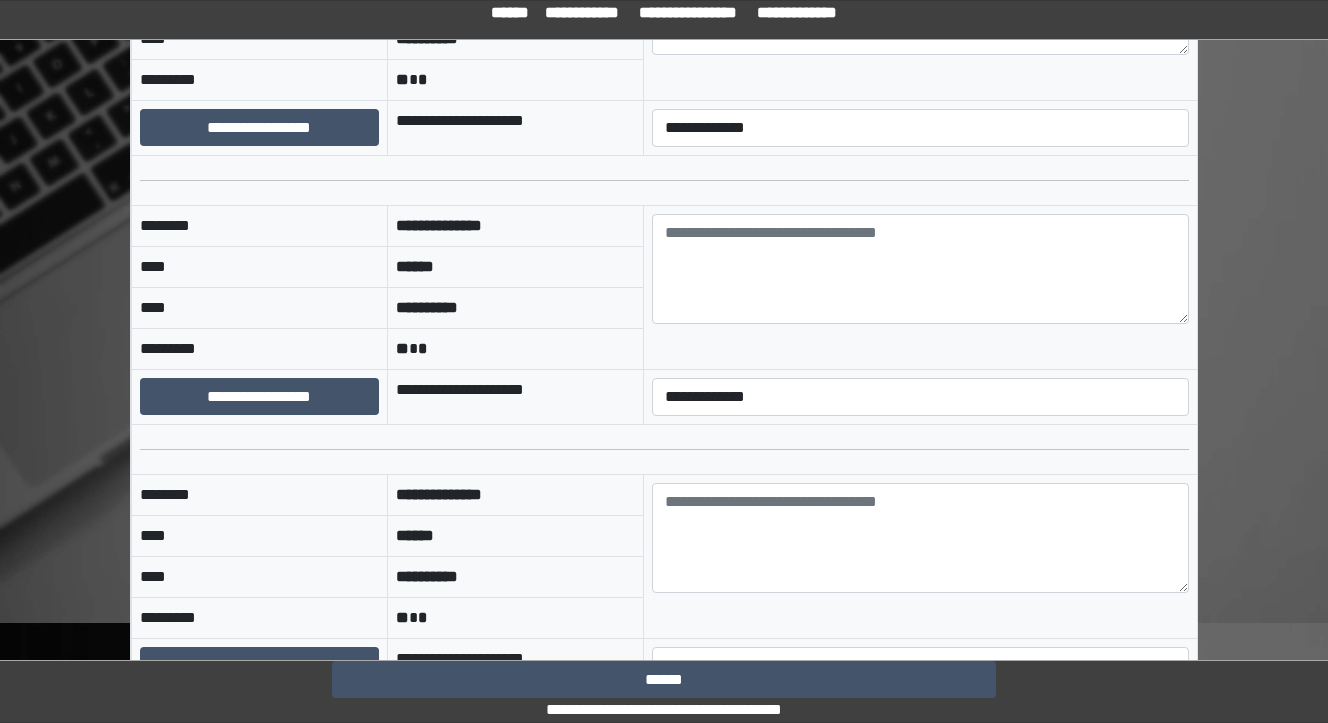 scroll, scrollTop: 2080, scrollLeft: 0, axis: vertical 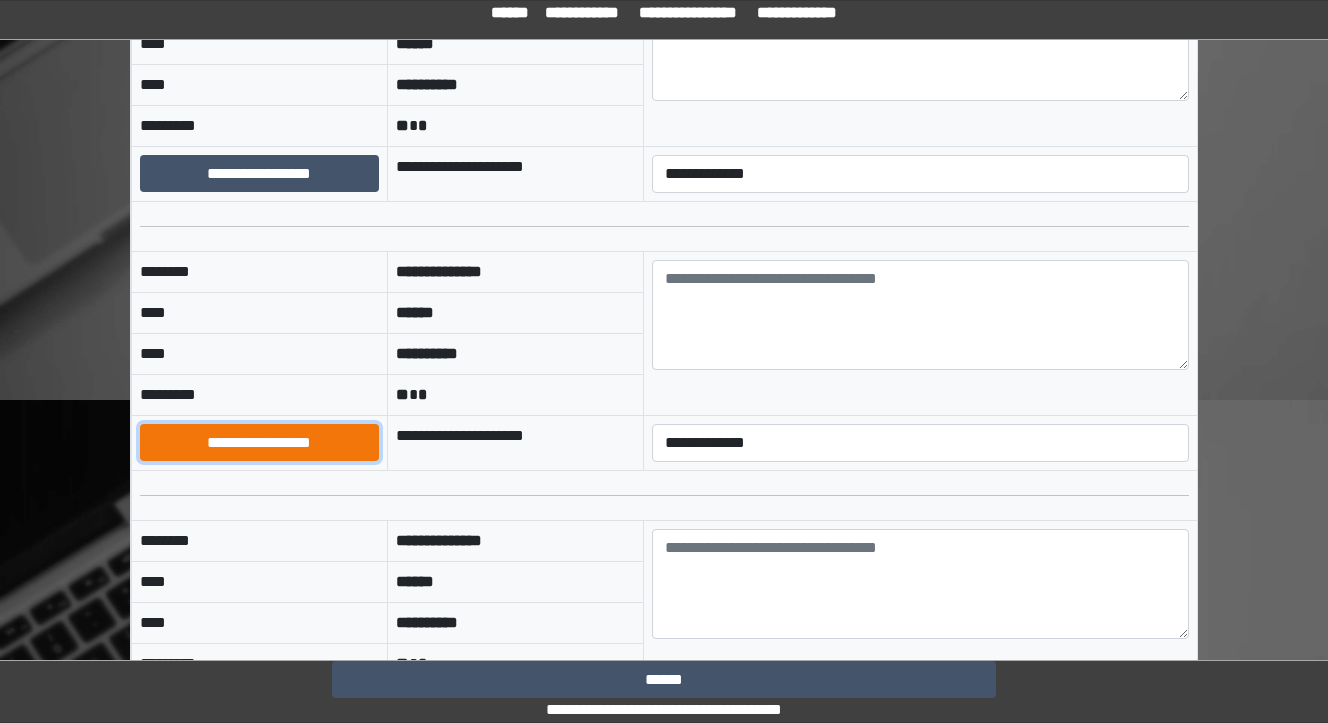 click on "**********" at bounding box center [259, 443] 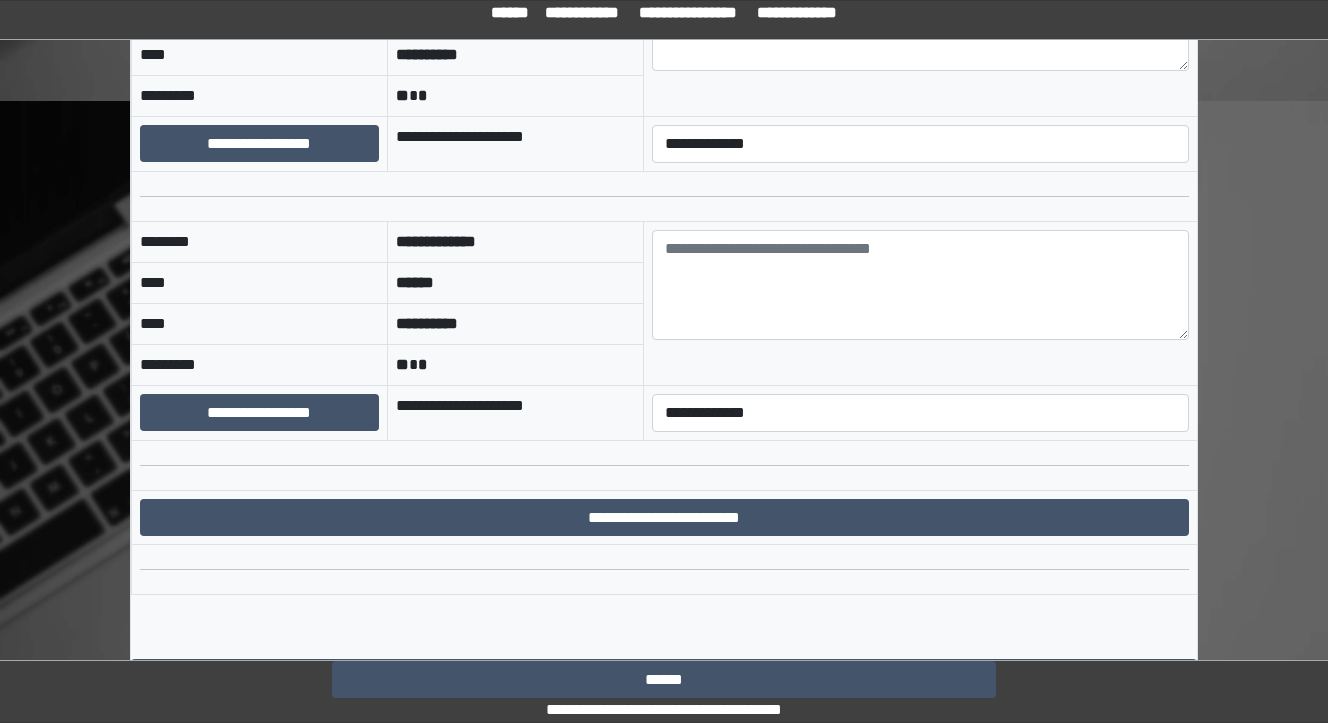 scroll, scrollTop: 2400, scrollLeft: 0, axis: vertical 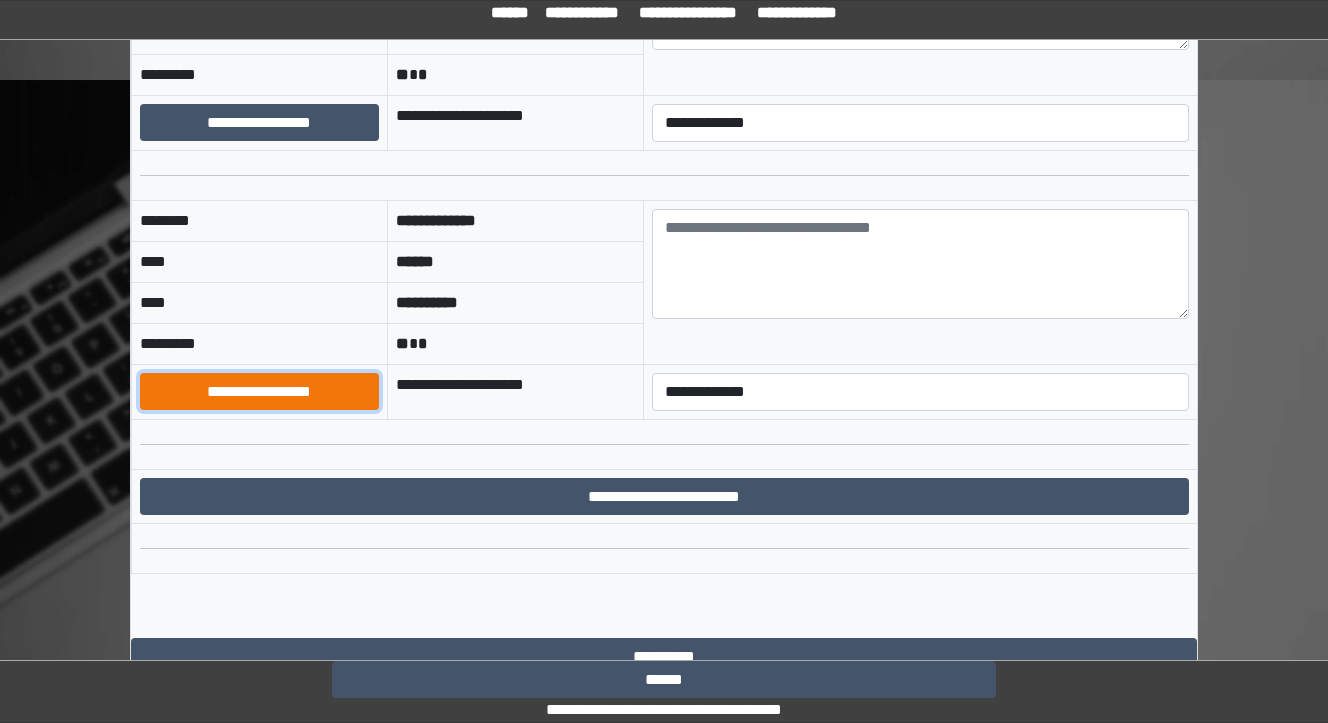 click on "**********" at bounding box center [259, 392] 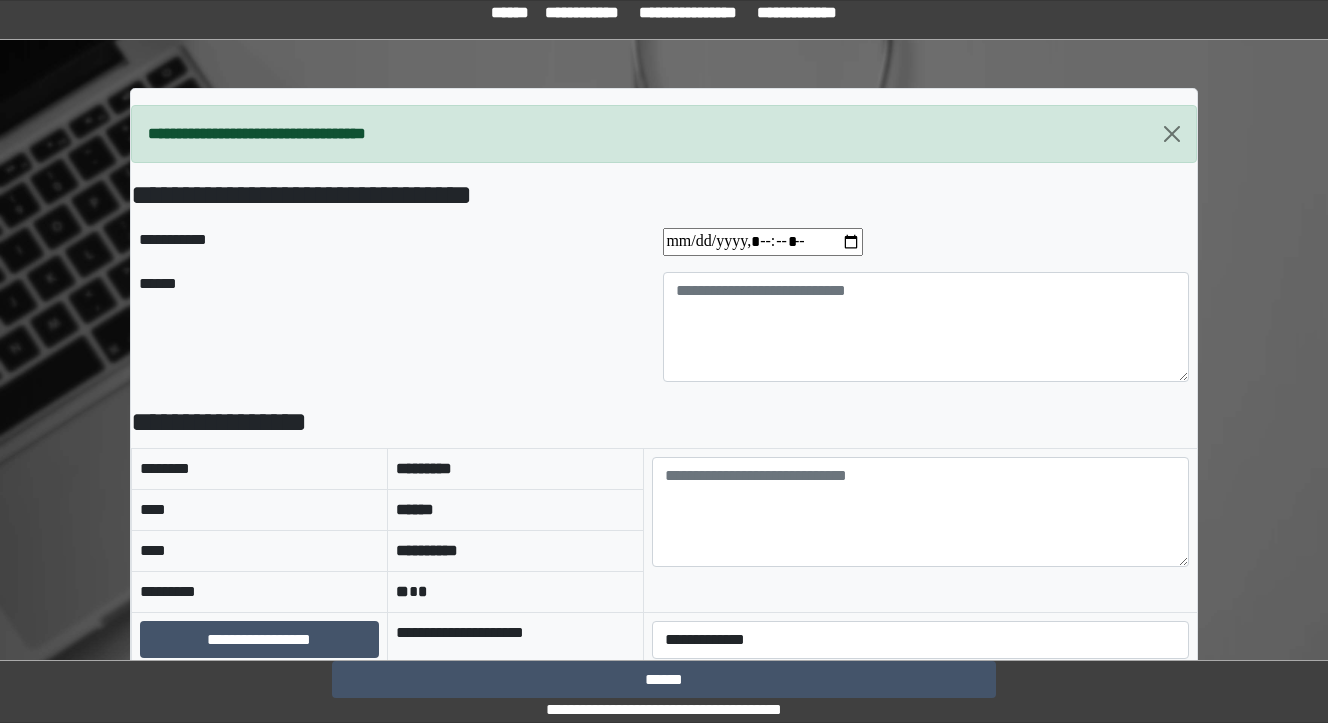 scroll, scrollTop: 0, scrollLeft: 0, axis: both 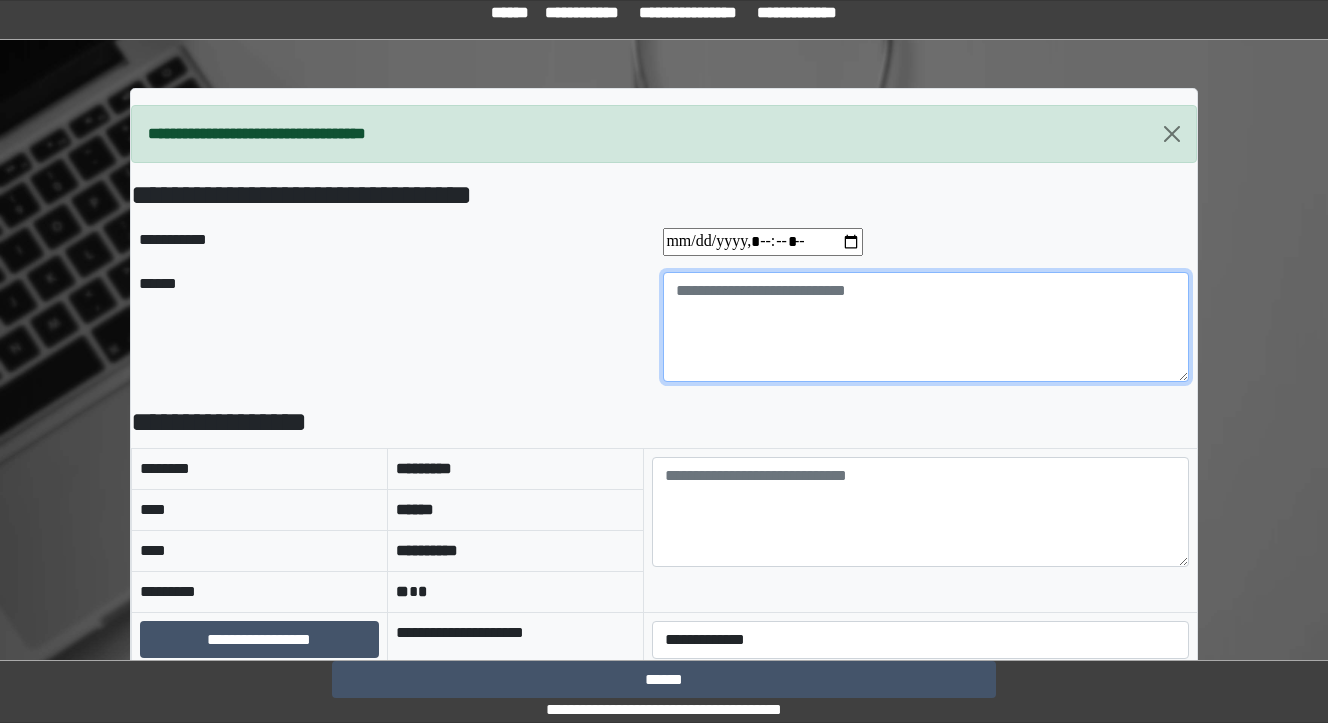click at bounding box center [926, 327] 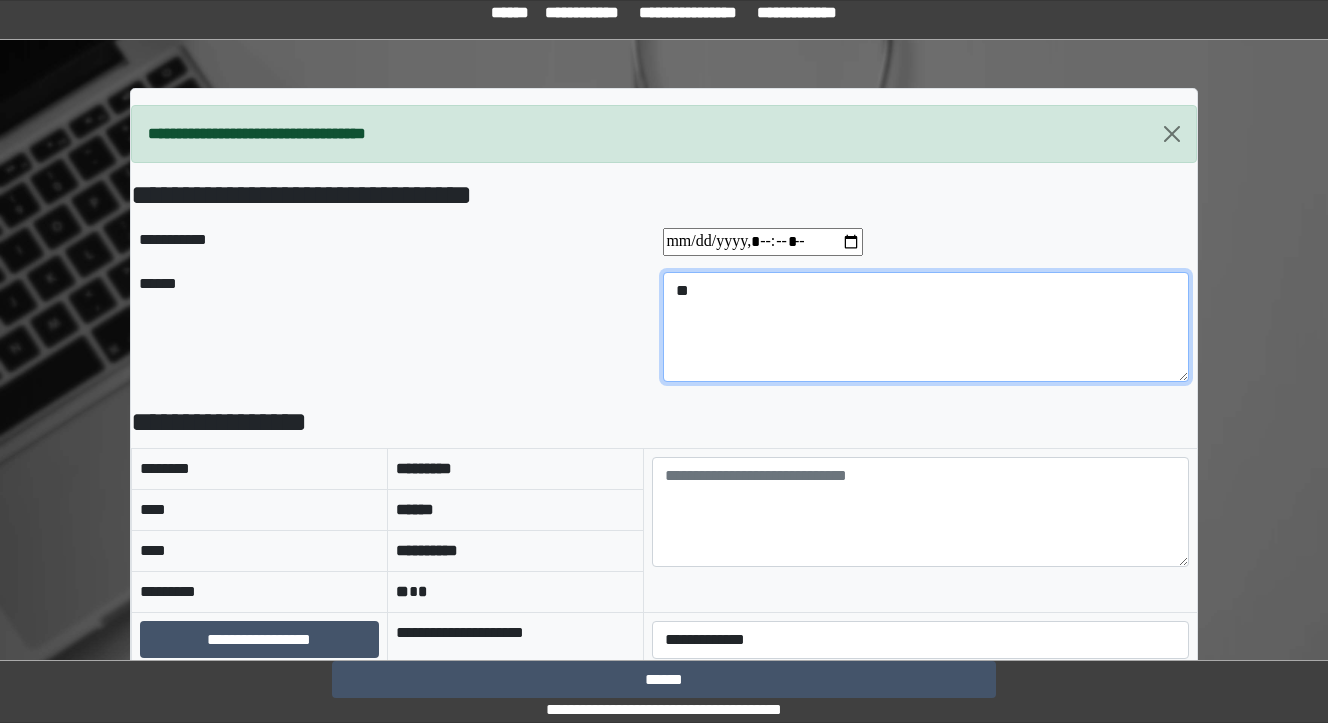 type on "*" 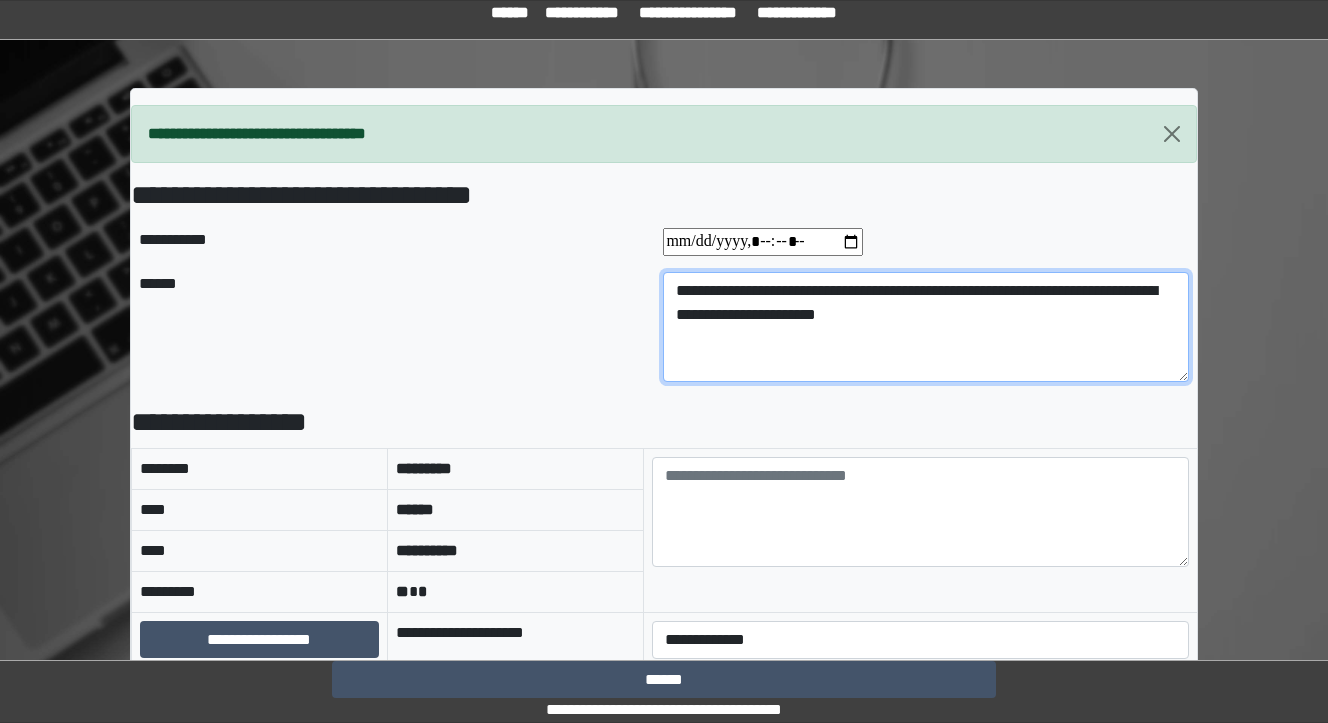 drag, startPoint x: 1161, startPoint y: 300, endPoint x: 413, endPoint y: 343, distance: 749.2349 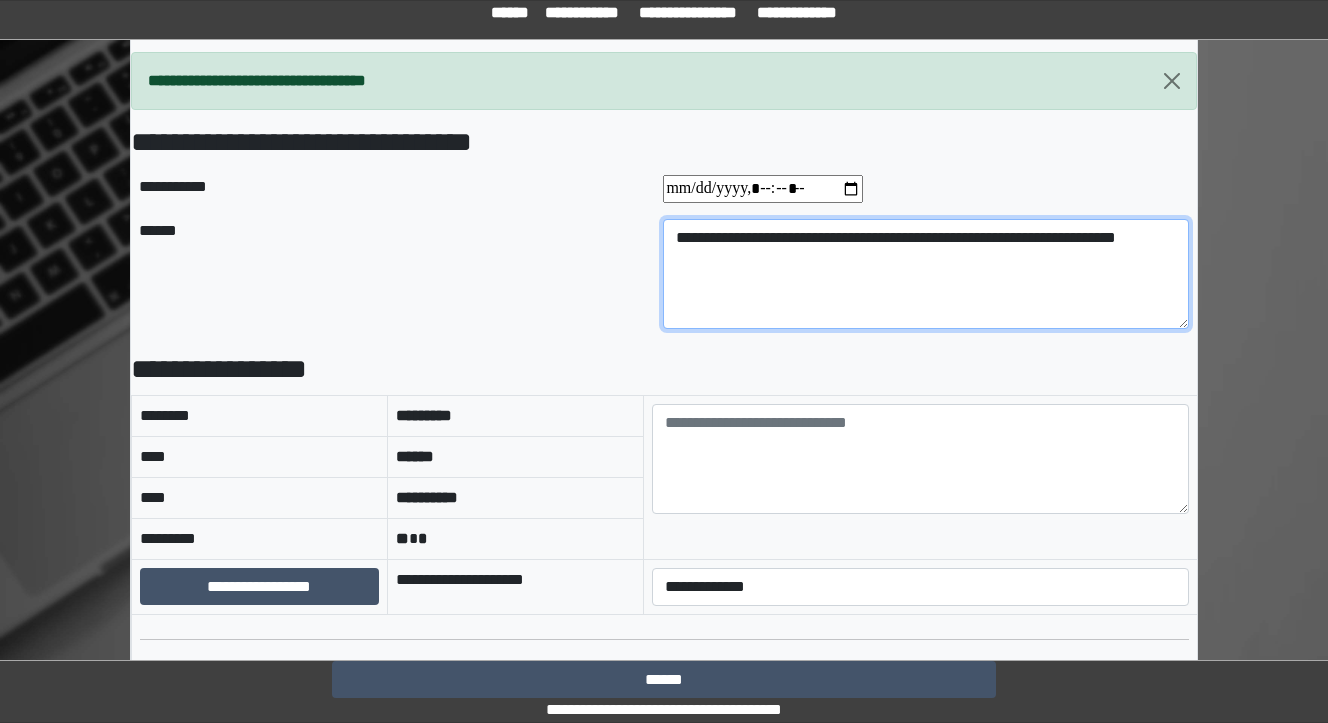 scroll, scrollTop: 80, scrollLeft: 0, axis: vertical 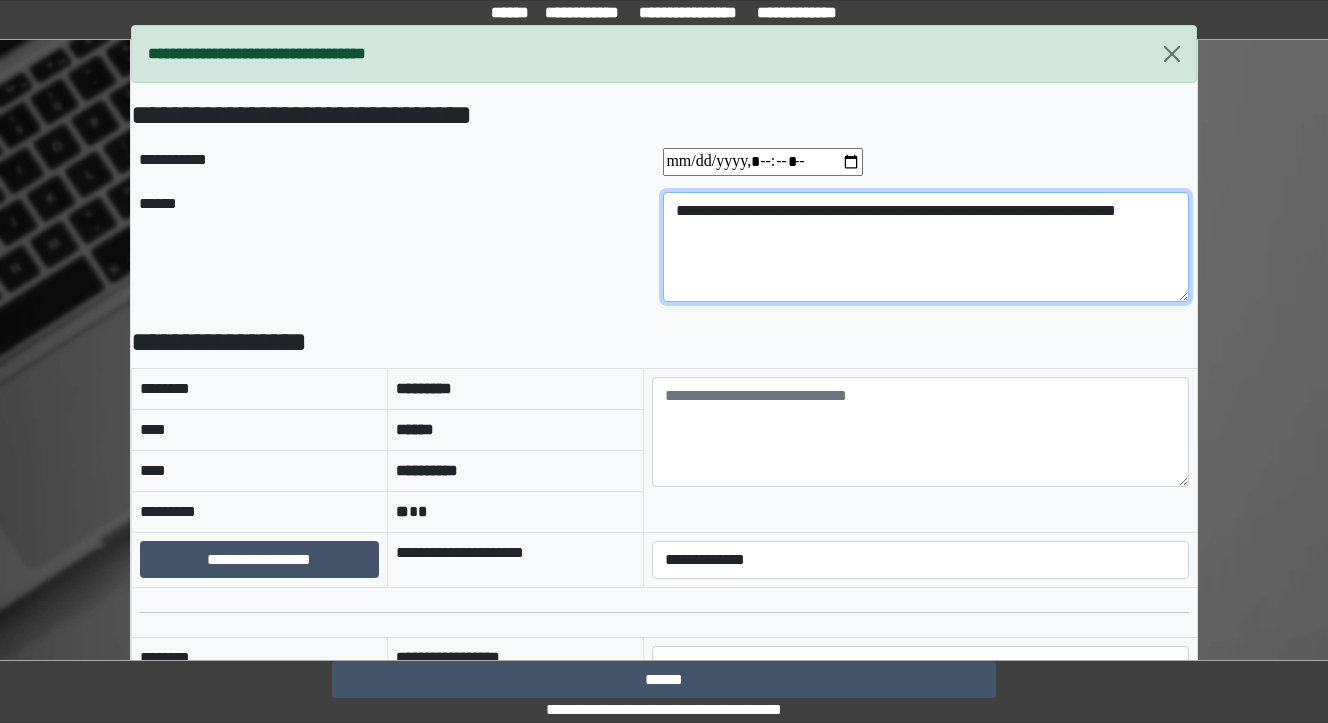 type on "**********" 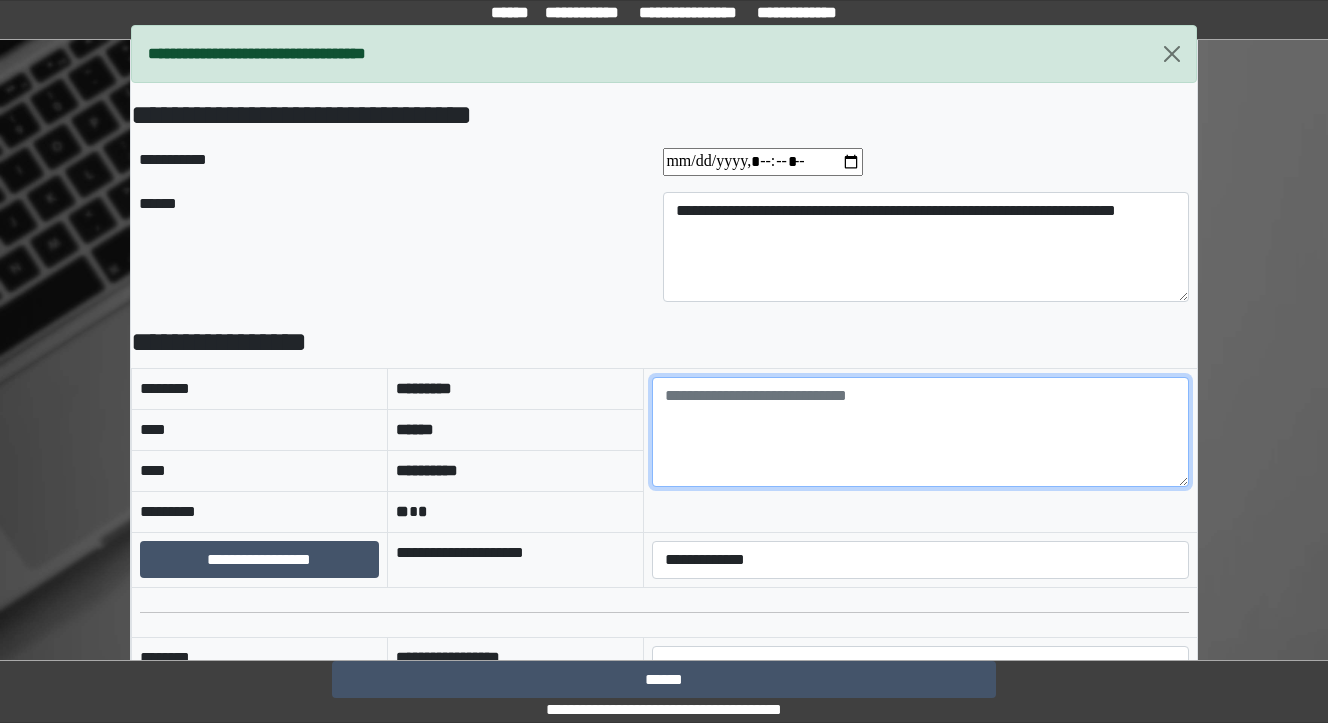 click at bounding box center [920, 432] 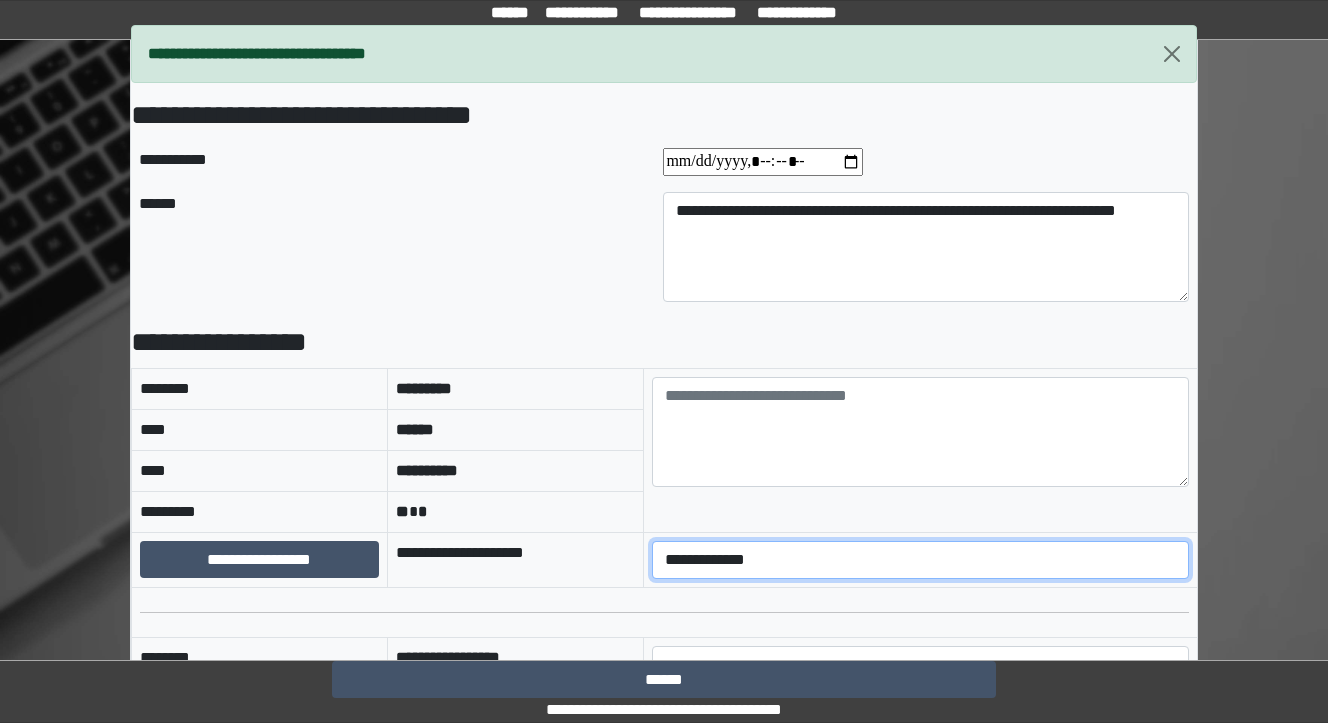 click on "**********" at bounding box center [920, 560] 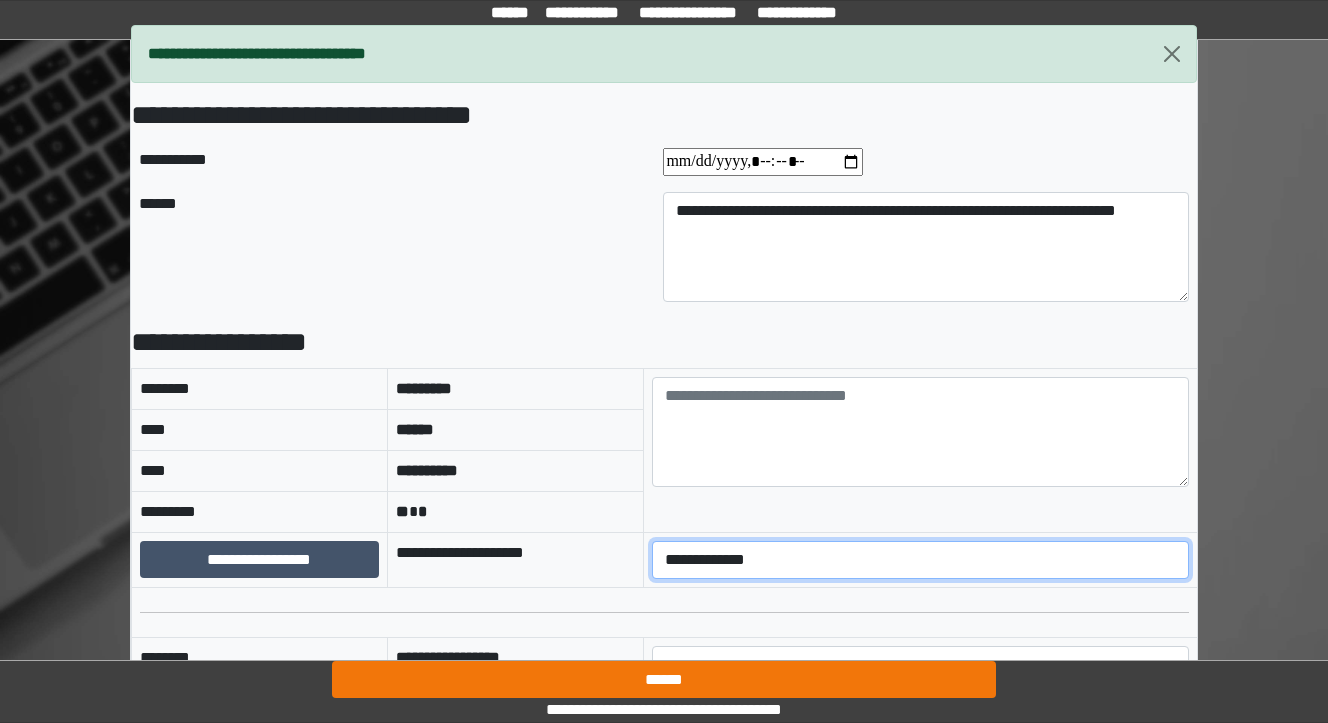 select on "*" 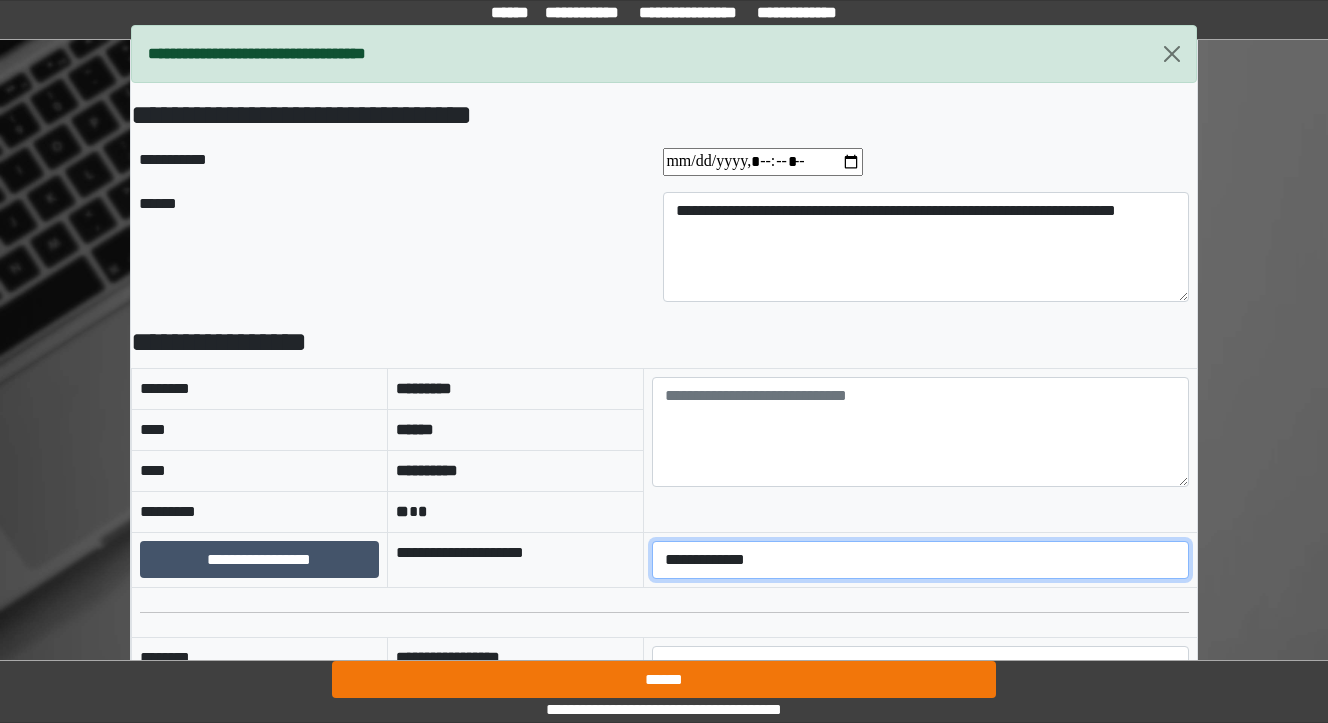 click on "**********" at bounding box center (920, 560) 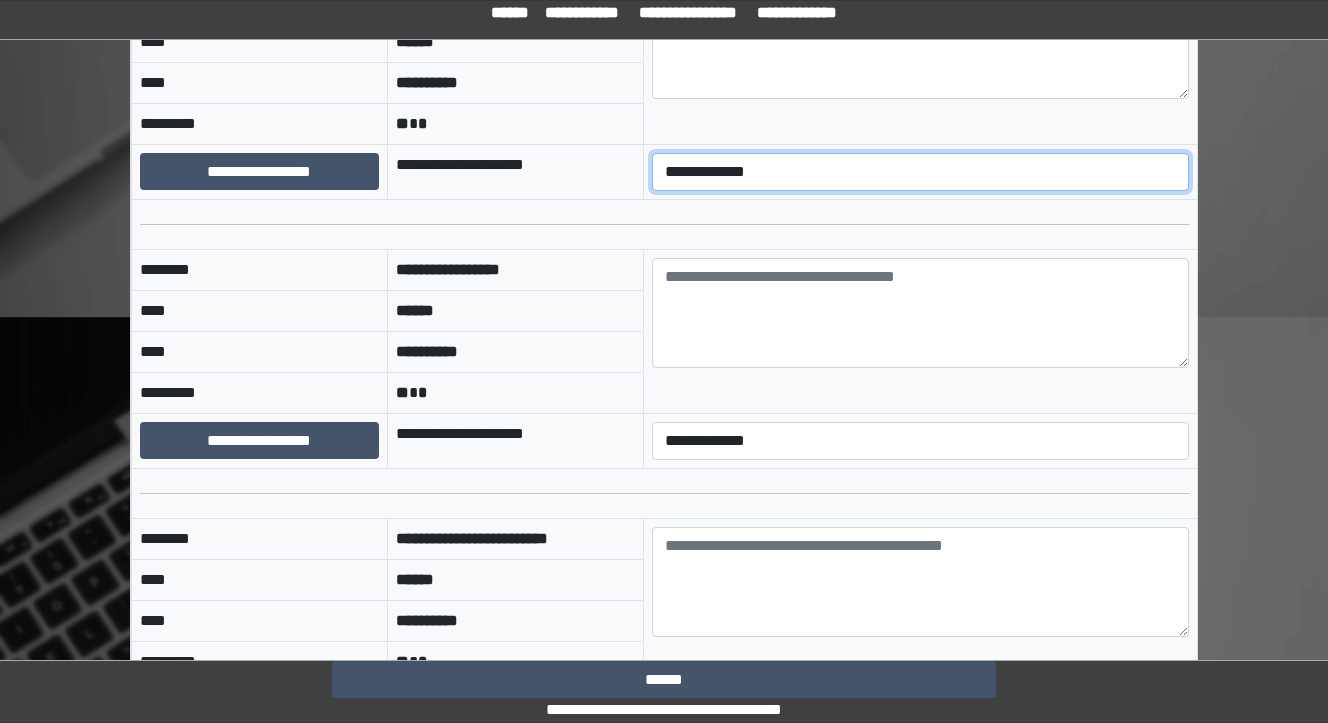 scroll, scrollTop: 480, scrollLeft: 0, axis: vertical 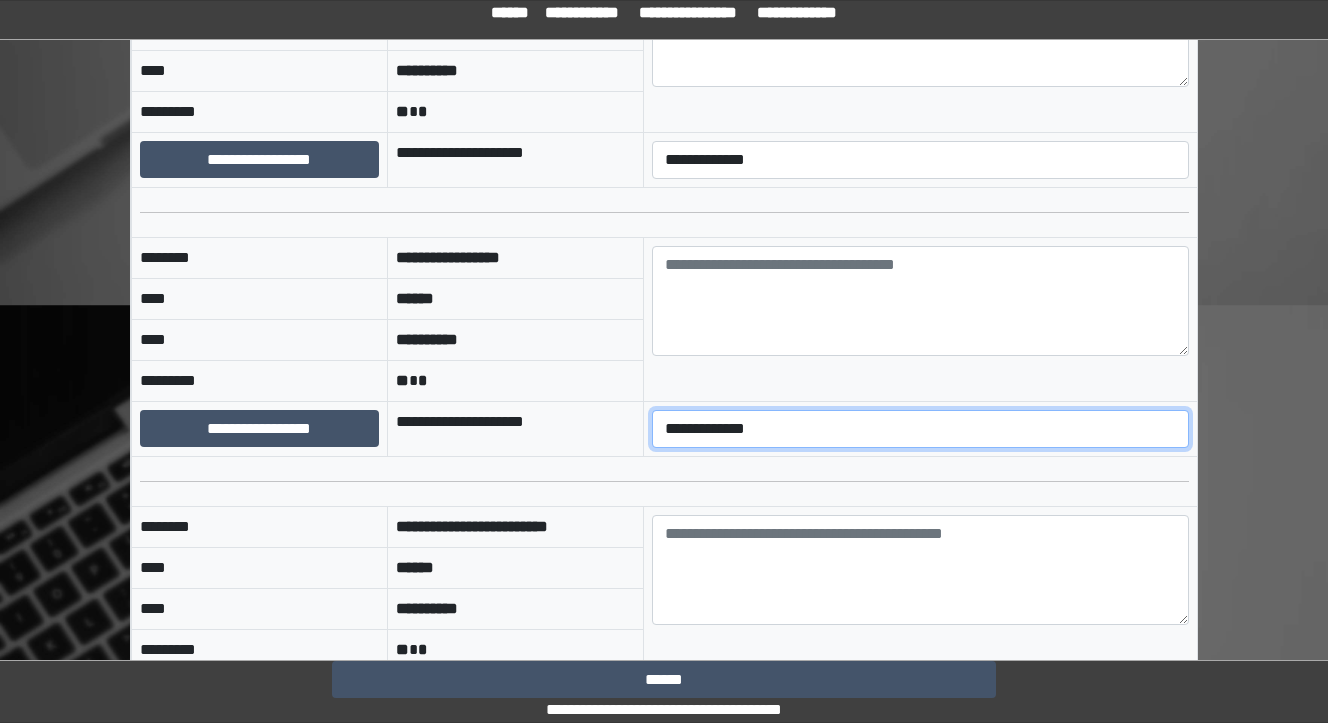 click on "**********" at bounding box center (920, 429) 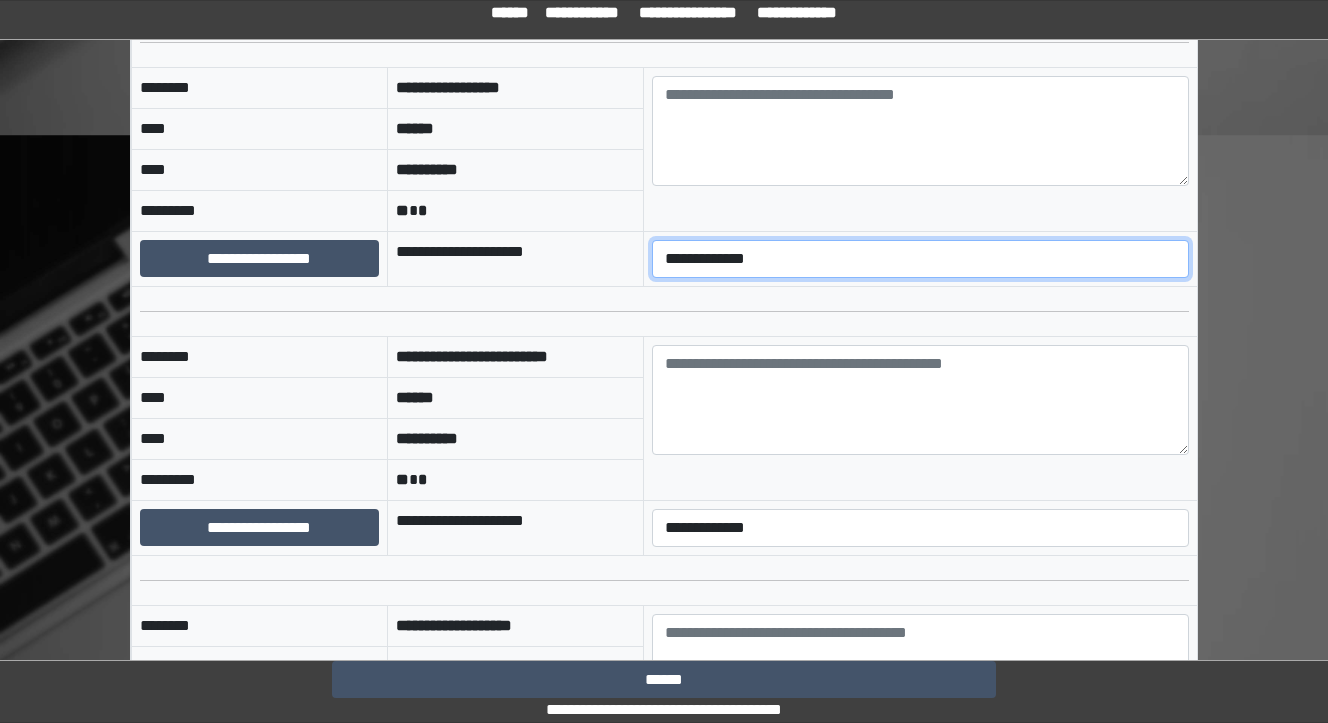 scroll, scrollTop: 720, scrollLeft: 0, axis: vertical 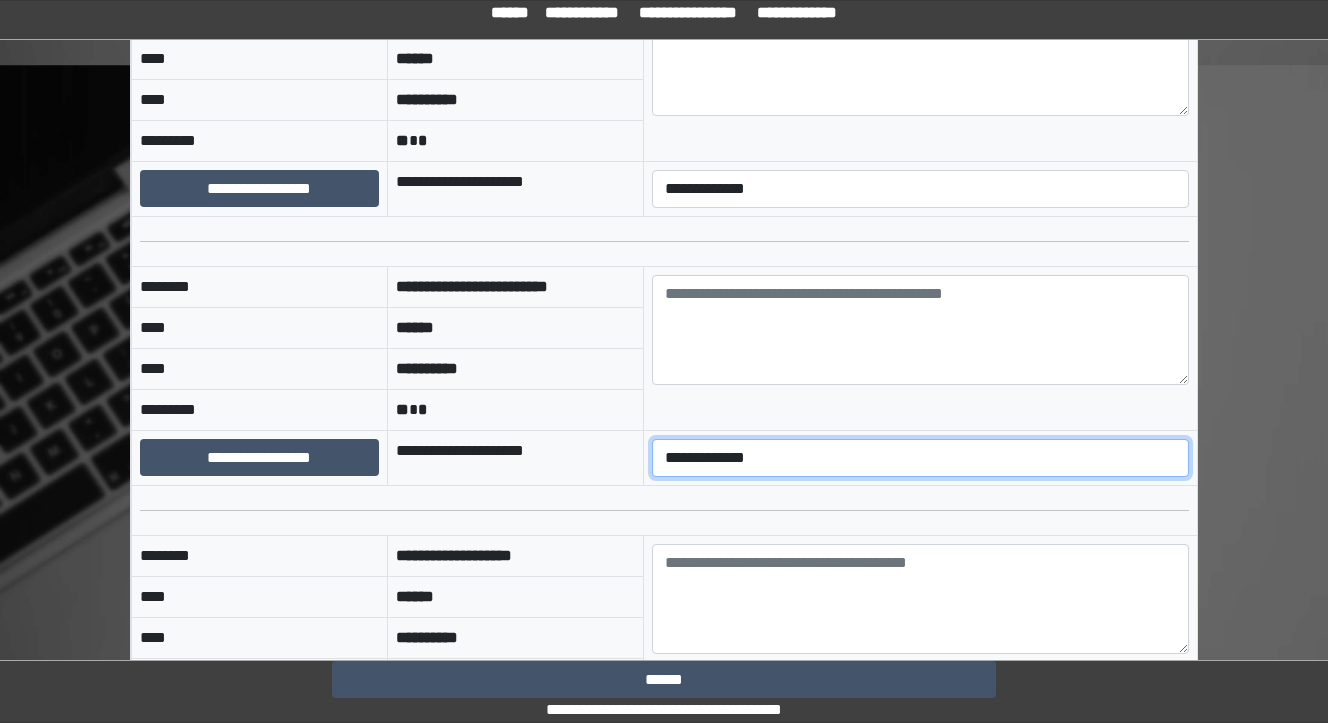 click on "**********" at bounding box center [920, 458] 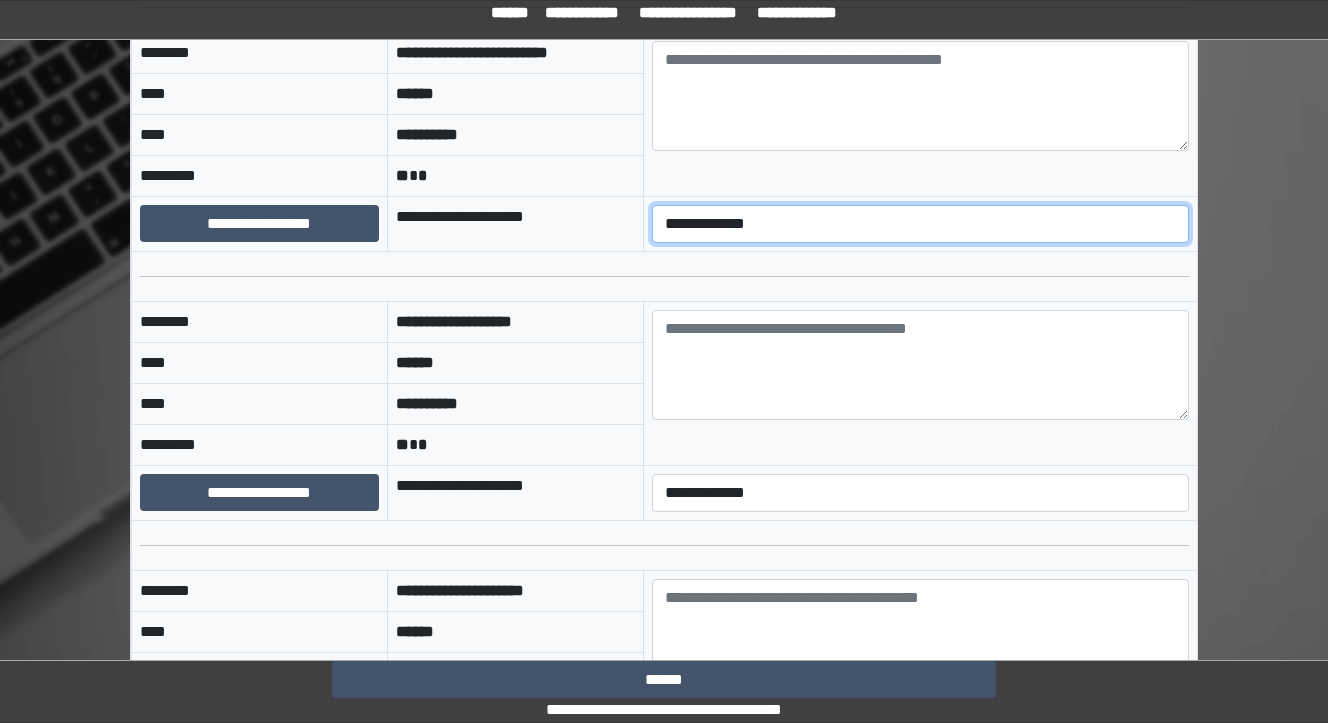 scroll, scrollTop: 960, scrollLeft: 0, axis: vertical 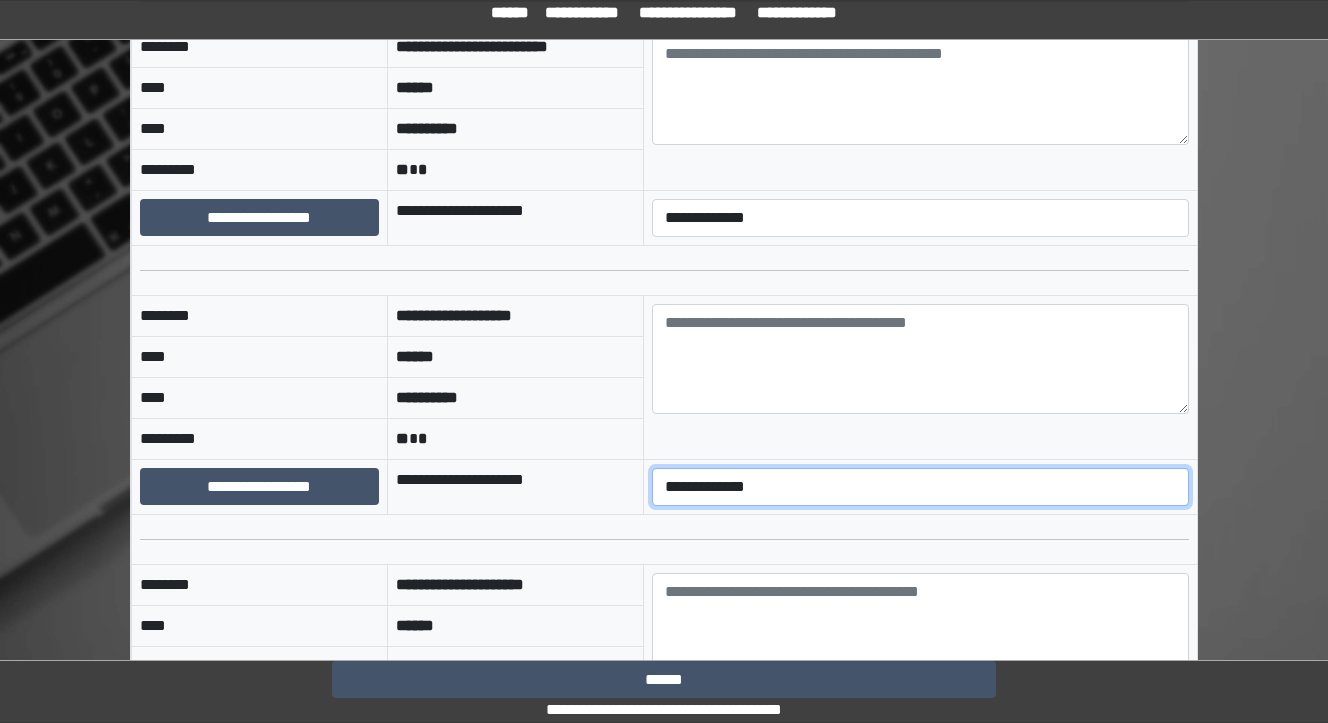 click on "**********" at bounding box center (920, 487) 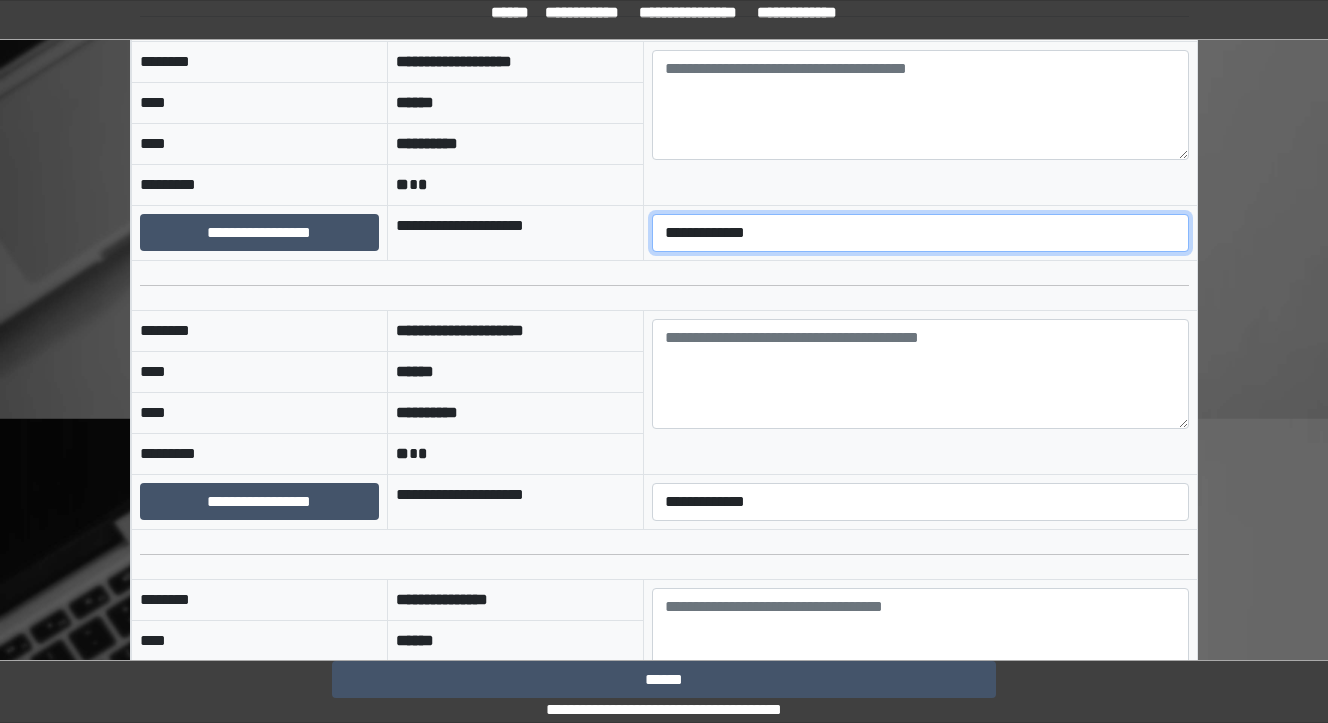 scroll, scrollTop: 1280, scrollLeft: 0, axis: vertical 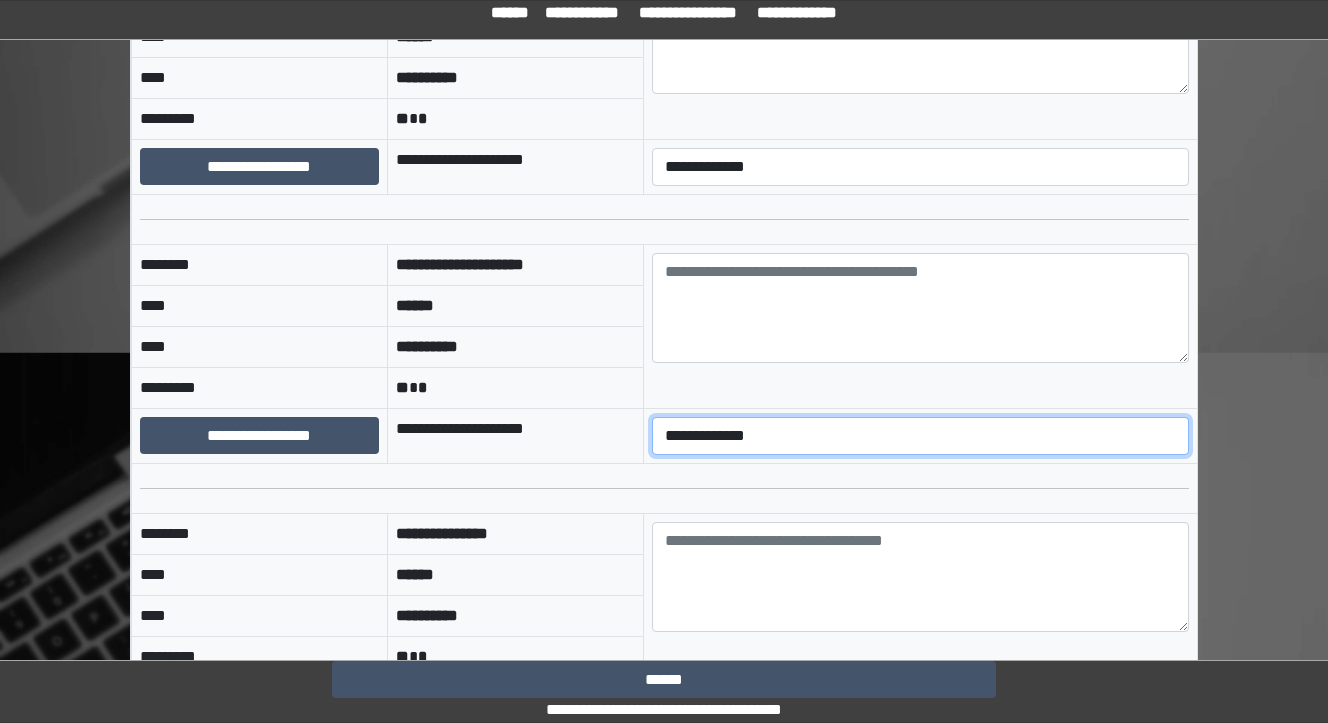 click on "**********" at bounding box center [920, 436] 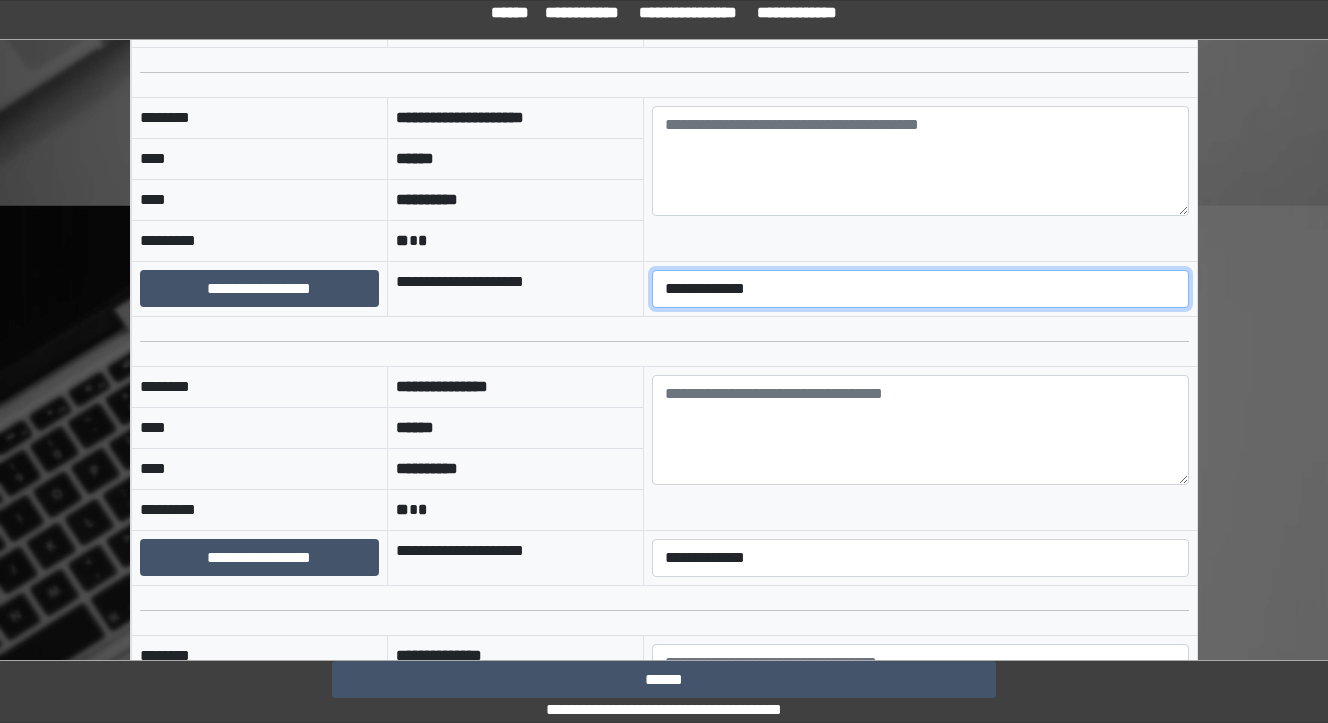 scroll, scrollTop: 1440, scrollLeft: 0, axis: vertical 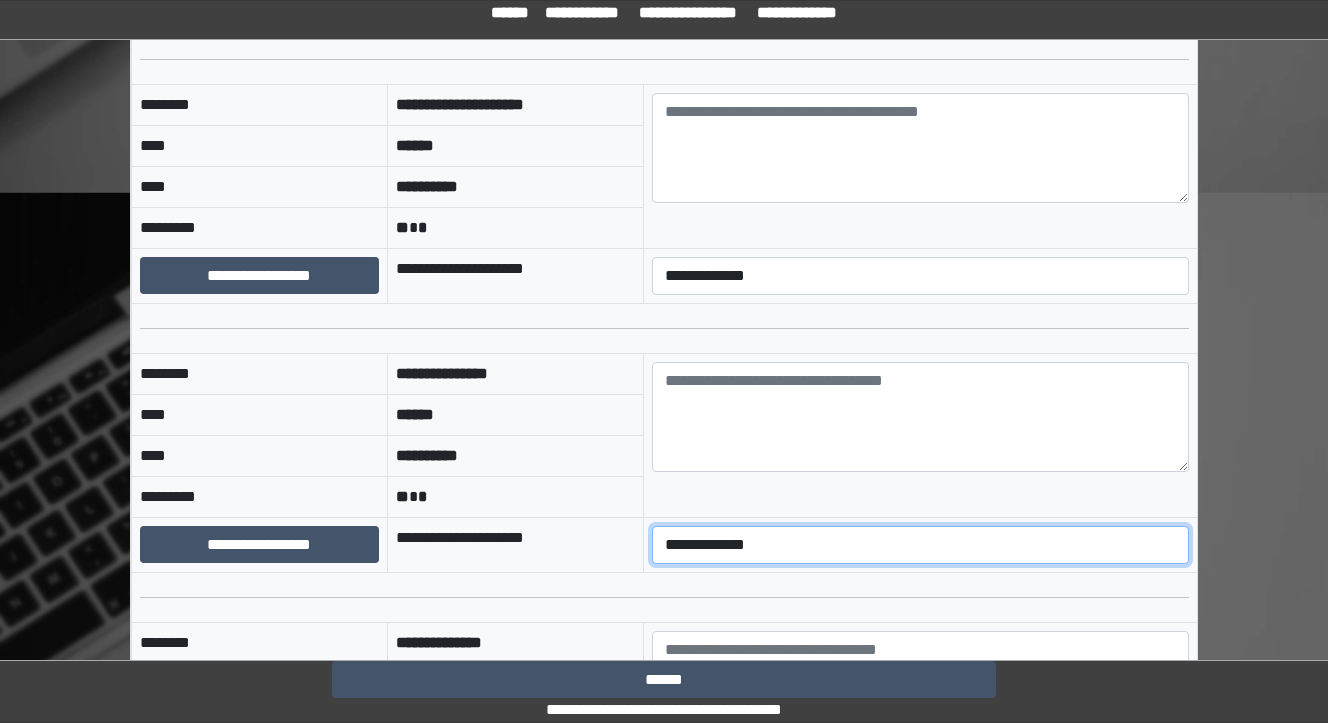 click on "**********" at bounding box center [920, 545] 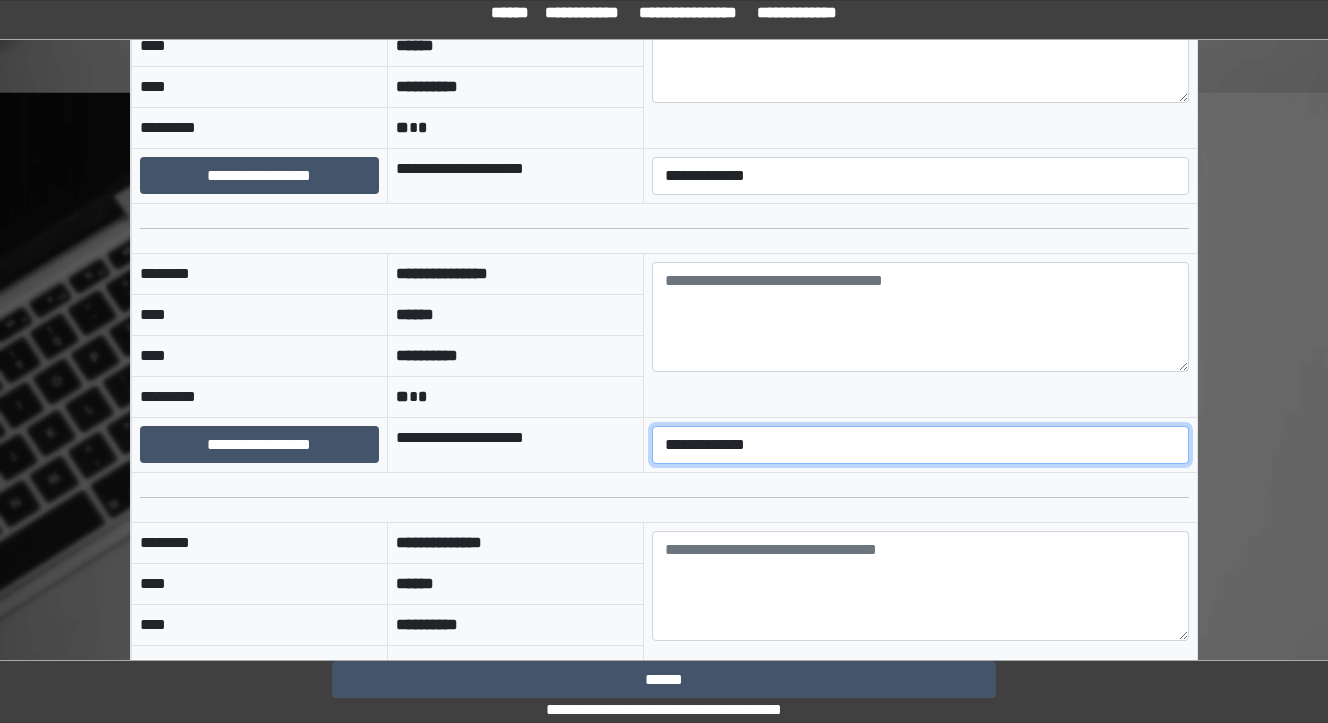 scroll, scrollTop: 1760, scrollLeft: 0, axis: vertical 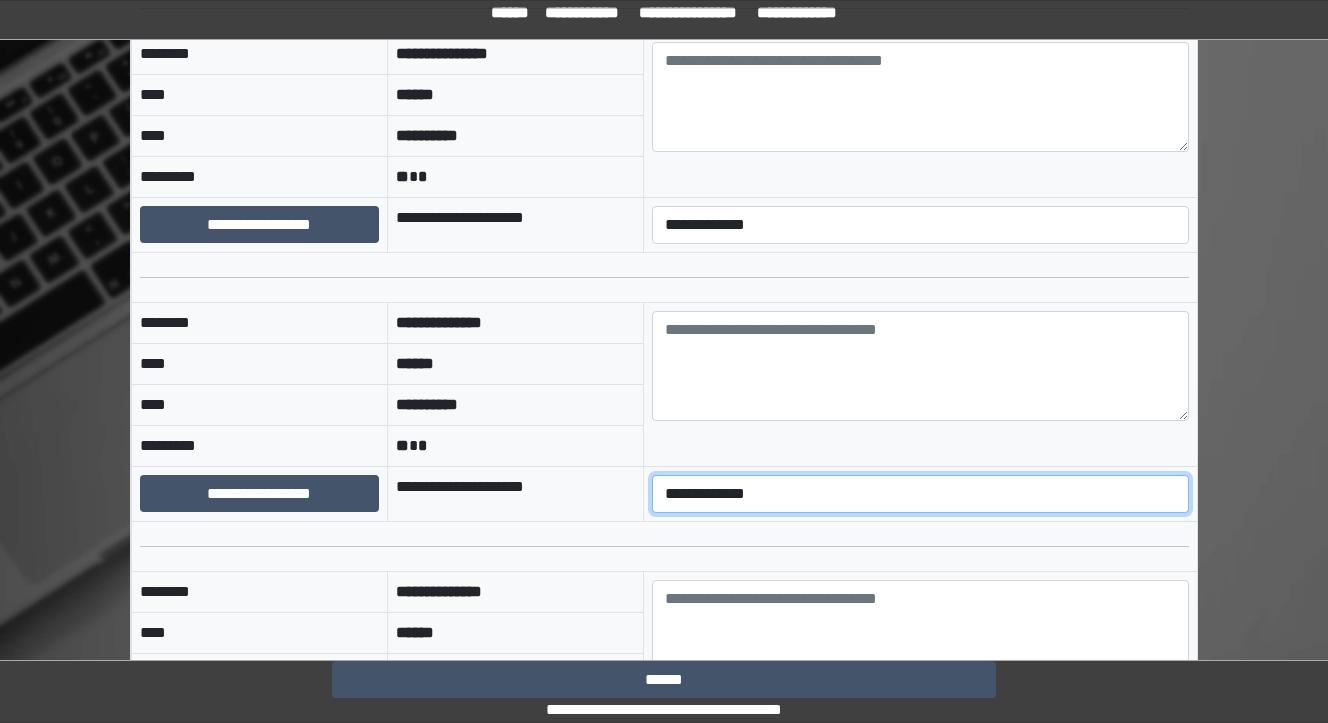 click on "**********" at bounding box center (920, 494) 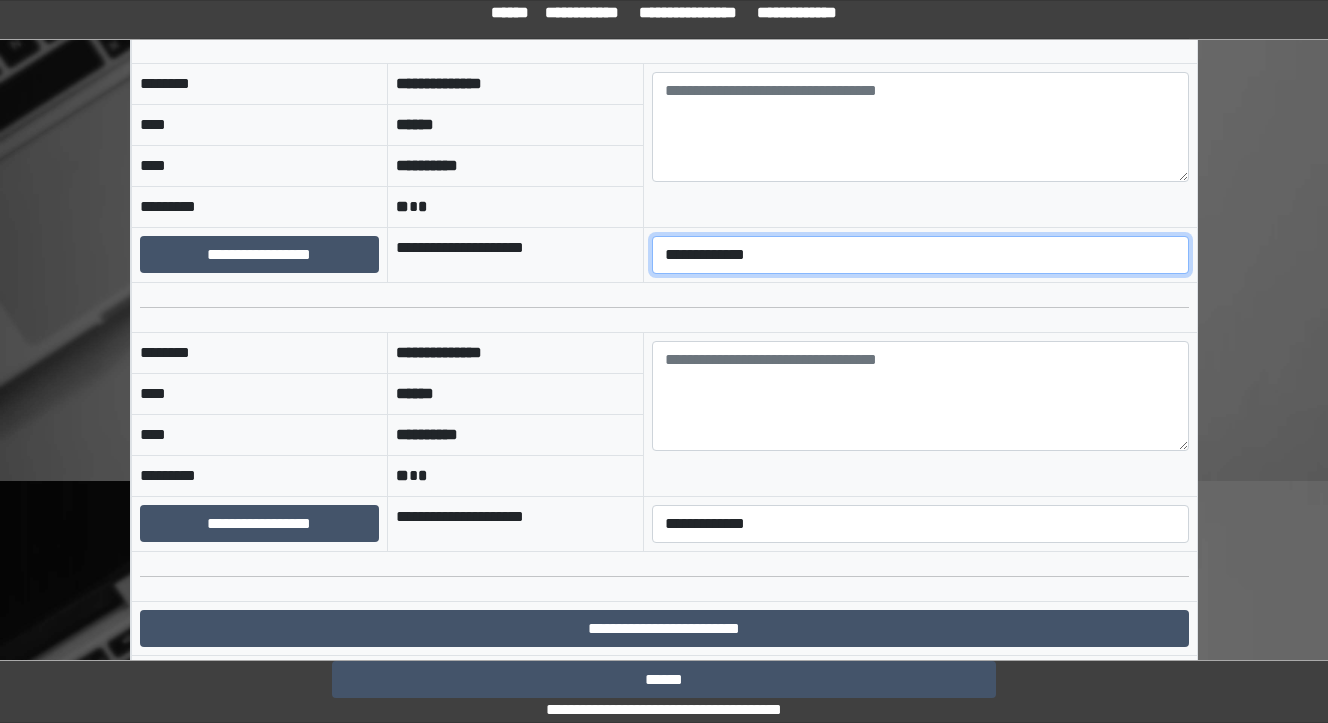 scroll, scrollTop: 2000, scrollLeft: 0, axis: vertical 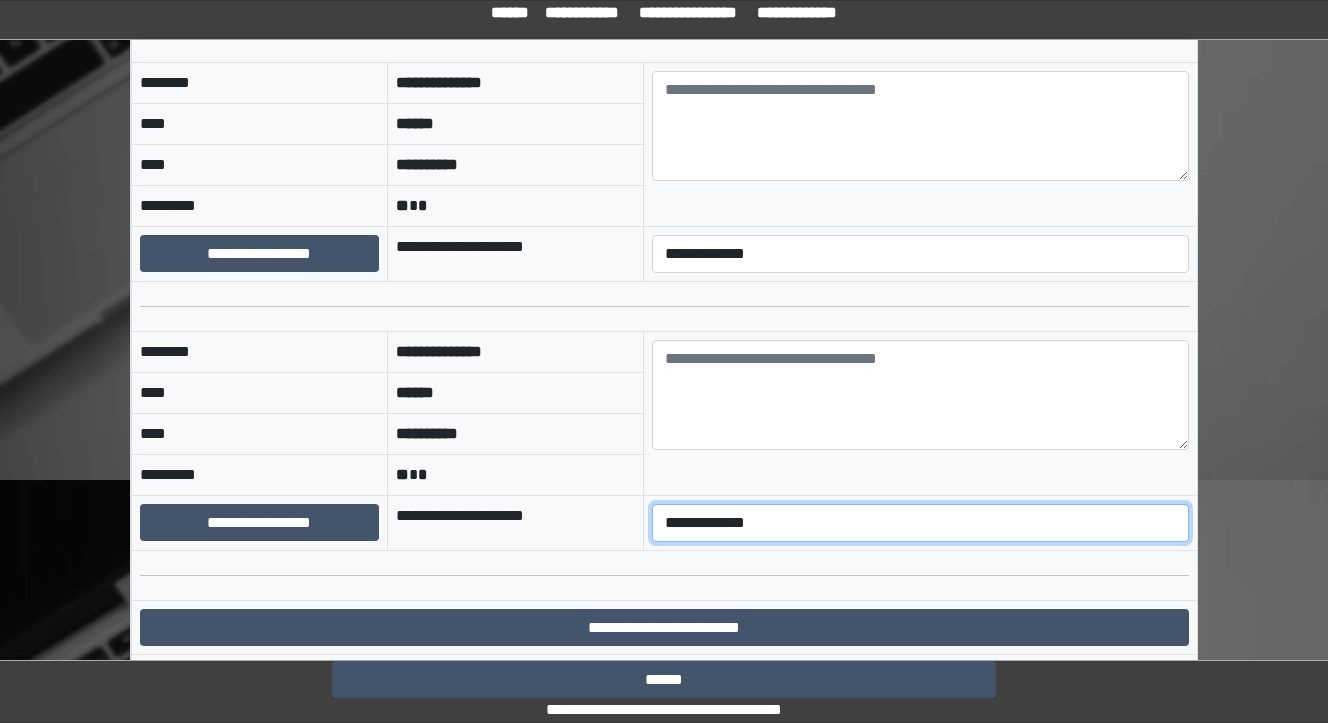 click on "**********" at bounding box center (920, 523) 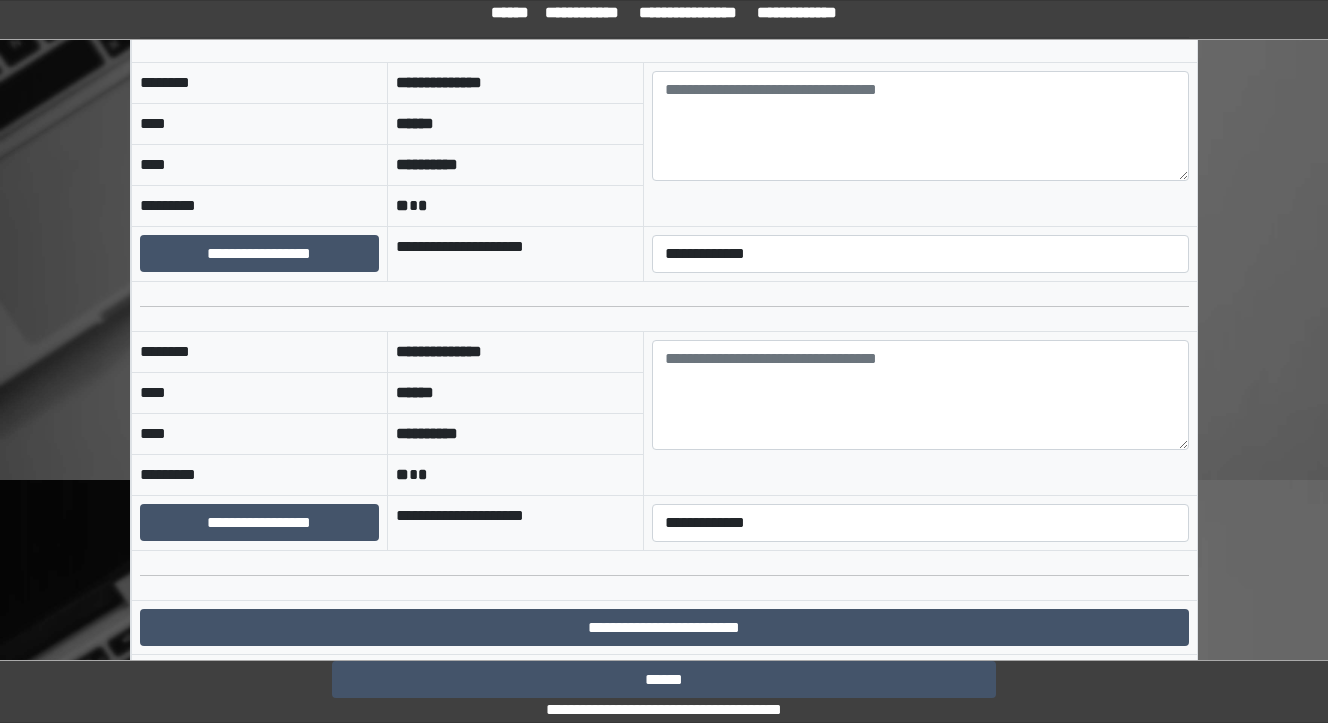 click on "**********" at bounding box center [515, 522] 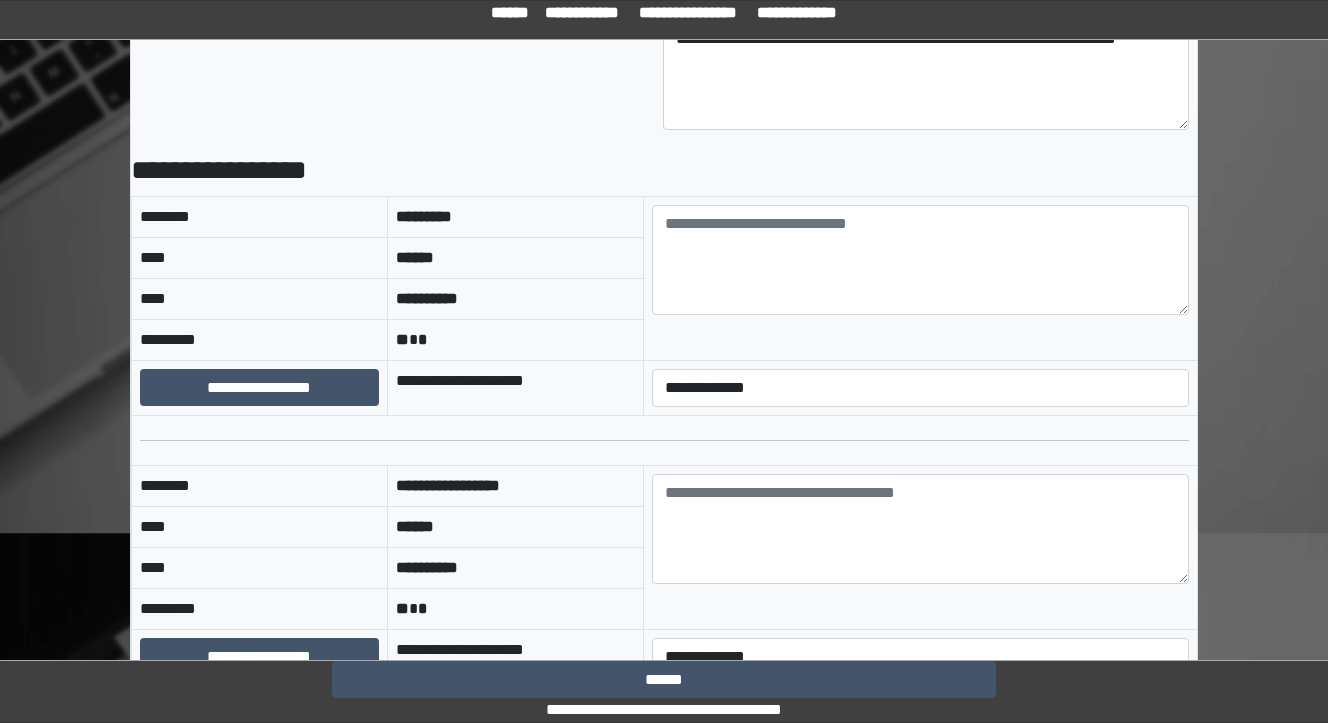 scroll, scrollTop: 80, scrollLeft: 0, axis: vertical 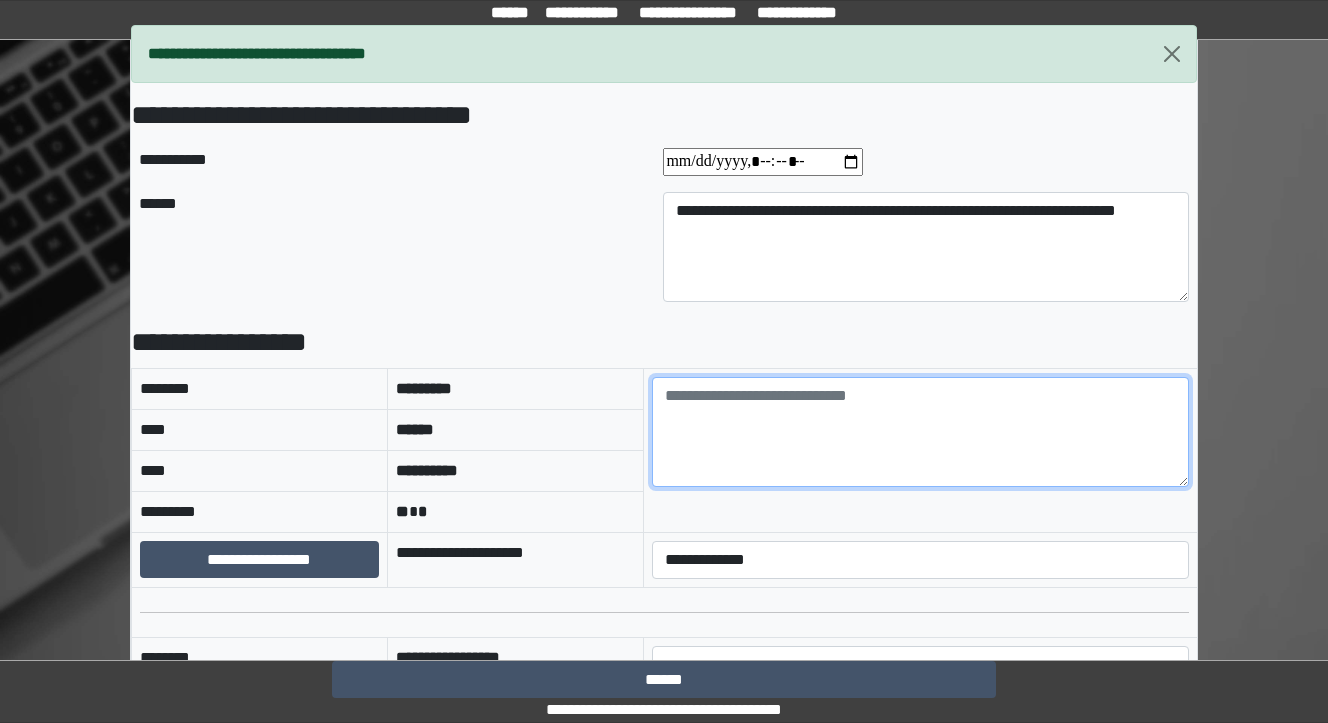 click at bounding box center (920, 432) 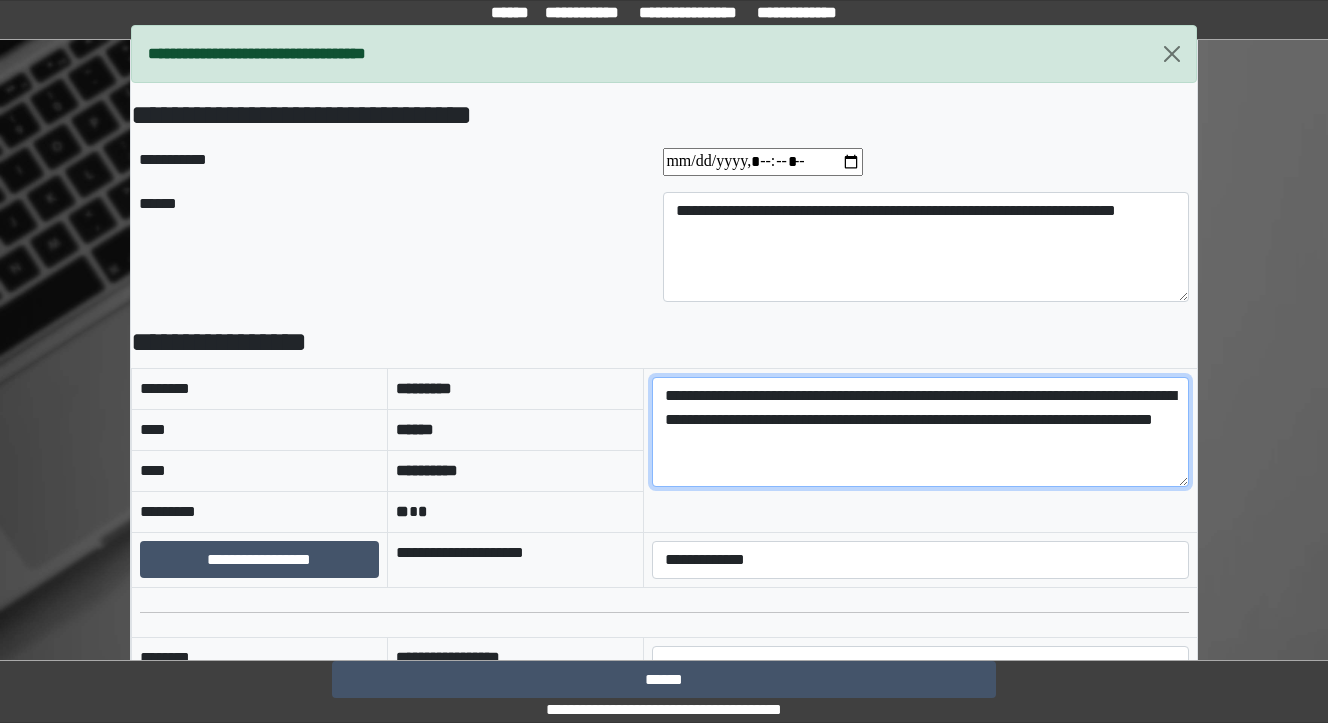 click on "**********" at bounding box center [920, 432] 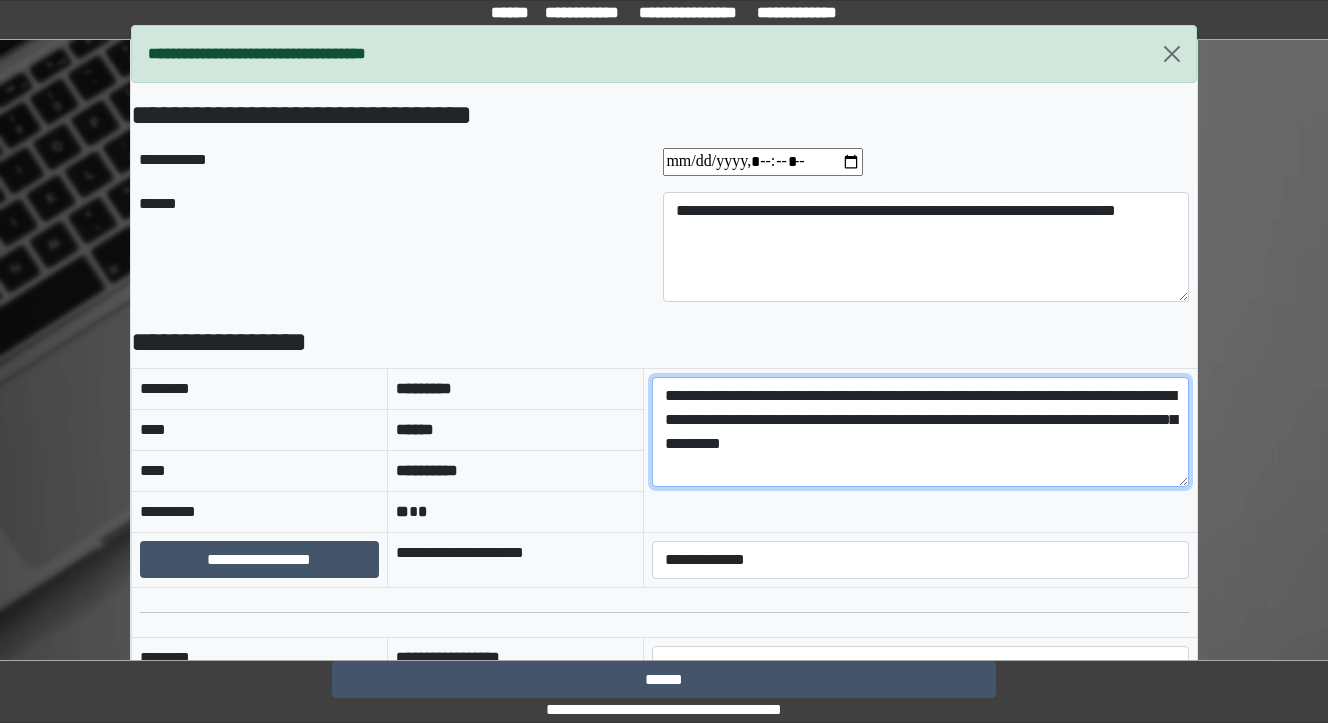 click on "**********" at bounding box center (920, 432) 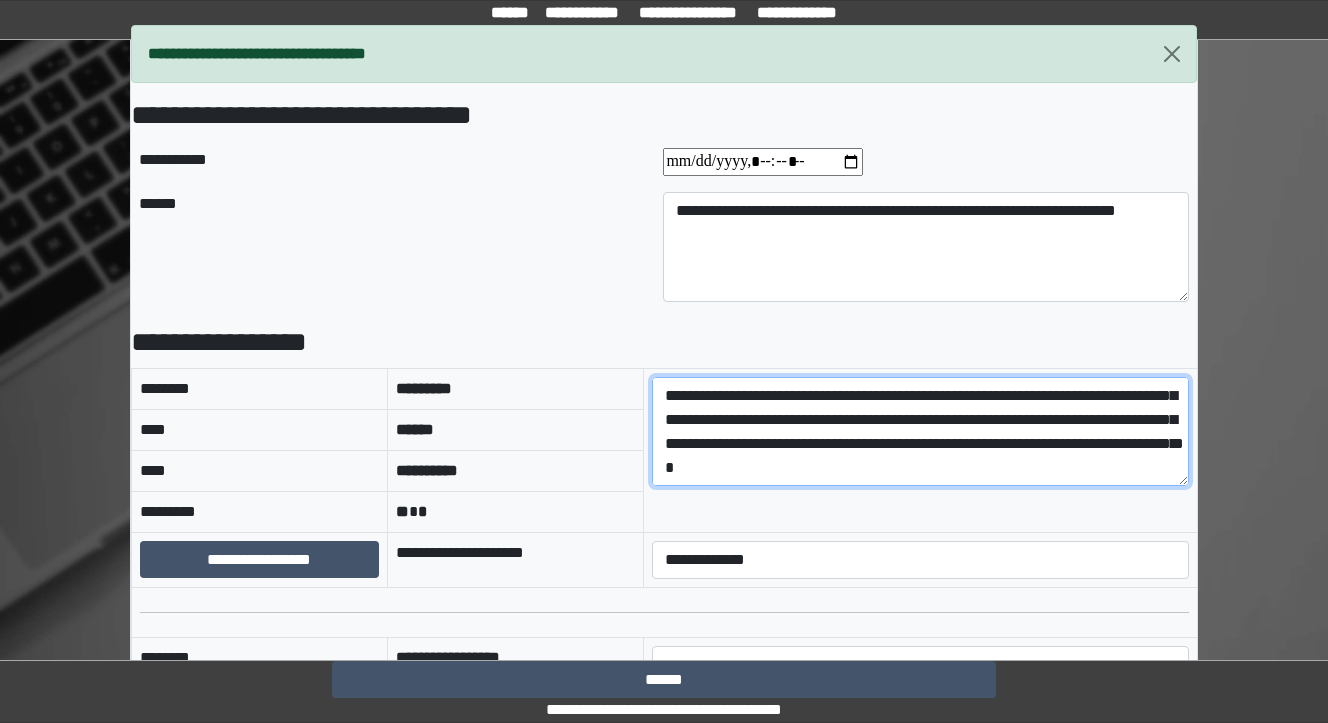 scroll, scrollTop: 64, scrollLeft: 0, axis: vertical 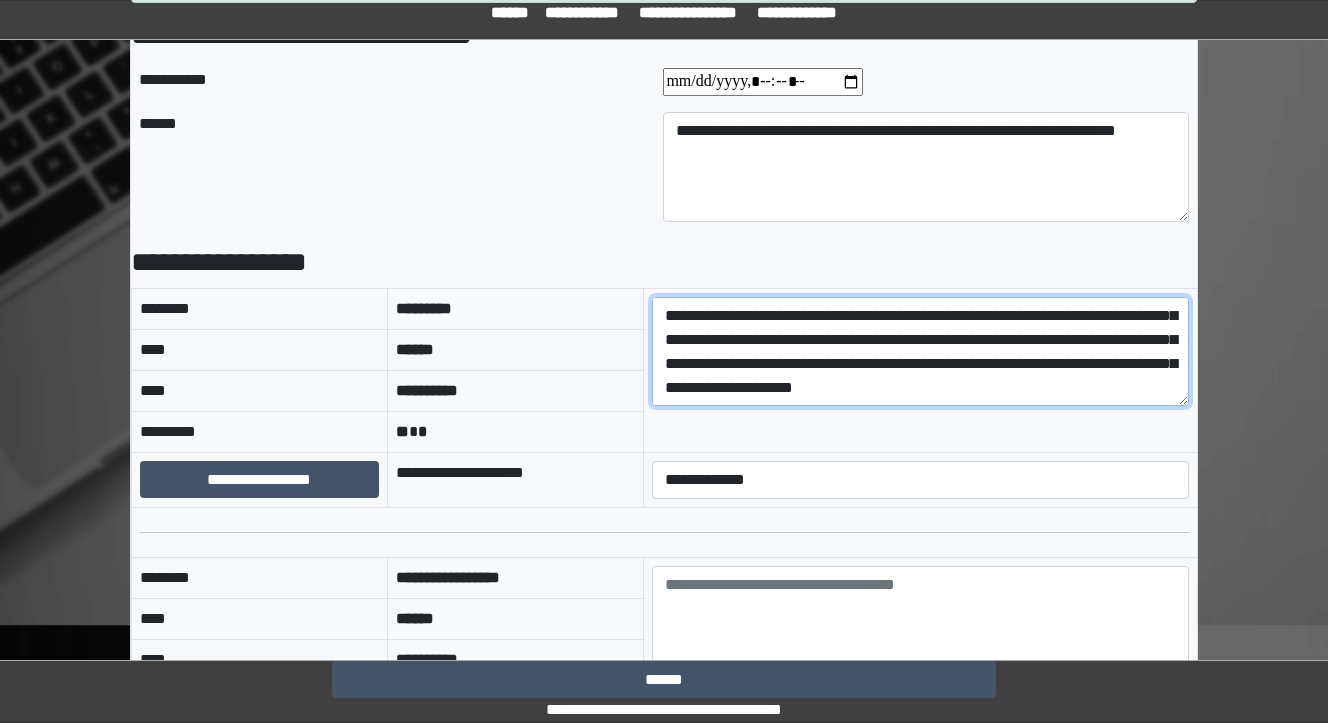 click on "**********" at bounding box center (920, 352) 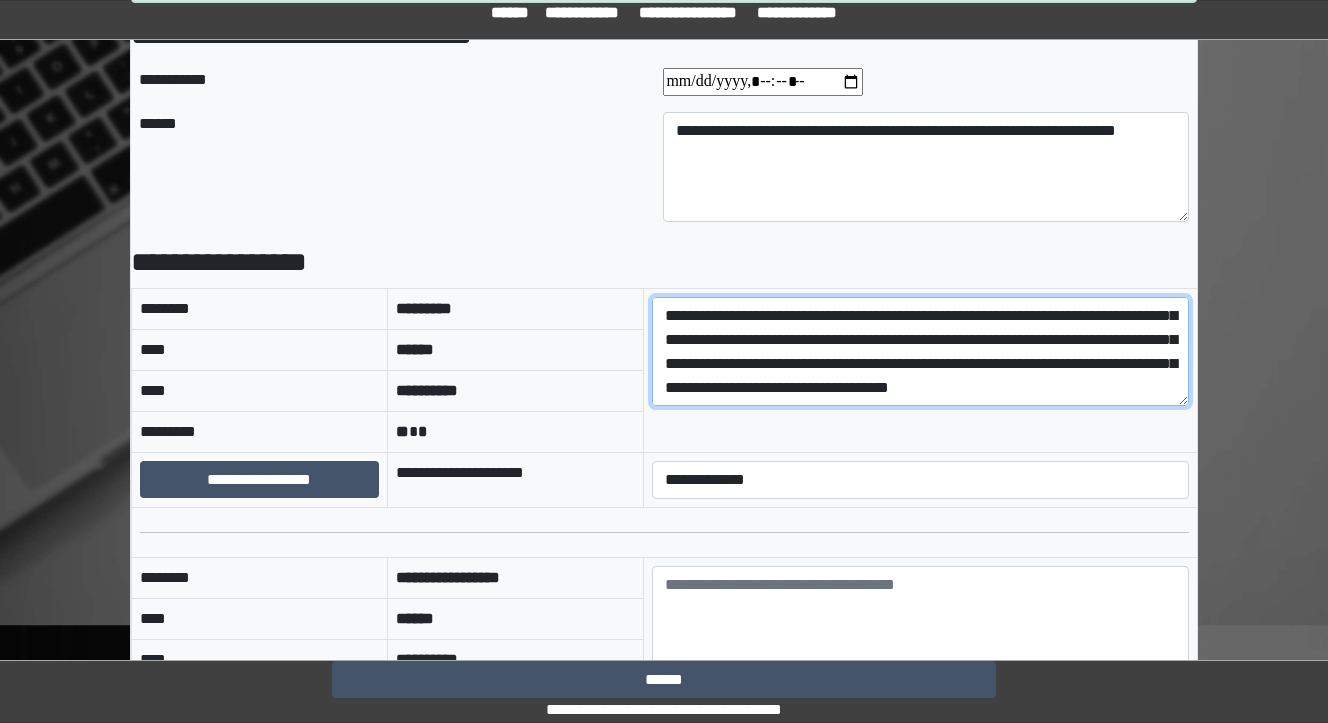 click on "**********" at bounding box center (920, 352) 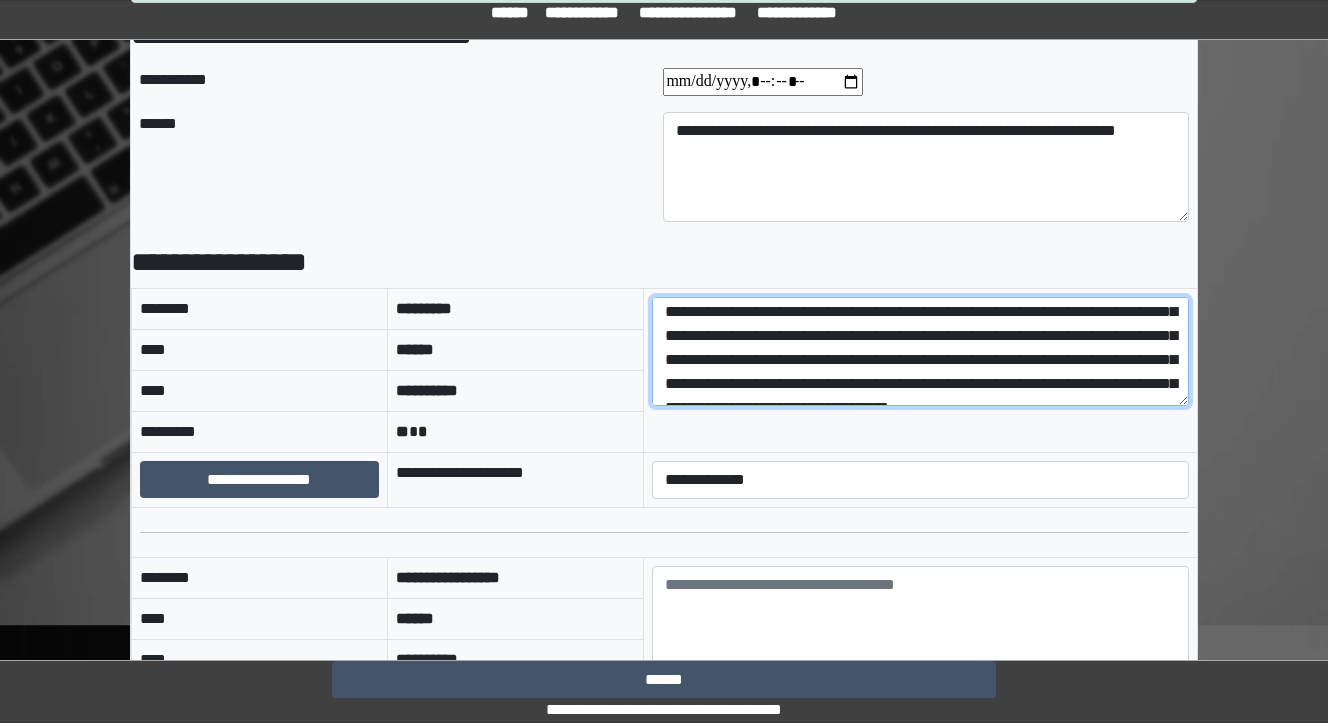 scroll, scrollTop: 80, scrollLeft: 0, axis: vertical 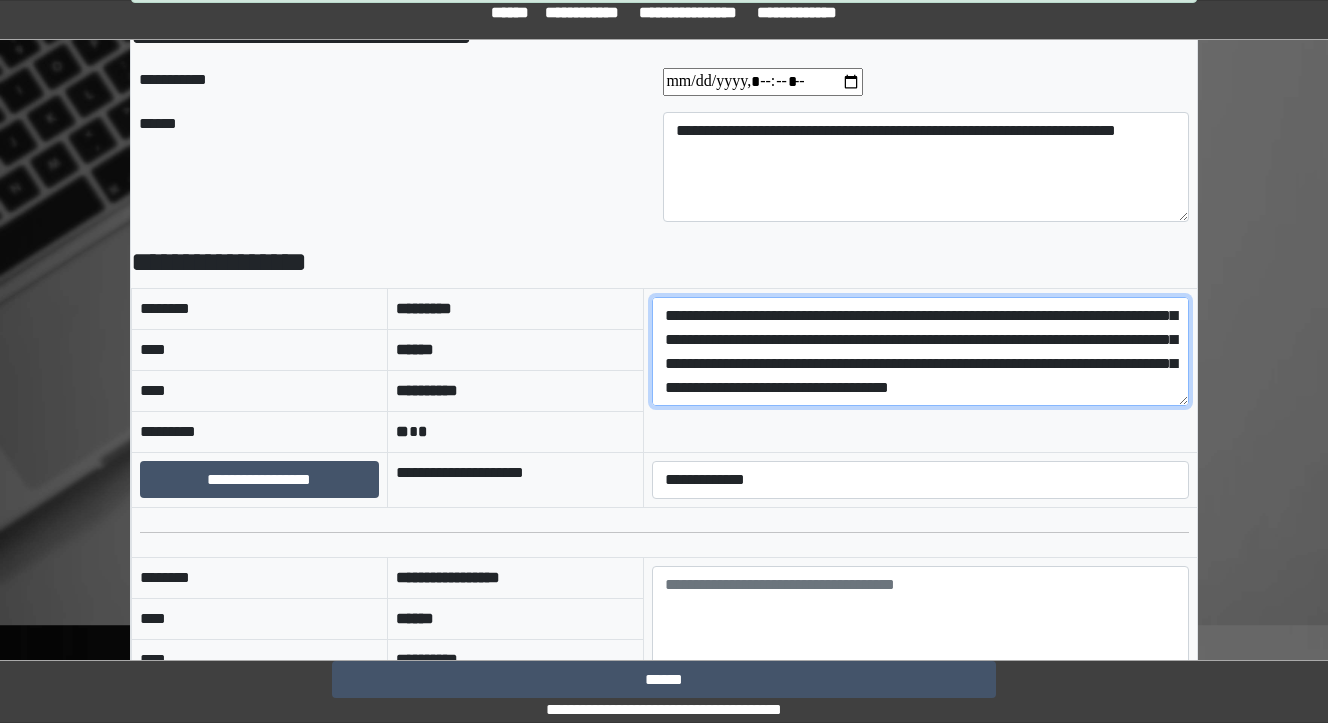 click on "**********" at bounding box center (920, 352) 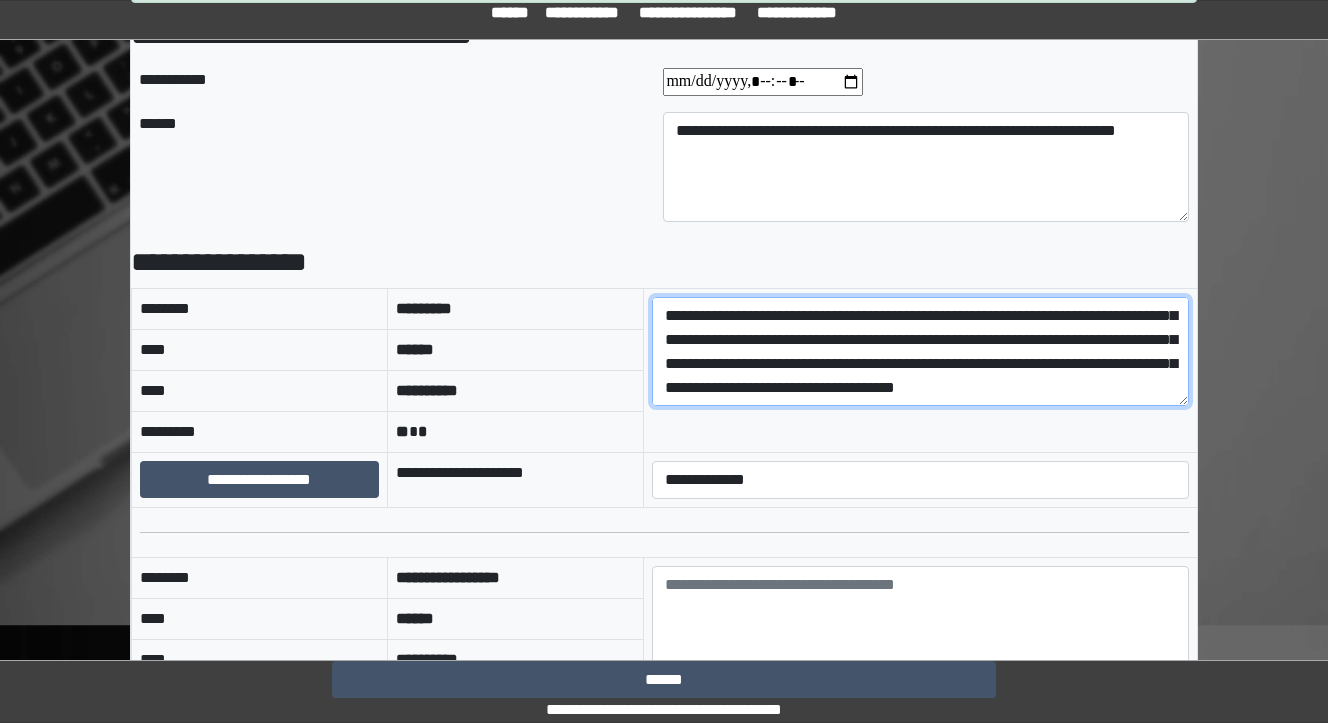 scroll, scrollTop: 78, scrollLeft: 0, axis: vertical 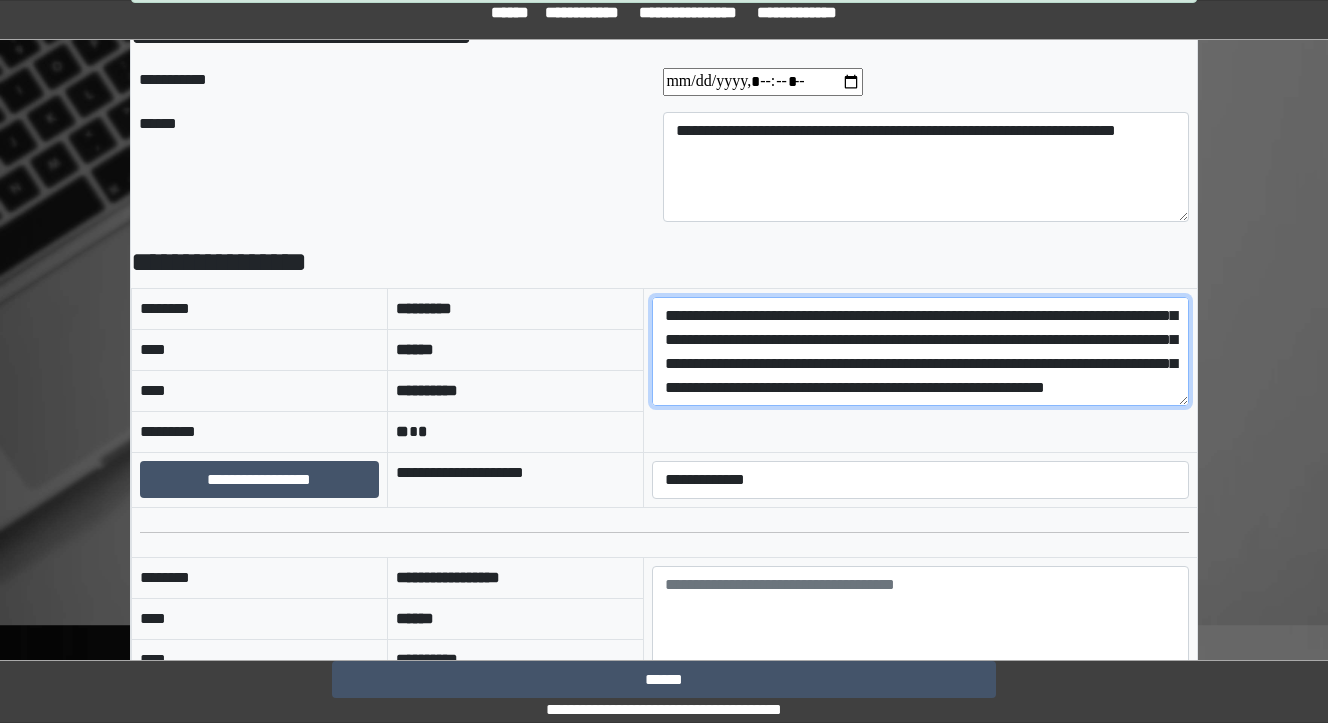 click on "**********" at bounding box center (920, 352) 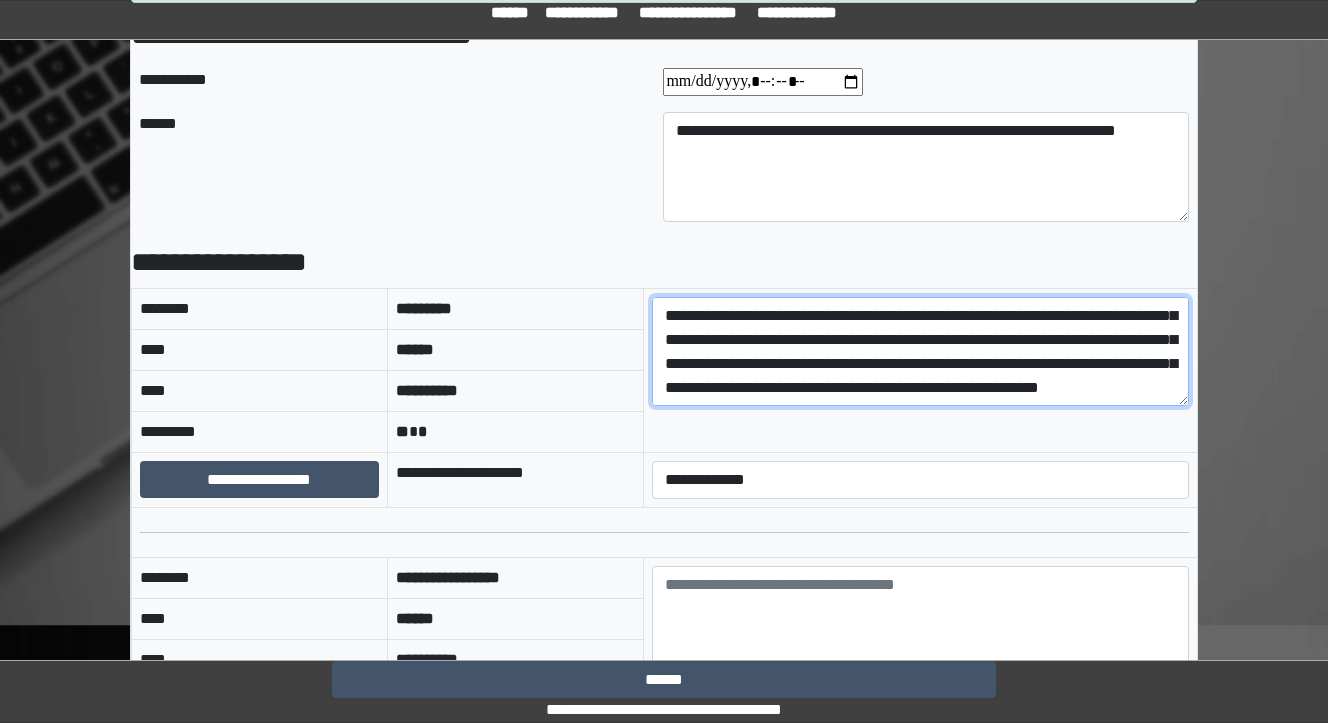drag, startPoint x: 1100, startPoint y: 311, endPoint x: 1030, endPoint y: 314, distance: 70.064255 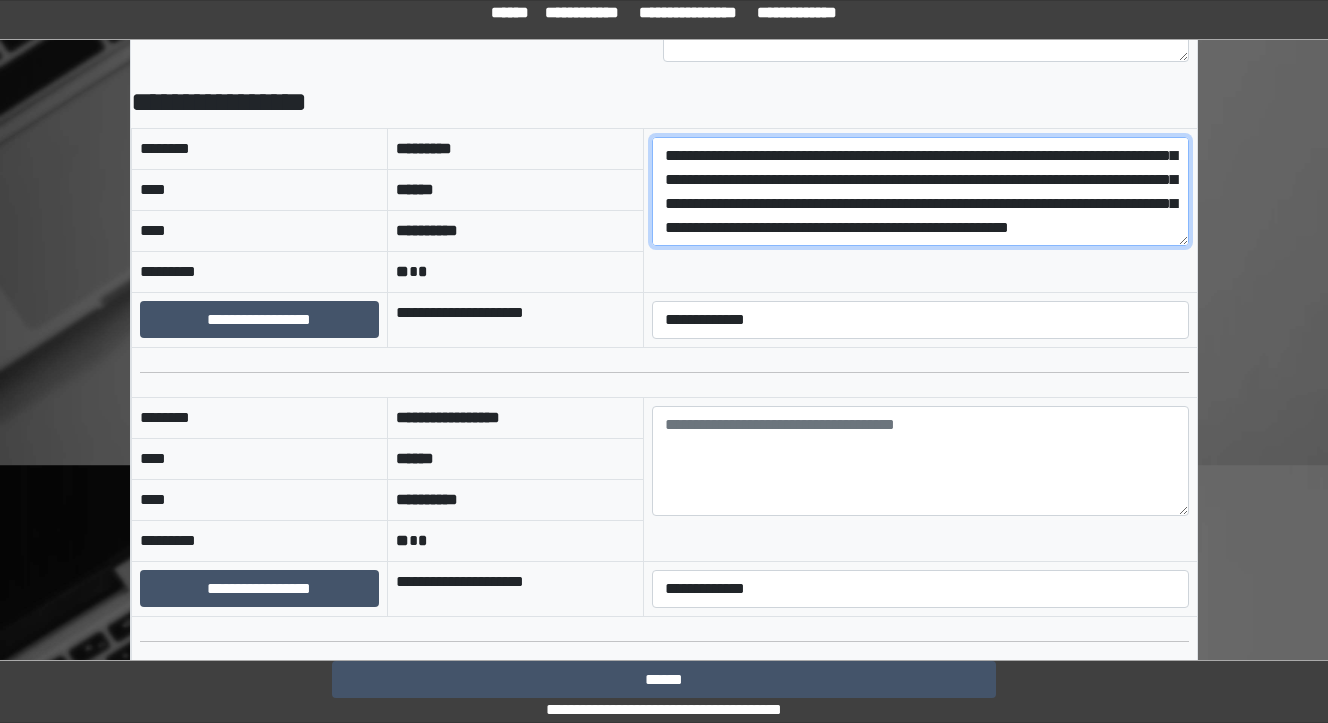 scroll, scrollTop: 240, scrollLeft: 0, axis: vertical 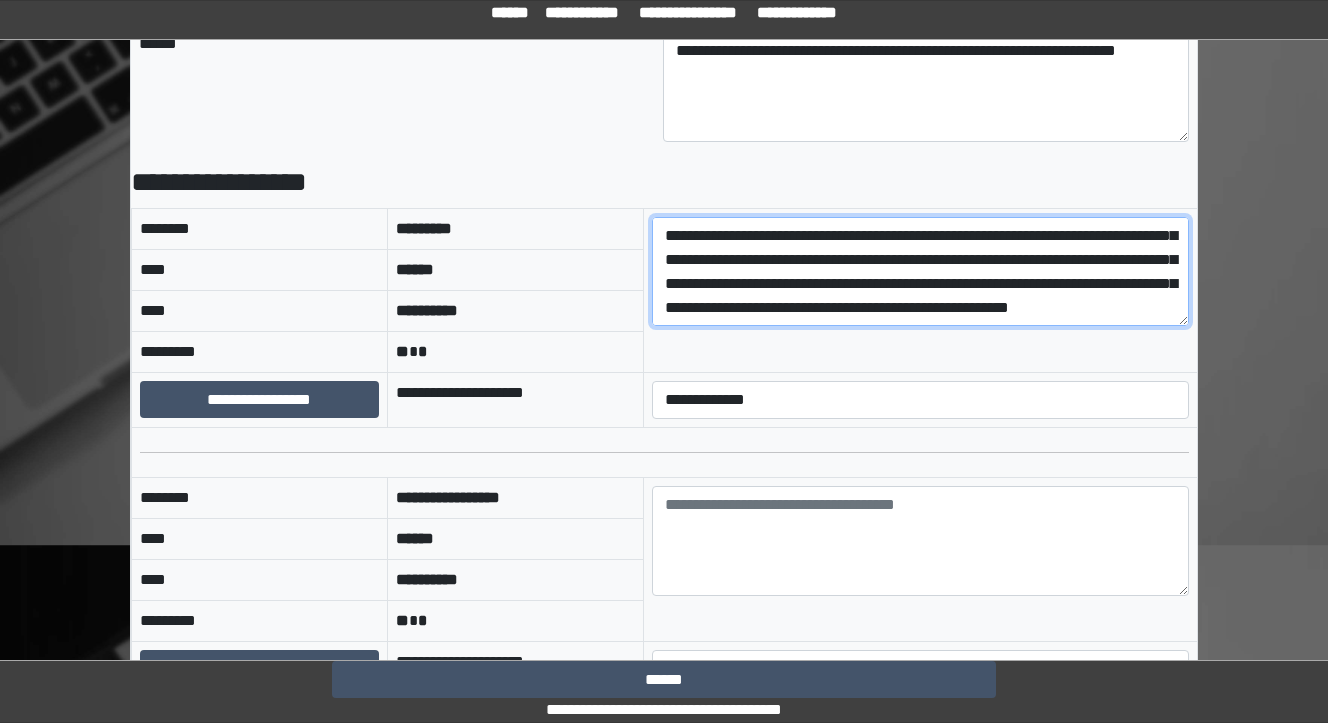 click on "**********" at bounding box center (920, 272) 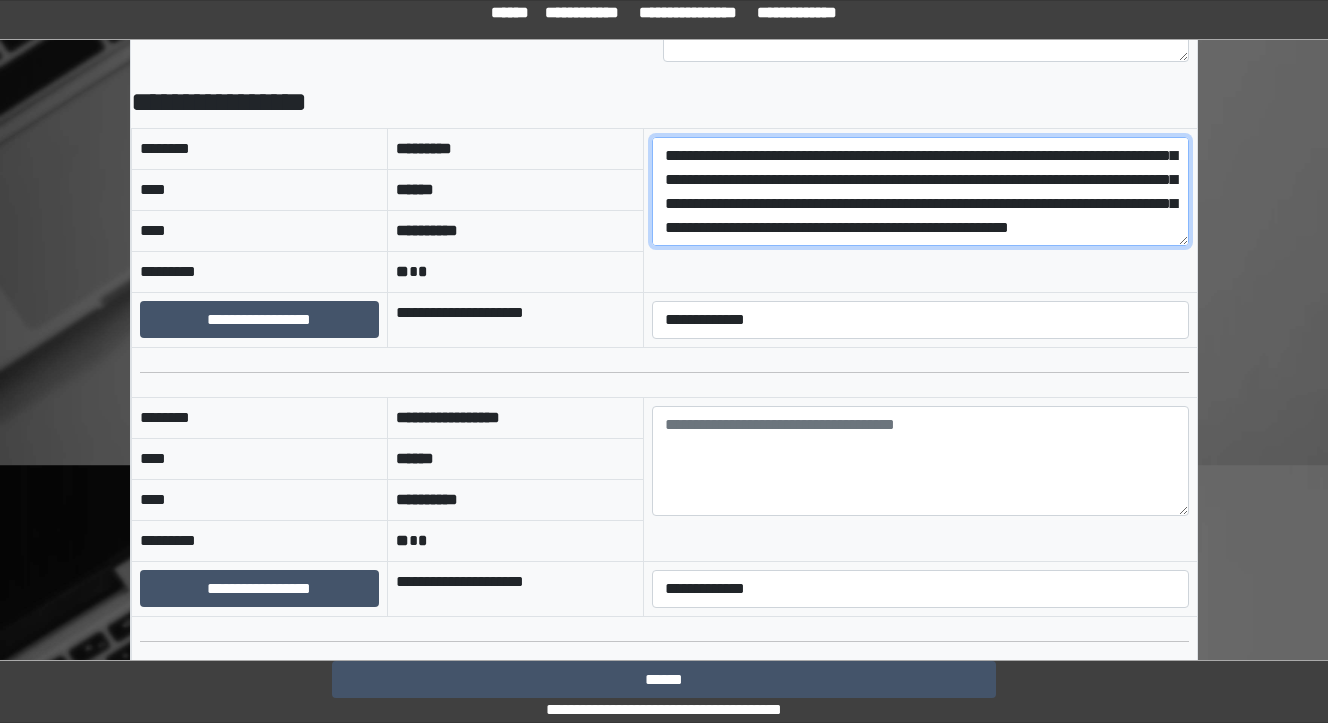scroll, scrollTop: 240, scrollLeft: 0, axis: vertical 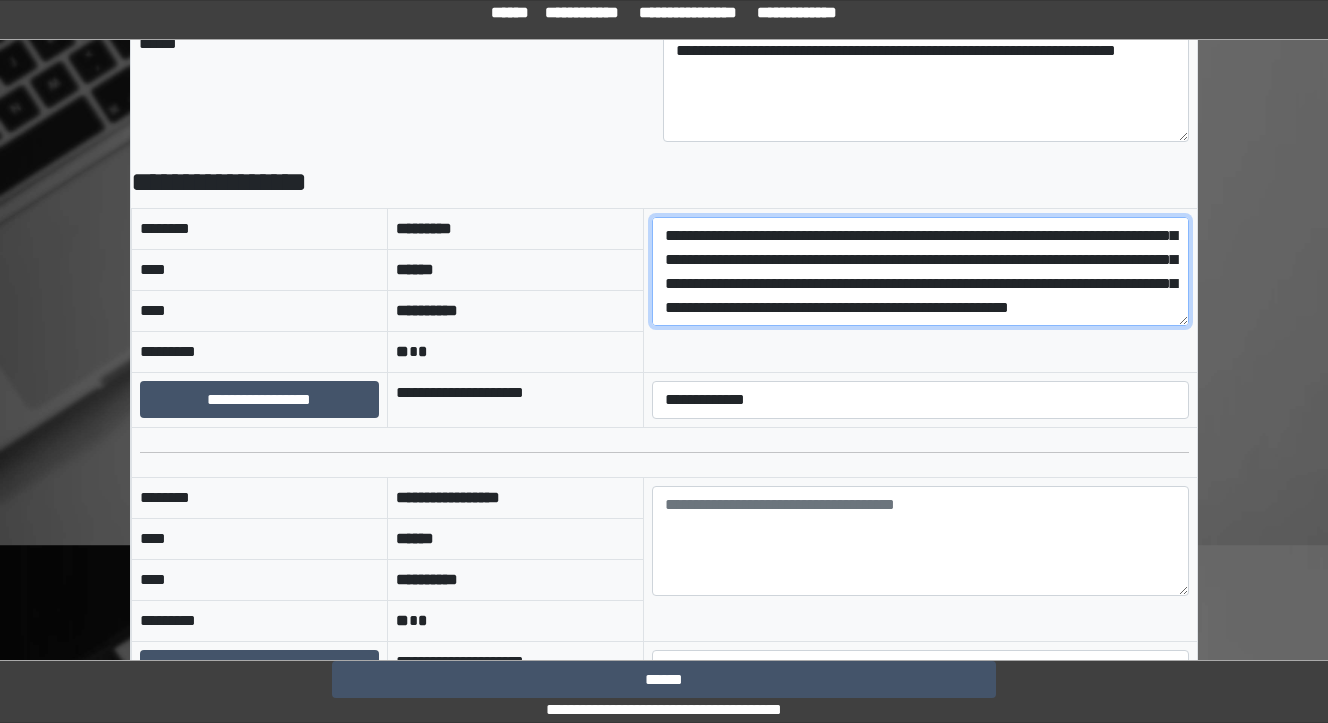 click on "**********" at bounding box center [920, 272] 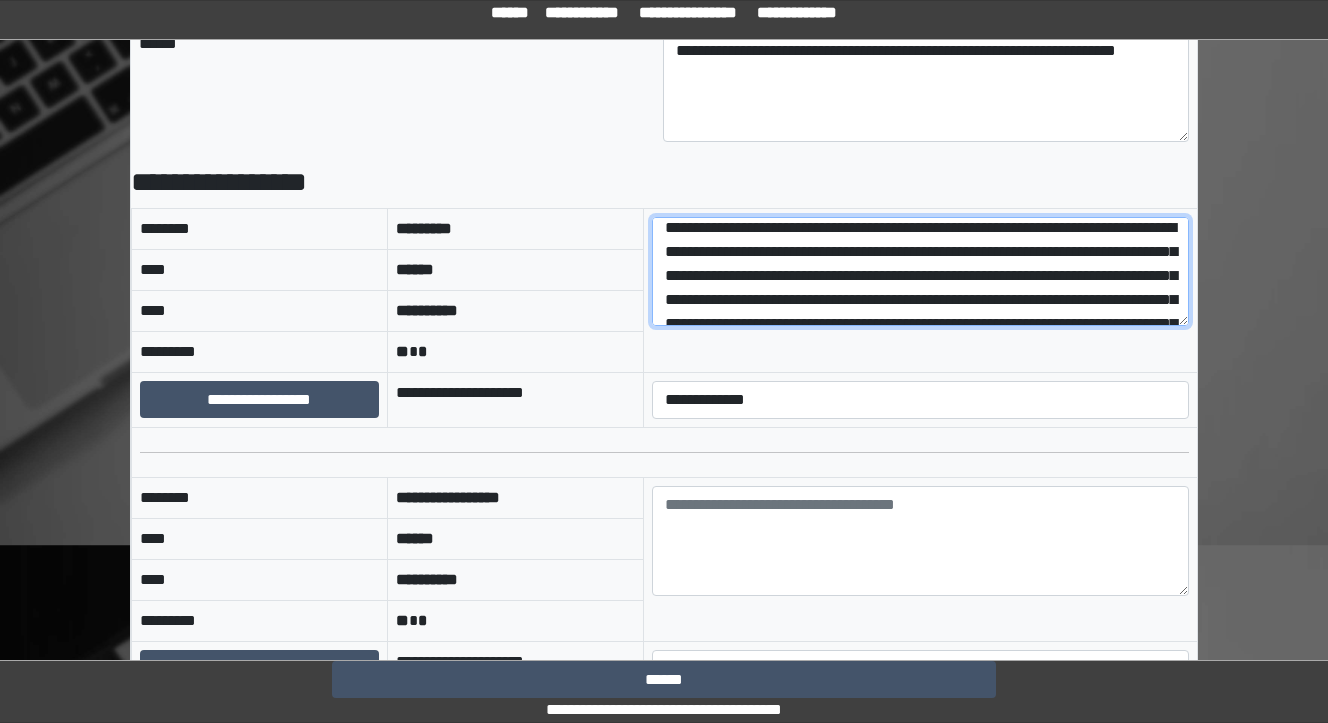 scroll, scrollTop: 0, scrollLeft: 0, axis: both 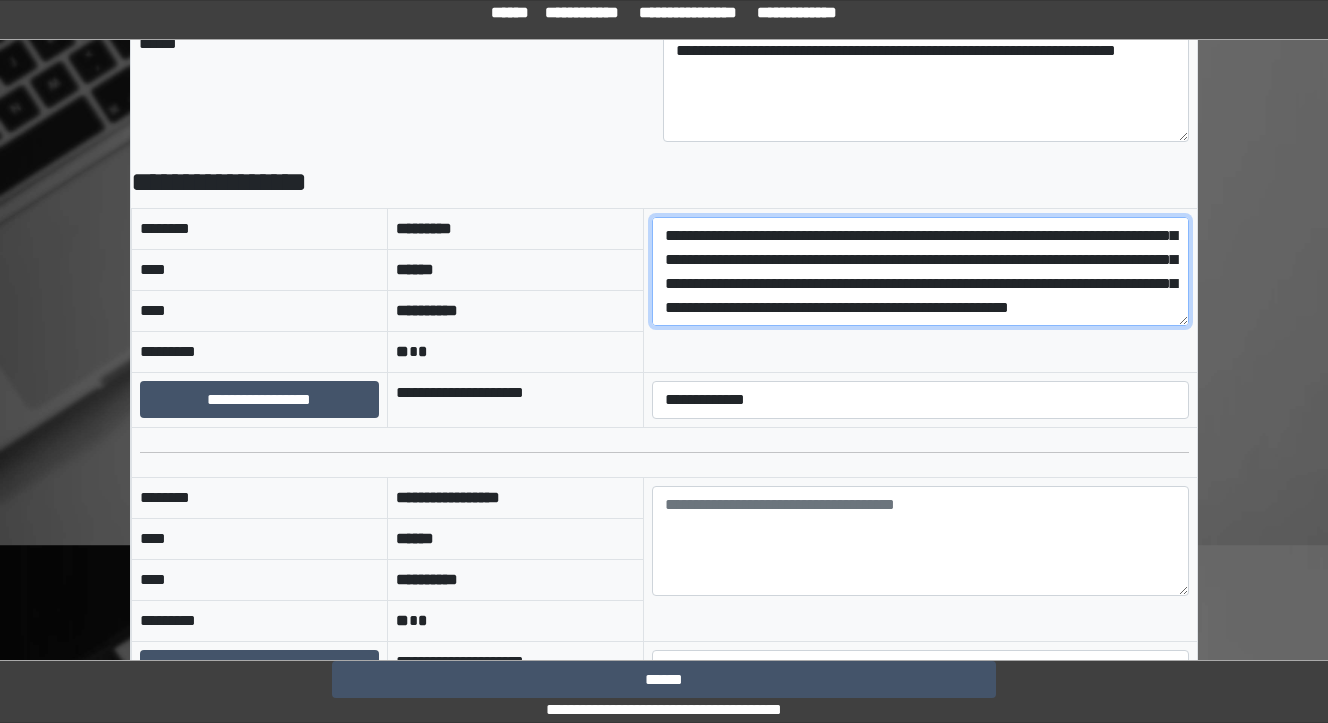 click on "**********" at bounding box center [920, 272] 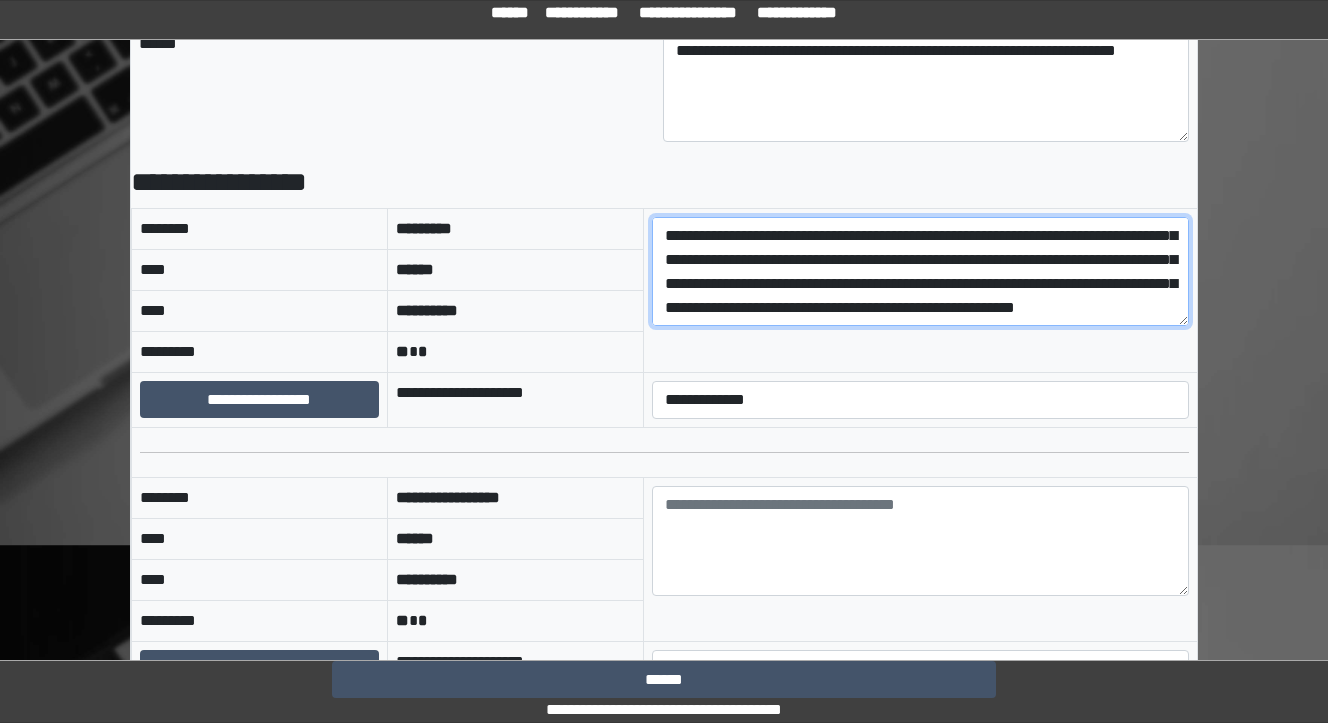 scroll, scrollTop: 78, scrollLeft: 0, axis: vertical 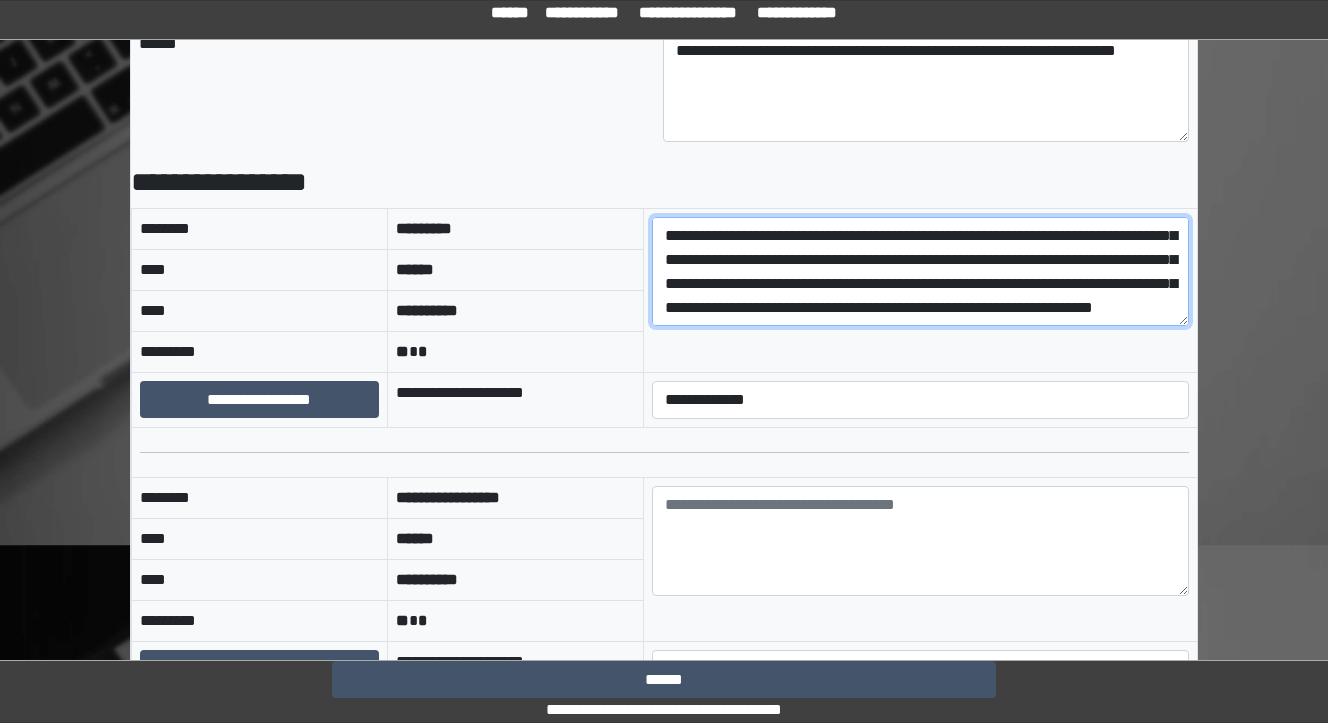 drag, startPoint x: 1046, startPoint y: 255, endPoint x: 922, endPoint y: 252, distance: 124.036285 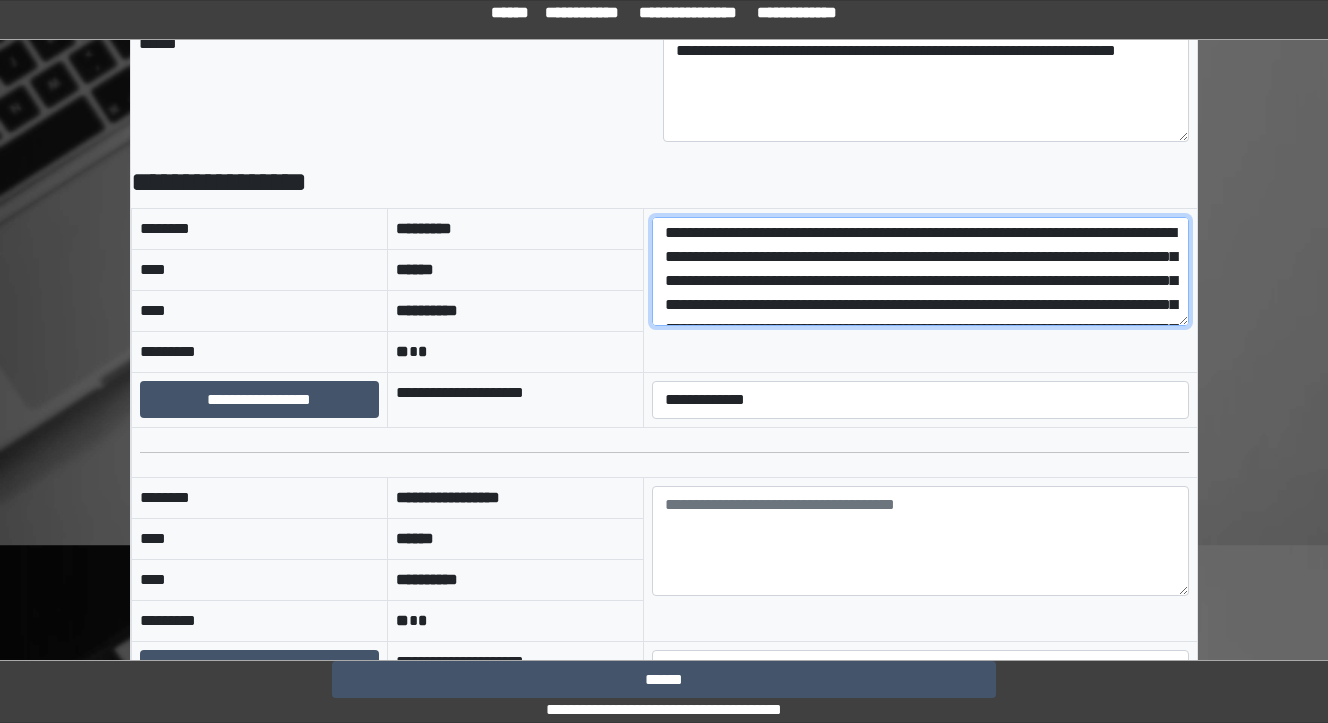 scroll, scrollTop: 0, scrollLeft: 0, axis: both 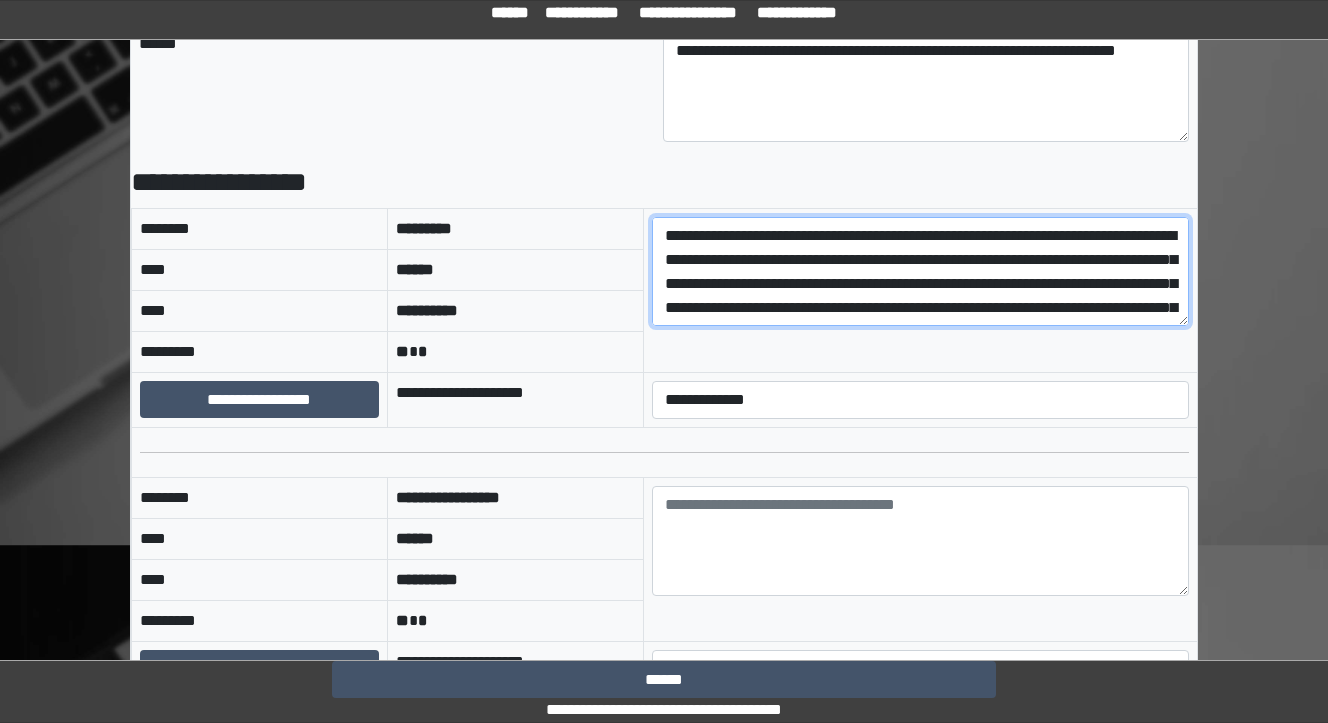 click on "**********" at bounding box center (920, 272) 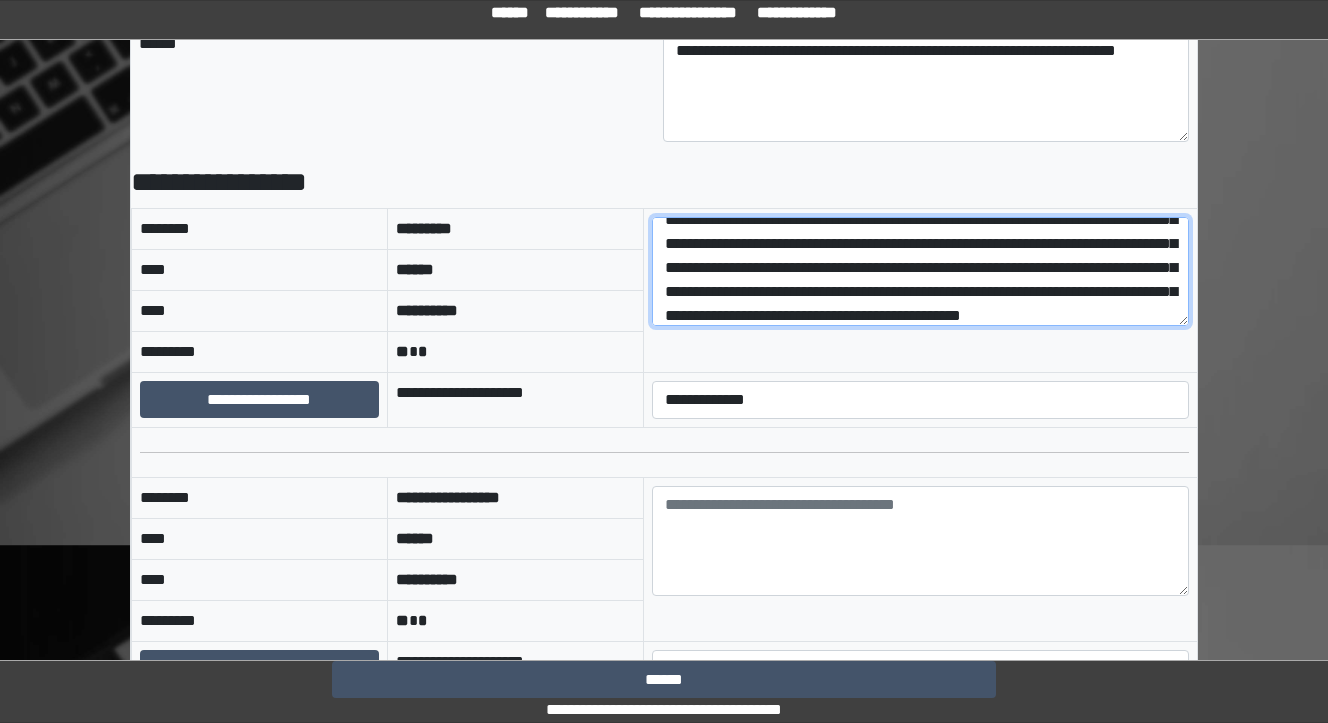 scroll, scrollTop: 216, scrollLeft: 0, axis: vertical 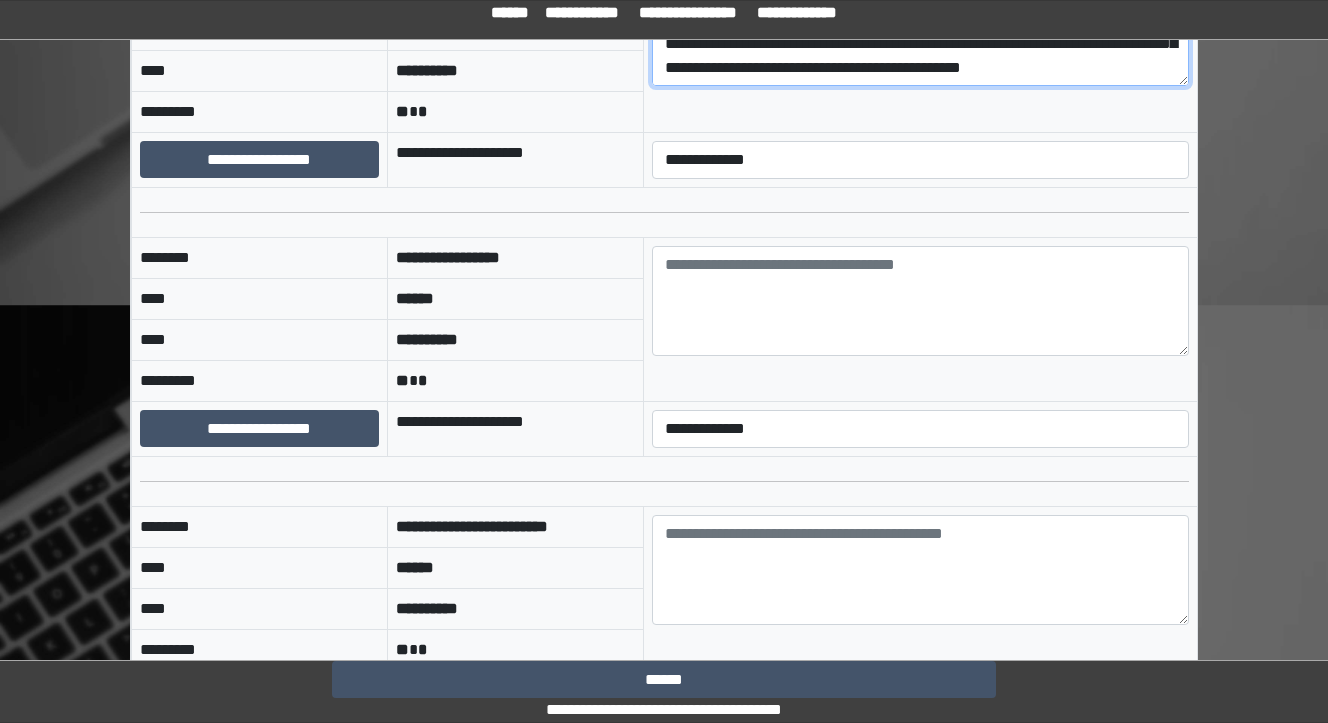 type on "**********" 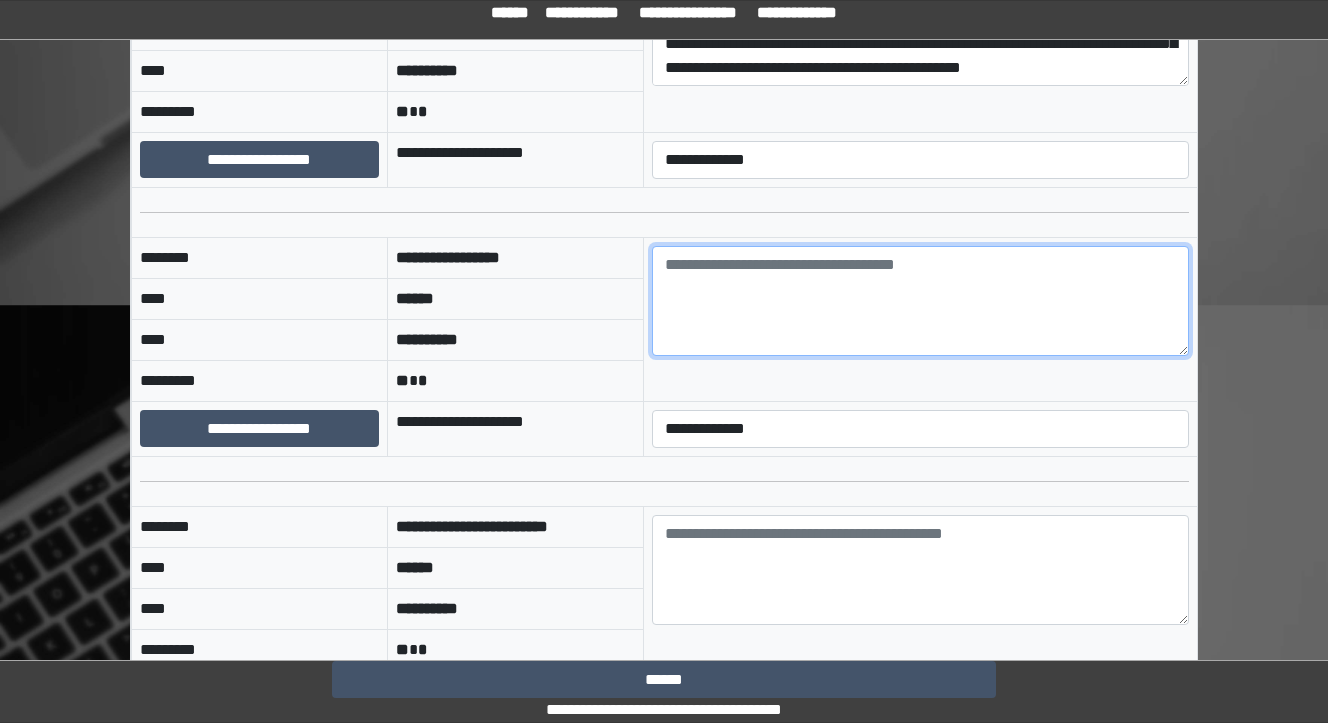 click at bounding box center [920, 301] 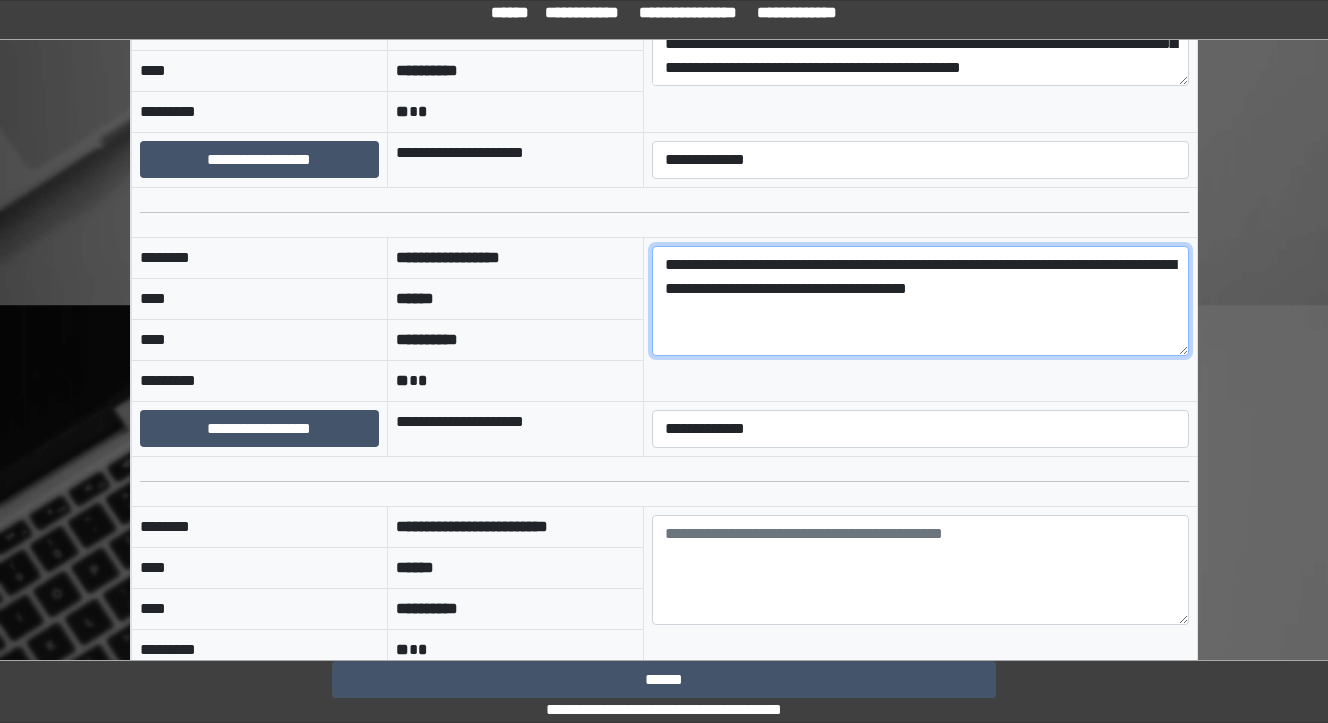 scroll, scrollTop: 560, scrollLeft: 0, axis: vertical 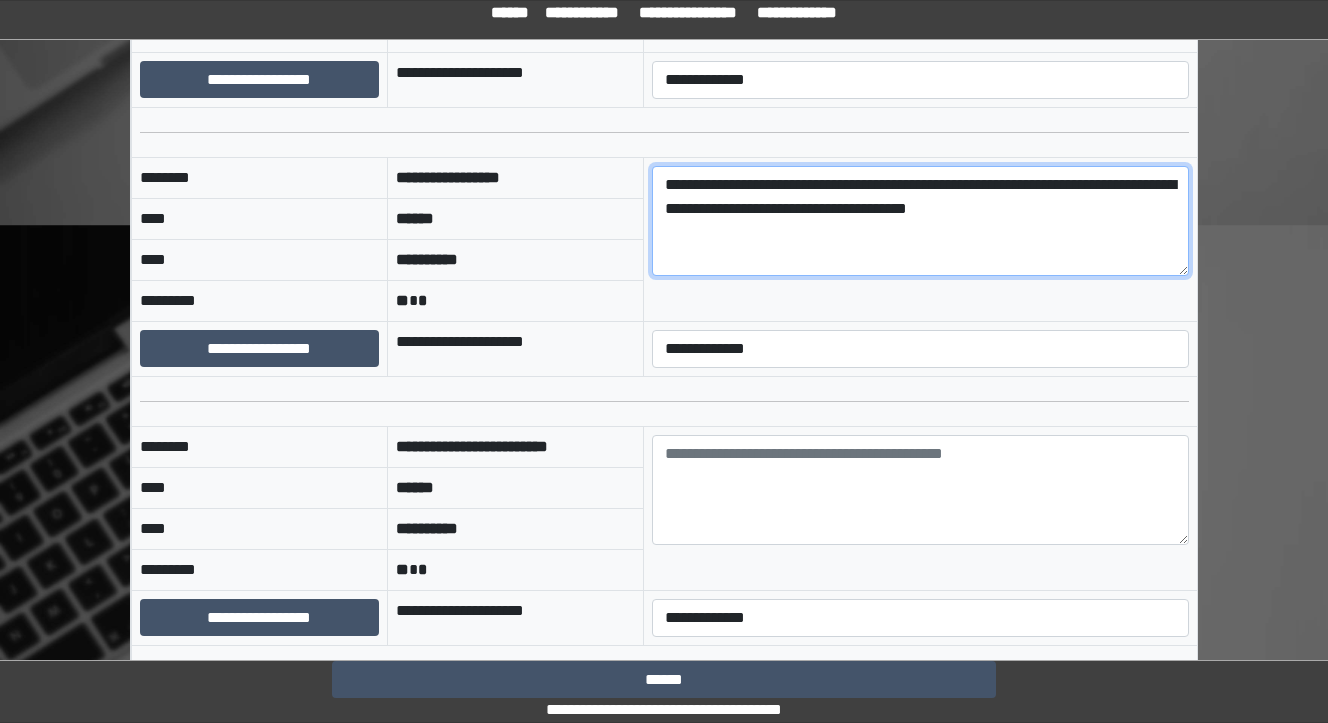 click on "**********" at bounding box center (920, 221) 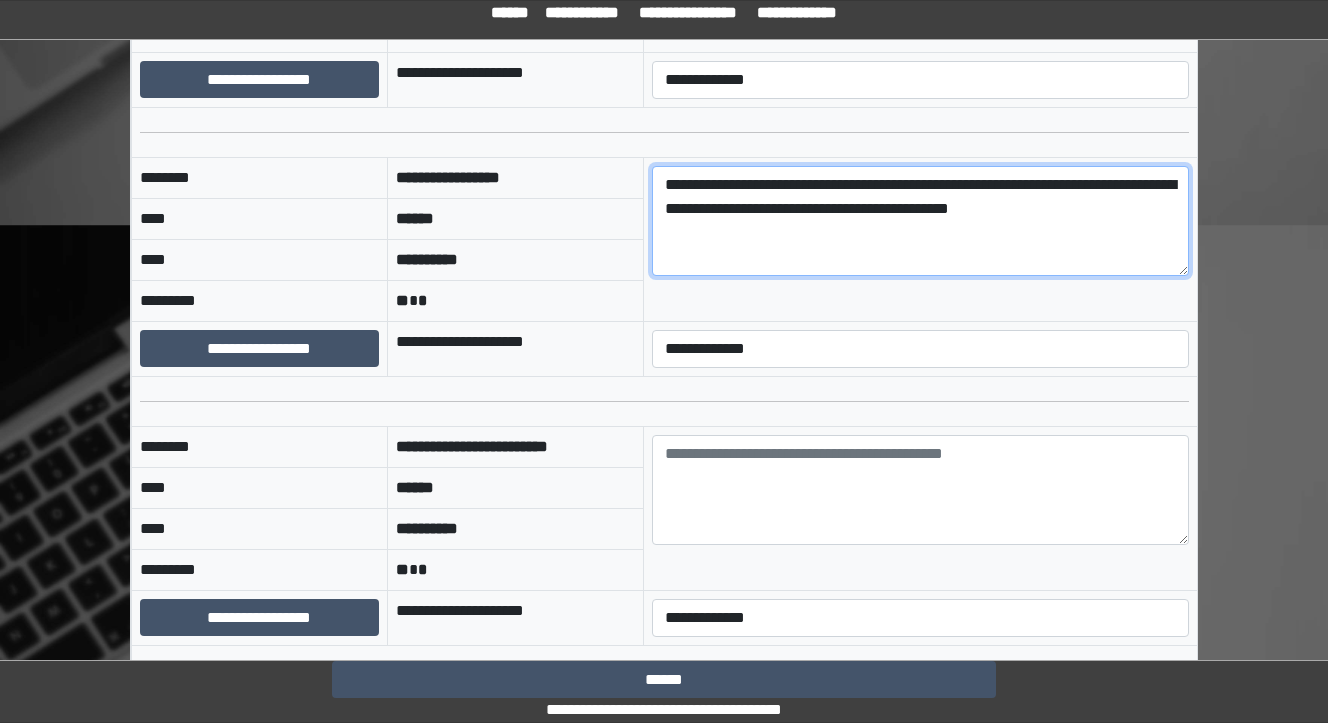 click on "**********" at bounding box center [920, 221] 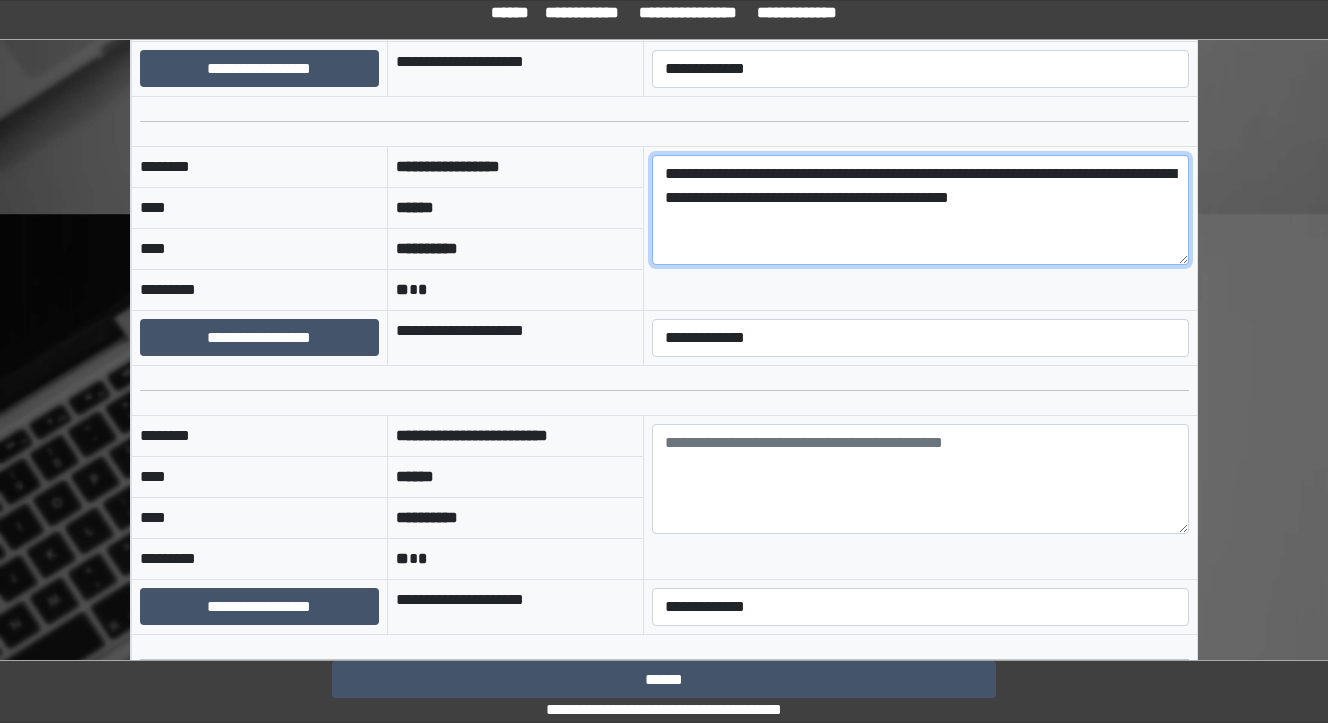 scroll, scrollTop: 640, scrollLeft: 0, axis: vertical 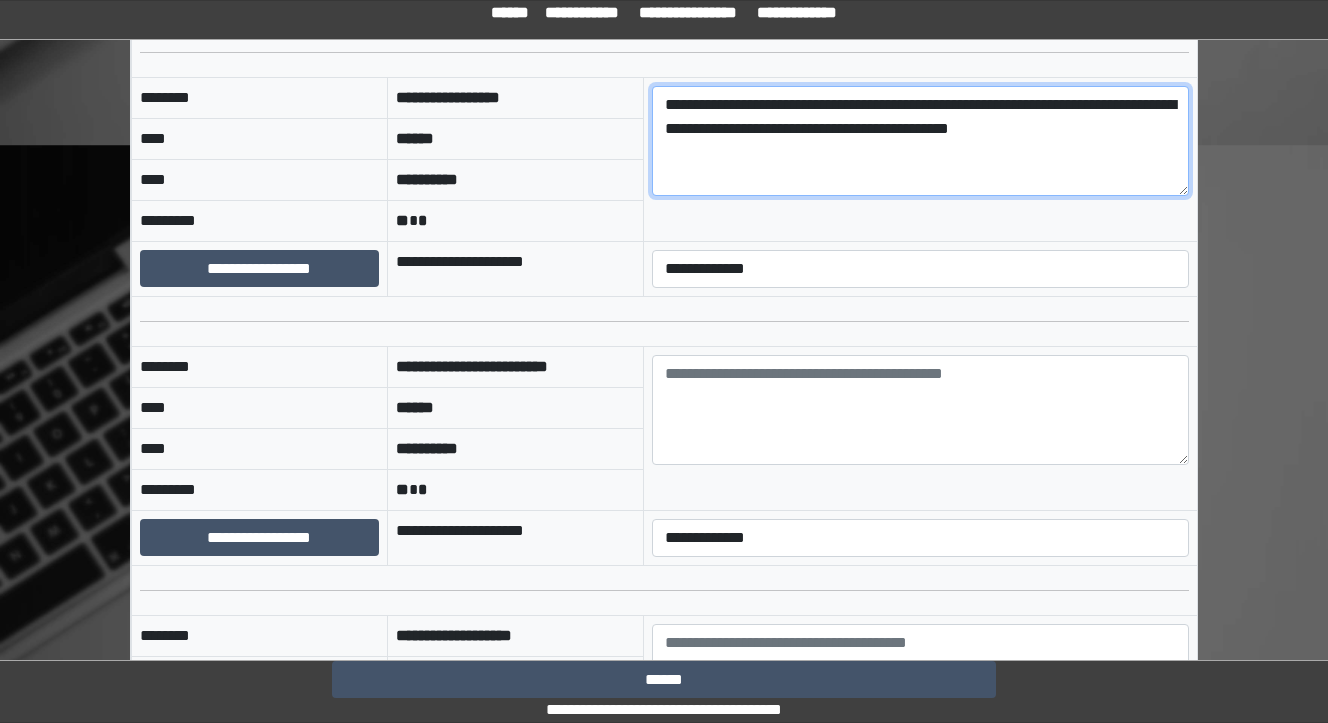 drag, startPoint x: 1134, startPoint y: 133, endPoint x: 635, endPoint y: 97, distance: 500.2969 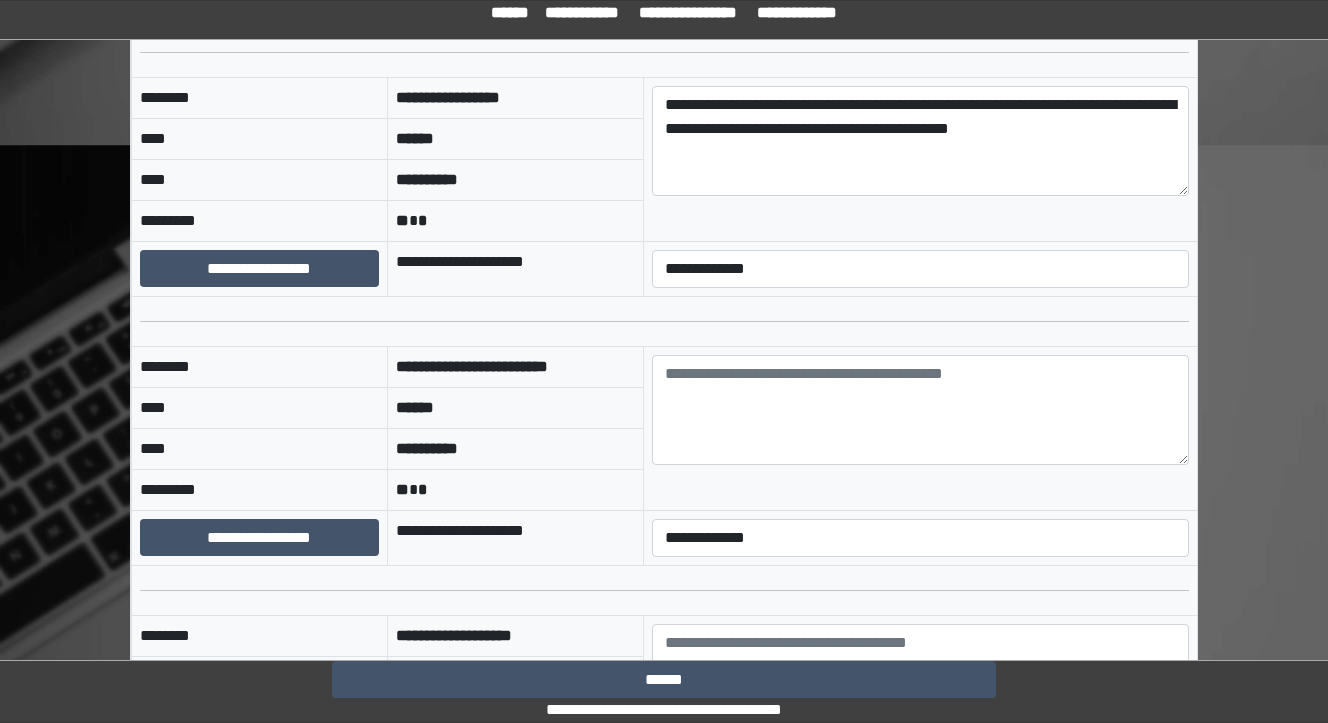 click on "**********" at bounding box center (920, 159) 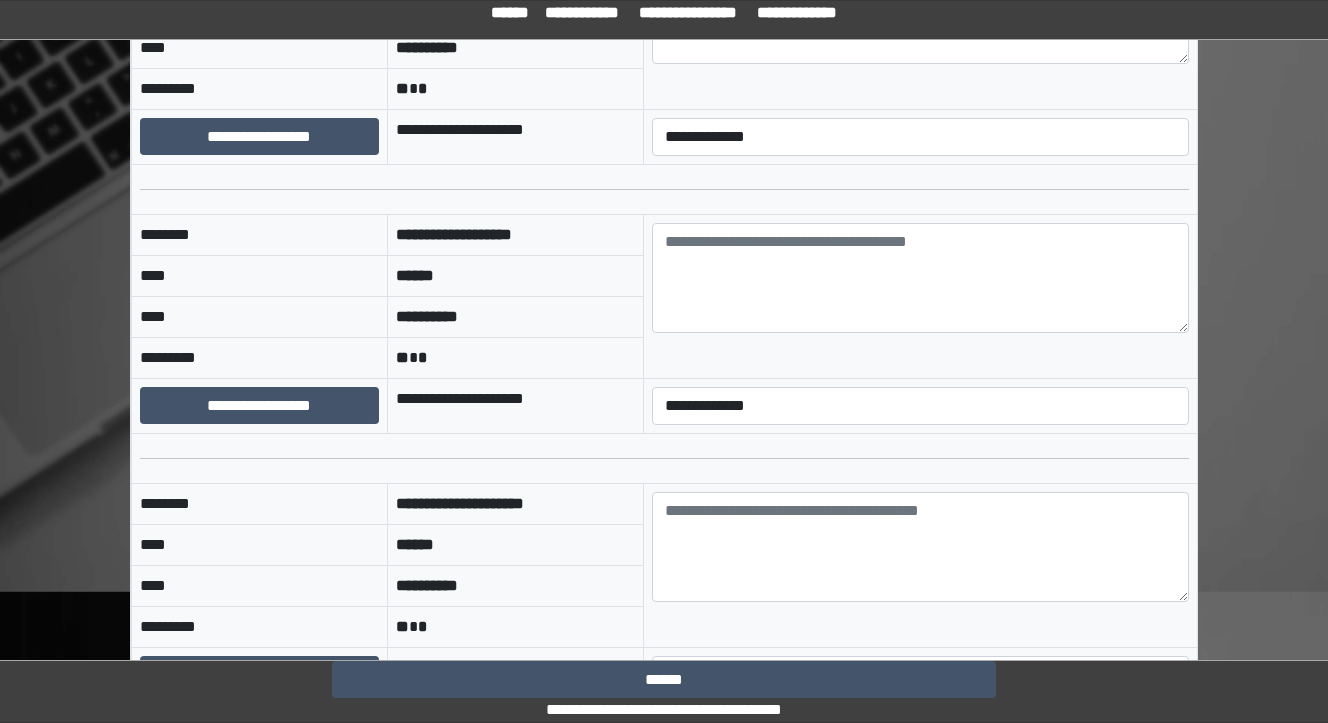 scroll, scrollTop: 1040, scrollLeft: 0, axis: vertical 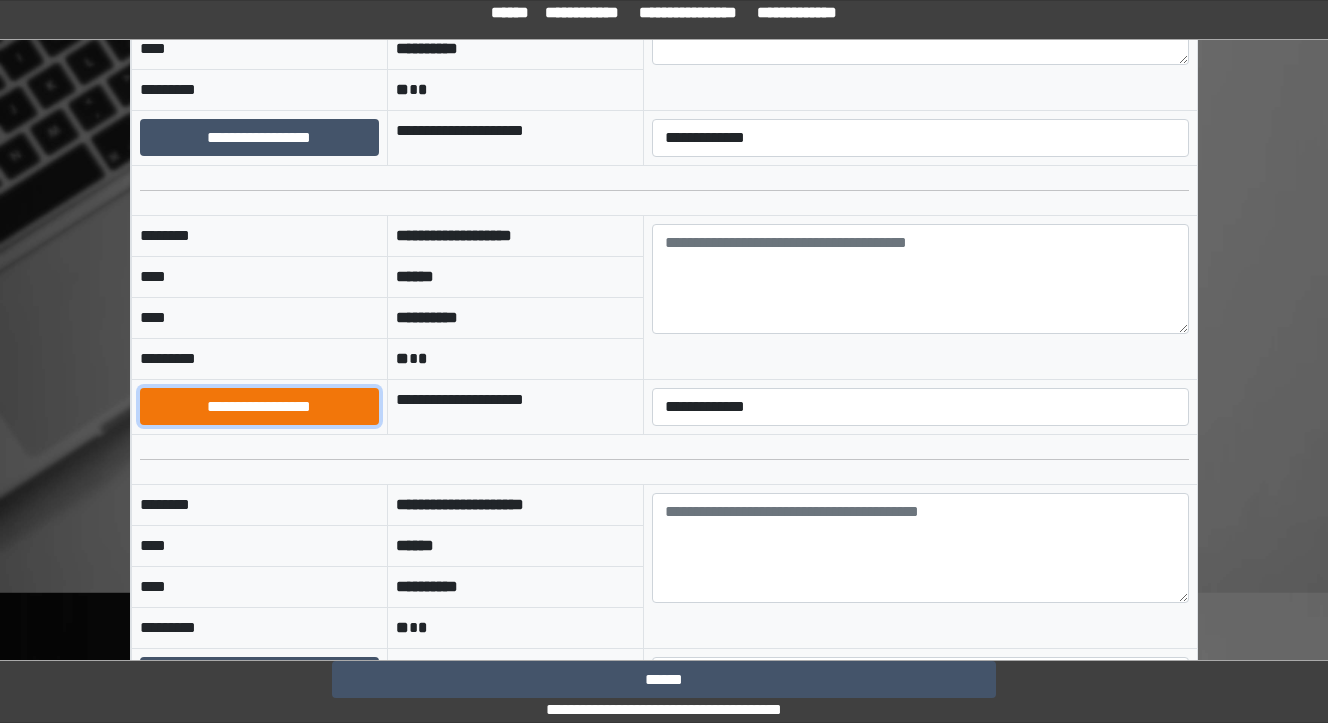 click on "**********" at bounding box center (259, 407) 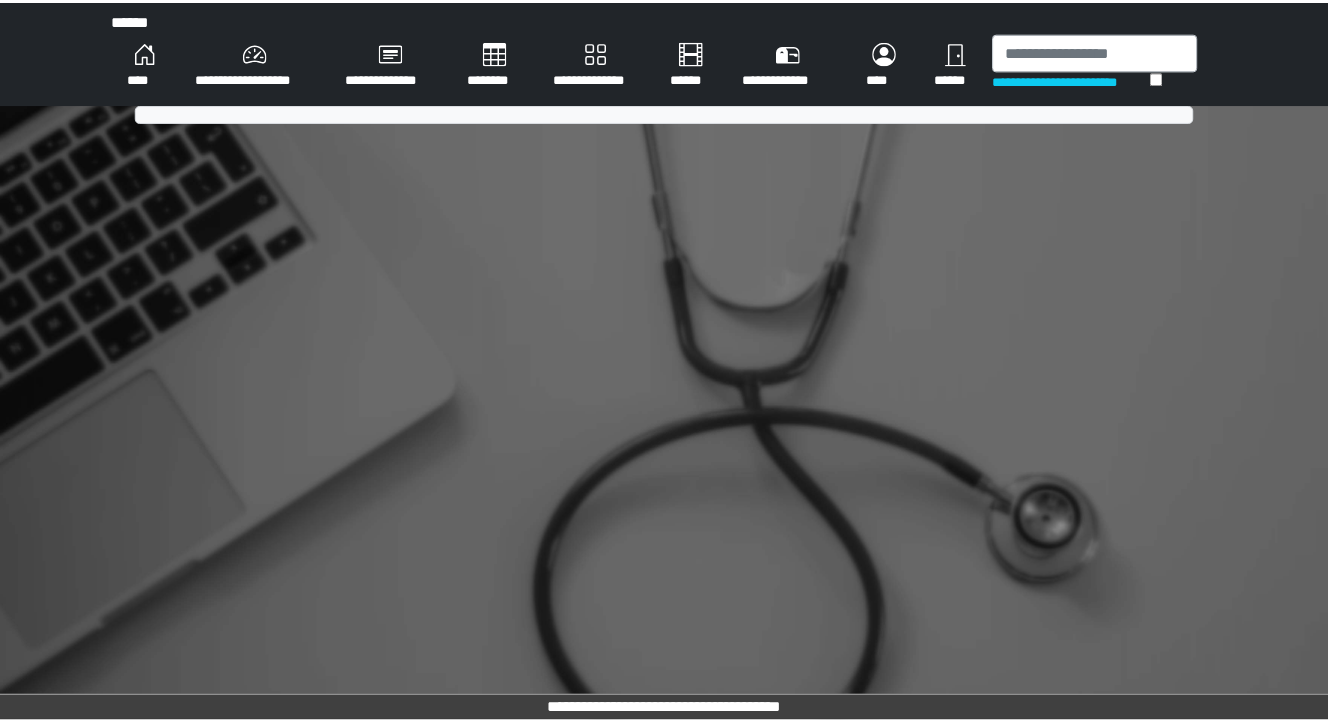 scroll, scrollTop: 0, scrollLeft: 0, axis: both 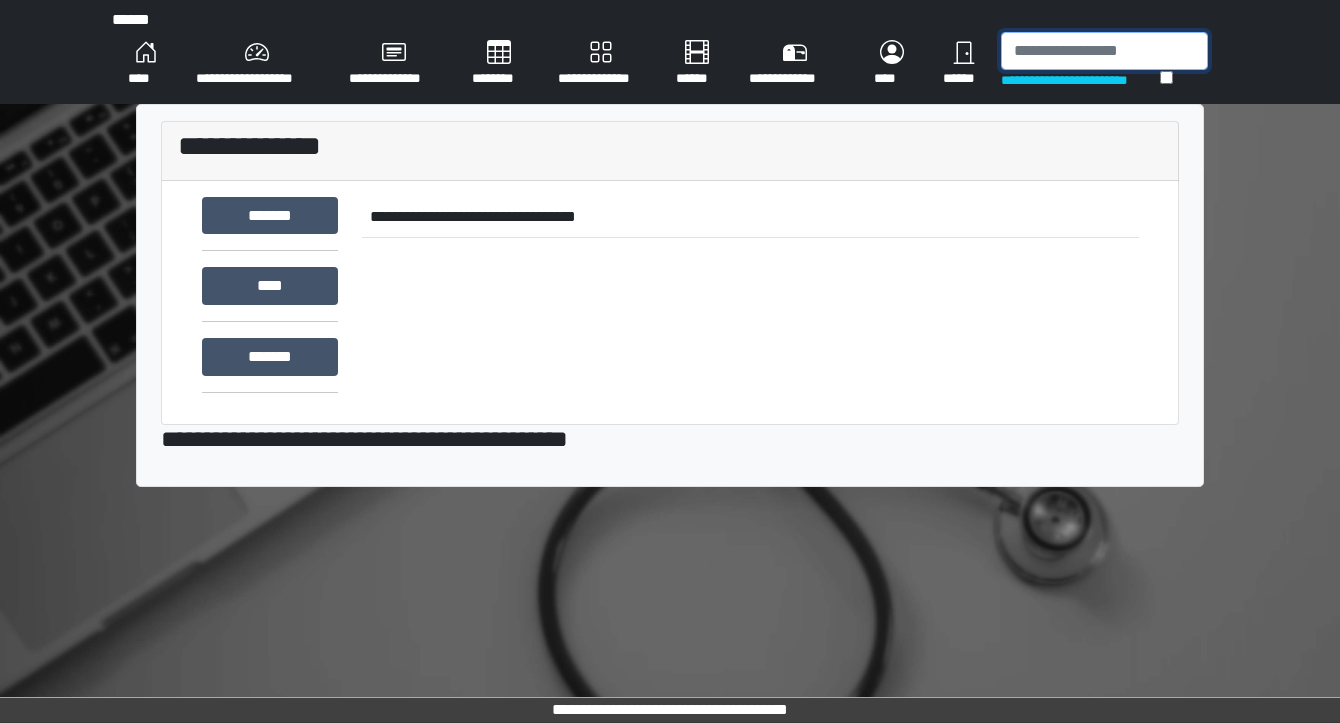 click at bounding box center [1104, 51] 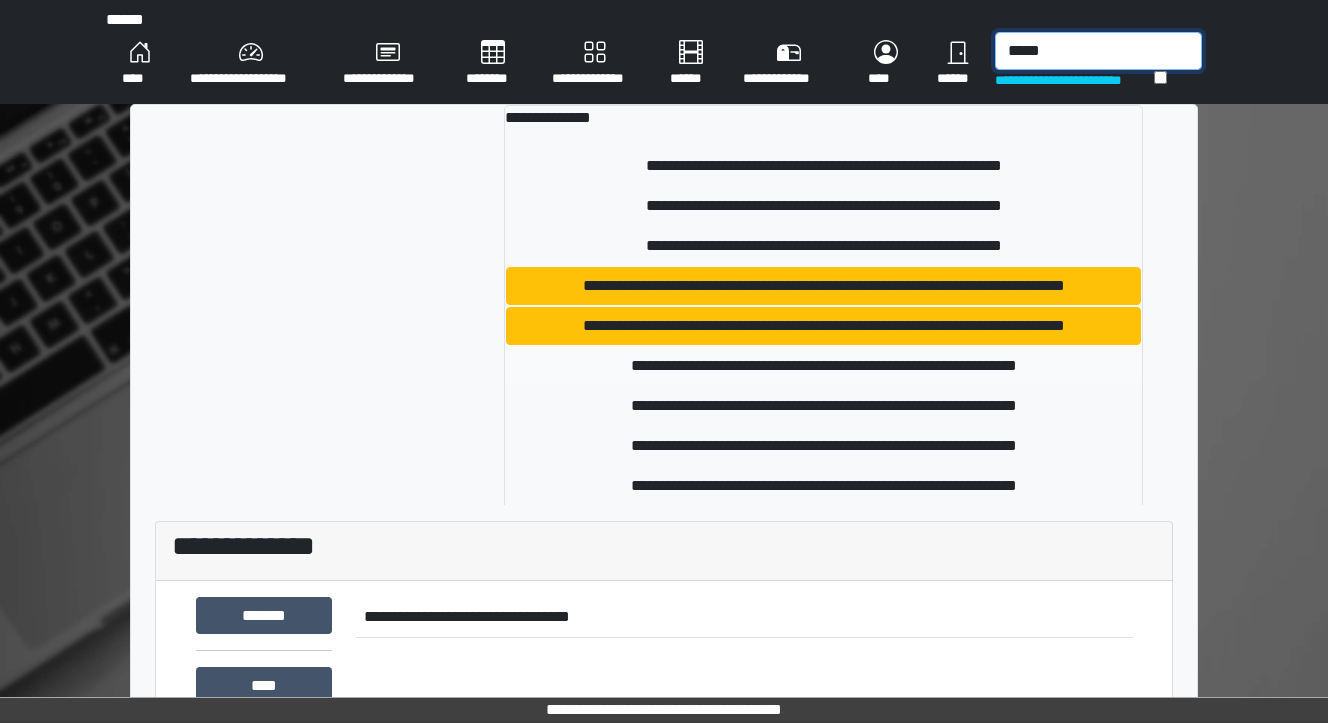 type on "*****" 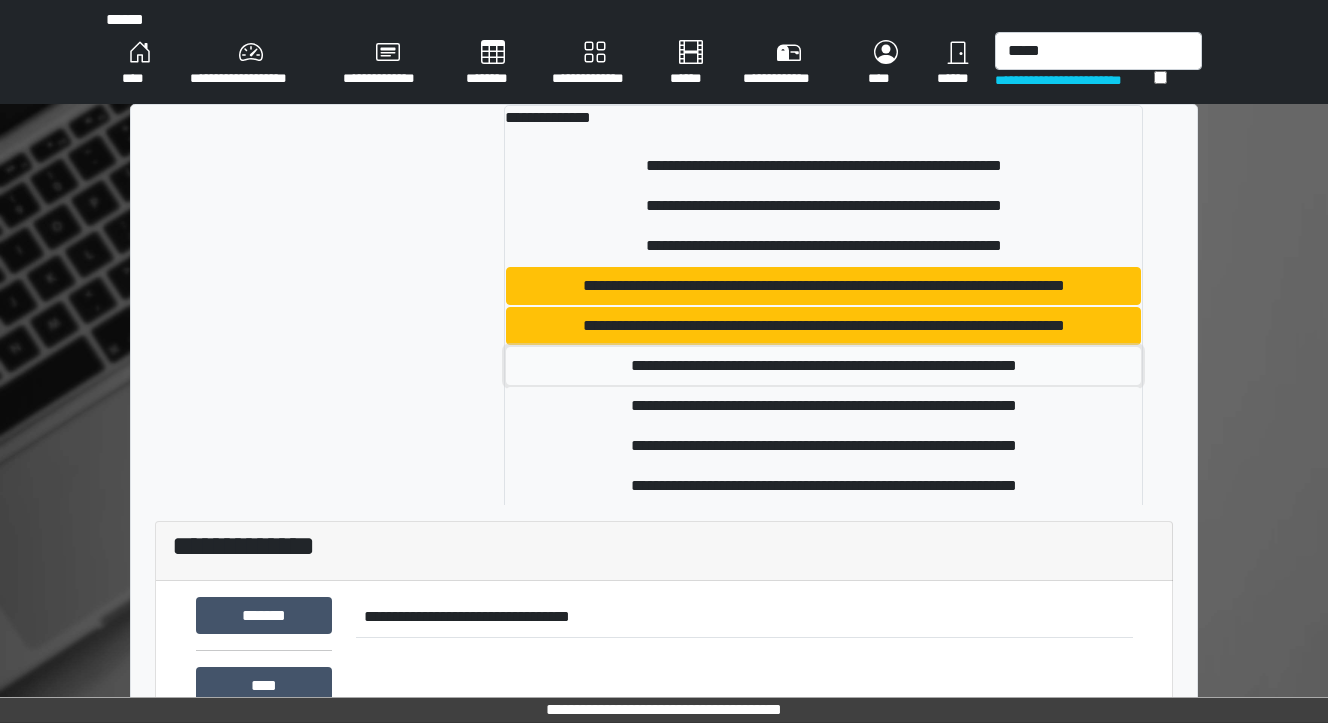 click on "**********" at bounding box center (823, 366) 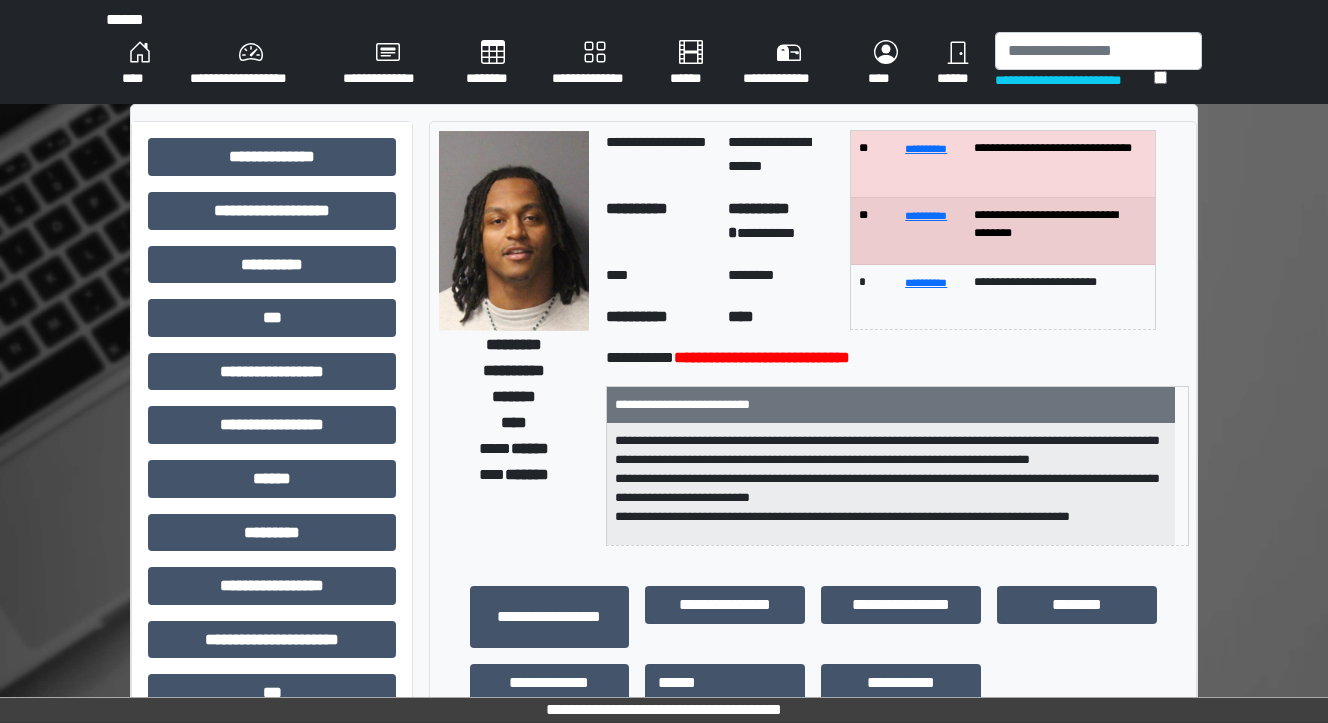 scroll, scrollTop: 0, scrollLeft: 0, axis: both 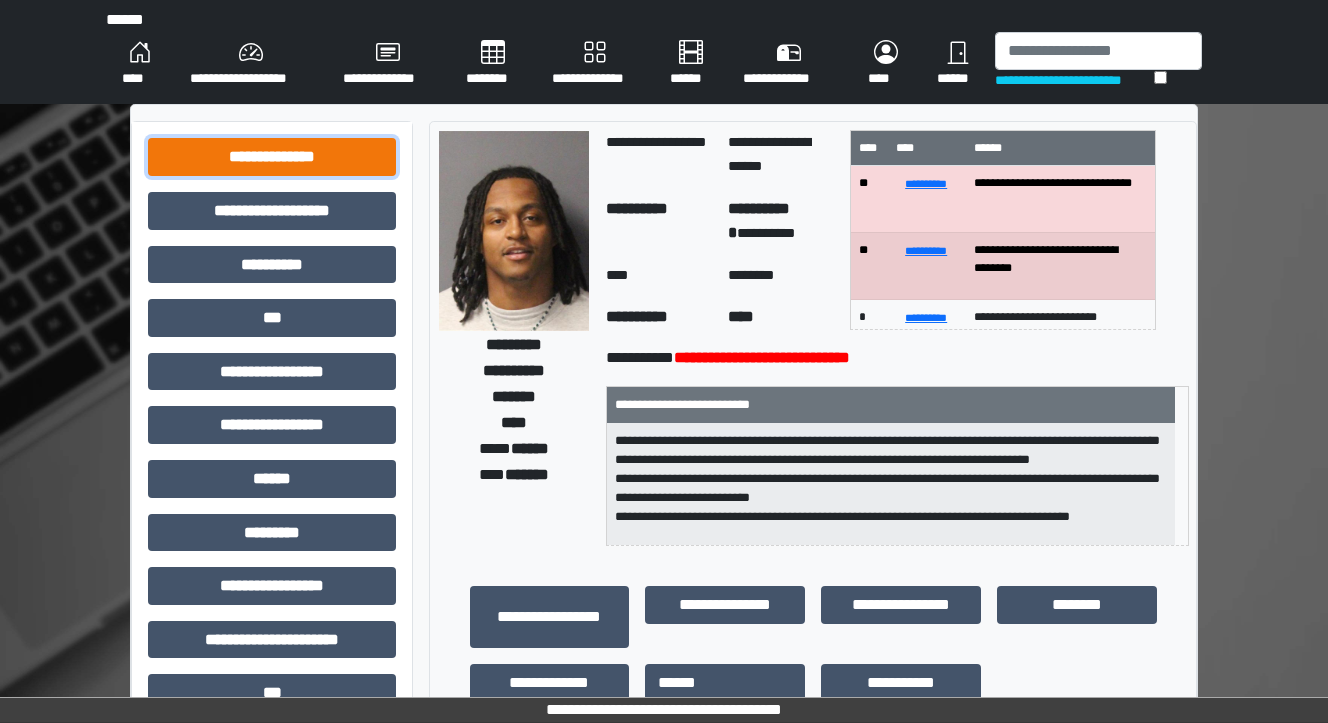 click on "**********" at bounding box center [272, 157] 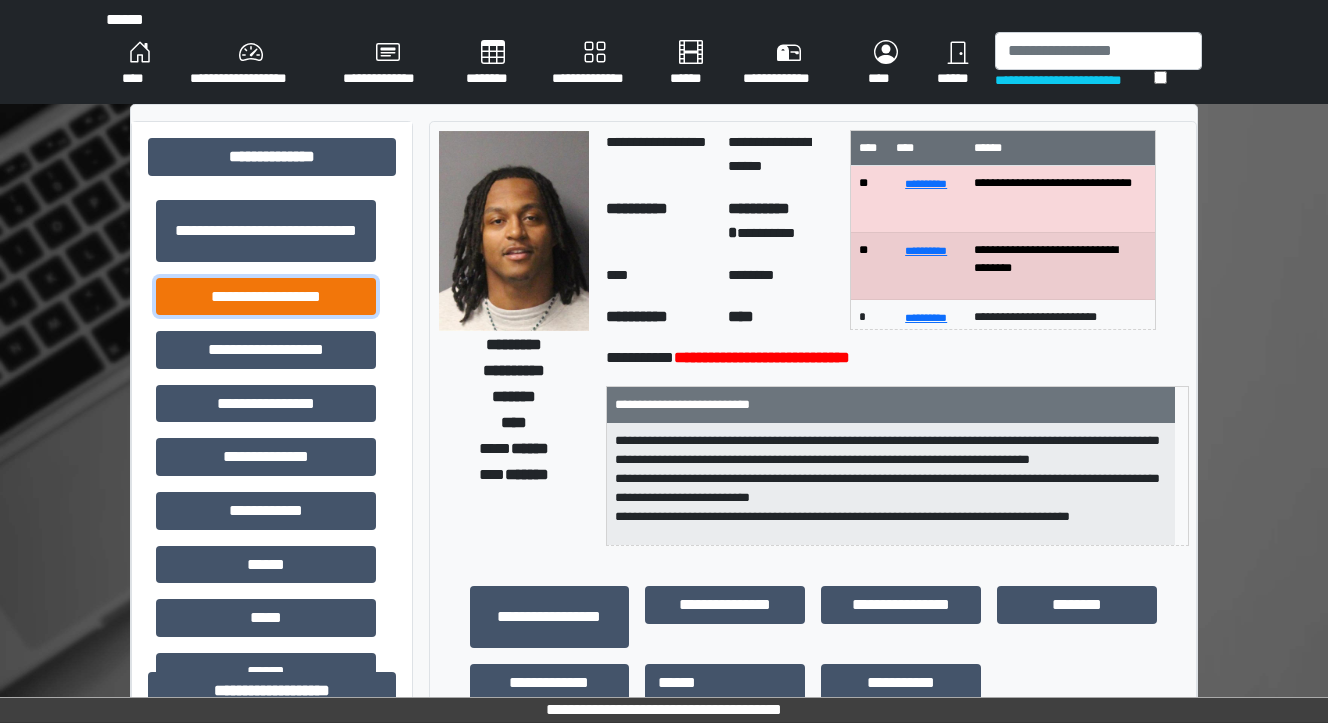 click on "**********" at bounding box center (266, 297) 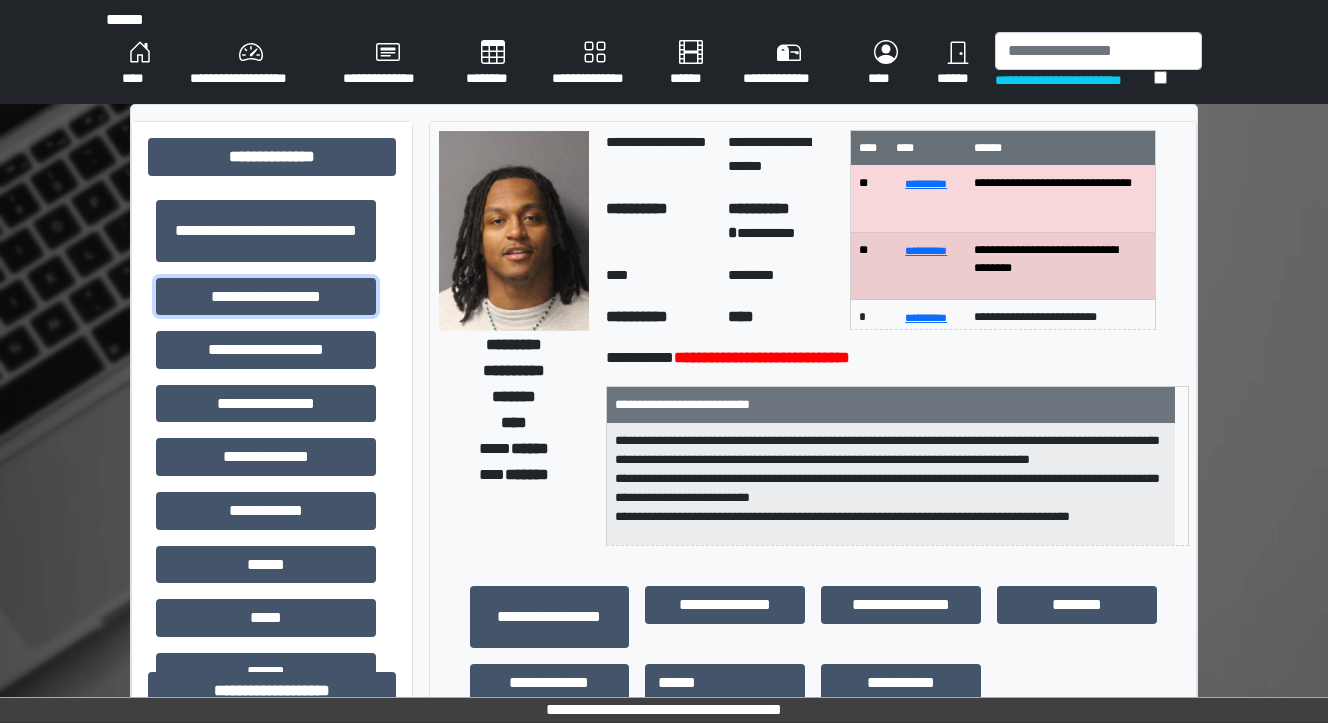 scroll, scrollTop: 320, scrollLeft: 0, axis: vertical 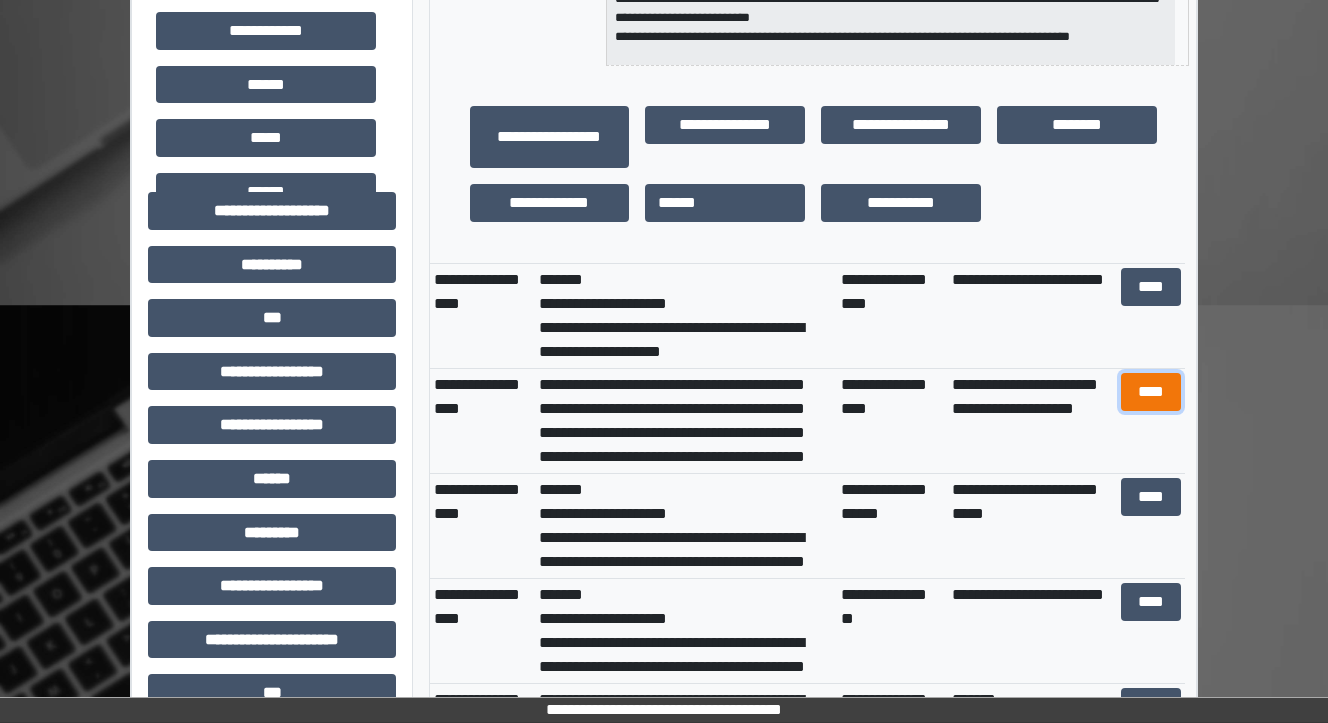 click on "****" at bounding box center [1150, 392] 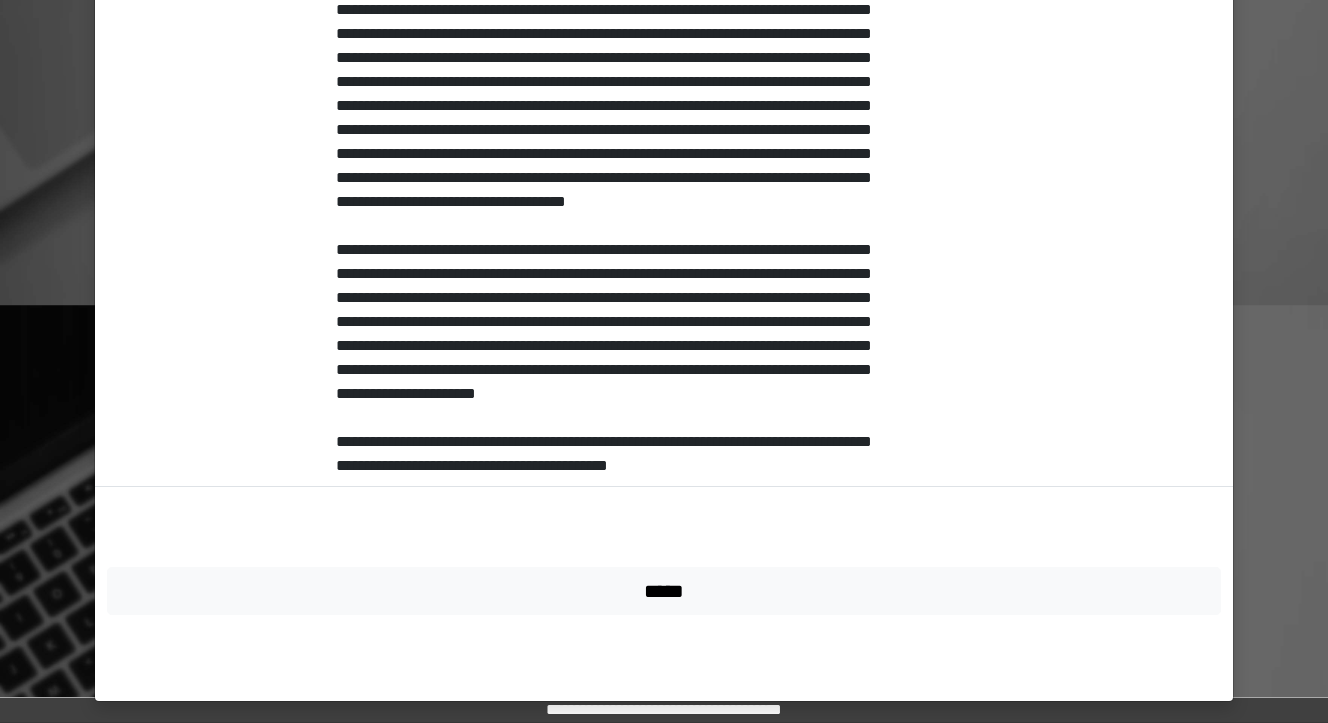 scroll, scrollTop: 662, scrollLeft: 0, axis: vertical 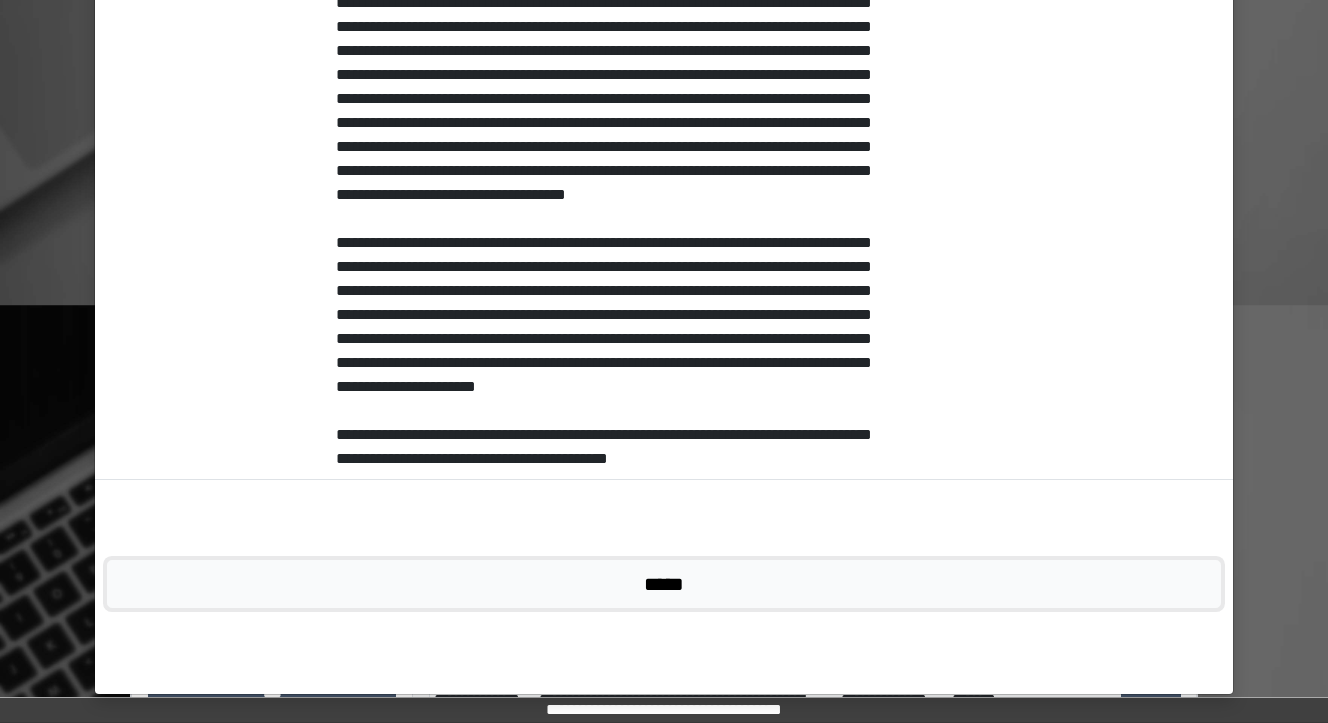 click on "*****" at bounding box center (664, 584) 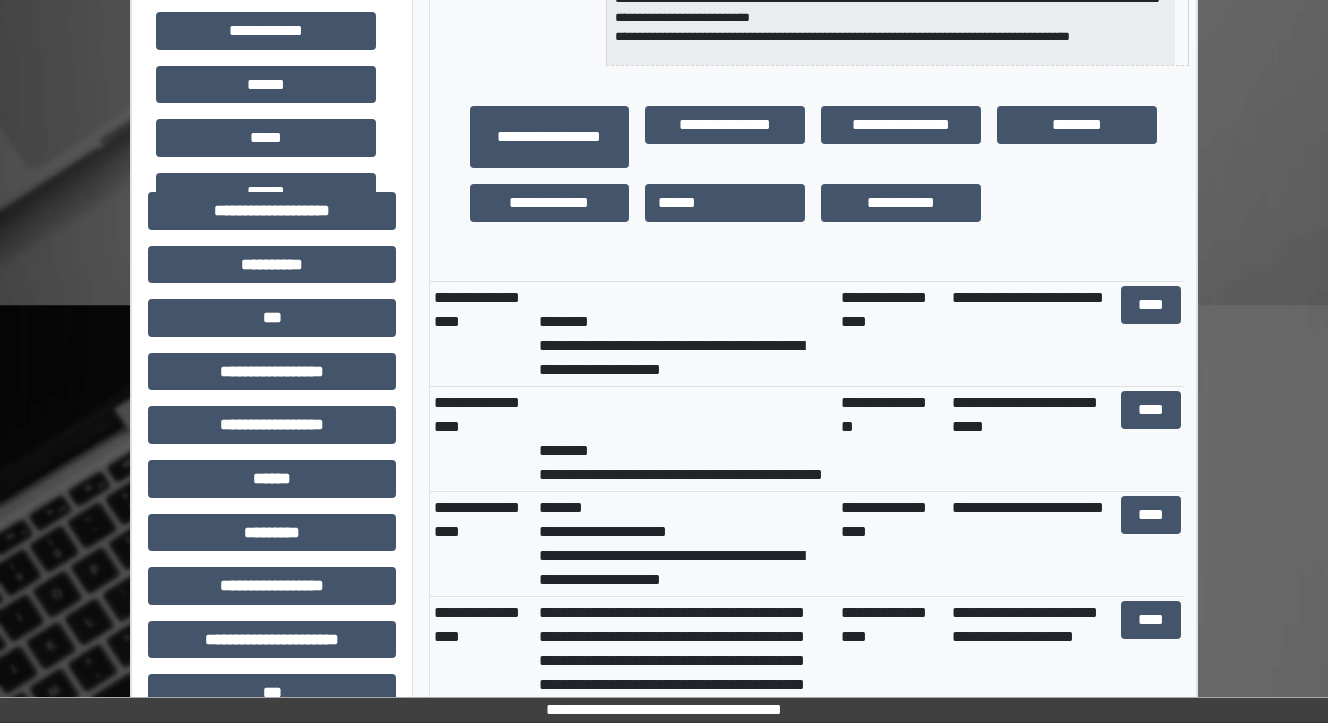 scroll, scrollTop: 80, scrollLeft: 0, axis: vertical 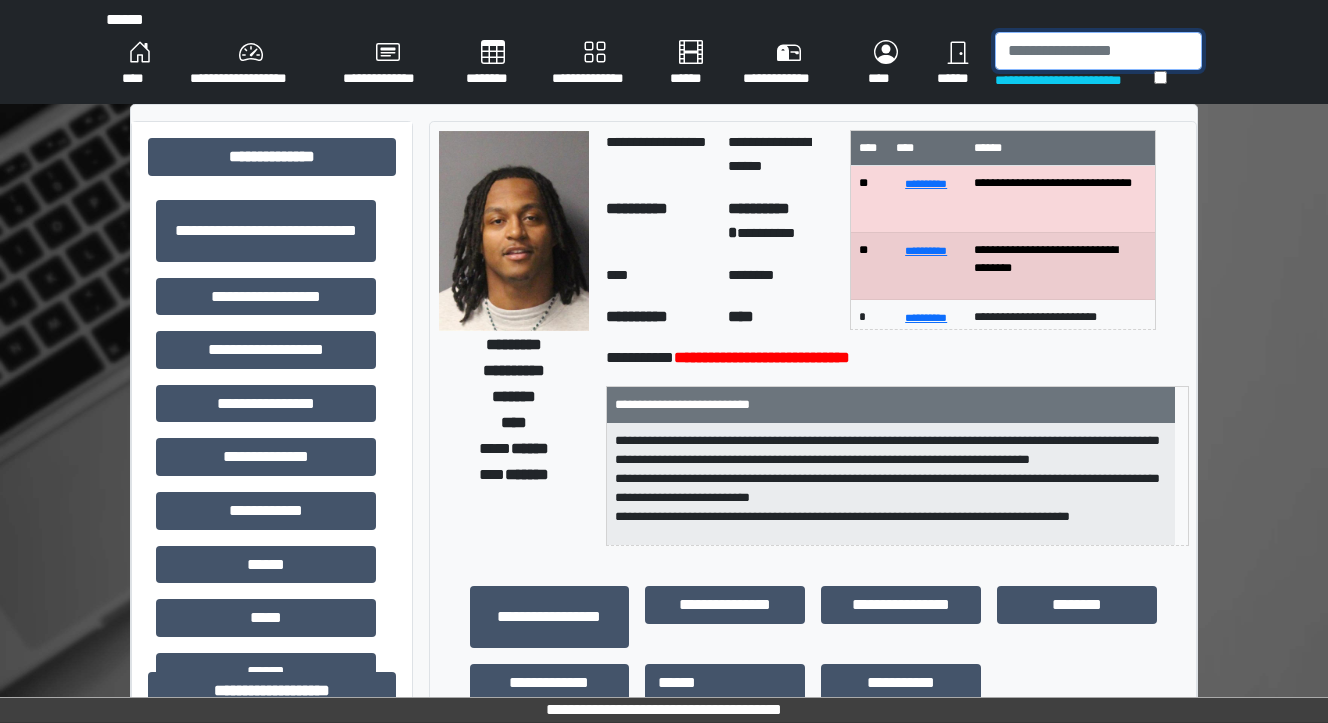 click at bounding box center [1098, 51] 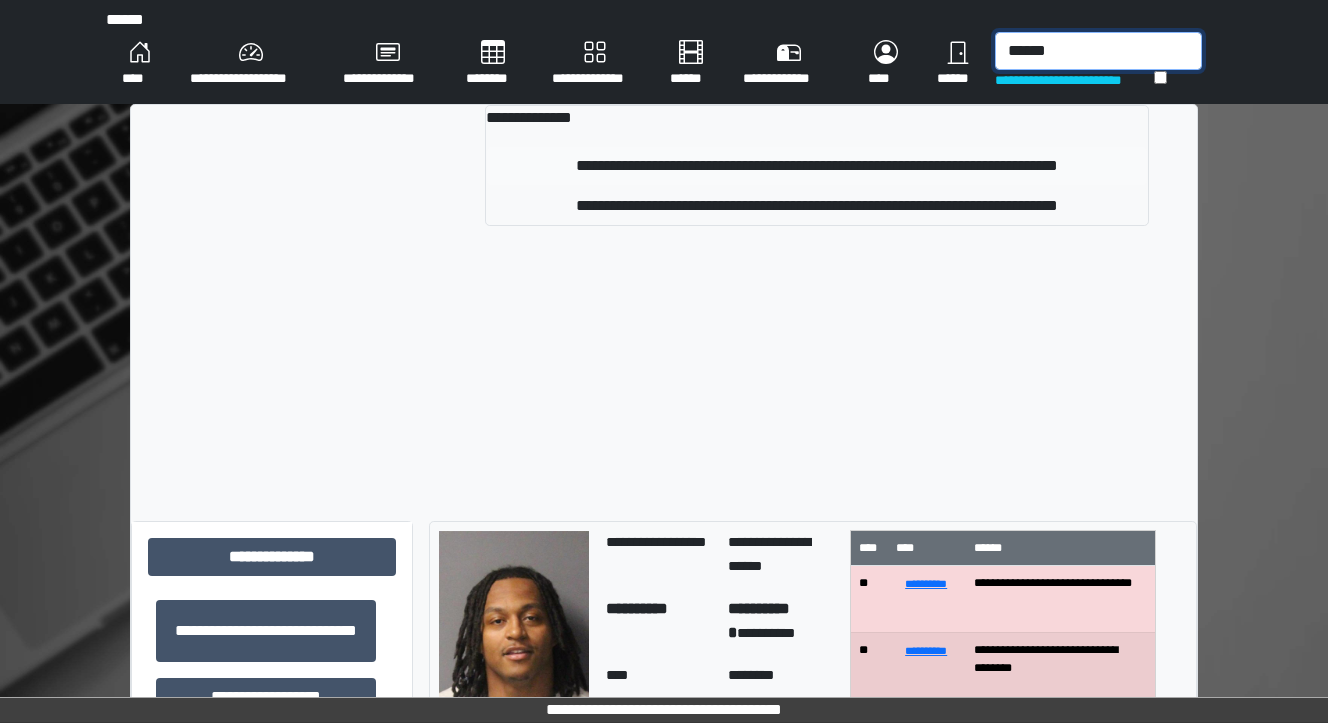type on "******" 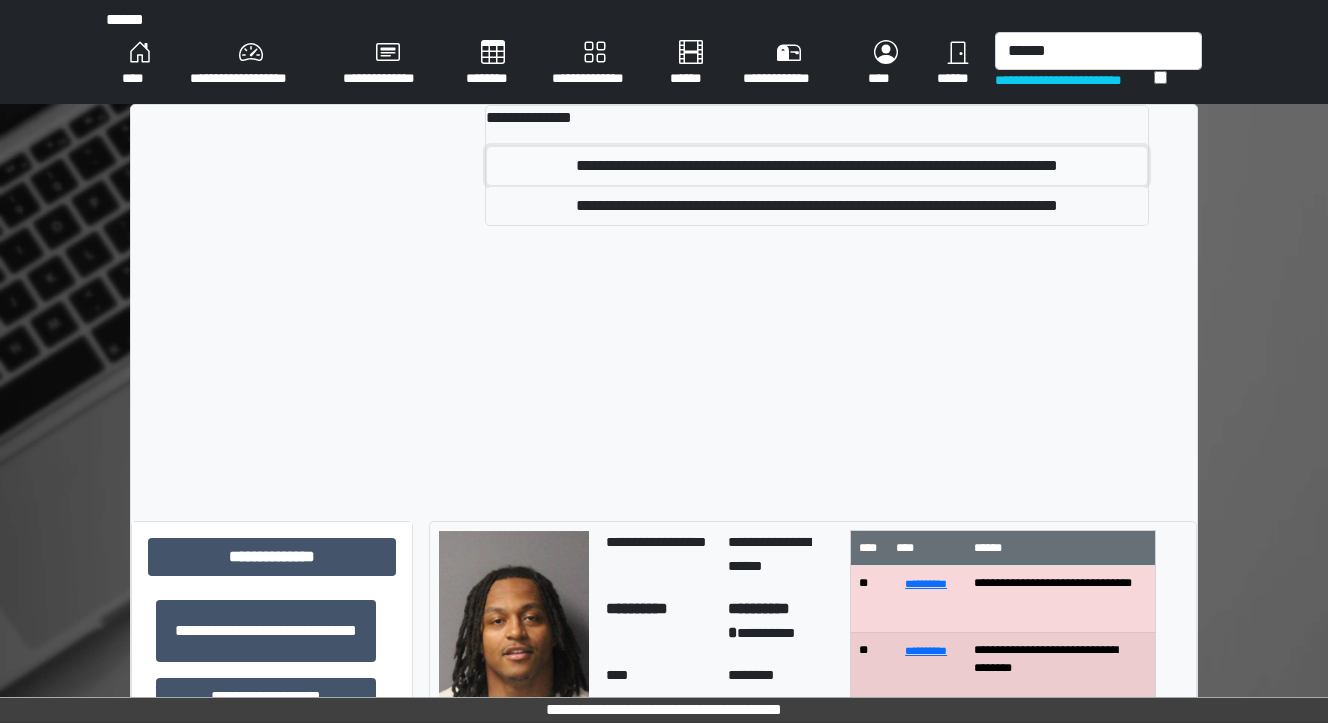 click on "**********" at bounding box center (817, 166) 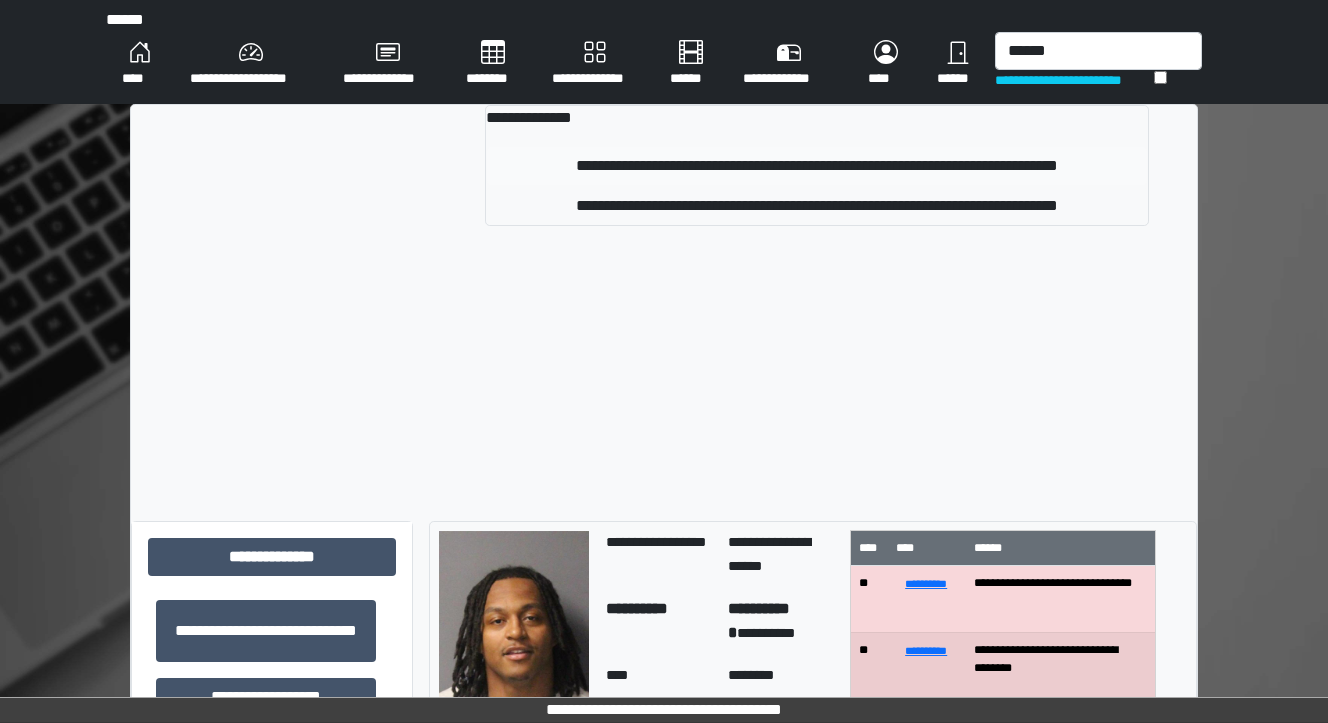 type 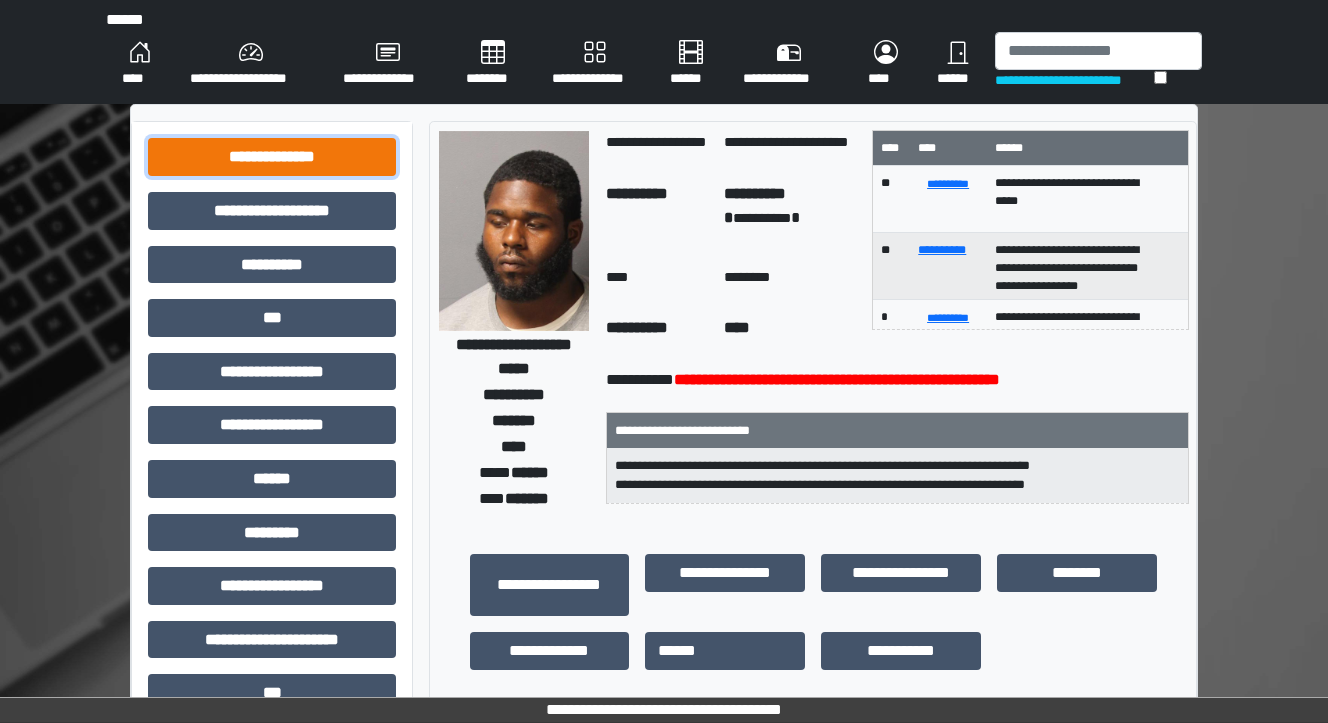 click on "**********" at bounding box center (272, 157) 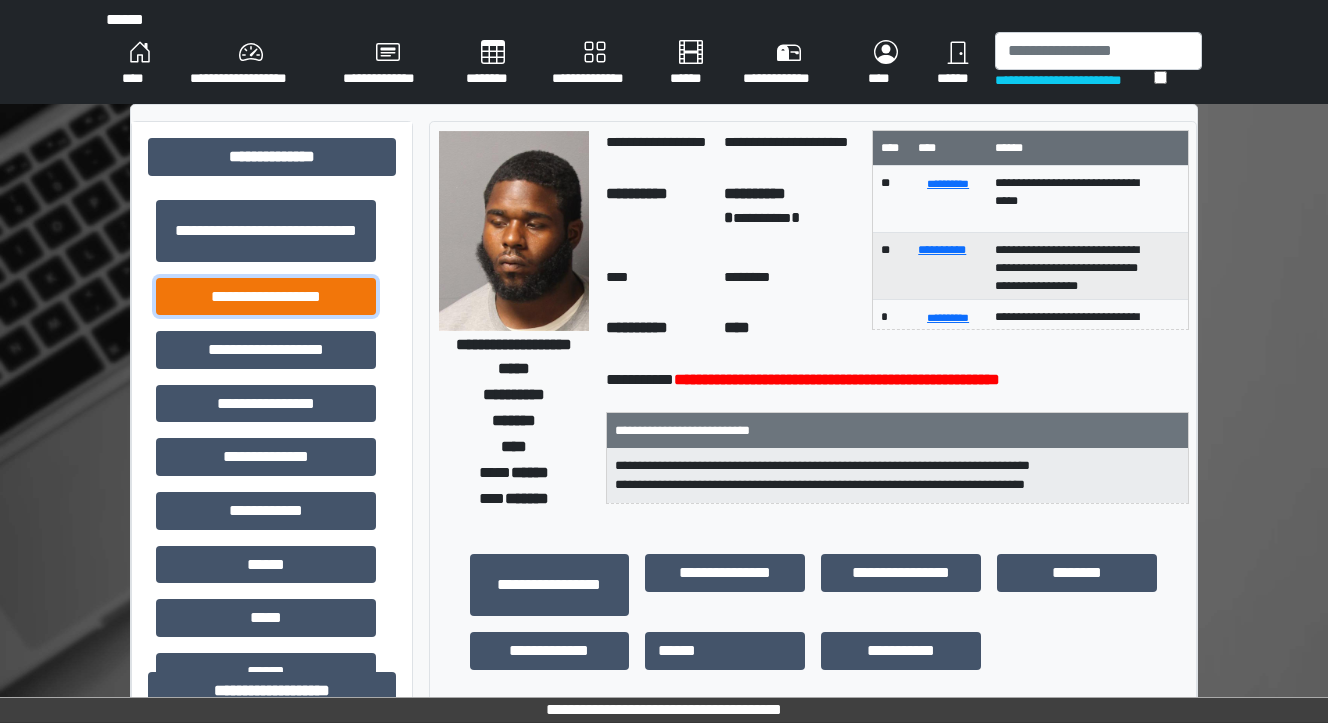 click on "**********" at bounding box center [266, 297] 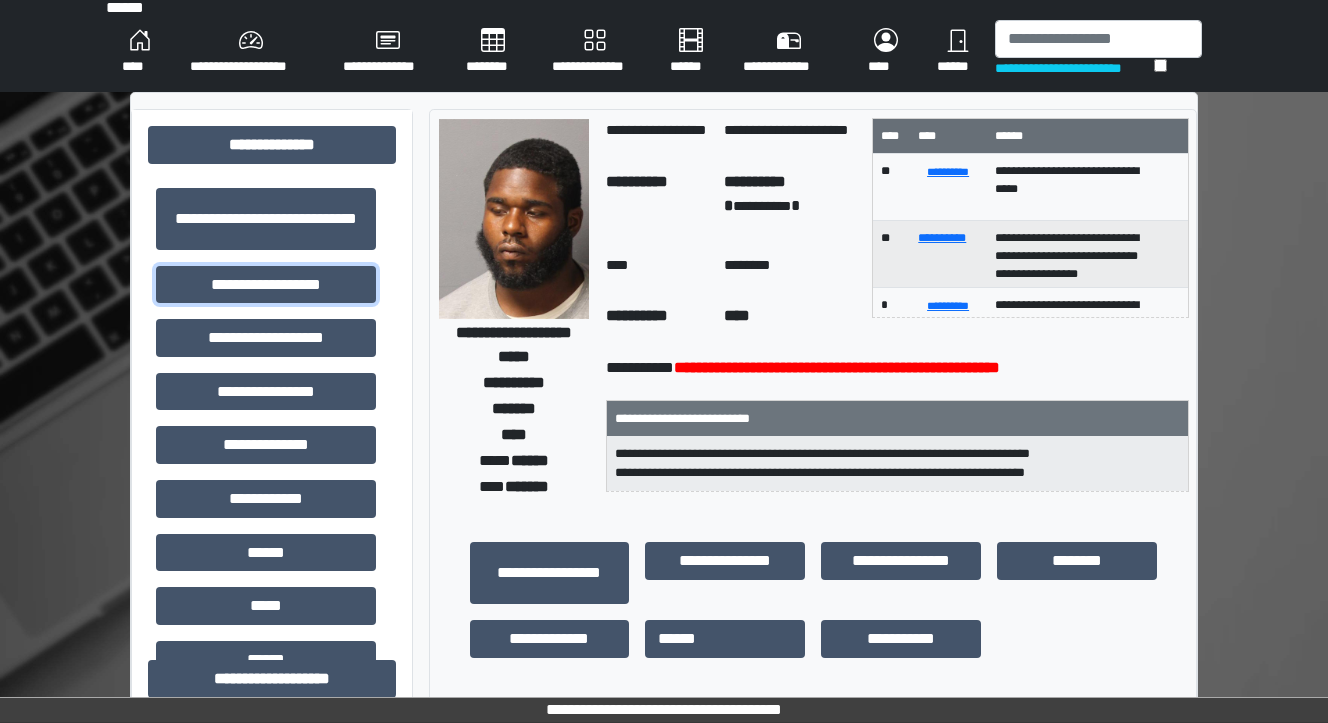 scroll, scrollTop: 400, scrollLeft: 0, axis: vertical 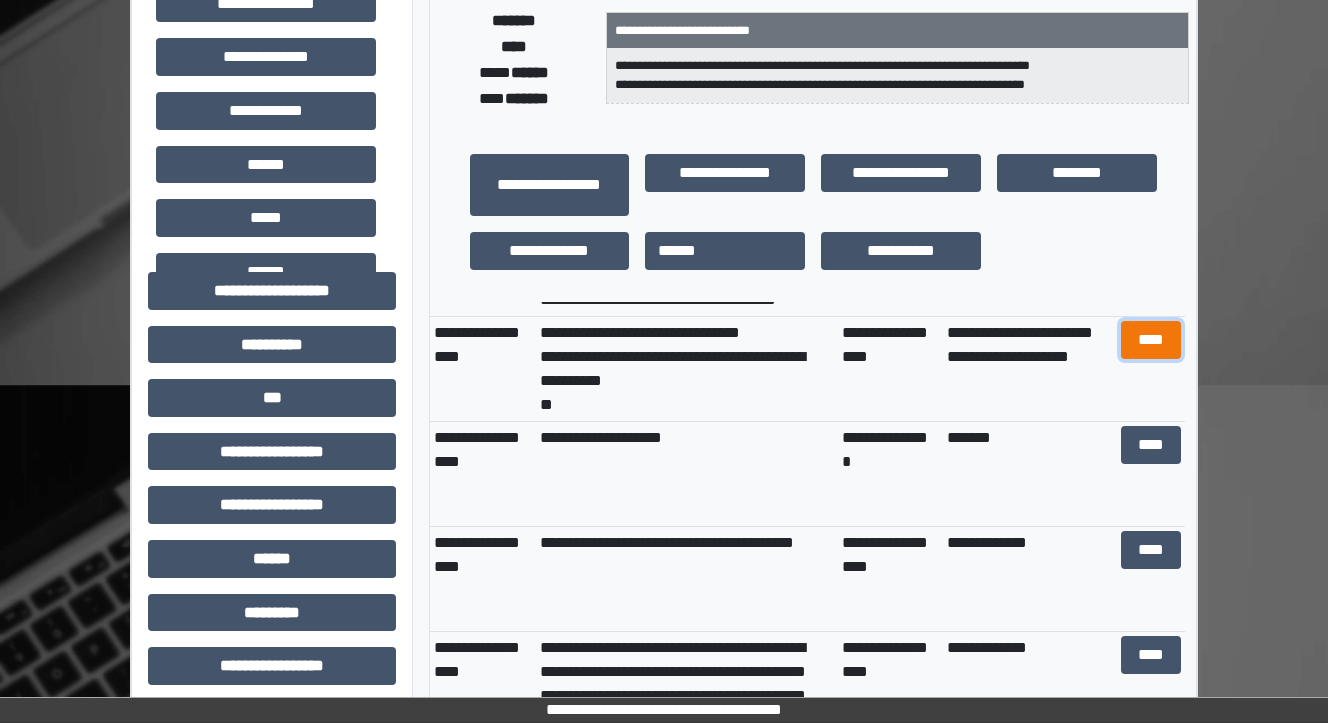 click on "****" at bounding box center (1150, 340) 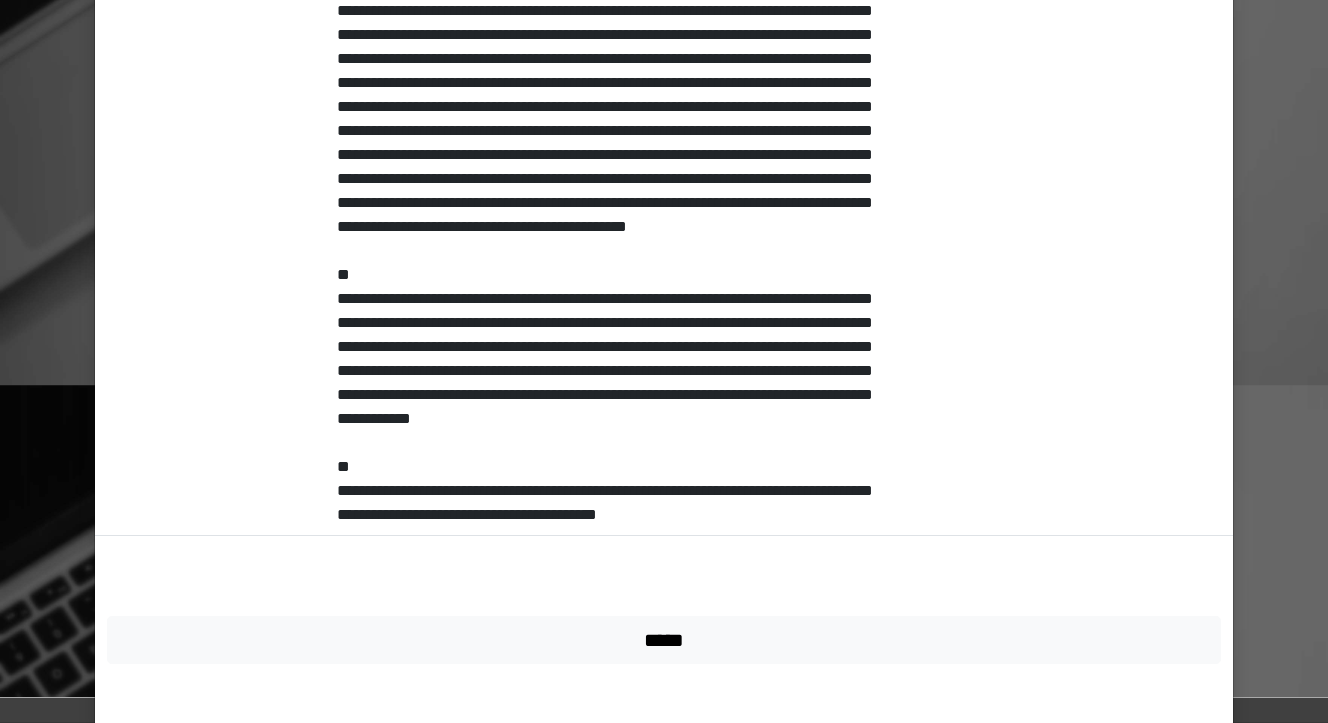 scroll, scrollTop: 614, scrollLeft: 0, axis: vertical 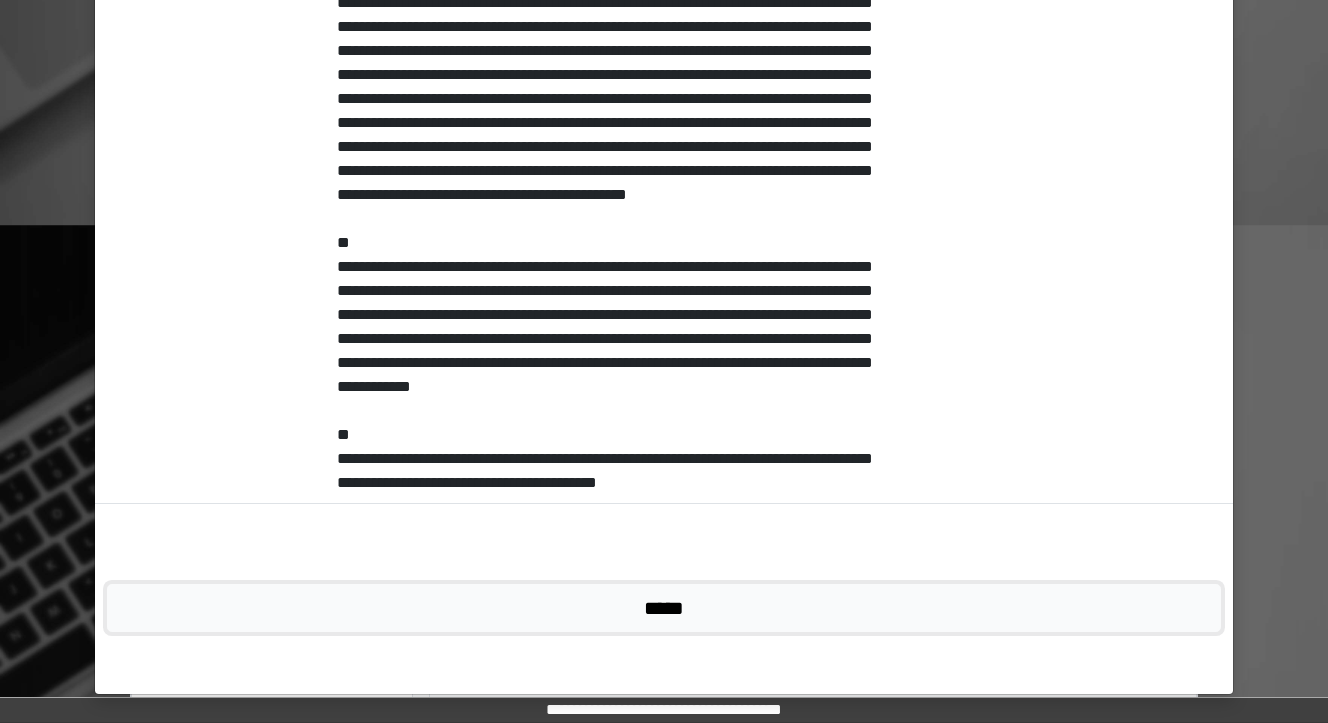 click on "*****" at bounding box center (664, 608) 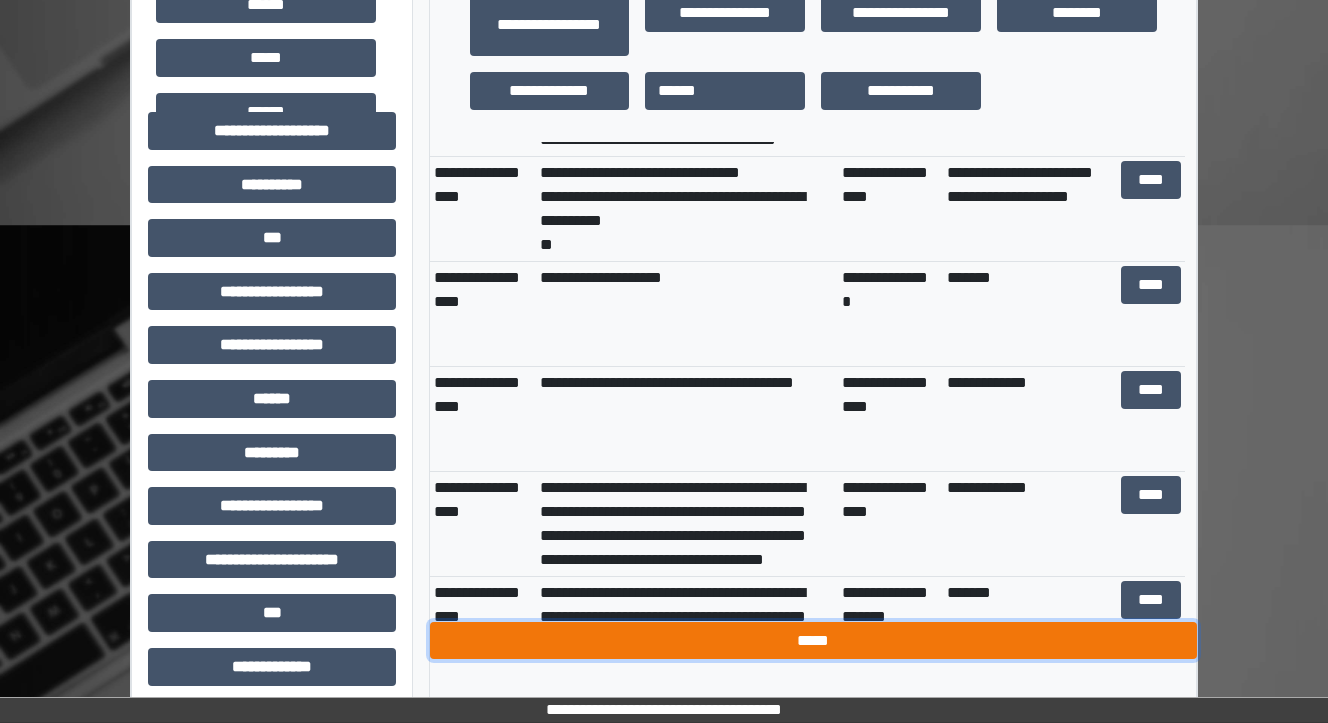 click on "*****" at bounding box center (813, 641) 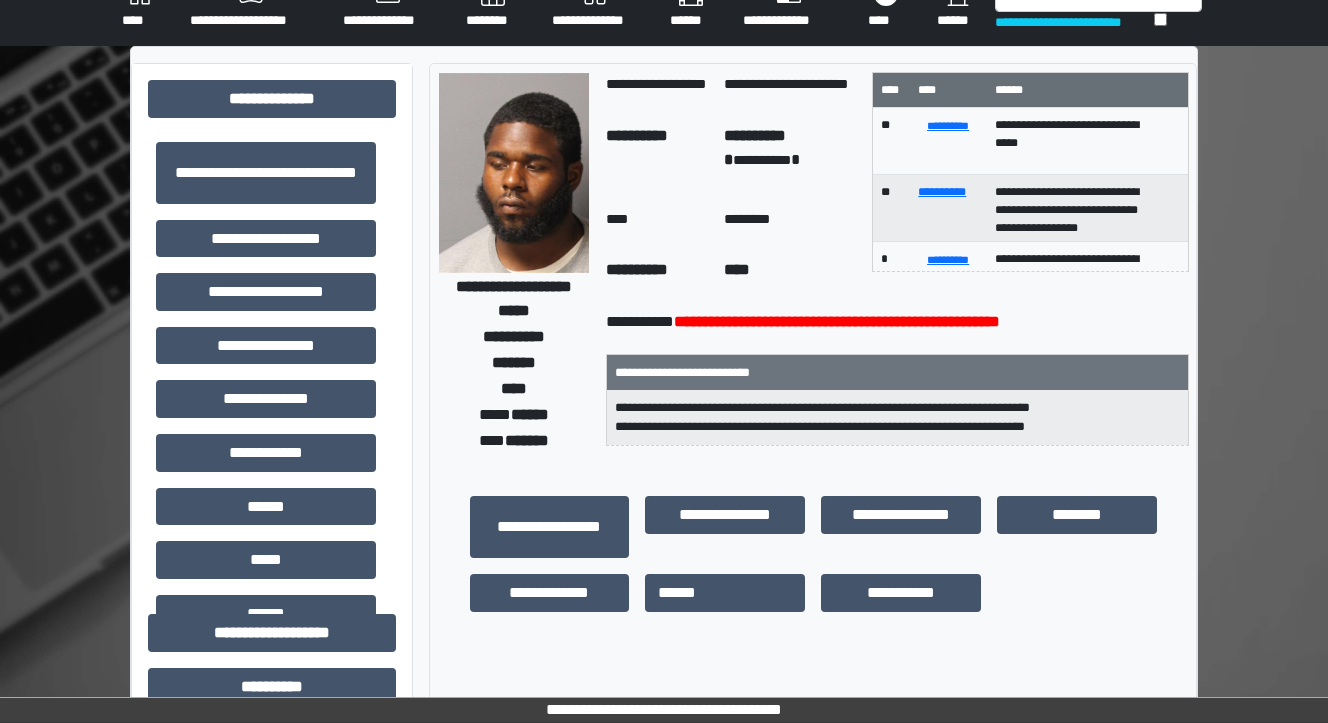 scroll, scrollTop: 0, scrollLeft: 0, axis: both 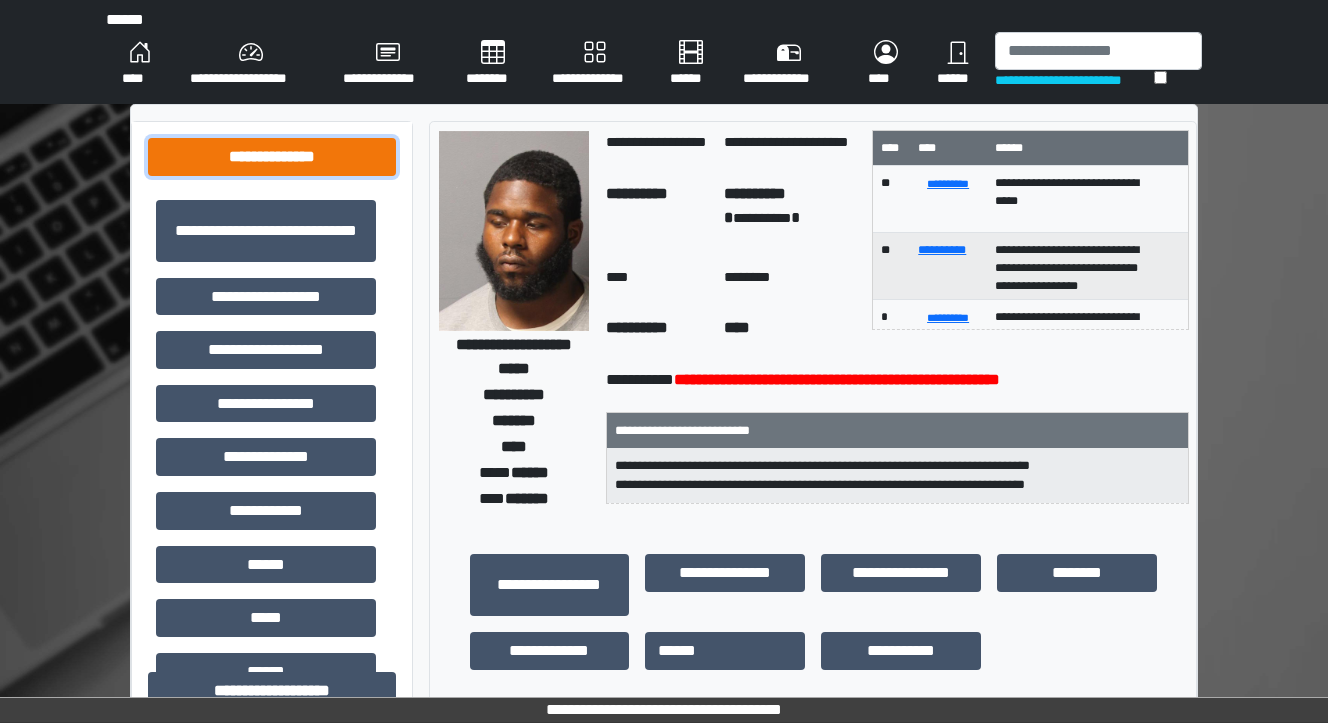 click on "**********" at bounding box center [272, 157] 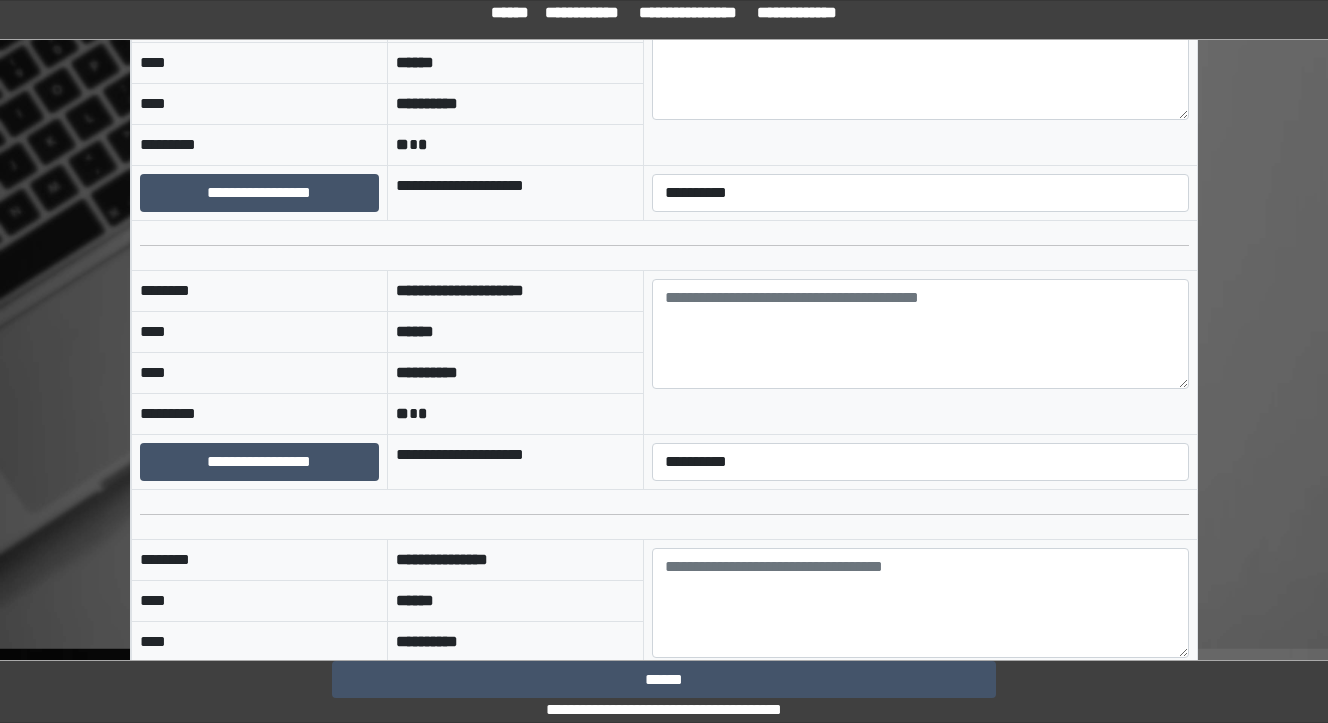 scroll, scrollTop: 1040, scrollLeft: 0, axis: vertical 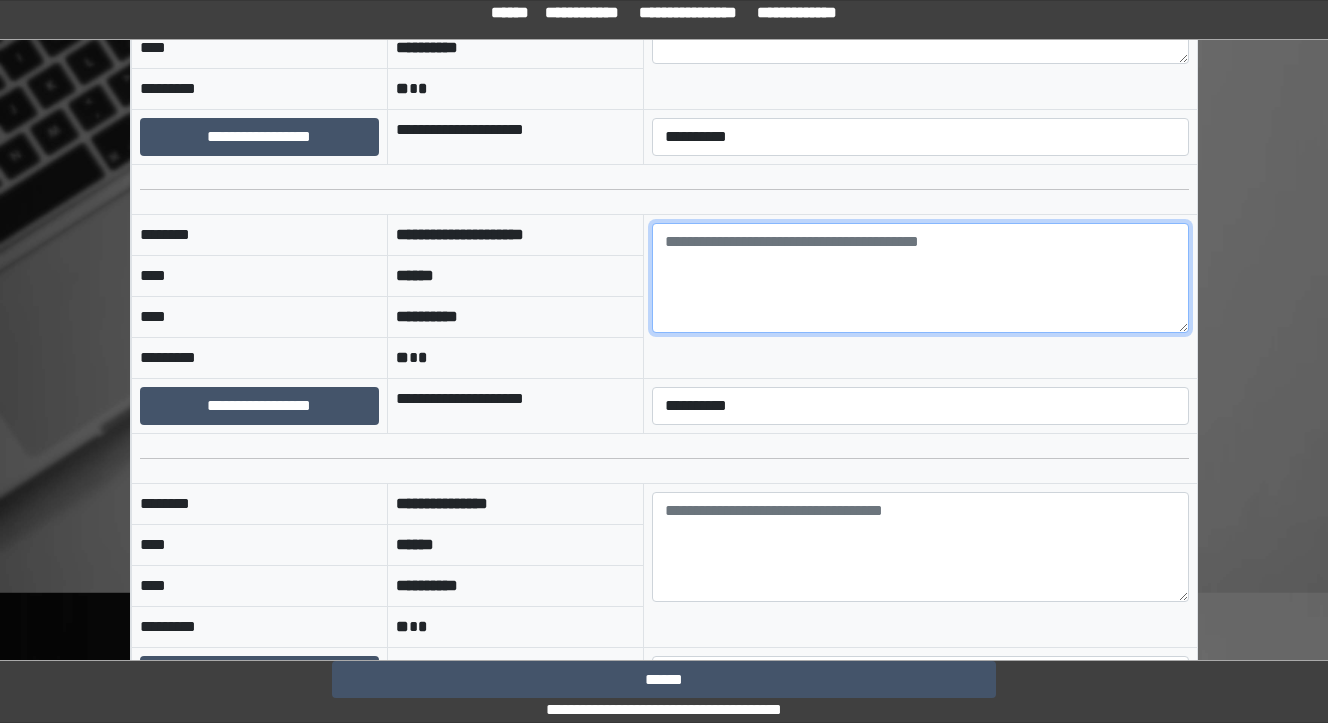 paste on "**********" 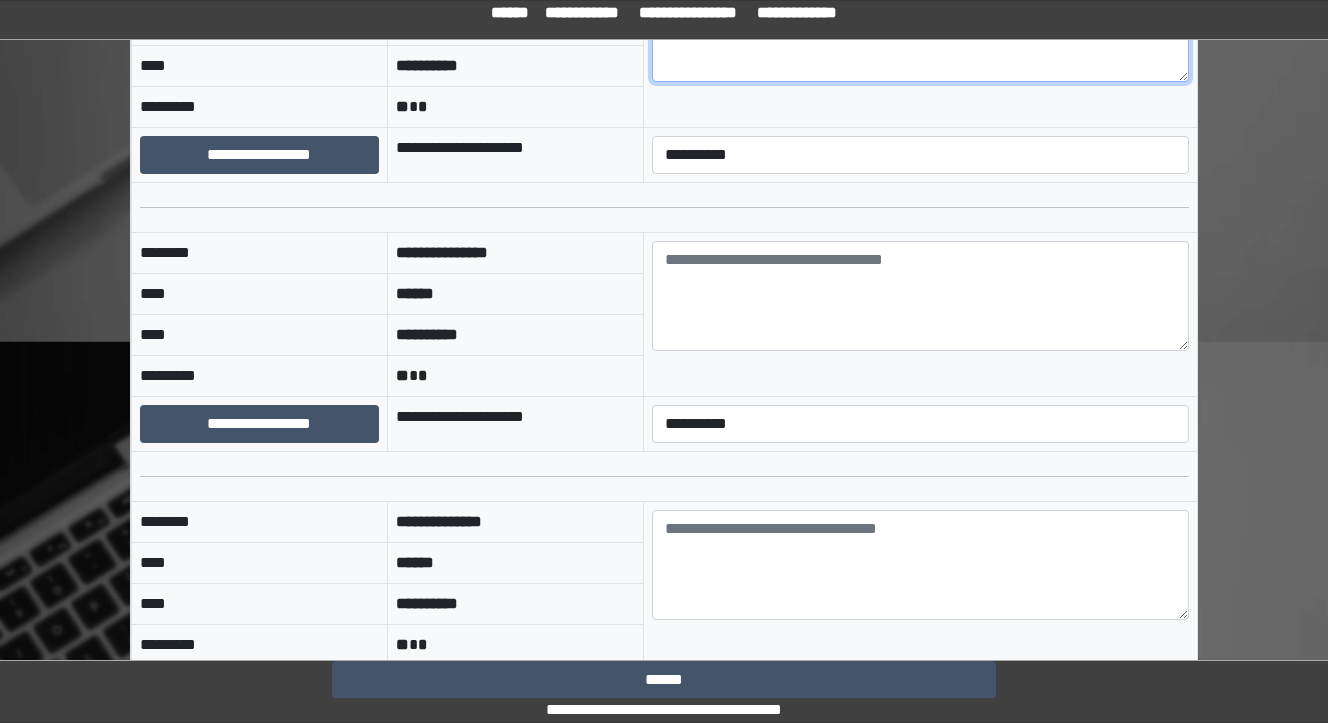scroll, scrollTop: 1360, scrollLeft: 0, axis: vertical 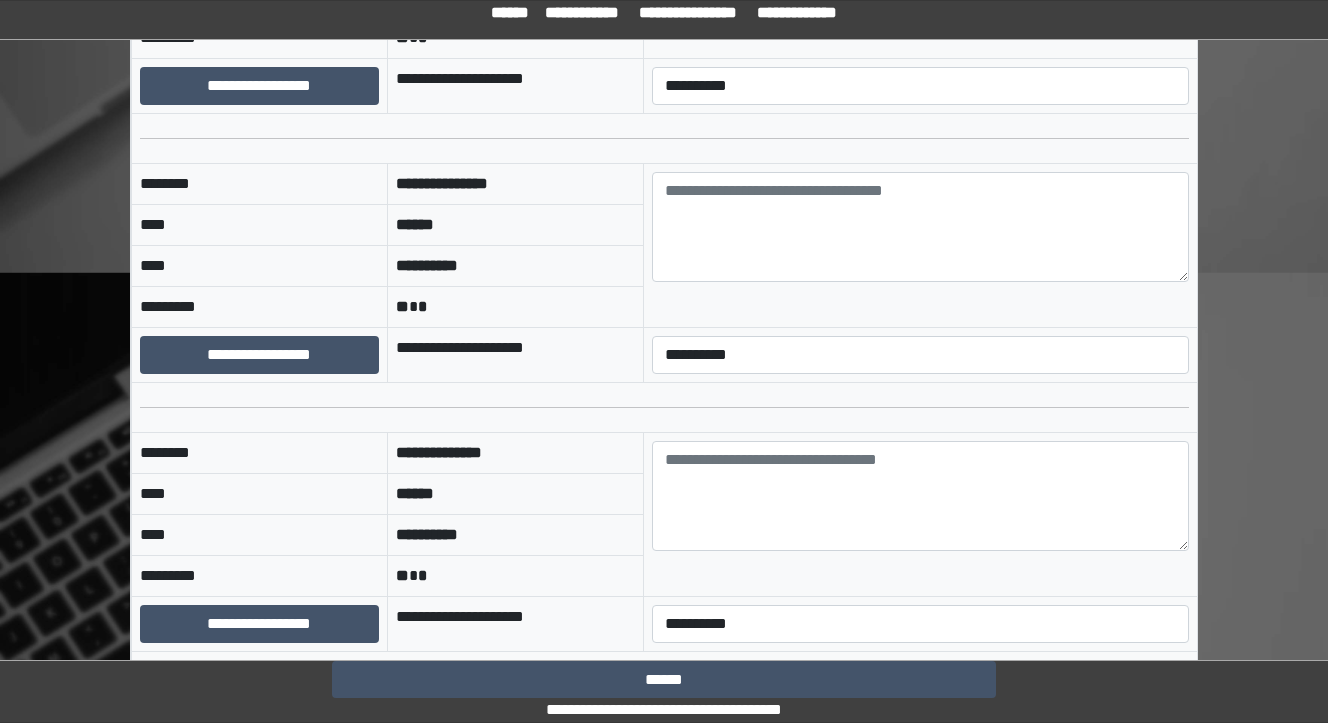 type on "**********" 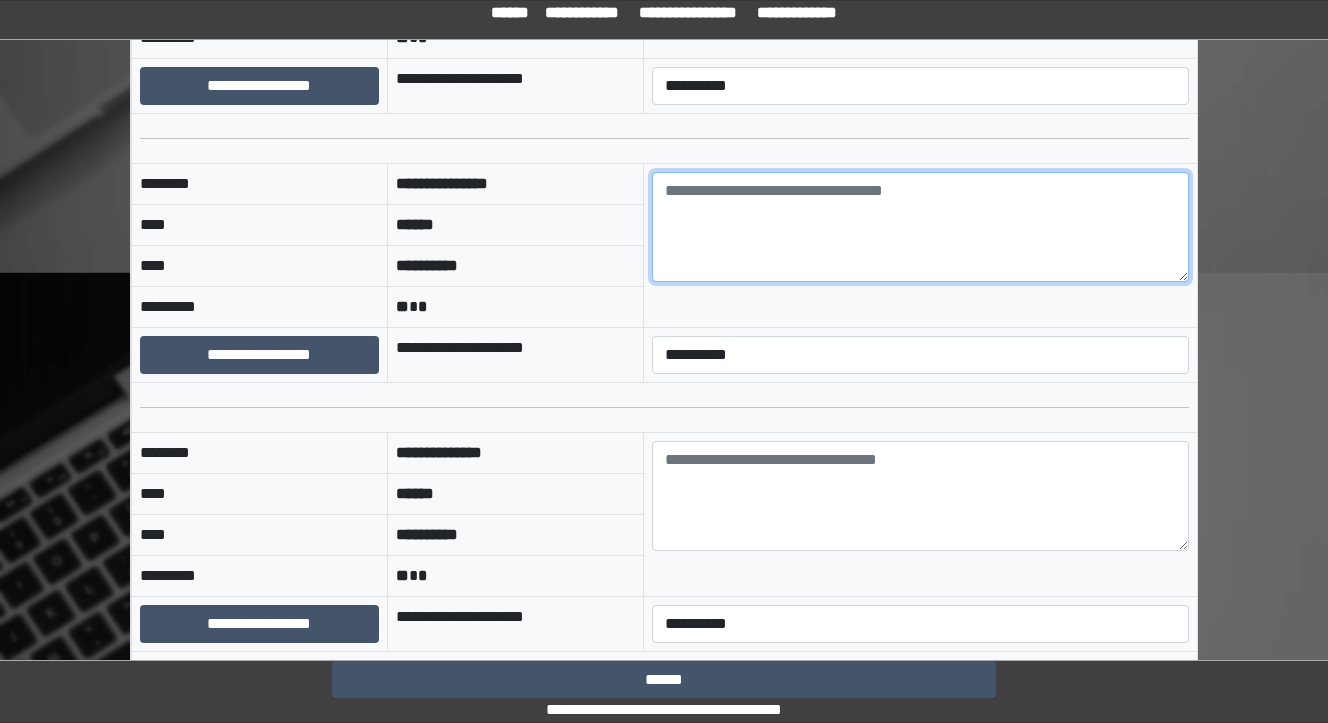 paste on "**********" 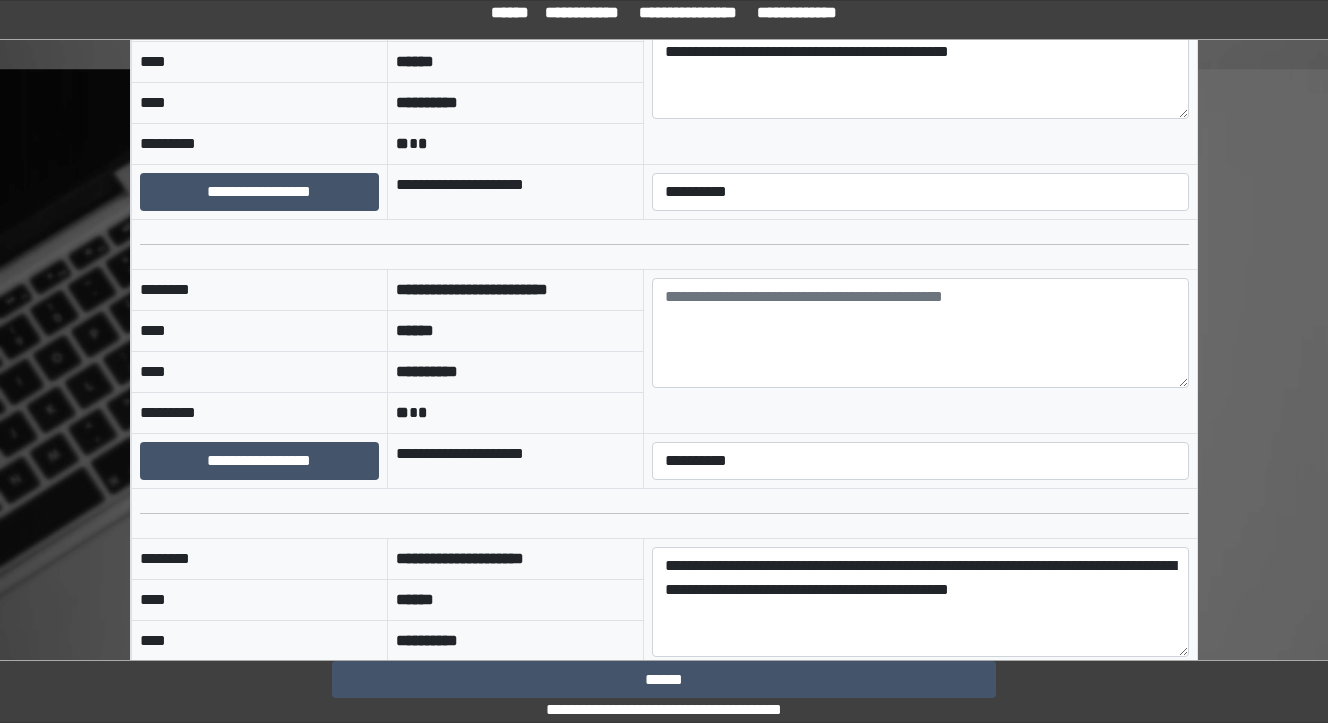 scroll, scrollTop: 720, scrollLeft: 0, axis: vertical 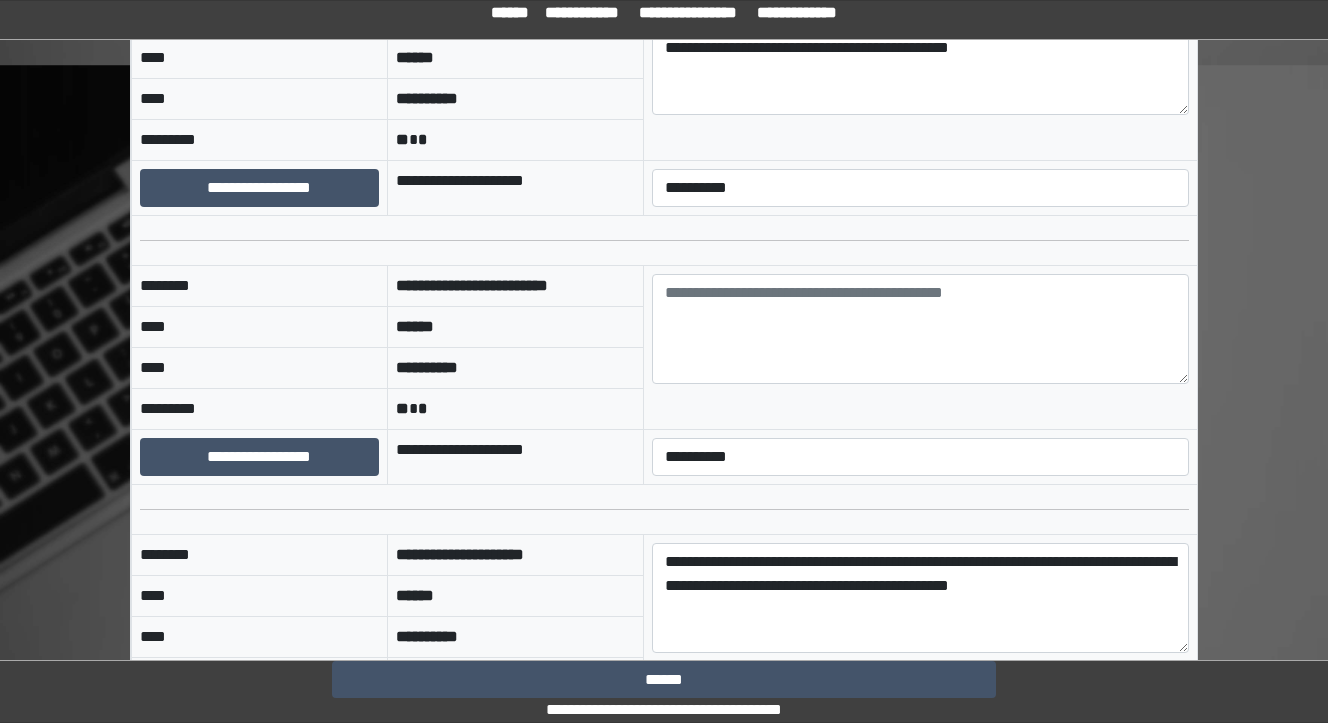 type on "**********" 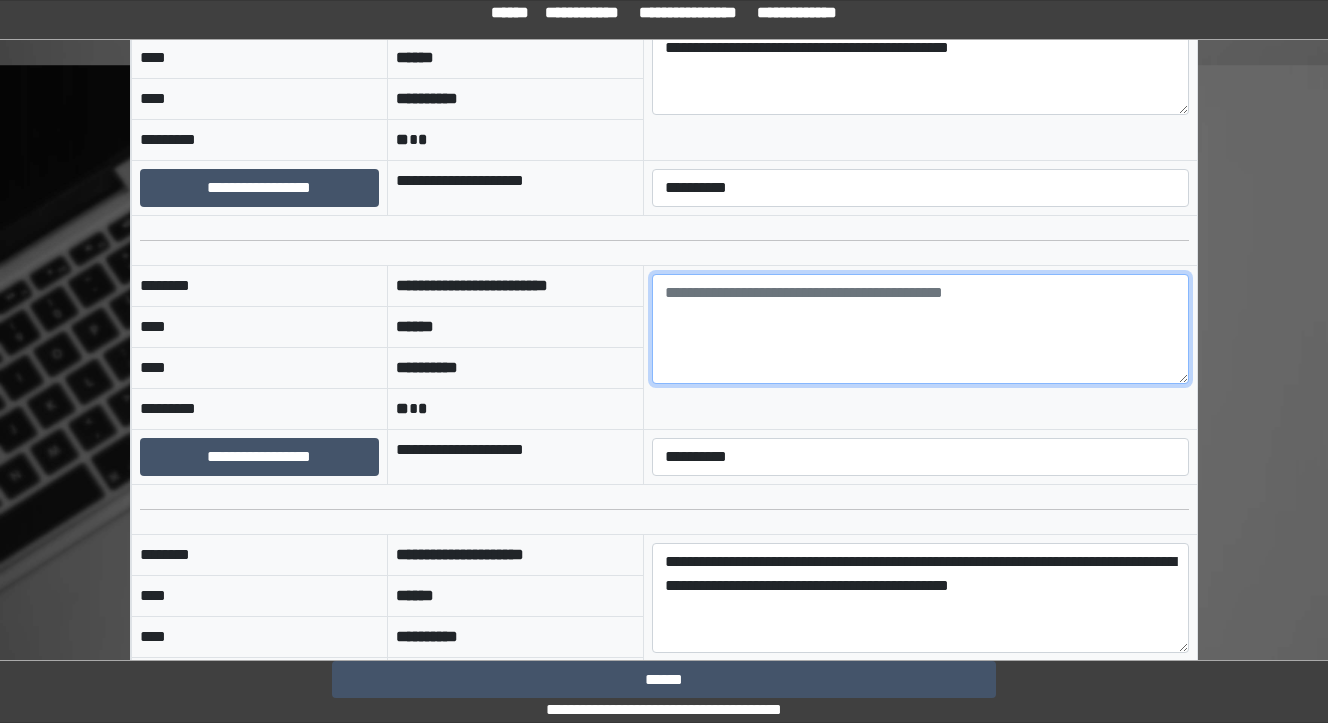 click at bounding box center (920, 329) 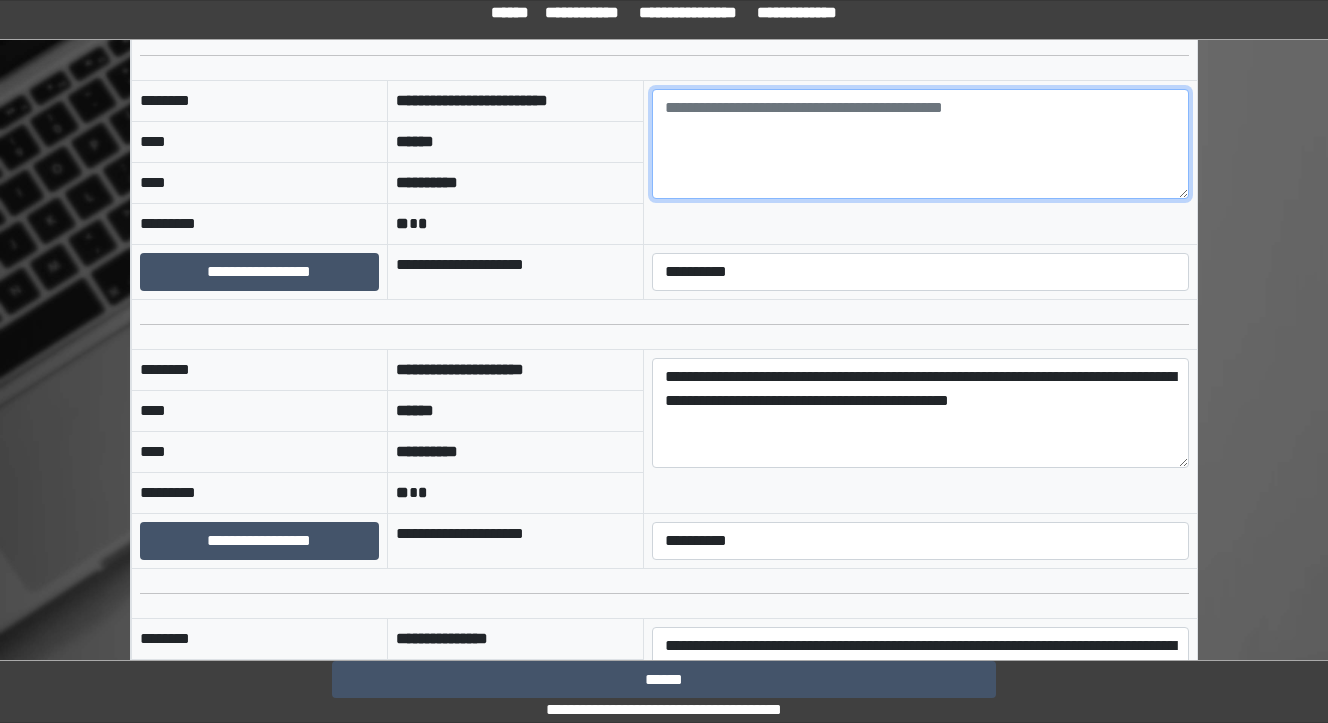scroll, scrollTop: 880, scrollLeft: 0, axis: vertical 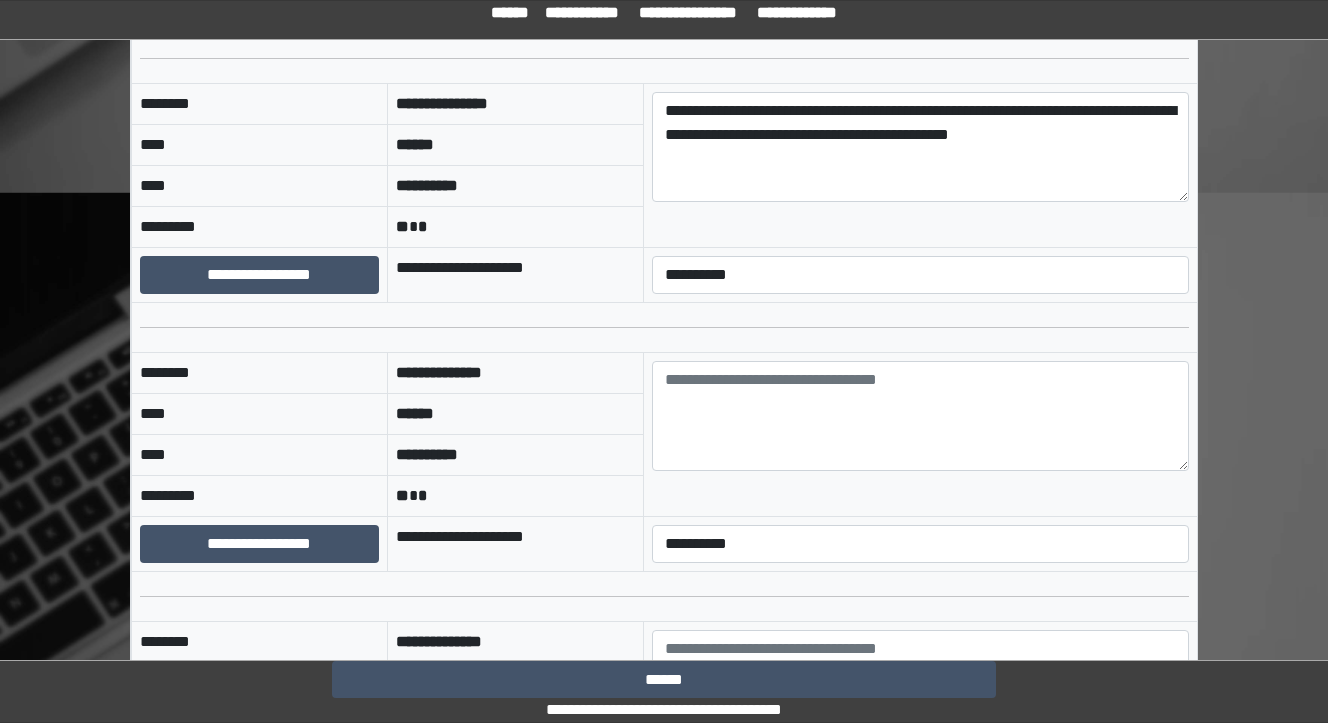 type on "**********" 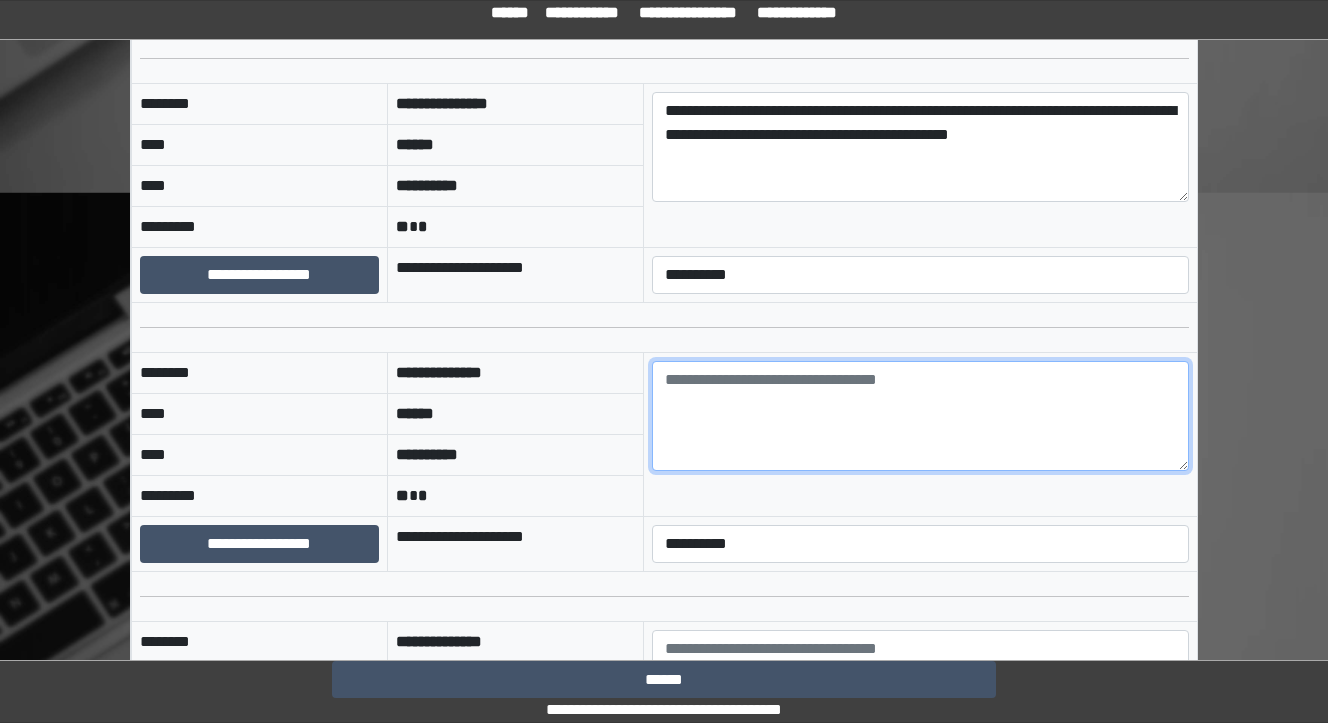click at bounding box center (920, 416) 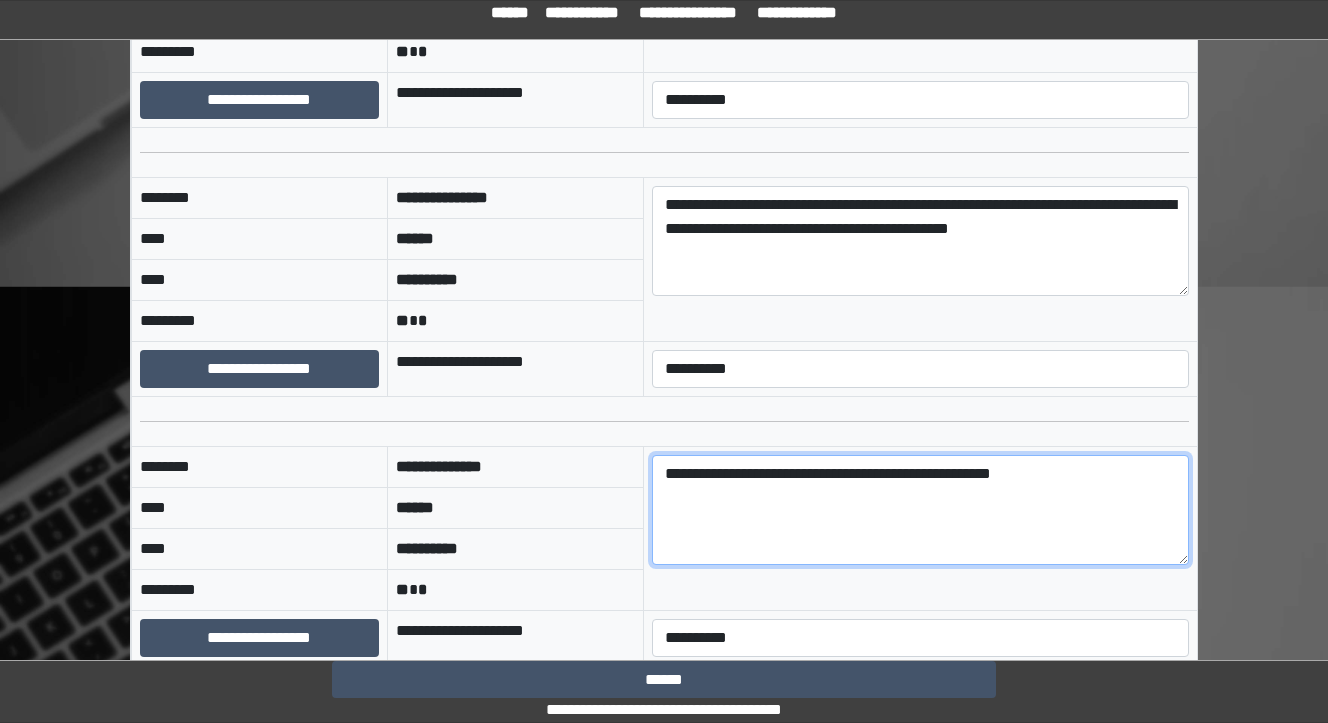 scroll, scrollTop: 1360, scrollLeft: 0, axis: vertical 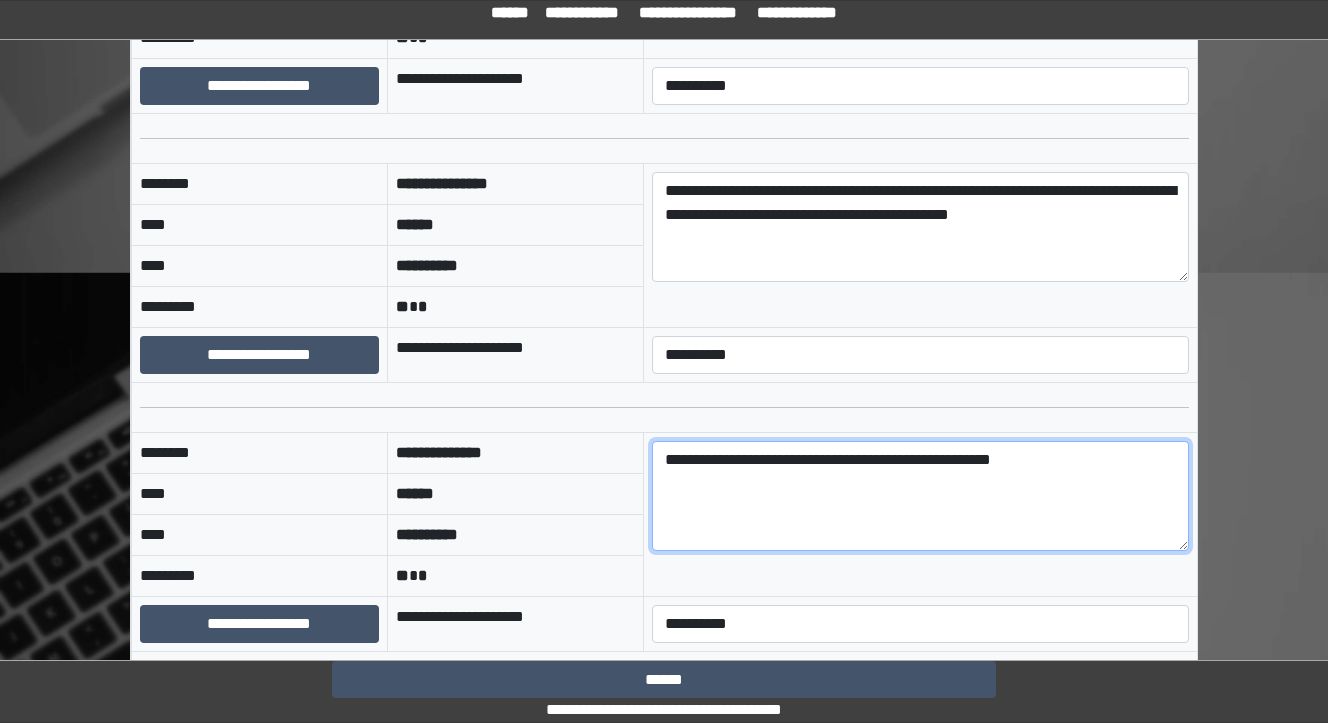 click on "**********" at bounding box center (920, 496) 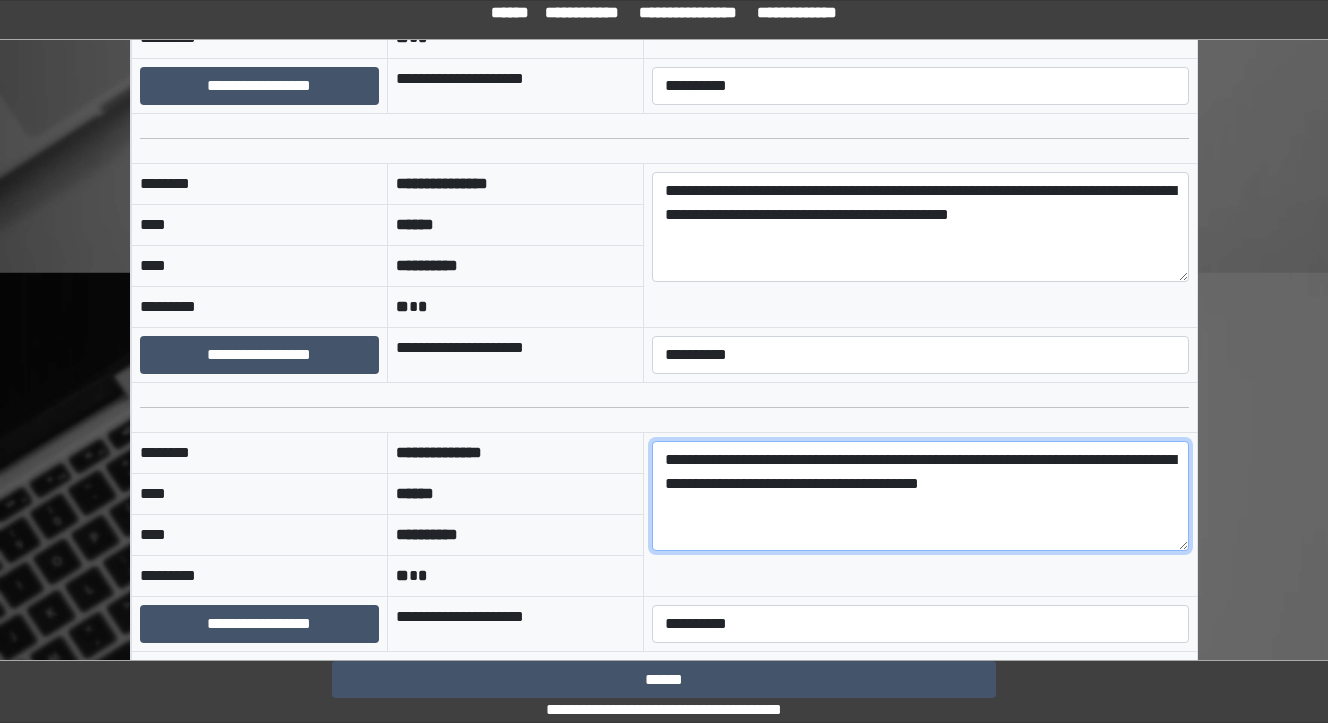 click on "**********" at bounding box center (920, 496) 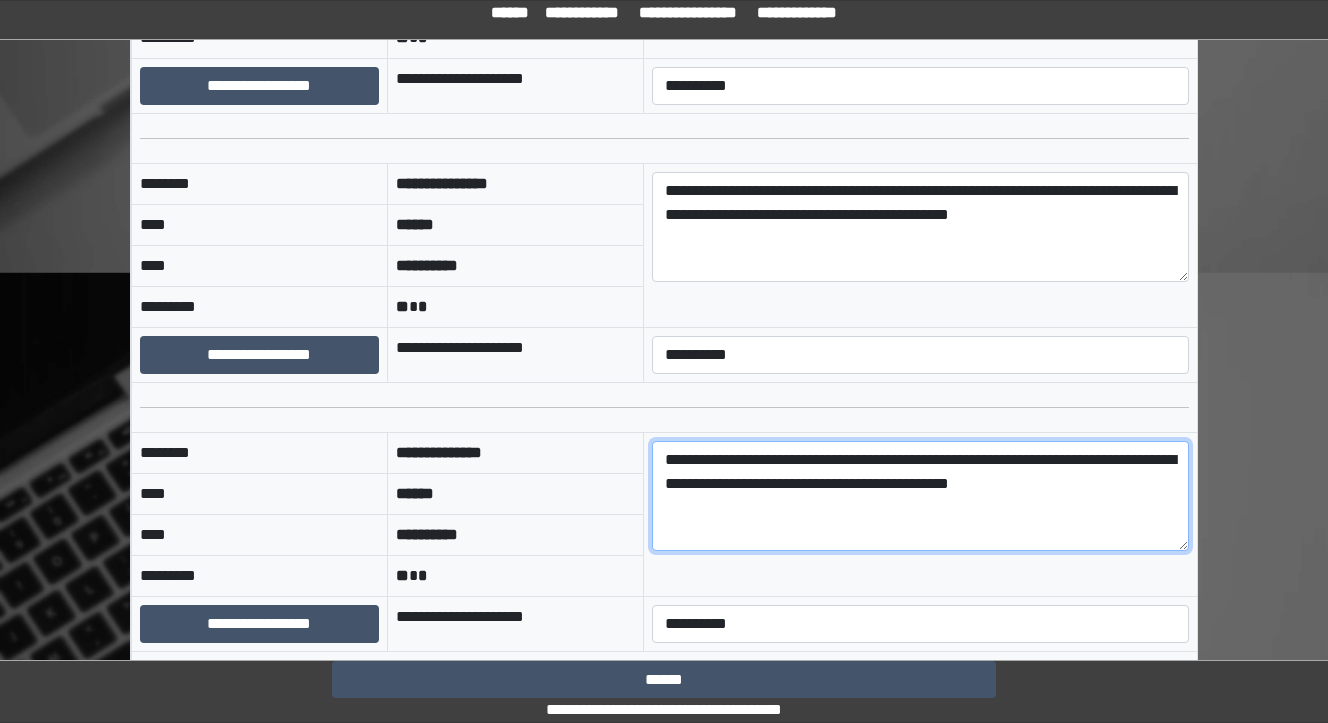 click on "**********" at bounding box center (920, 496) 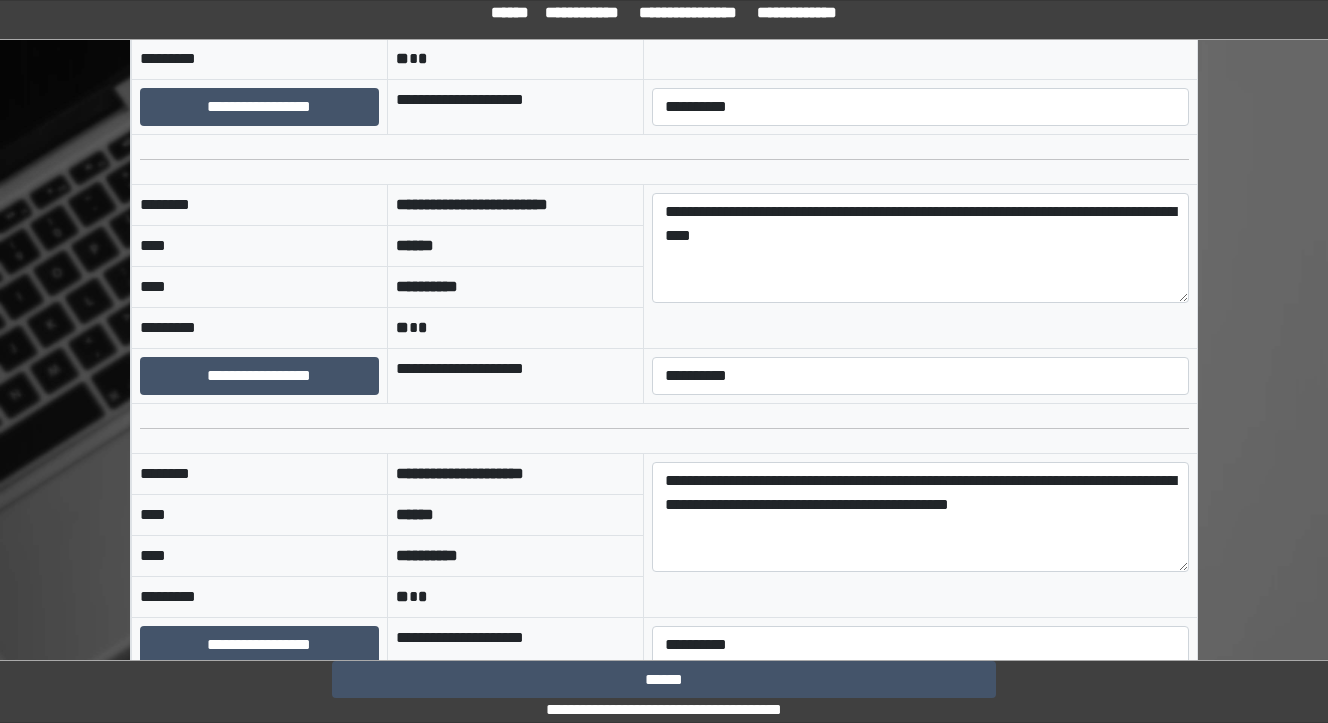 scroll, scrollTop: 800, scrollLeft: 0, axis: vertical 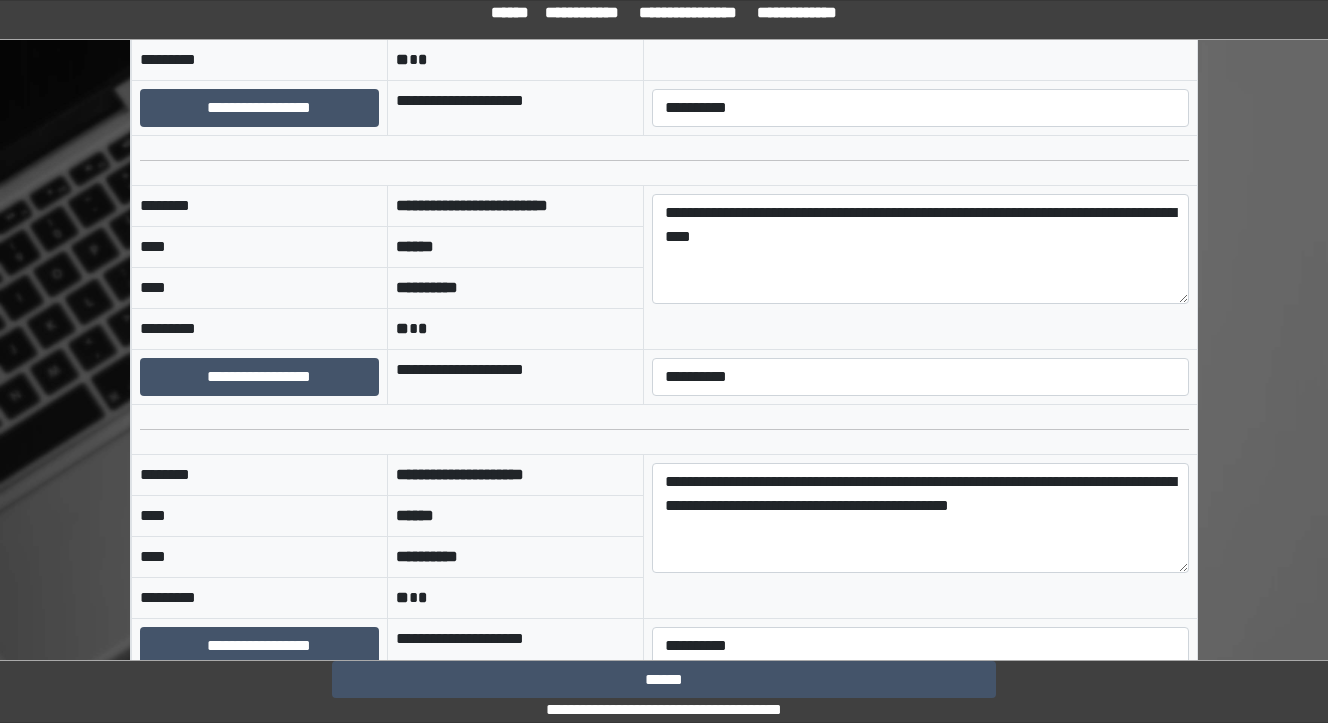 type on "**********" 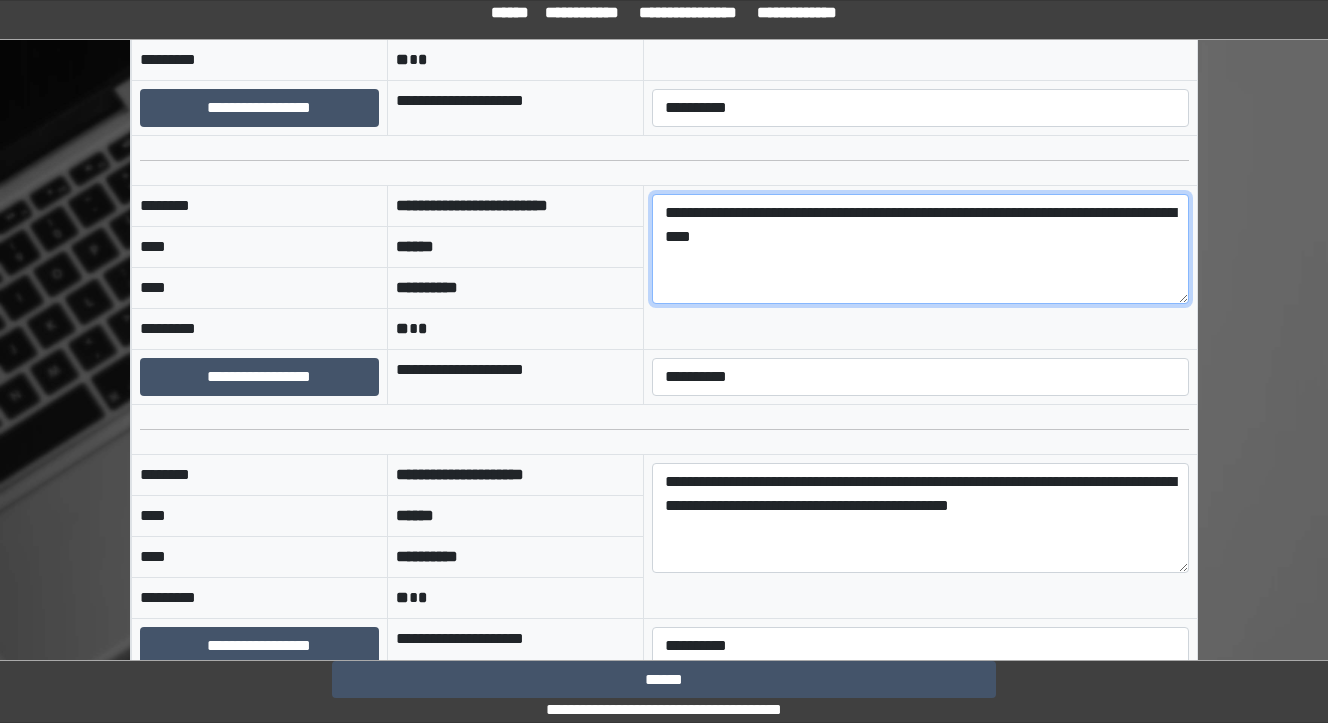 click on "**********" at bounding box center [920, 249] 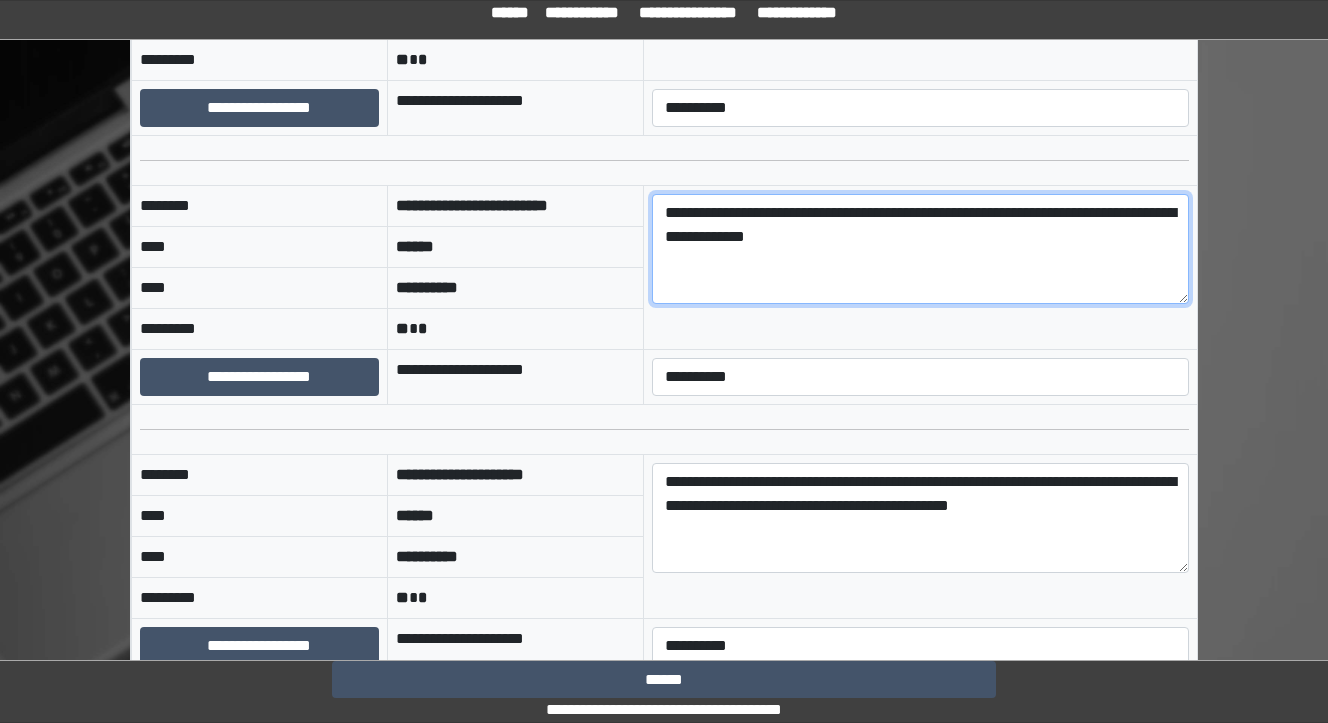 click on "**********" at bounding box center (920, 249) 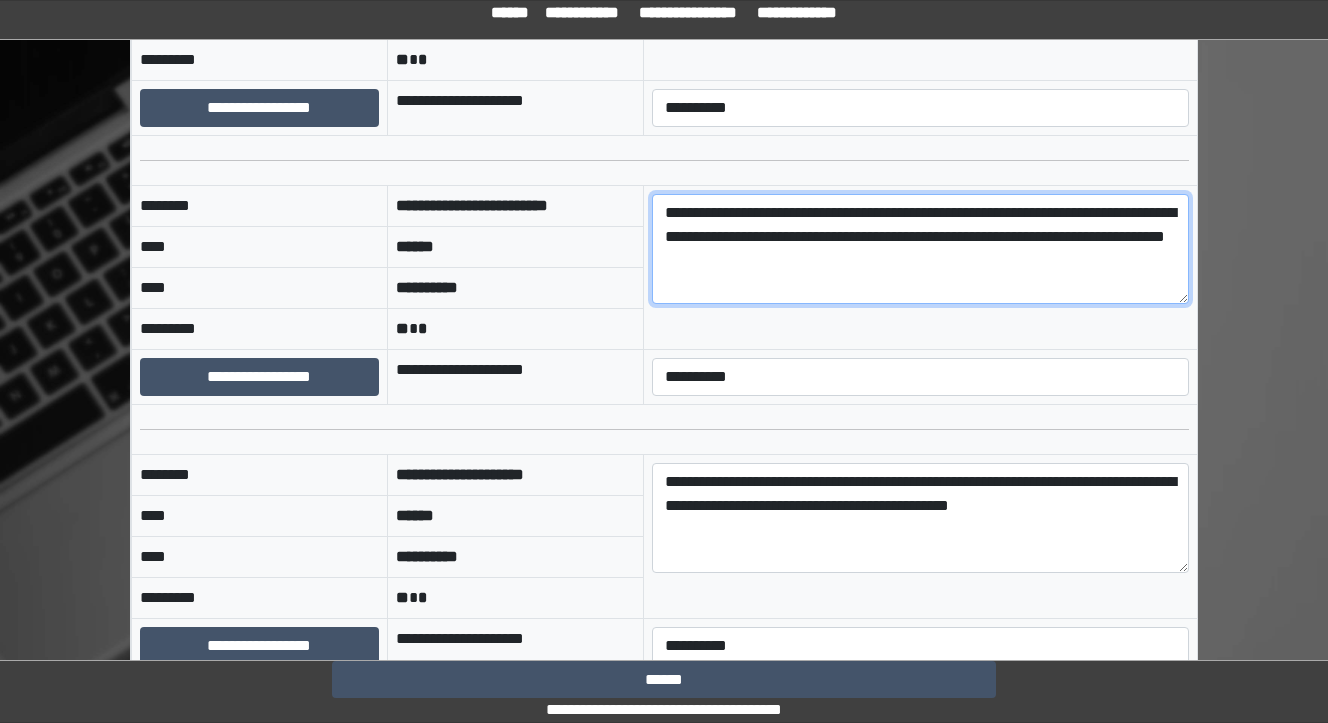 drag, startPoint x: 1125, startPoint y: 252, endPoint x: 1096, endPoint y: 240, distance: 31.38471 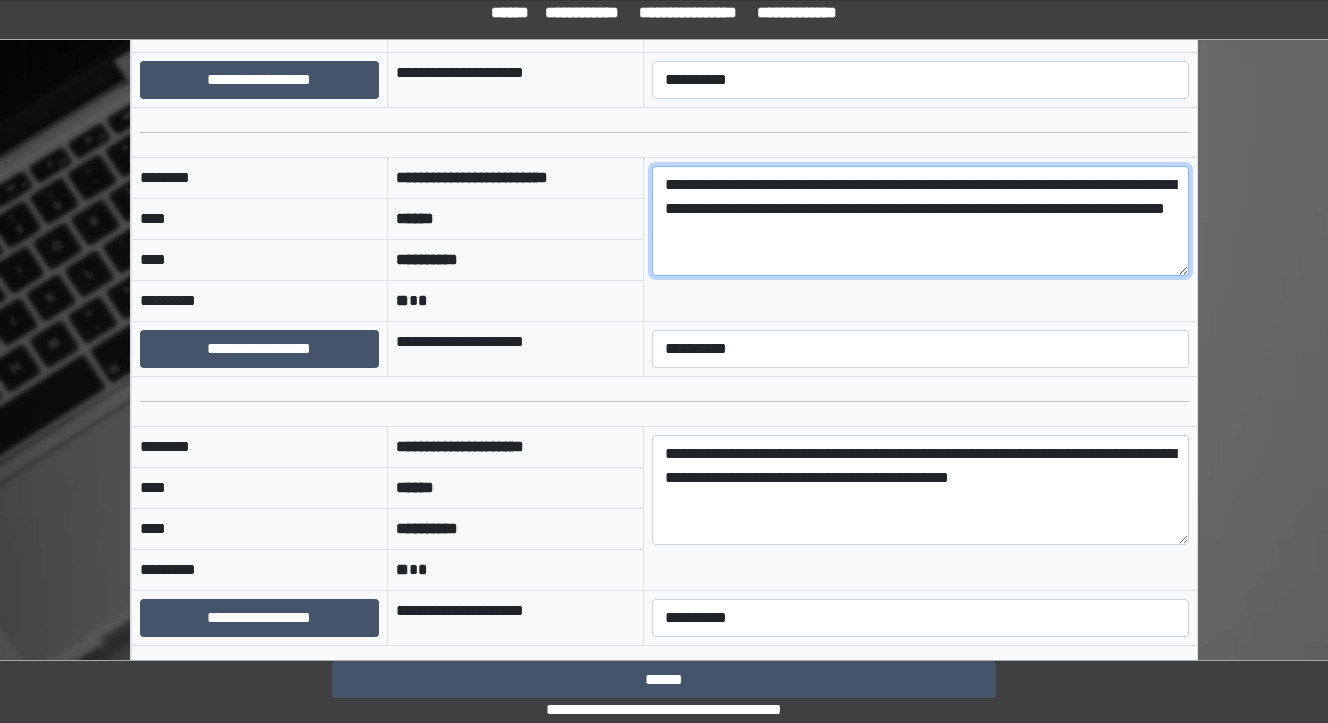 scroll, scrollTop: 800, scrollLeft: 0, axis: vertical 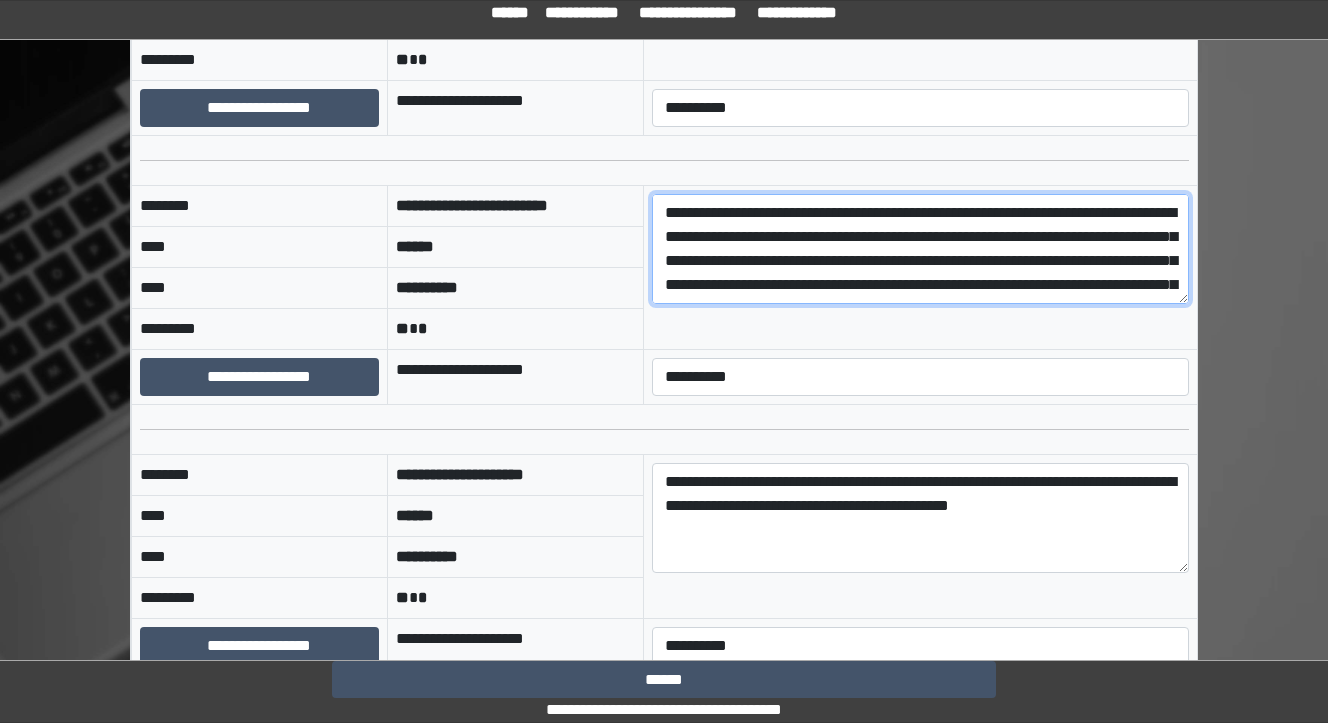 click on "**********" at bounding box center (920, 249) 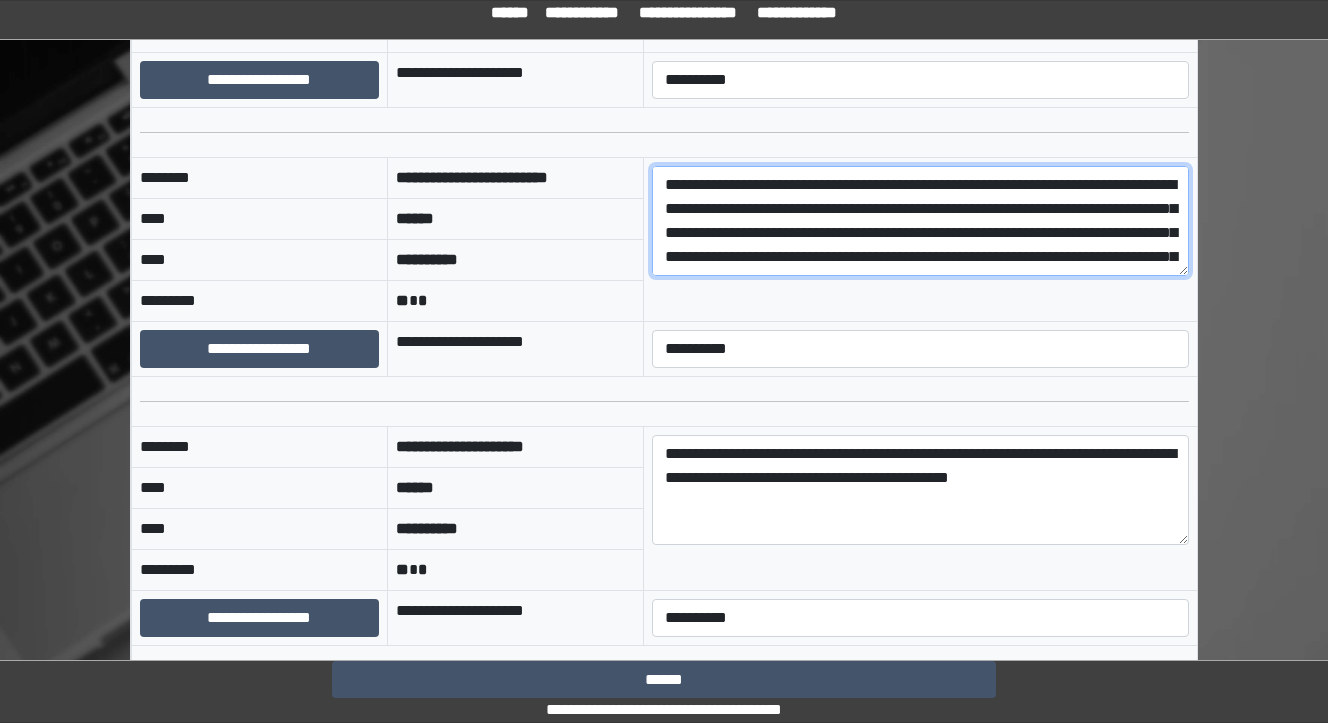 scroll, scrollTop: 800, scrollLeft: 0, axis: vertical 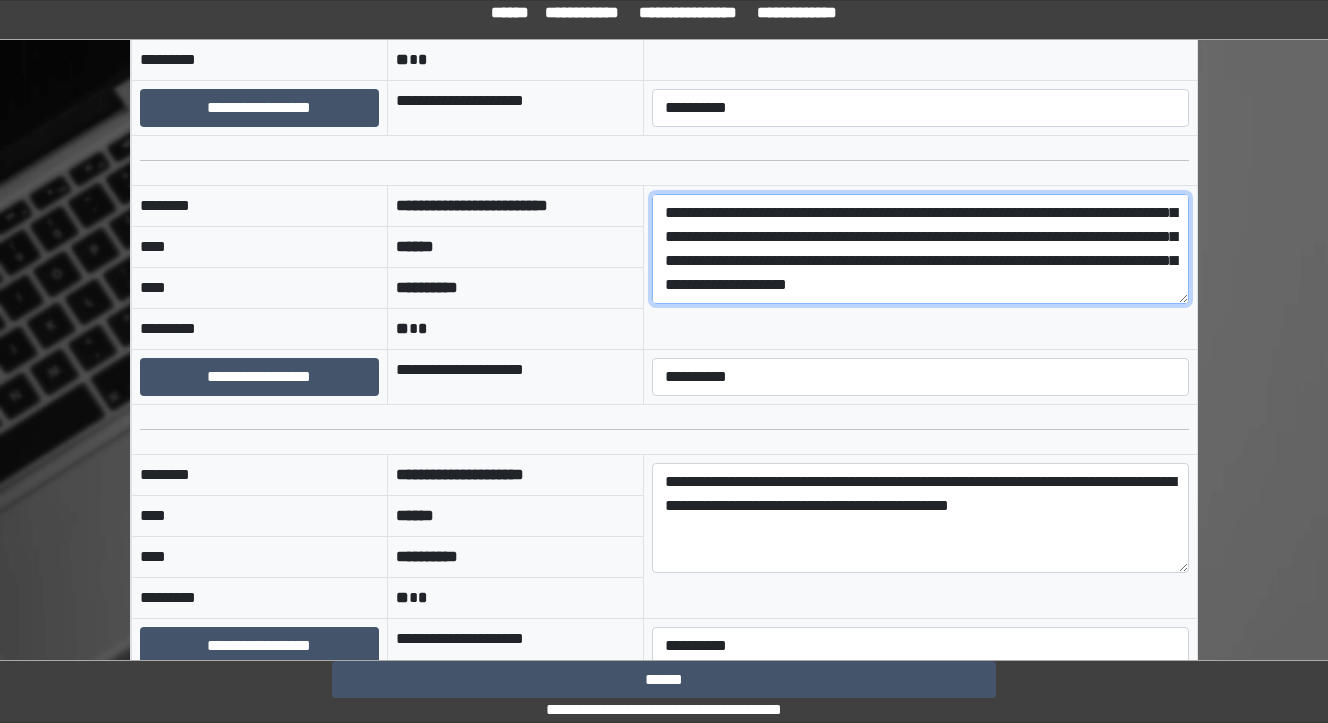 click on "**********" at bounding box center [920, 249] 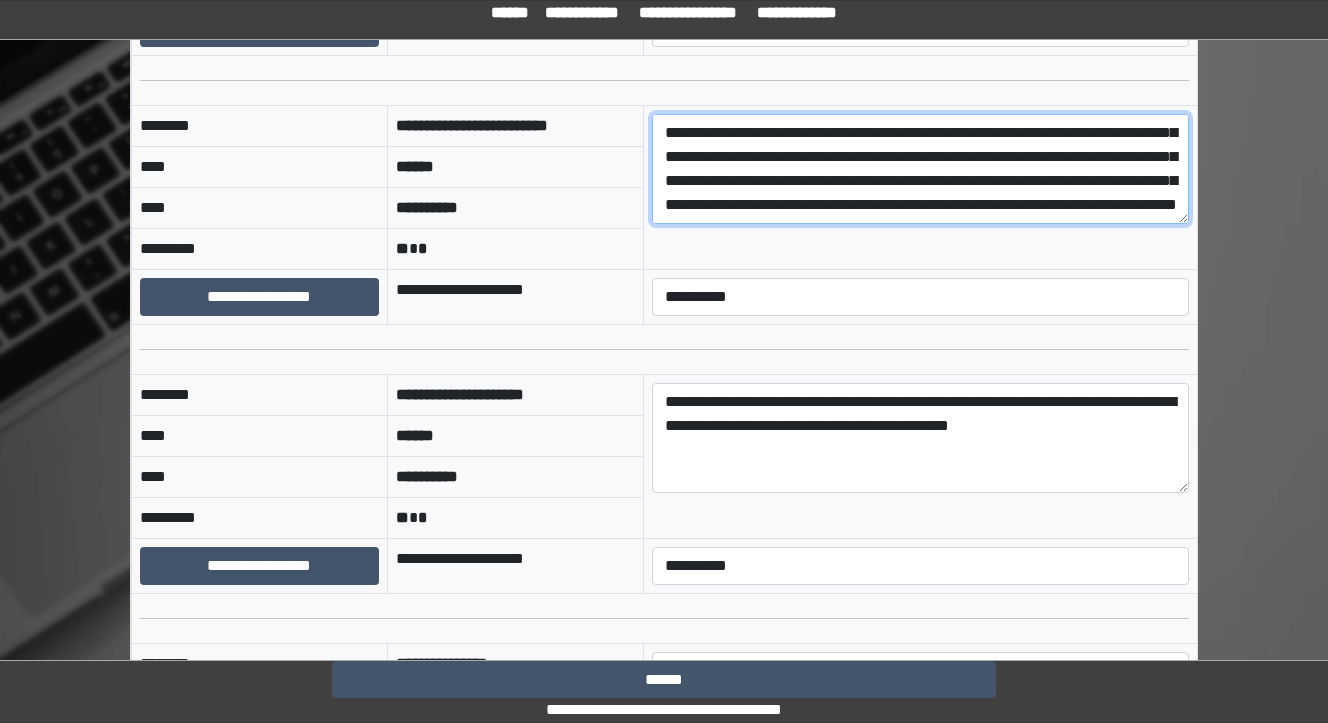 scroll, scrollTop: 32, scrollLeft: 0, axis: vertical 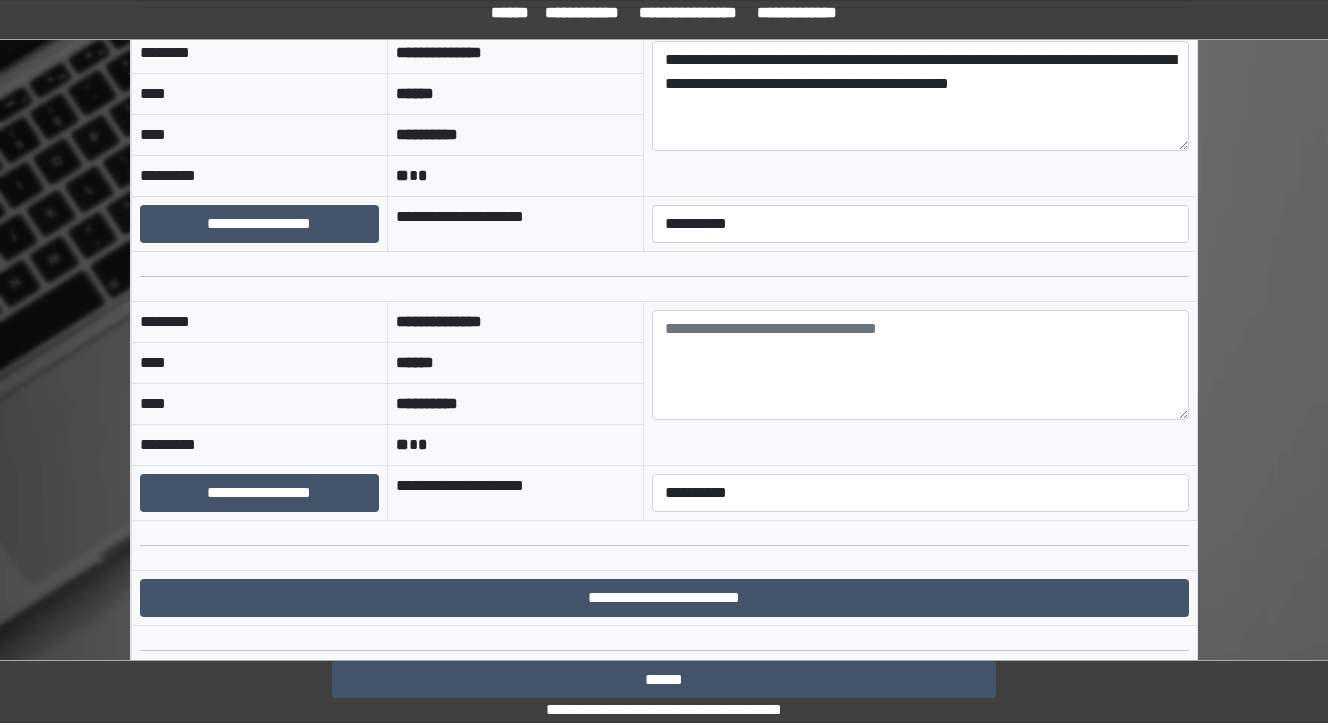 type on "**********" 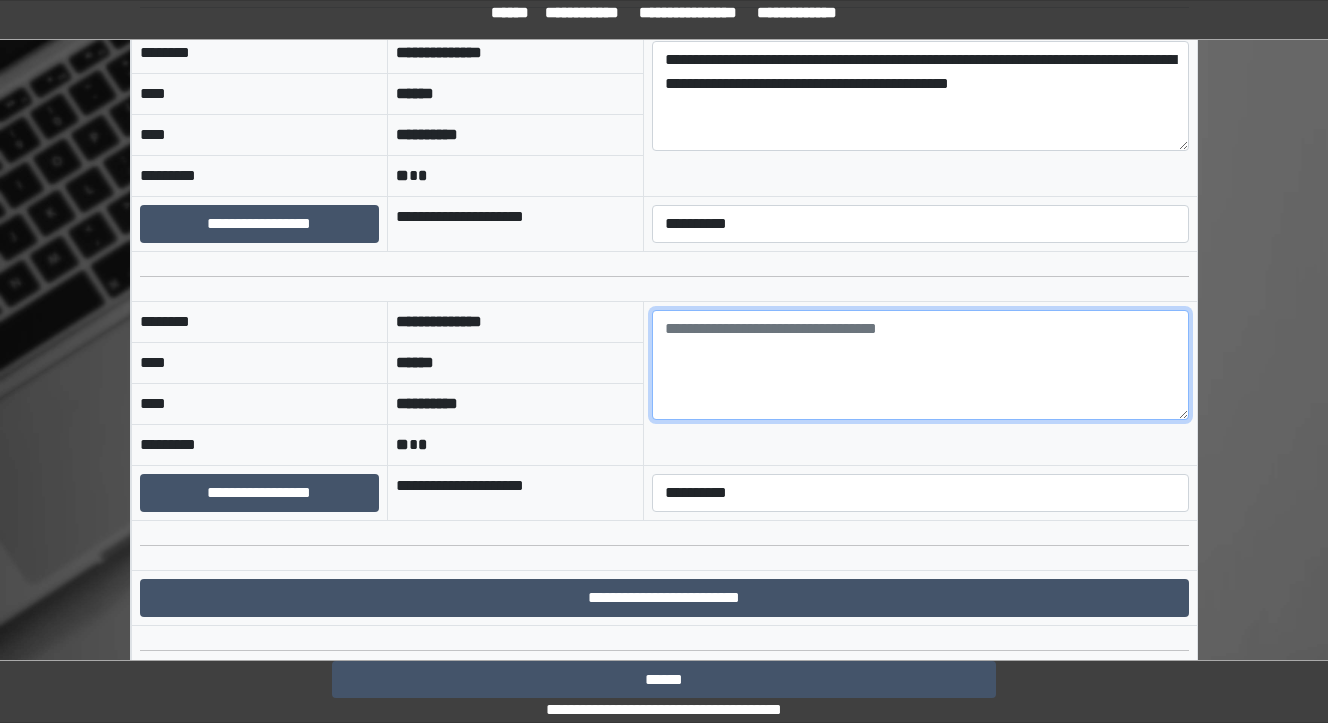 click at bounding box center (920, 365) 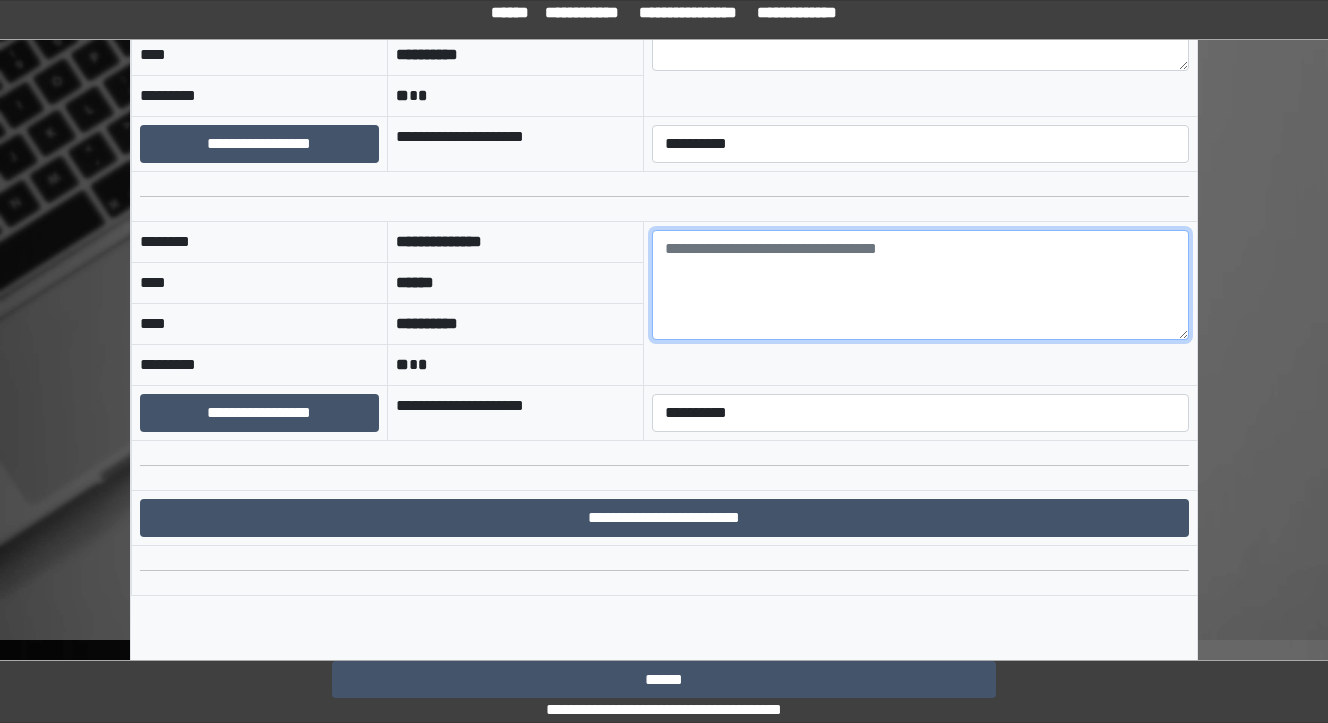 scroll, scrollTop: 1520, scrollLeft: 0, axis: vertical 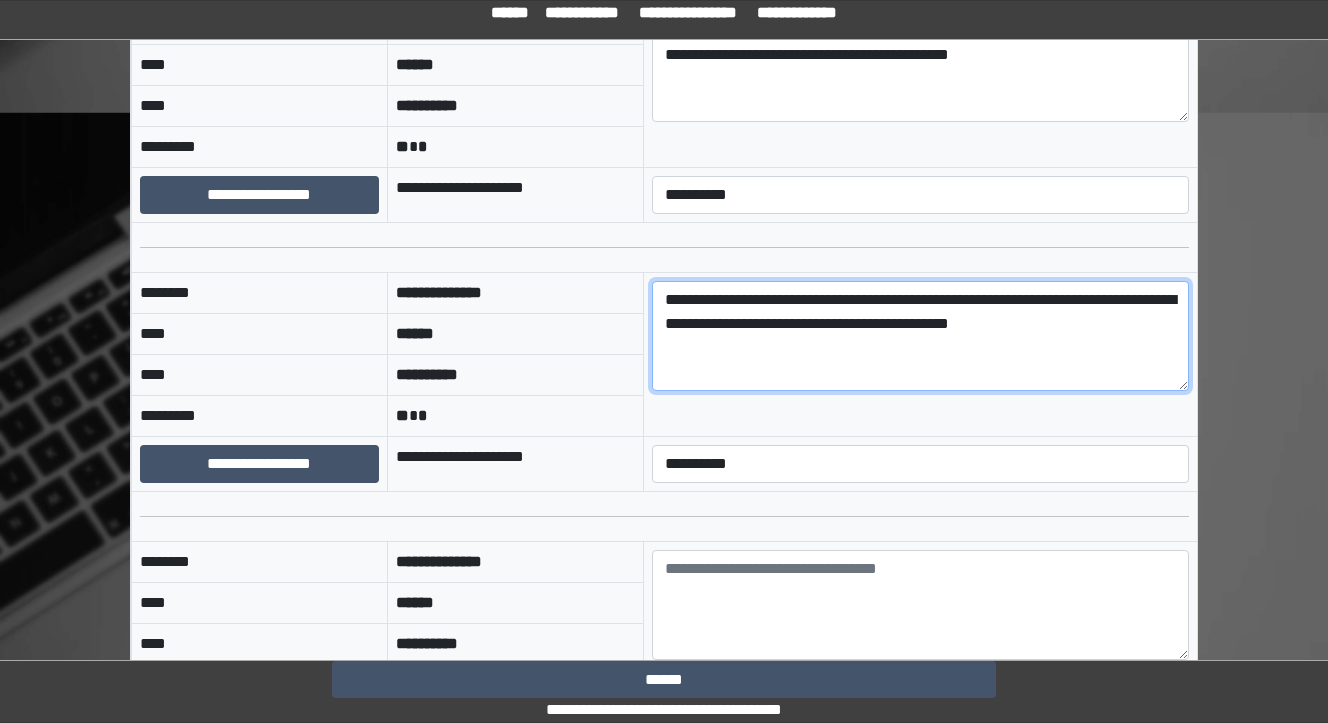 click on "**********" at bounding box center (920, 336) 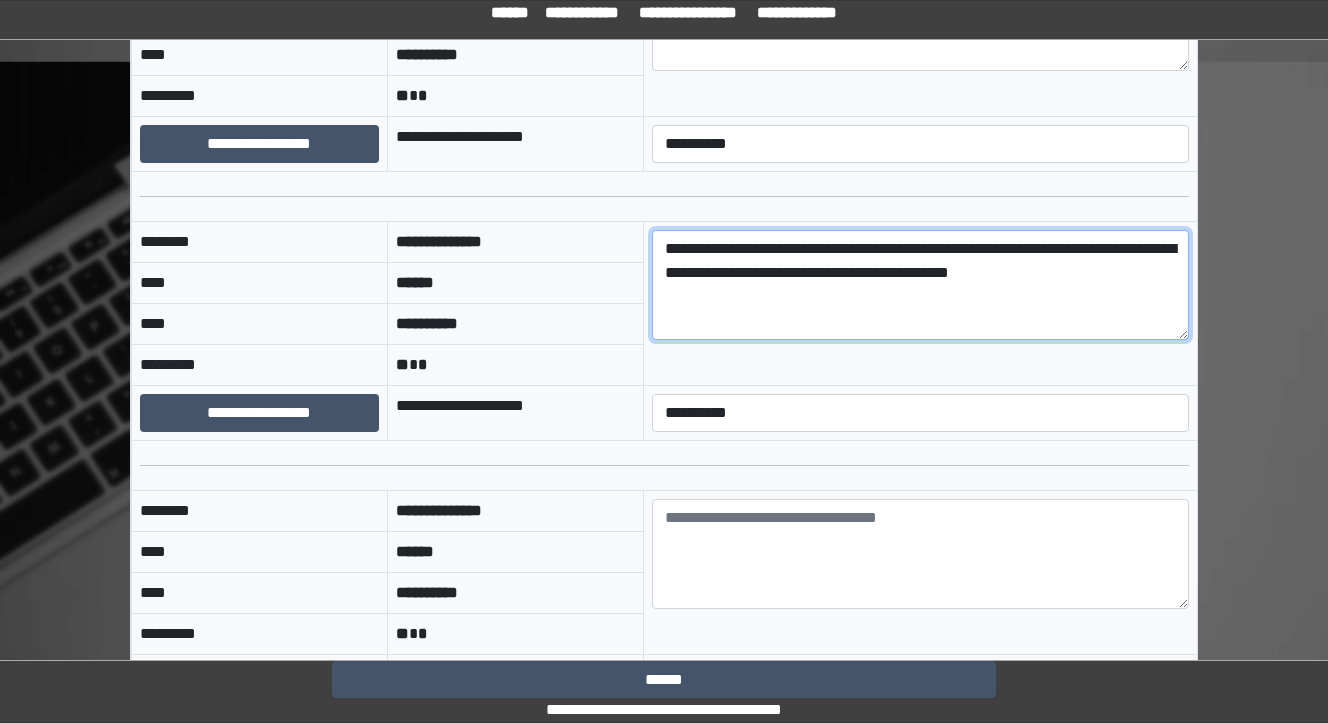 scroll, scrollTop: 1600, scrollLeft: 0, axis: vertical 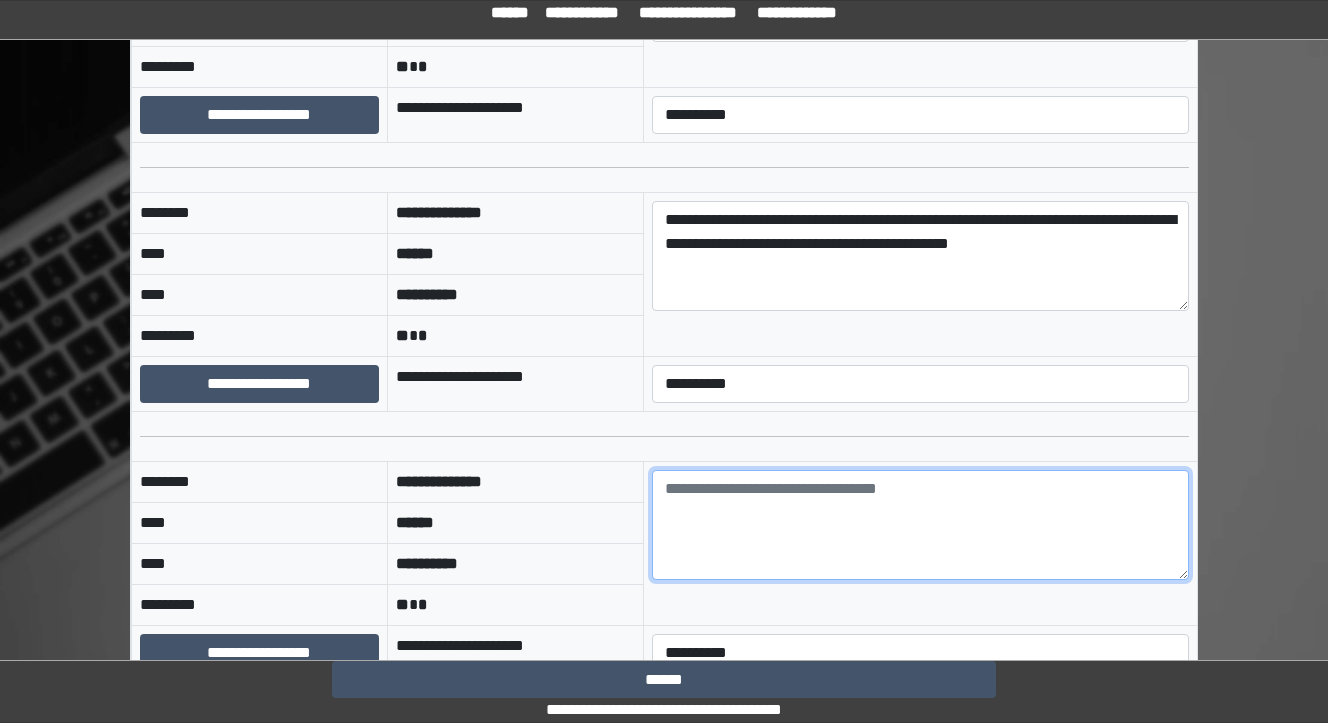 click at bounding box center [920, 525] 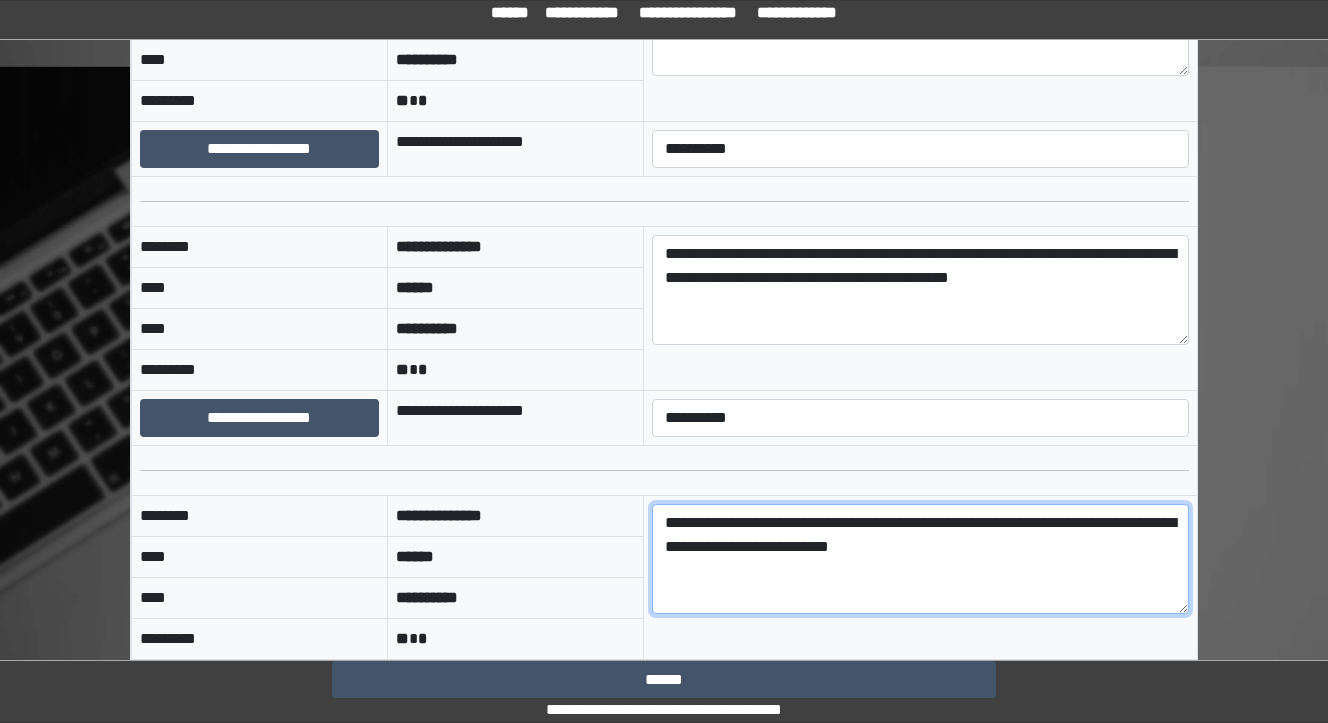 scroll, scrollTop: 1594, scrollLeft: 0, axis: vertical 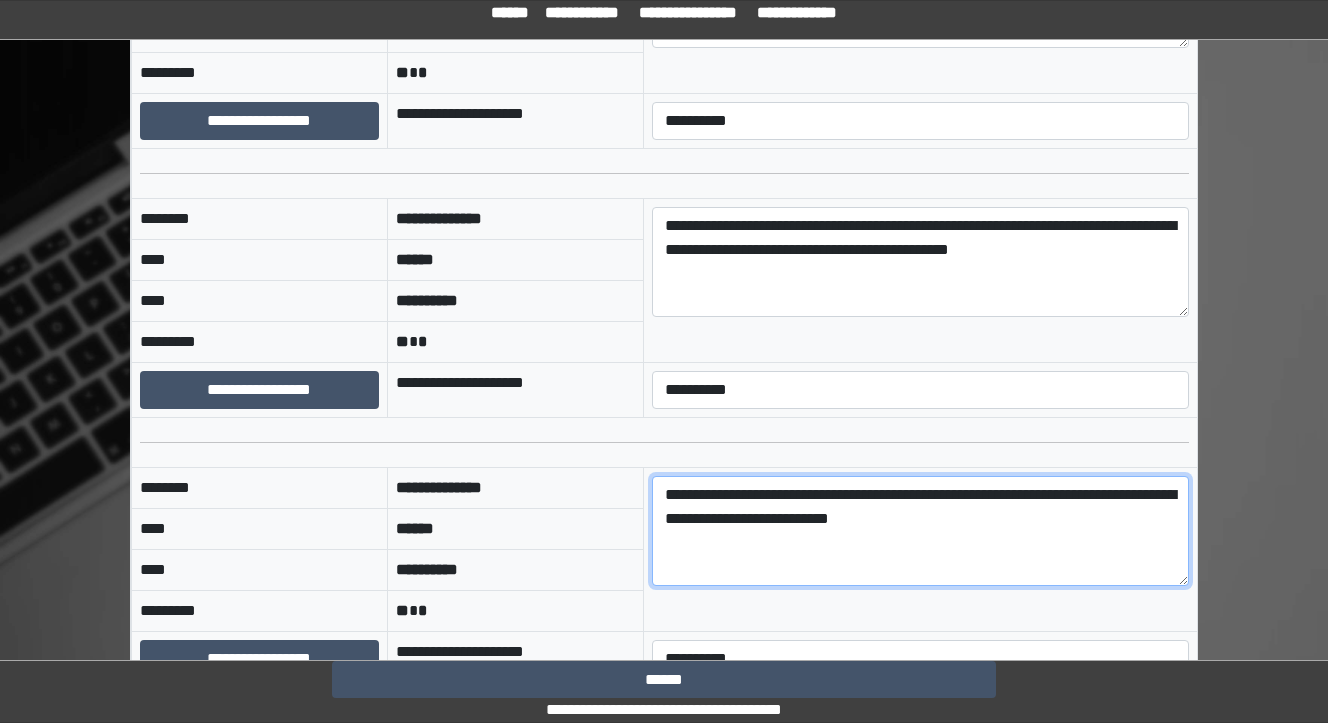 type on "**********" 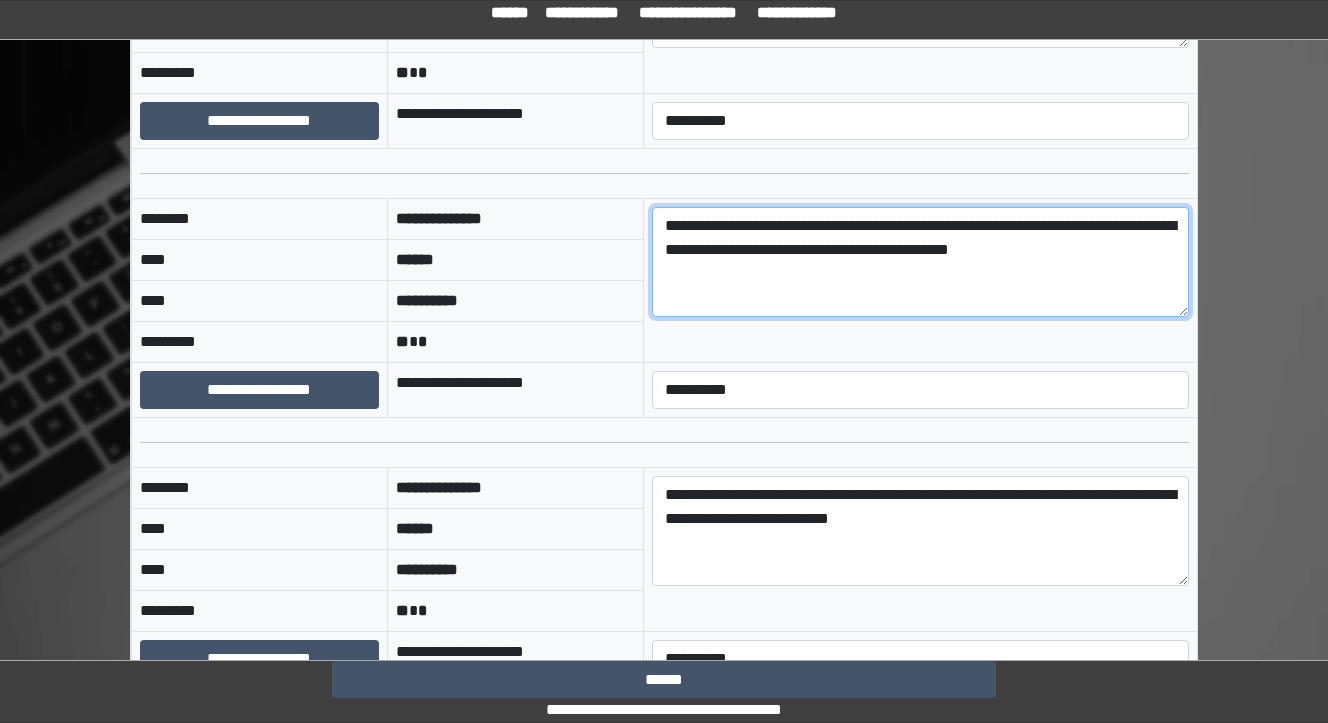 click on "**********" at bounding box center [920, 262] 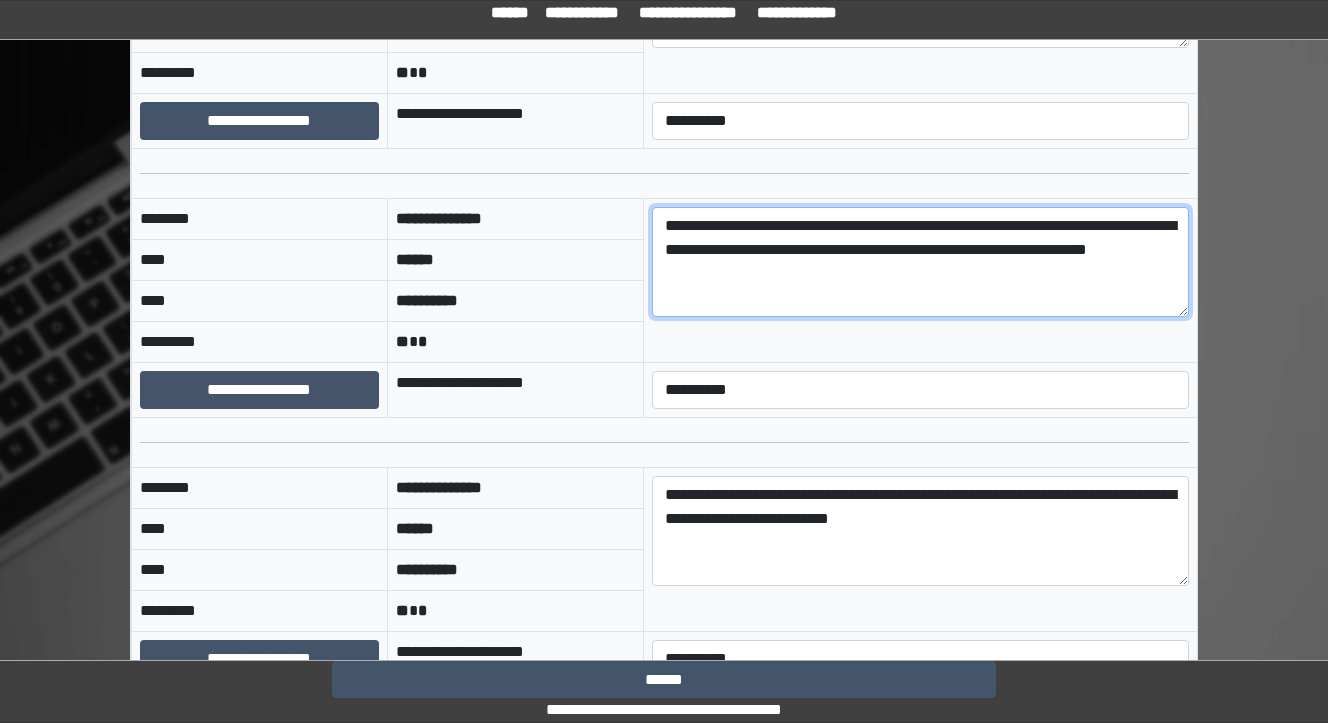 click on "**********" at bounding box center (920, 262) 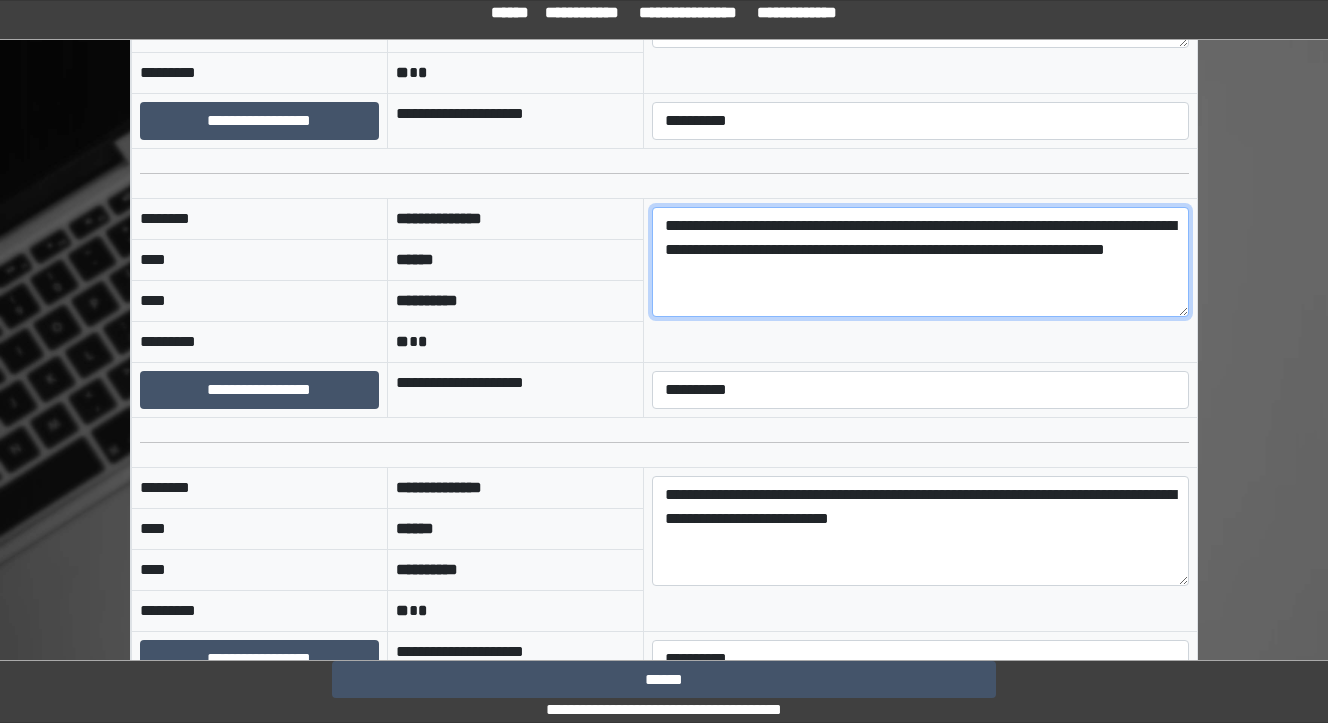 click on "**********" at bounding box center [920, 262] 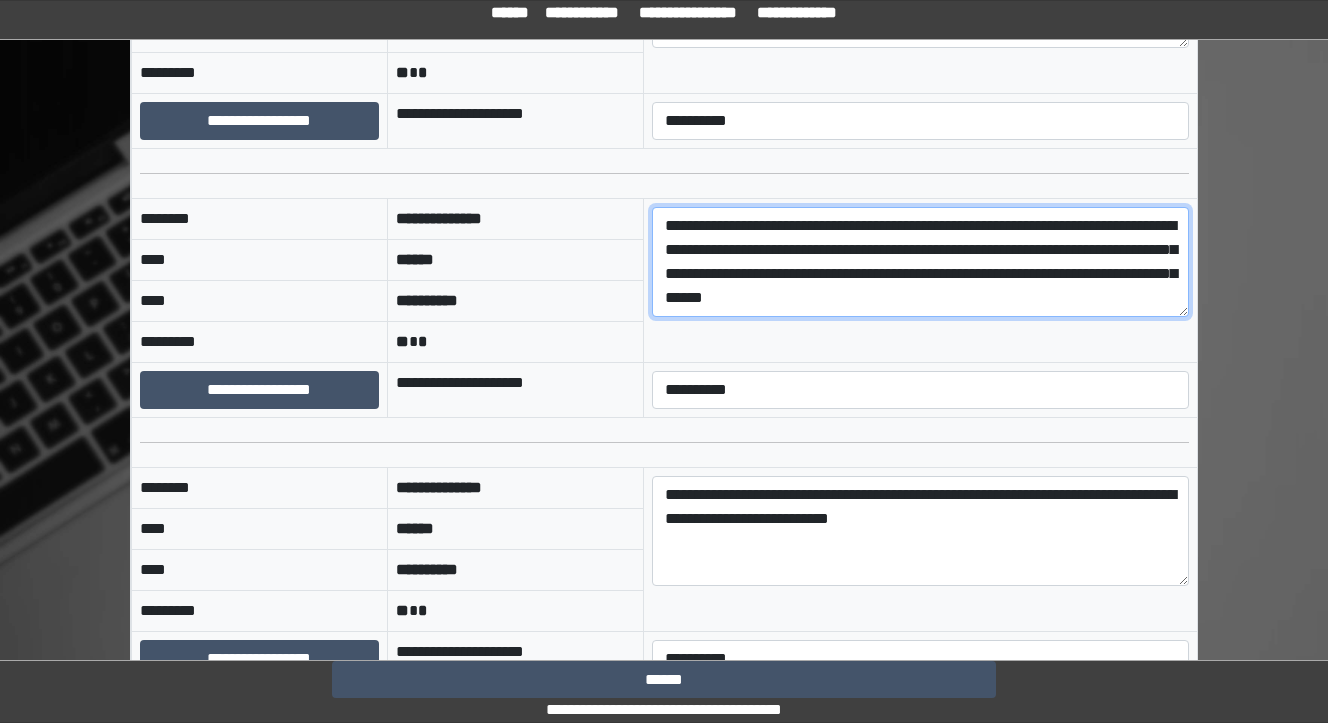 click on "**********" at bounding box center (920, 262) 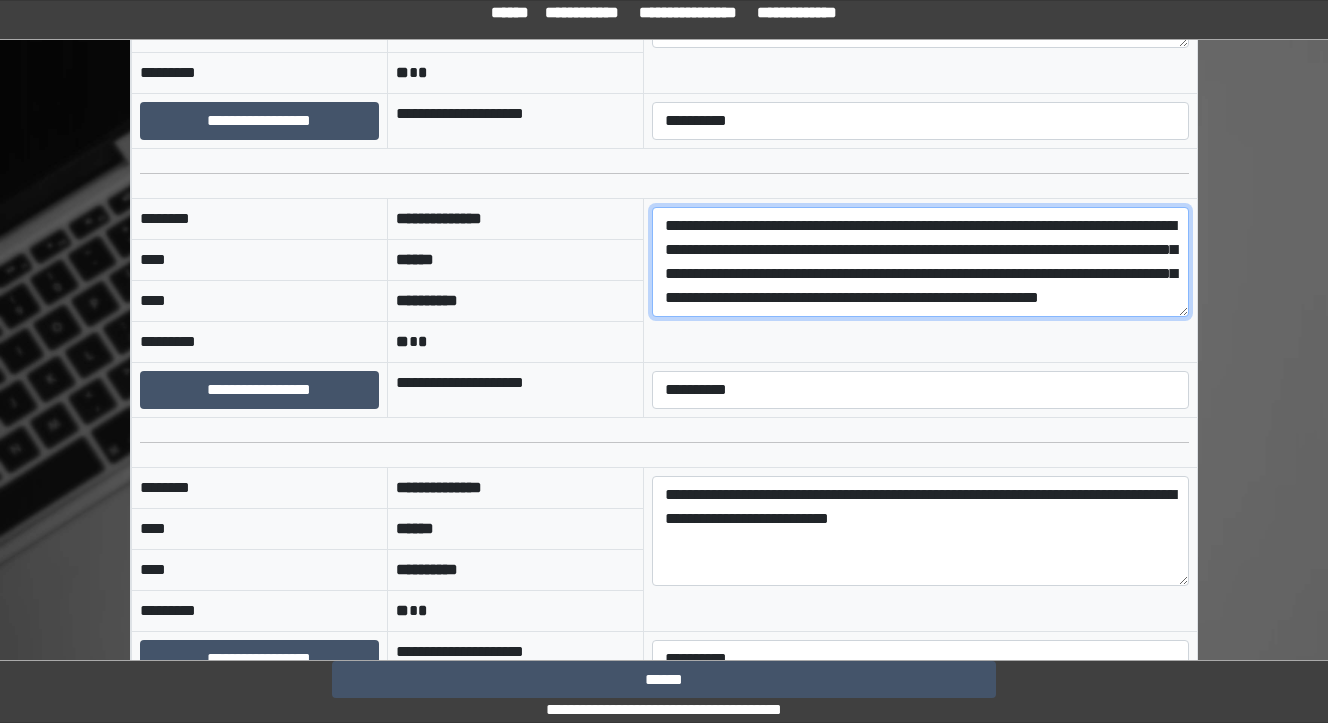click on "**********" at bounding box center [920, 262] 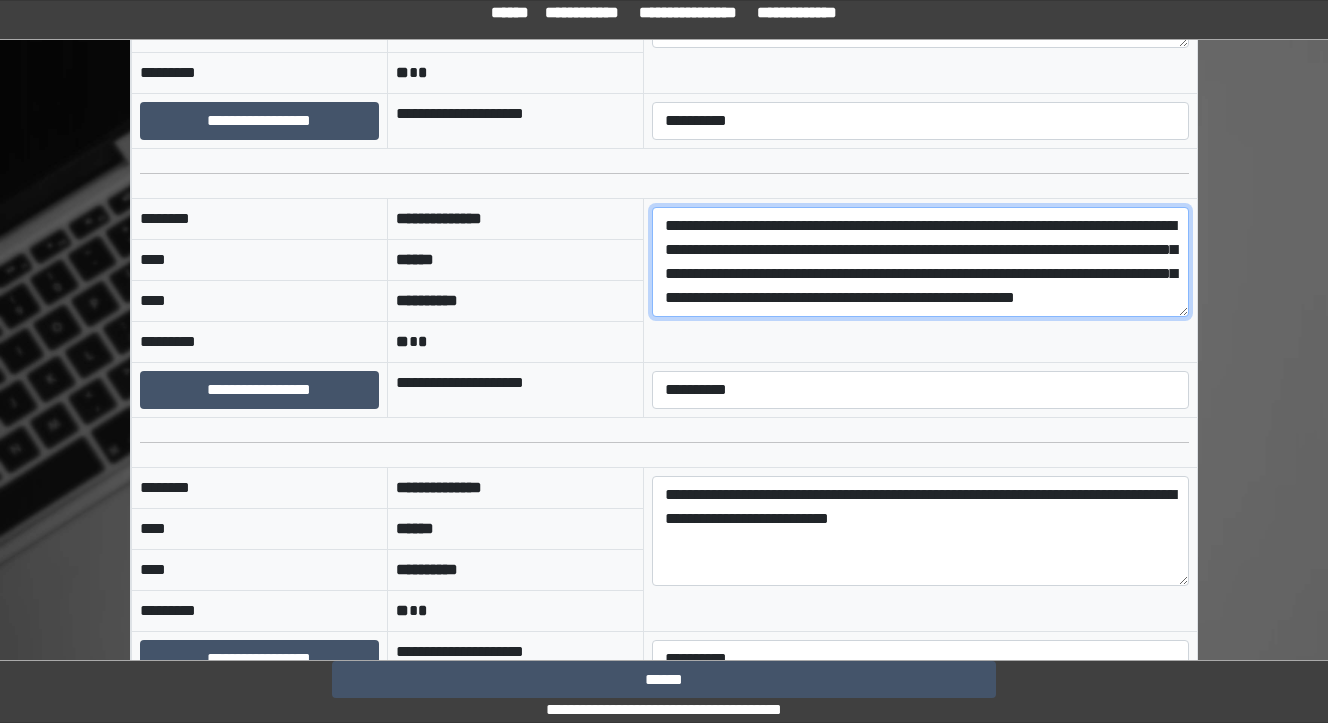 scroll, scrollTop: 24, scrollLeft: 0, axis: vertical 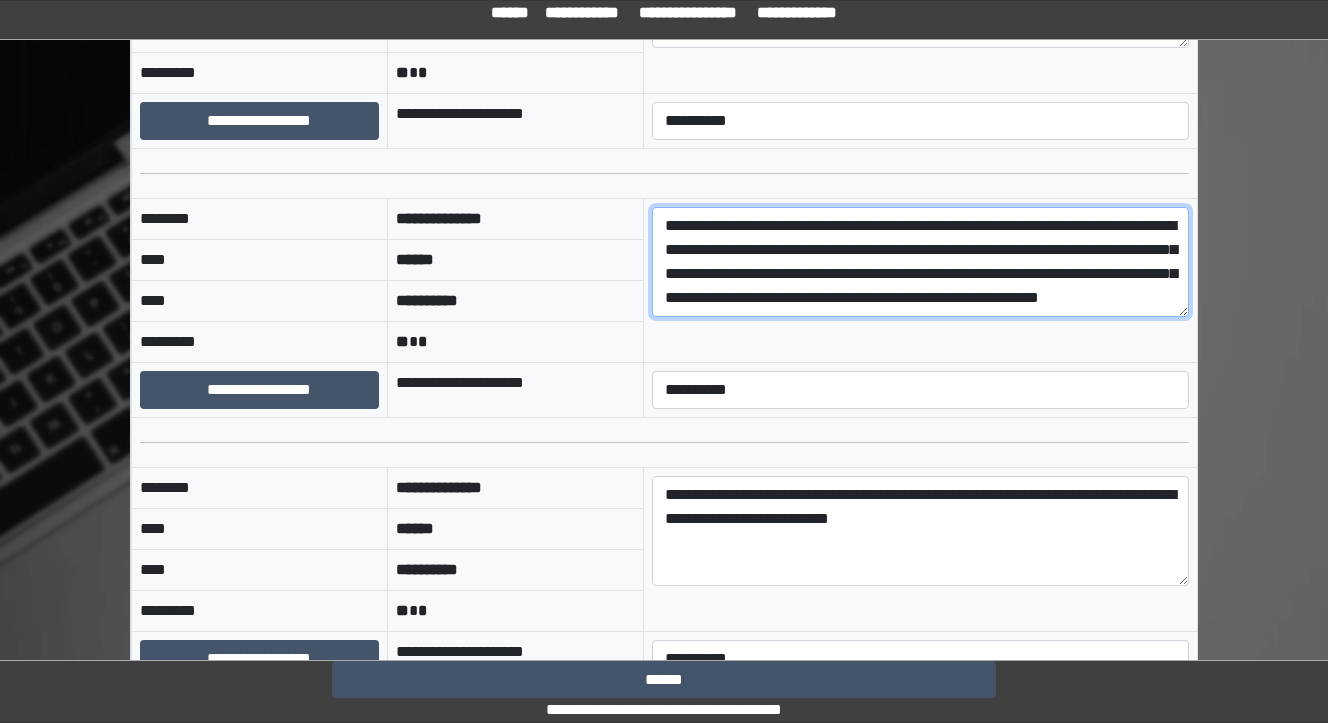click on "**********" at bounding box center [920, 262] 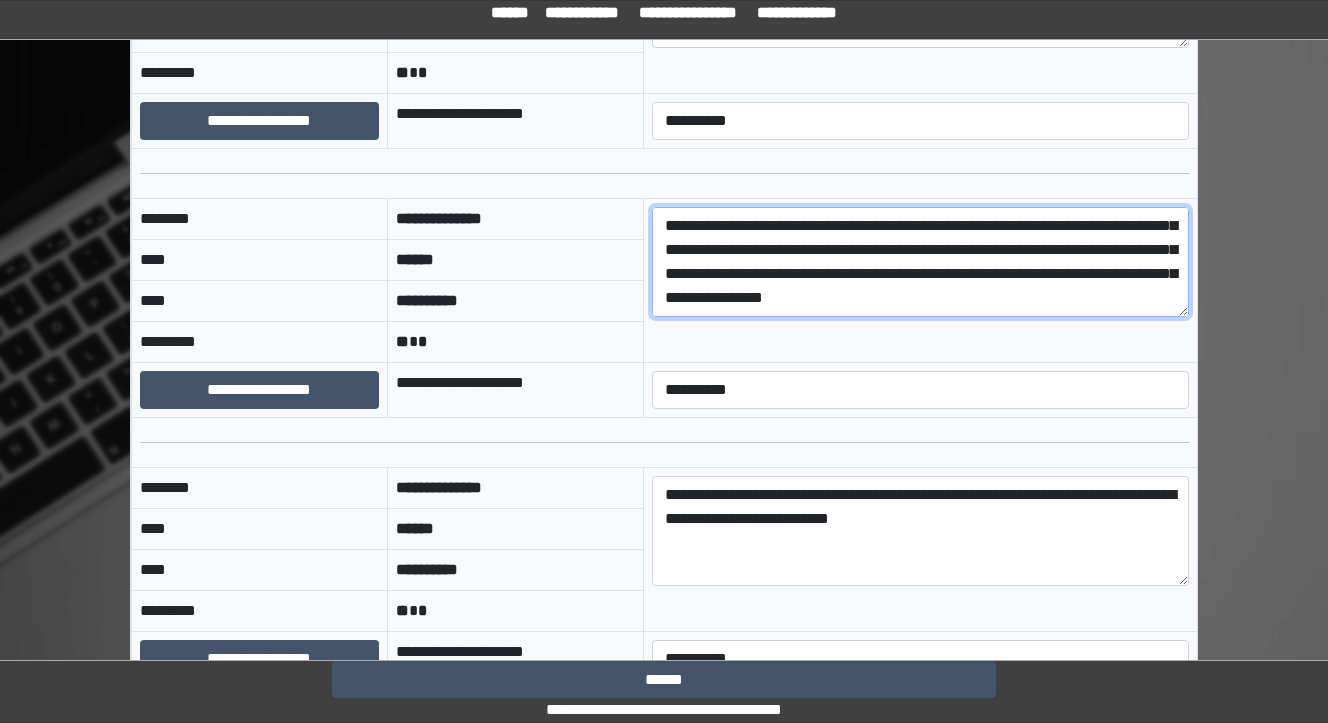 scroll, scrollTop: 136, scrollLeft: 0, axis: vertical 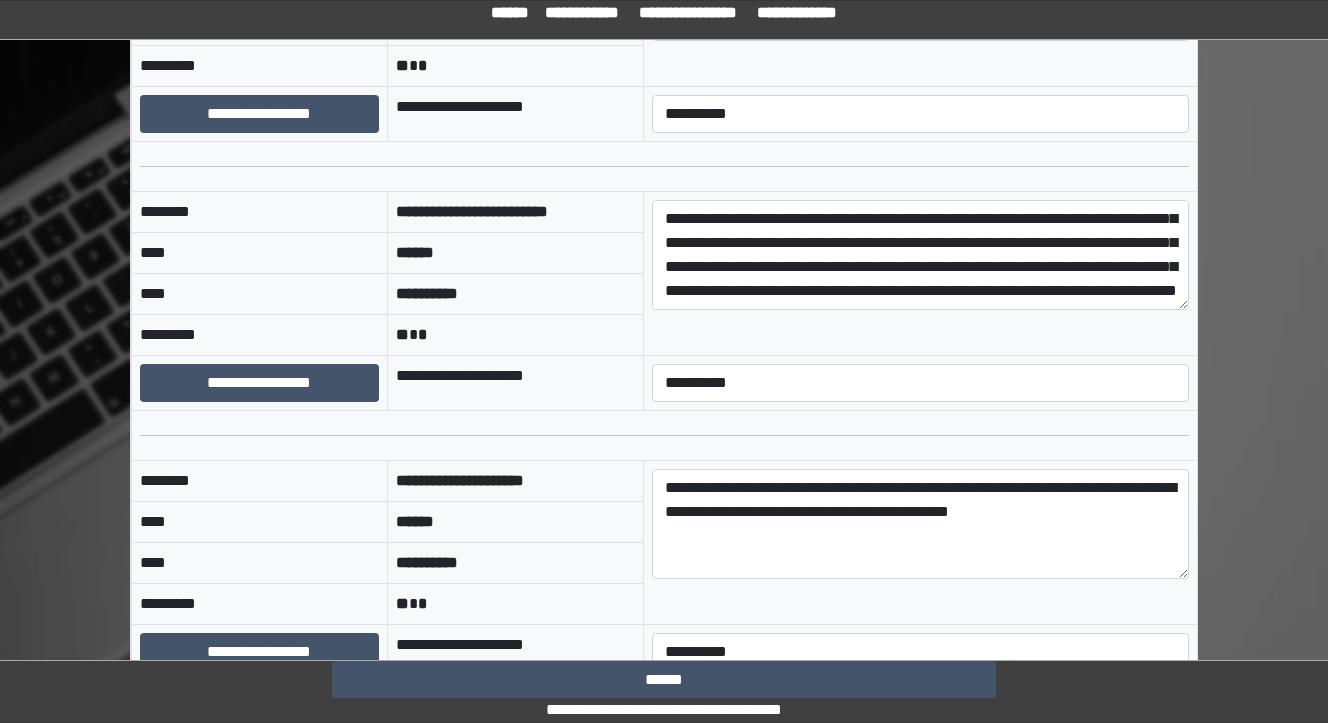 type on "**********" 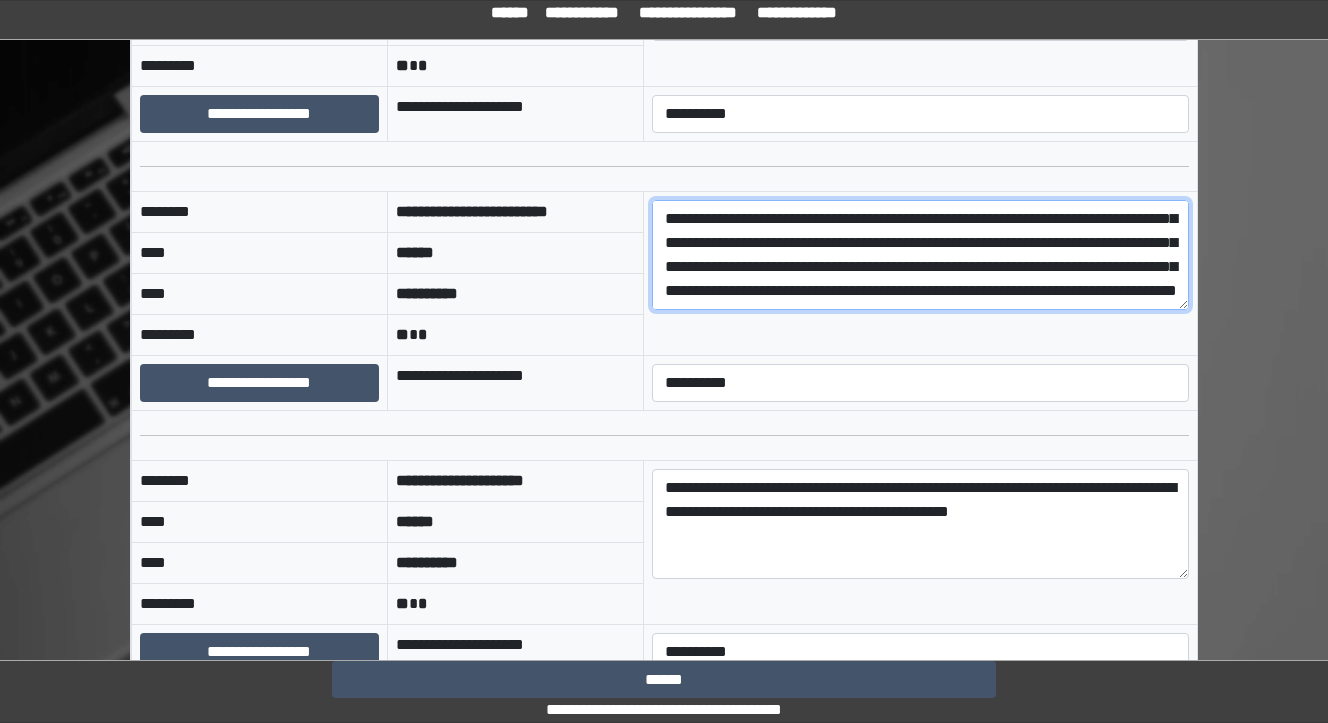 click on "**********" at bounding box center (920, 255) 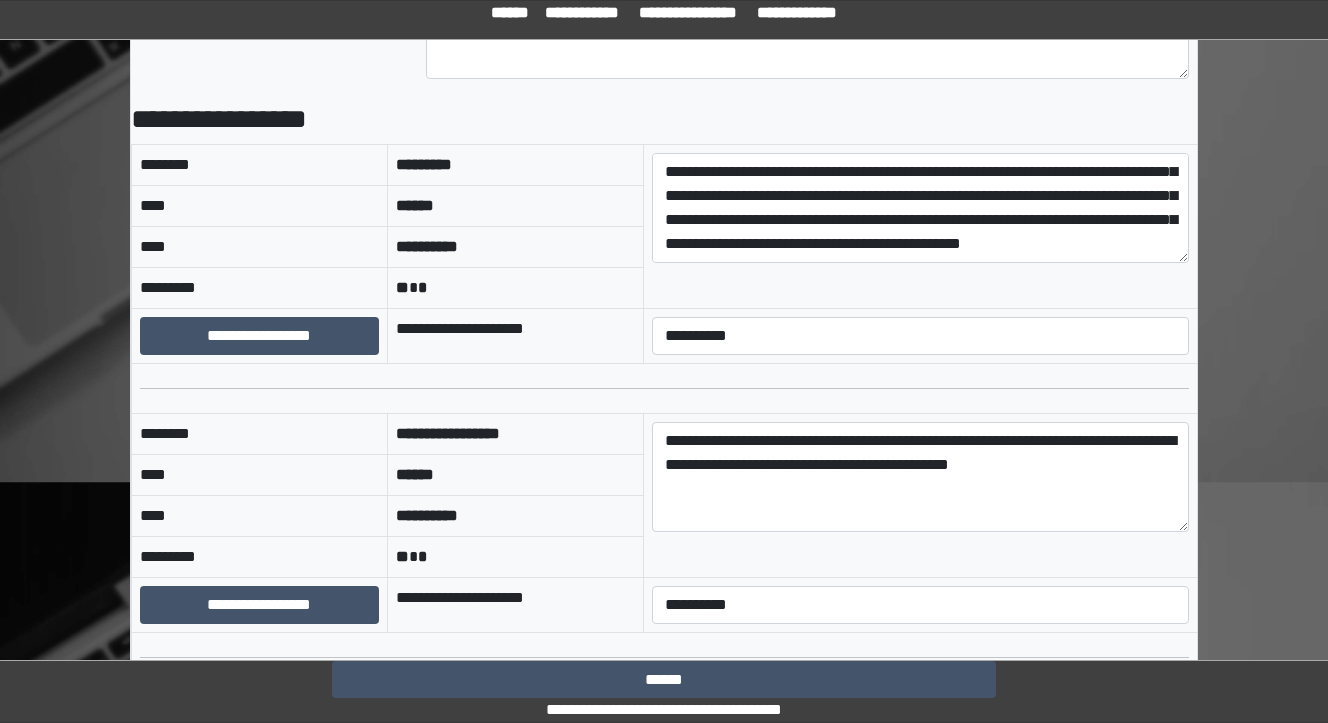 scroll, scrollTop: 234, scrollLeft: 0, axis: vertical 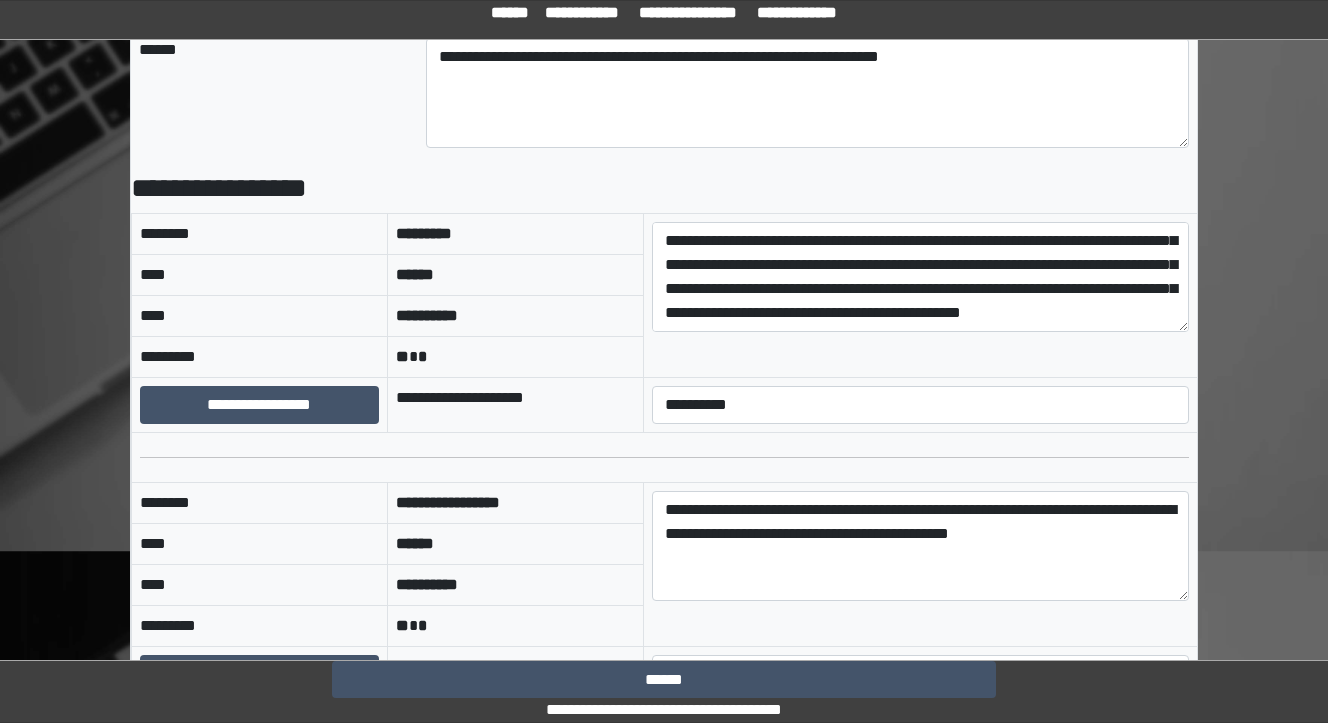 type on "**********" 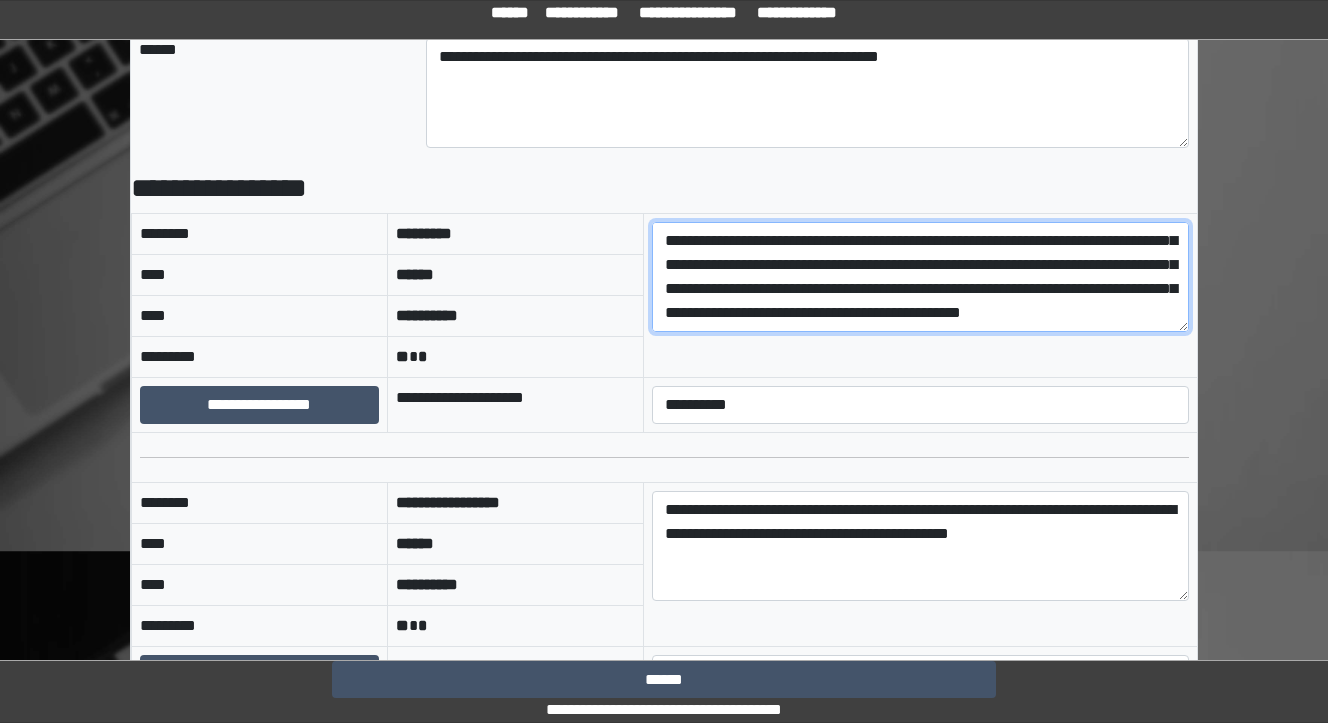 click on "**********" at bounding box center [920, 277] 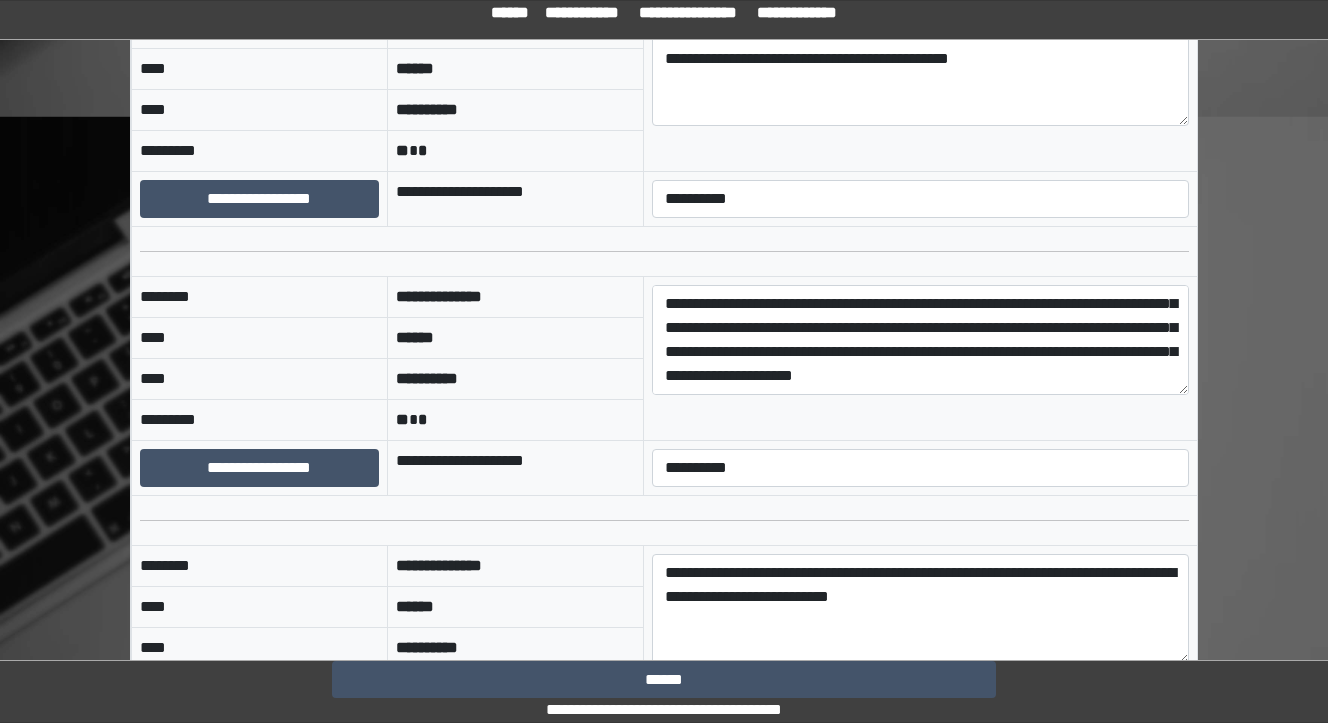 scroll, scrollTop: 1514, scrollLeft: 0, axis: vertical 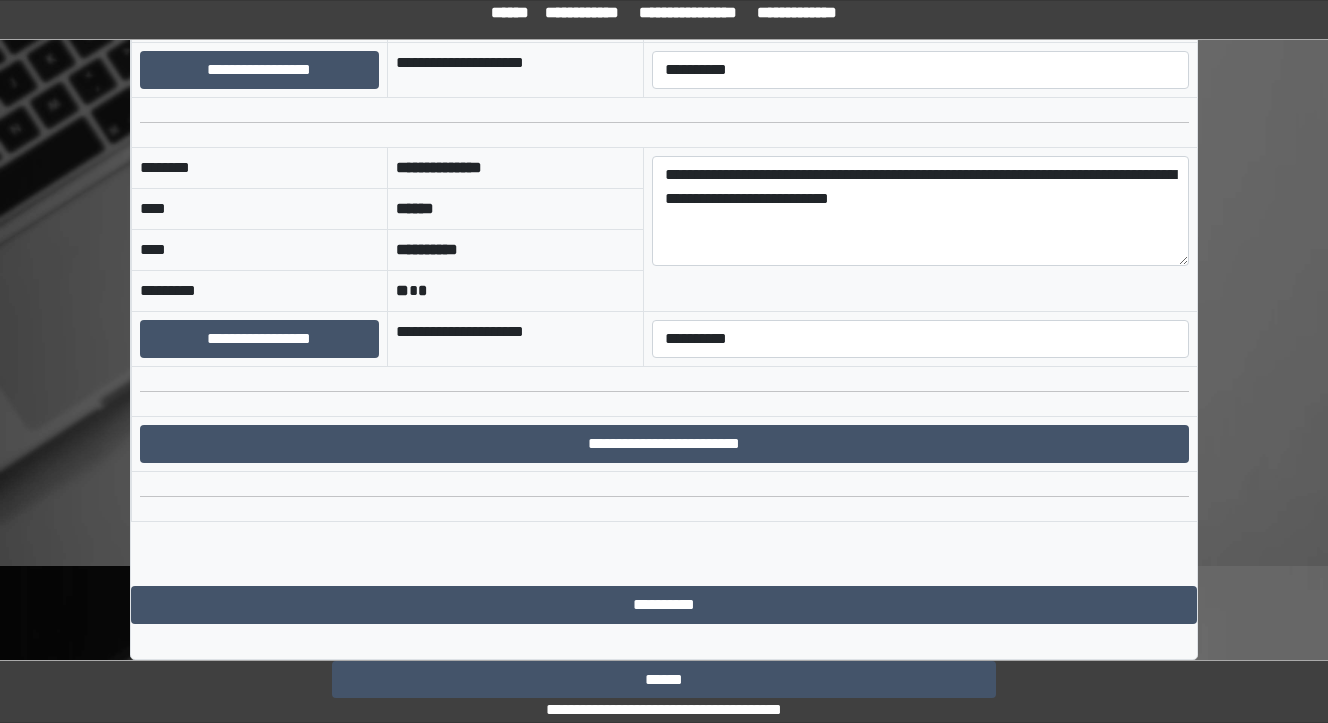 type on "**********" 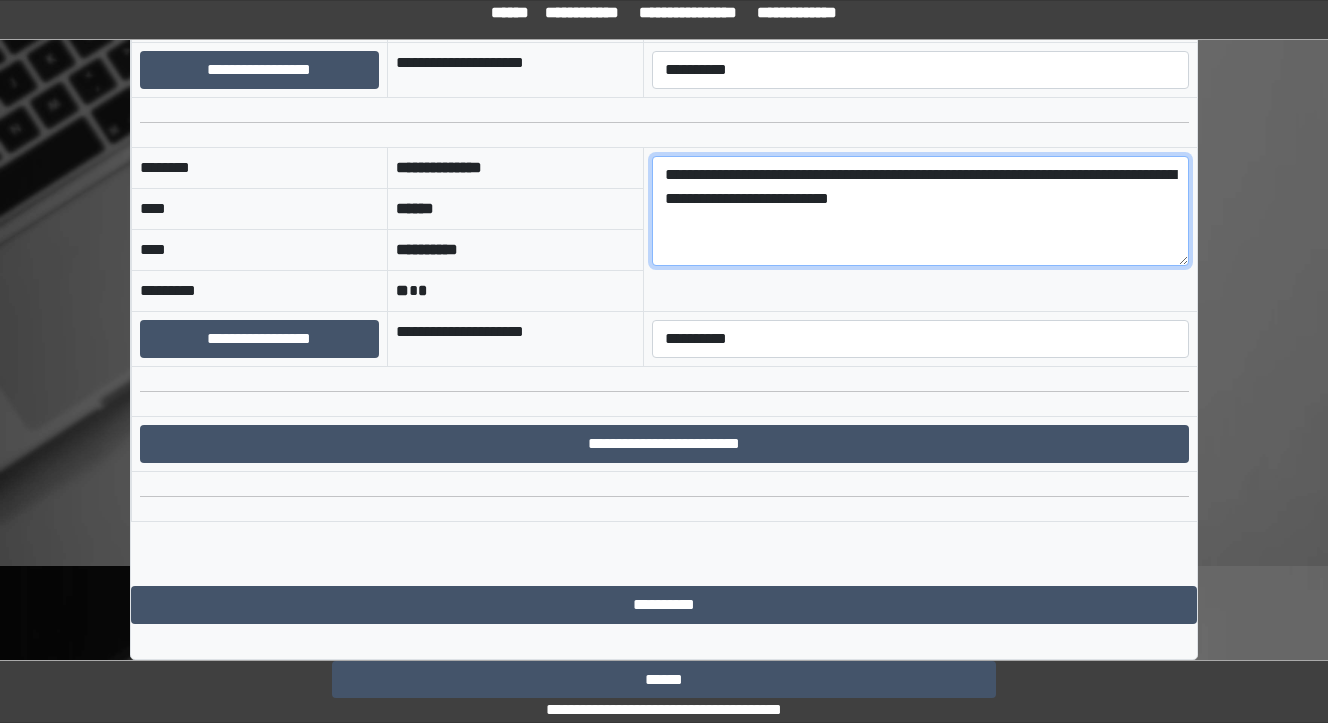 click on "**********" at bounding box center [920, 211] 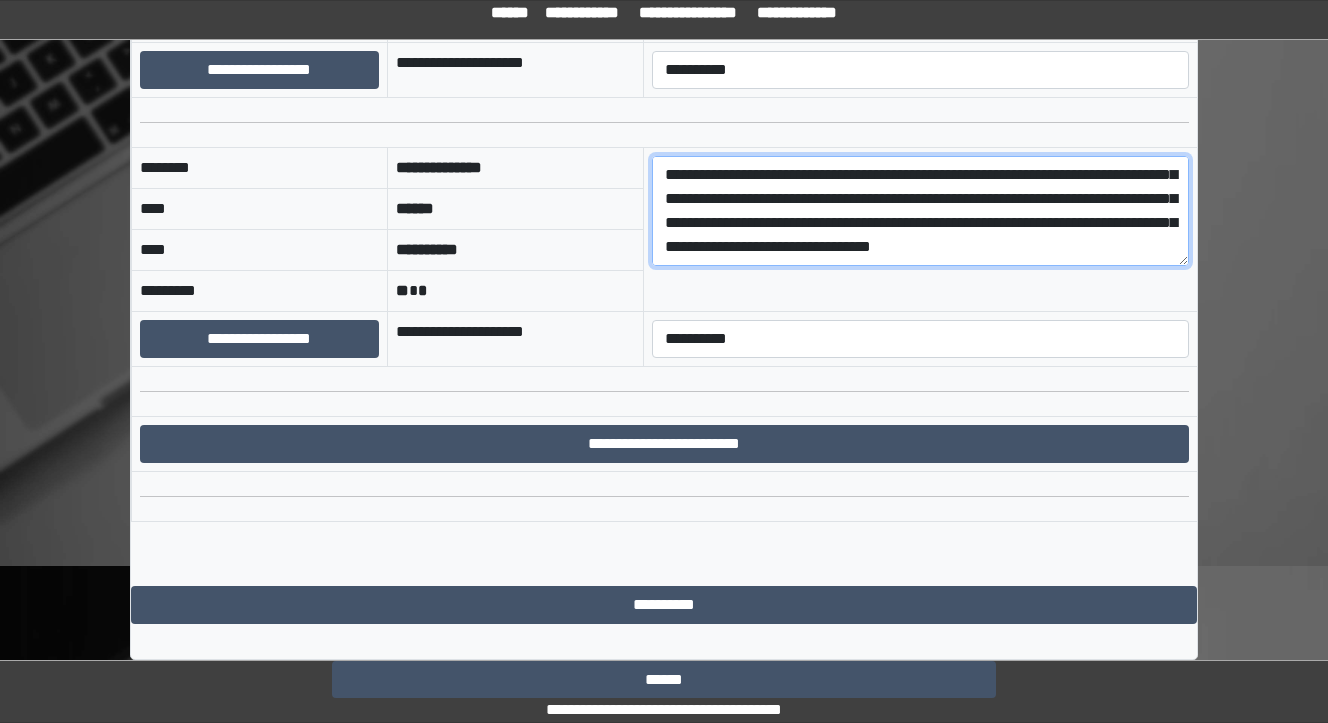 scroll, scrollTop: 112, scrollLeft: 0, axis: vertical 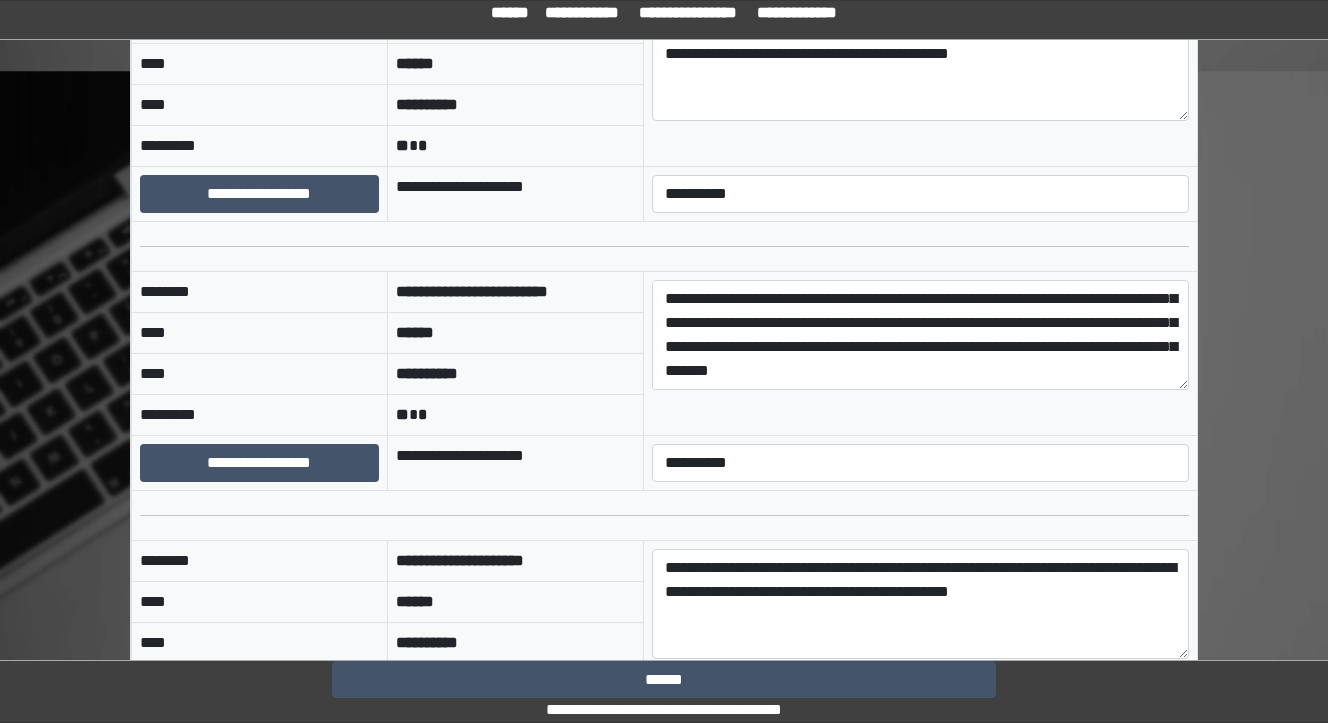 type on "**********" 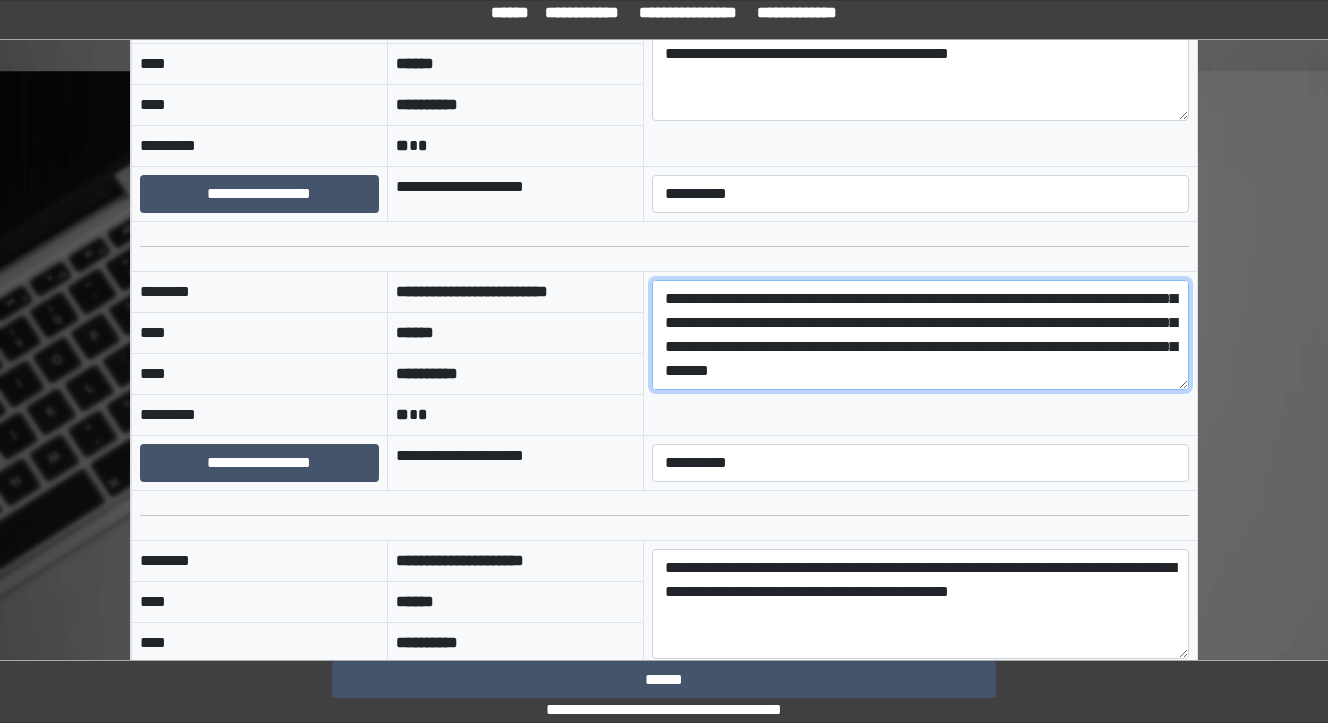 click on "**********" at bounding box center [920, 335] 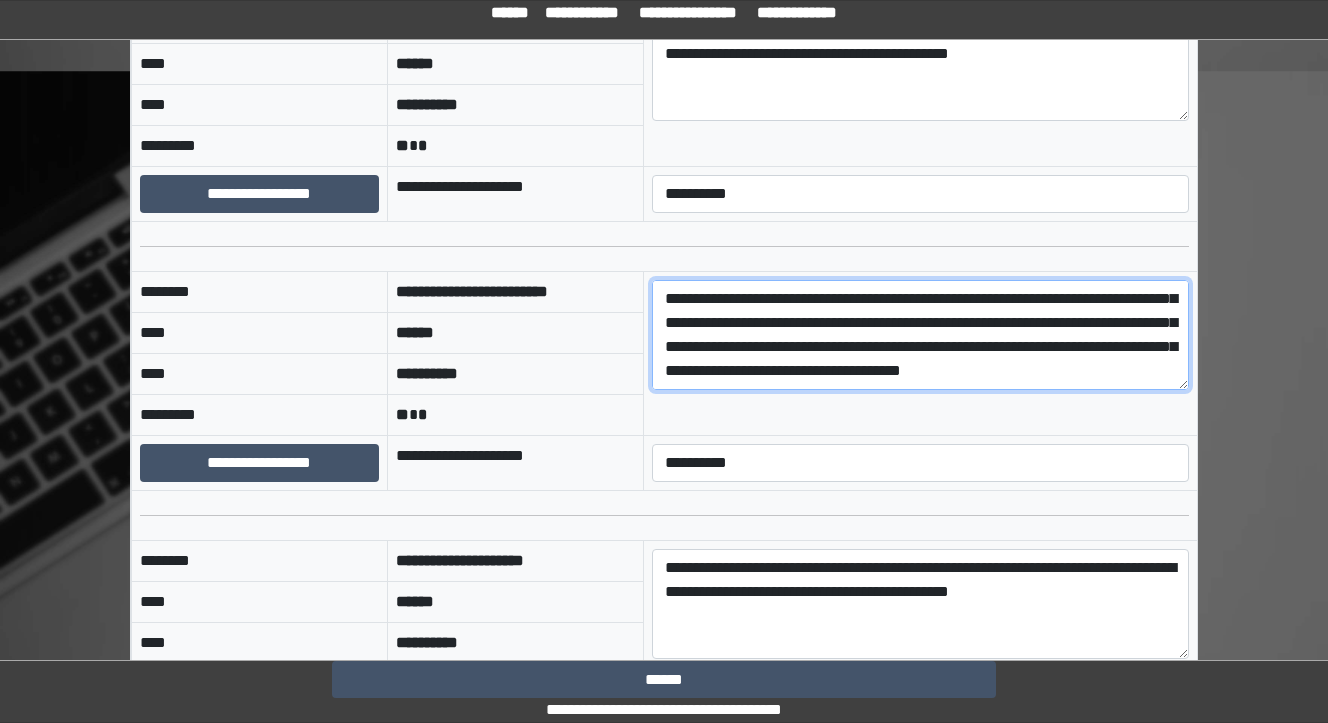 click on "**********" at bounding box center [920, 335] 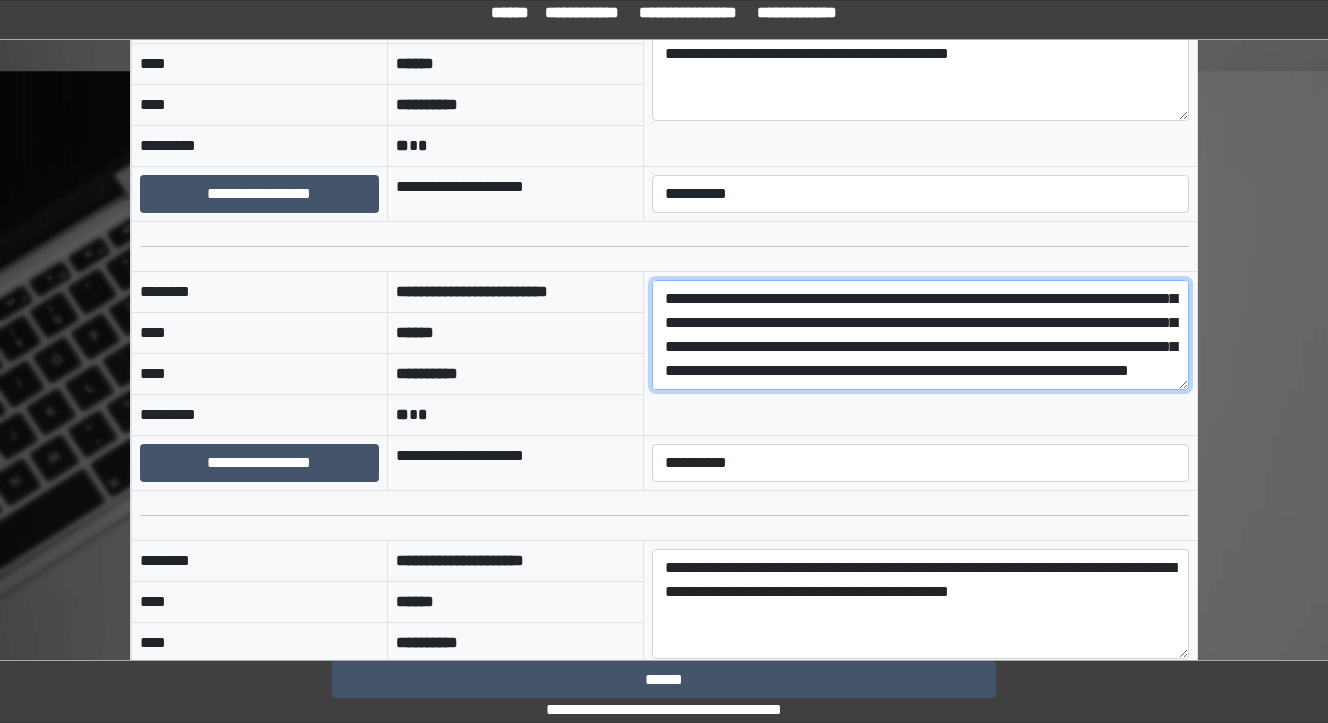 click on "**********" at bounding box center [920, 335] 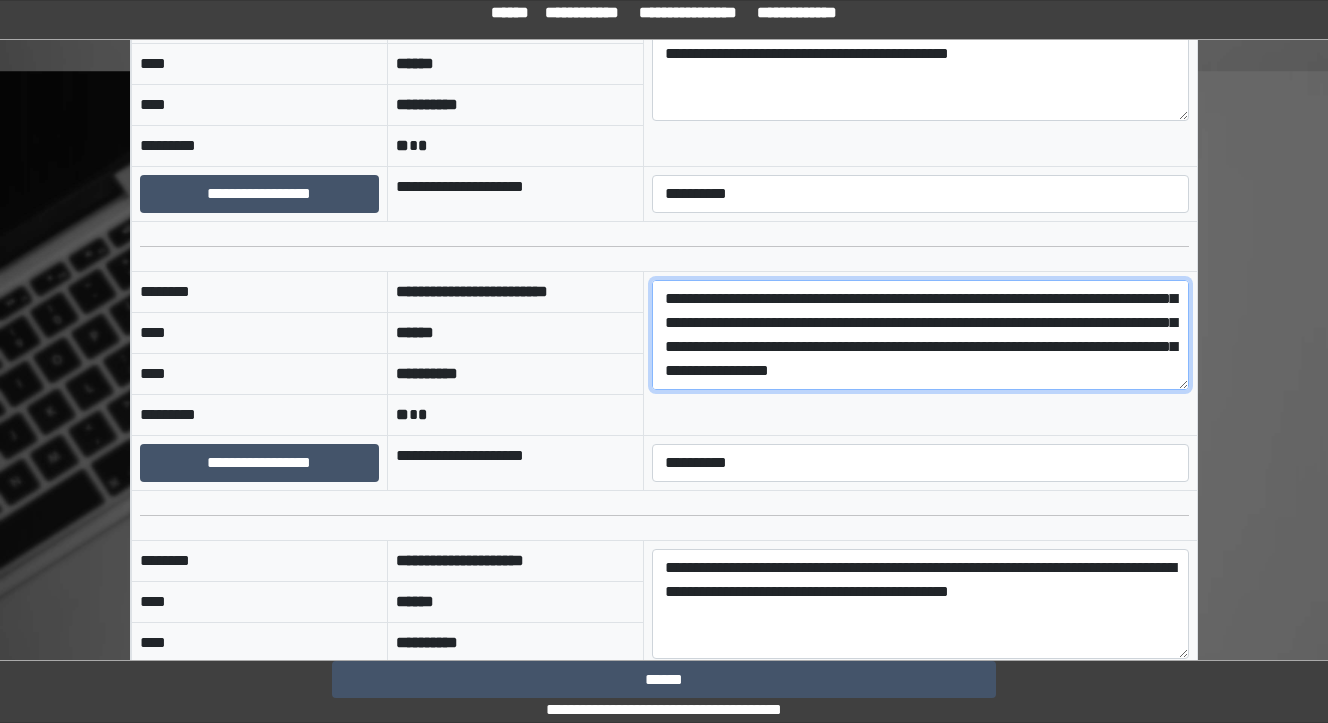 scroll, scrollTop: 168, scrollLeft: 0, axis: vertical 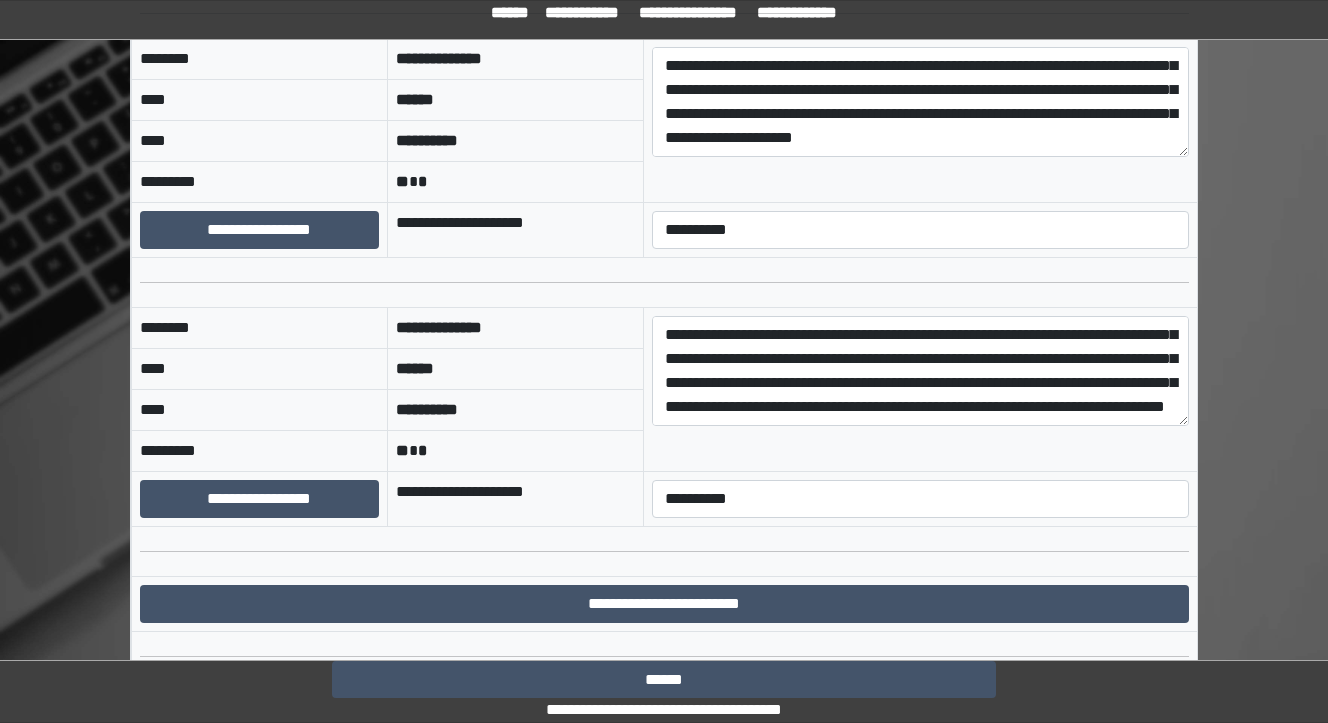type on "**********" 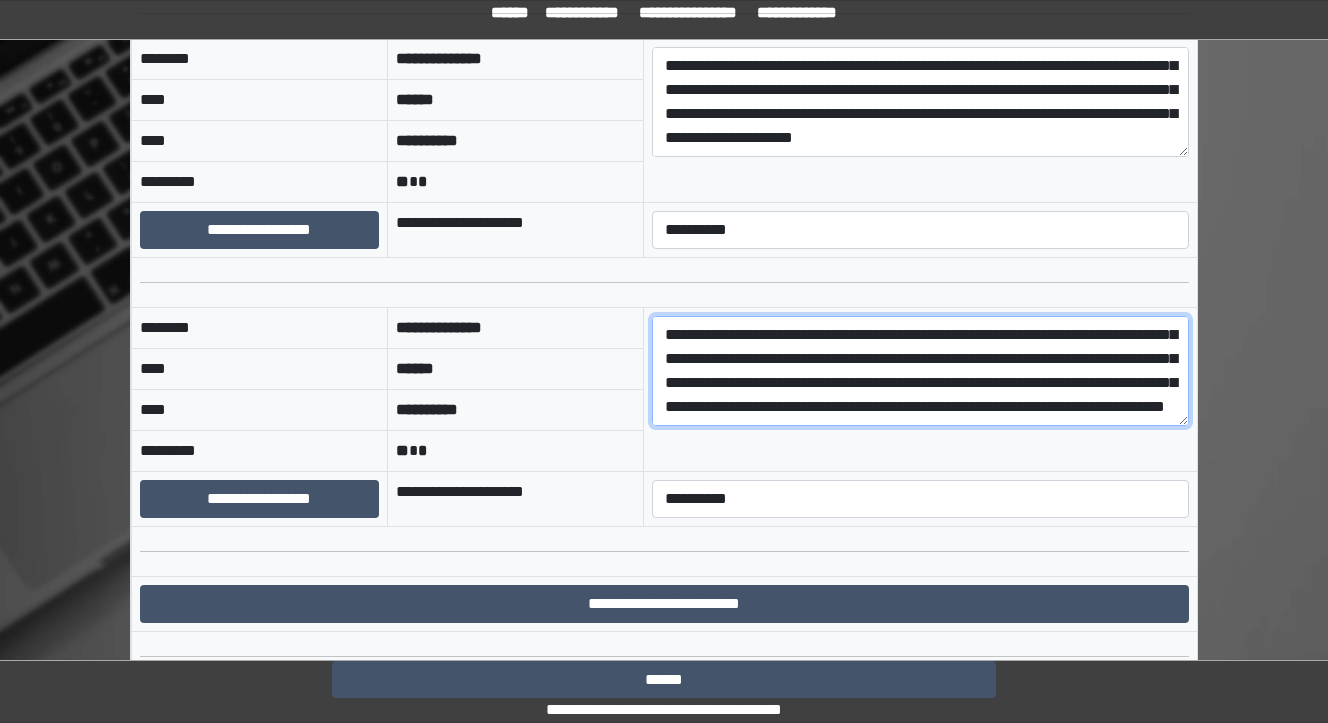 click on "**********" at bounding box center [920, 371] 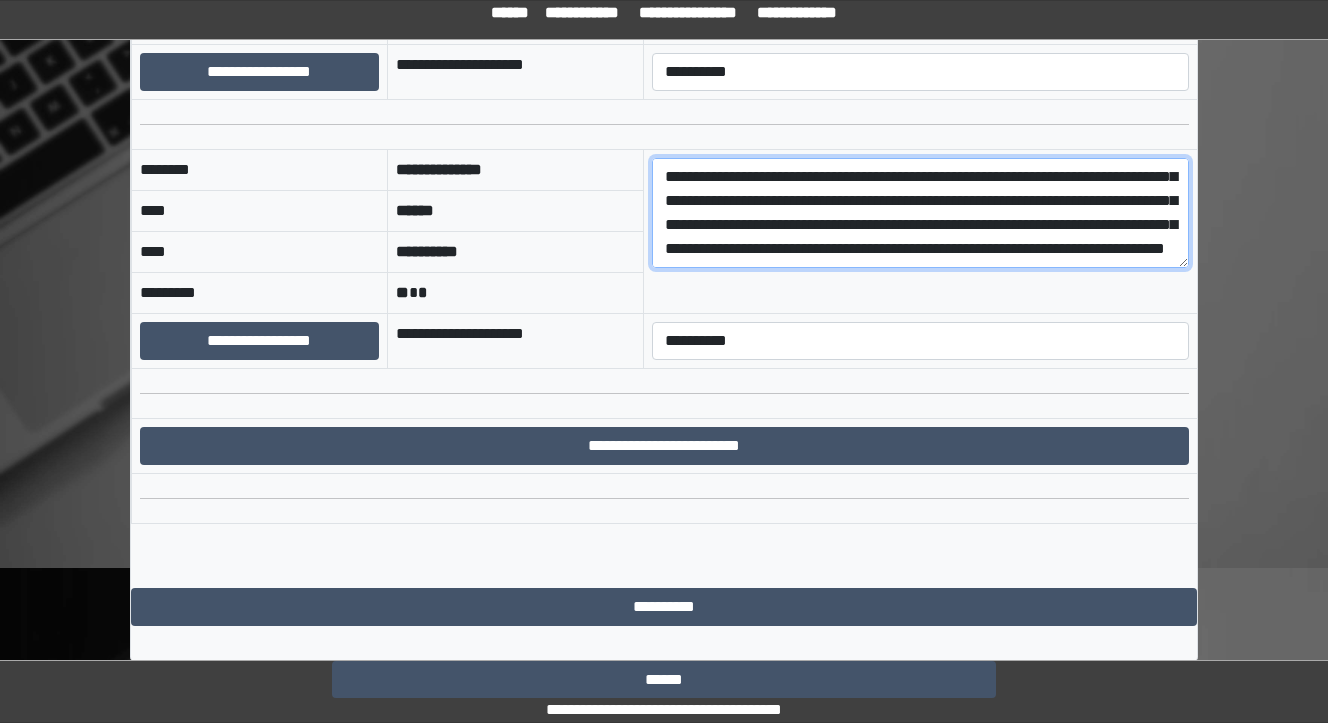 scroll, scrollTop: 1914, scrollLeft: 0, axis: vertical 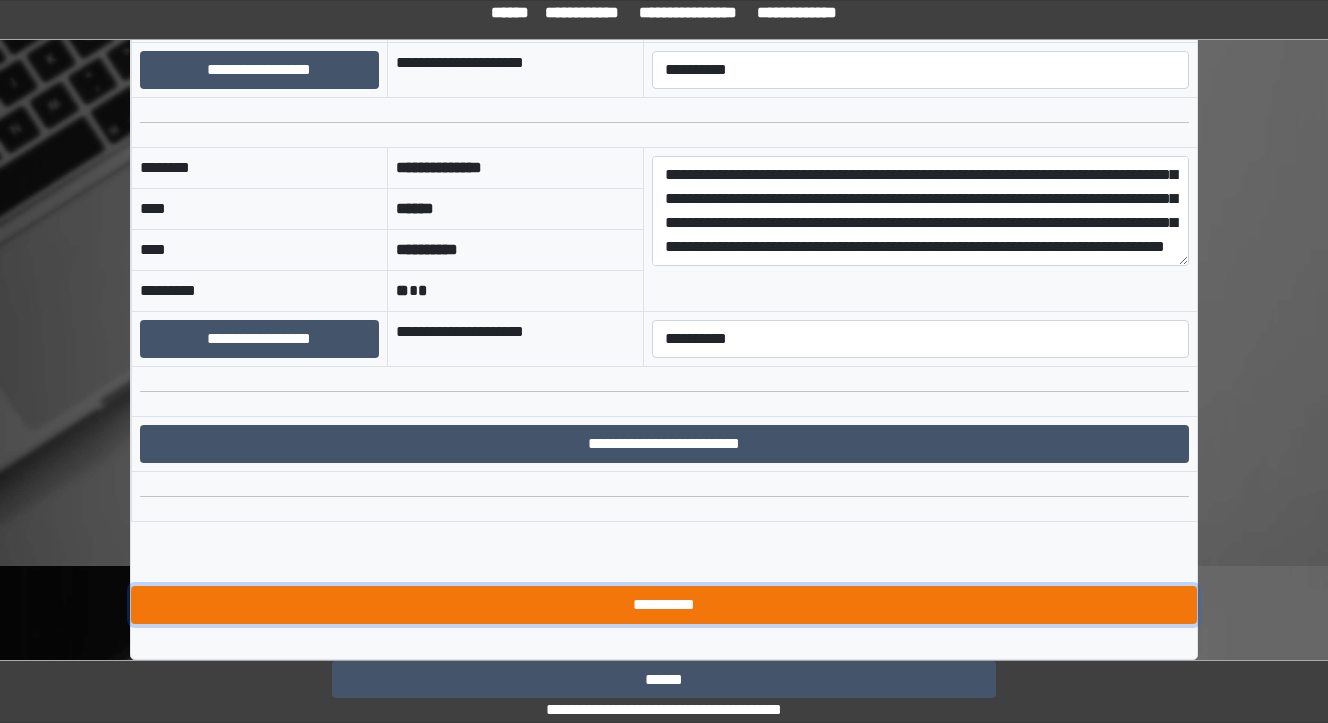 click on "**********" at bounding box center [664, 605] 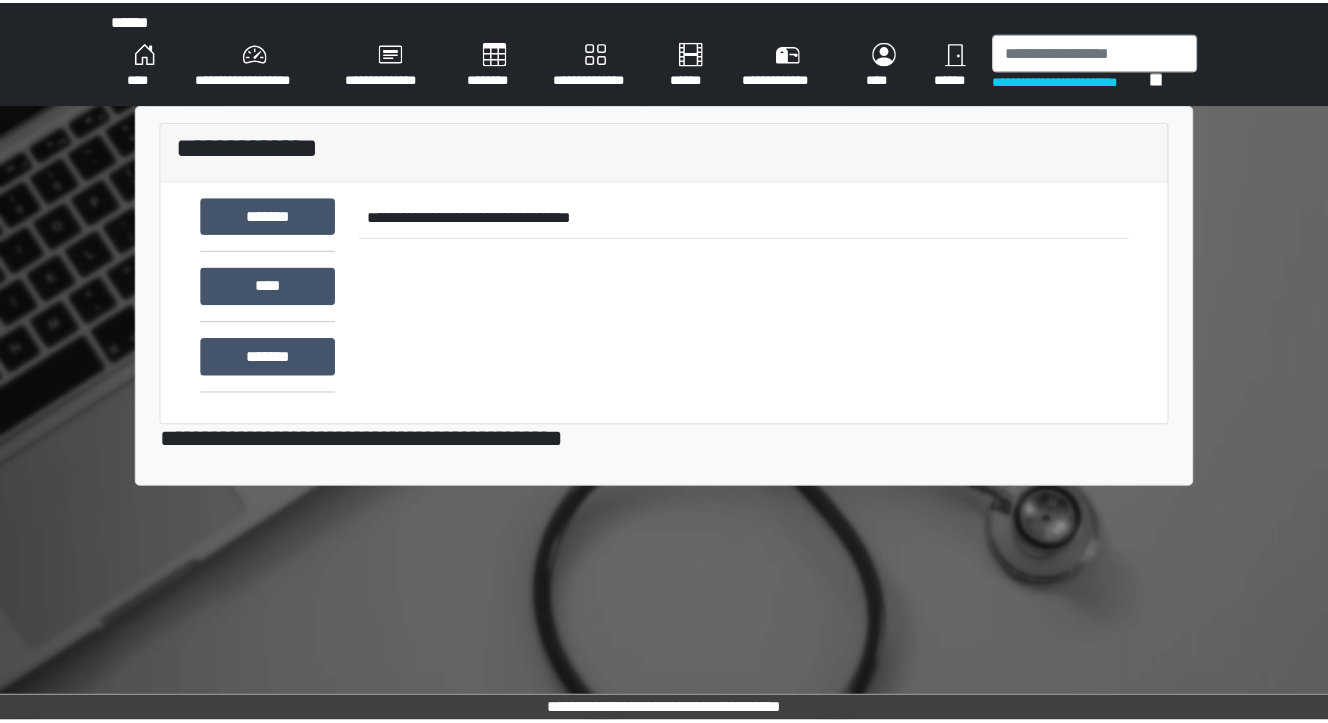 scroll, scrollTop: 0, scrollLeft: 0, axis: both 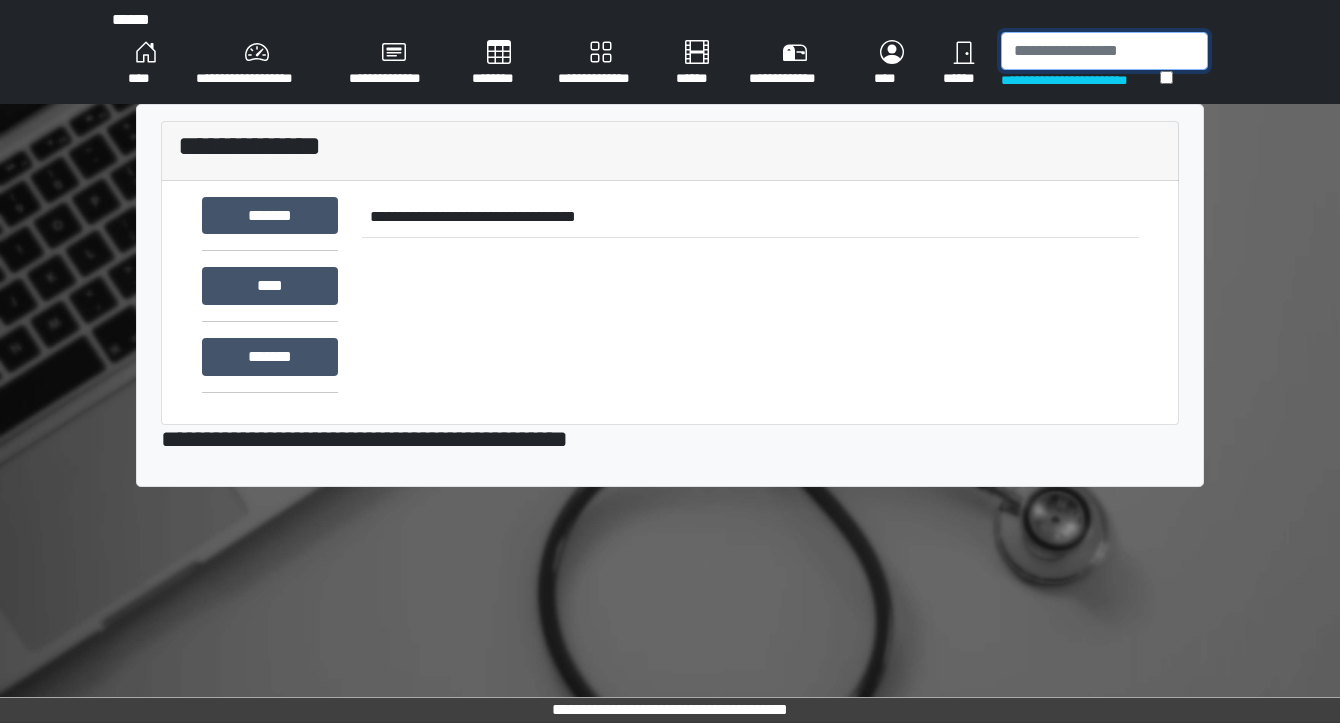click at bounding box center [1104, 51] 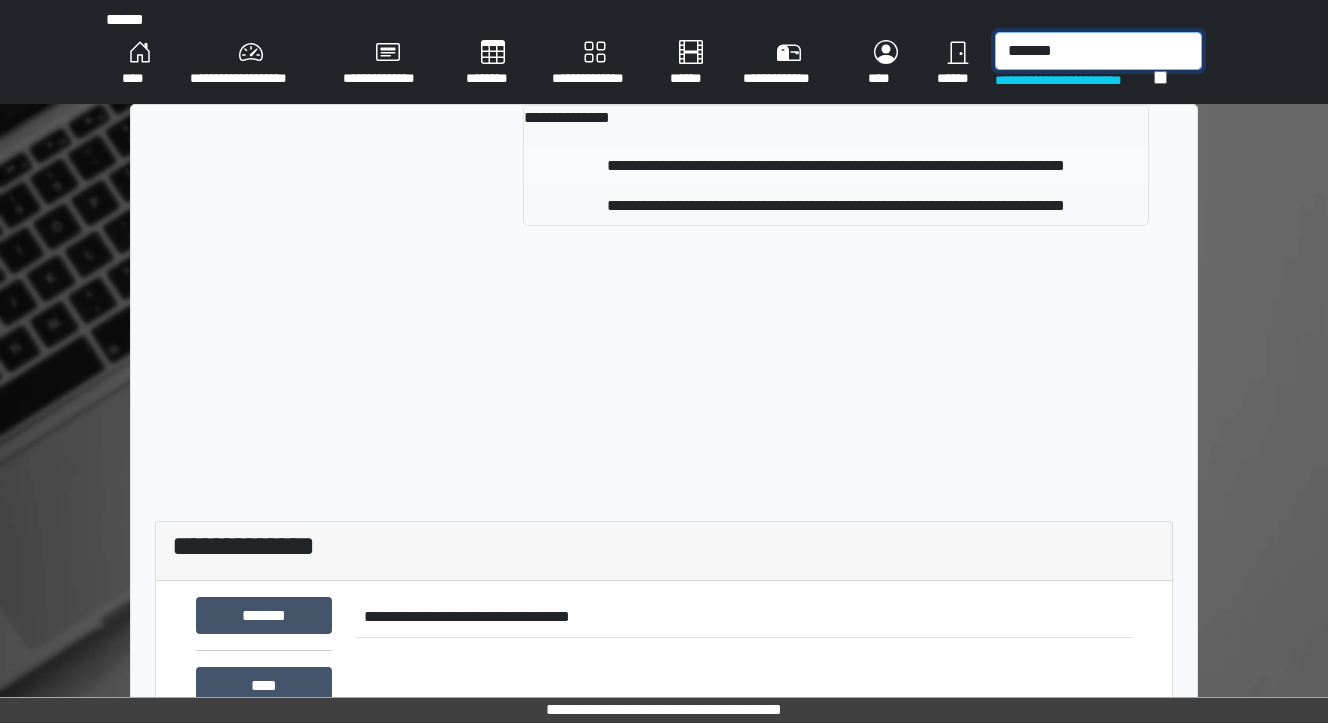 type on "*******" 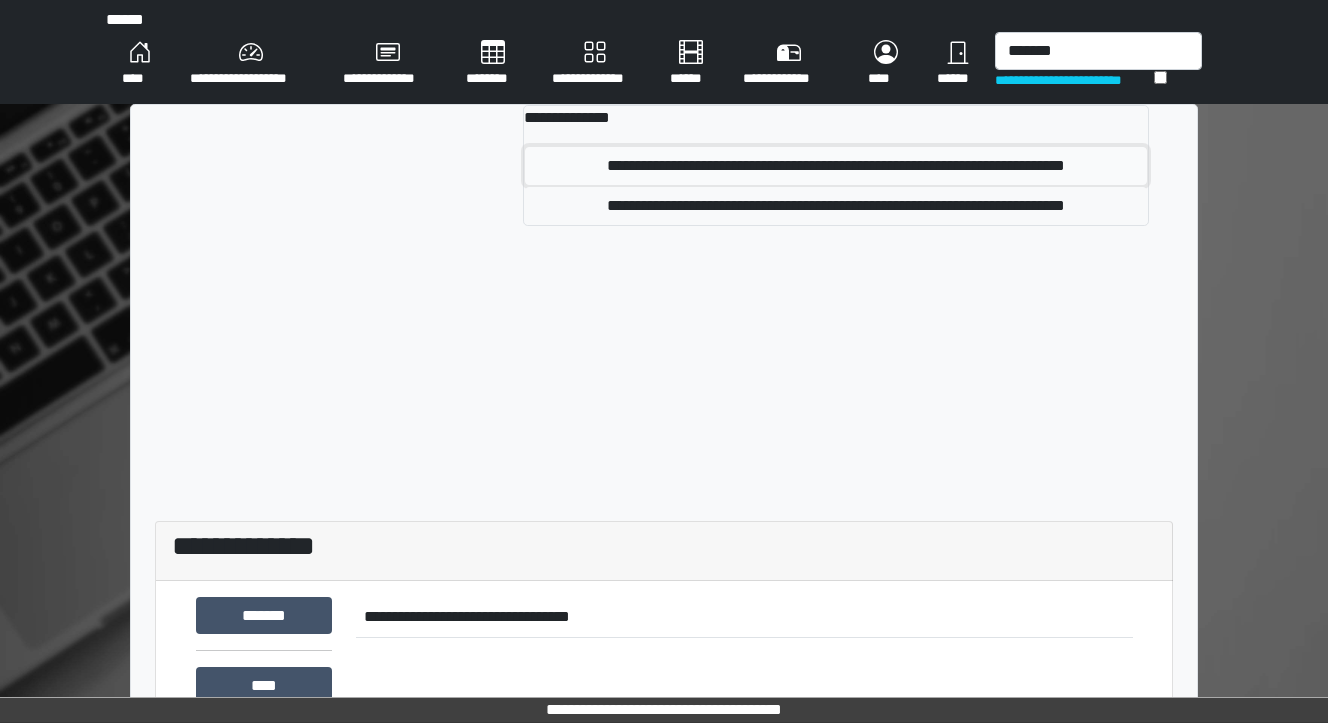 click on "**********" at bounding box center (836, 166) 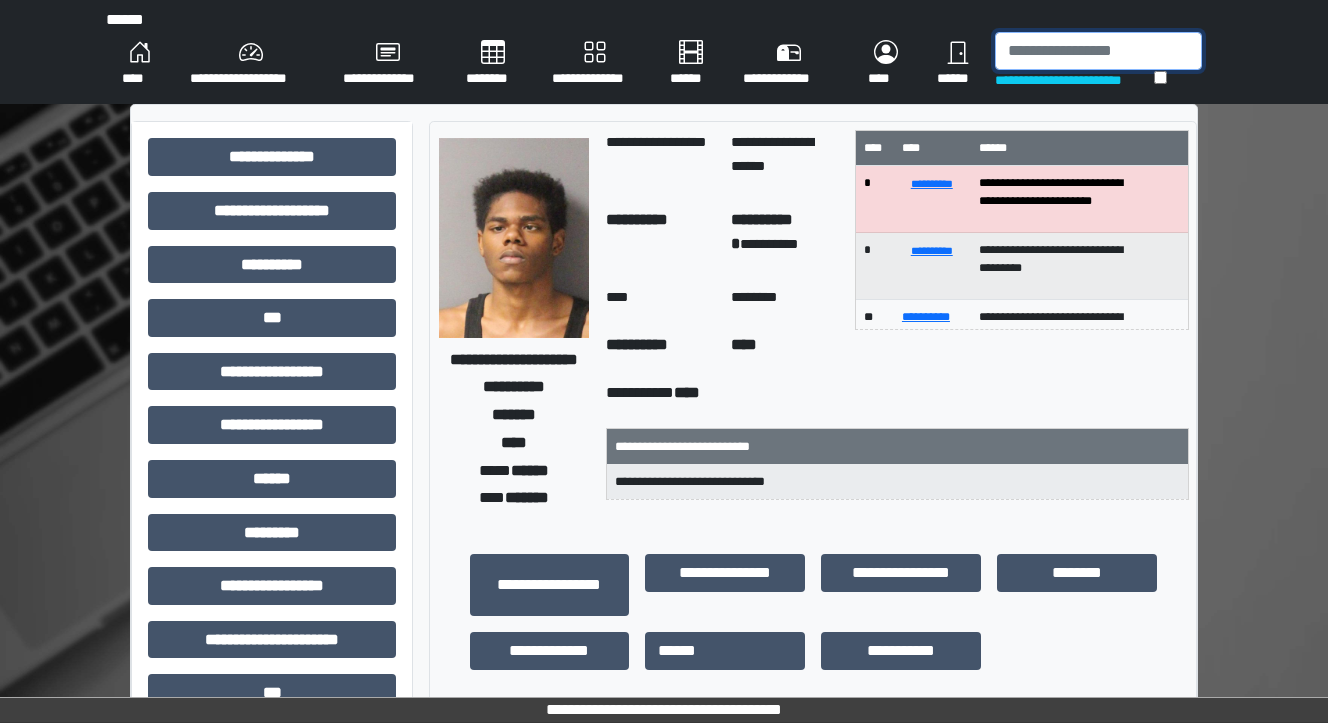 click at bounding box center (1098, 51) 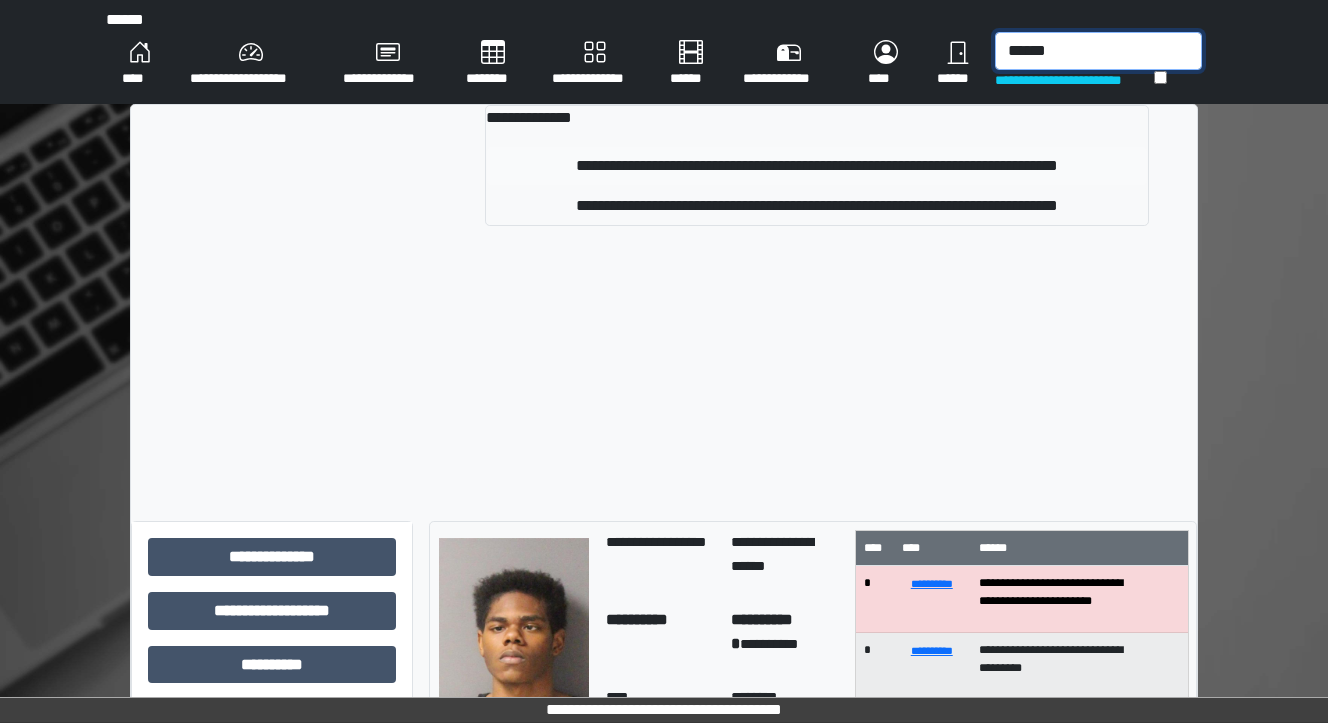 type on "******" 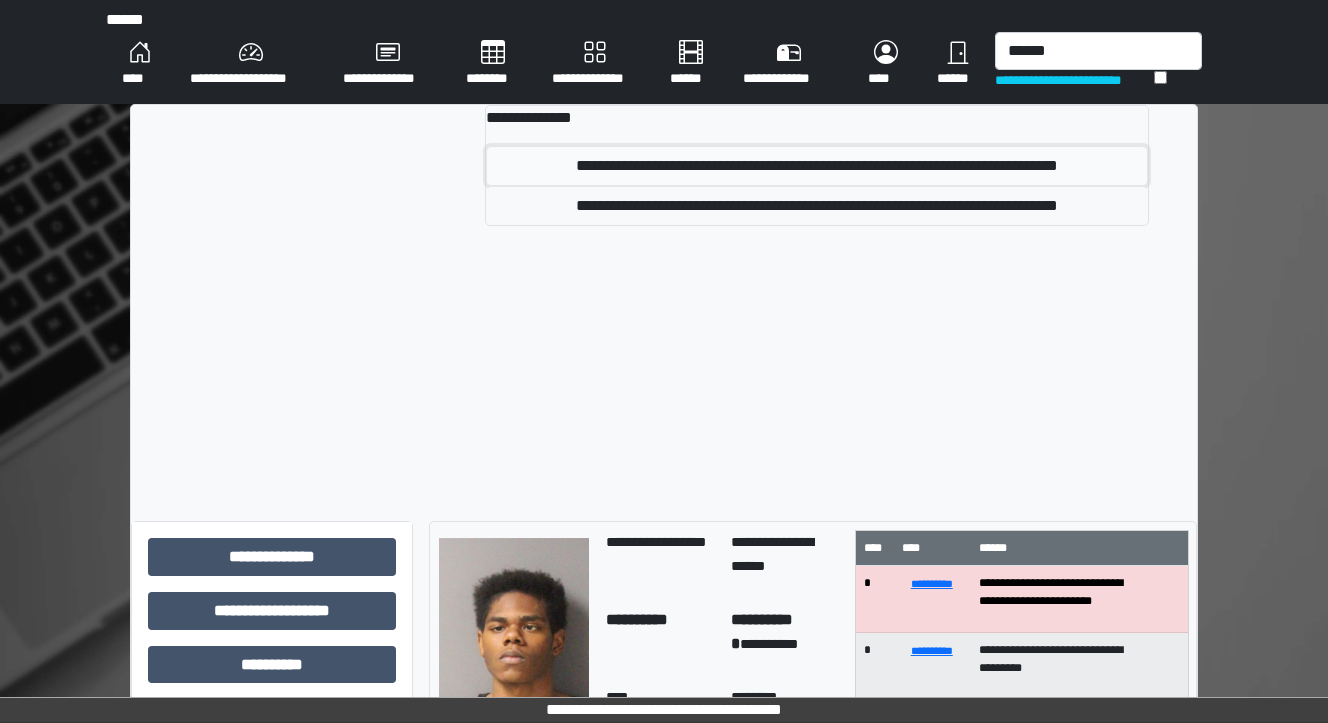 click on "**********" at bounding box center [817, 166] 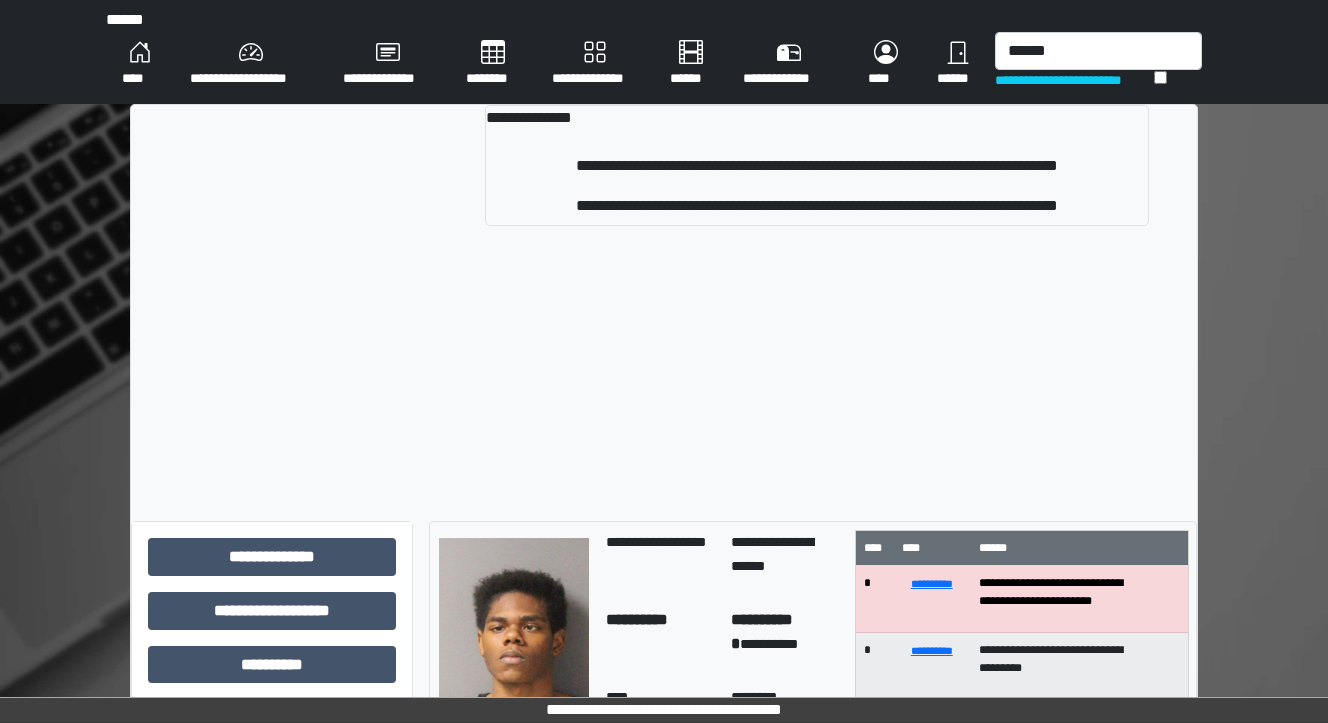 type 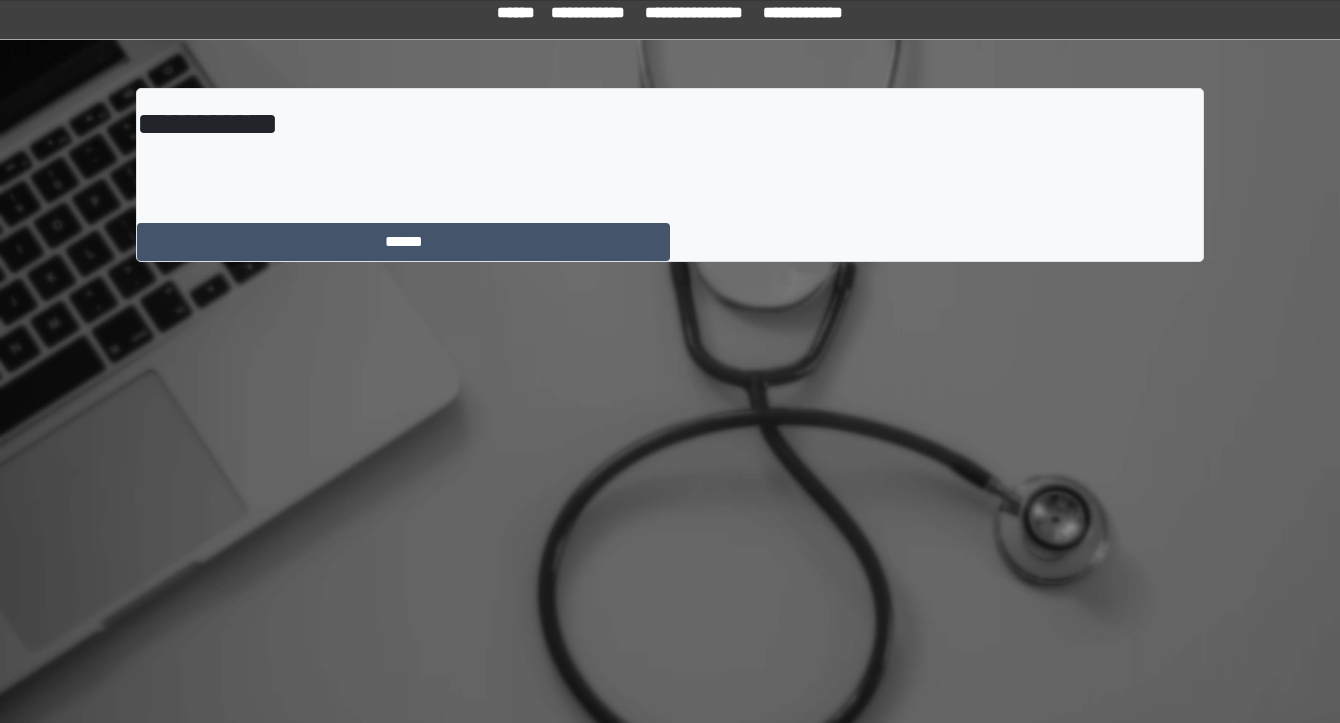 scroll, scrollTop: 0, scrollLeft: 0, axis: both 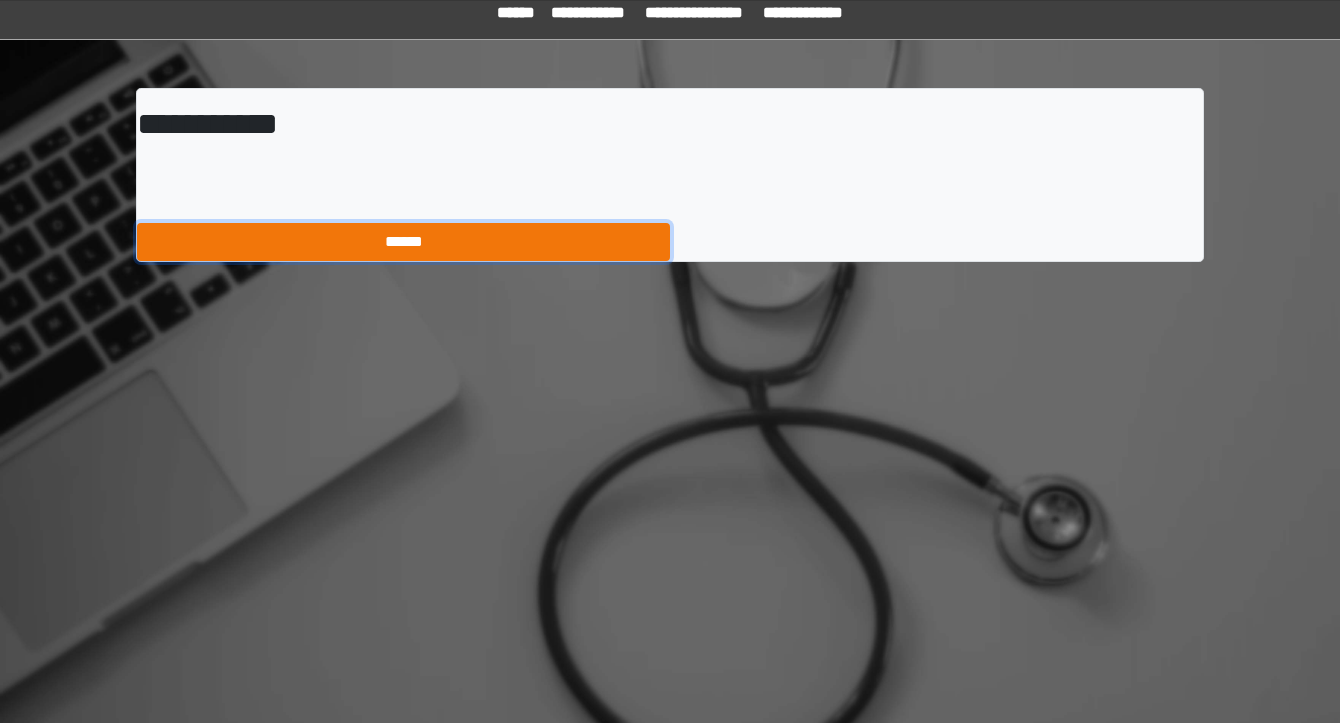 click on "******" at bounding box center [403, 242] 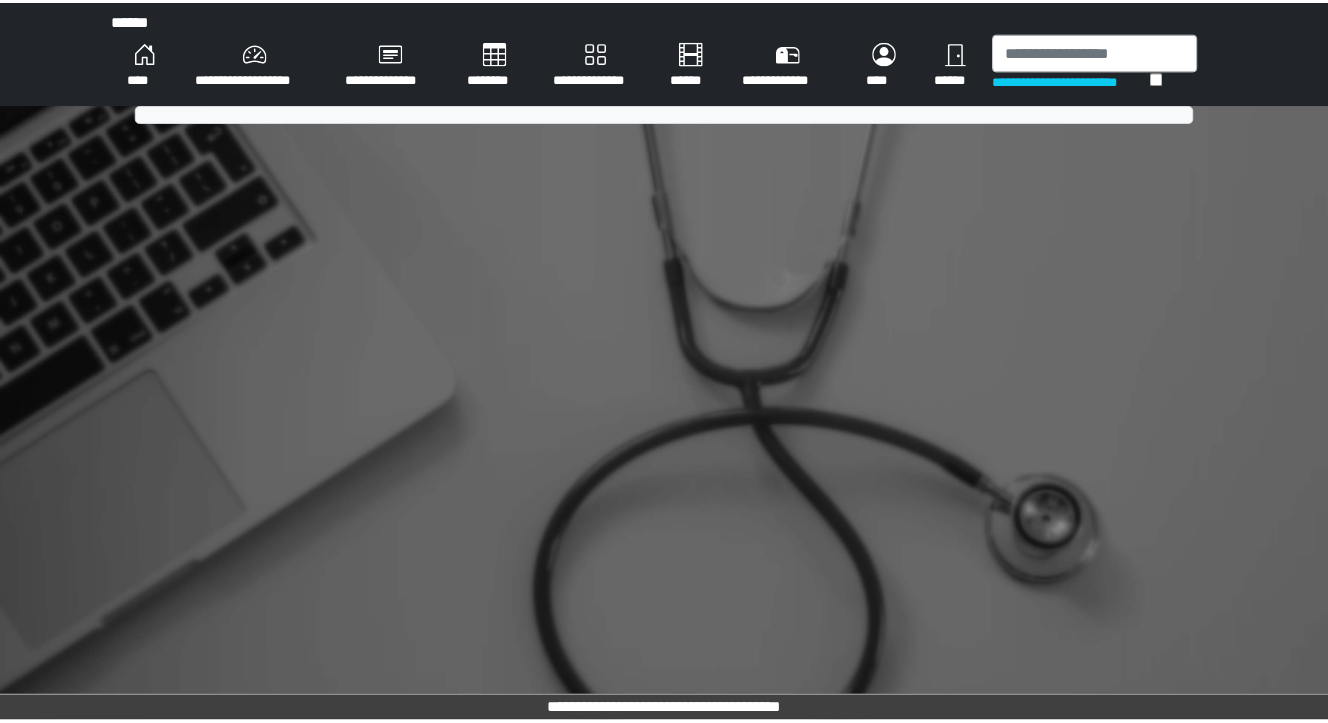 scroll, scrollTop: 0, scrollLeft: 0, axis: both 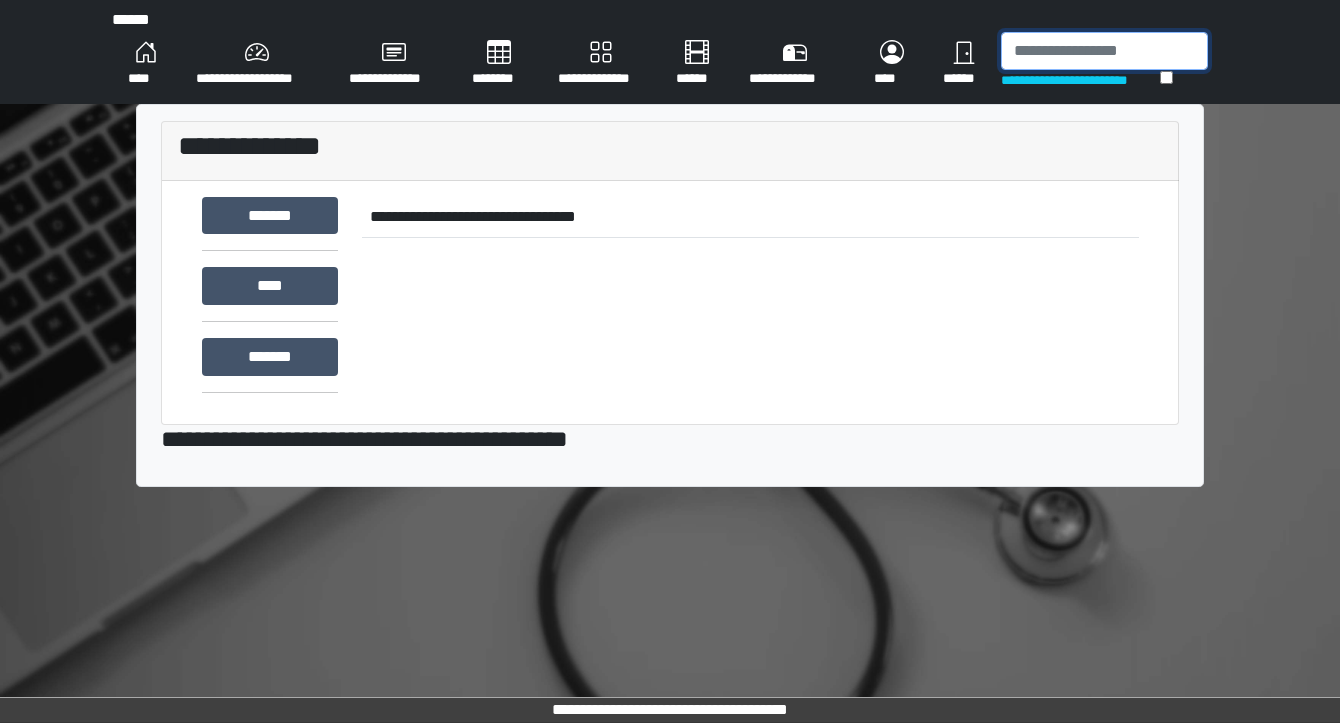 drag, startPoint x: 1032, startPoint y: 46, endPoint x: 1024, endPoint y: 56, distance: 12.806249 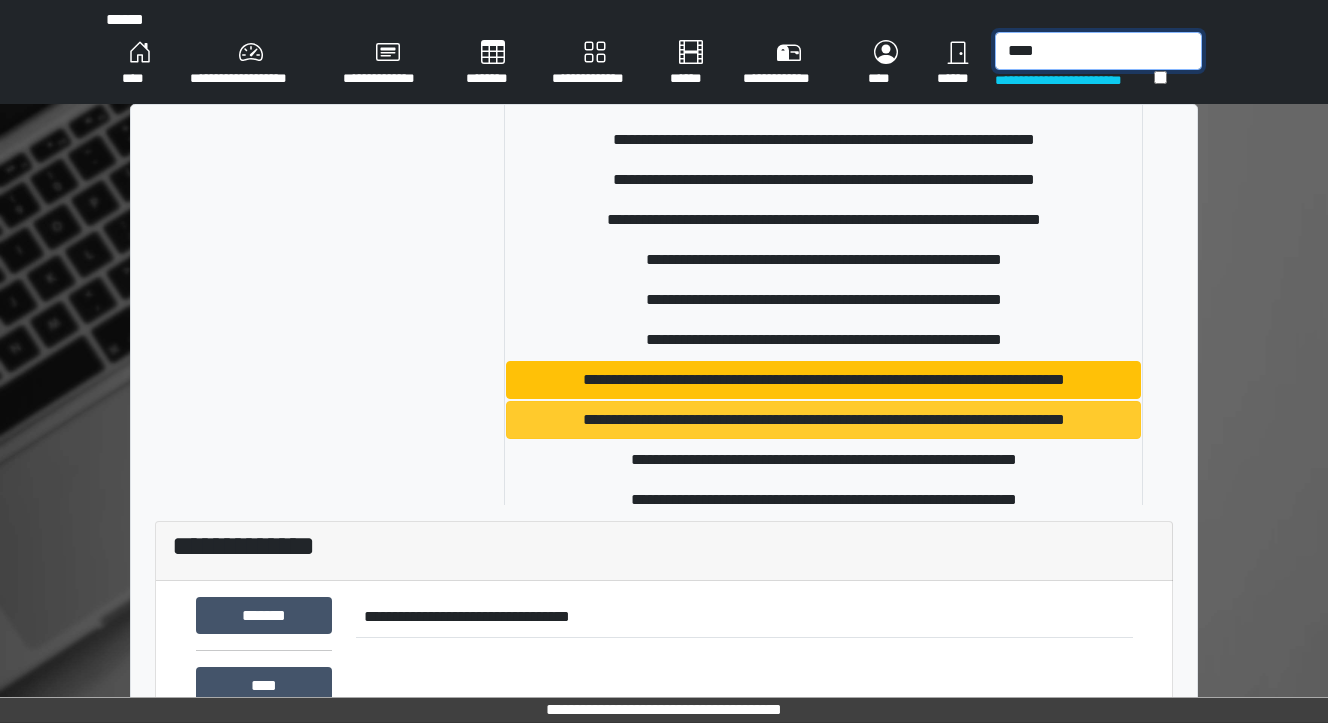 scroll, scrollTop: 320, scrollLeft: 0, axis: vertical 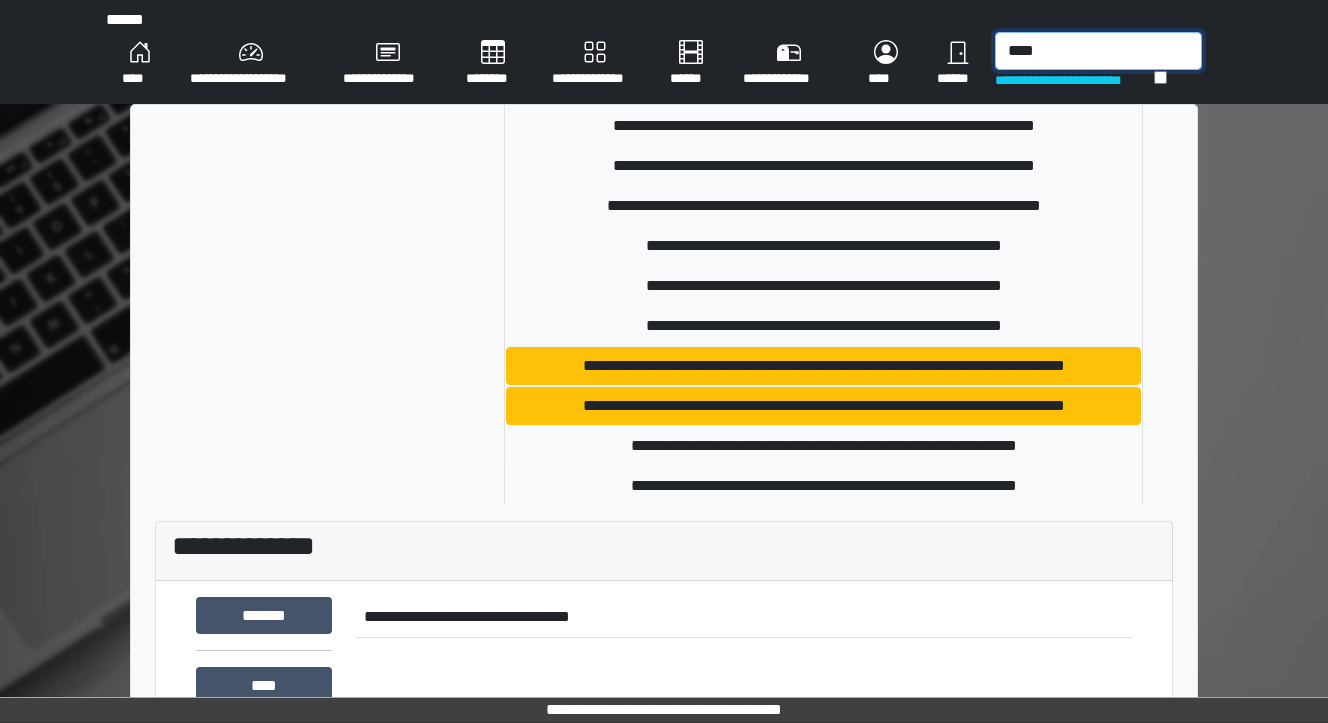 type on "****" 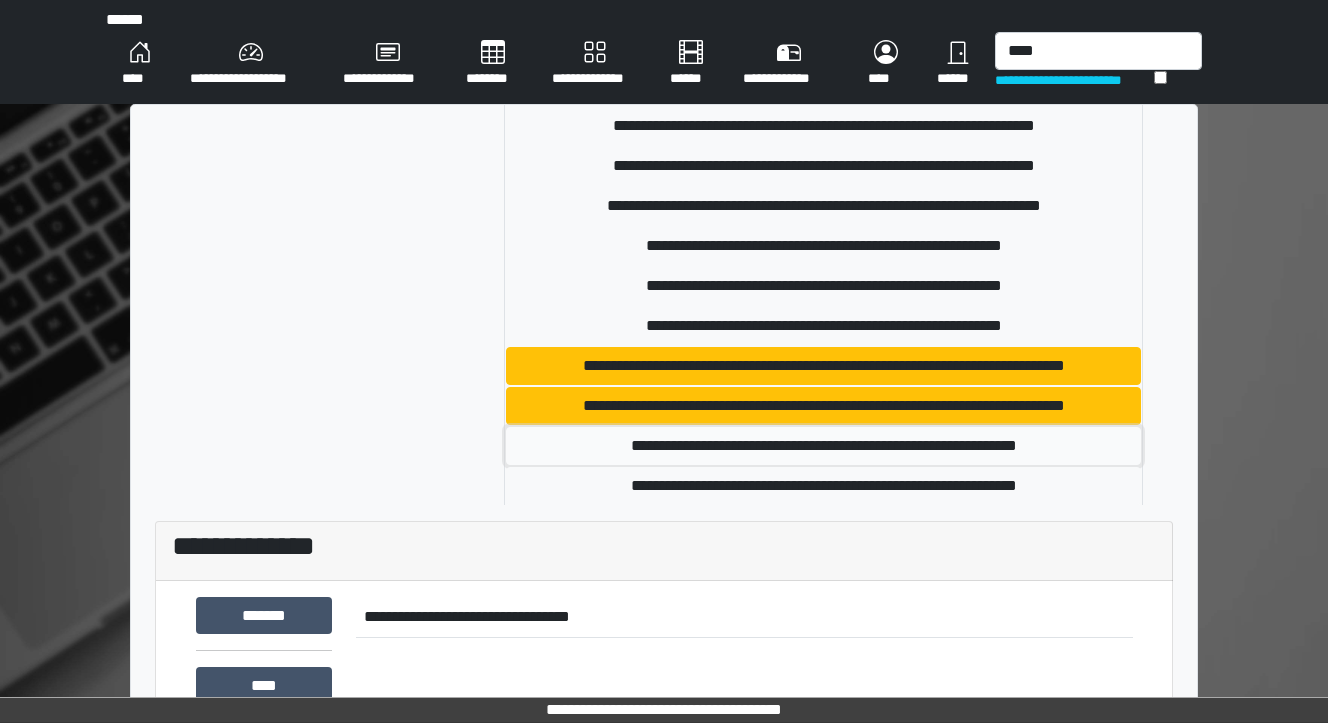click on "**********" at bounding box center [823, 446] 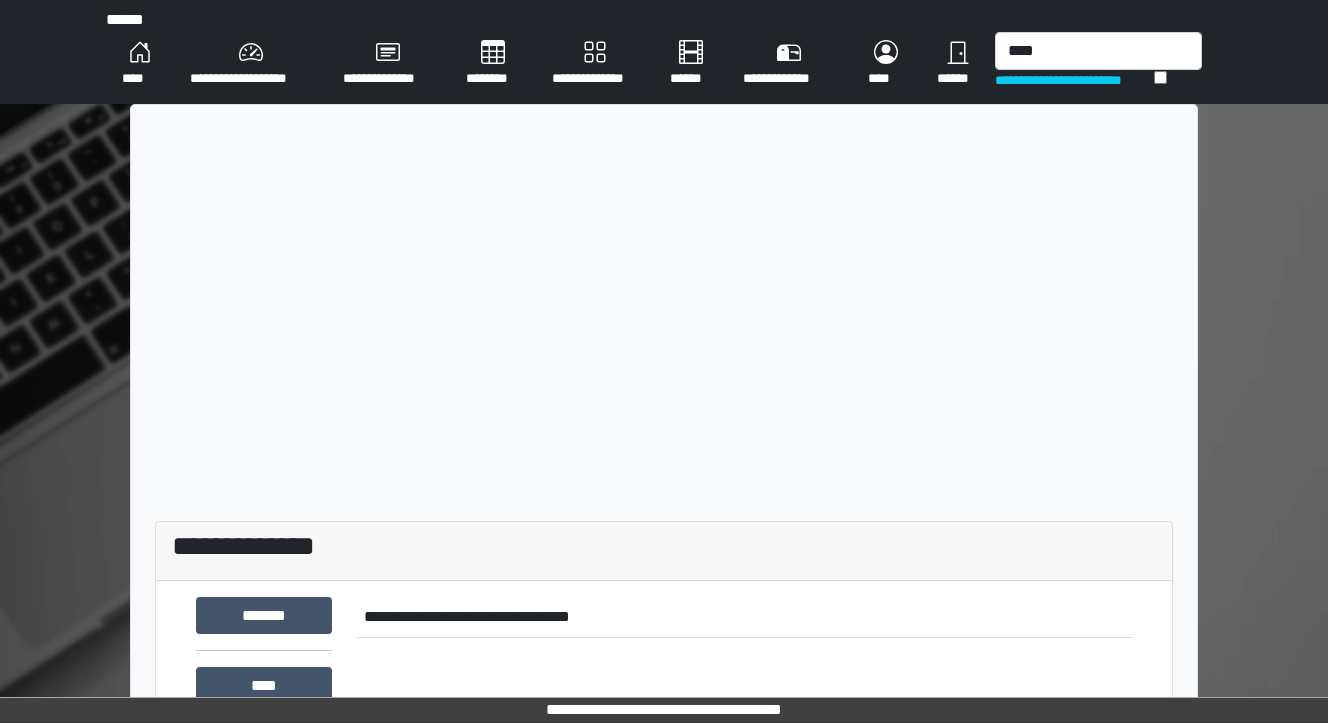 type 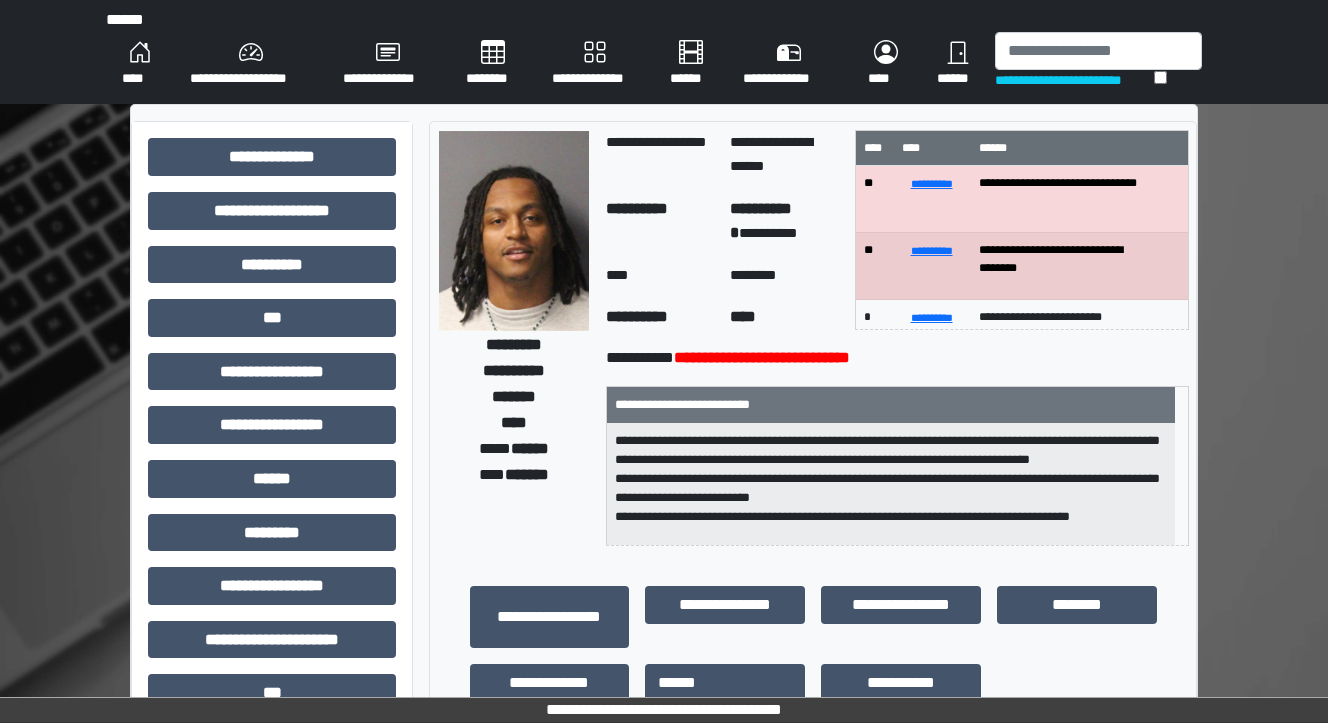 scroll, scrollTop: 6, scrollLeft: 0, axis: vertical 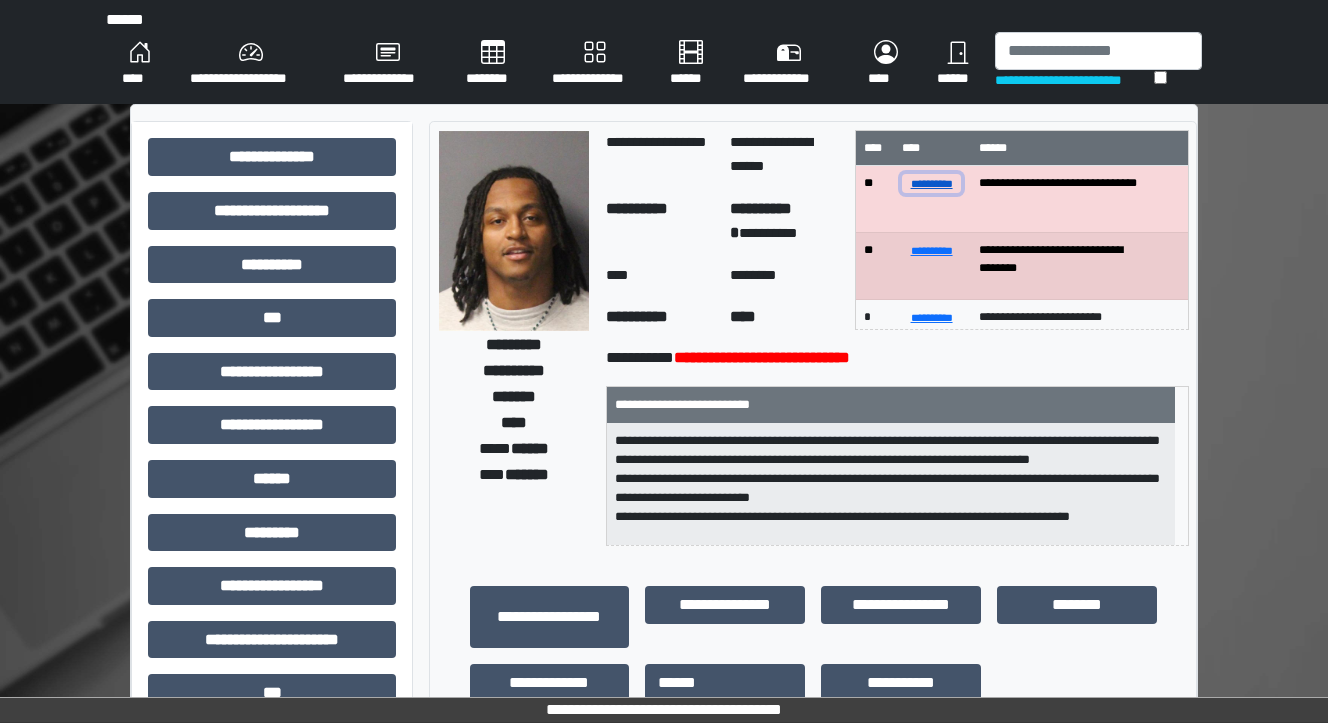 click on "**********" at bounding box center (932, 183) 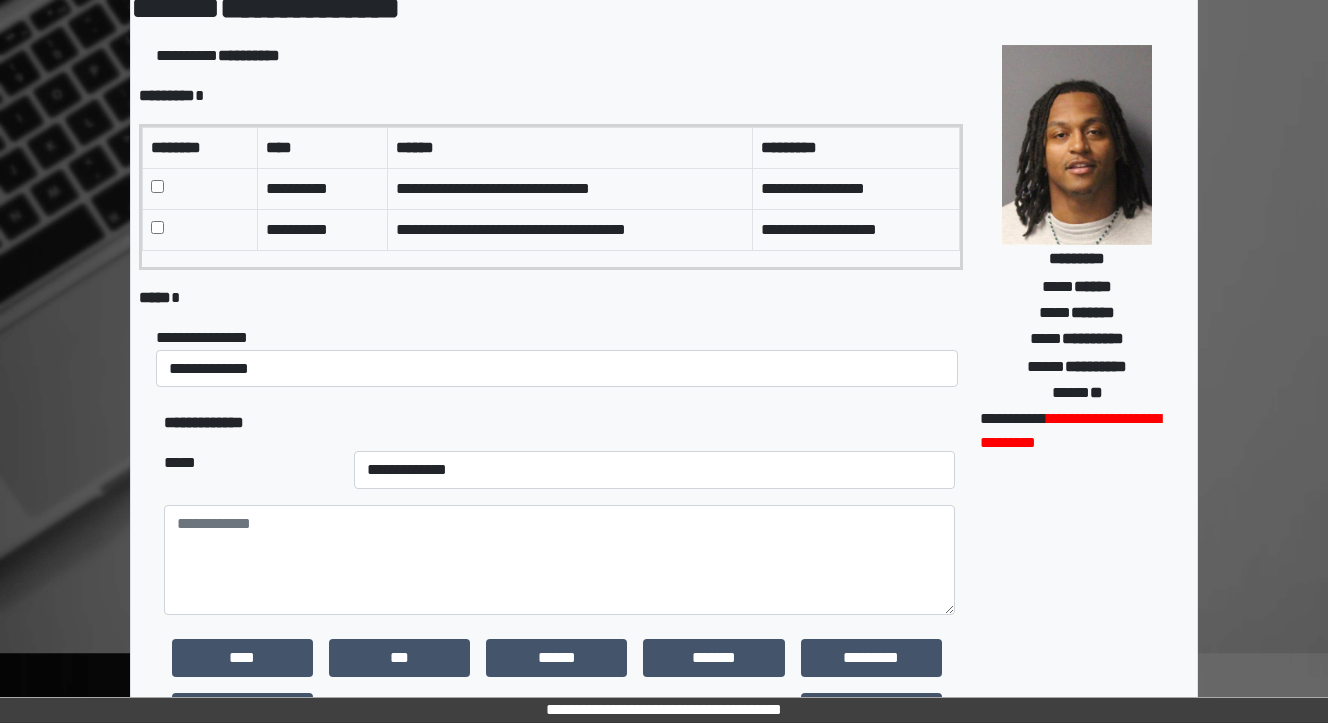 scroll, scrollTop: 240, scrollLeft: 0, axis: vertical 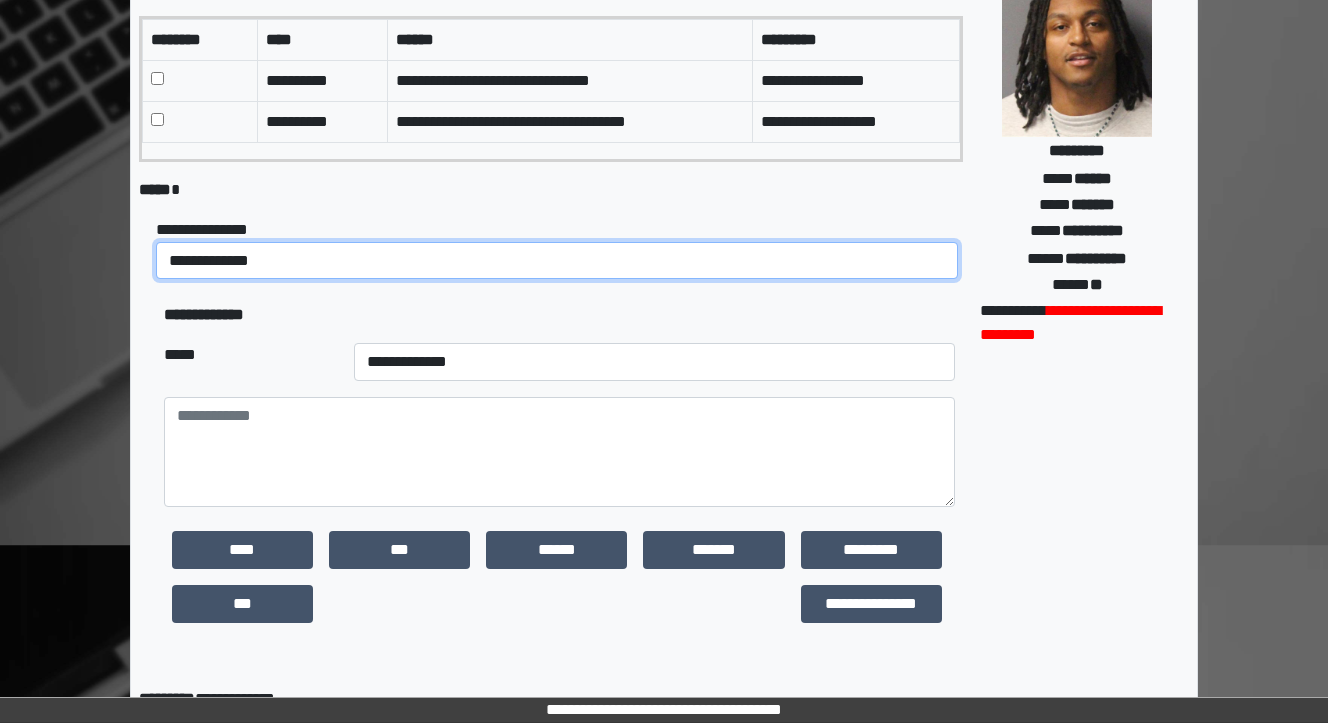 click on "**********" at bounding box center (557, 261) 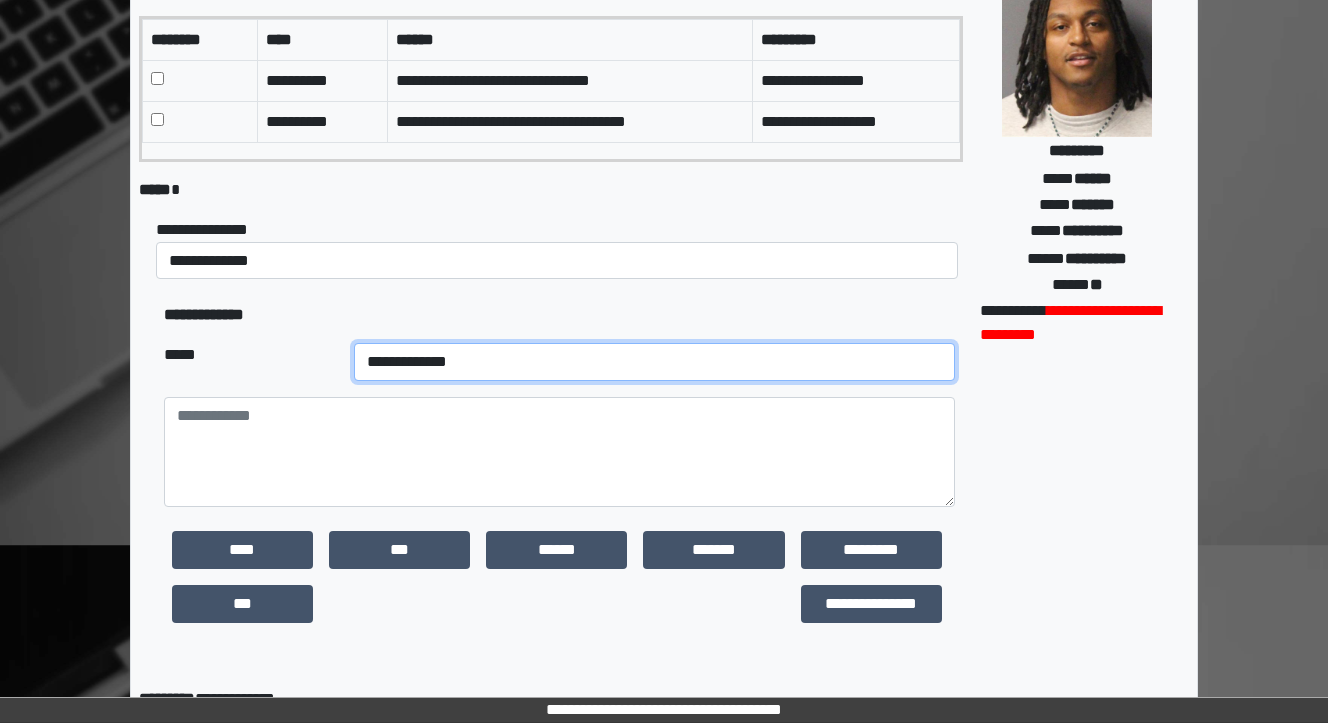 click on "**********" at bounding box center (654, 362) 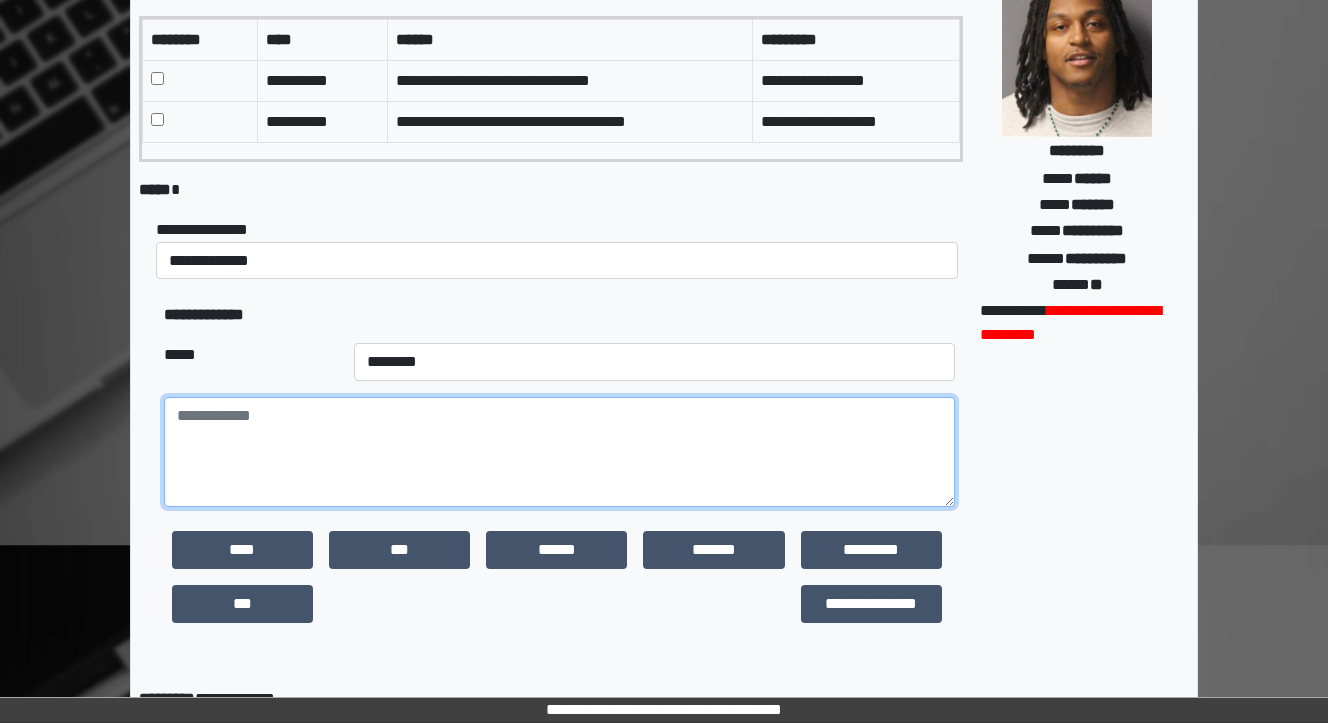 click at bounding box center (559, 452) 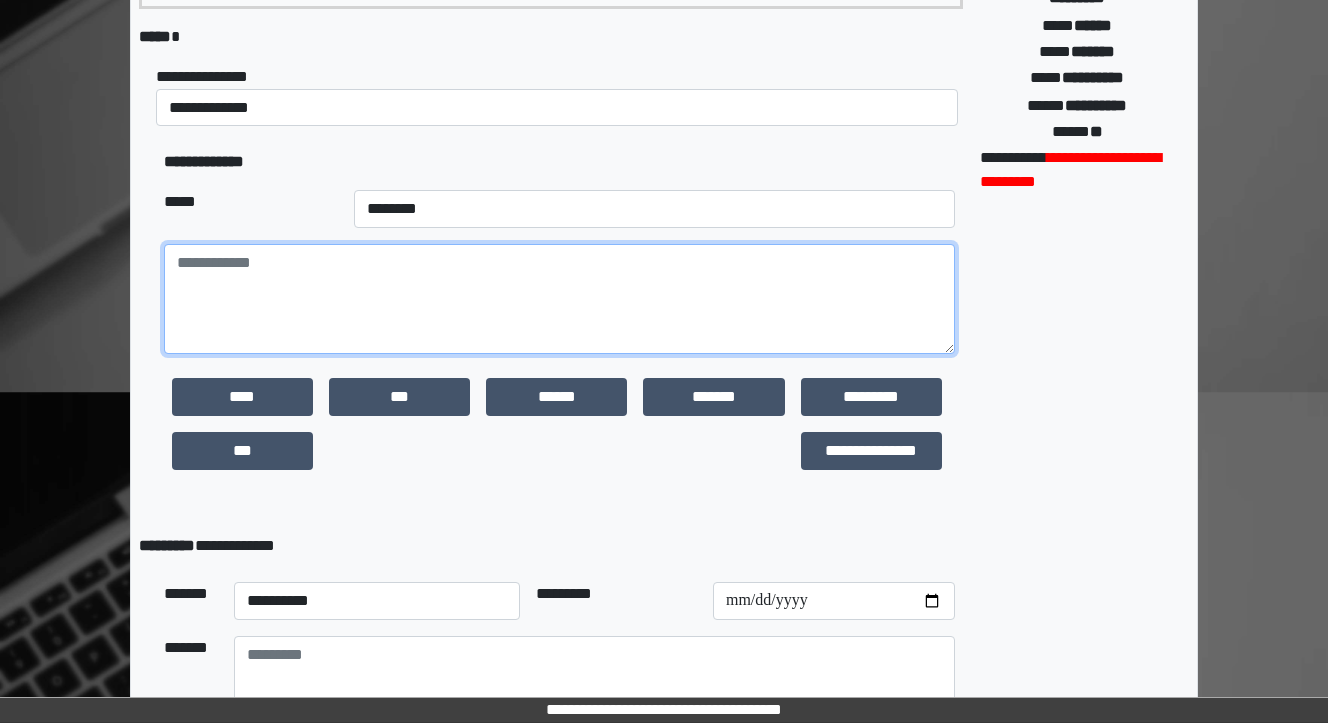 scroll, scrollTop: 400, scrollLeft: 0, axis: vertical 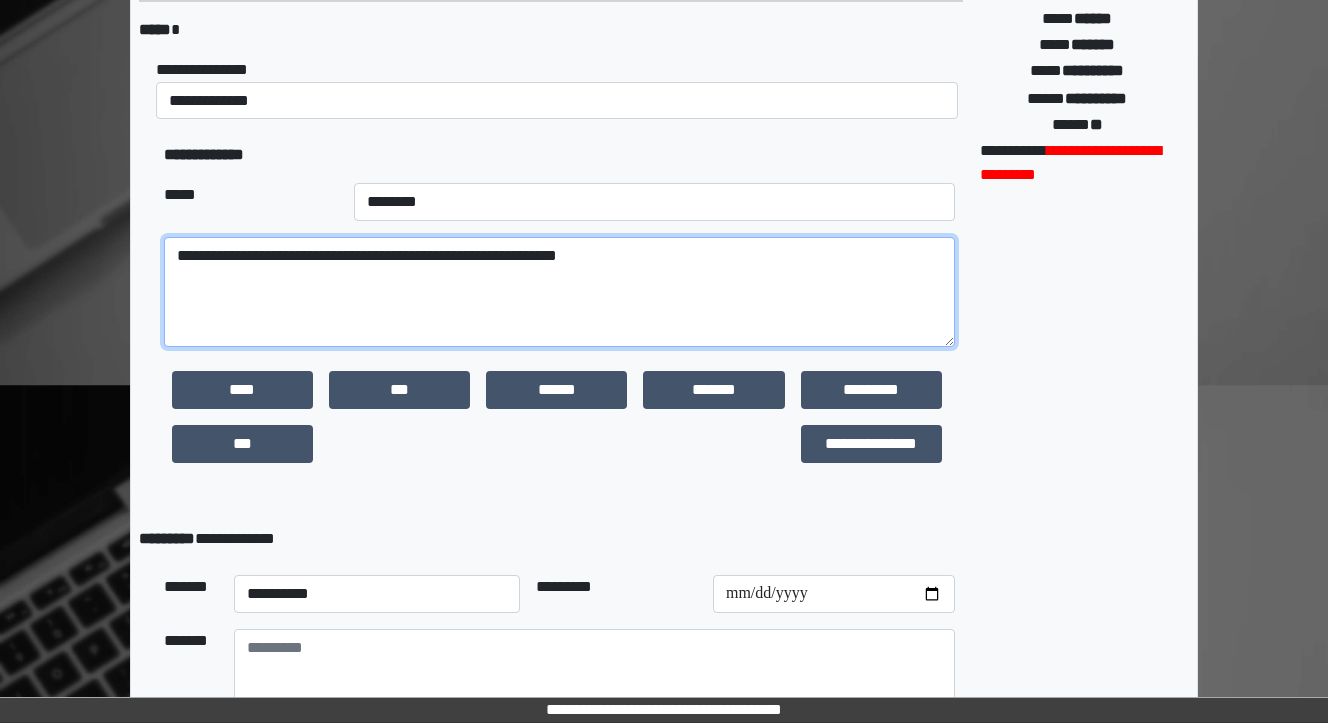 drag, startPoint x: 454, startPoint y: 505, endPoint x: 556, endPoint y: 311, distance: 219.1803 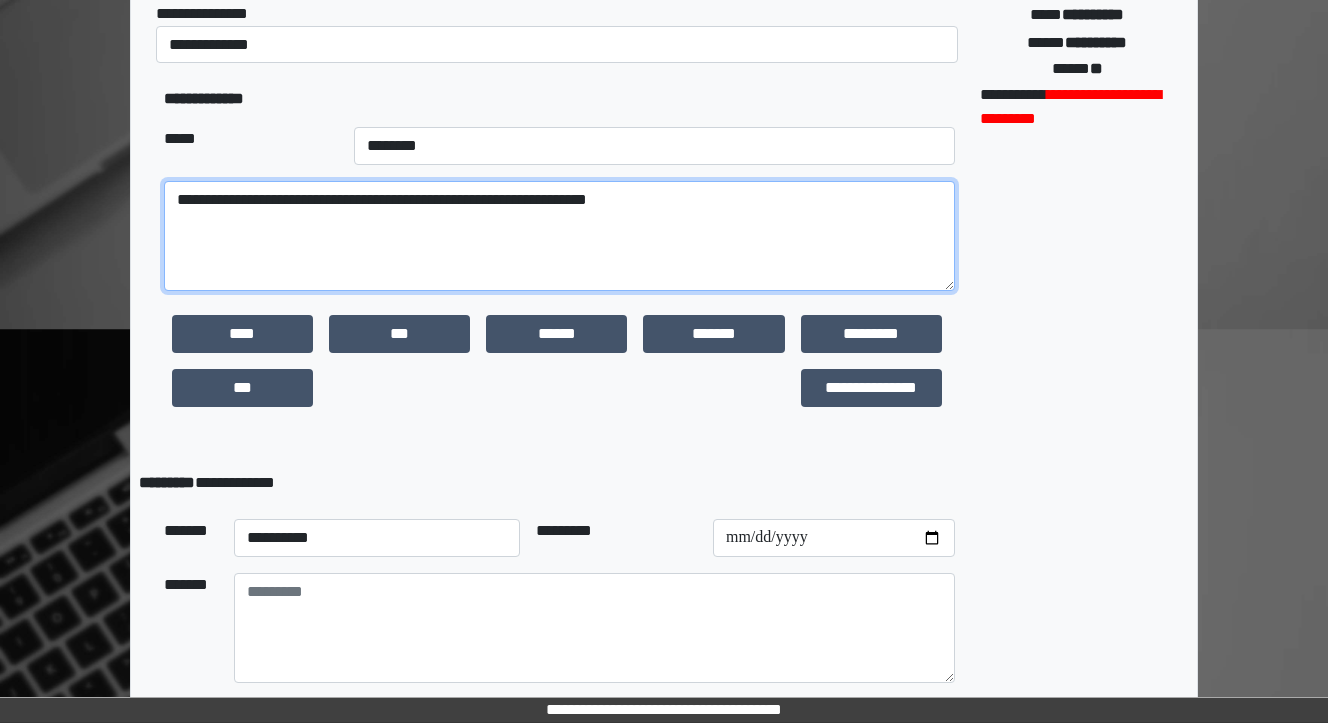 scroll, scrollTop: 546, scrollLeft: 0, axis: vertical 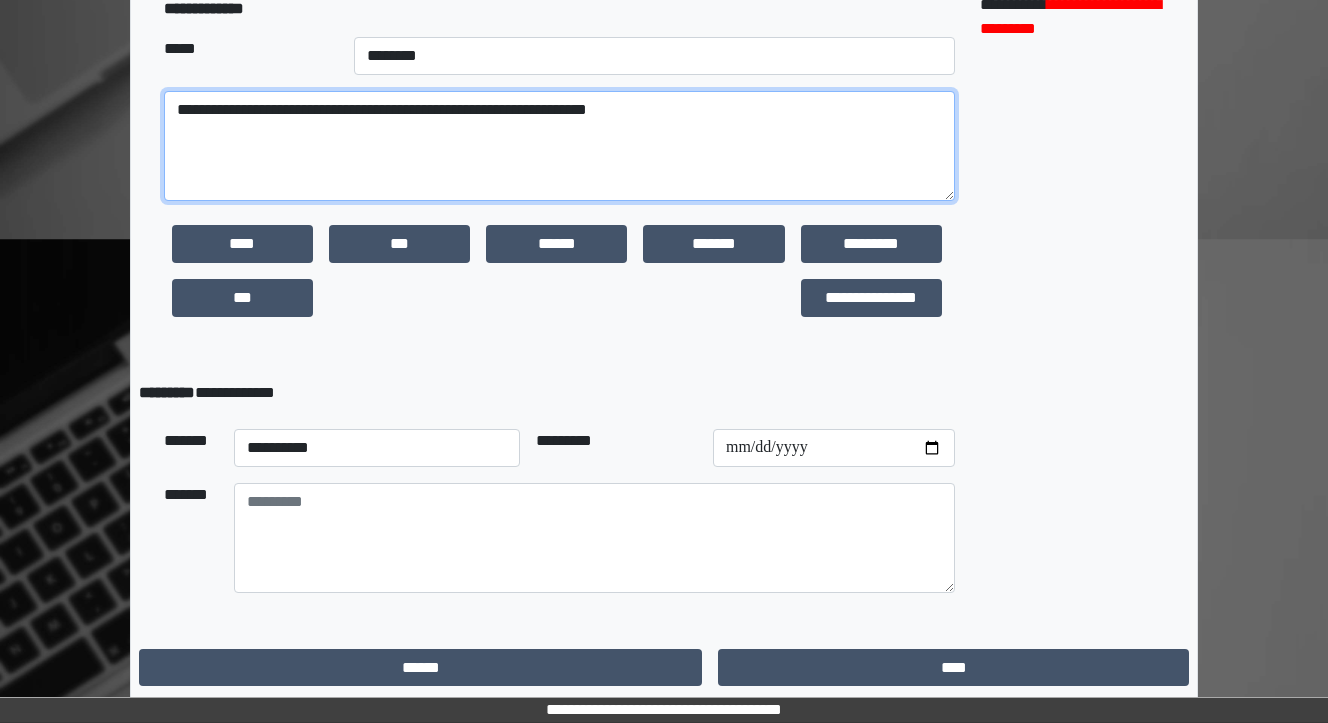 type on "**********" 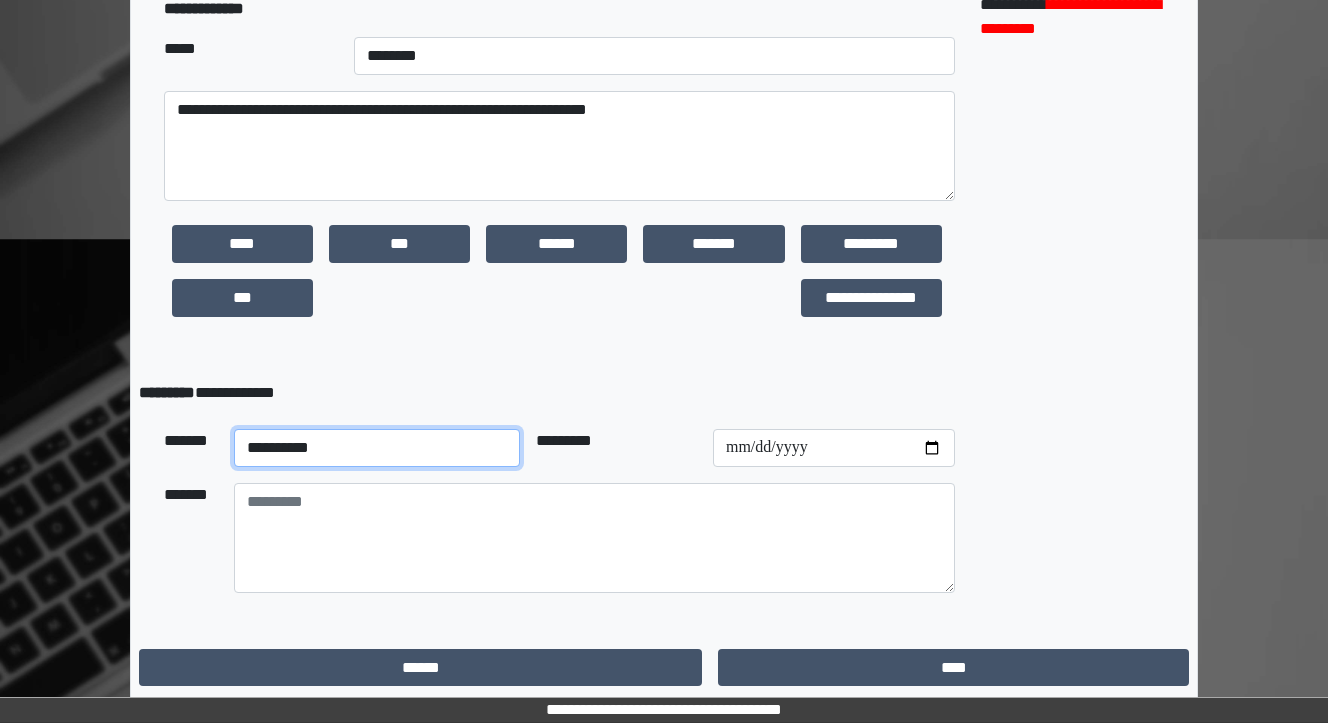 click on "**********" at bounding box center [377, 448] 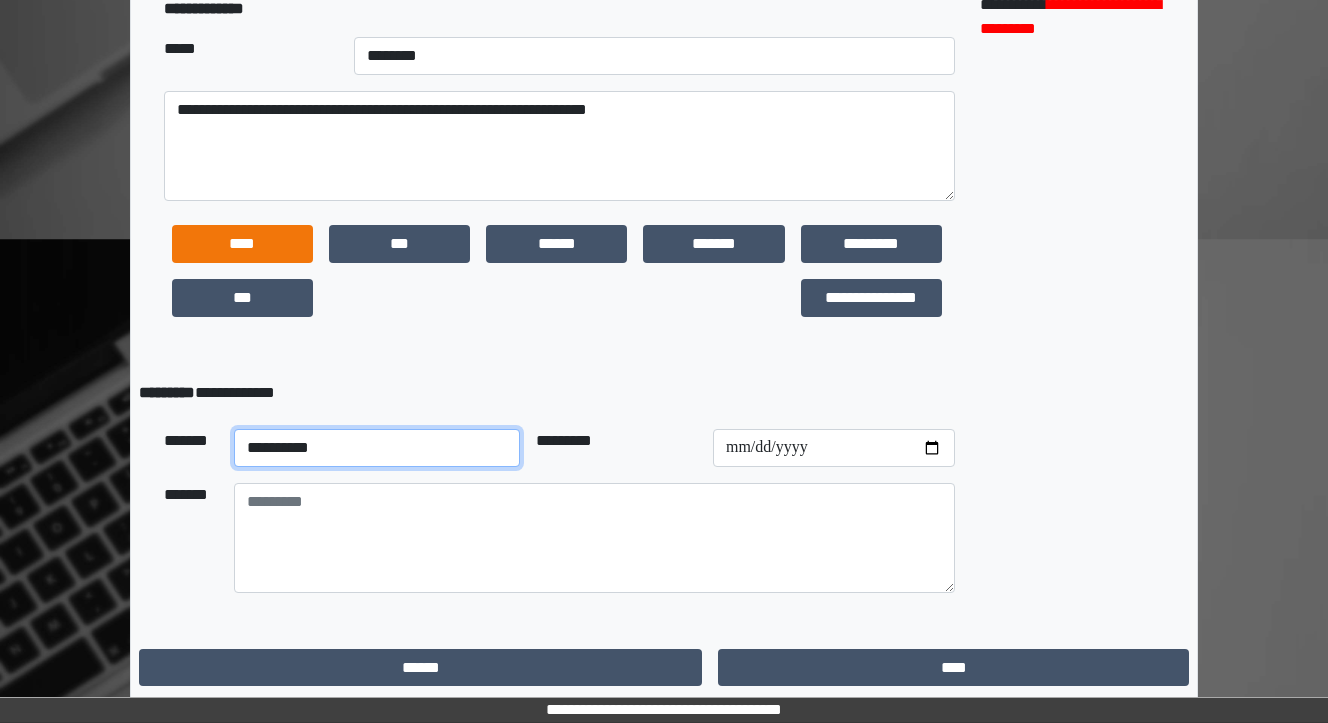 select on "**" 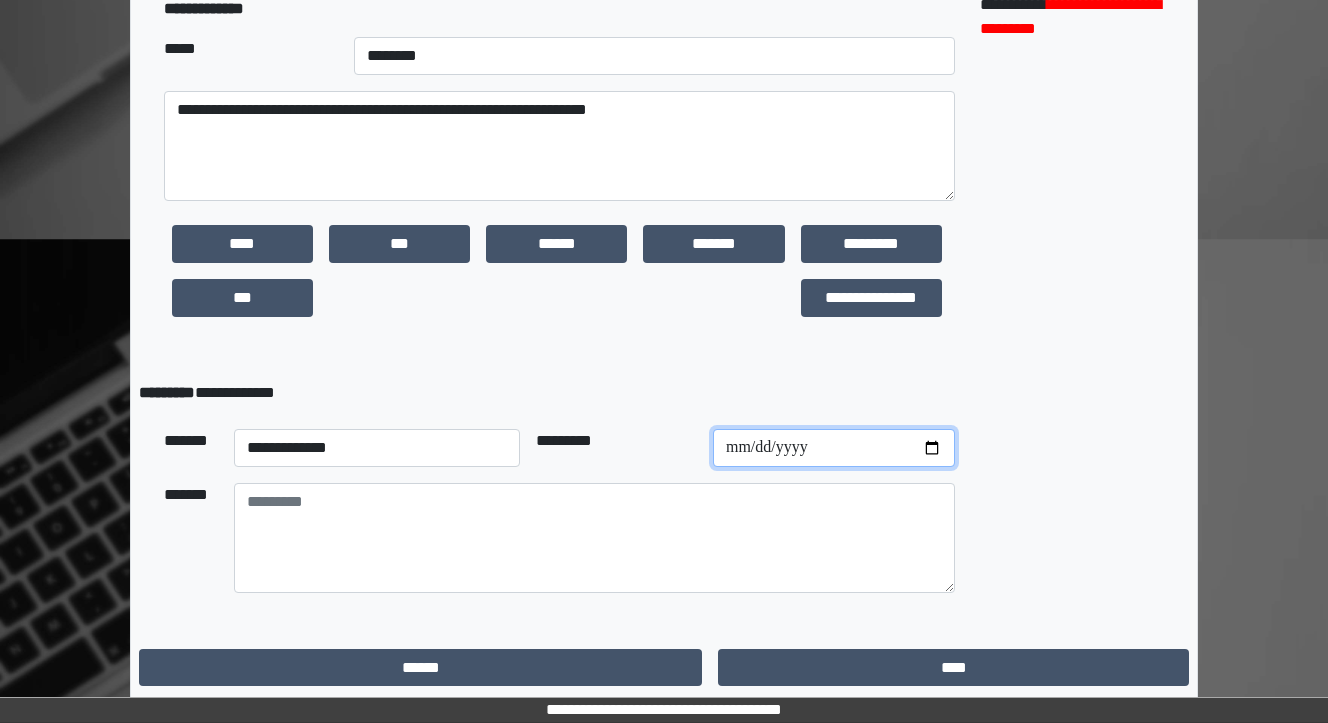 click at bounding box center [834, 448] 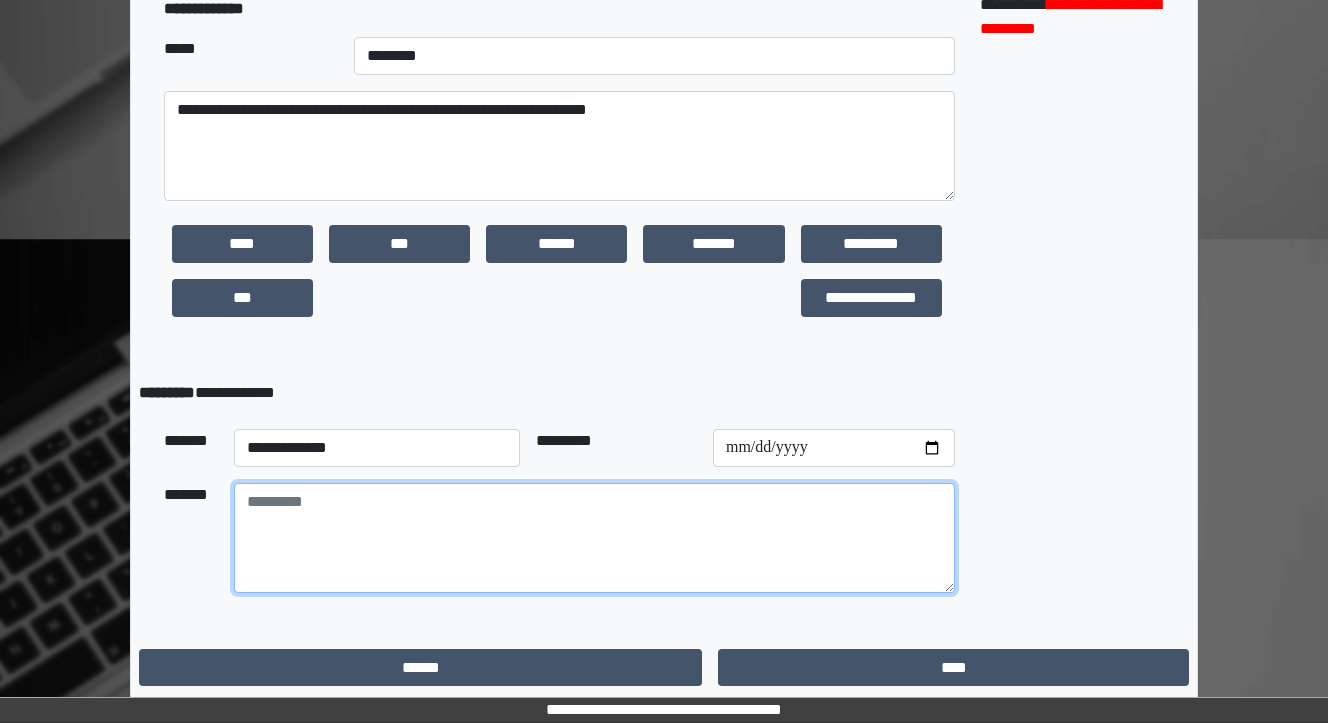 click at bounding box center [594, 538] 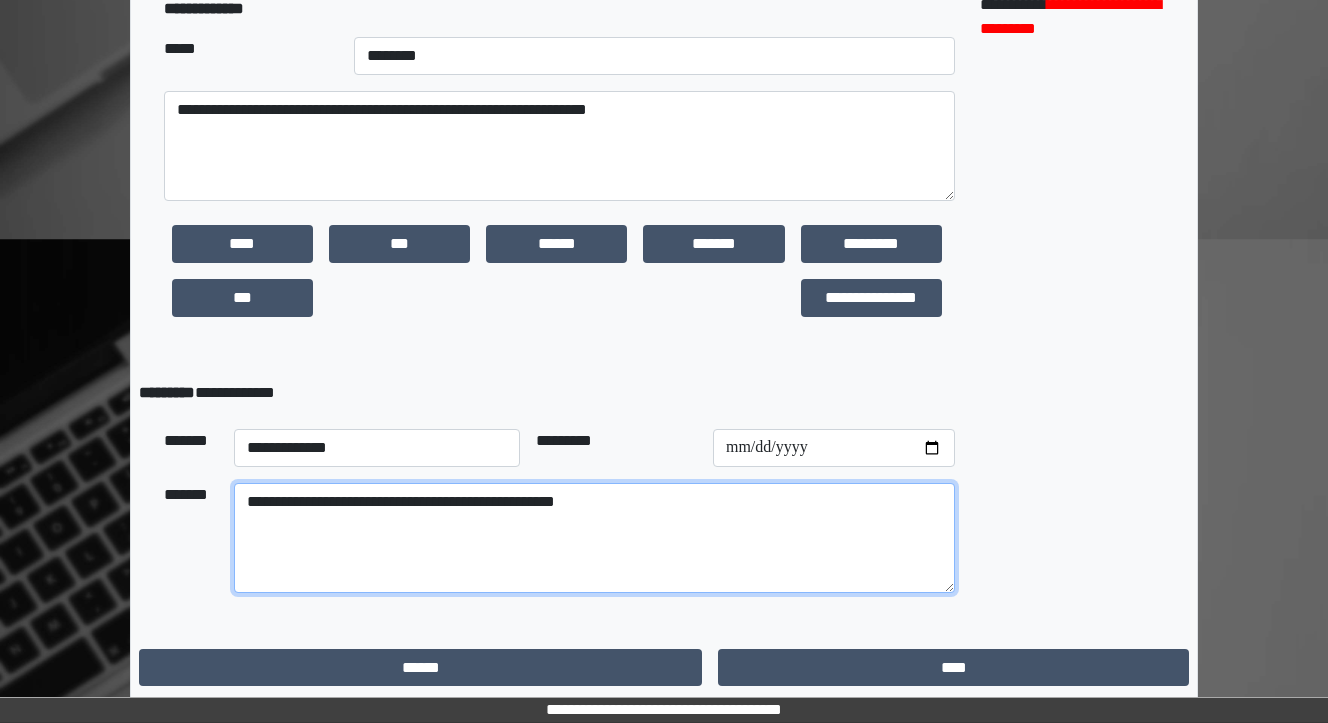 type on "**********" 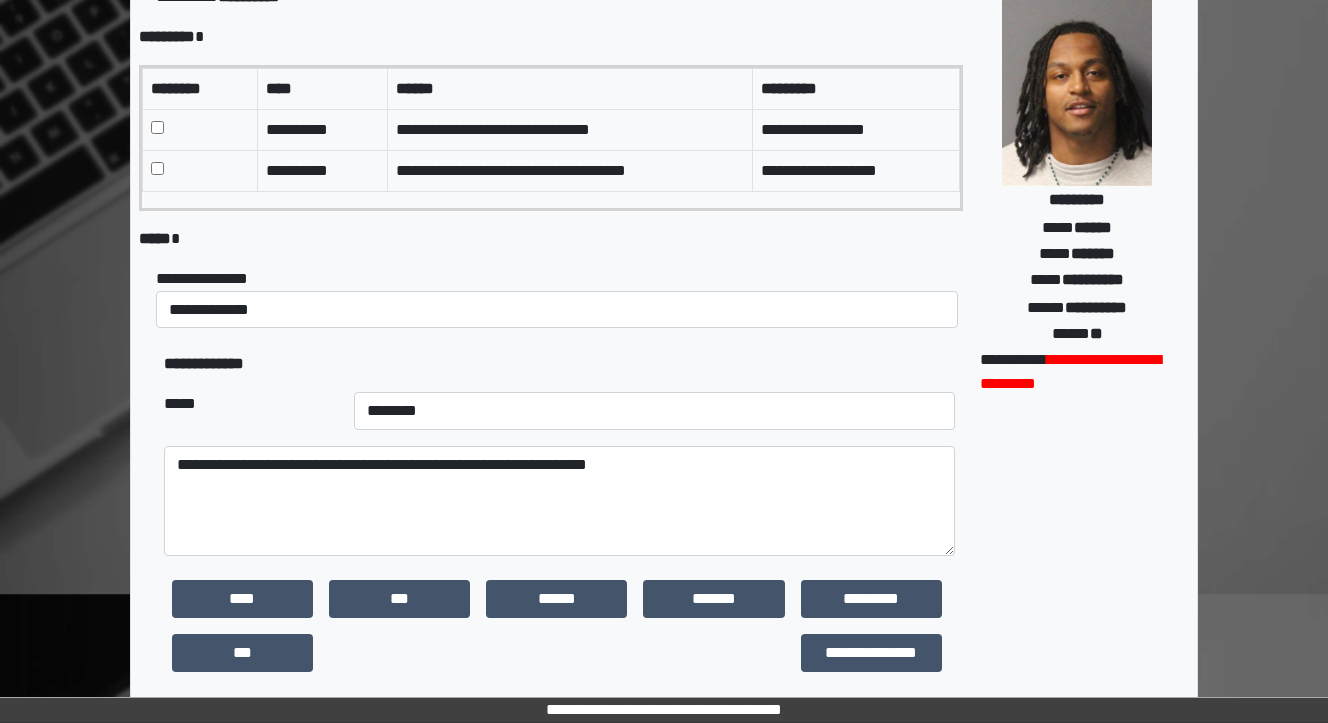 scroll, scrollTop: 146, scrollLeft: 0, axis: vertical 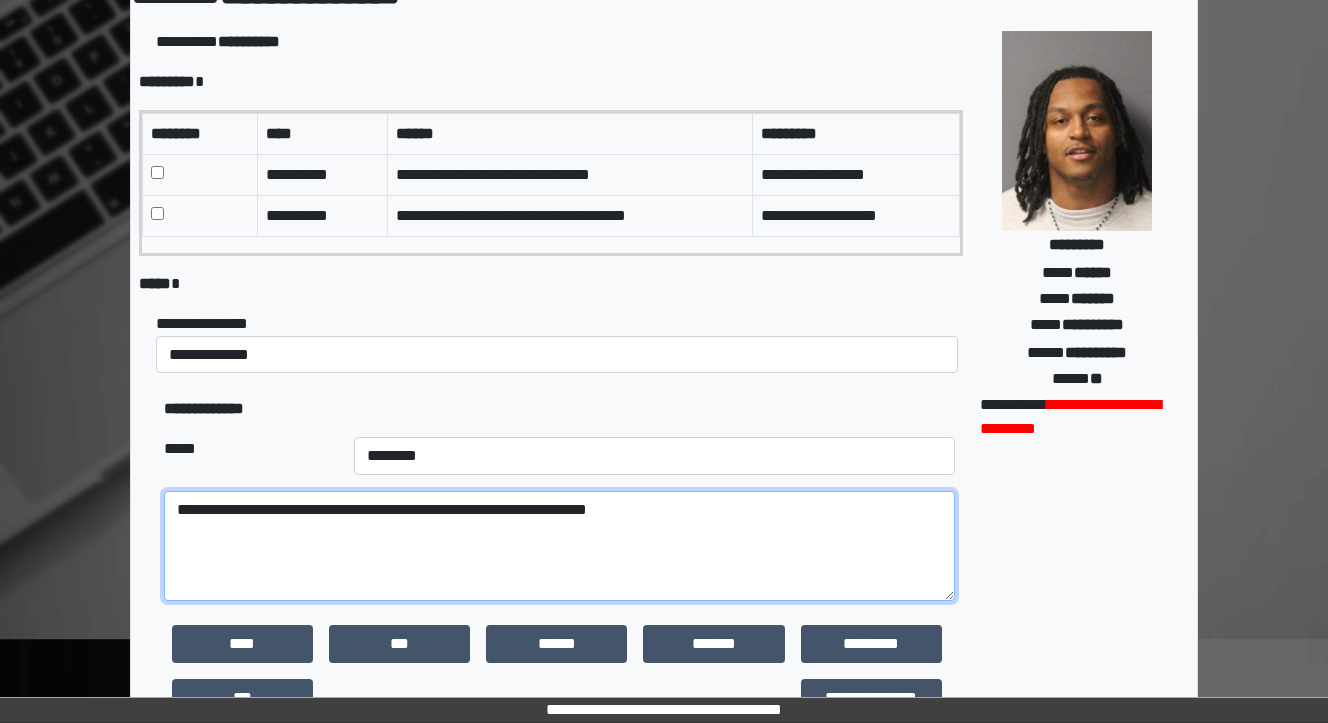 click on "**********" at bounding box center [559, 546] 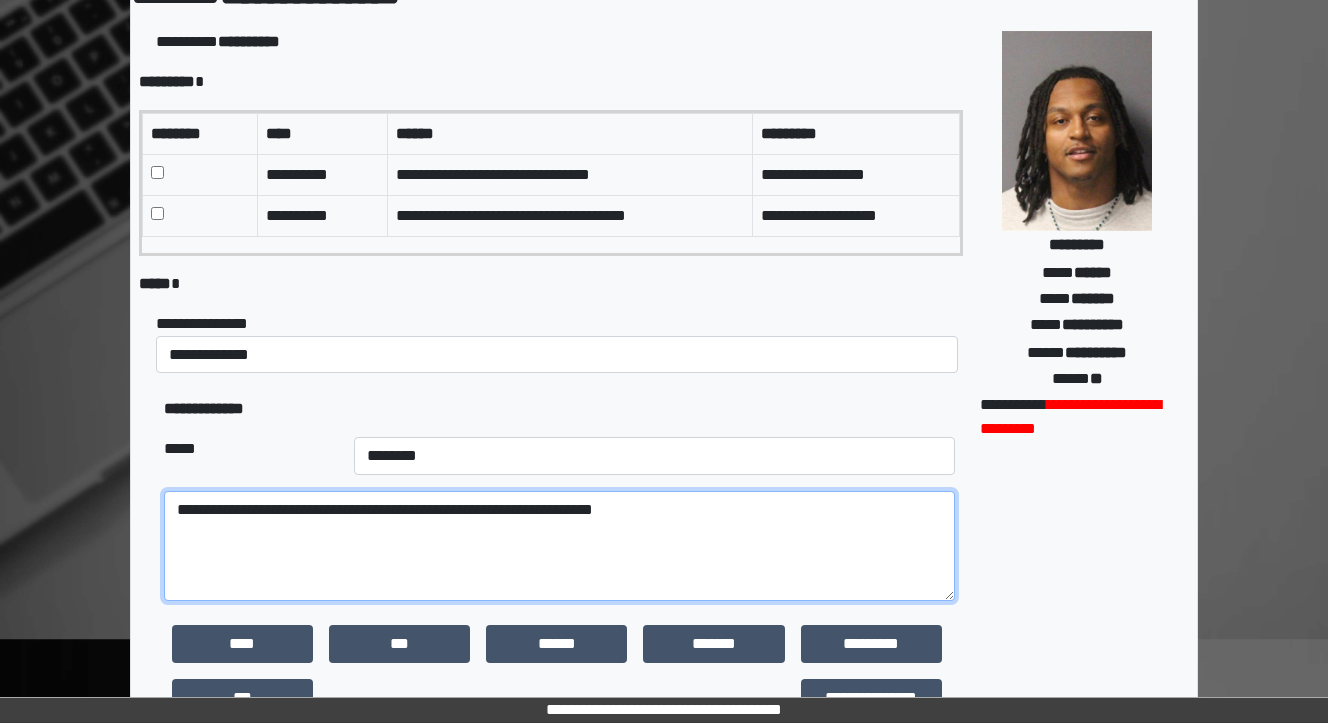 type on "**********" 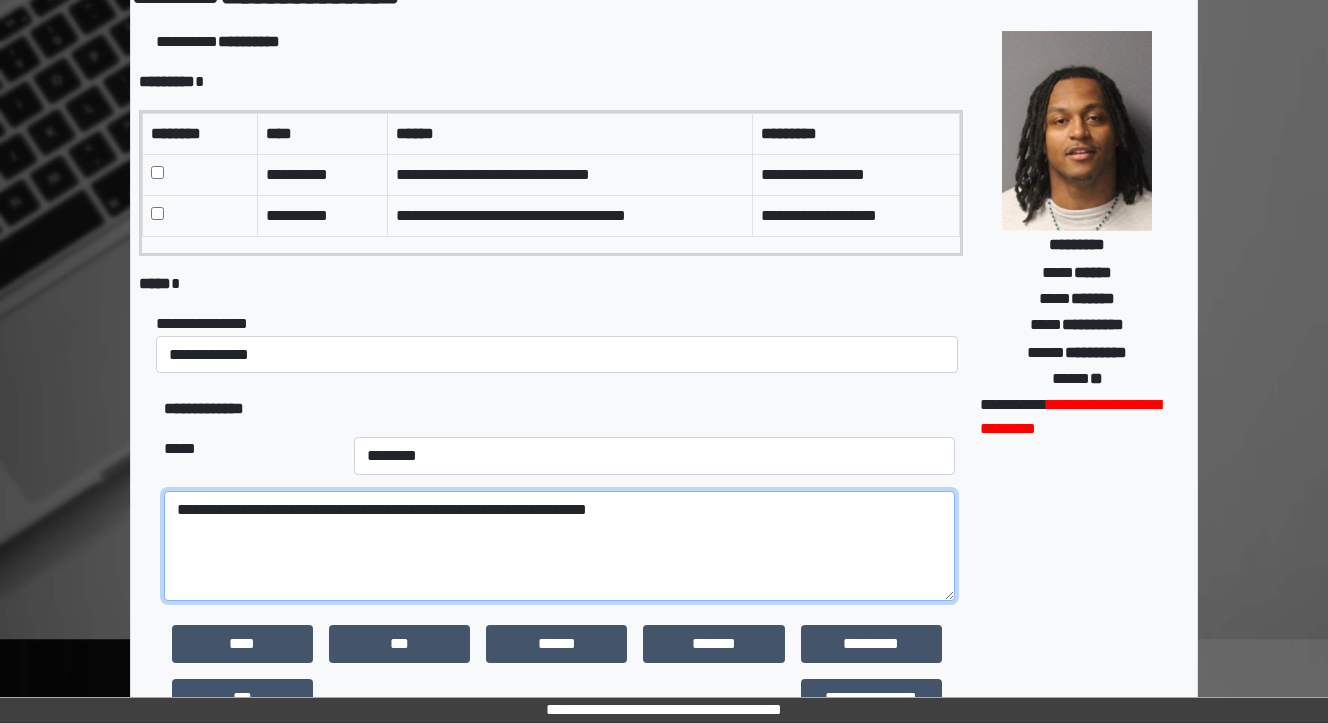 click on "**********" at bounding box center (559, 546) 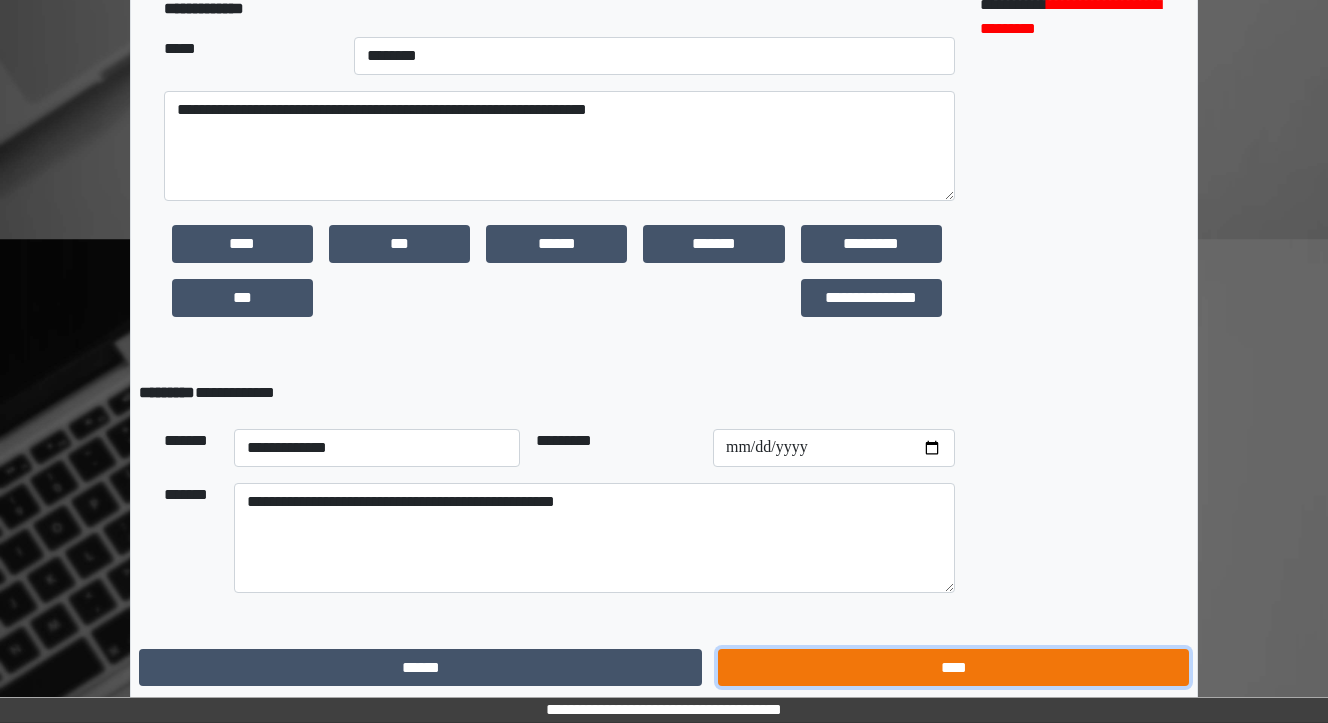 click on "****" at bounding box center [953, 668] 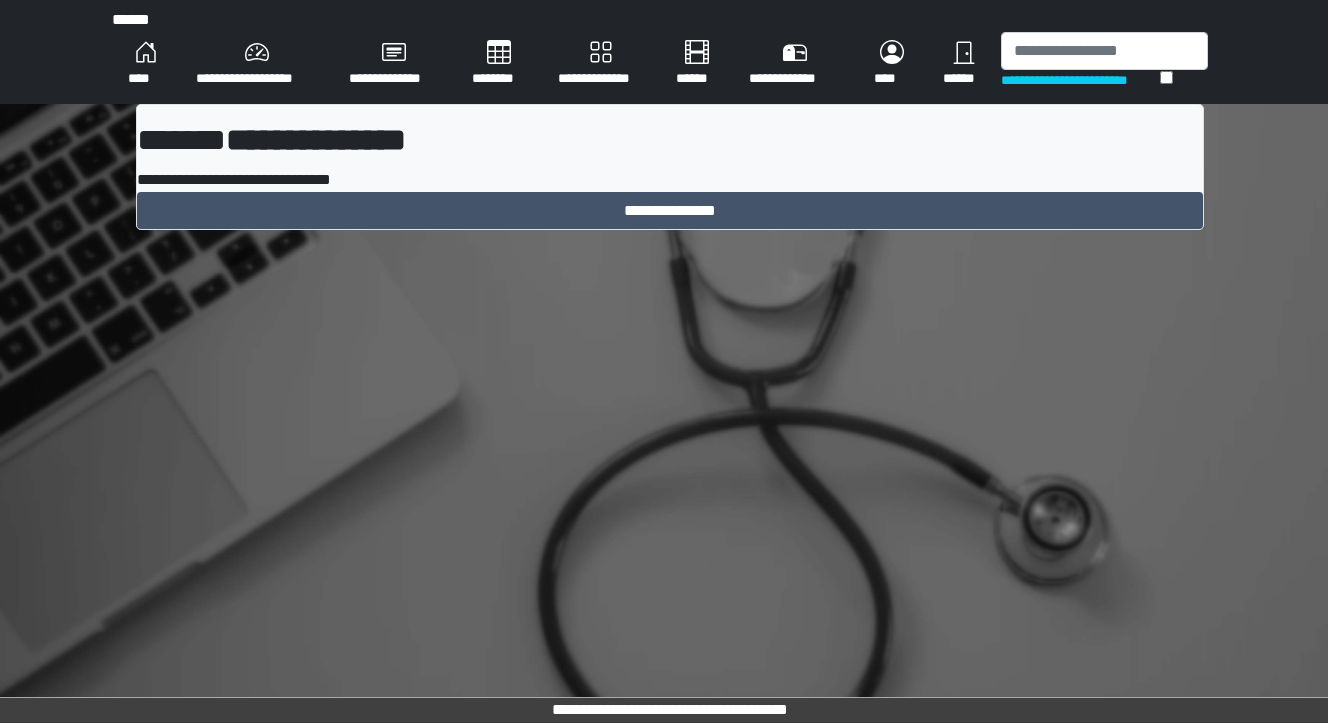 scroll, scrollTop: 0, scrollLeft: 0, axis: both 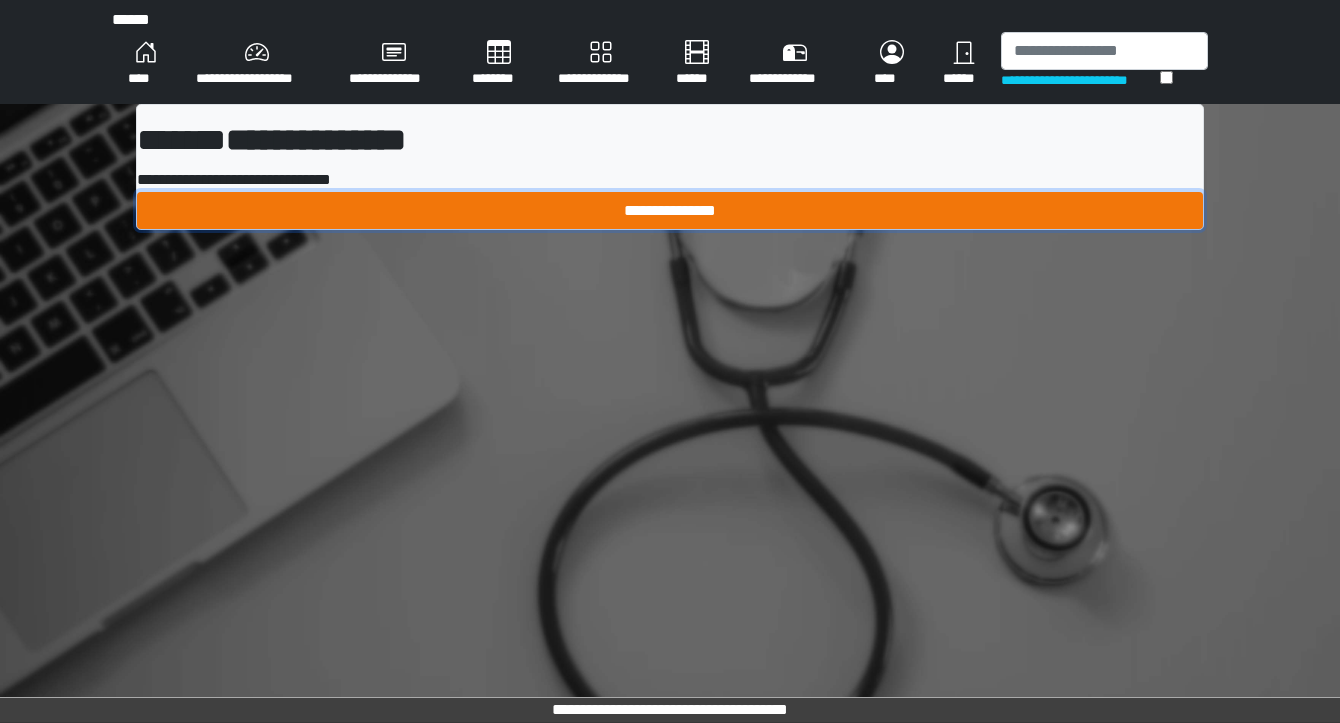 click on "**********" at bounding box center (670, 211) 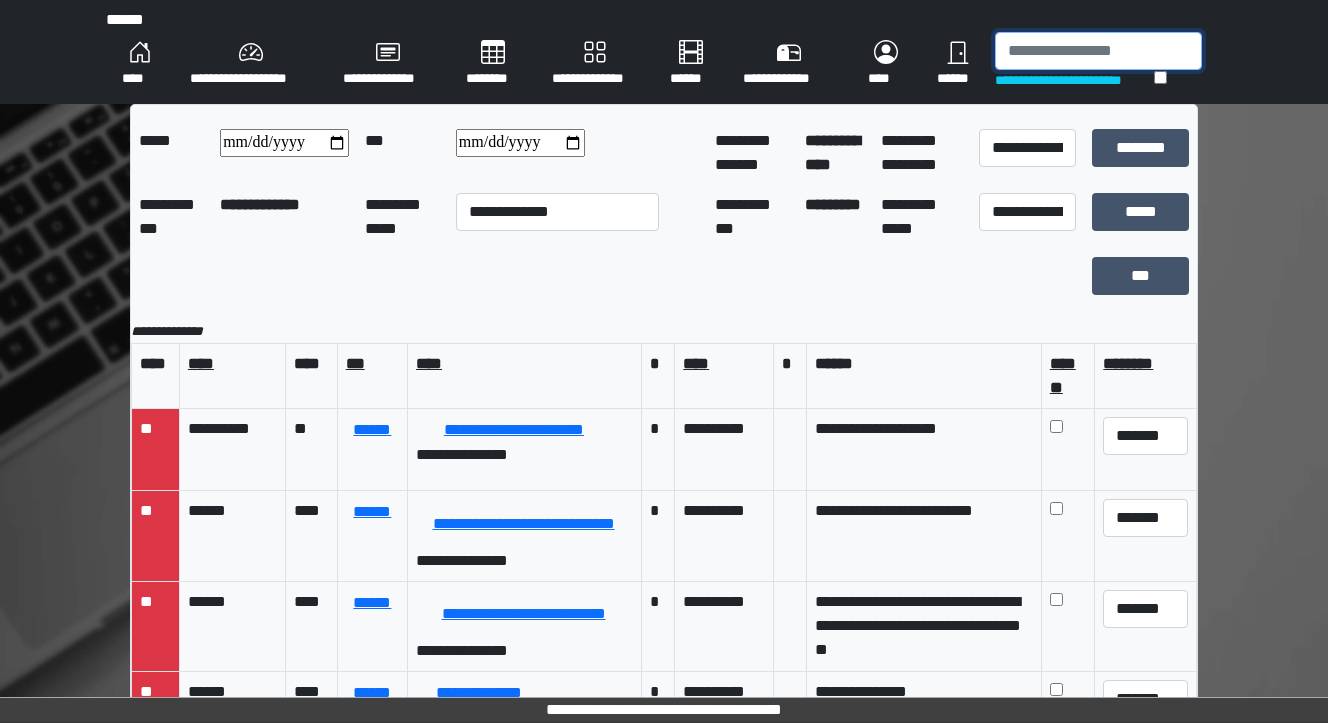 click at bounding box center [1098, 51] 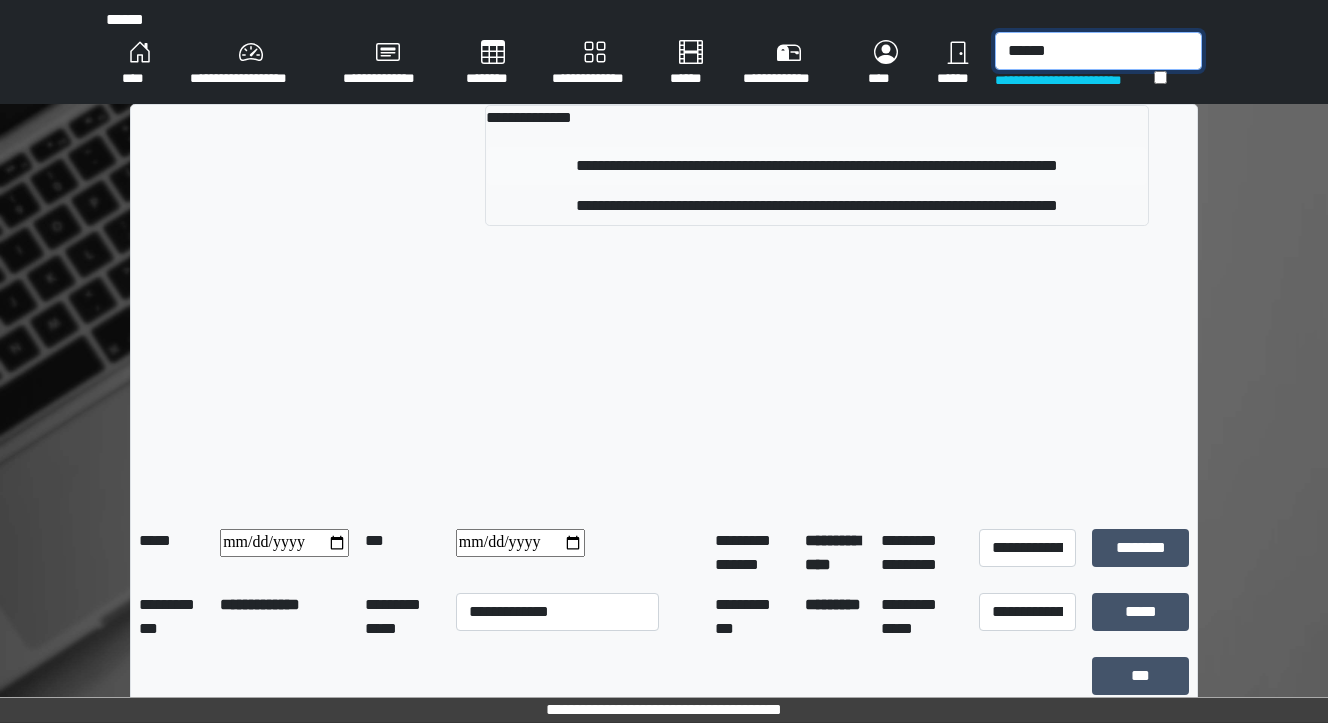 type on "******" 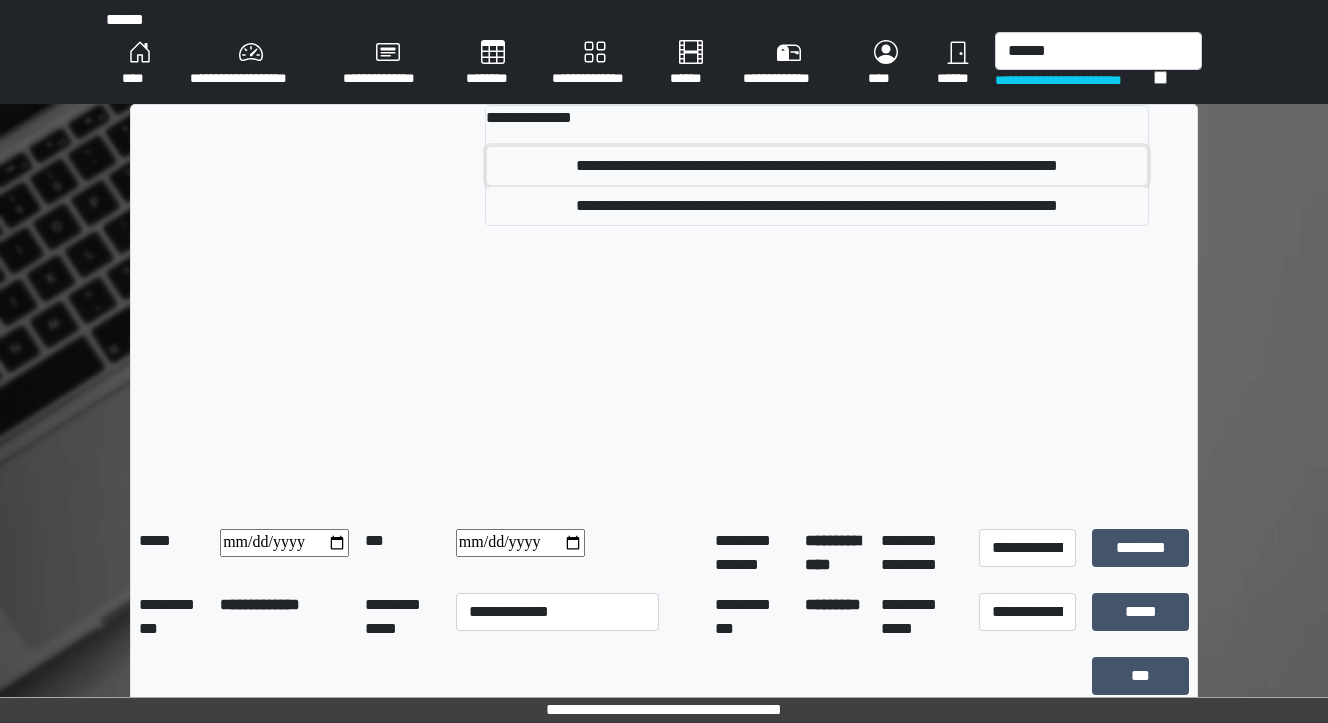 click on "**********" at bounding box center [817, 166] 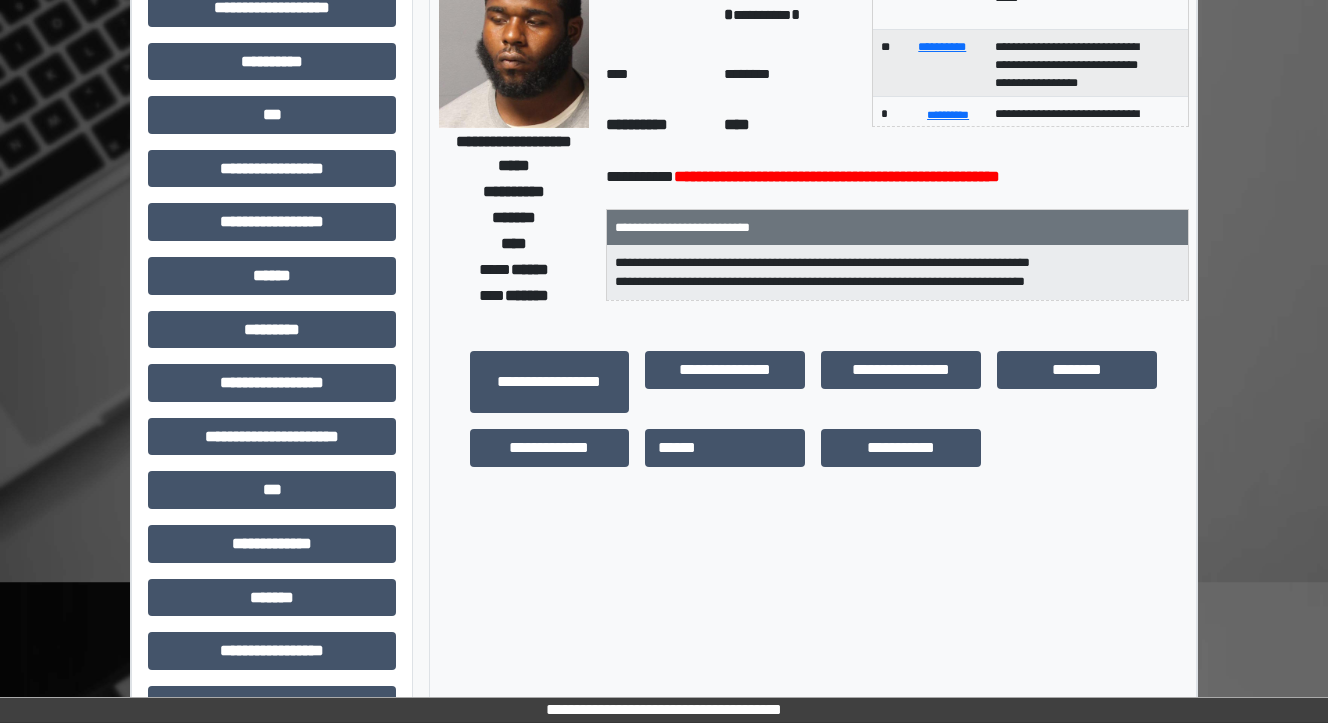 scroll, scrollTop: 0, scrollLeft: 0, axis: both 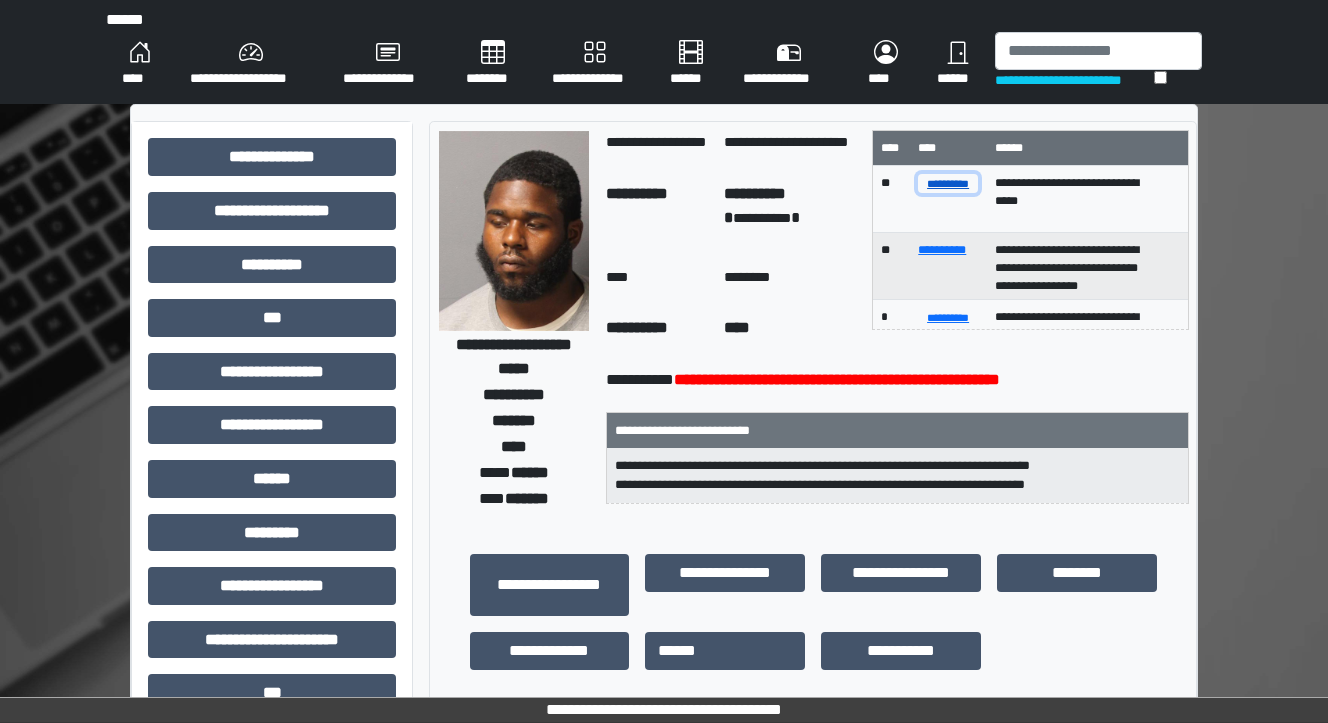 click on "**********" at bounding box center [948, 183] 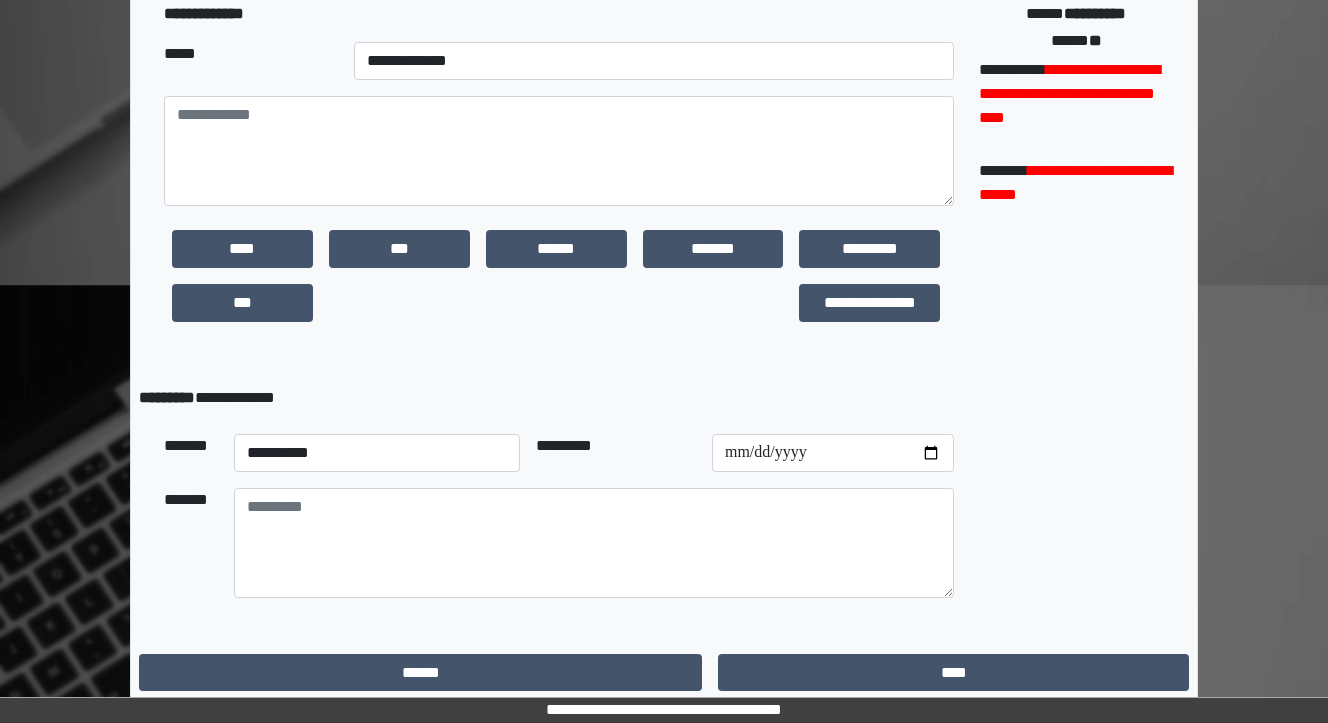 scroll, scrollTop: 505, scrollLeft: 0, axis: vertical 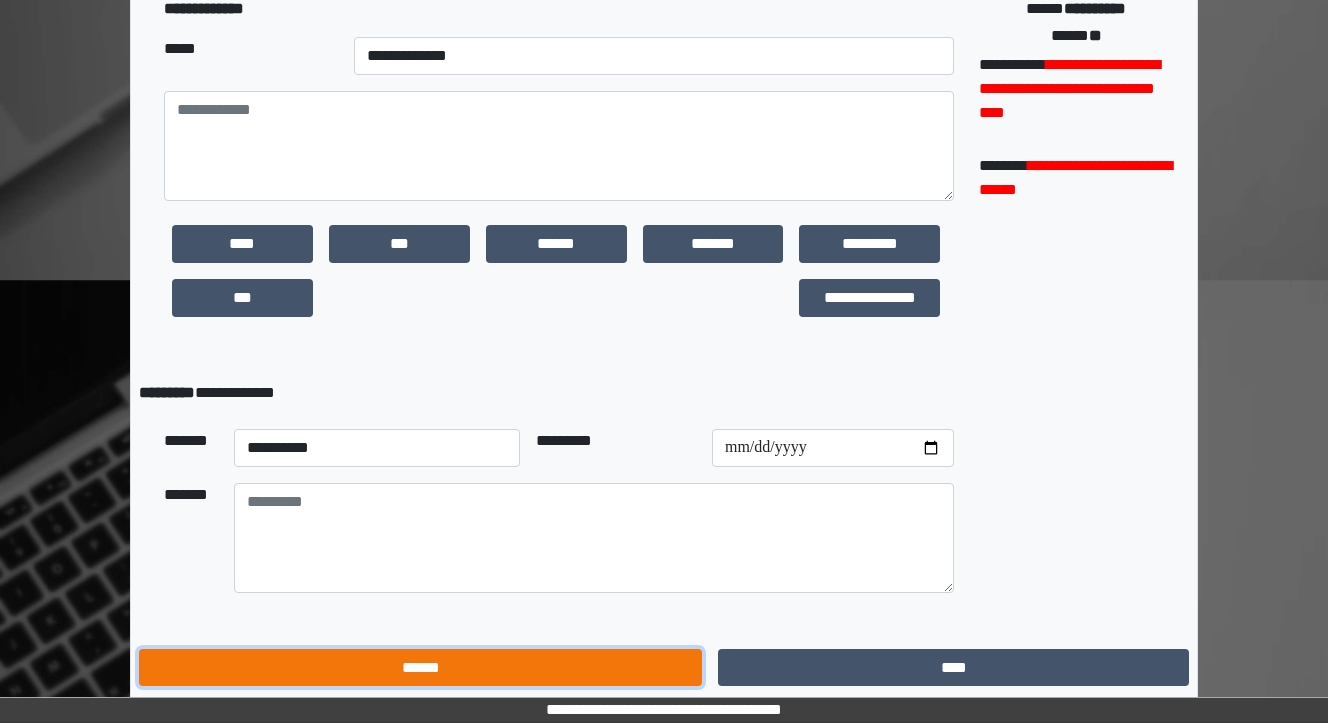 click on "******" at bounding box center [420, 668] 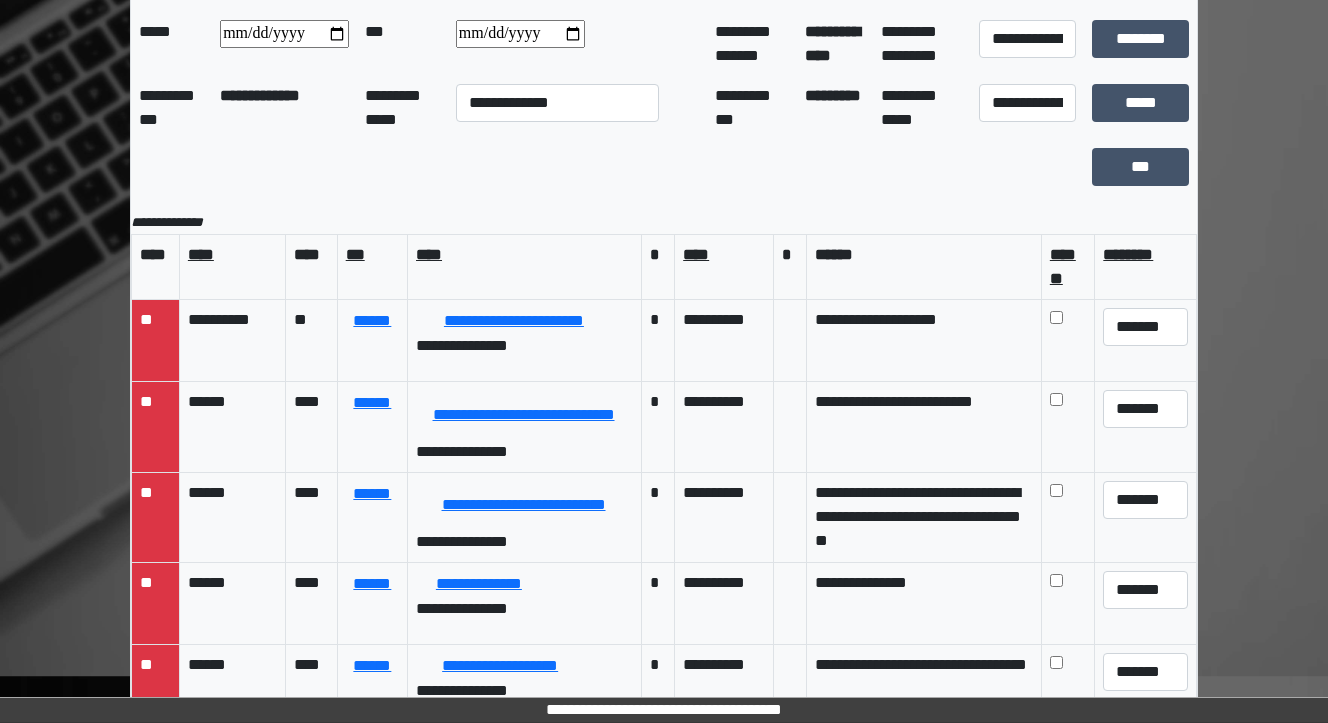 scroll, scrollTop: 0, scrollLeft: 0, axis: both 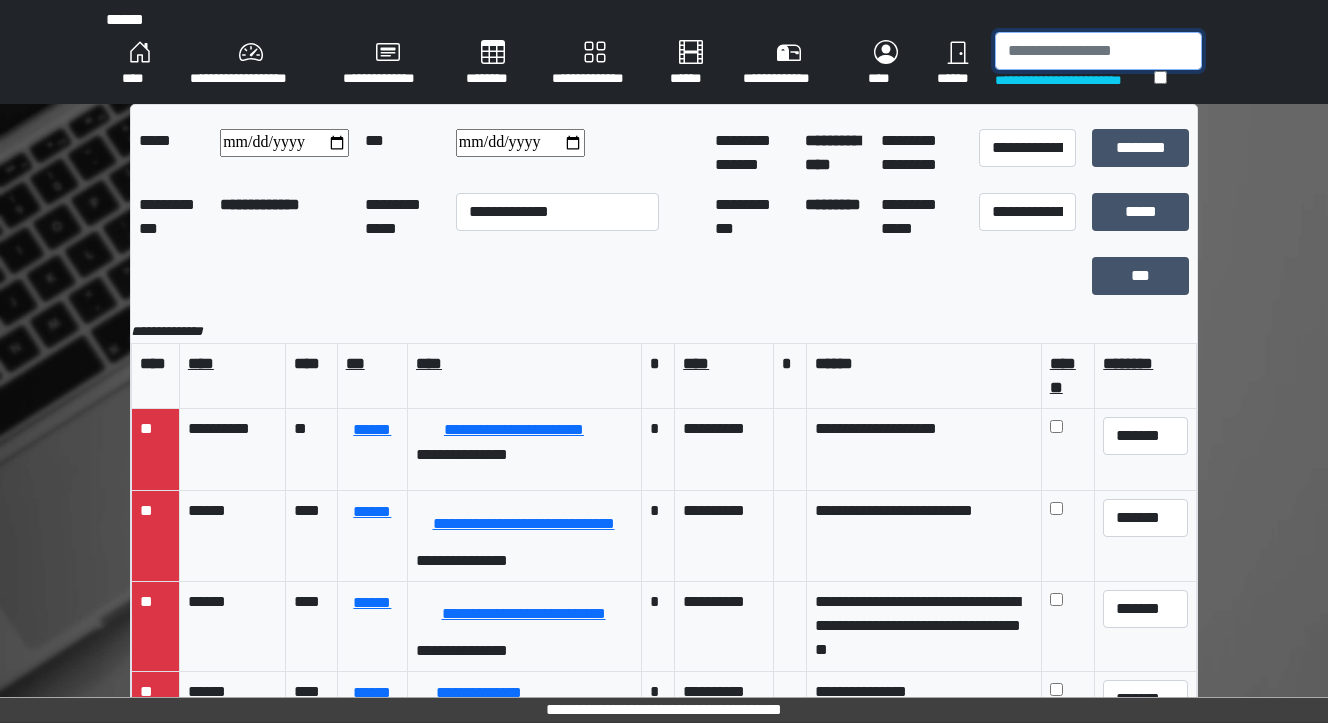 click at bounding box center [1098, 51] 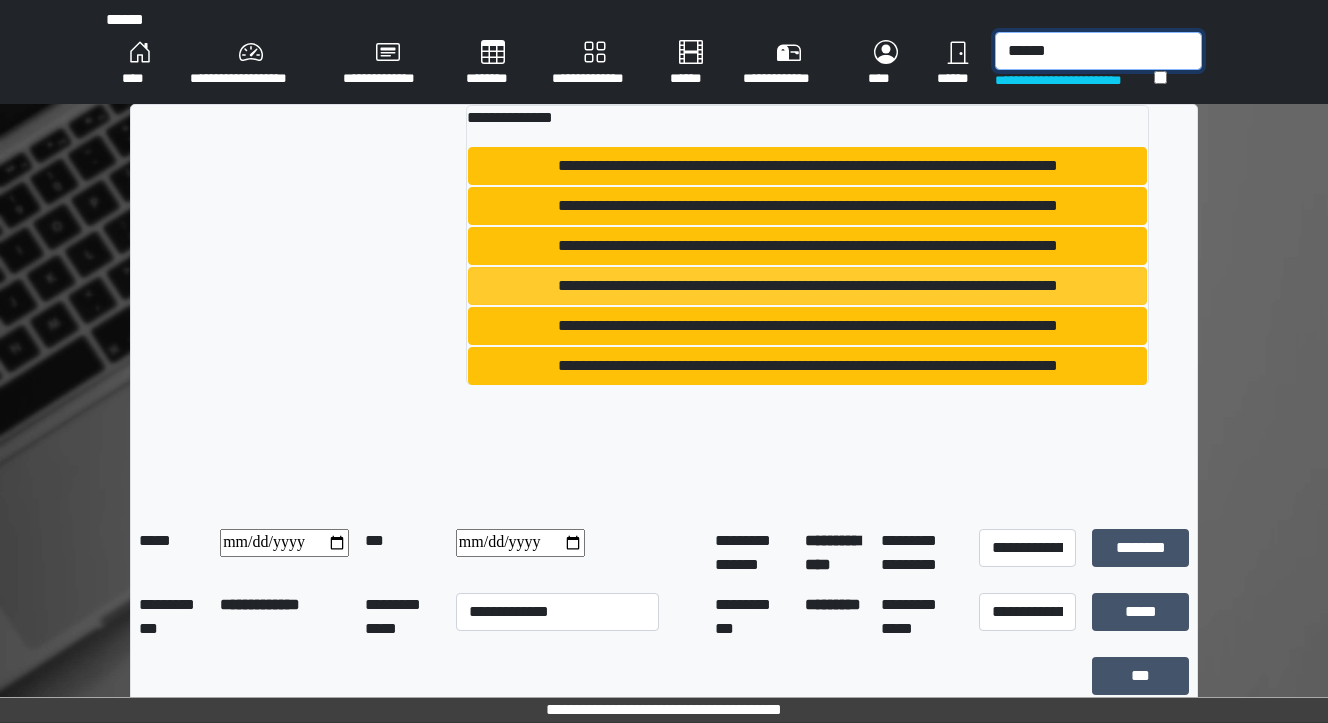 type on "******" 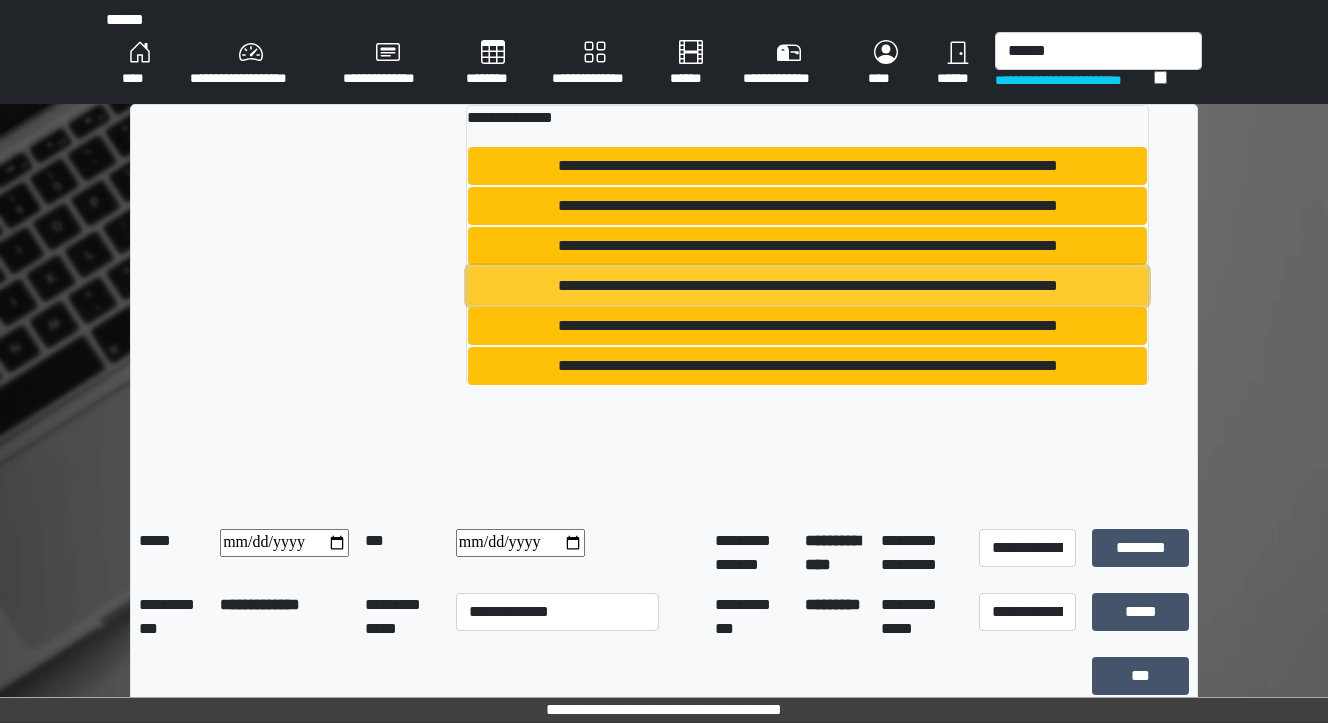 click on "**********" at bounding box center (807, 286) 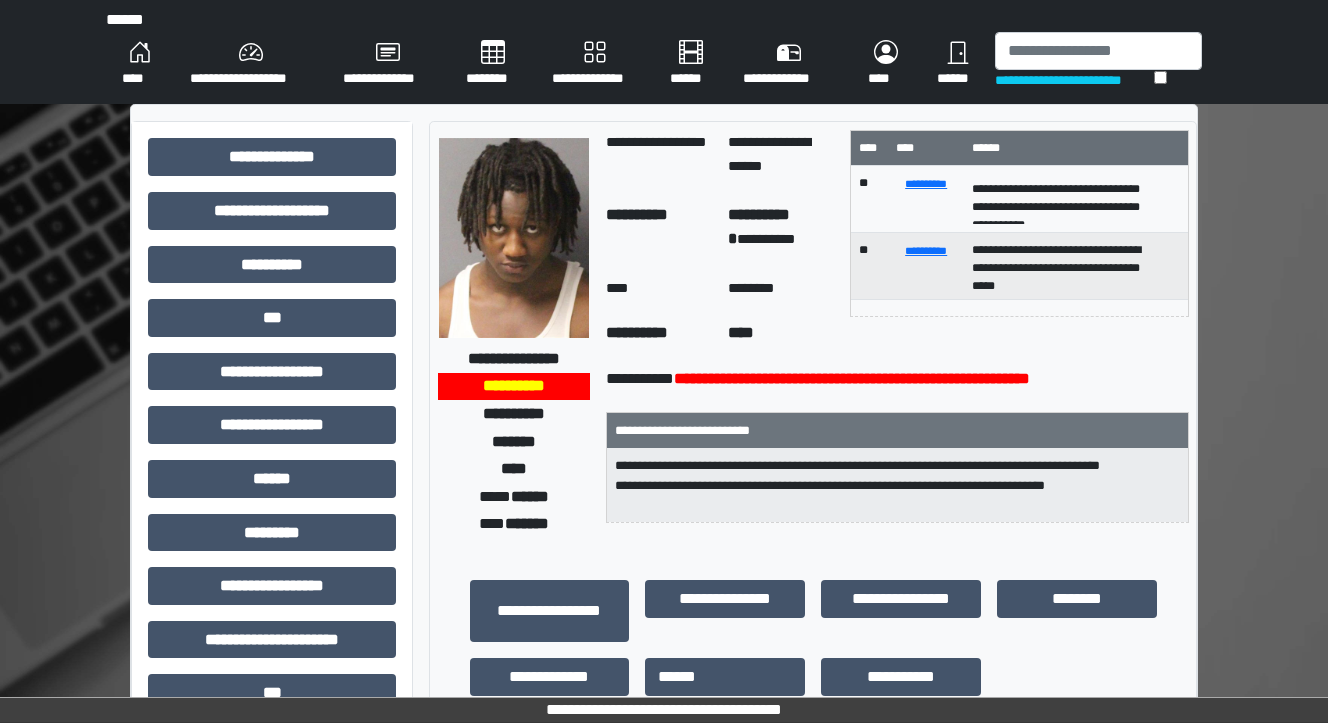 scroll, scrollTop: 76, scrollLeft: 0, axis: vertical 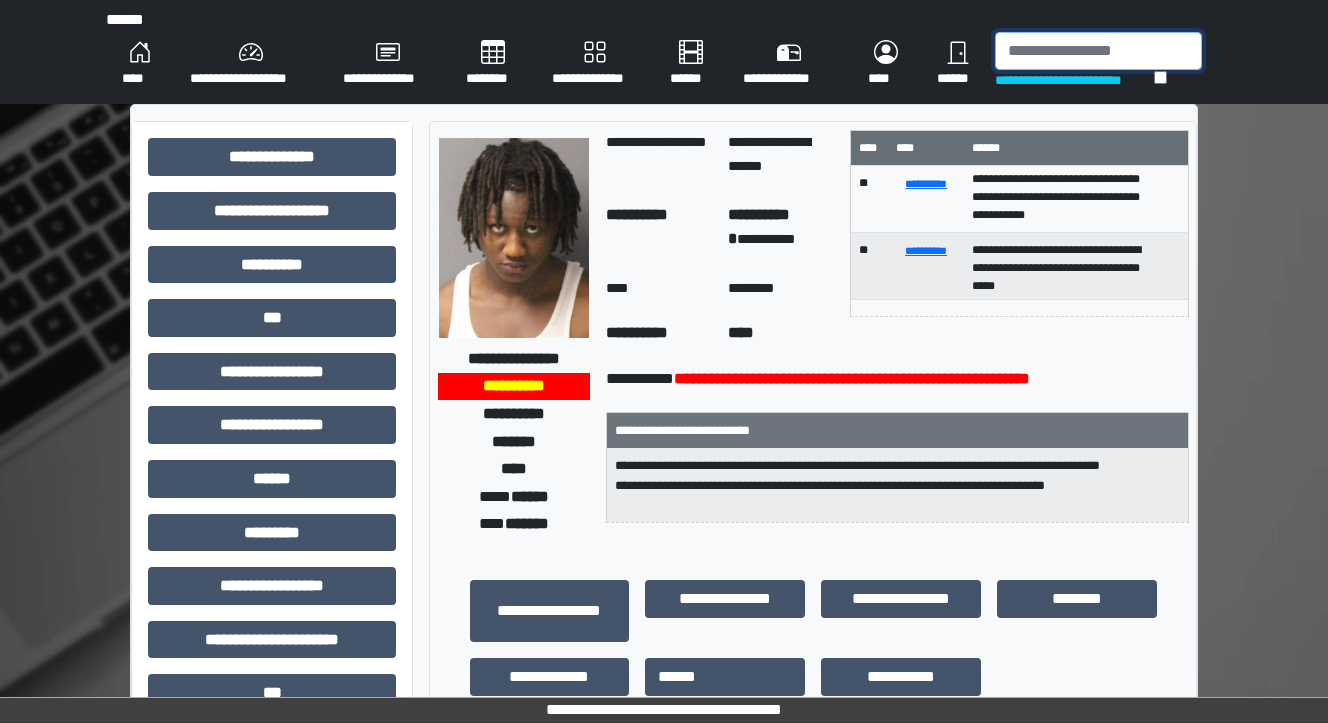 click at bounding box center (1098, 51) 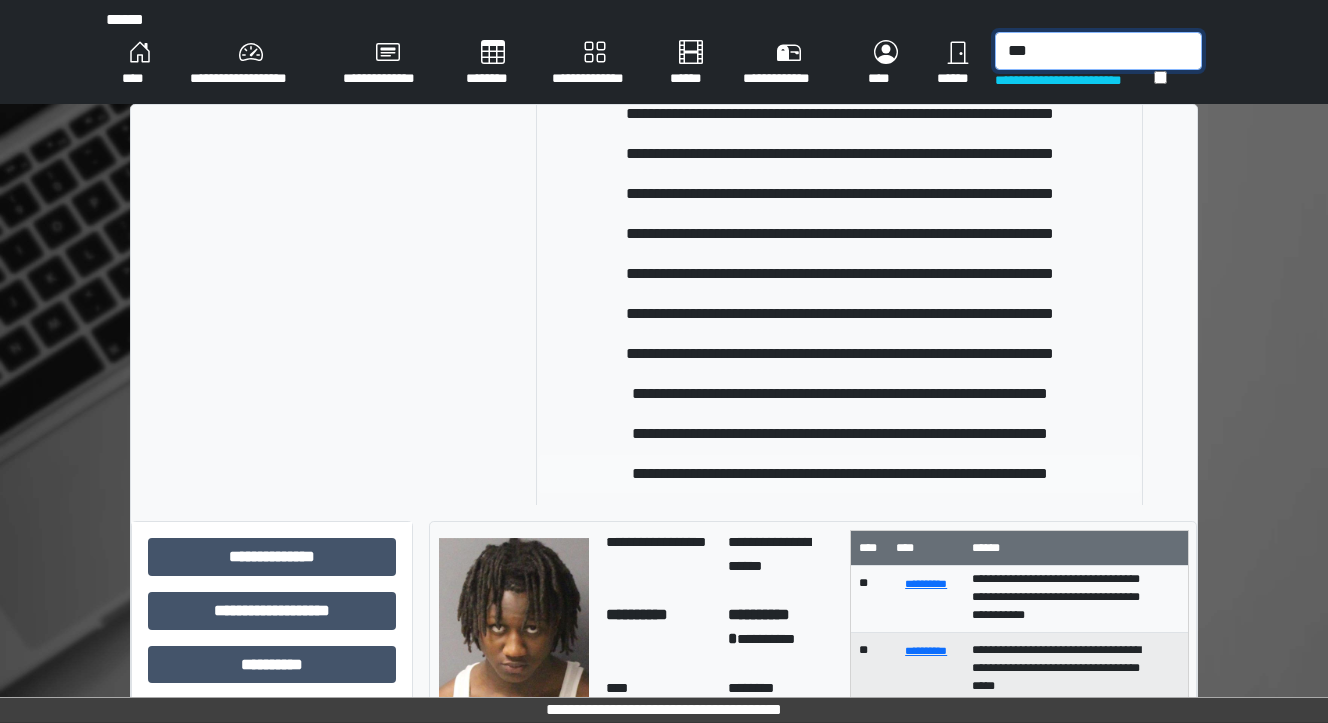 scroll, scrollTop: 160, scrollLeft: 0, axis: vertical 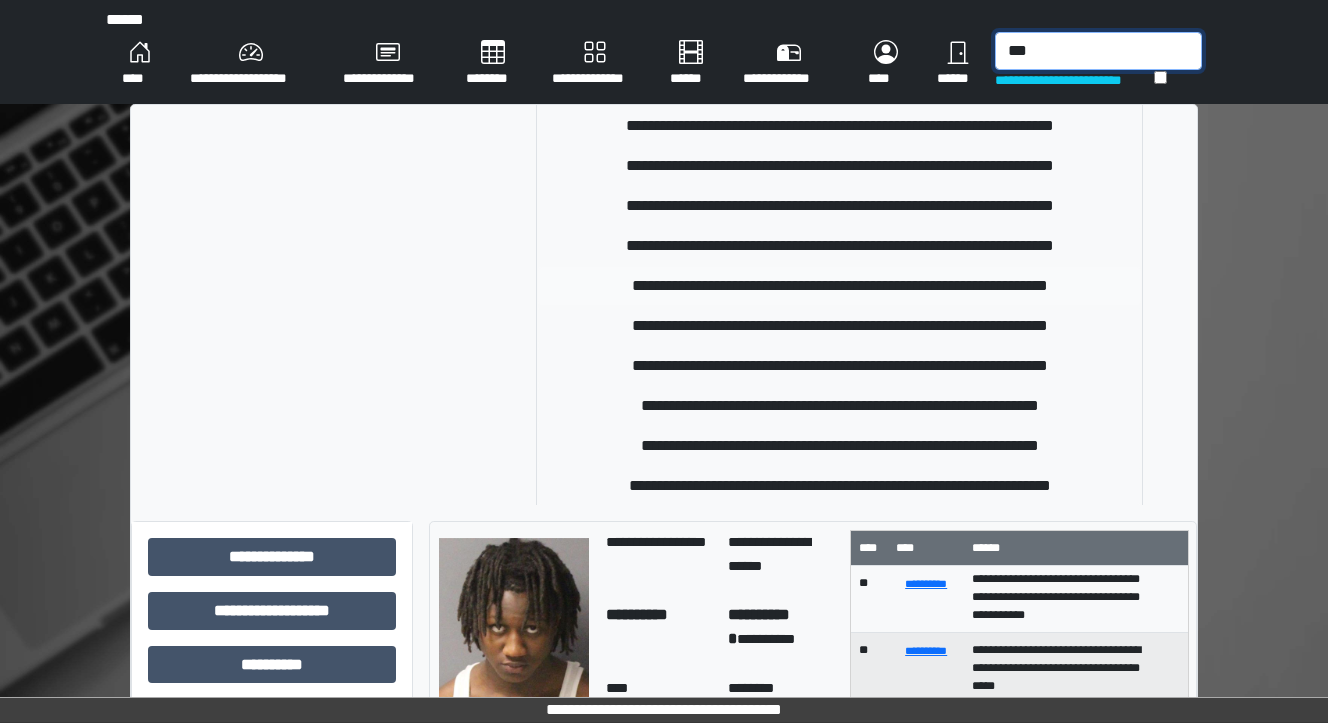 type on "***" 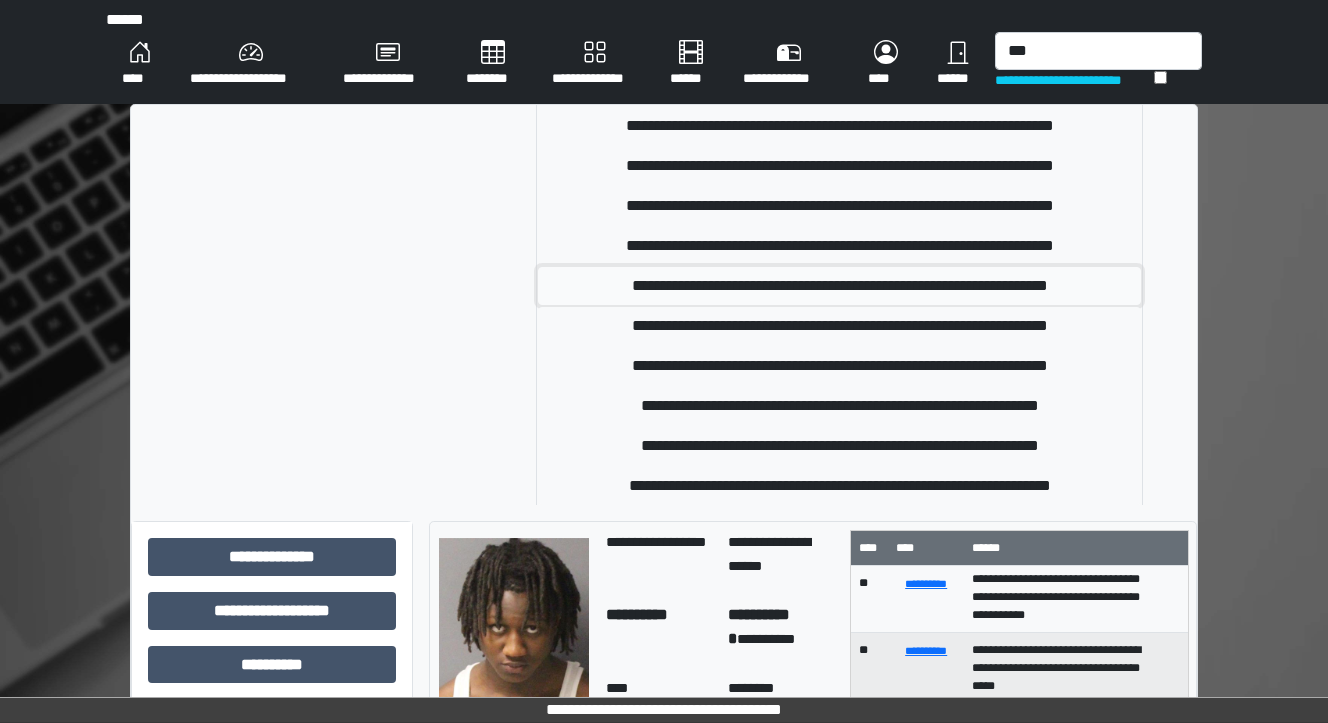 click on "**********" at bounding box center [839, 286] 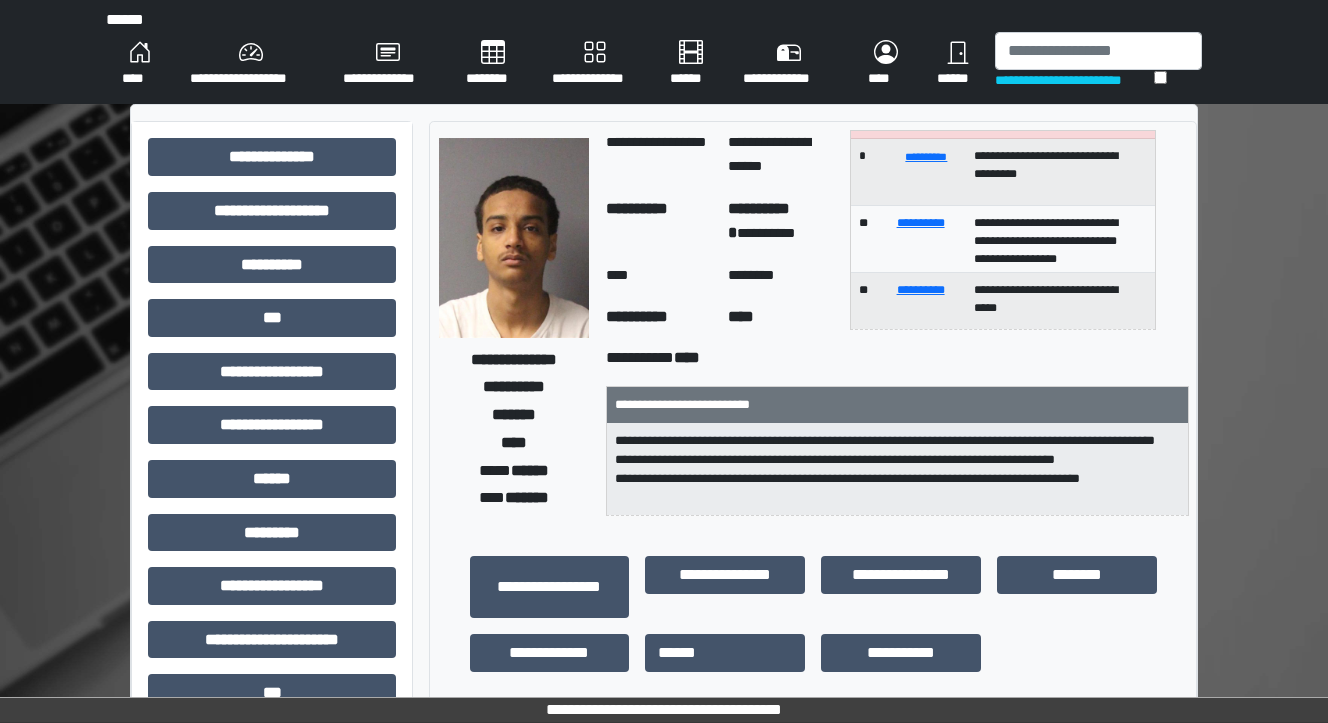 scroll, scrollTop: 119, scrollLeft: 0, axis: vertical 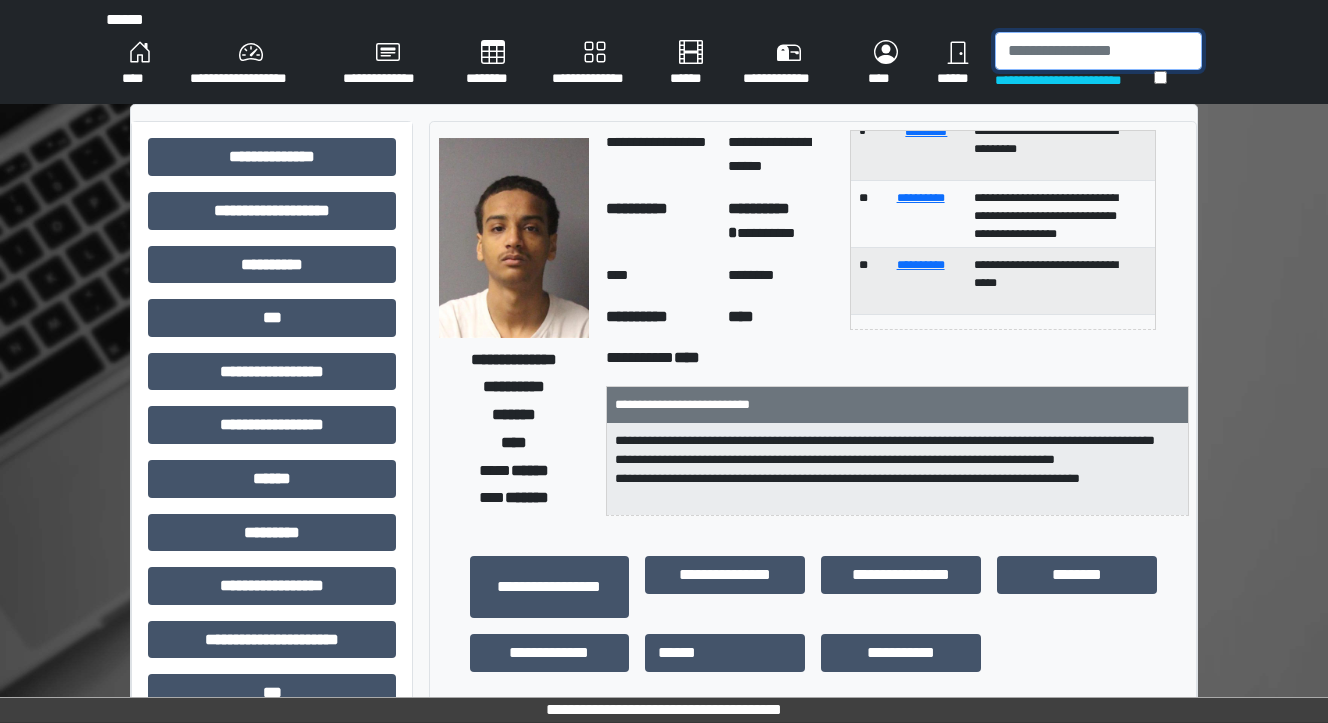 click at bounding box center [1098, 51] 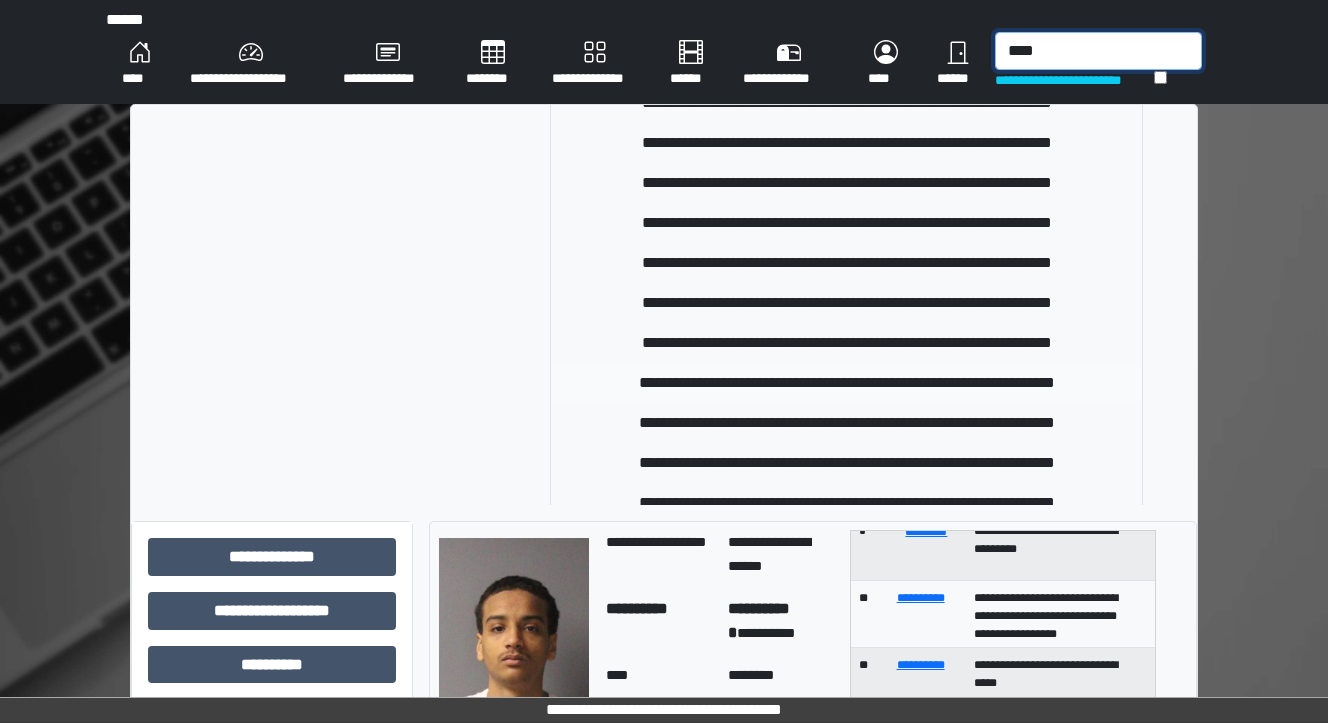 scroll, scrollTop: 320, scrollLeft: 0, axis: vertical 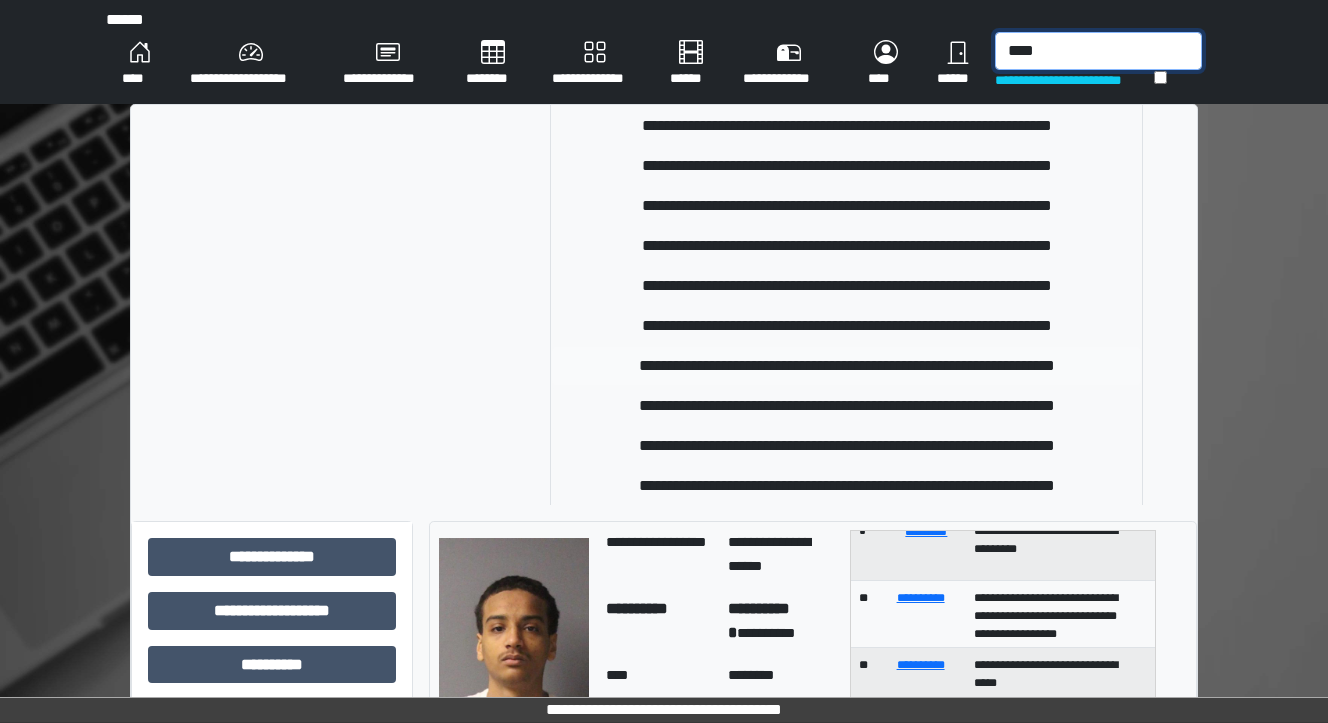 type on "****" 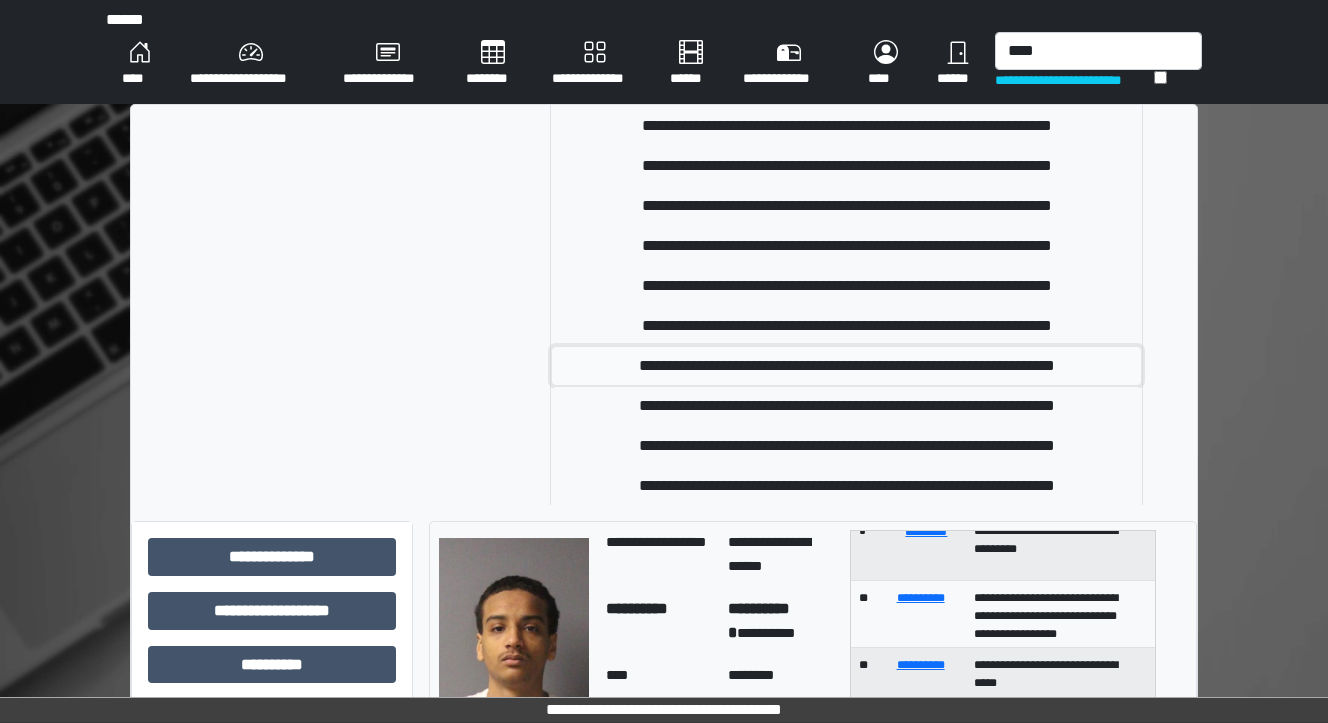 click on "**********" at bounding box center (846, 366) 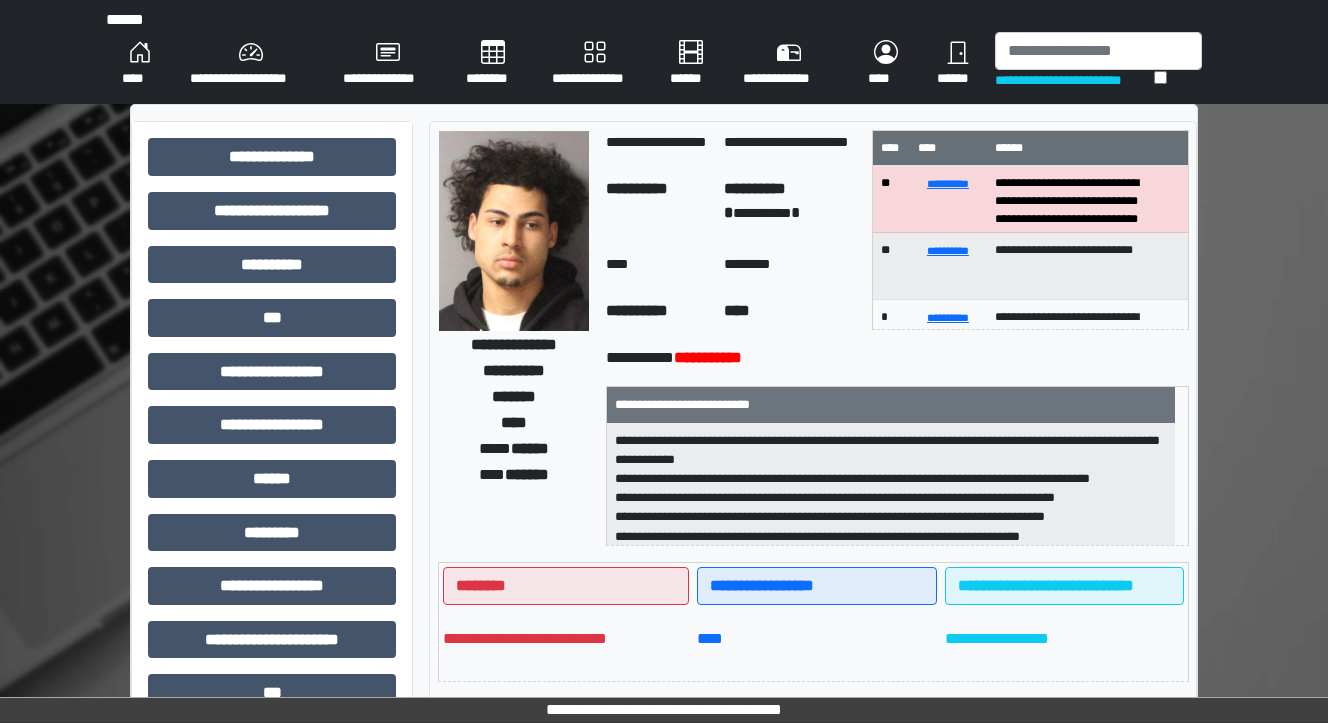 scroll, scrollTop: 80, scrollLeft: 0, axis: vertical 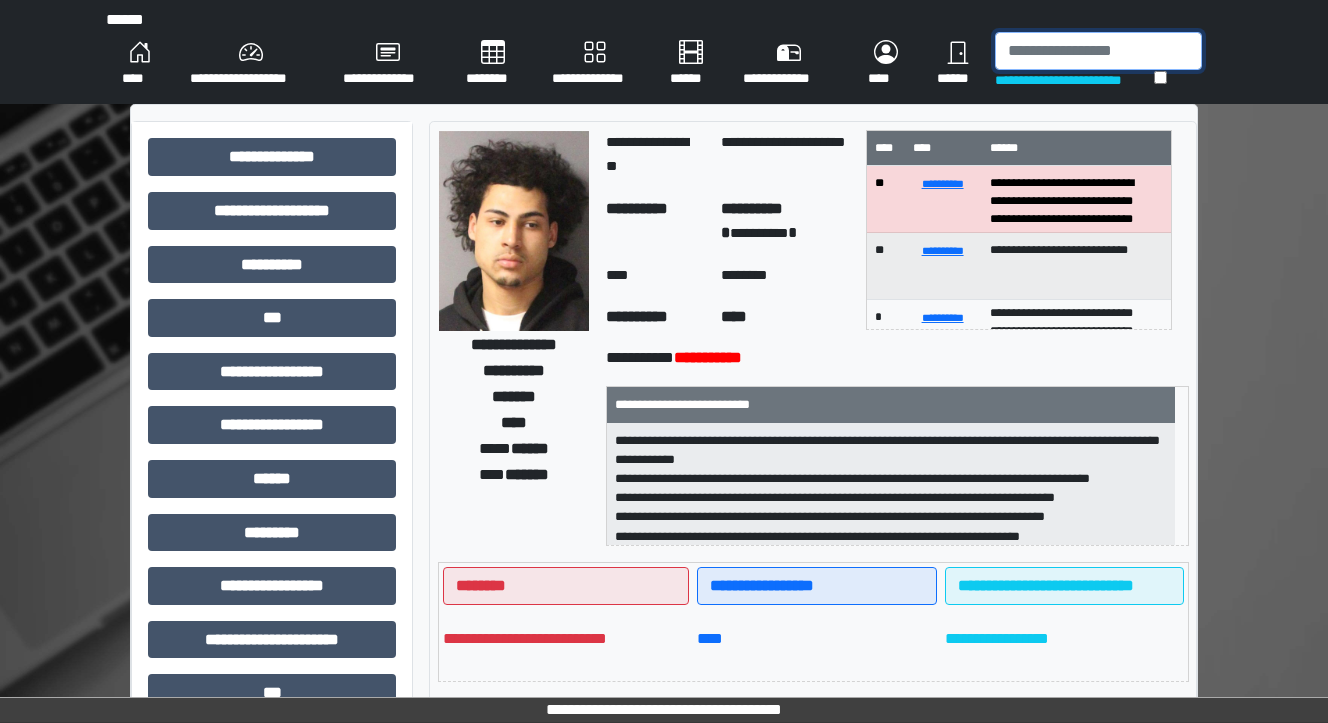 click at bounding box center [1098, 51] 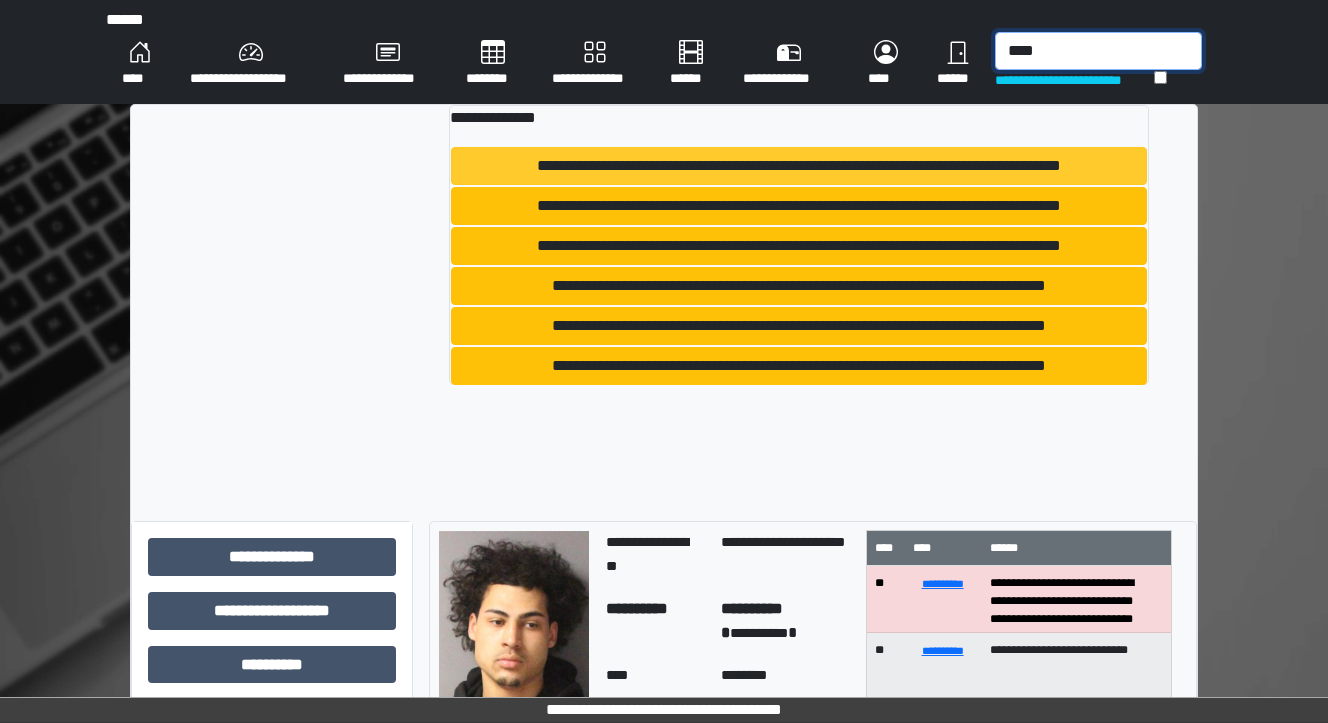 type on "****" 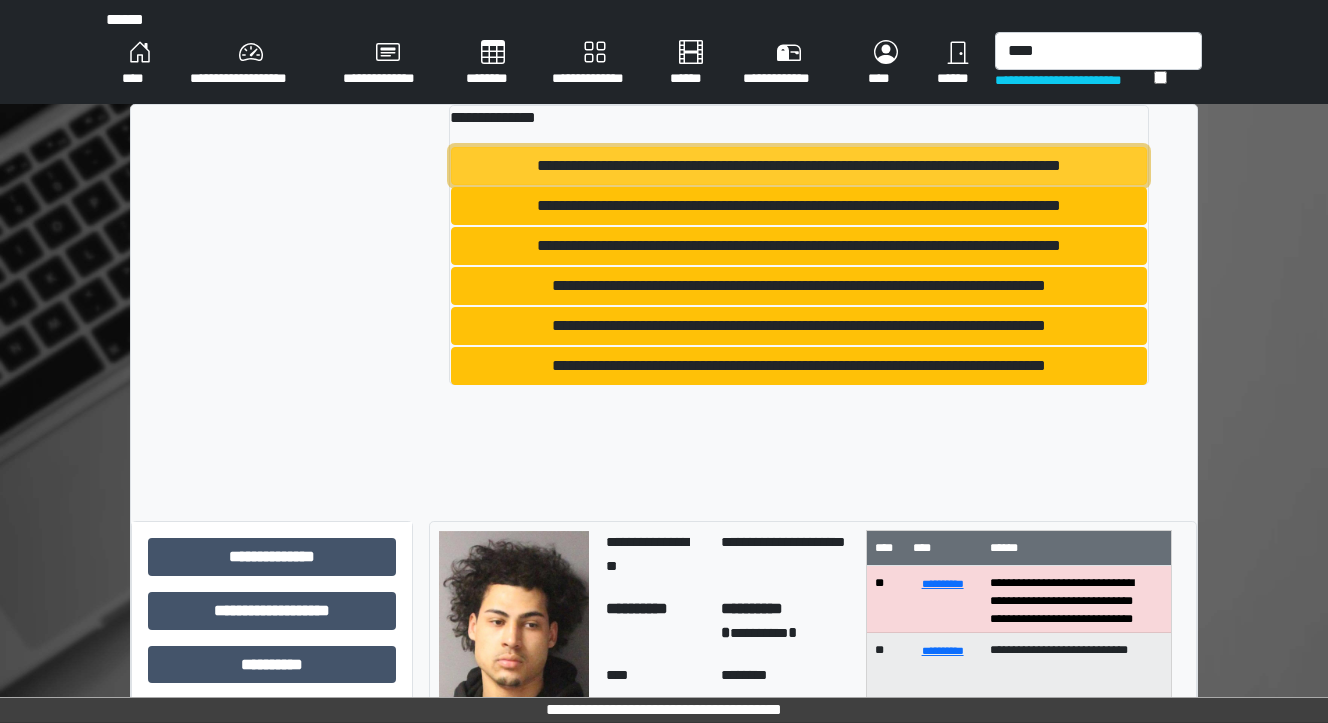 click on "**********" at bounding box center (799, 166) 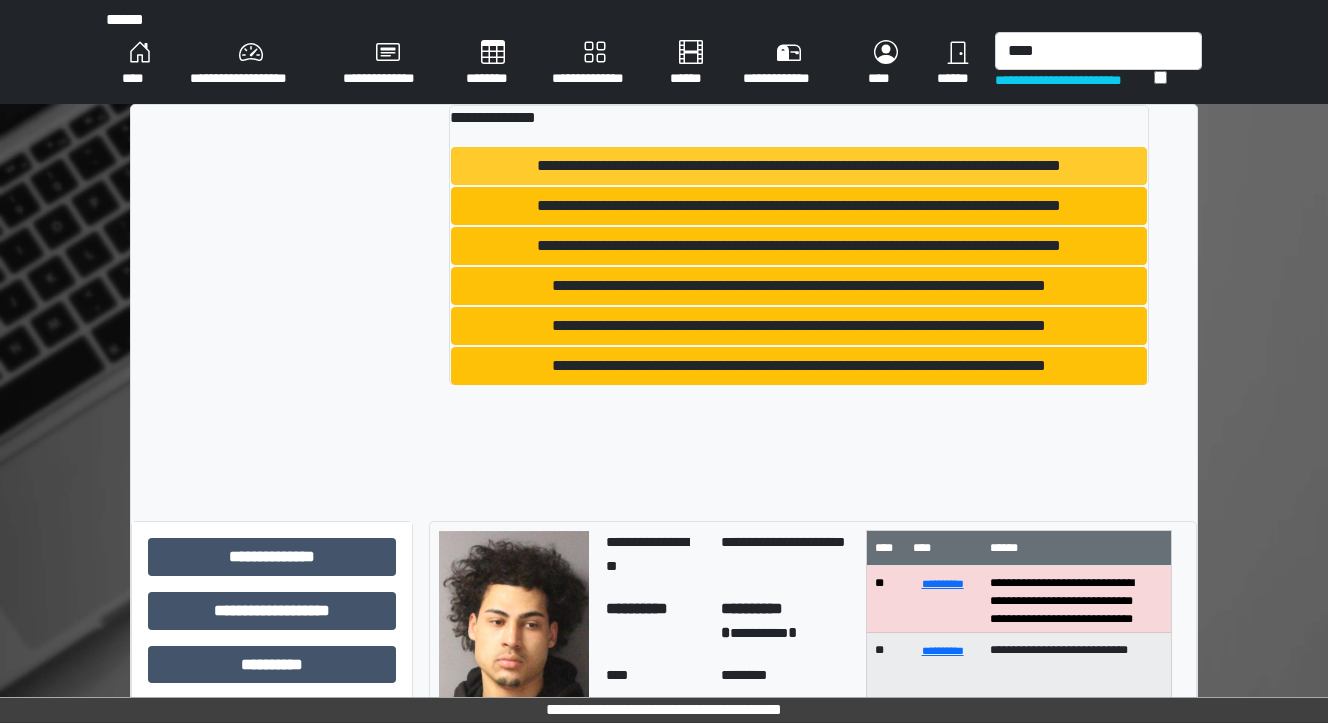 type 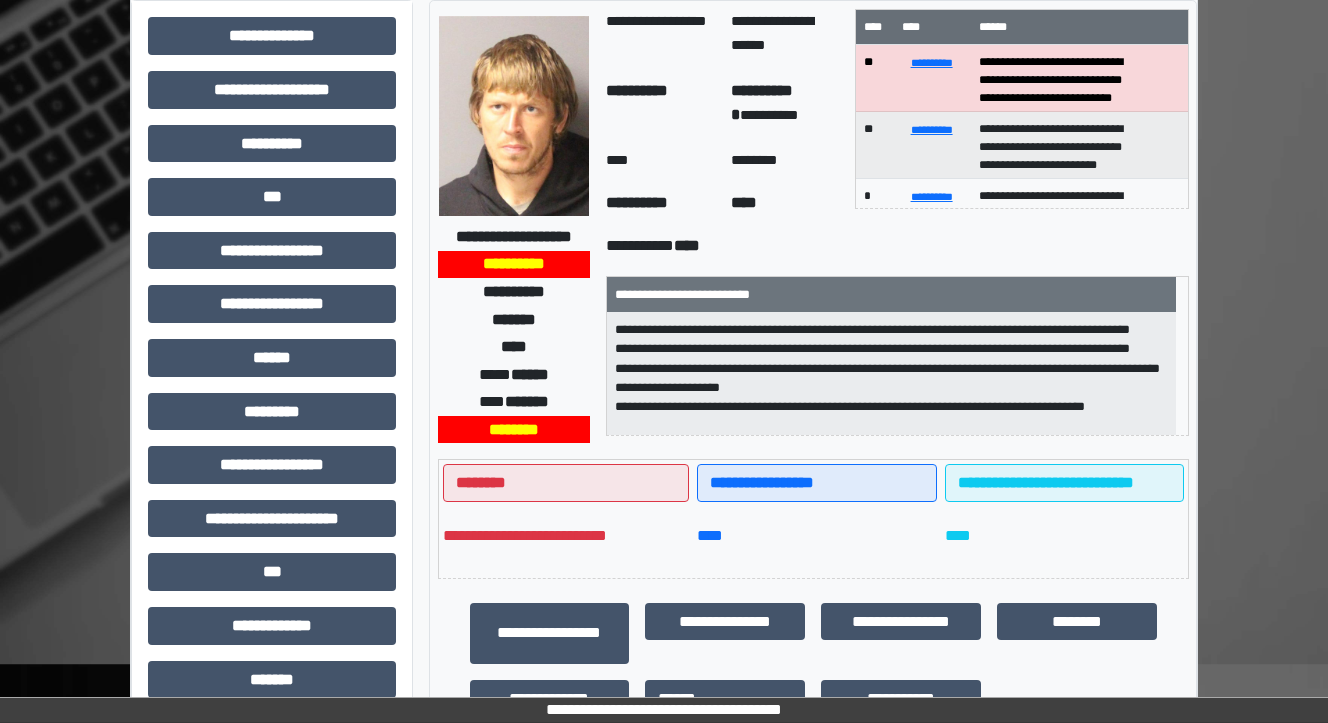 scroll, scrollTop: 160, scrollLeft: 0, axis: vertical 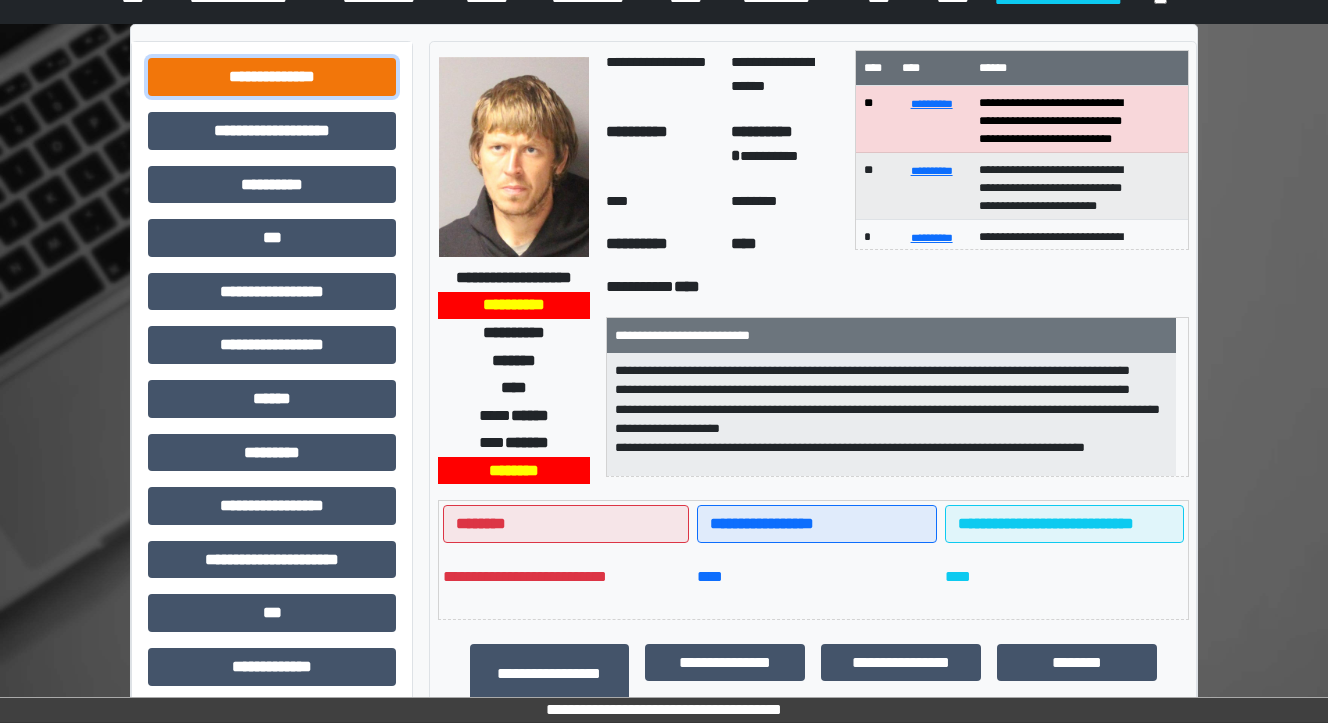 click on "**********" at bounding box center (272, 77) 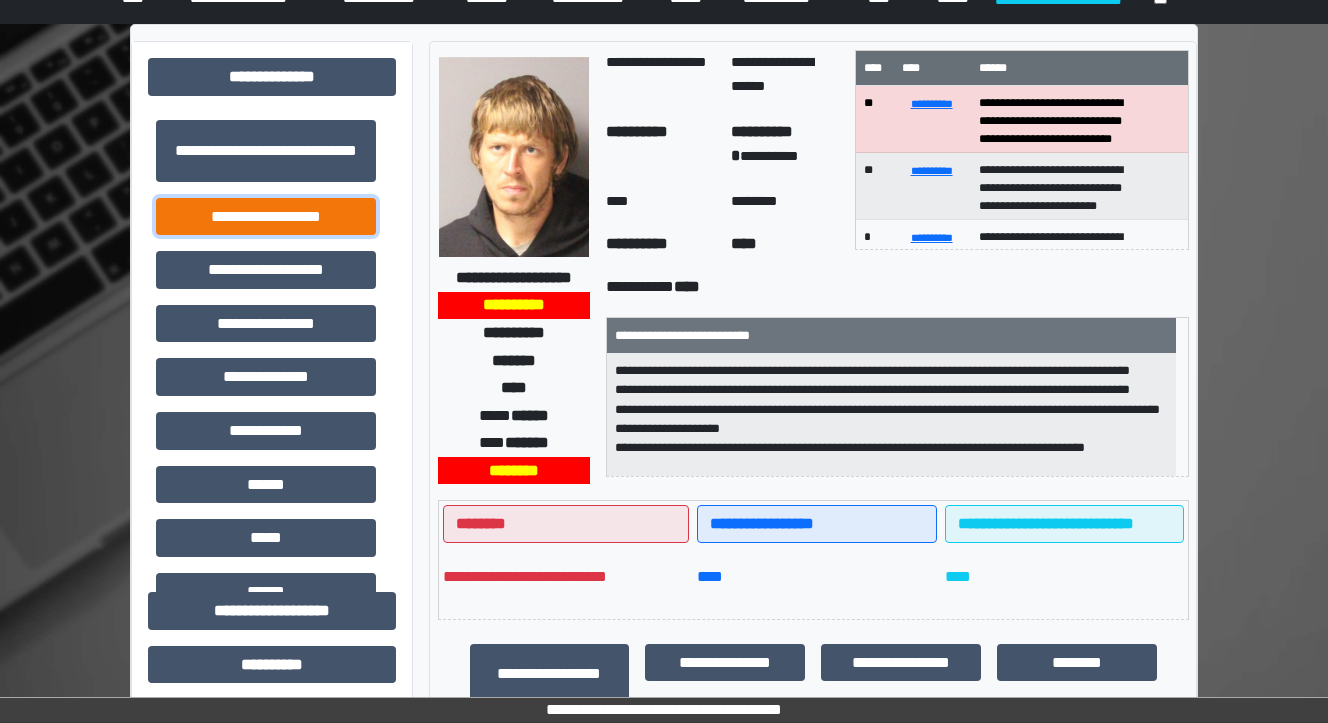click on "**********" at bounding box center (266, 217) 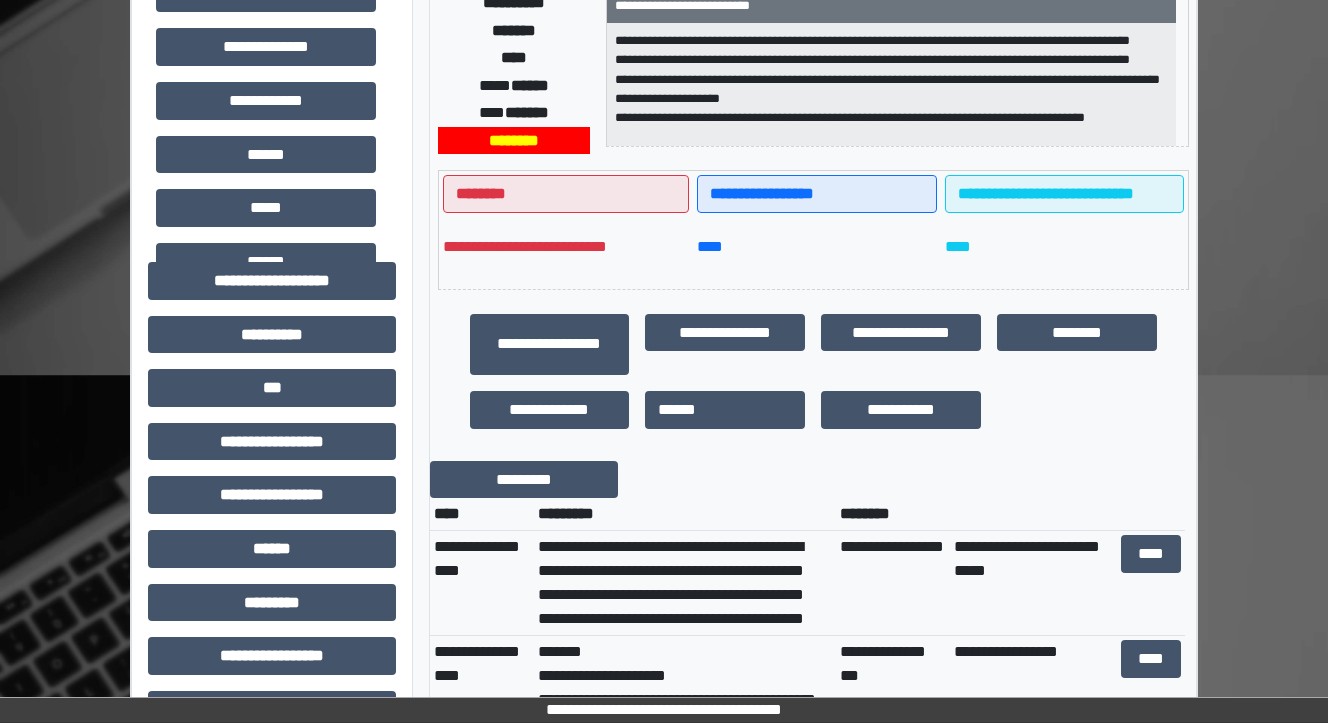 scroll, scrollTop: 480, scrollLeft: 0, axis: vertical 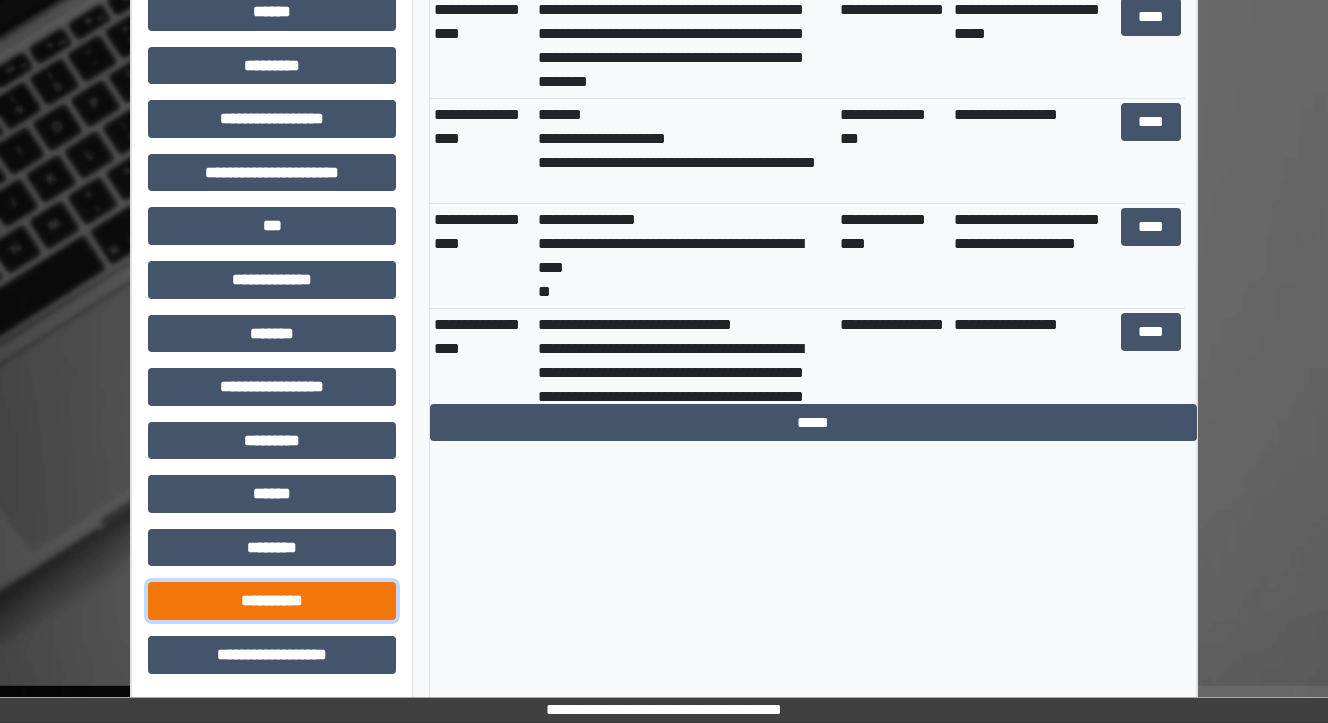 click on "**********" at bounding box center (272, 601) 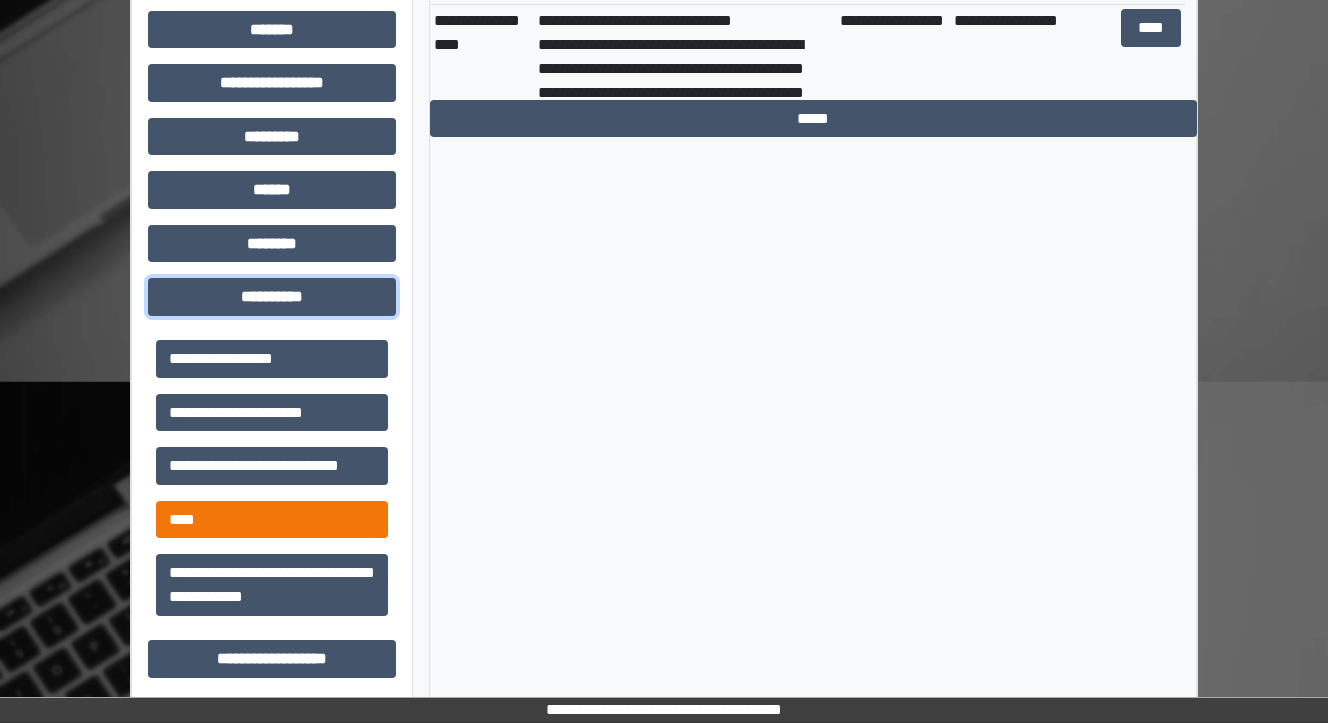 scroll 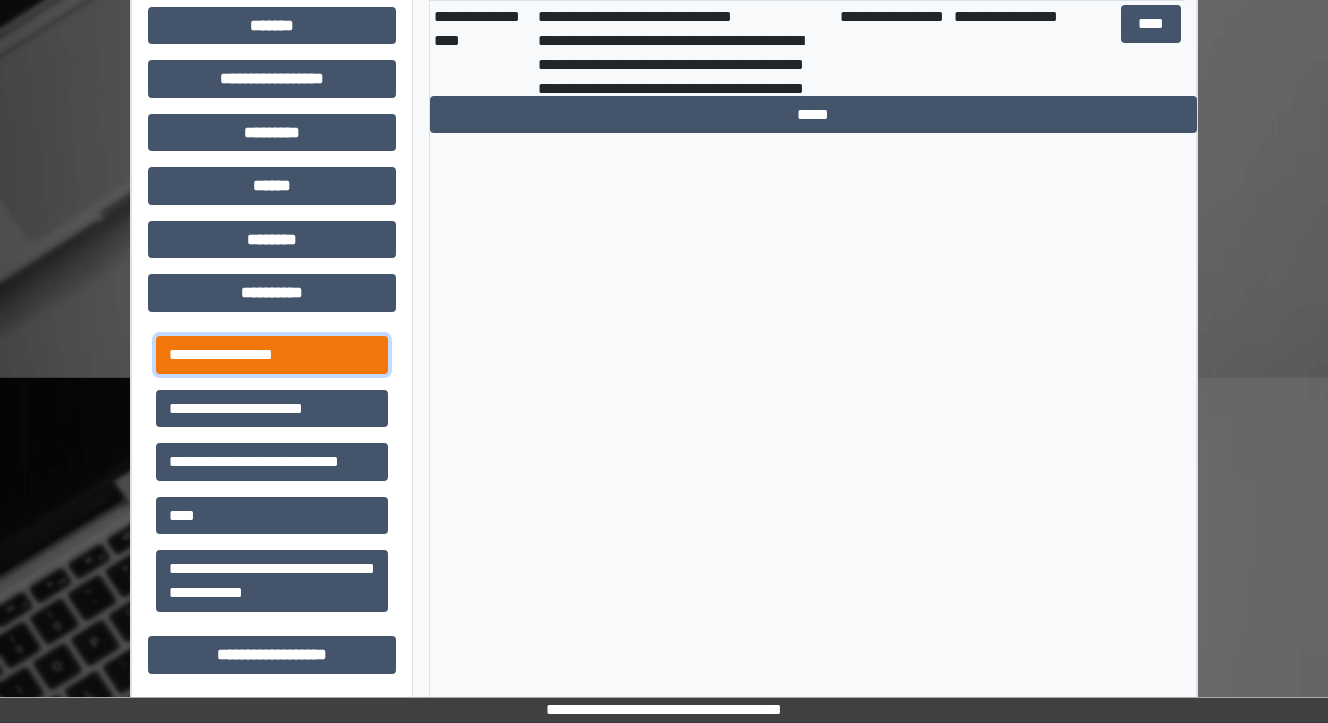 click on "**********" at bounding box center (272, 355) 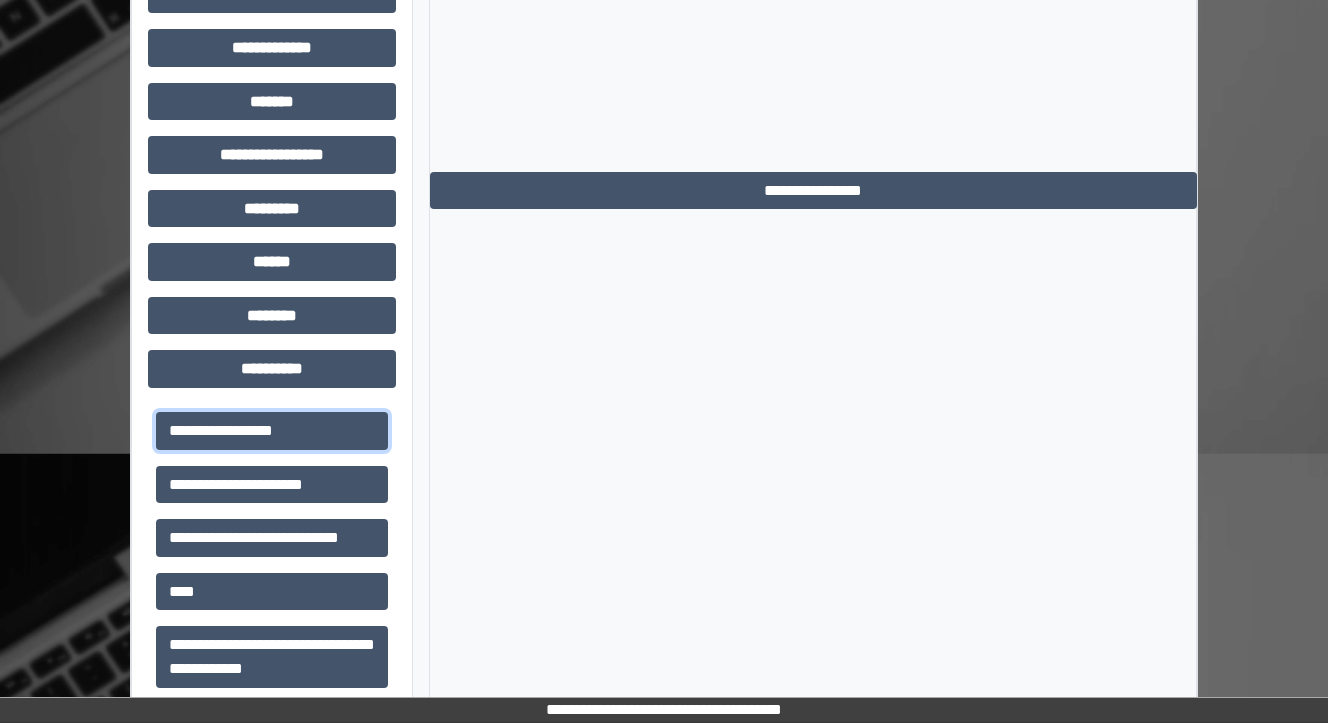 scroll, scrollTop: 1255, scrollLeft: 0, axis: vertical 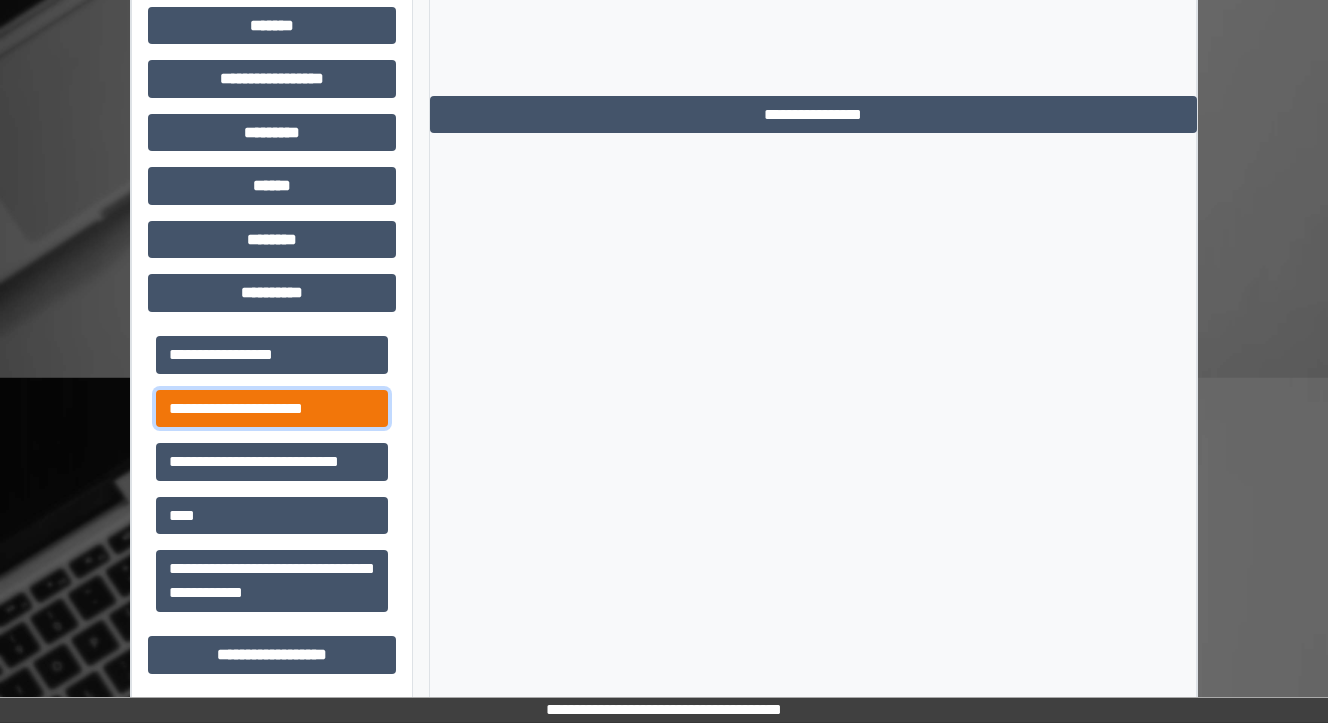 click on "**********" at bounding box center (272, 409) 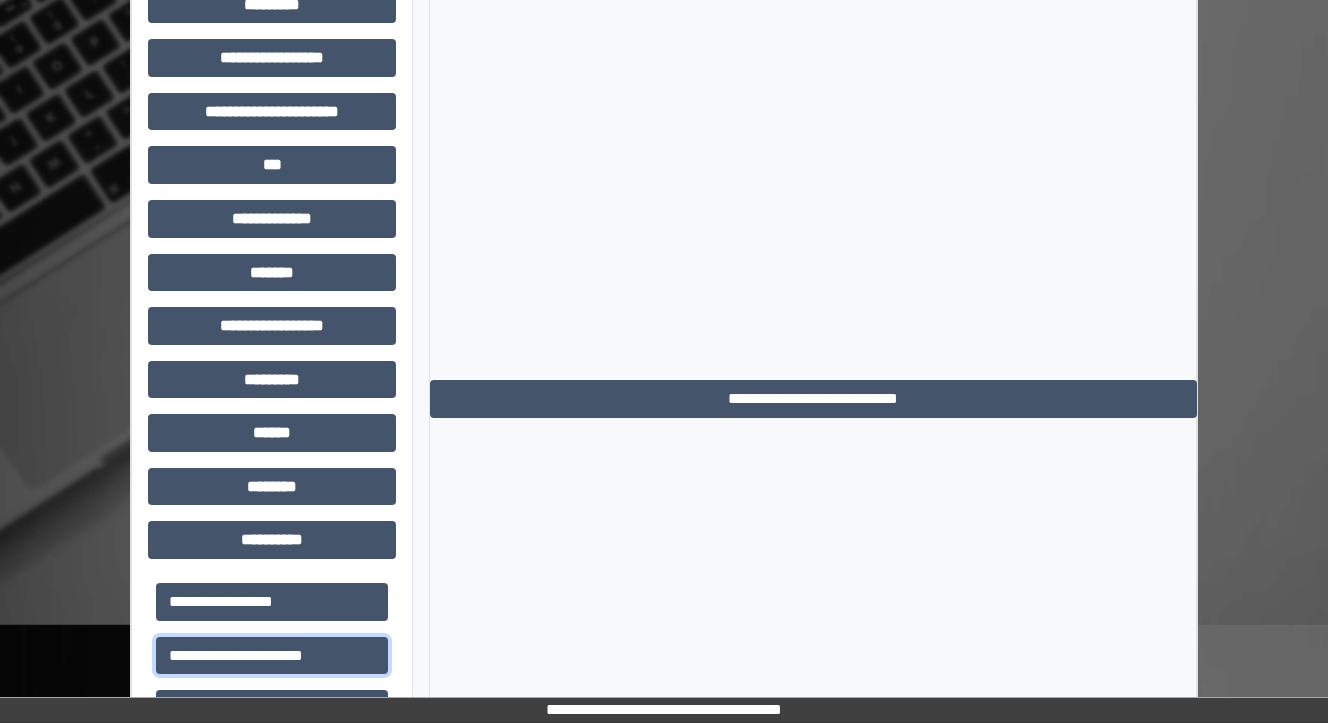 scroll, scrollTop: 1255, scrollLeft: 0, axis: vertical 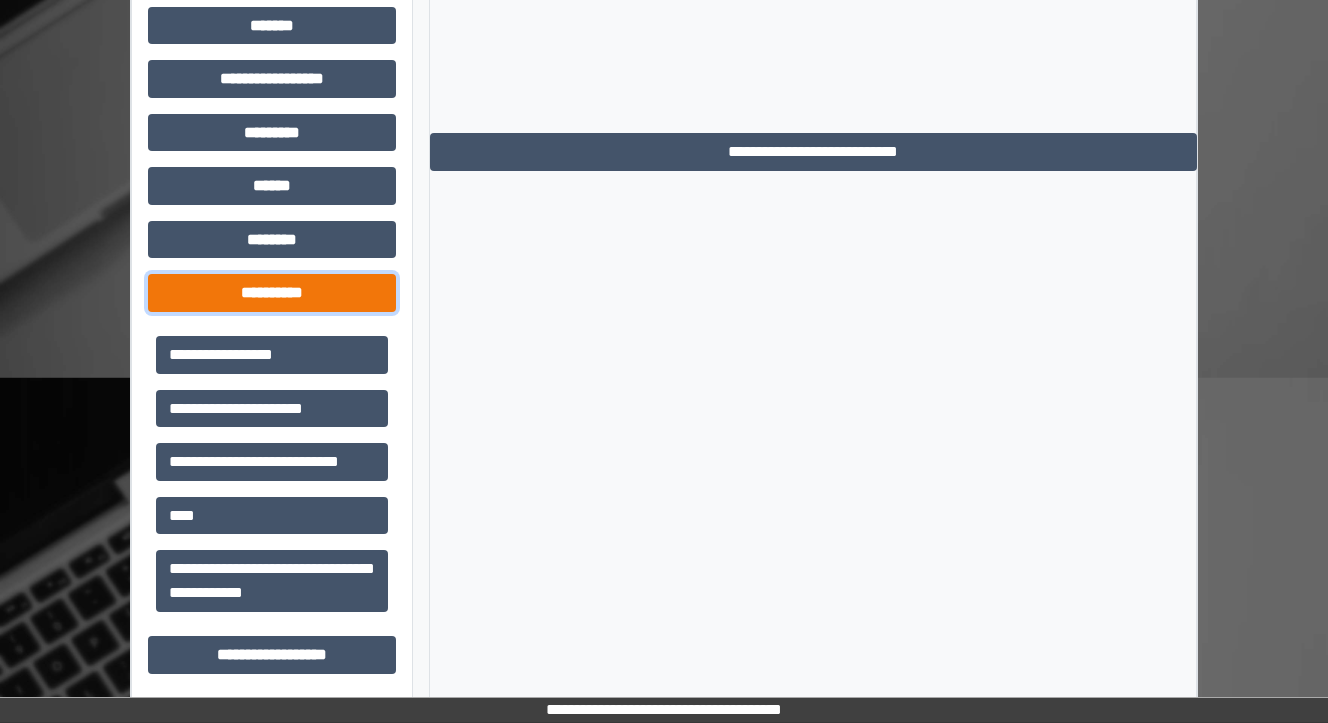 click on "**********" at bounding box center (272, 293) 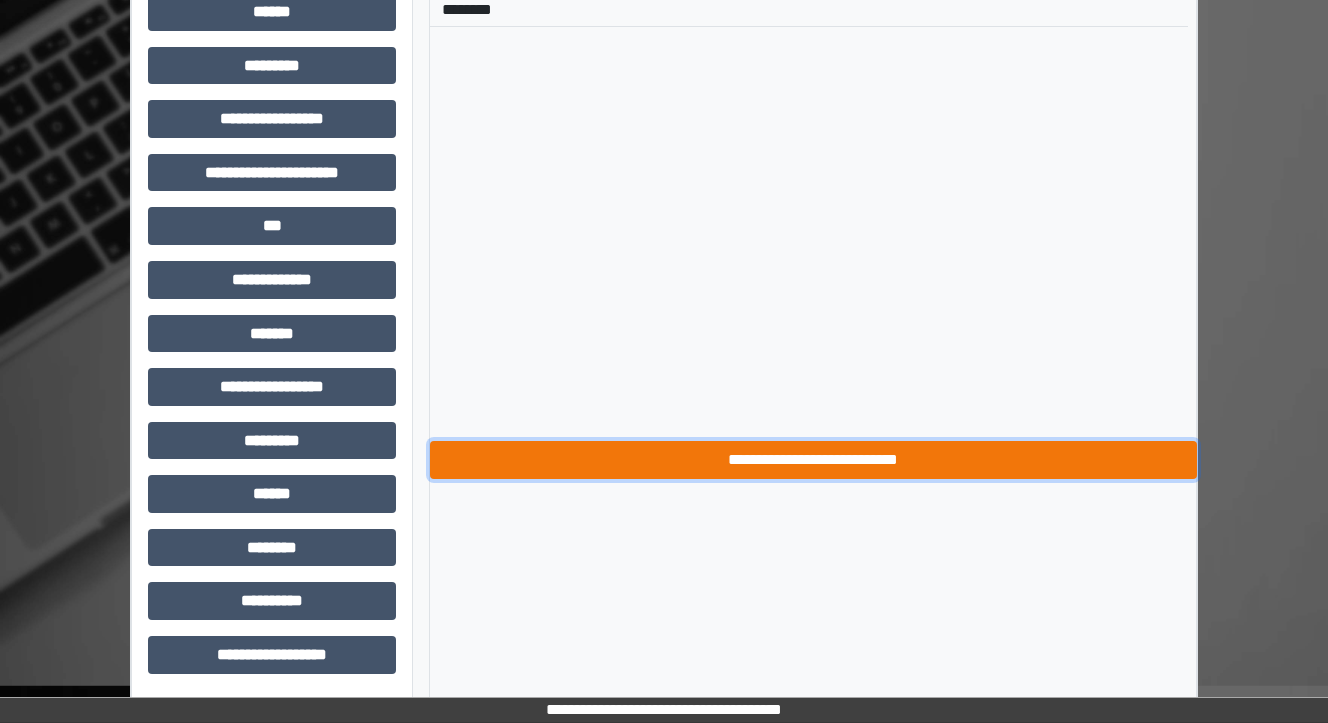click on "**********" at bounding box center (813, 460) 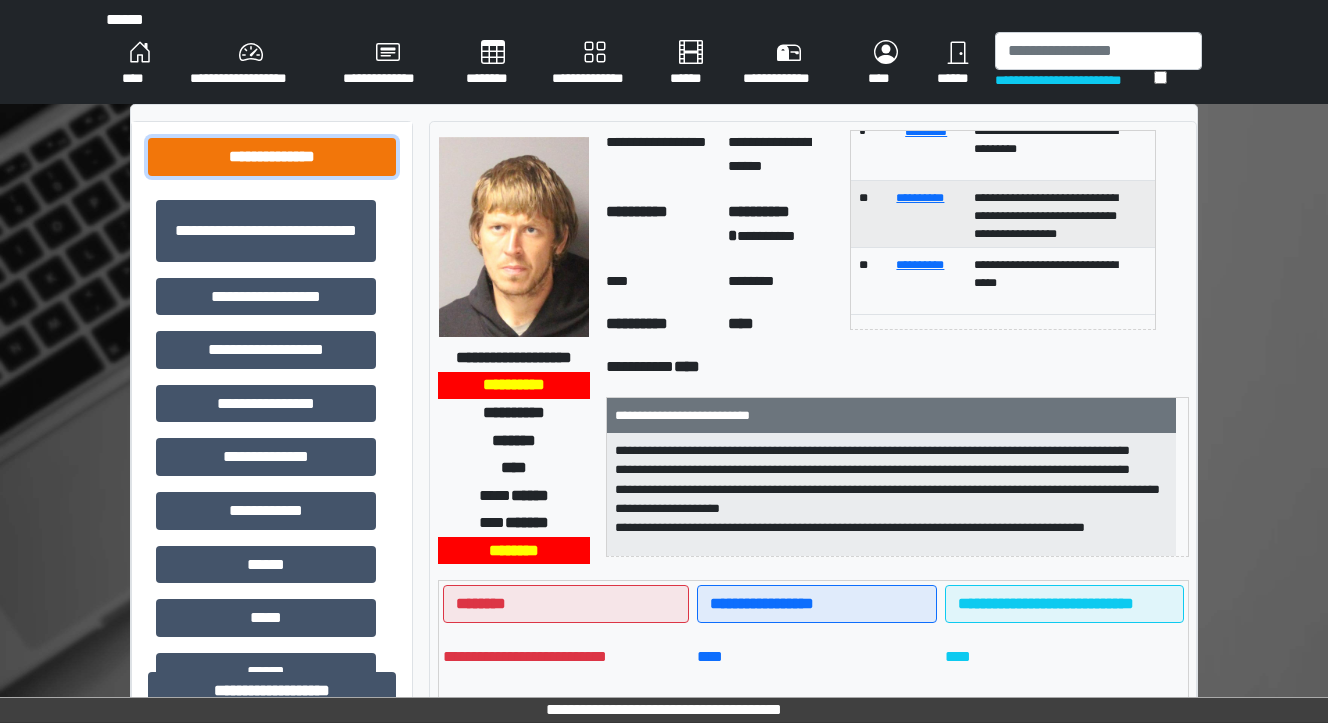 click on "**********" at bounding box center (272, 157) 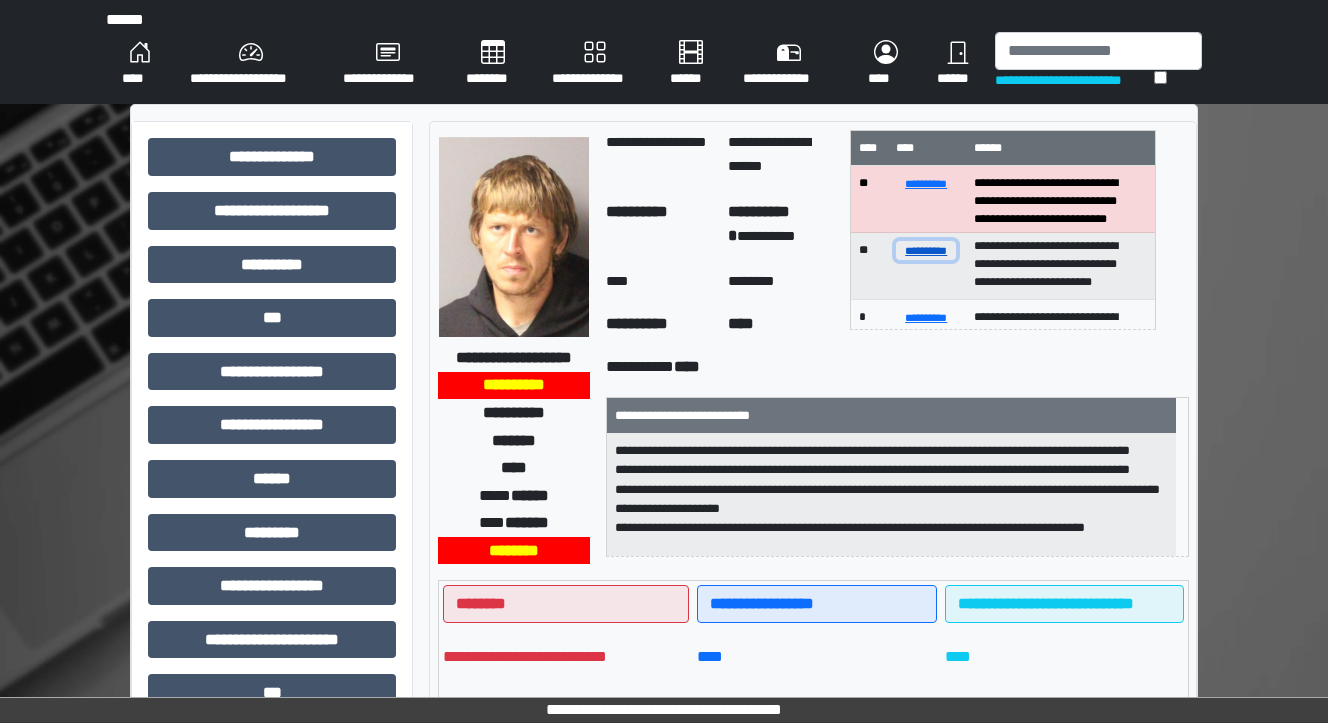 click on "**********" at bounding box center [926, 250] 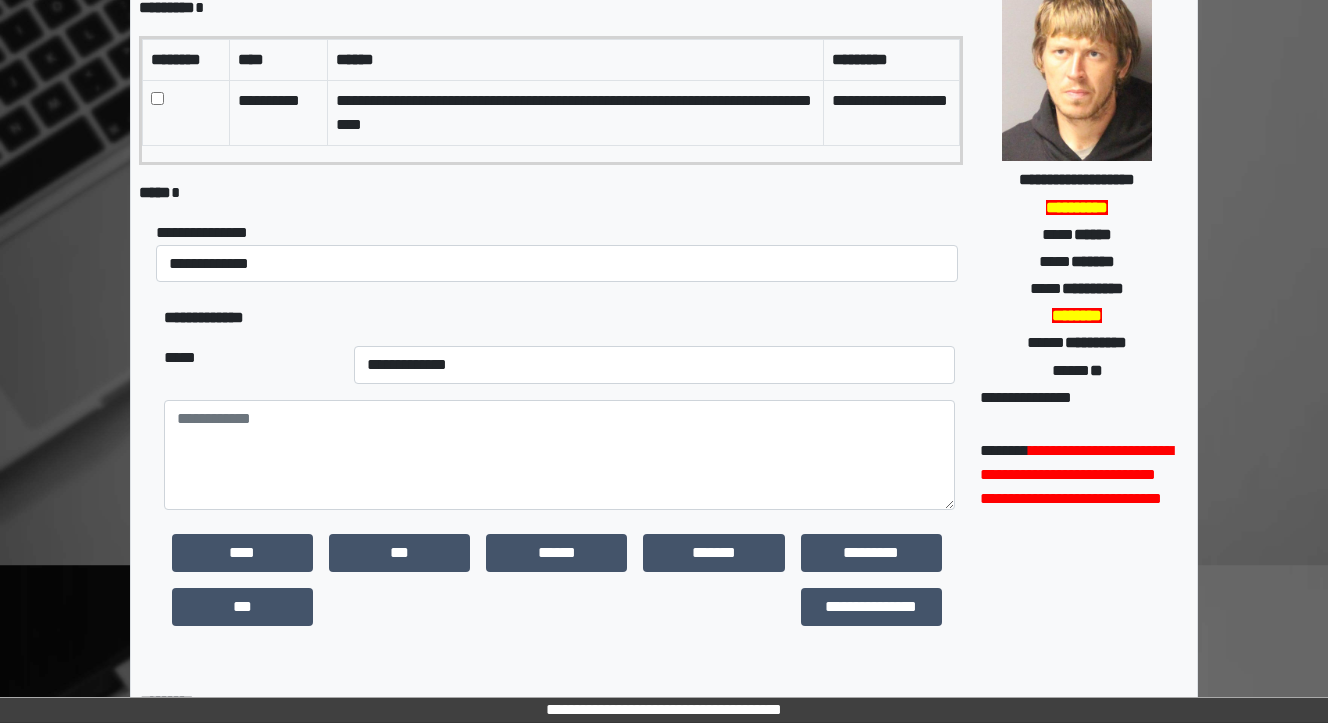 scroll, scrollTop: 160, scrollLeft: 0, axis: vertical 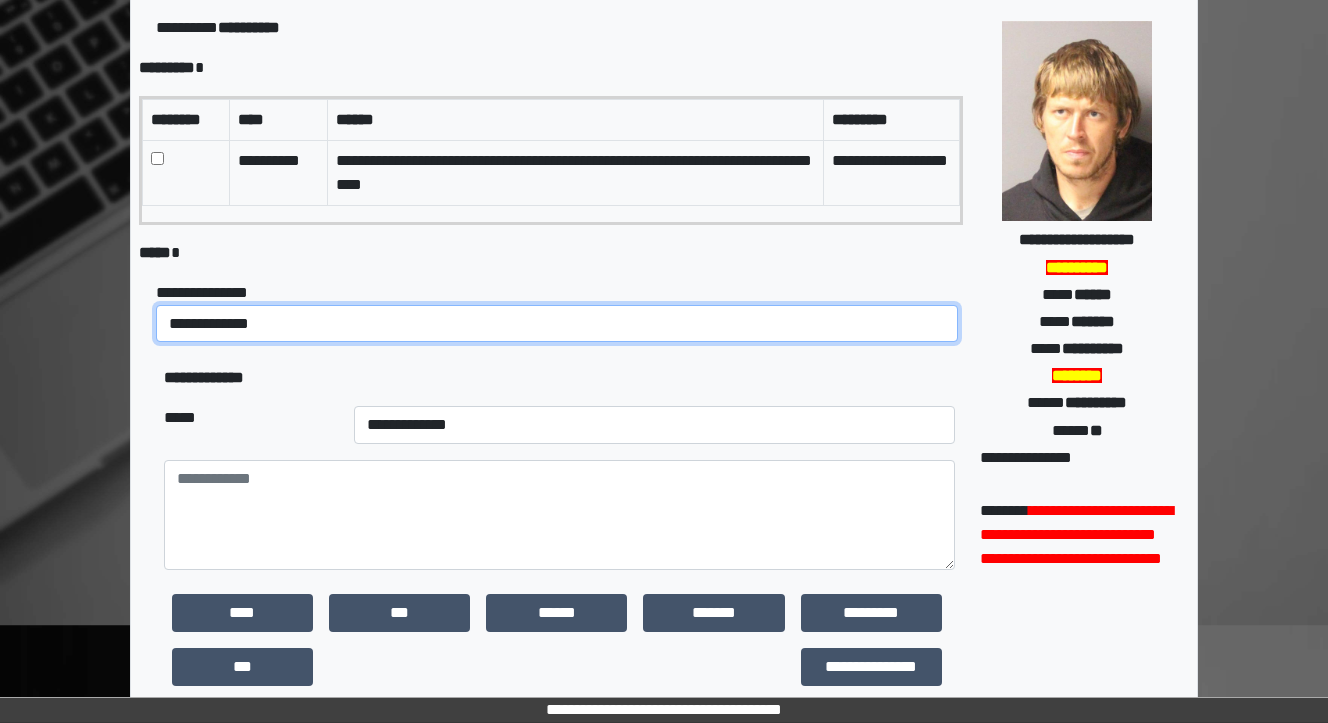 click on "**********" at bounding box center [557, 324] 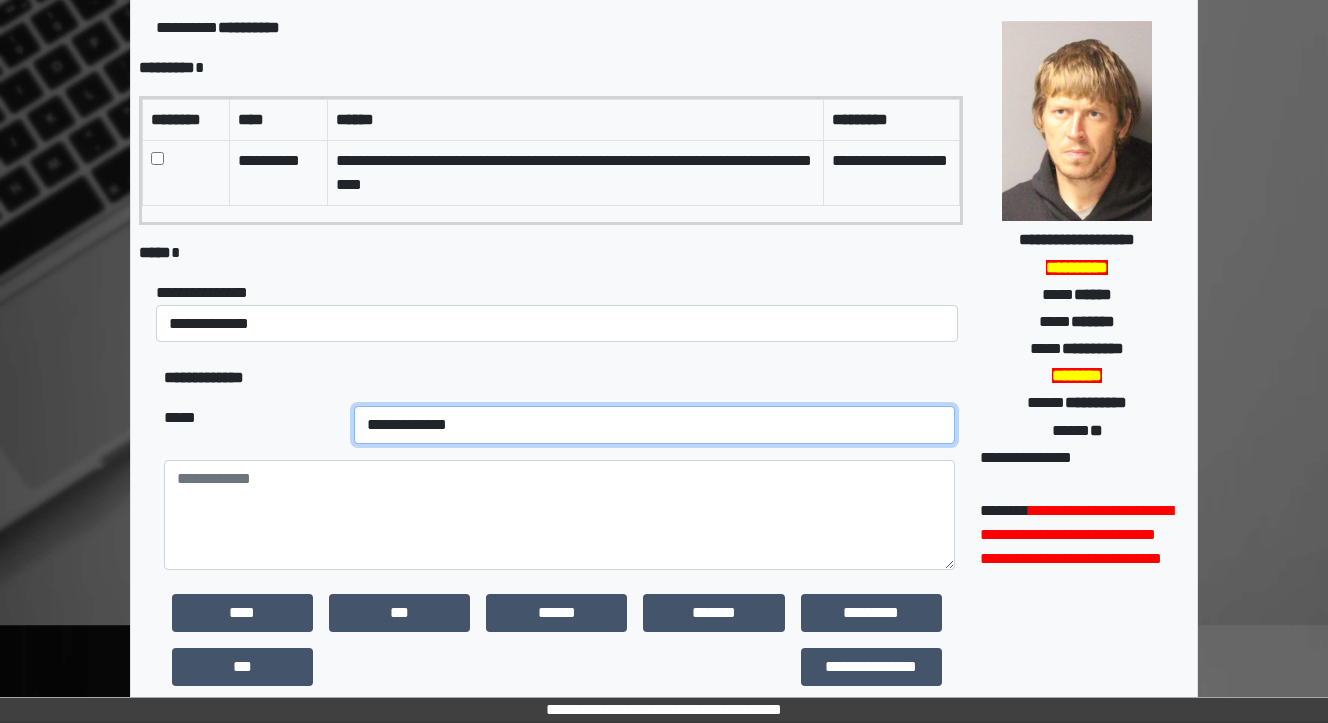 click on "**********" at bounding box center [654, 425] 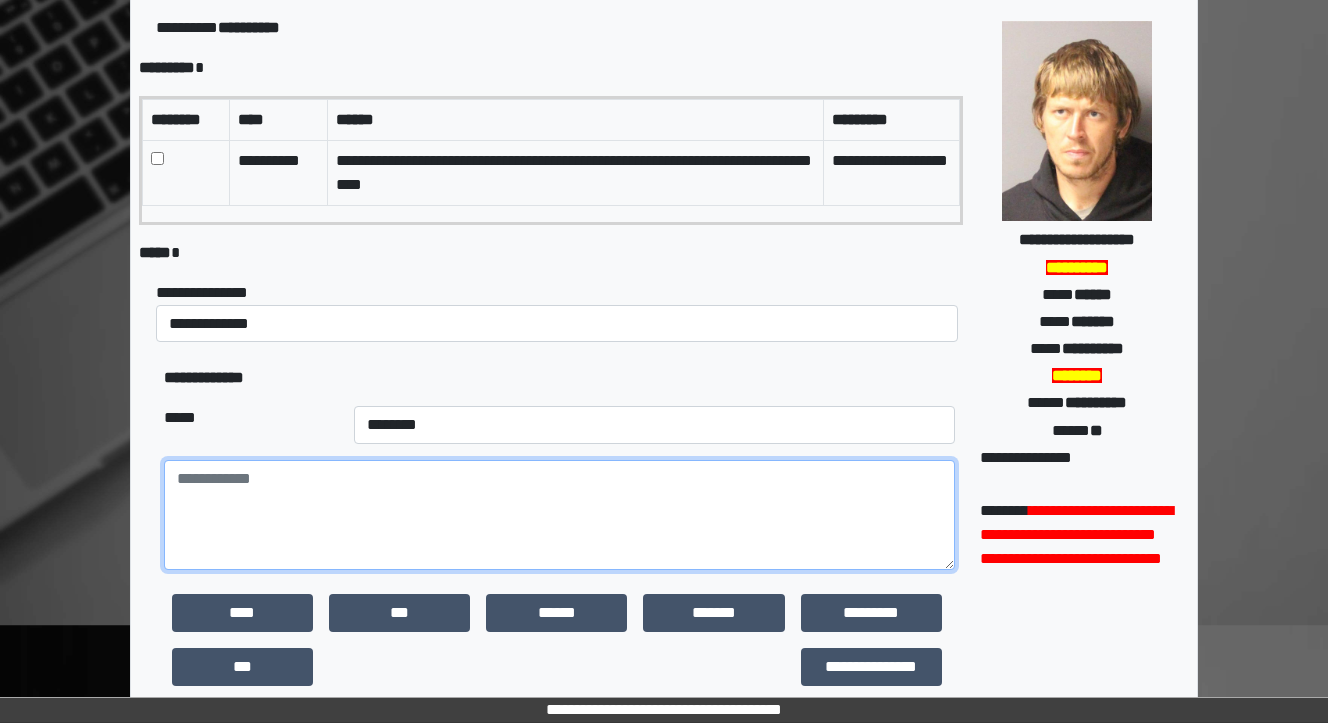 click at bounding box center [559, 515] 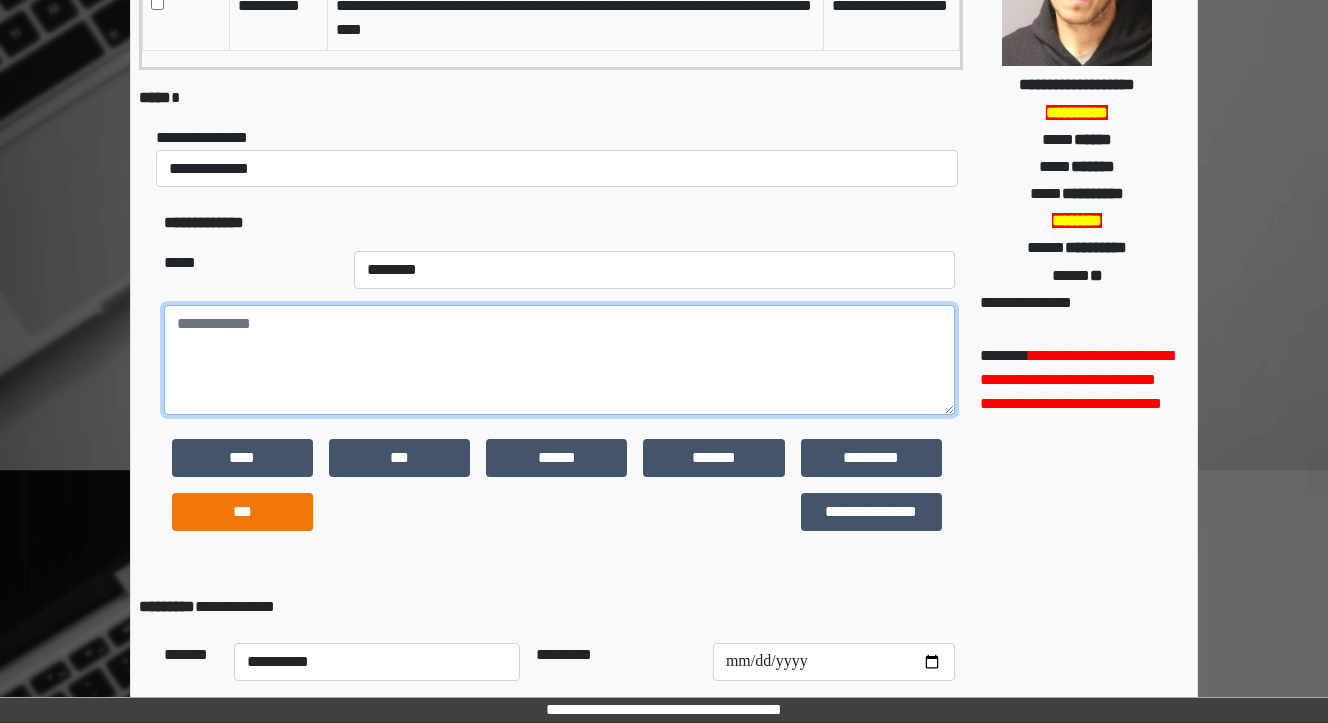 scroll, scrollTop: 320, scrollLeft: 0, axis: vertical 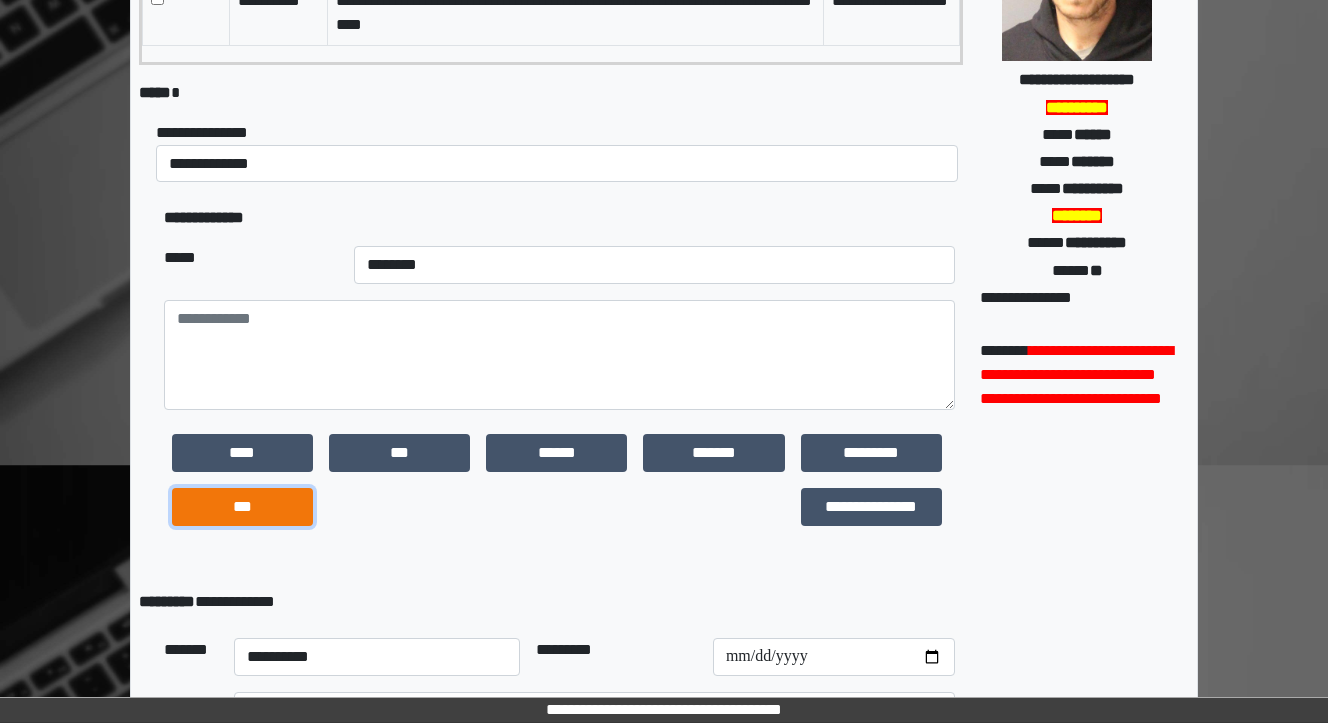 click on "***" at bounding box center (242, 507) 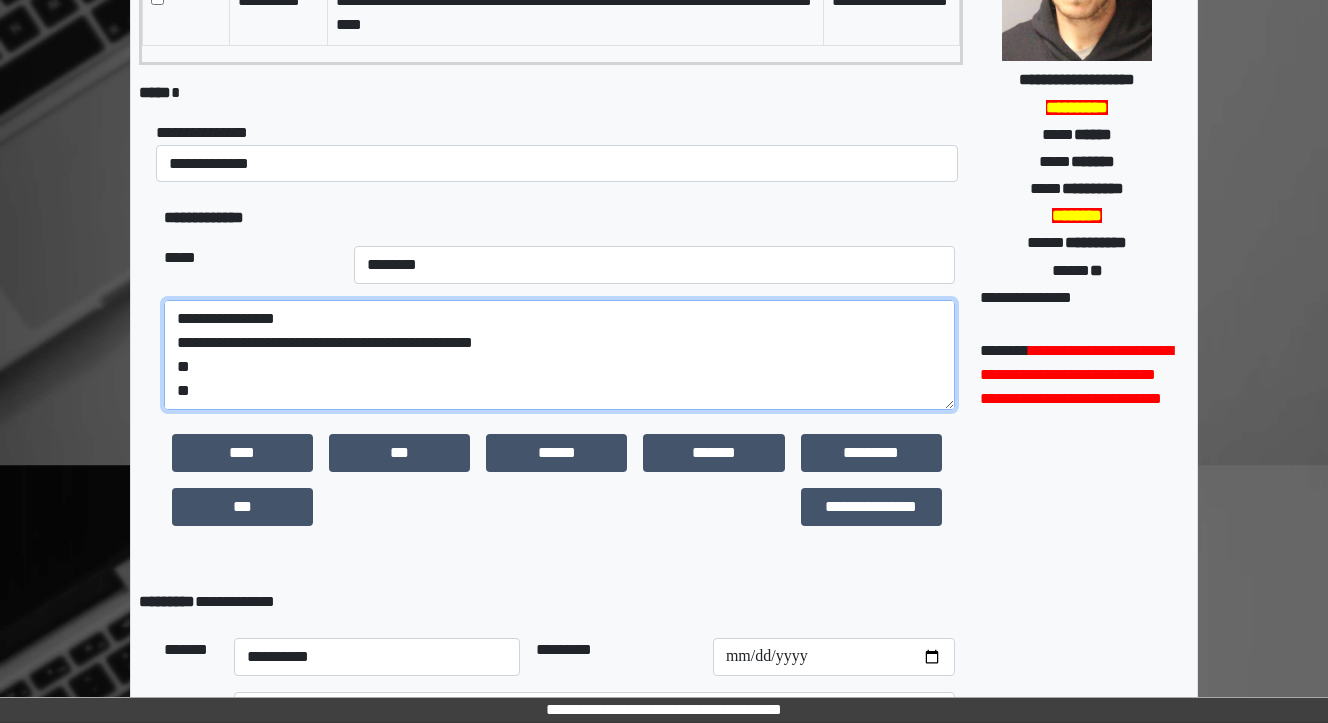 click on "**********" at bounding box center [559, 355] 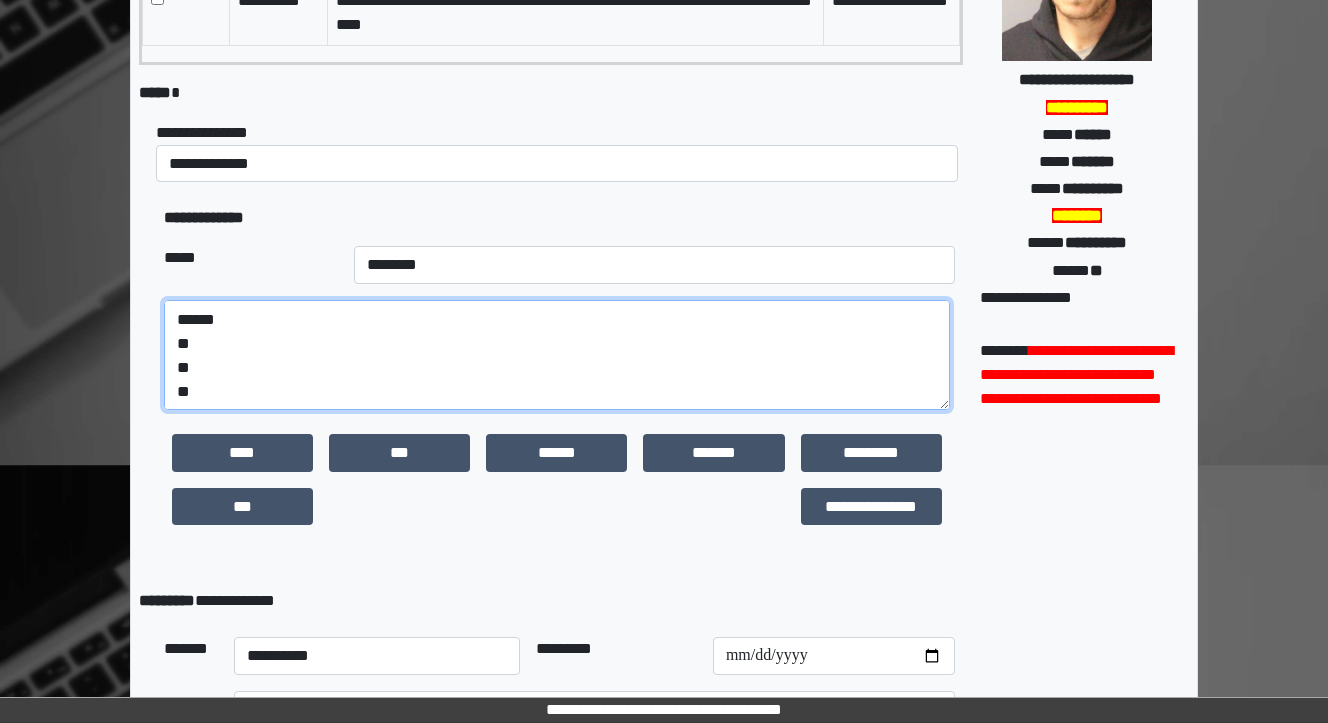 scroll, scrollTop: 48, scrollLeft: 0, axis: vertical 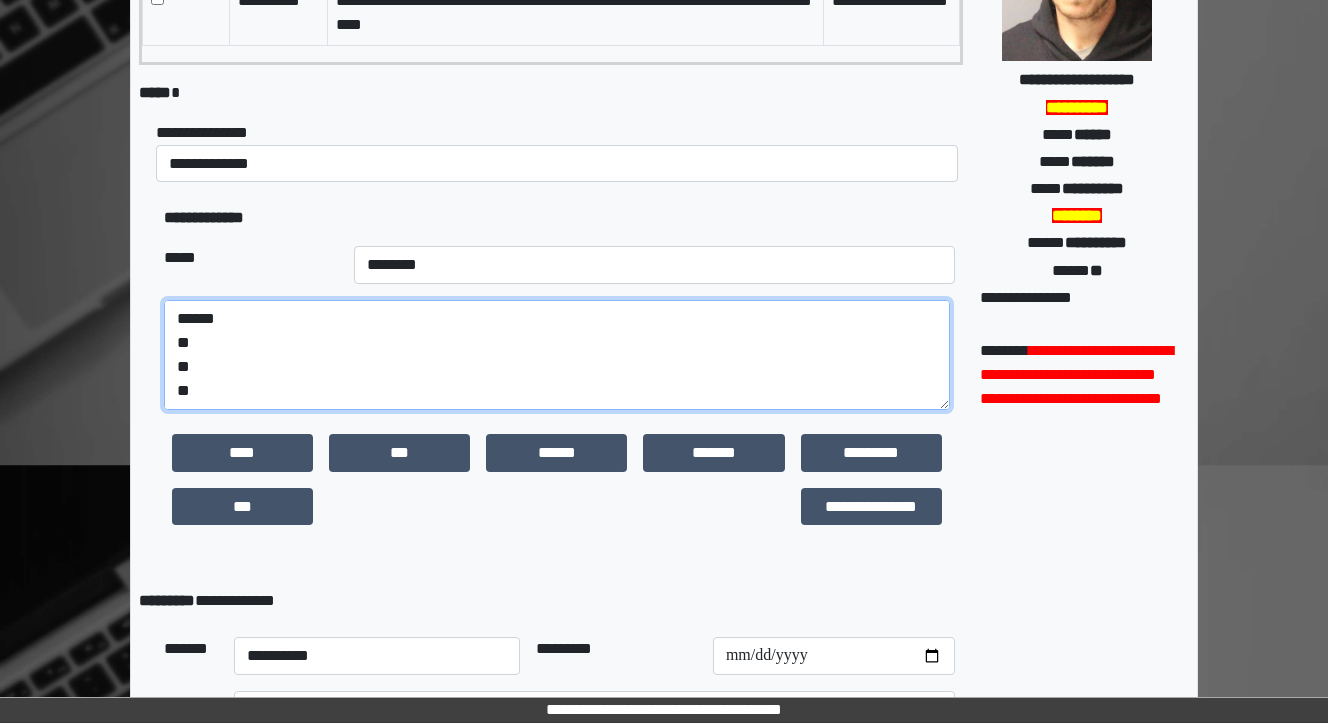 click on "**********" at bounding box center (557, 355) 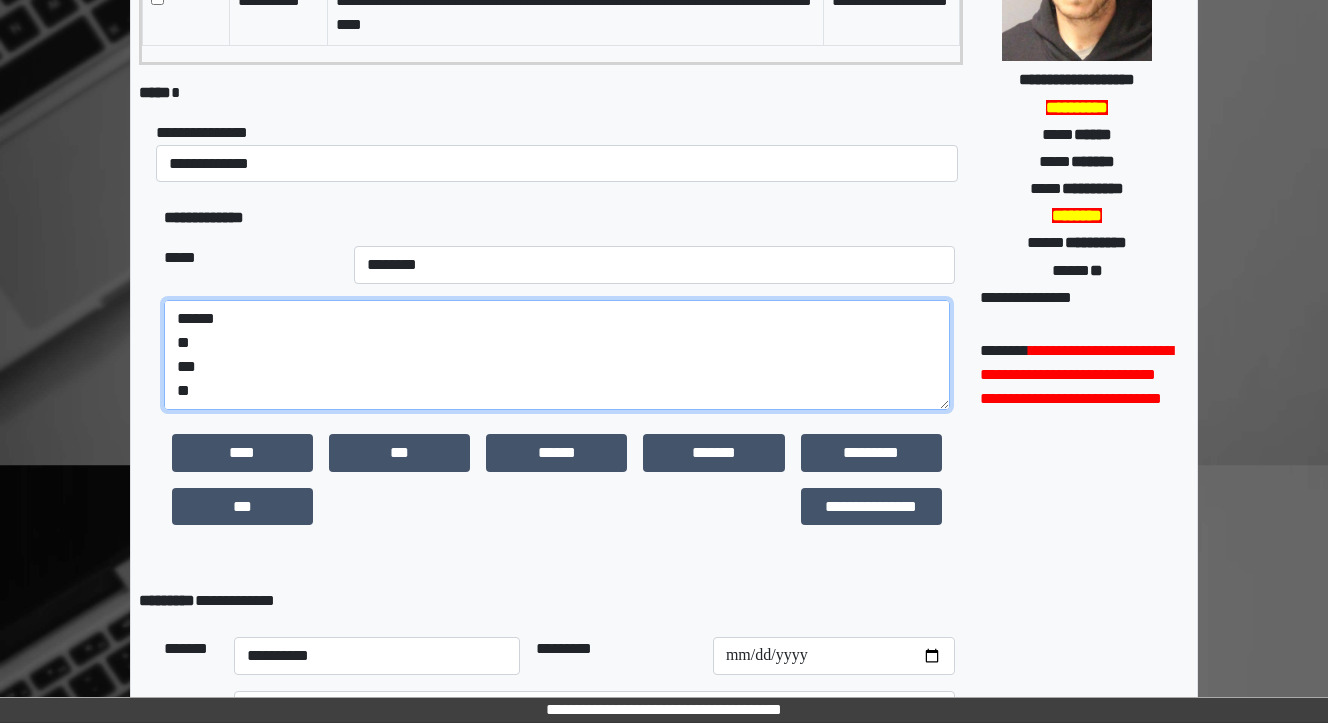 drag, startPoint x: 220, startPoint y: 392, endPoint x: 140, endPoint y: 380, distance: 80.895 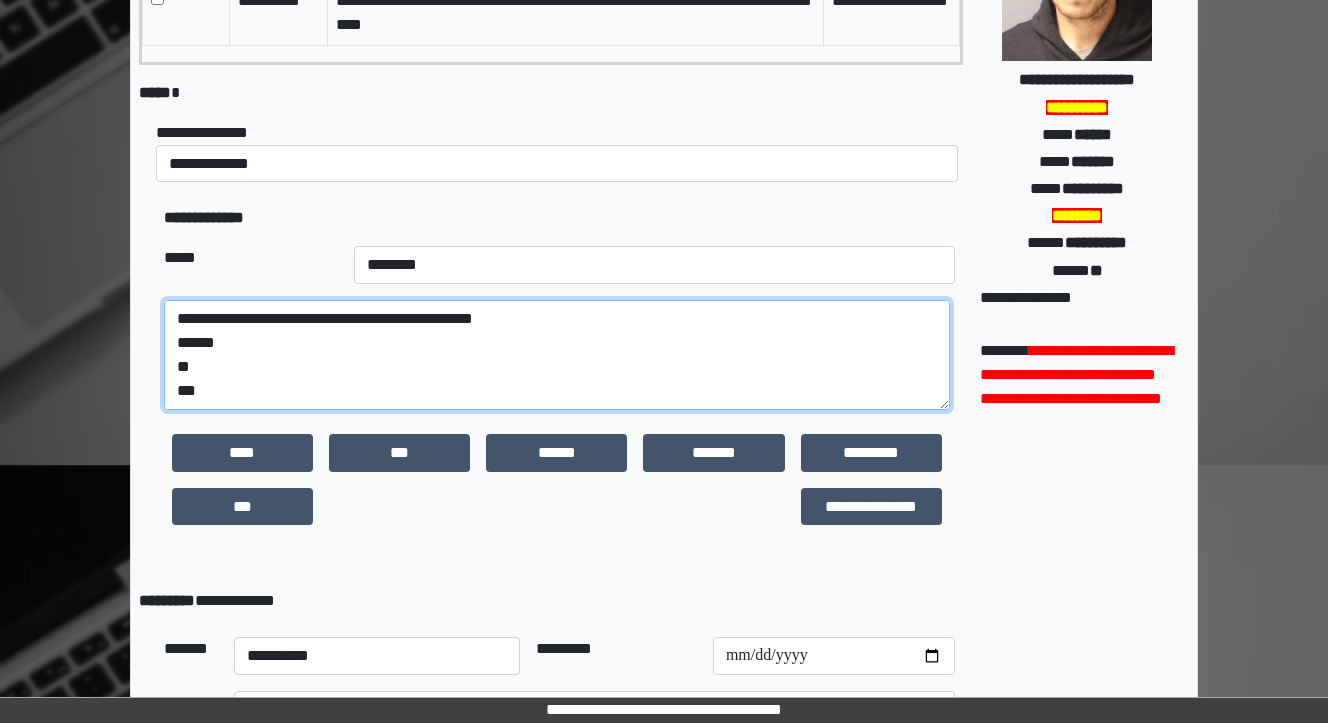 scroll, scrollTop: 24, scrollLeft: 0, axis: vertical 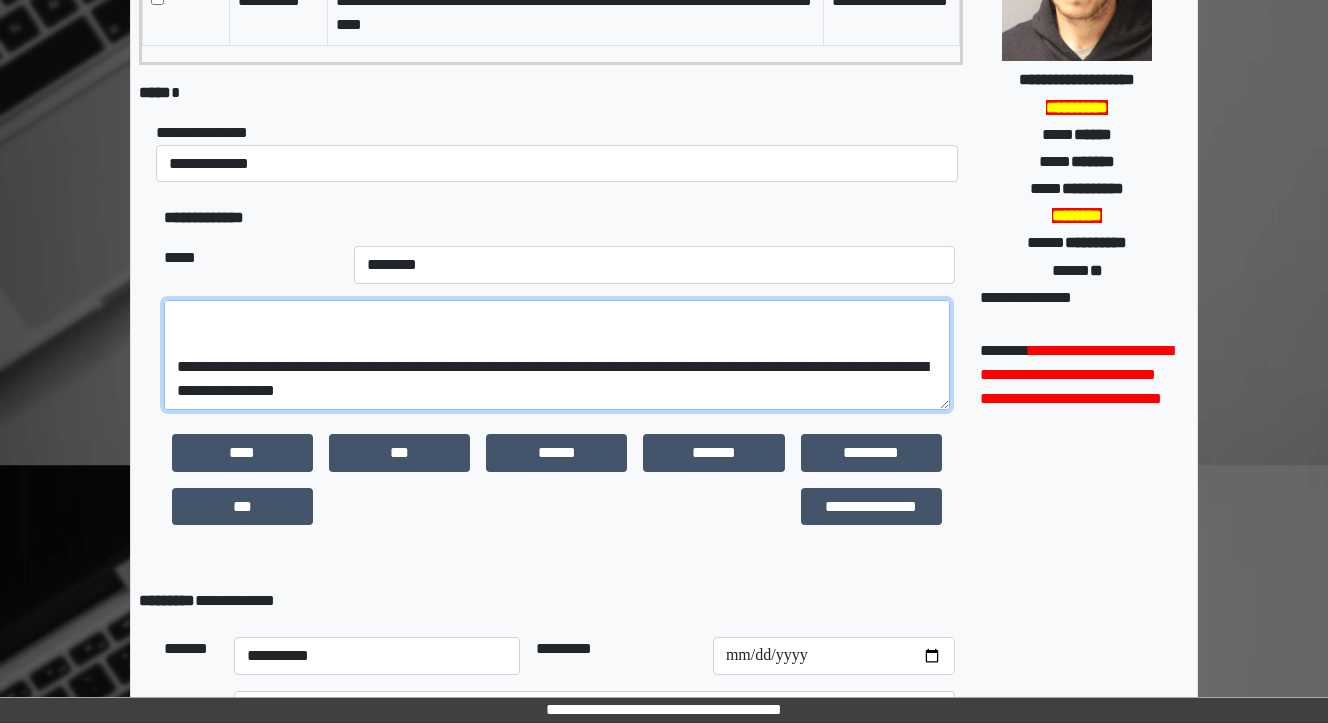 click on "**********" at bounding box center [557, 355] 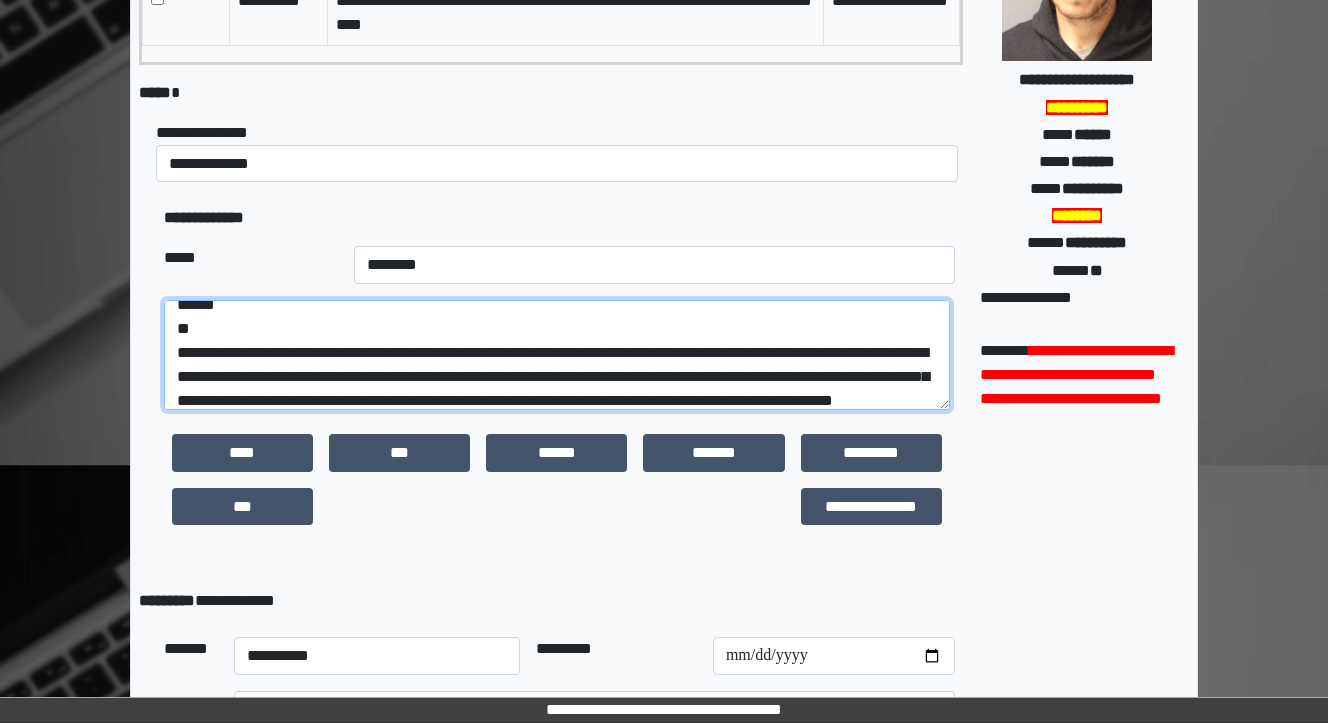scroll, scrollTop: 88, scrollLeft: 0, axis: vertical 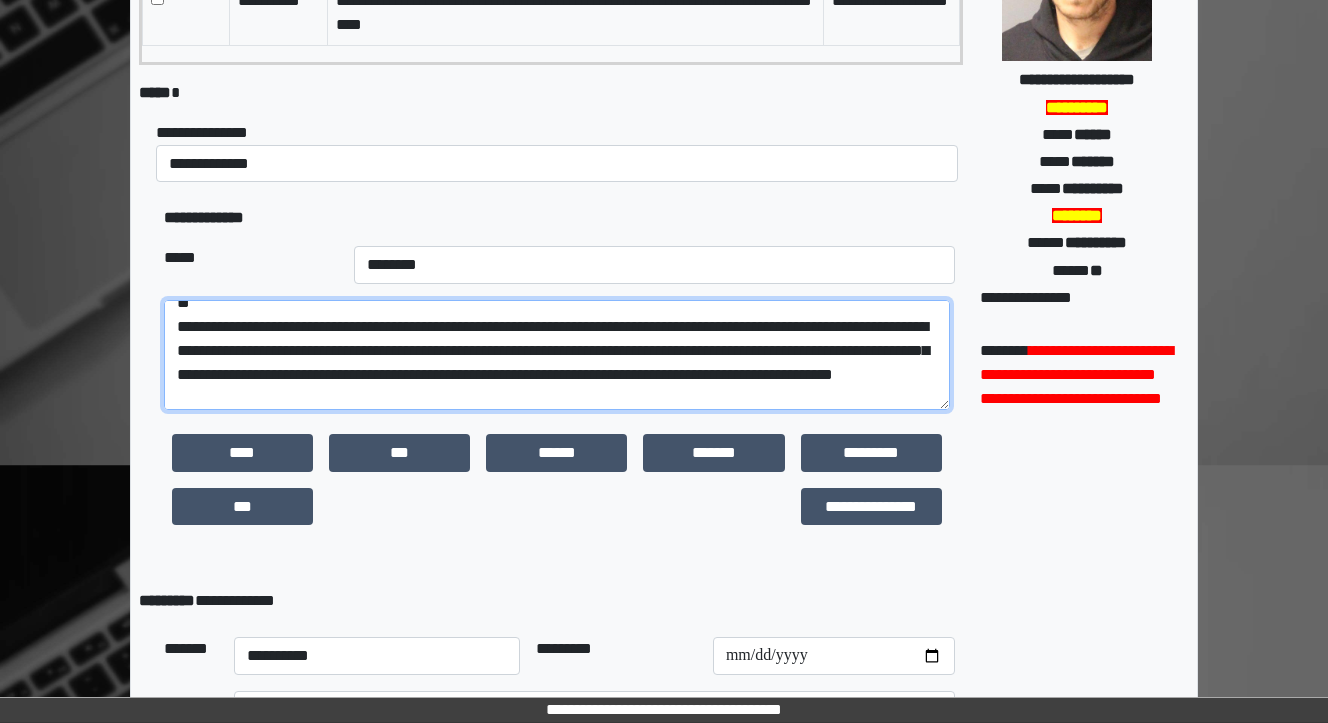 click on "**********" at bounding box center [557, 355] 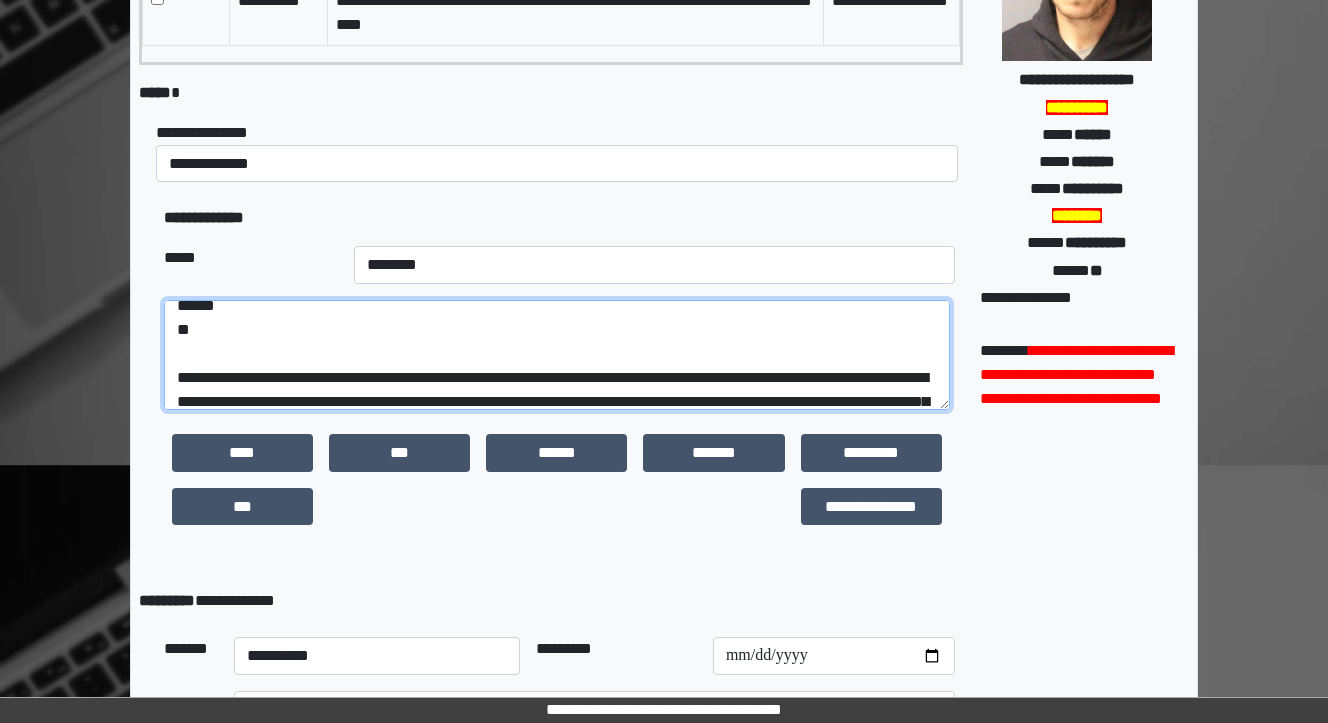 scroll, scrollTop: 23, scrollLeft: 0, axis: vertical 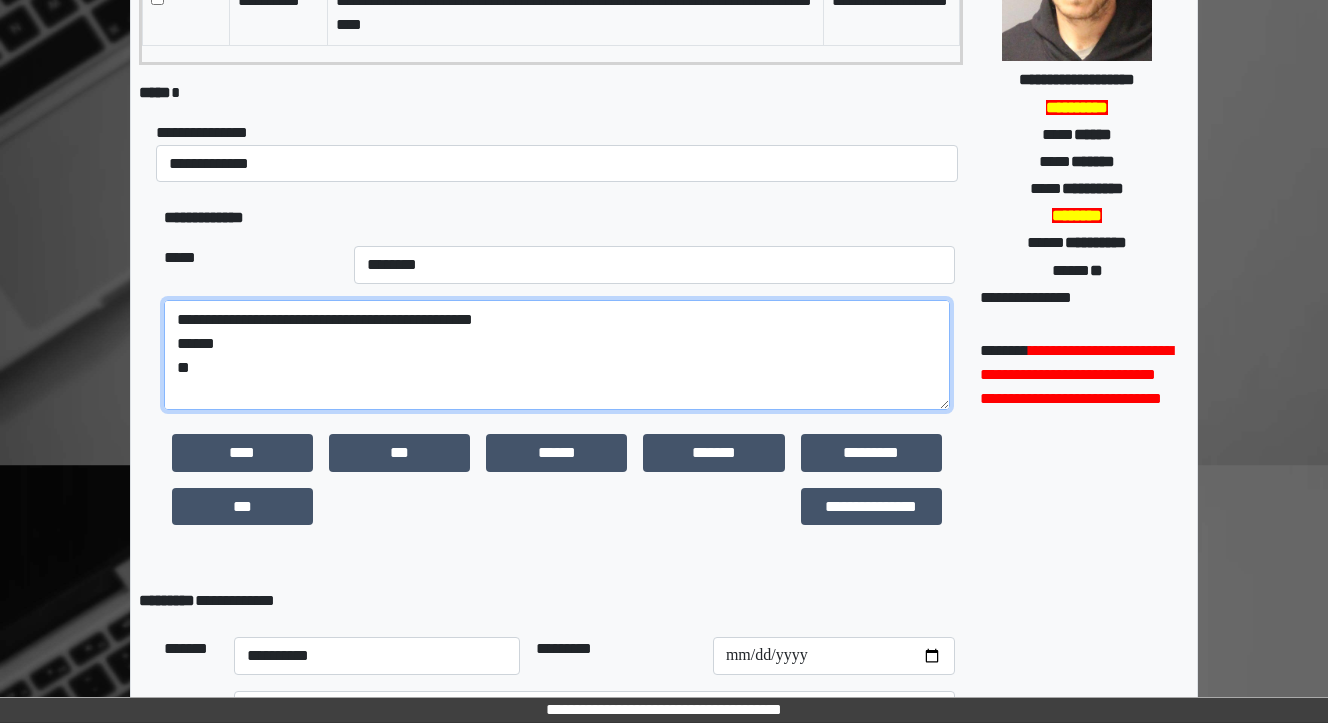 click on "**********" at bounding box center (557, 355) 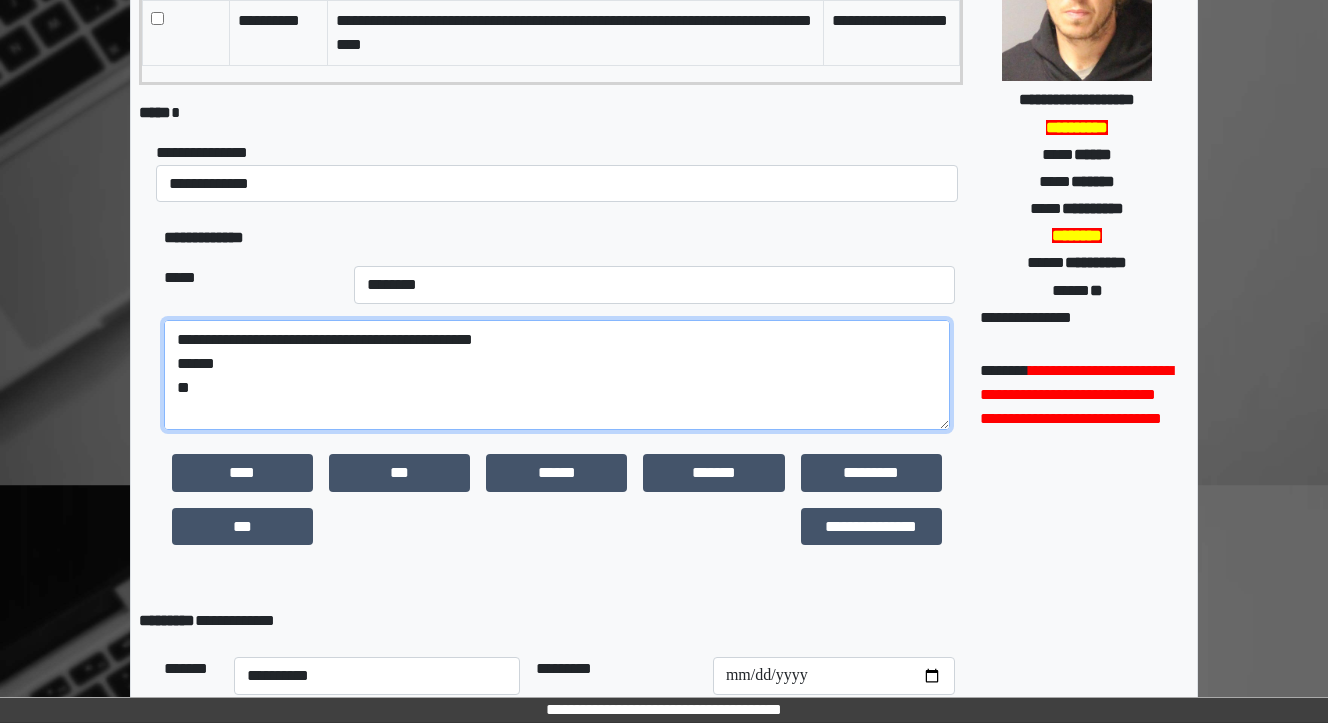 scroll, scrollTop: 240, scrollLeft: 0, axis: vertical 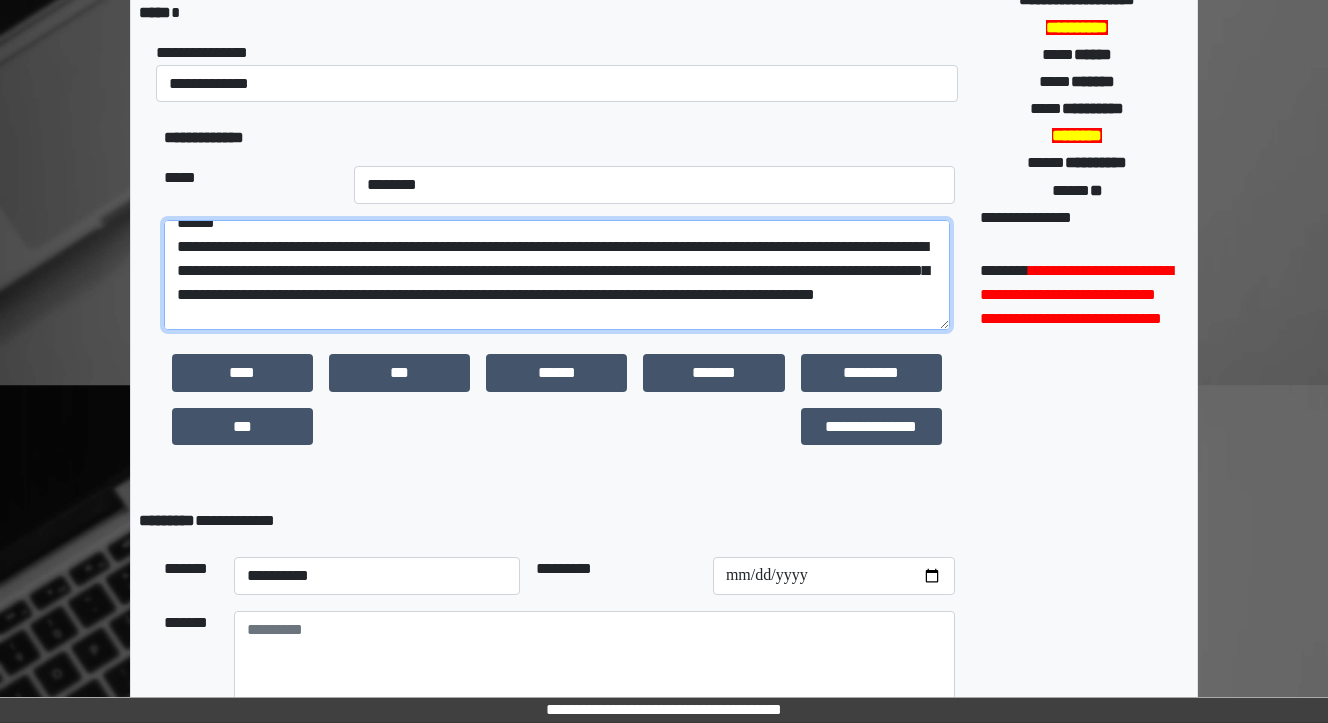 click on "**********" at bounding box center (557, 275) 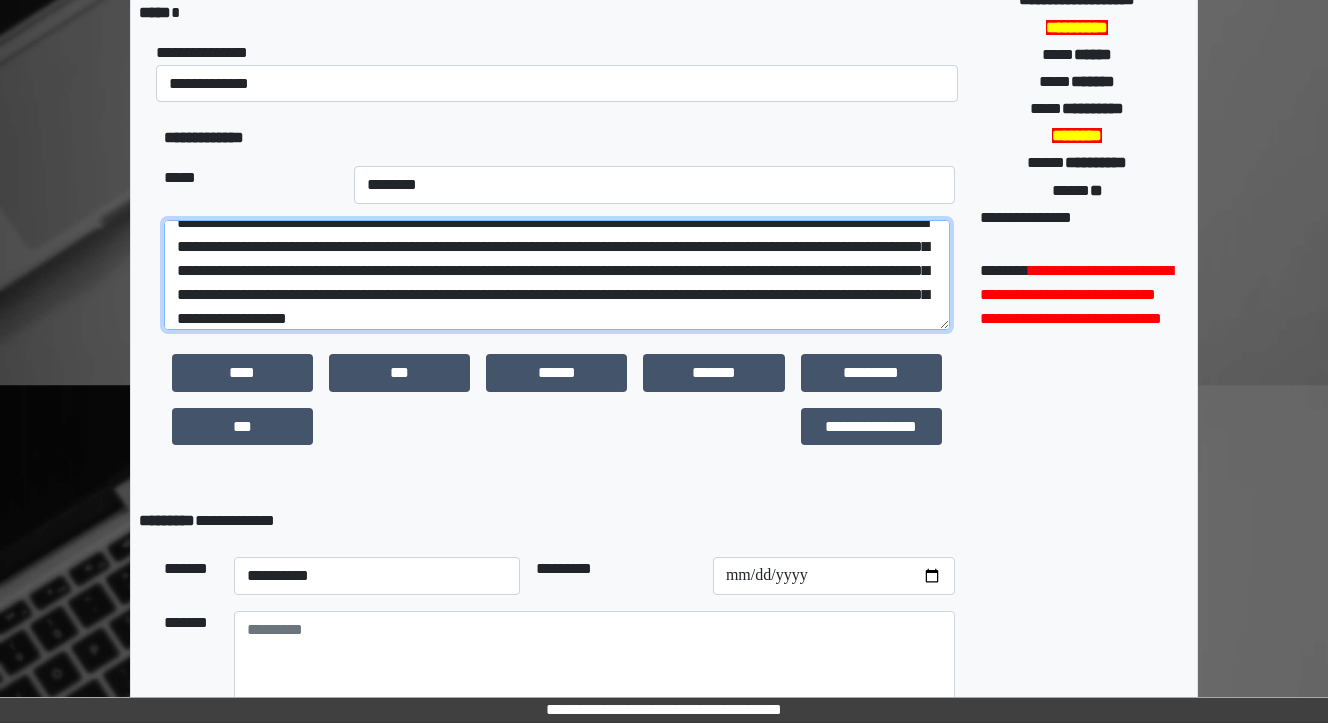 scroll, scrollTop: 112, scrollLeft: 0, axis: vertical 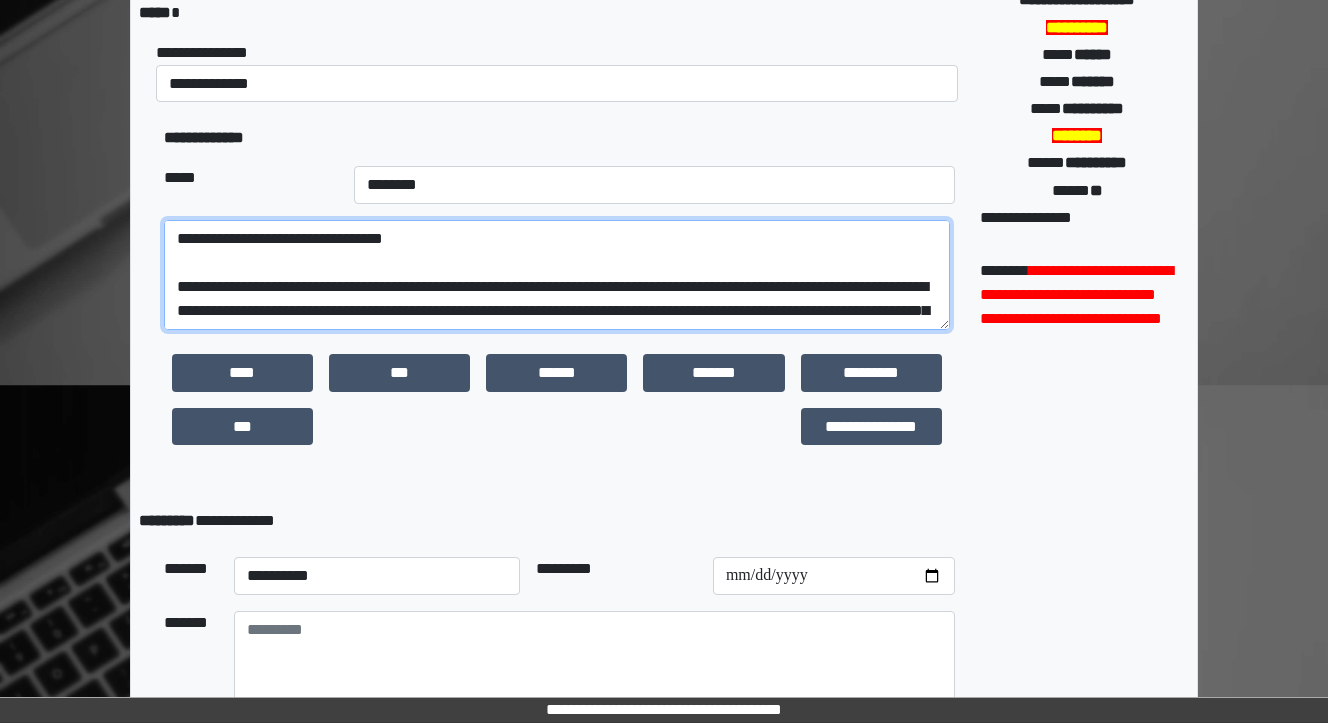 click at bounding box center (557, 275) 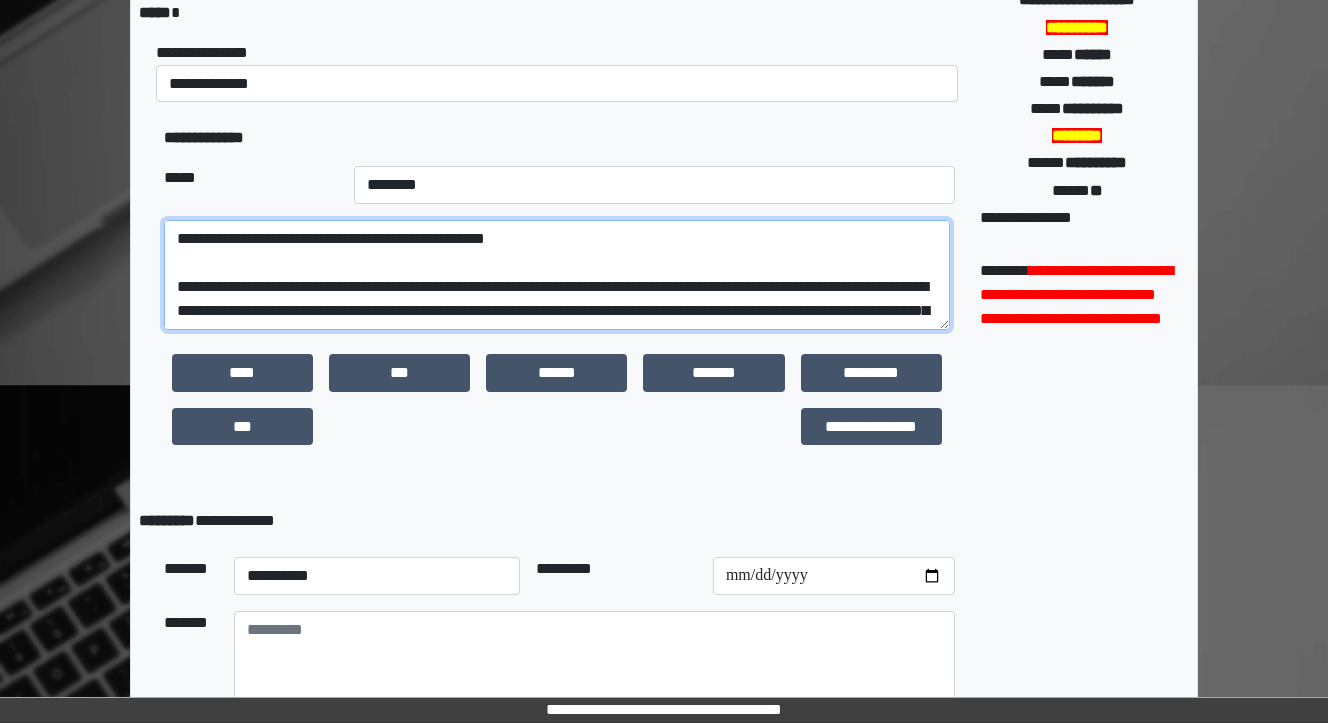 click at bounding box center (557, 275) 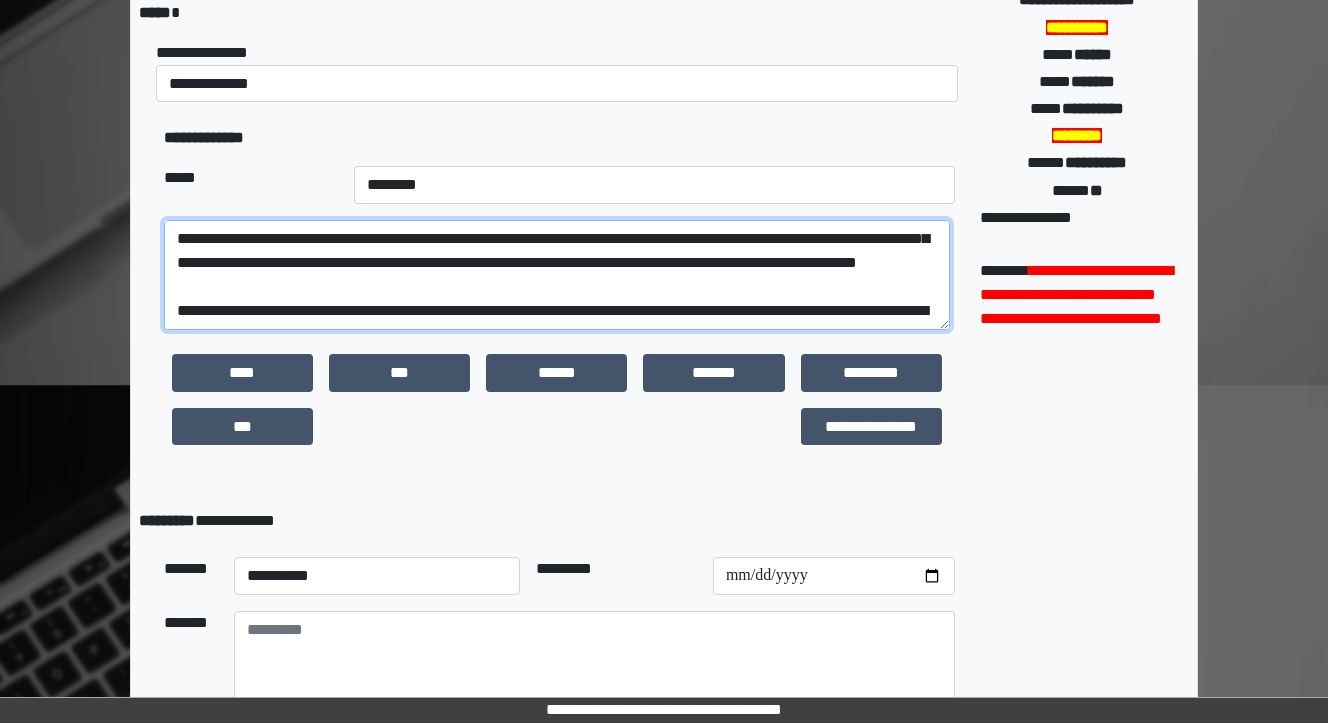 drag, startPoint x: 372, startPoint y: 307, endPoint x: 425, endPoint y: 308, distance: 53.009434 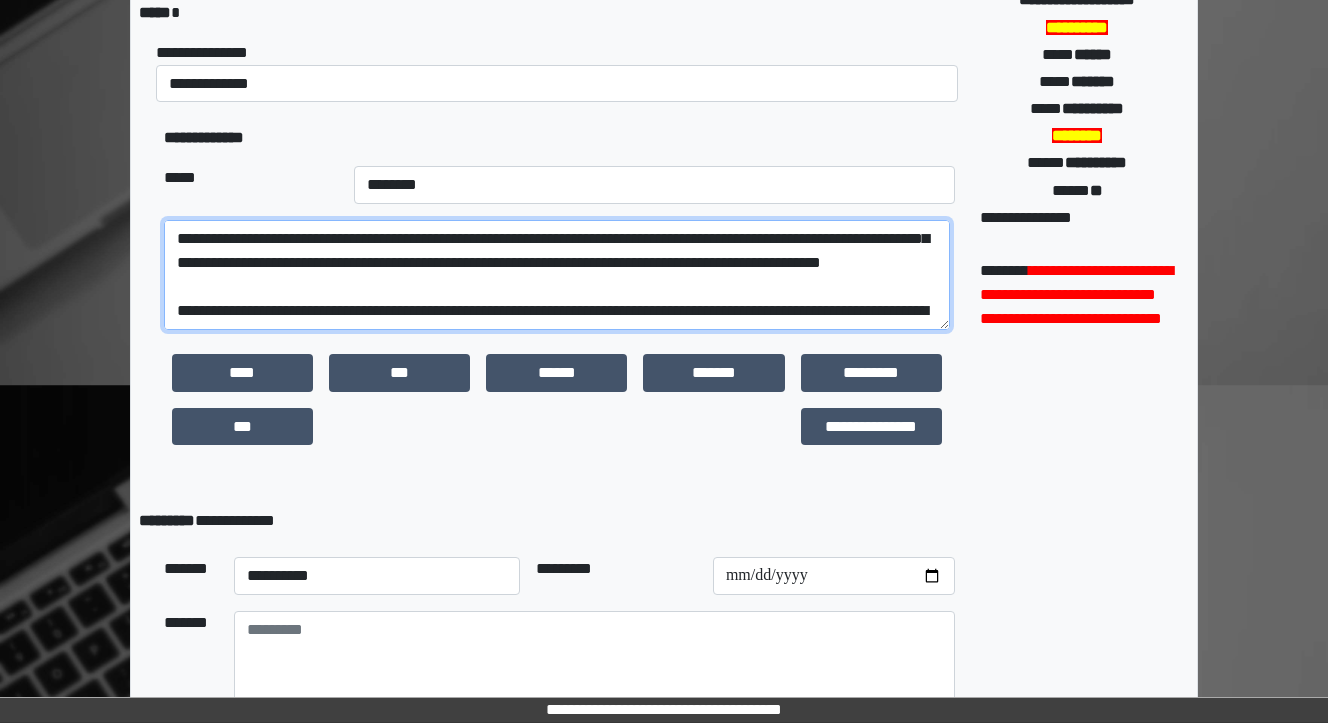 click at bounding box center [557, 275] 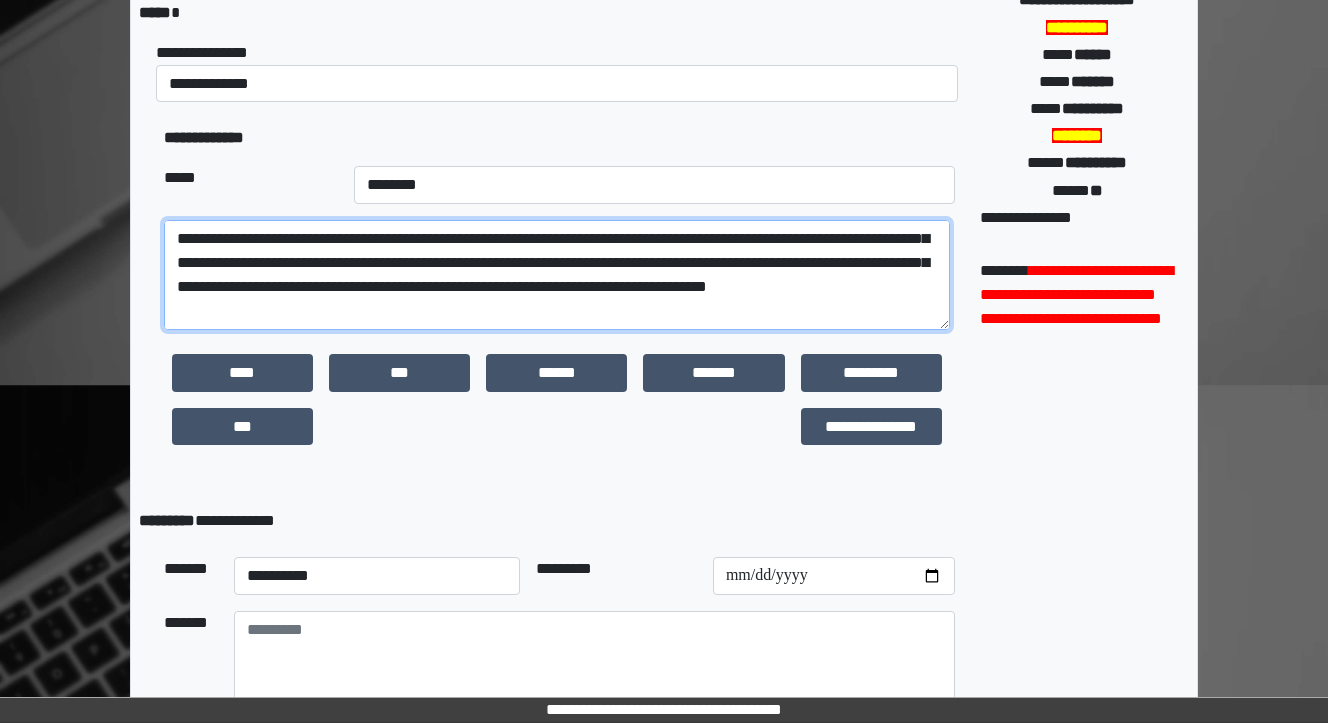 scroll, scrollTop: 208, scrollLeft: 0, axis: vertical 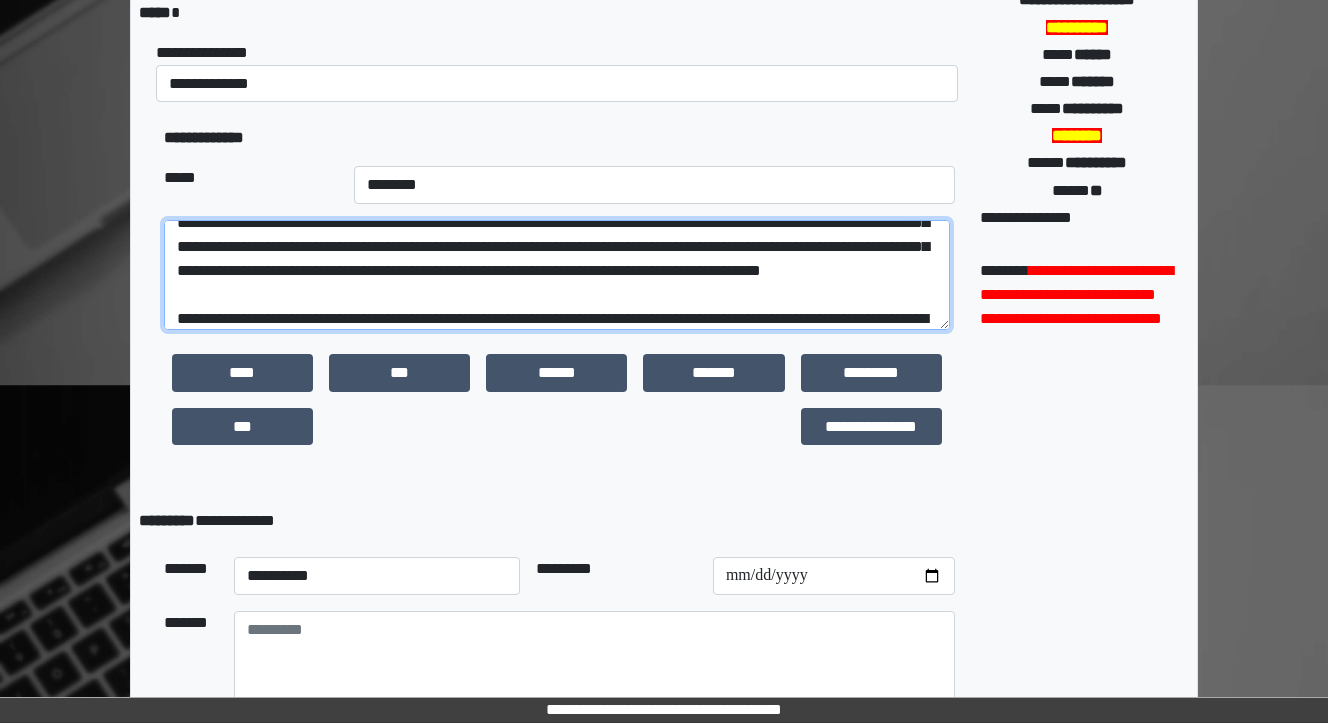 click at bounding box center [557, 275] 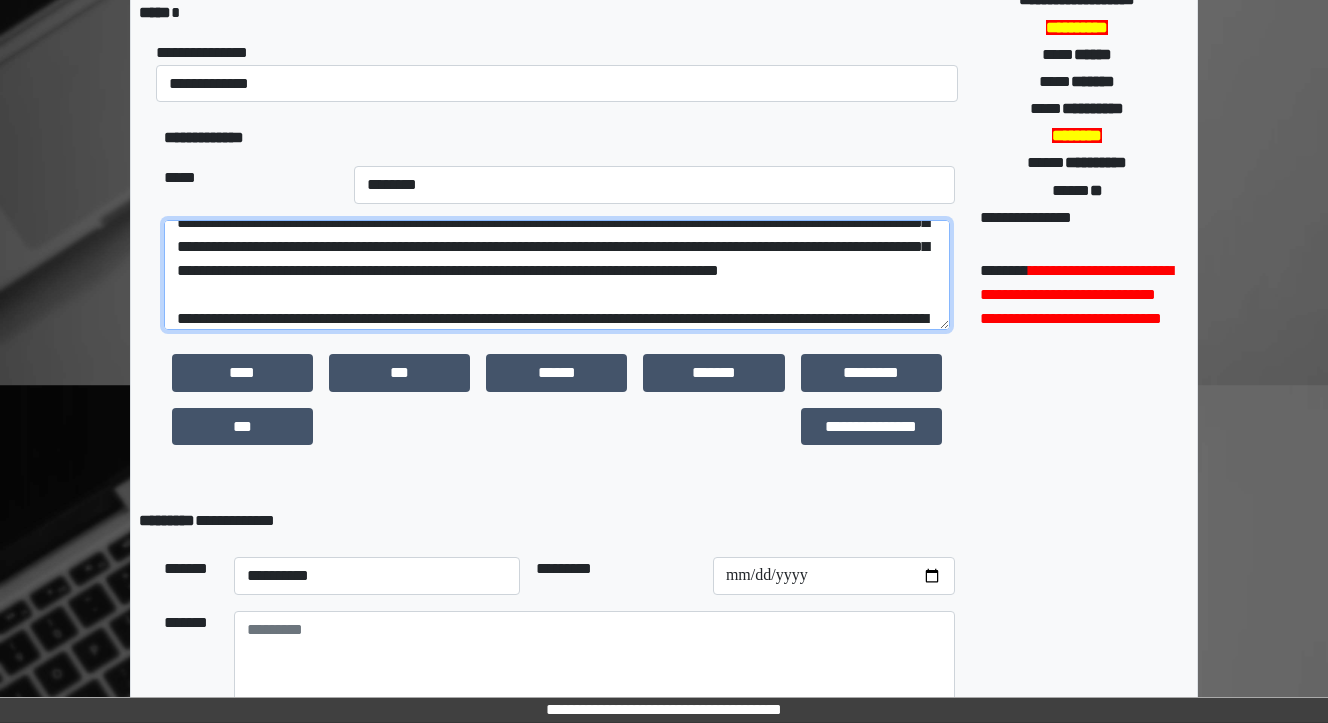 click at bounding box center [557, 275] 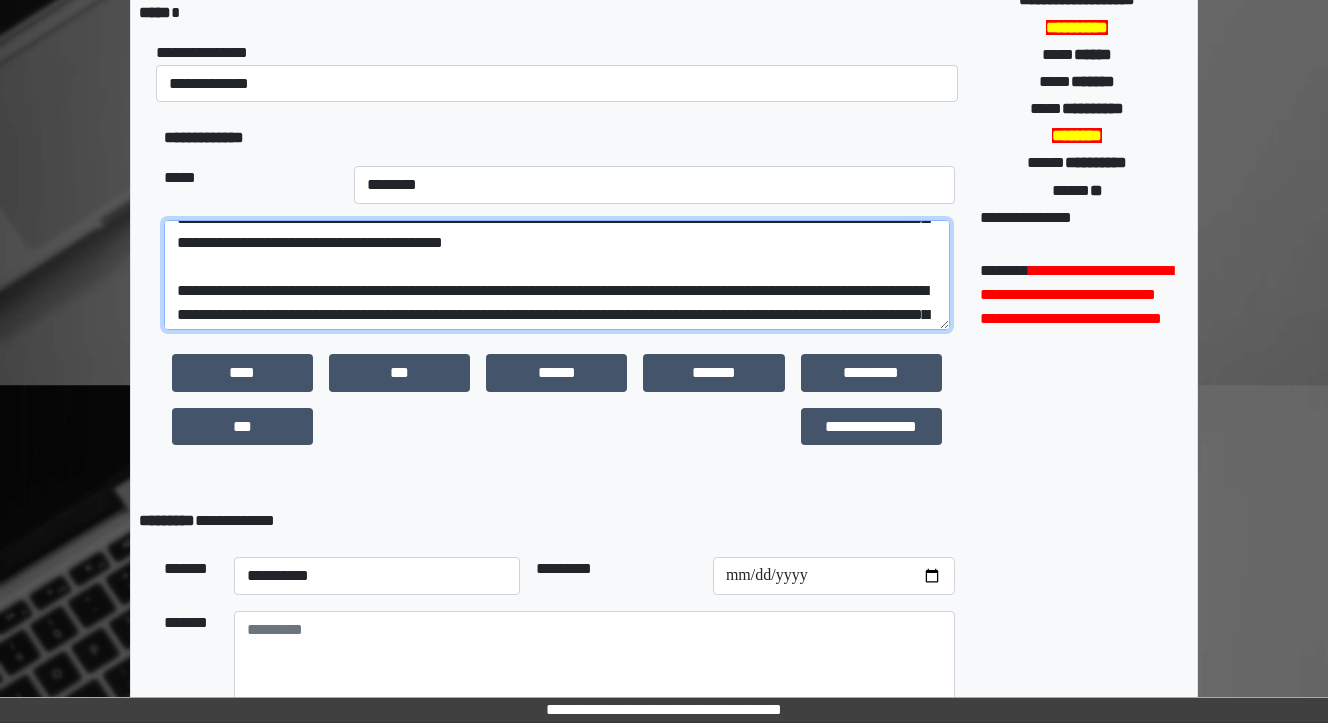 scroll, scrollTop: 288, scrollLeft: 0, axis: vertical 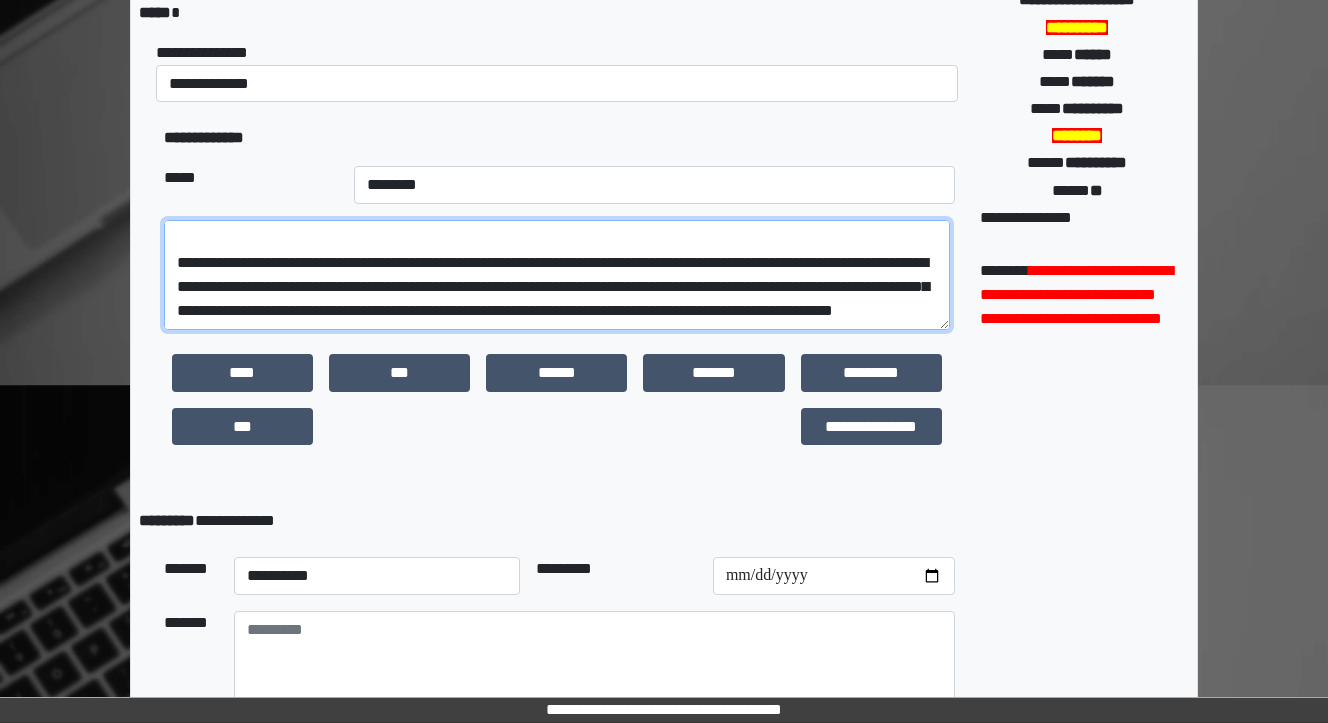 click at bounding box center (557, 275) 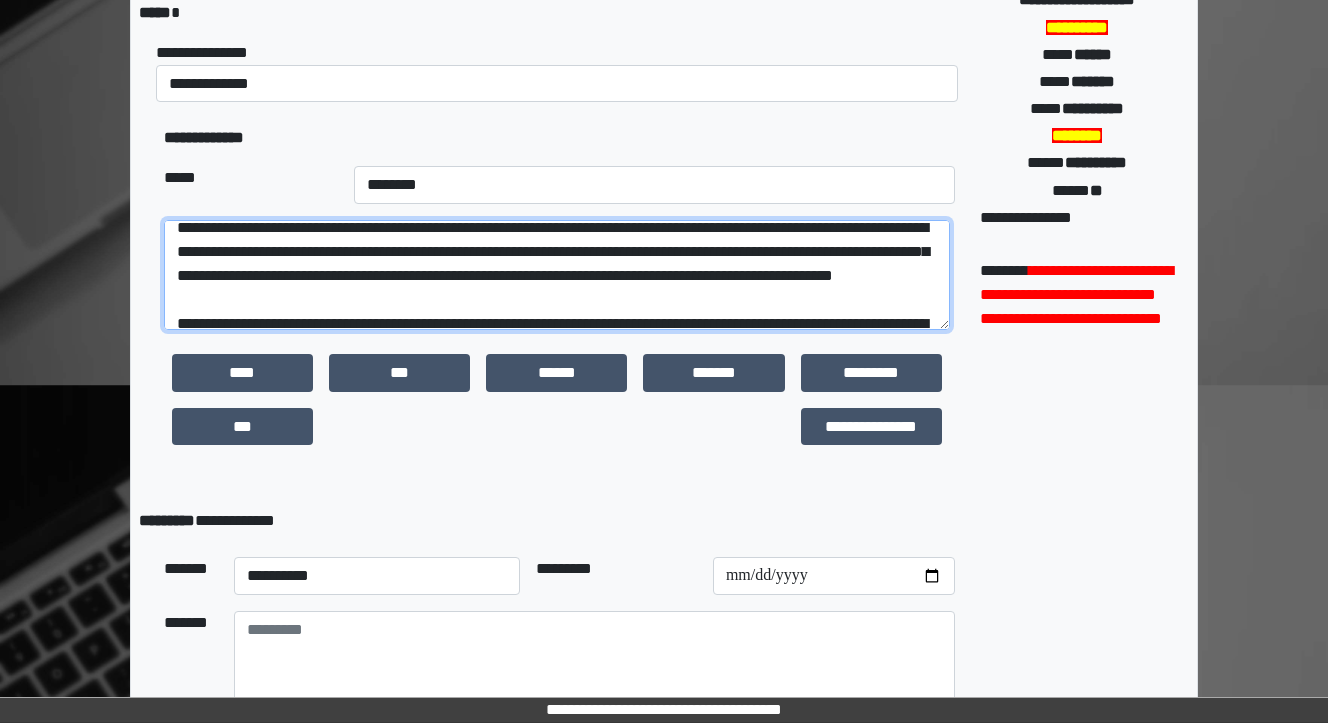 scroll, scrollTop: 384, scrollLeft: 0, axis: vertical 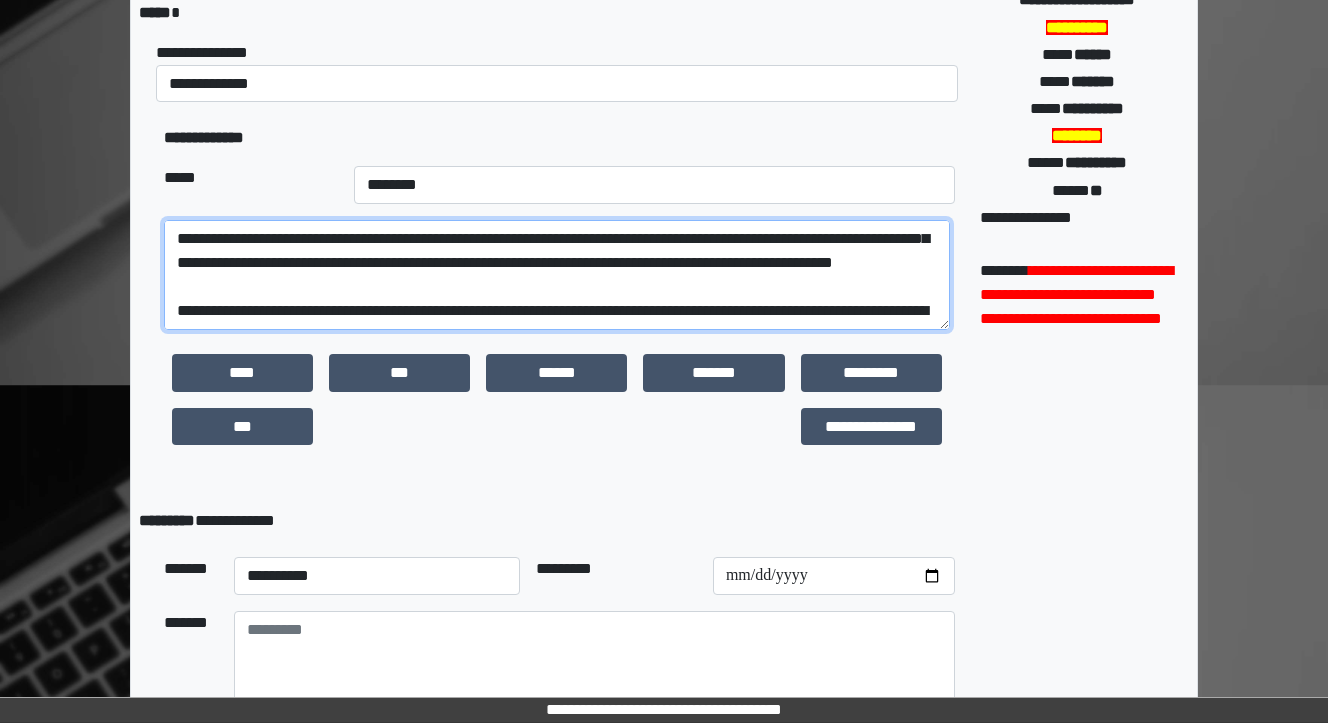 drag, startPoint x: 468, startPoint y: 286, endPoint x: 374, endPoint y: 273, distance: 94.89468 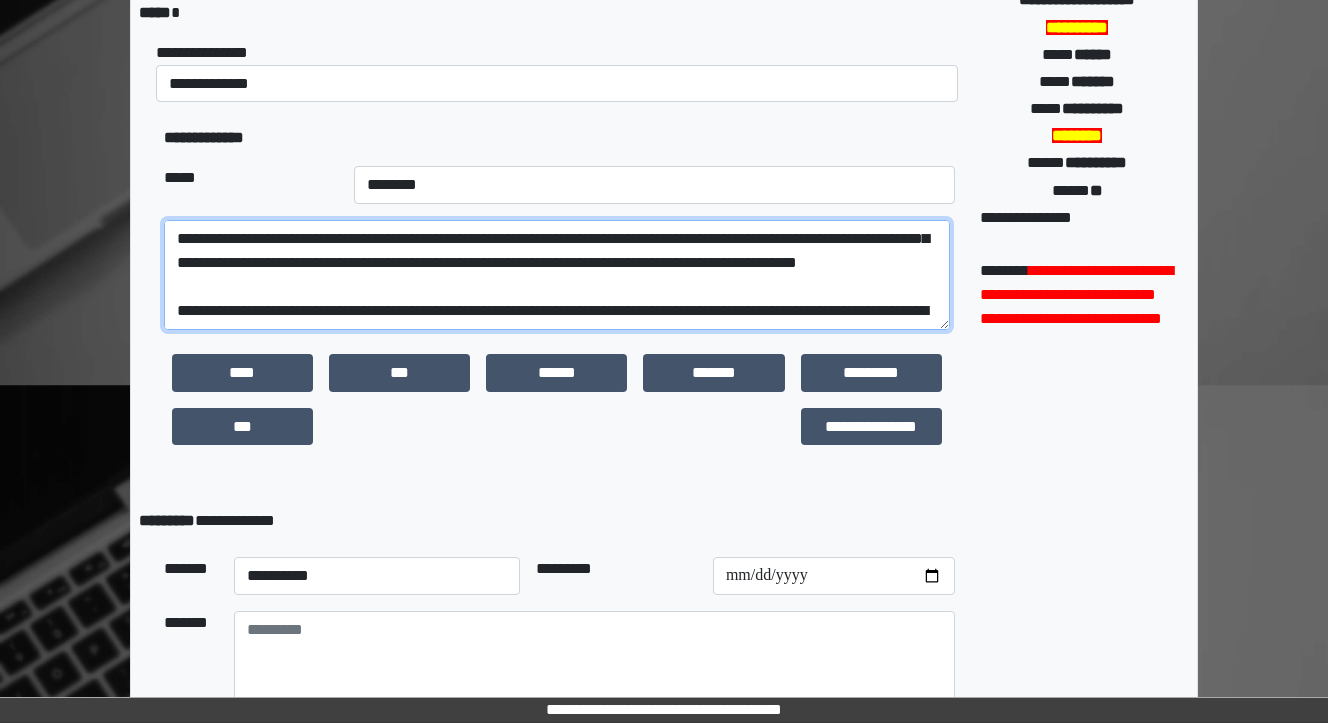drag, startPoint x: 860, startPoint y: 286, endPoint x: 831, endPoint y: 287, distance: 29.017237 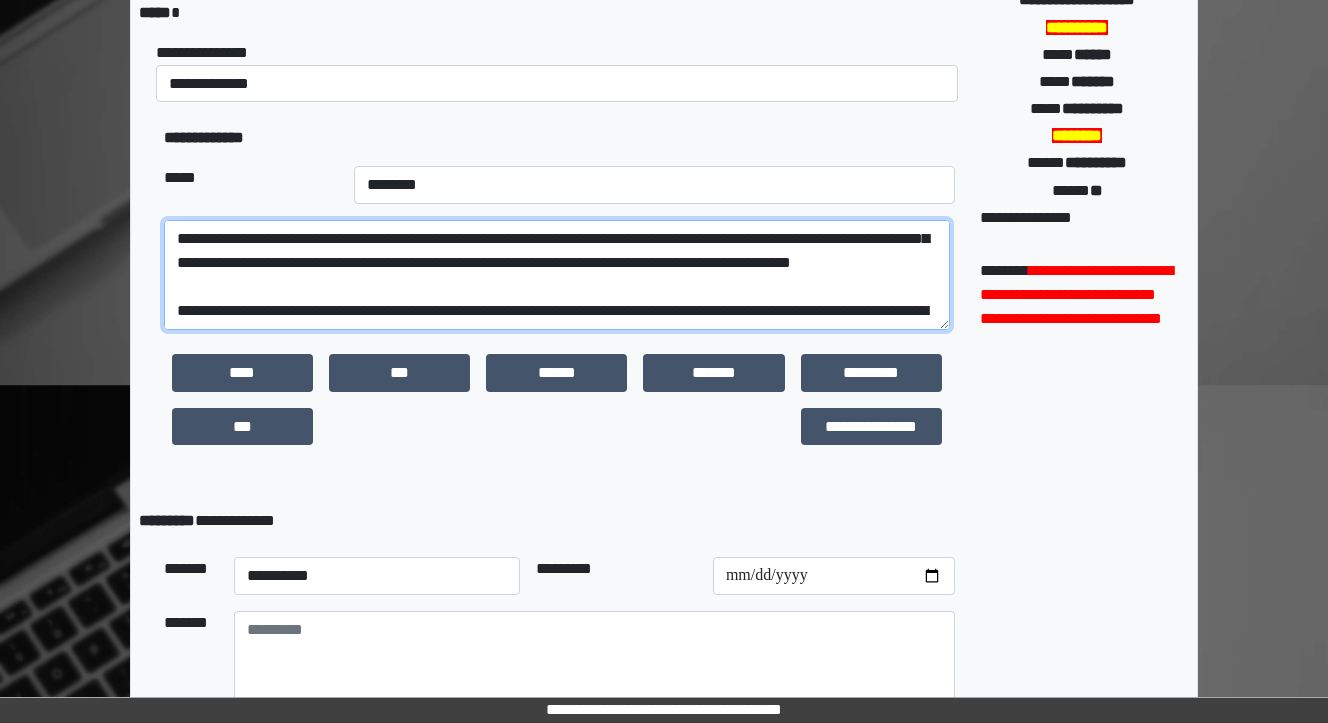 click at bounding box center [557, 275] 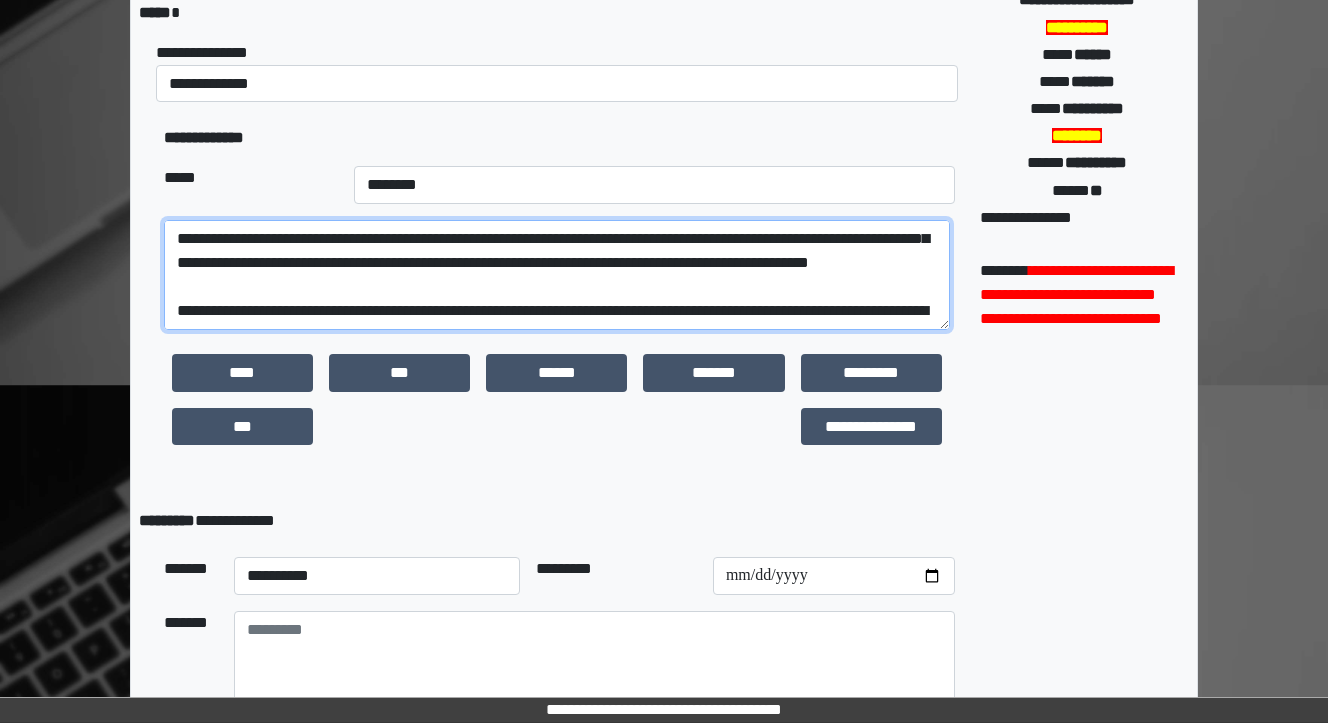 click at bounding box center (557, 275) 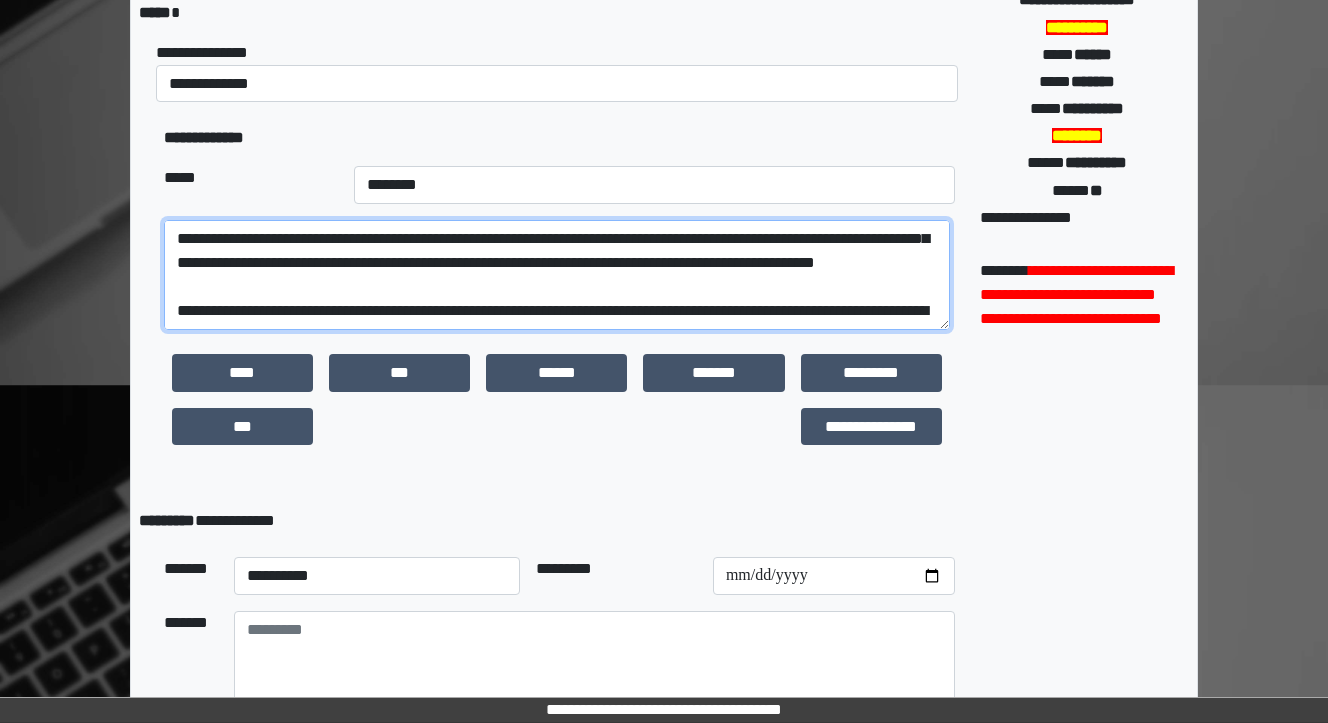 click at bounding box center [557, 275] 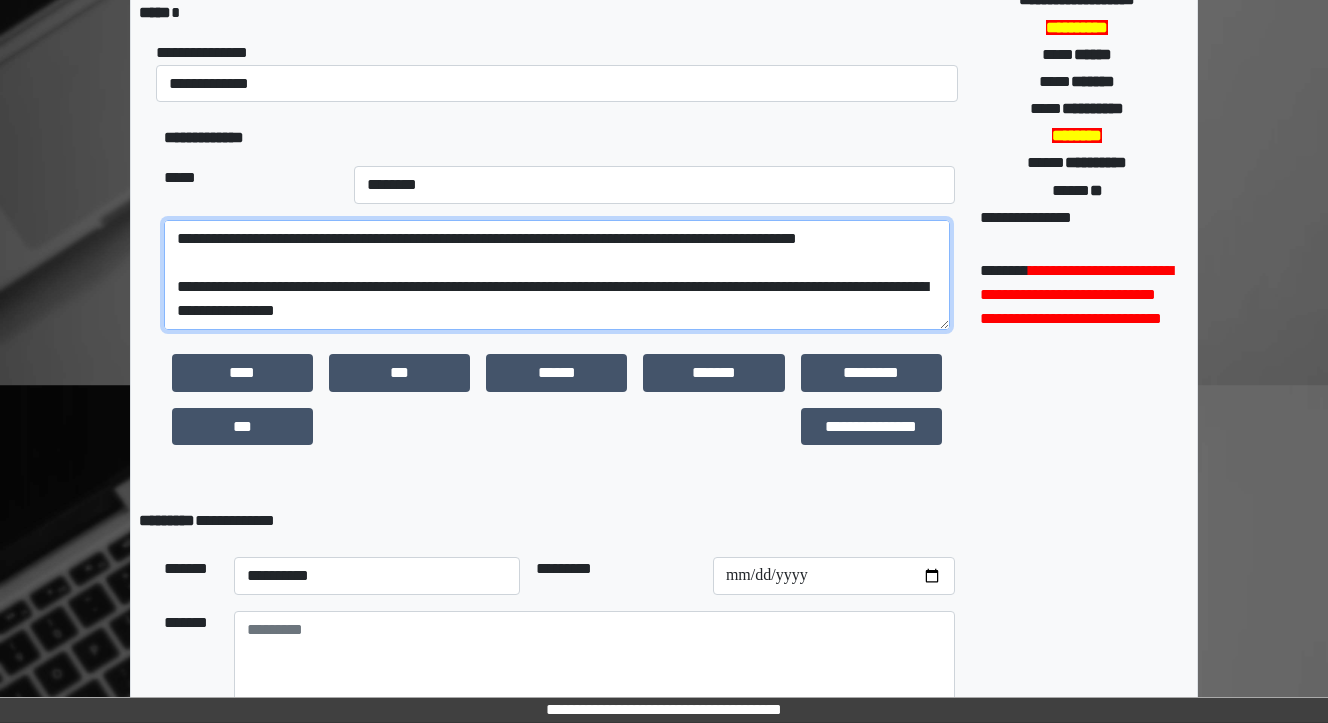 drag, startPoint x: 420, startPoint y: 314, endPoint x: 265, endPoint y: 303, distance: 155.38983 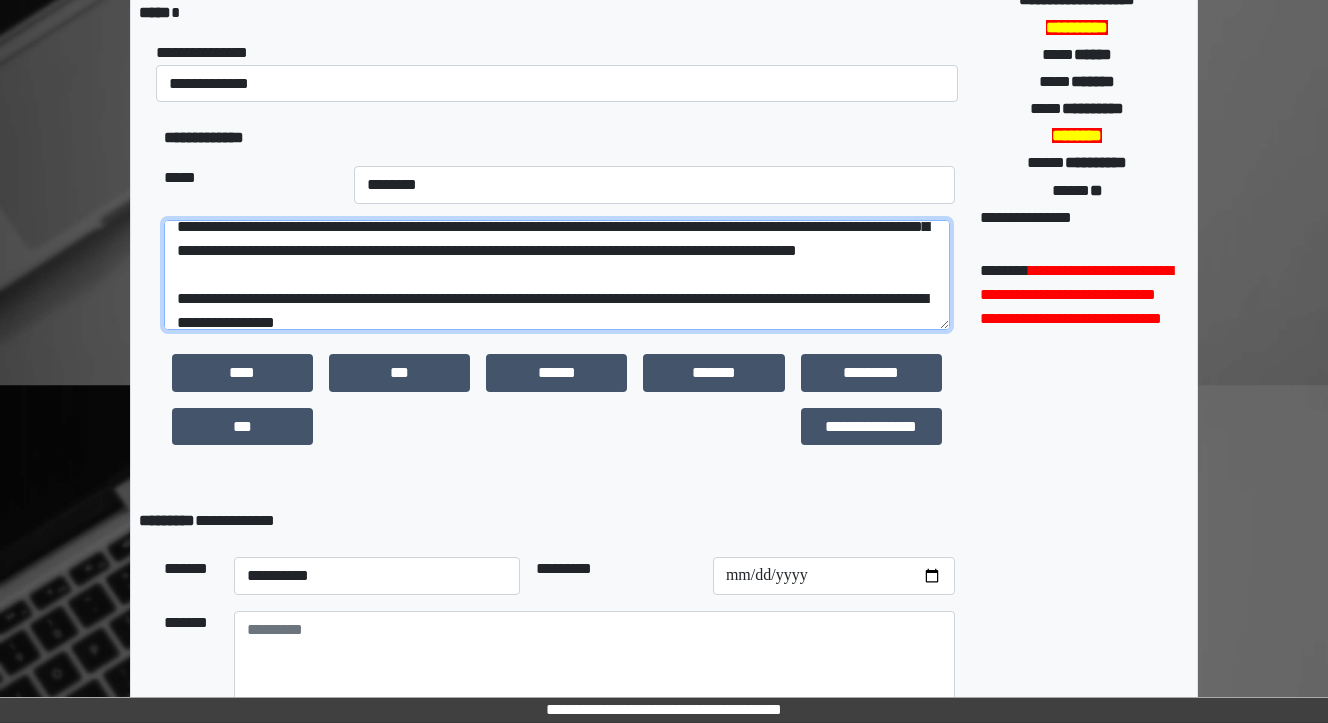 drag, startPoint x: 418, startPoint y: 229, endPoint x: 340, endPoint y: 230, distance: 78.00641 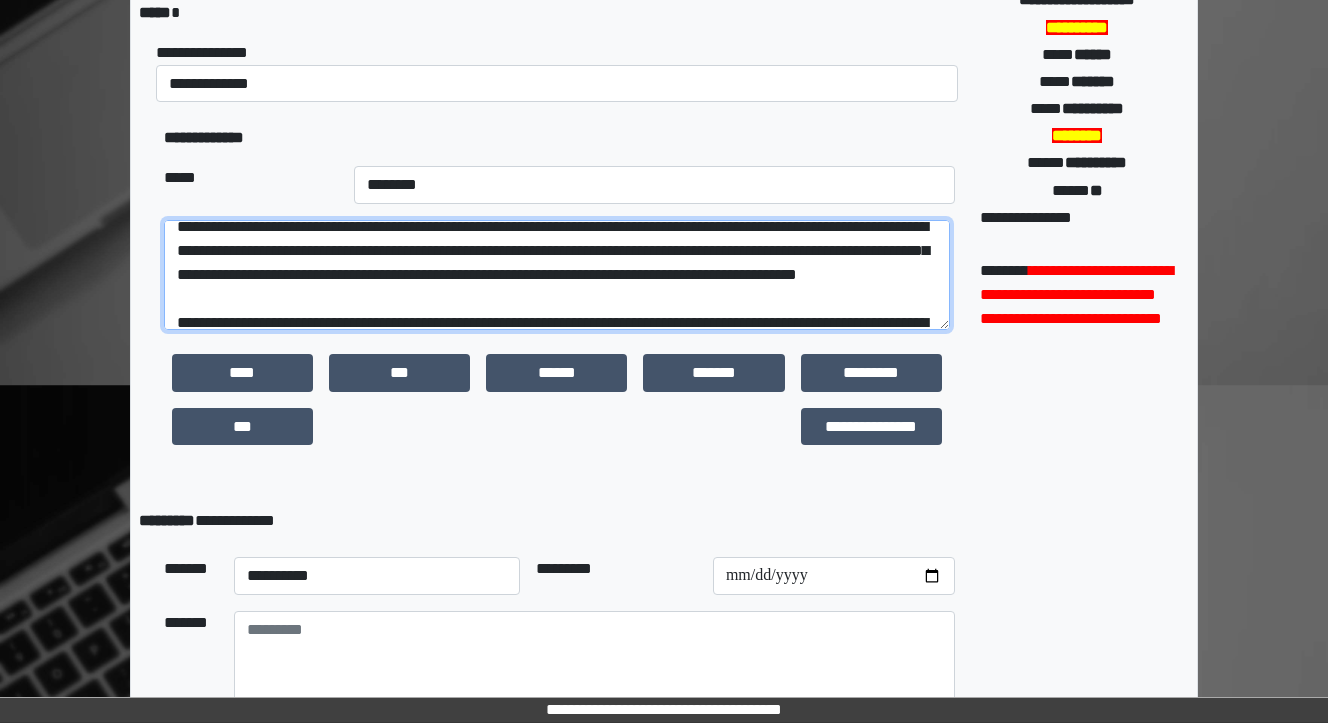 click at bounding box center [557, 275] 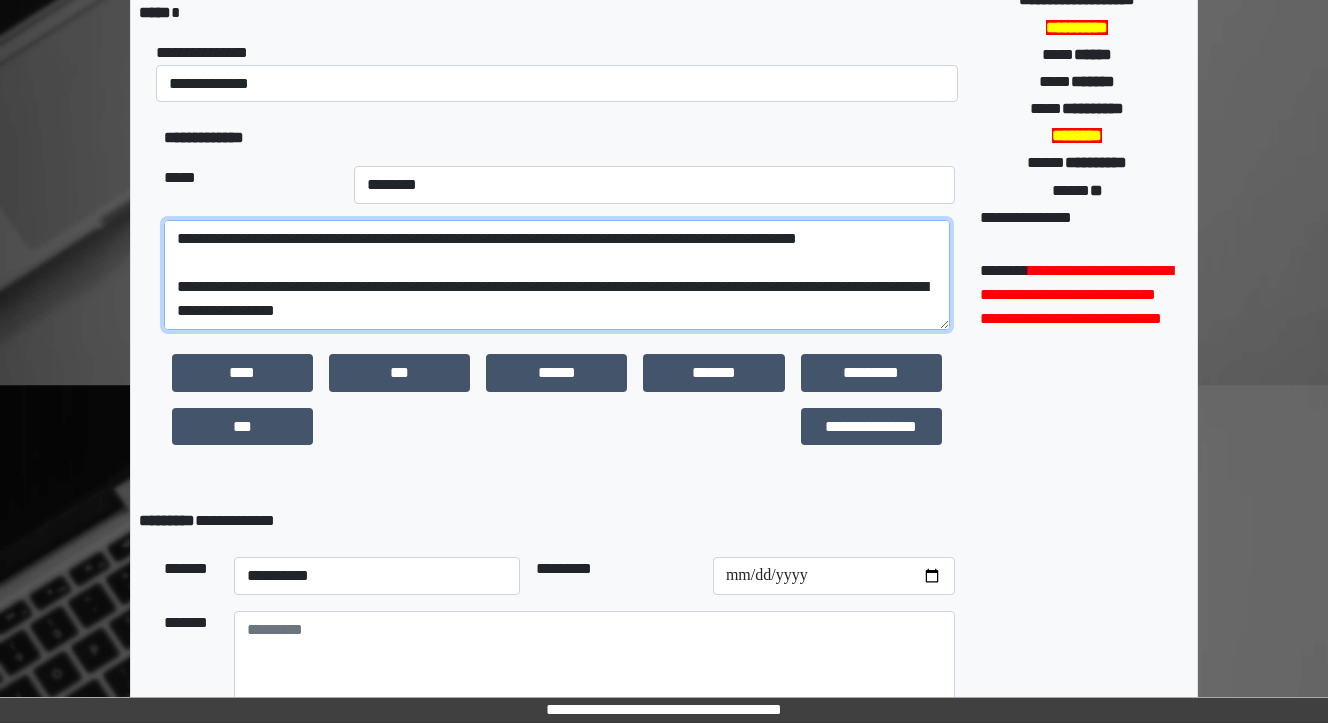 scroll, scrollTop: 452, scrollLeft: 0, axis: vertical 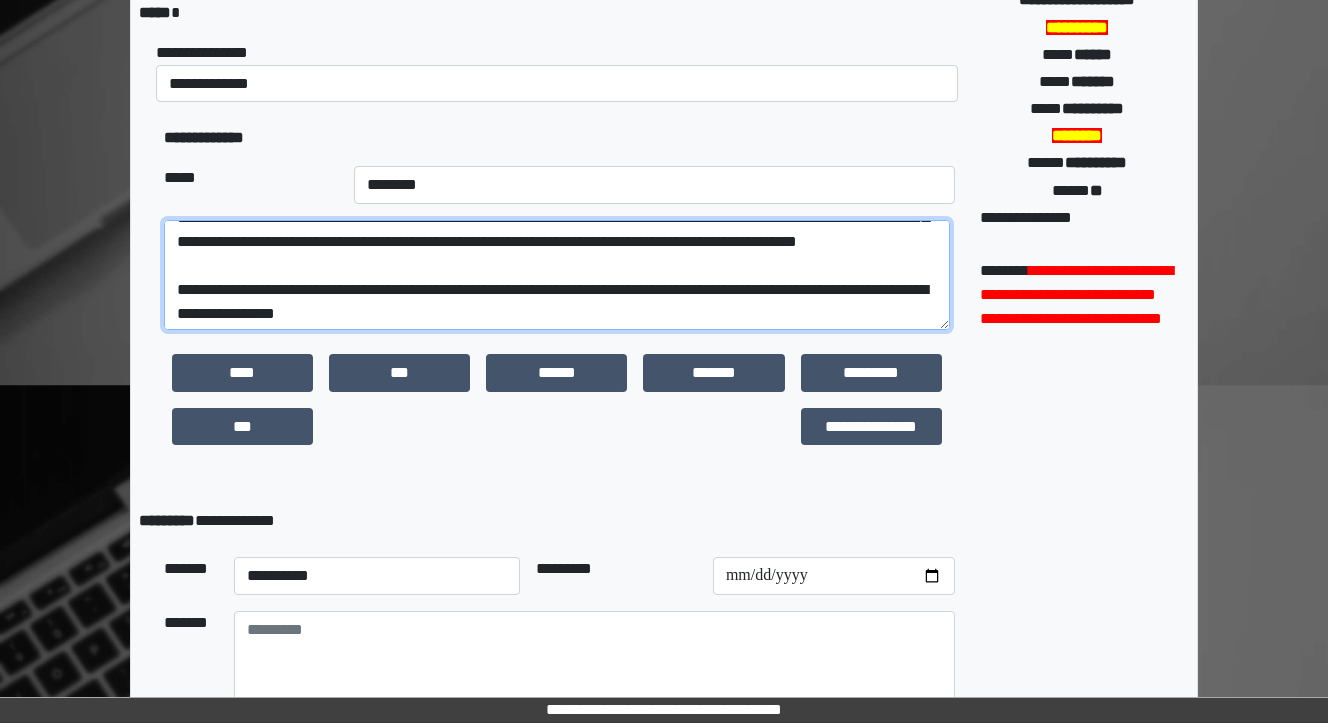 drag, startPoint x: 416, startPoint y: 247, endPoint x: 204, endPoint y: 231, distance: 212.60292 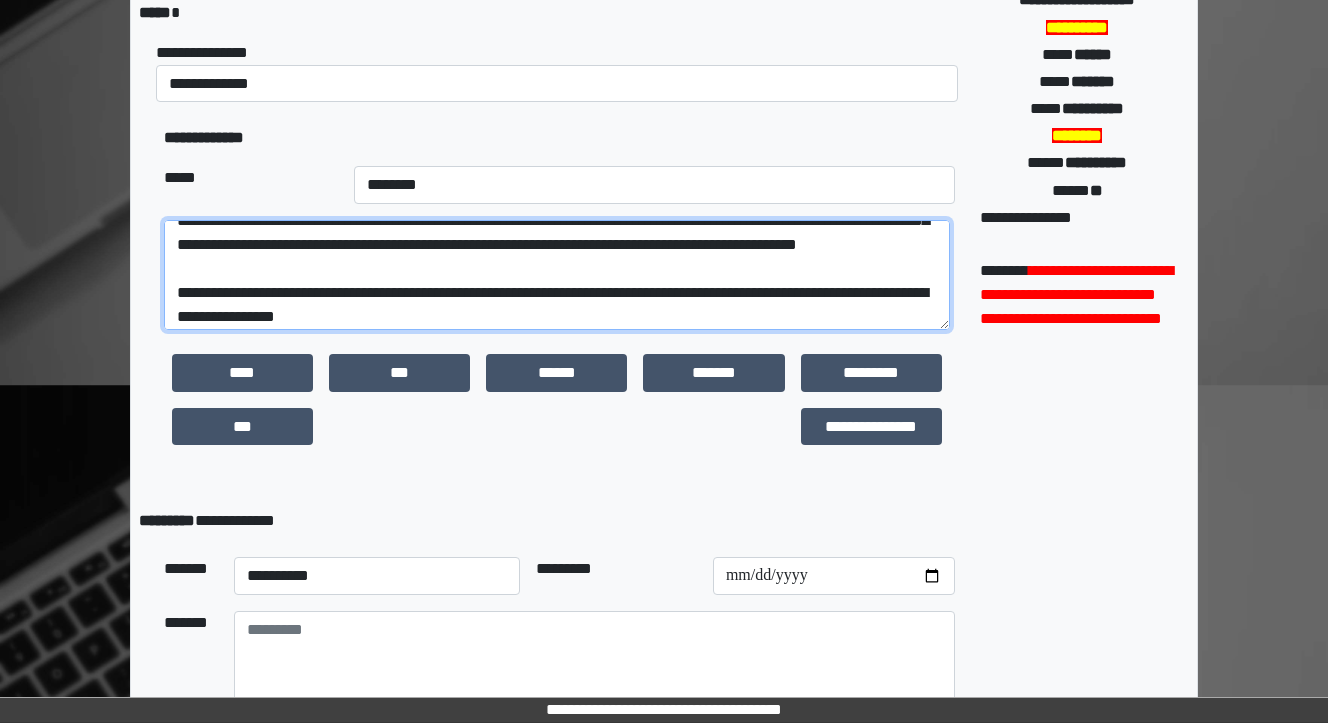 drag, startPoint x: 455, startPoint y: 296, endPoint x: 402, endPoint y: 288, distance: 53.600372 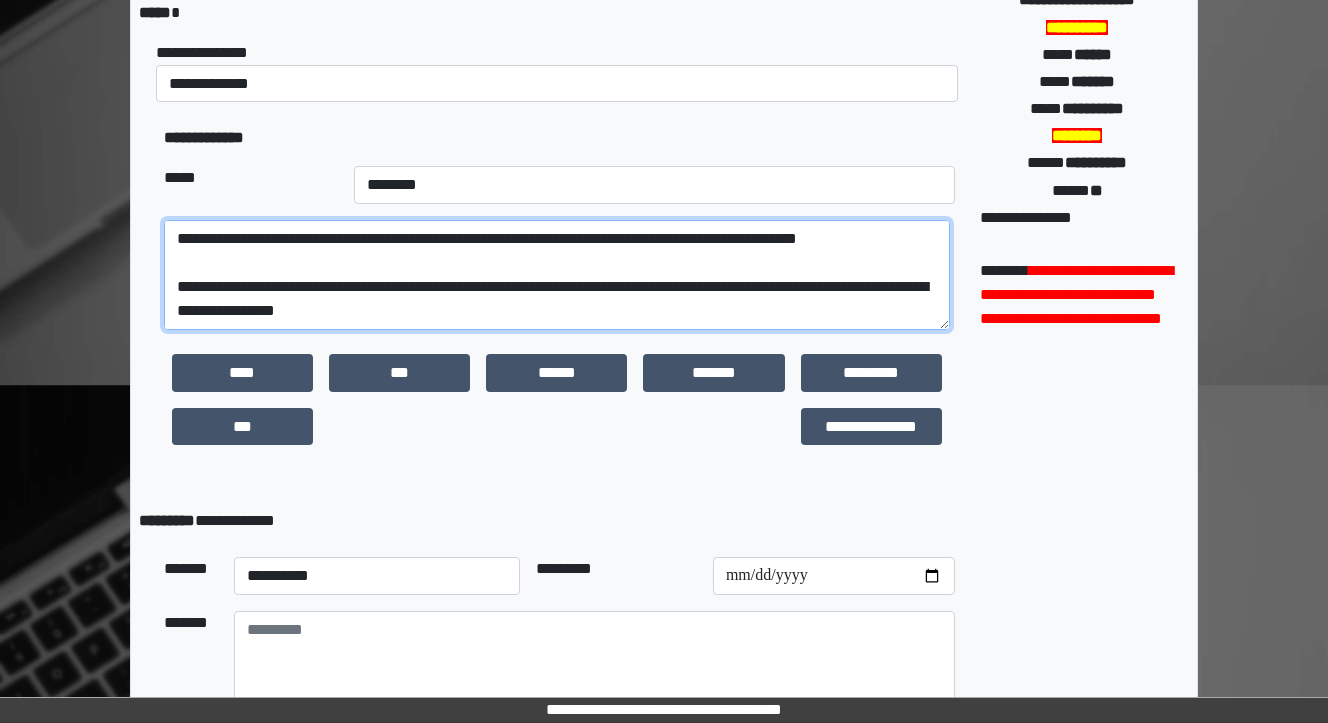 scroll, scrollTop: 402, scrollLeft: 0, axis: vertical 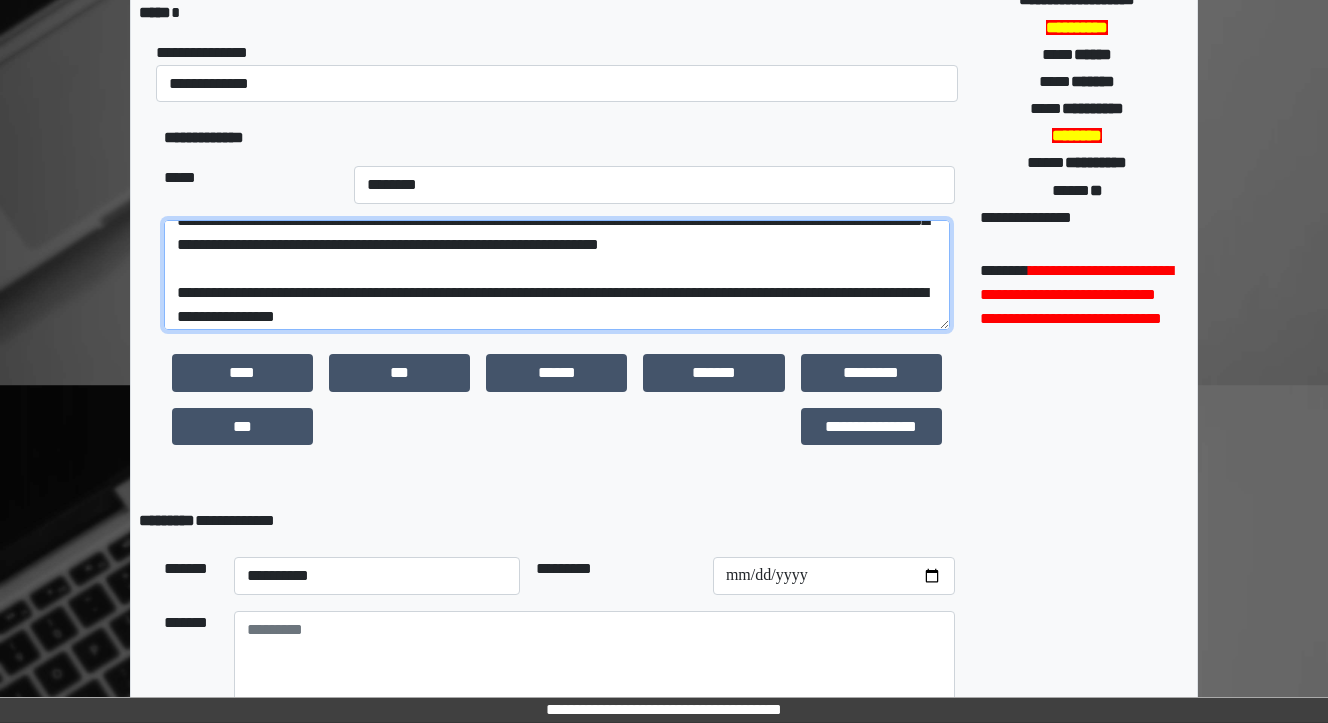 click at bounding box center [557, 275] 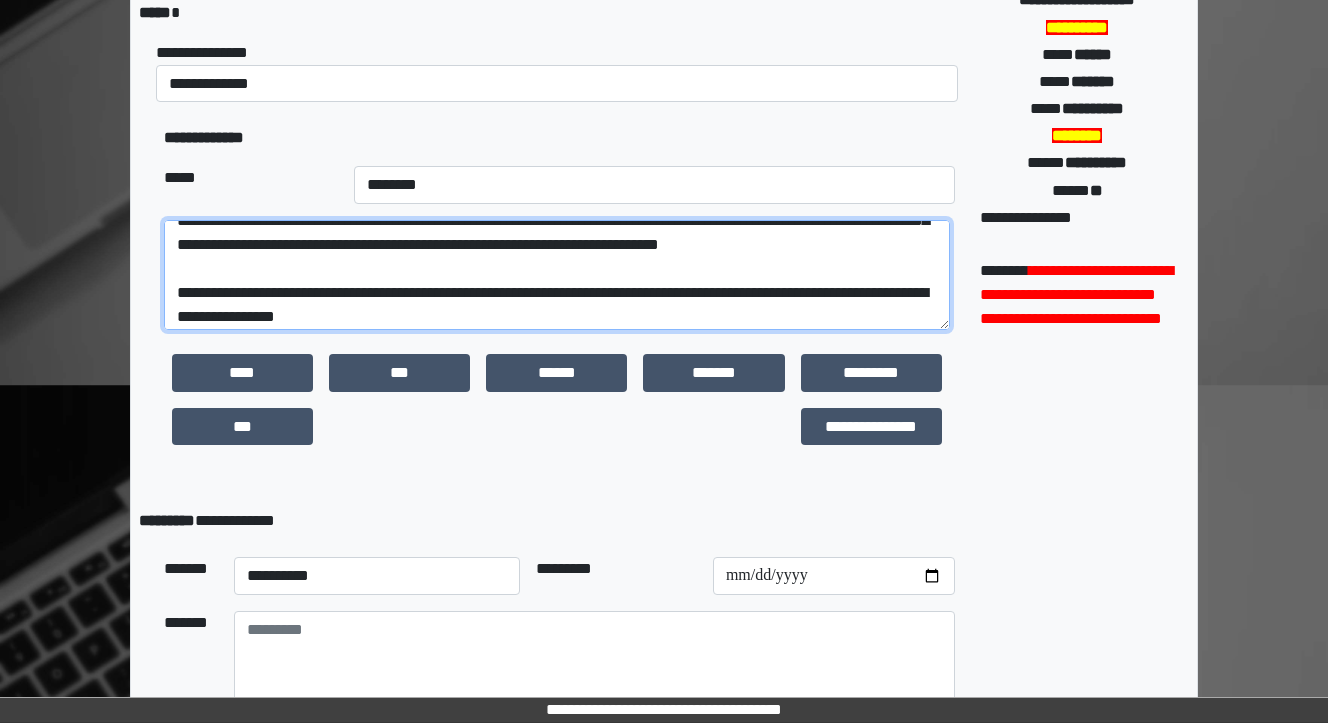 click at bounding box center [557, 275] 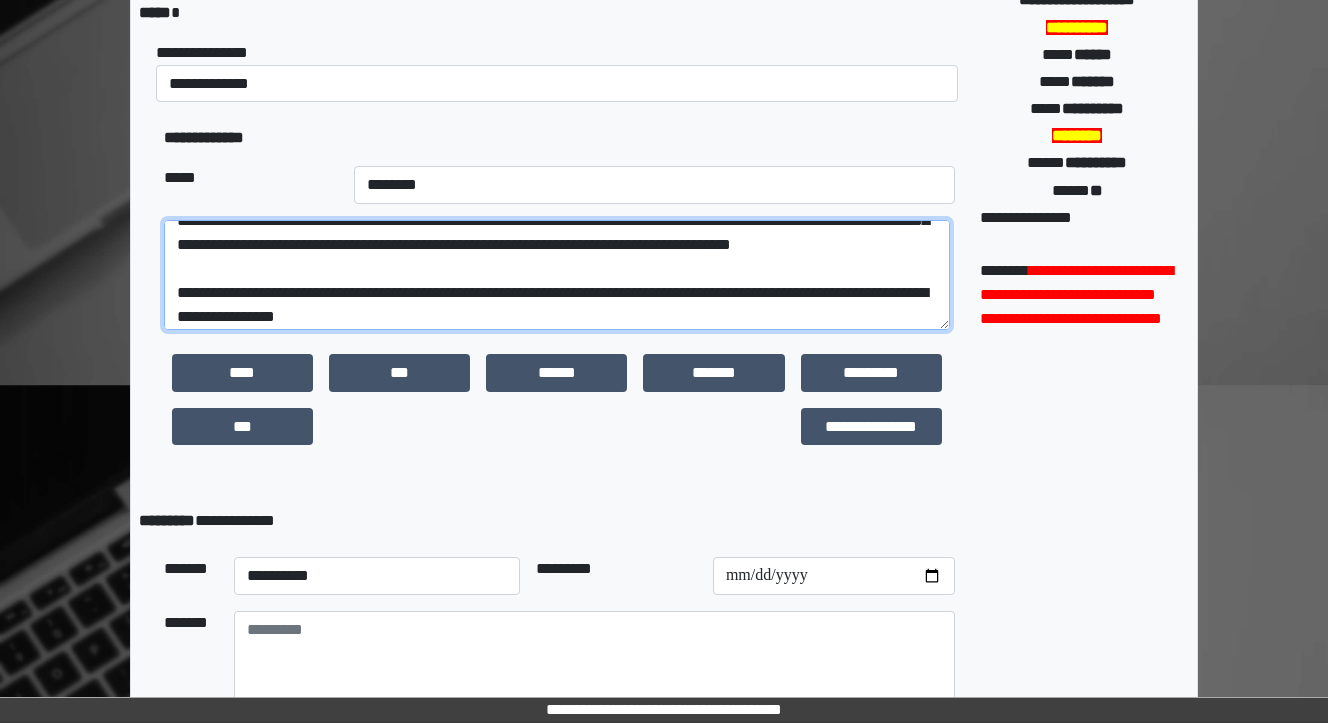 click at bounding box center [557, 275] 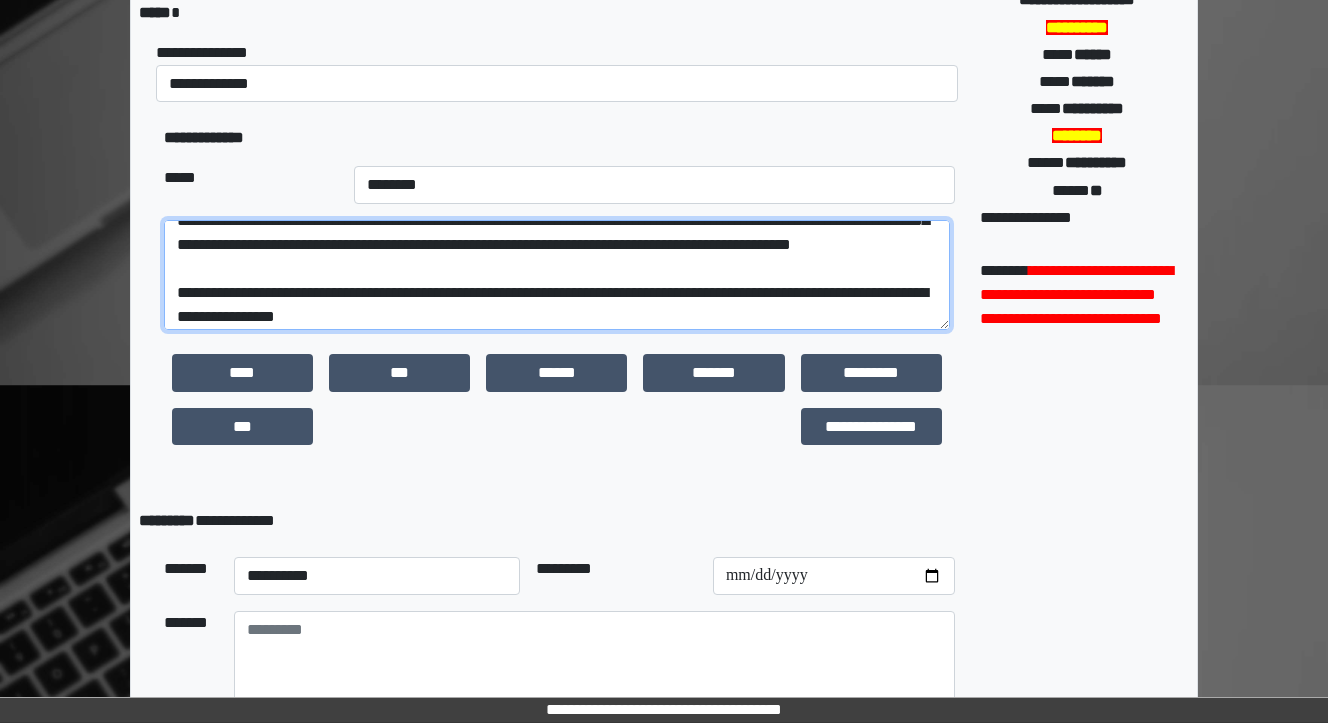 click at bounding box center (557, 275) 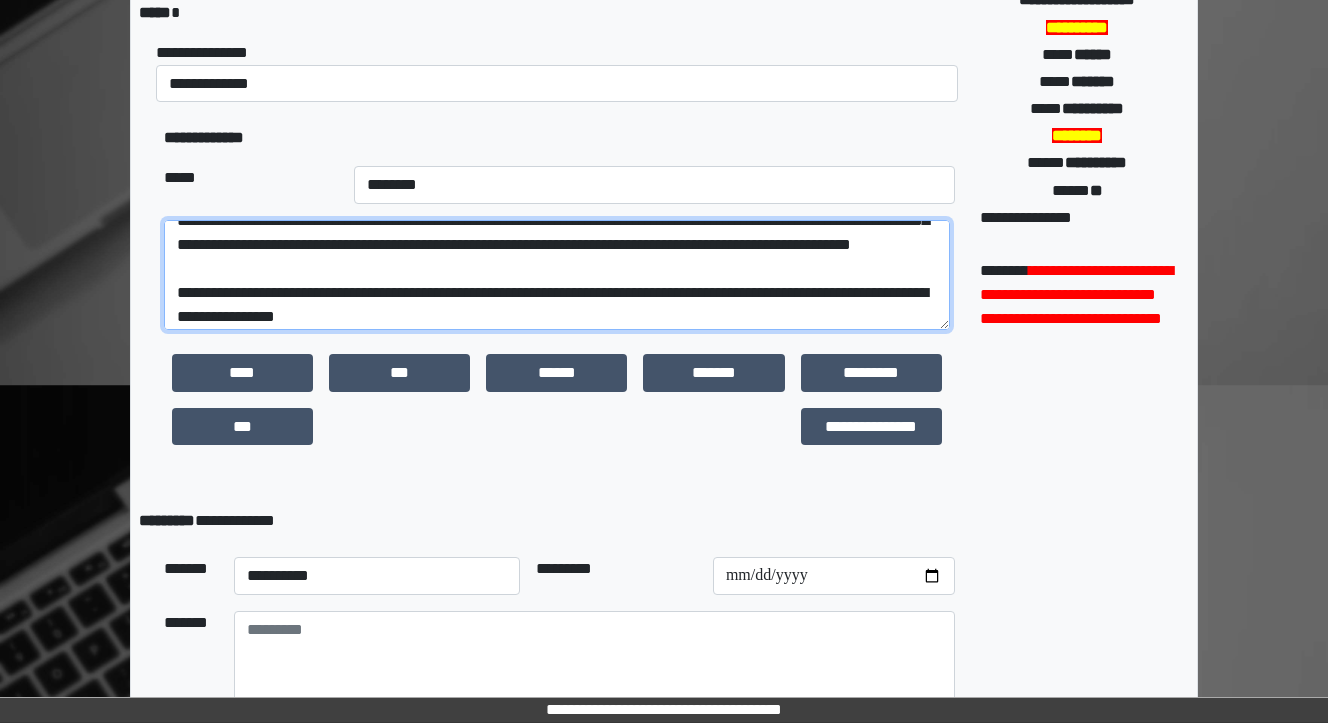 click at bounding box center (557, 275) 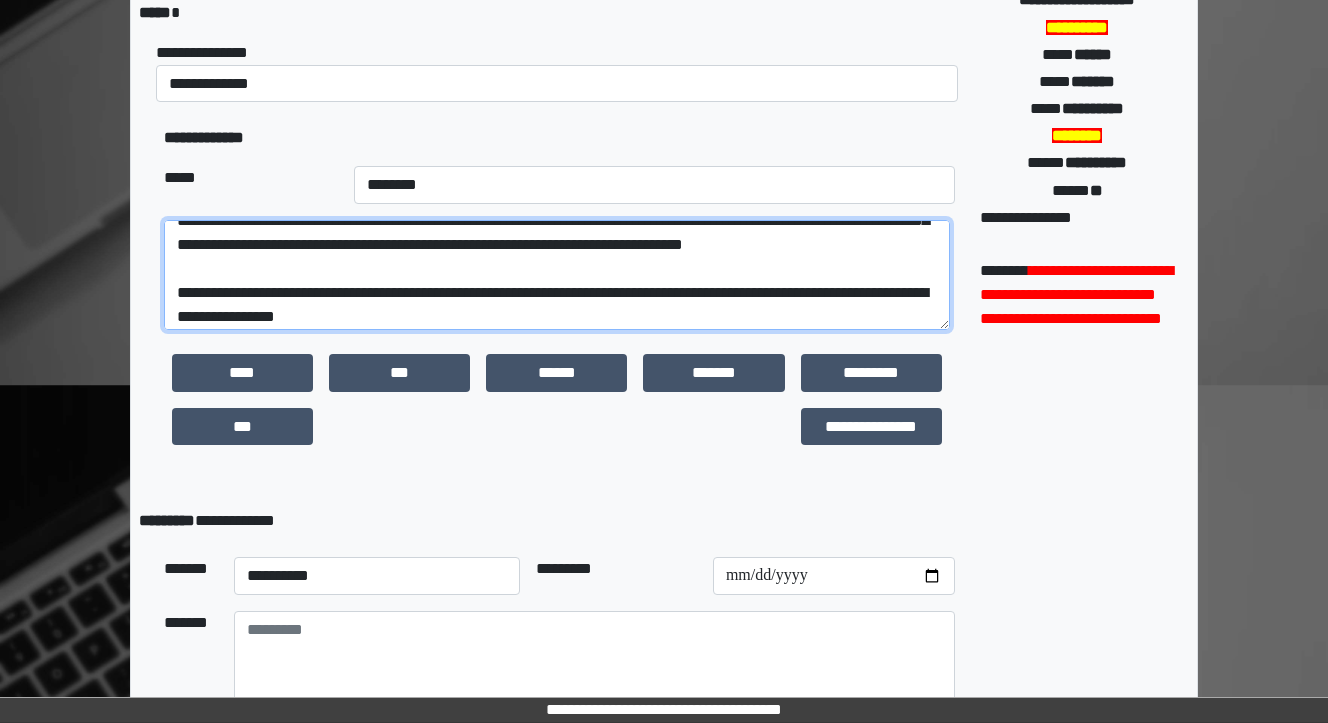 click at bounding box center (557, 275) 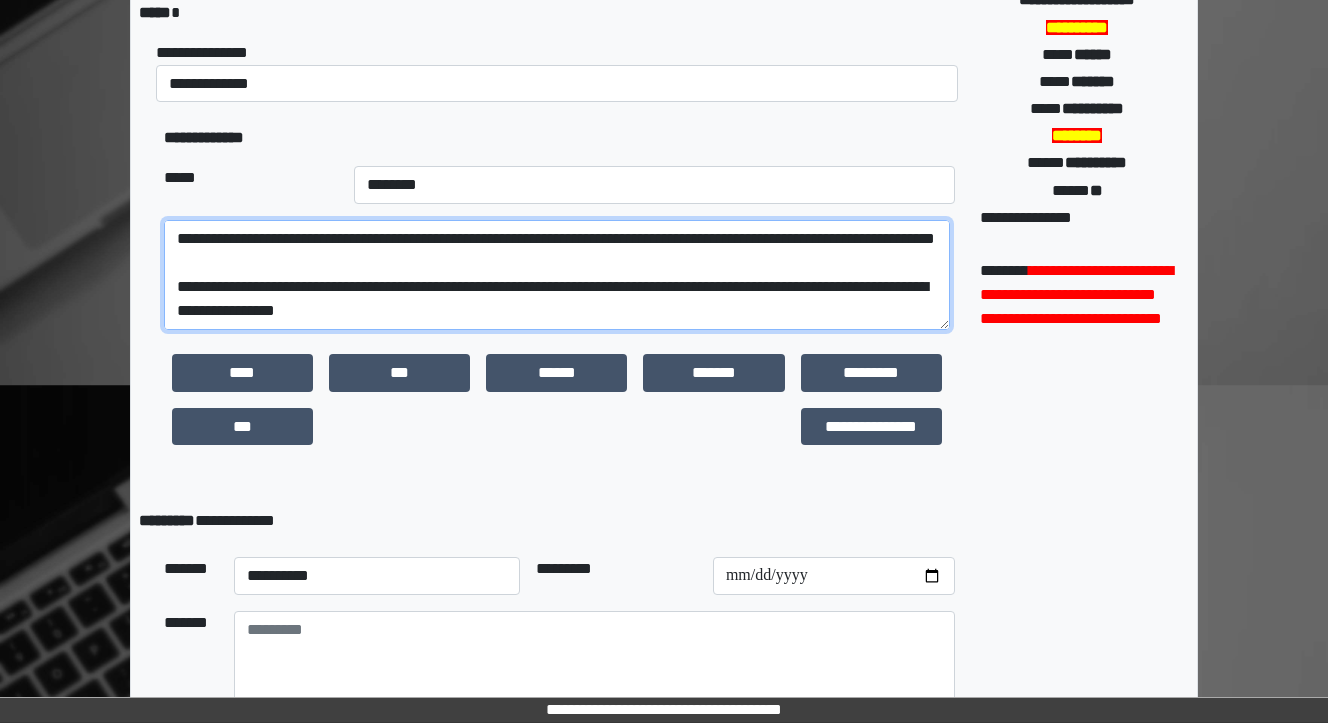 scroll, scrollTop: 482, scrollLeft: 0, axis: vertical 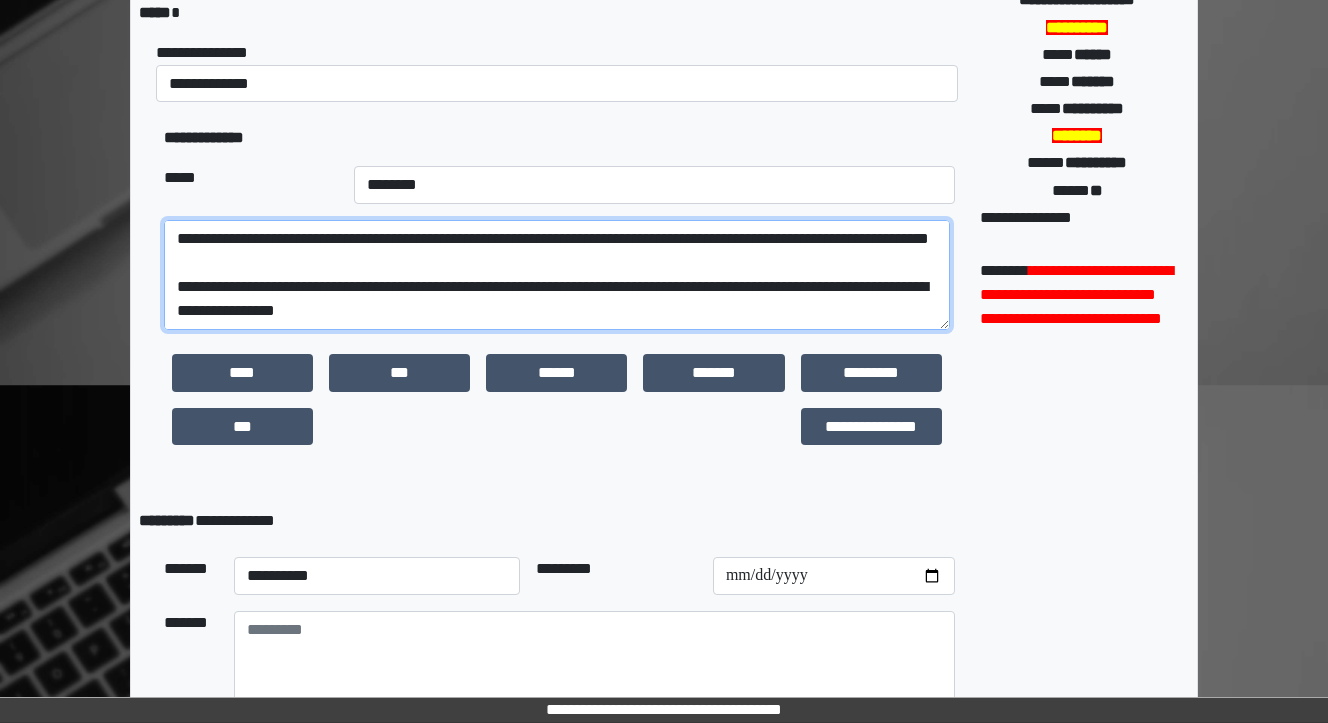 click at bounding box center (557, 275) 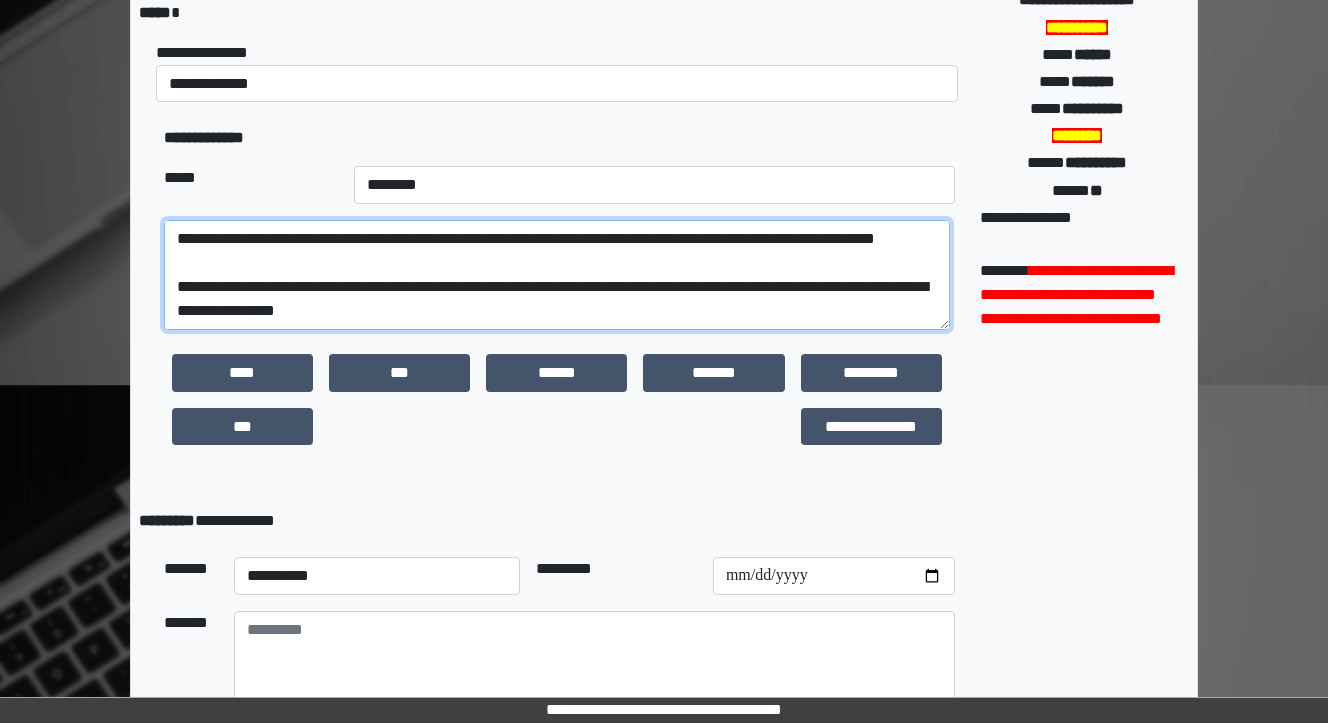 click at bounding box center [557, 275] 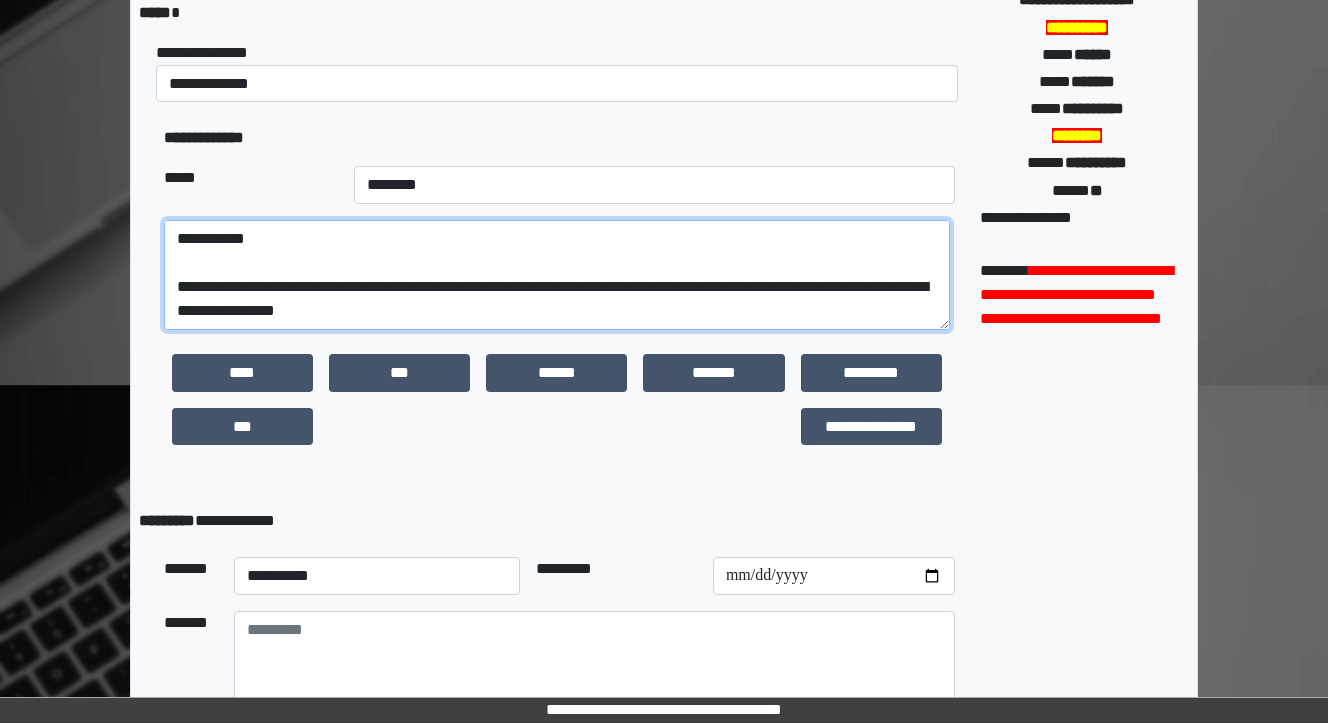 click at bounding box center (557, 275) 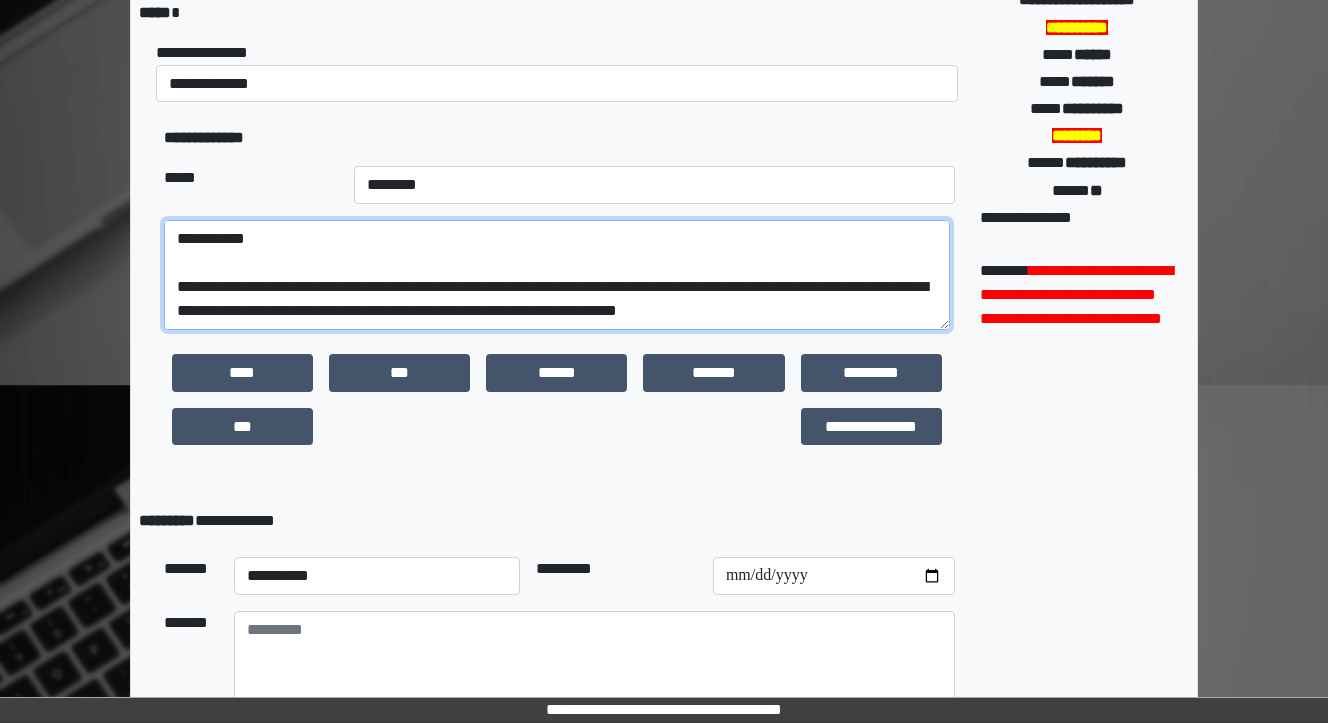 drag, startPoint x: 829, startPoint y: 288, endPoint x: 719, endPoint y: 290, distance: 110.01818 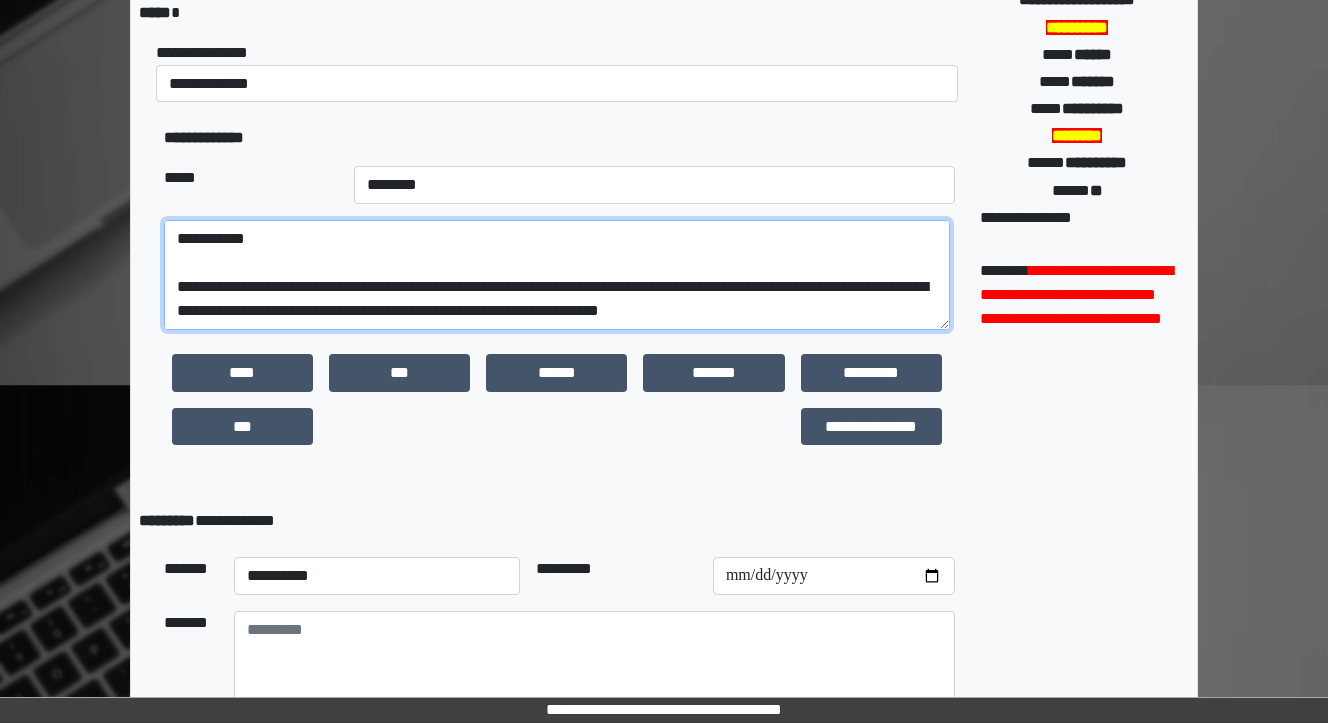 click at bounding box center (557, 275) 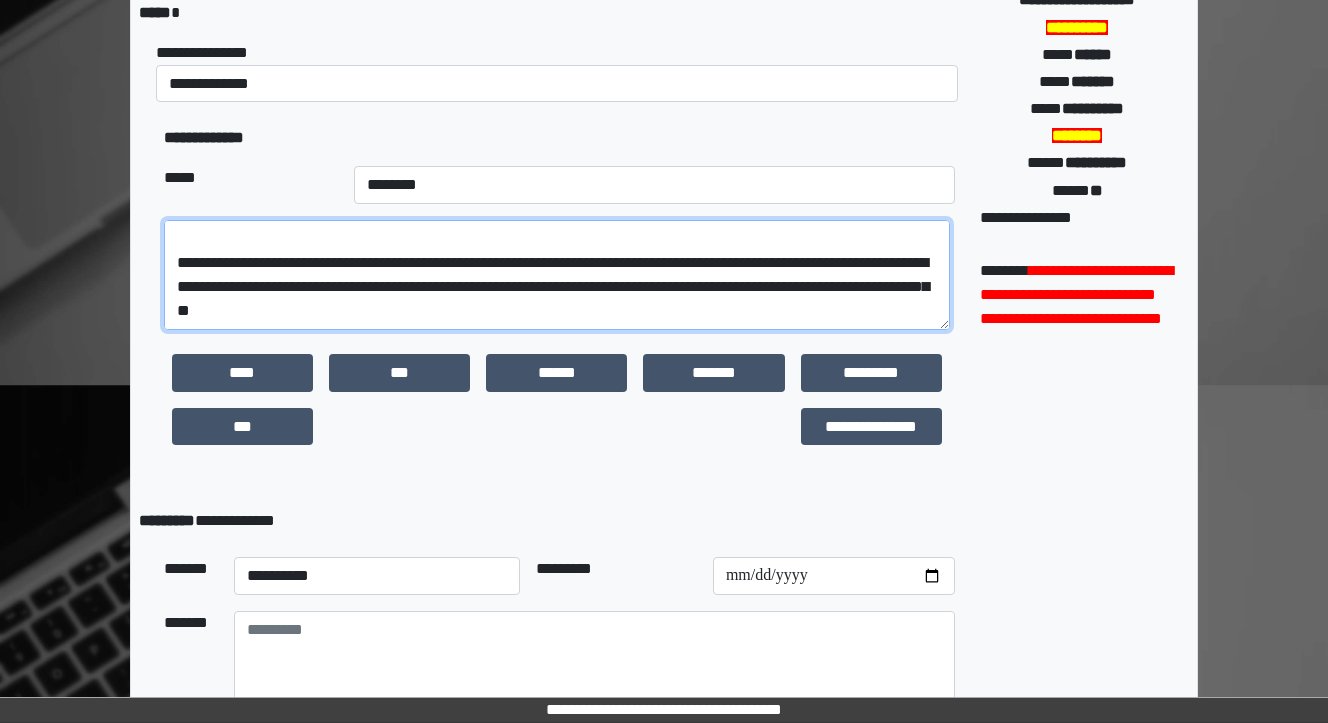 click at bounding box center [557, 275] 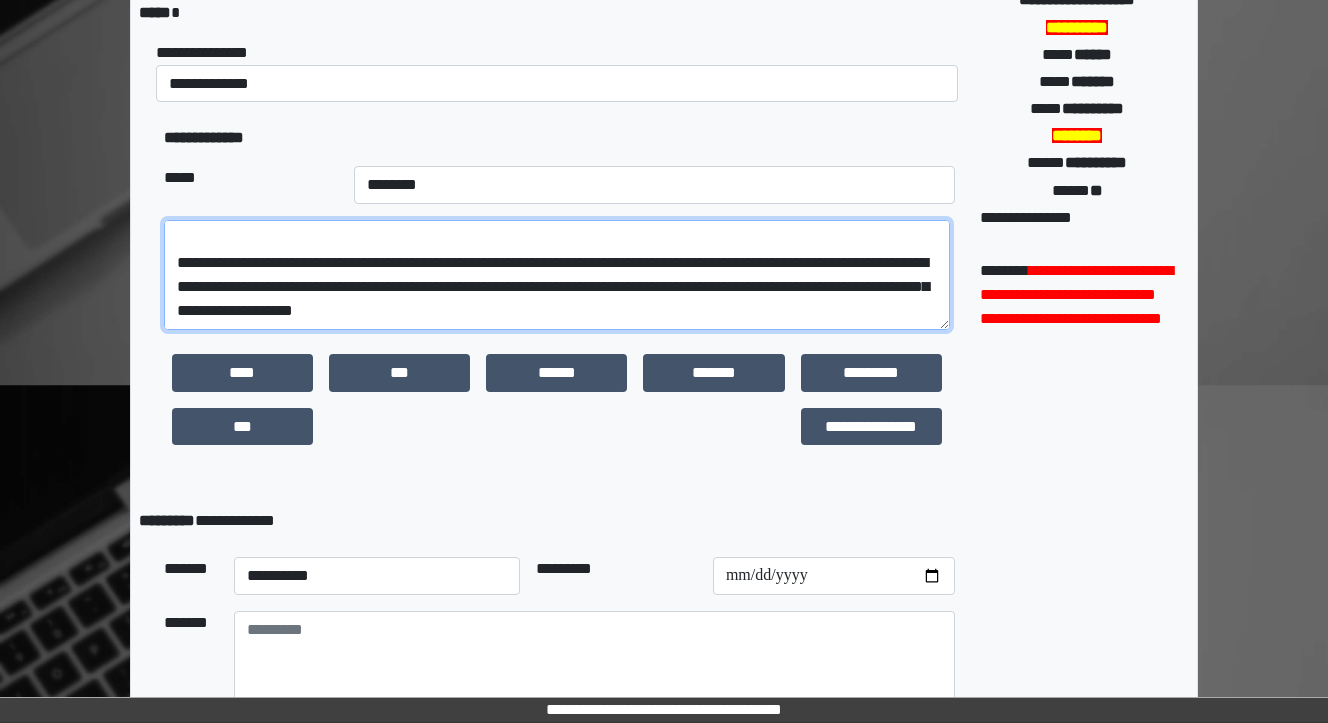 scroll, scrollTop: 528, scrollLeft: 0, axis: vertical 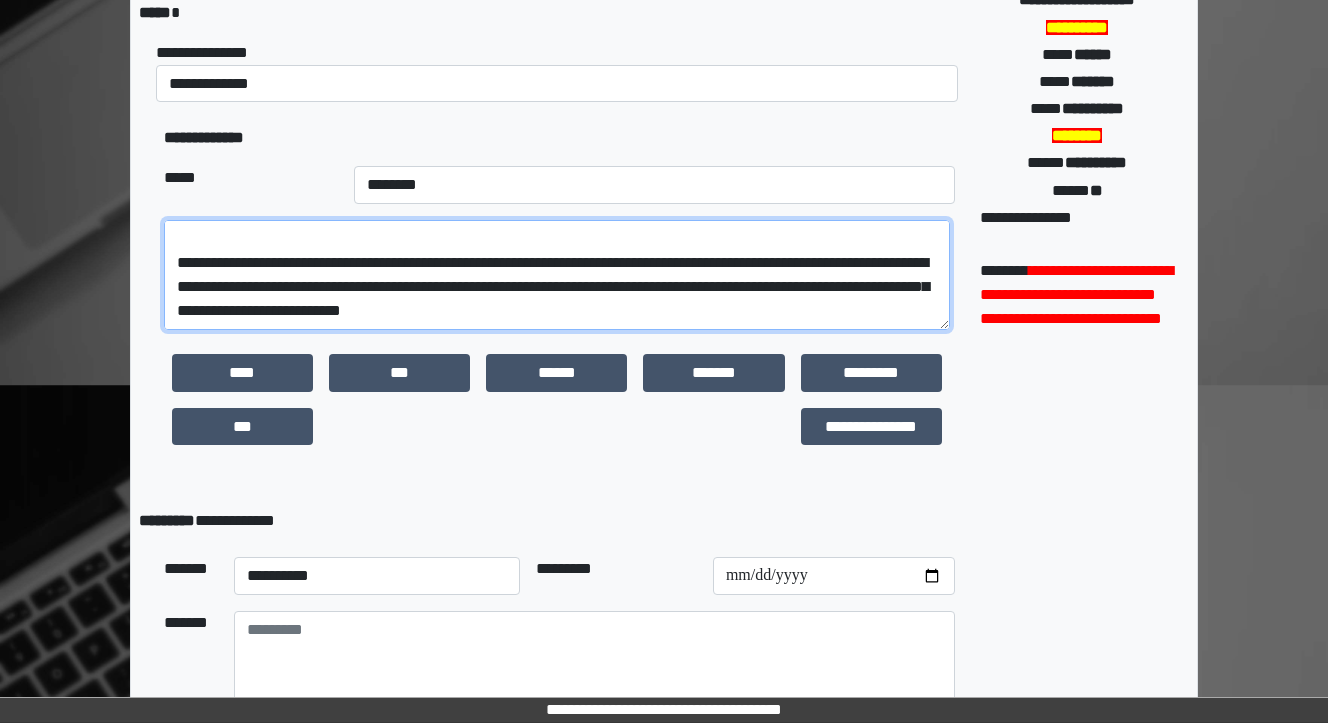 click at bounding box center (557, 275) 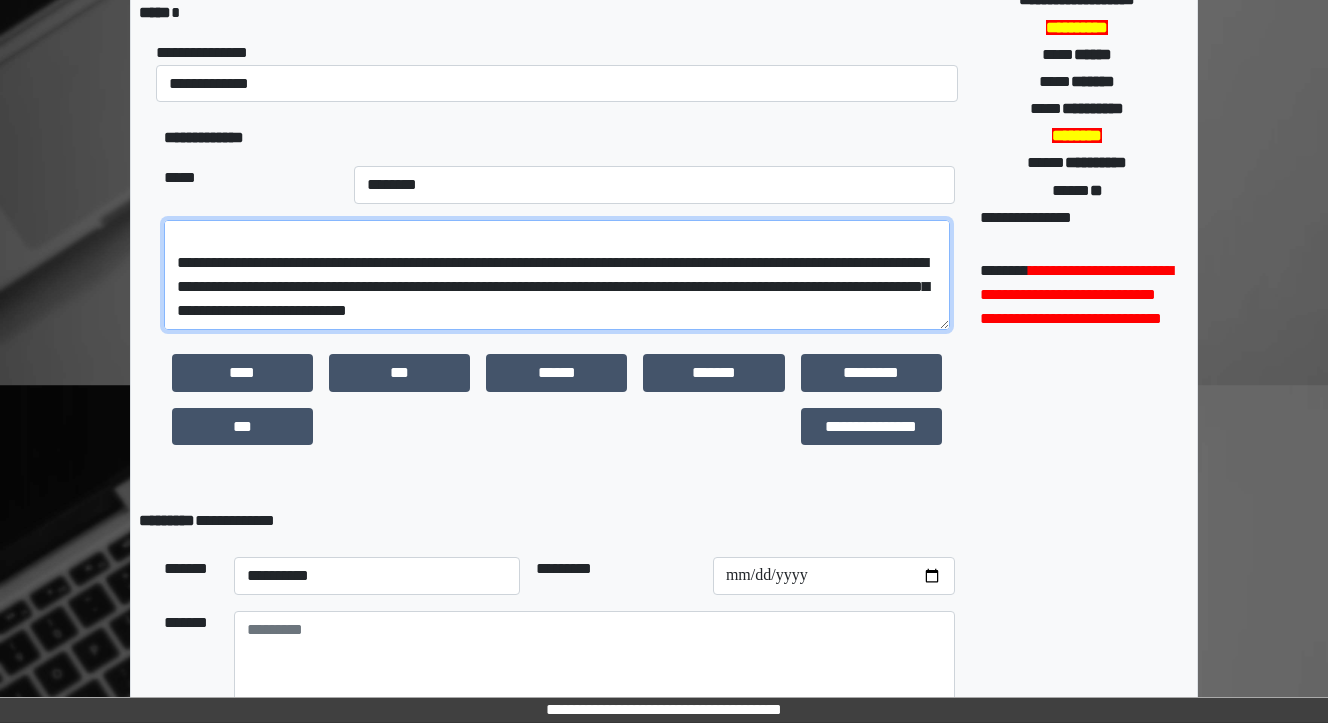 click at bounding box center (557, 275) 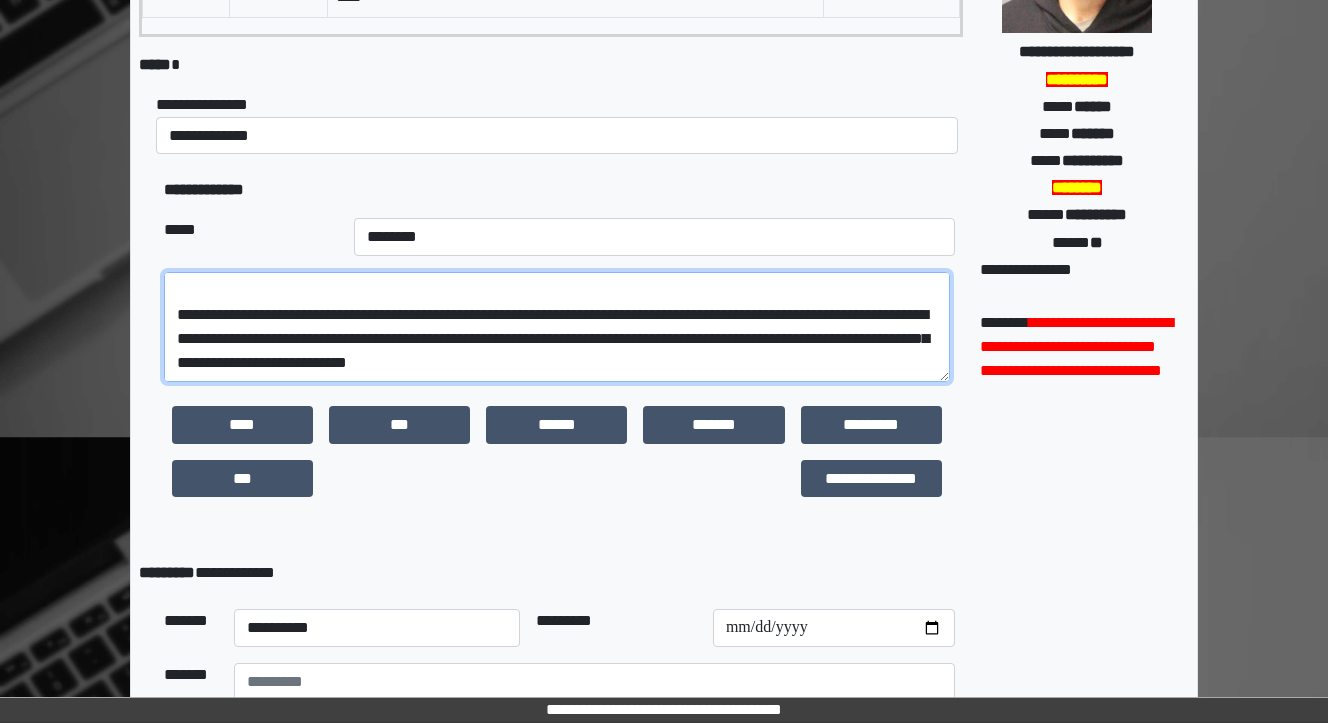 scroll, scrollTop: 320, scrollLeft: 0, axis: vertical 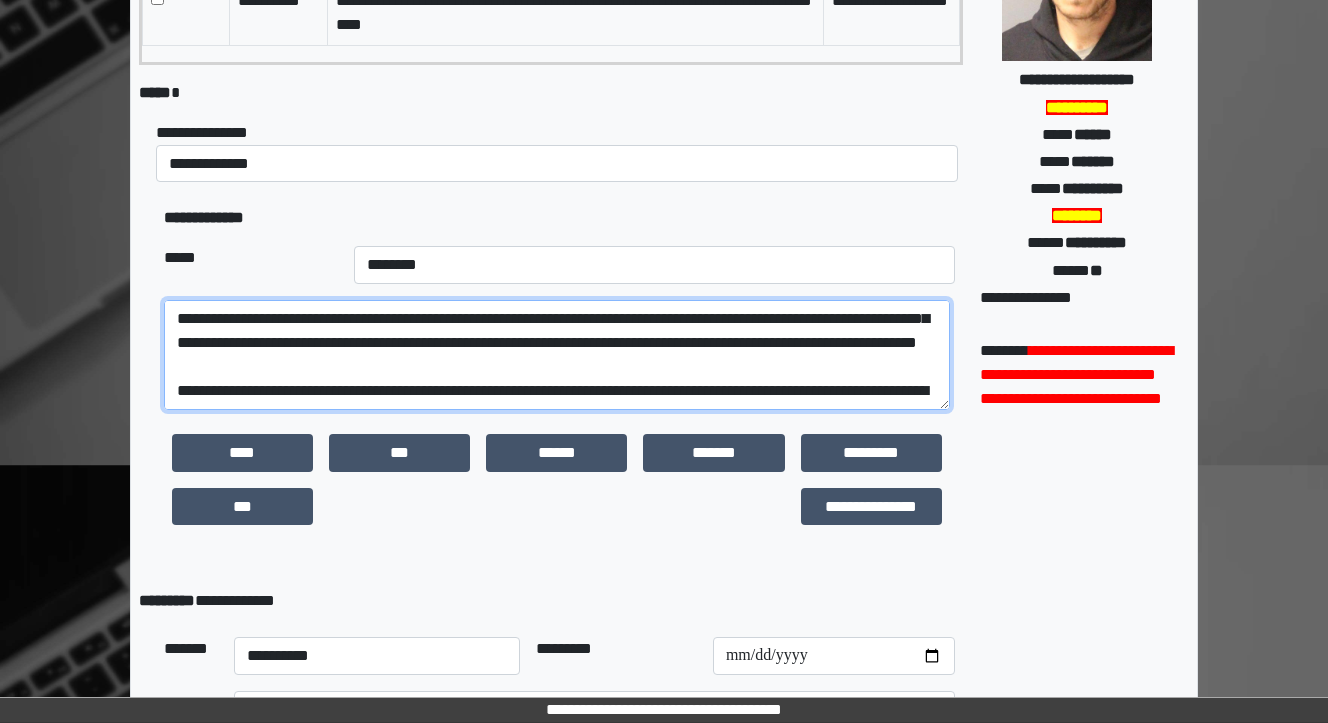 click at bounding box center (557, 355) 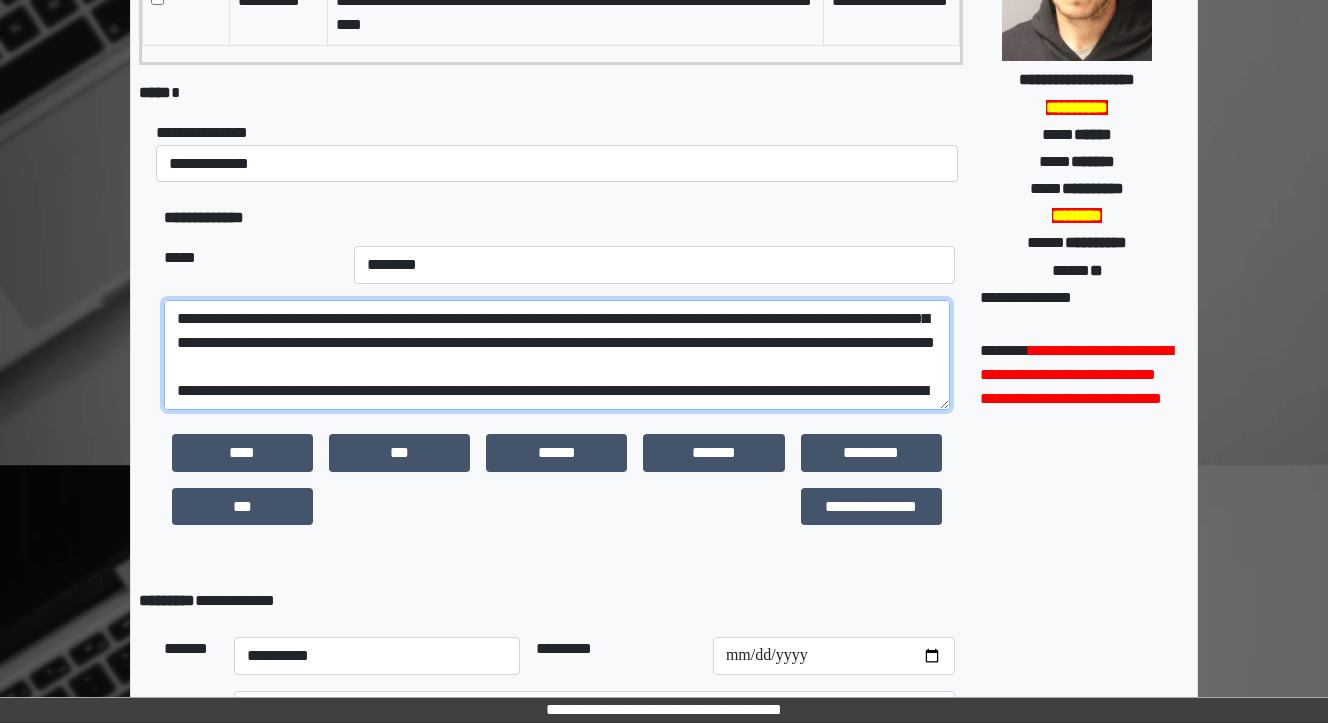 click at bounding box center (557, 355) 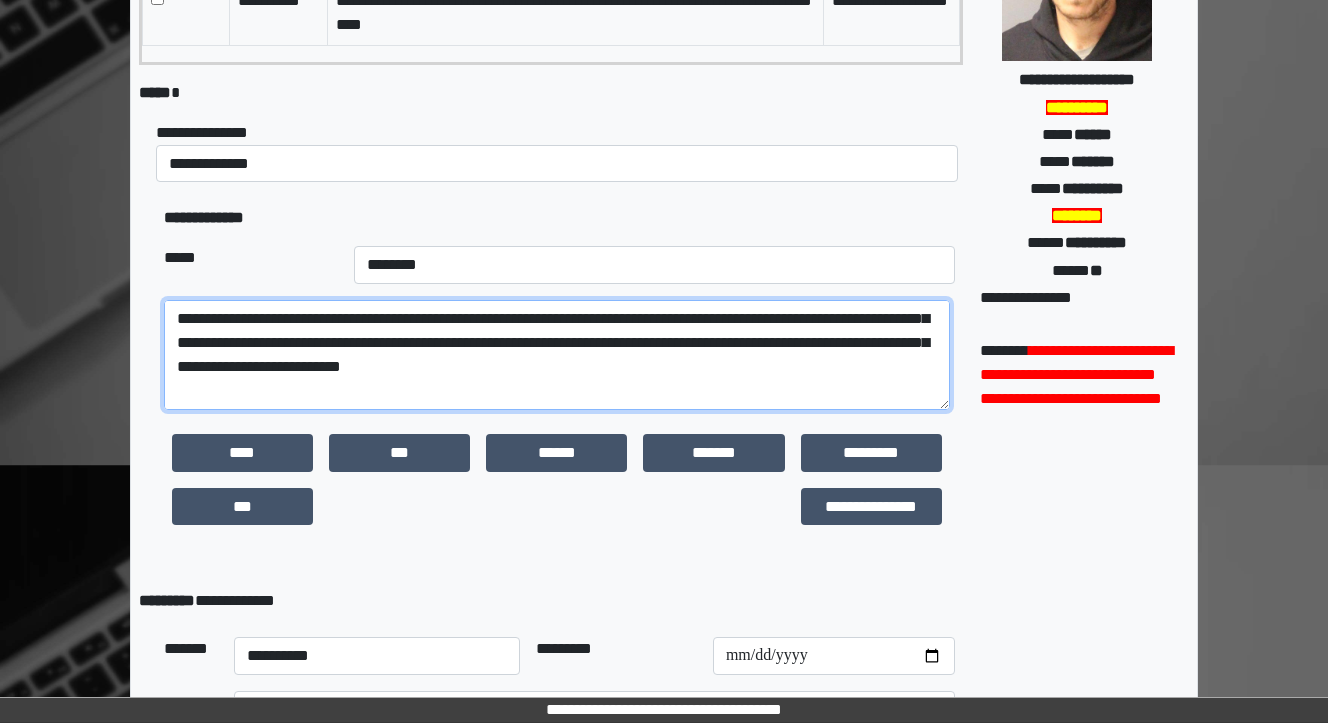 click at bounding box center (557, 355) 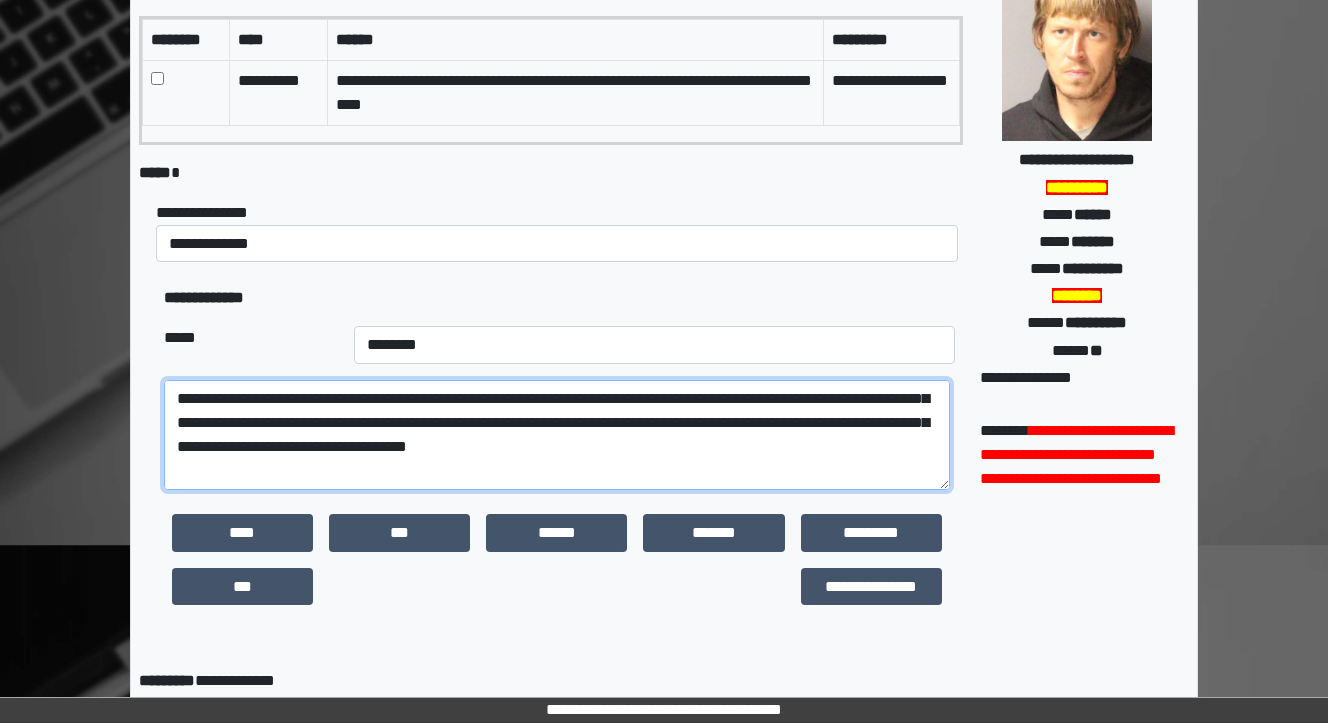 scroll, scrollTop: 320, scrollLeft: 0, axis: vertical 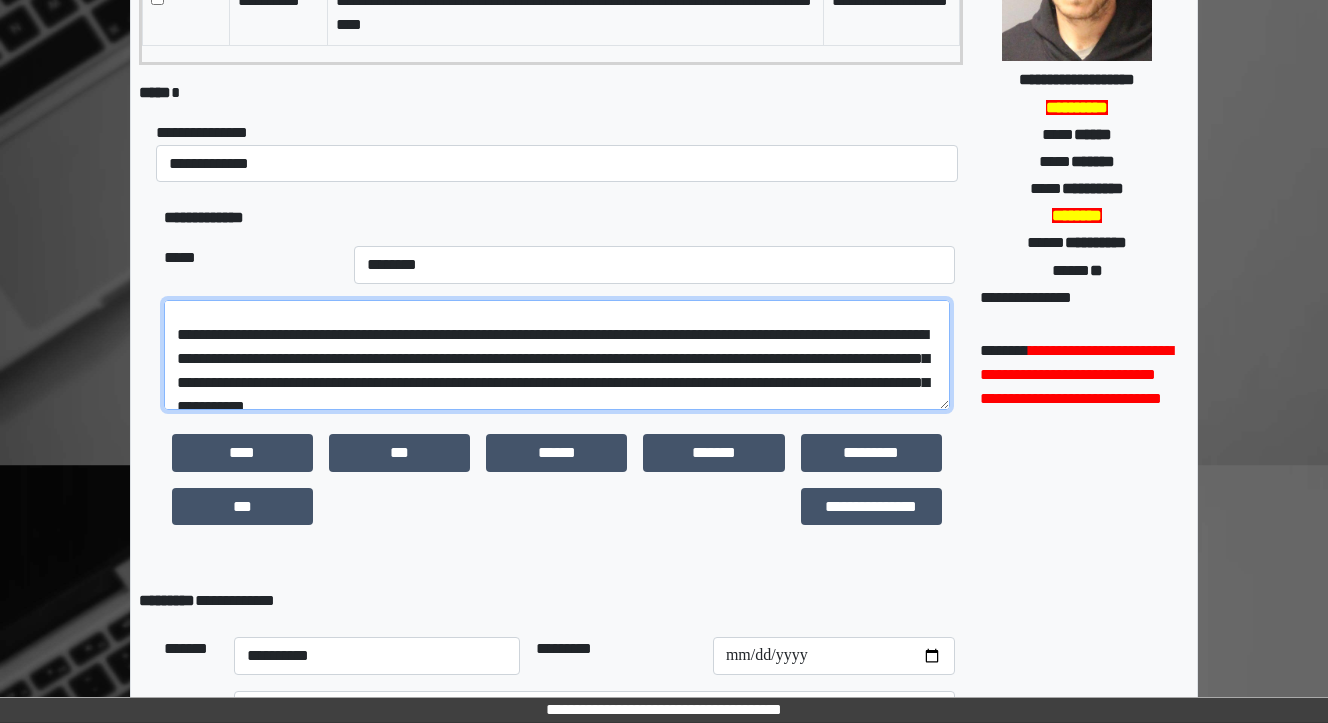 click at bounding box center [557, 355] 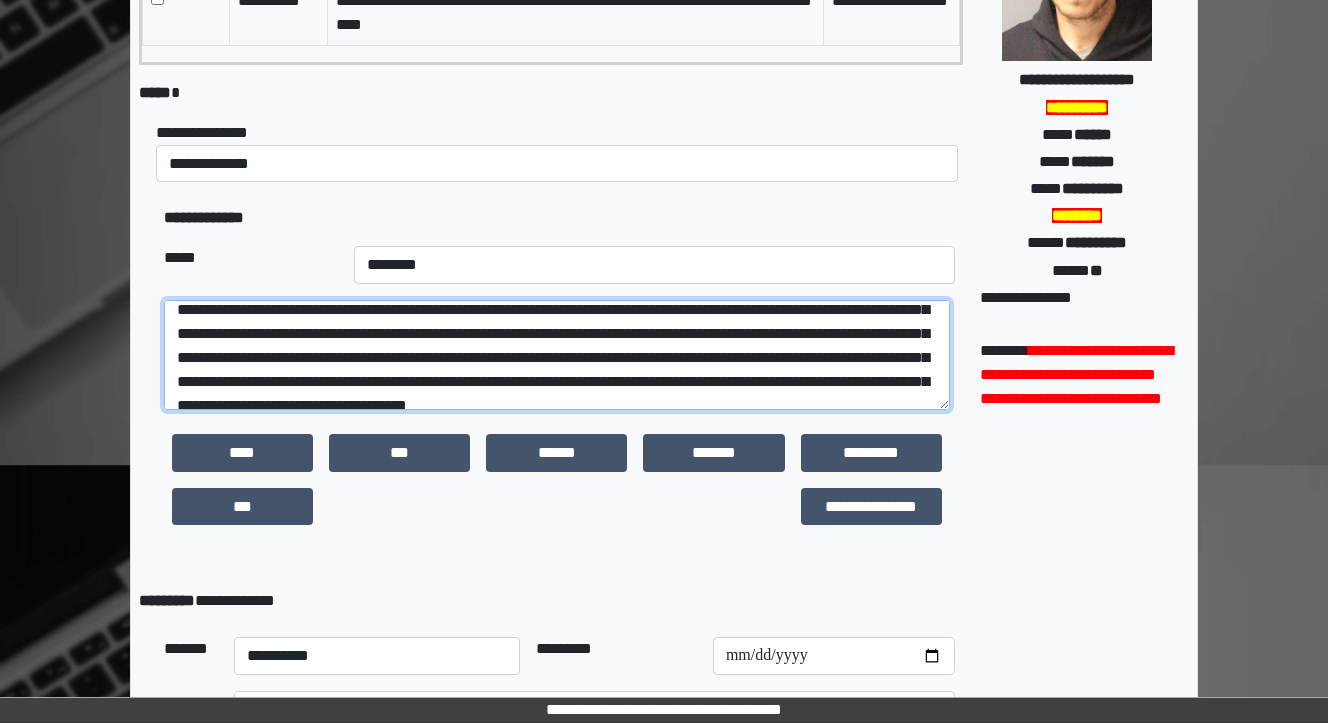scroll, scrollTop: 288, scrollLeft: 0, axis: vertical 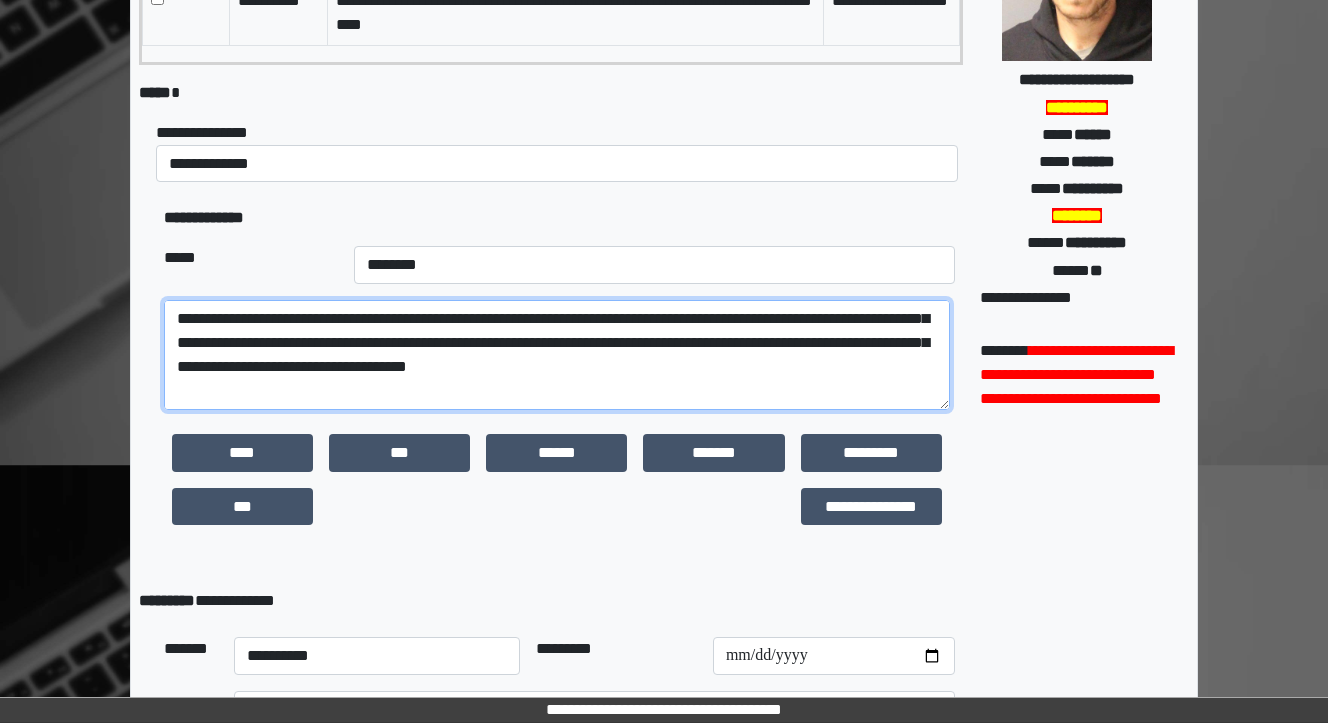 drag, startPoint x: 518, startPoint y: 366, endPoint x: 356, endPoint y: 362, distance: 162.04938 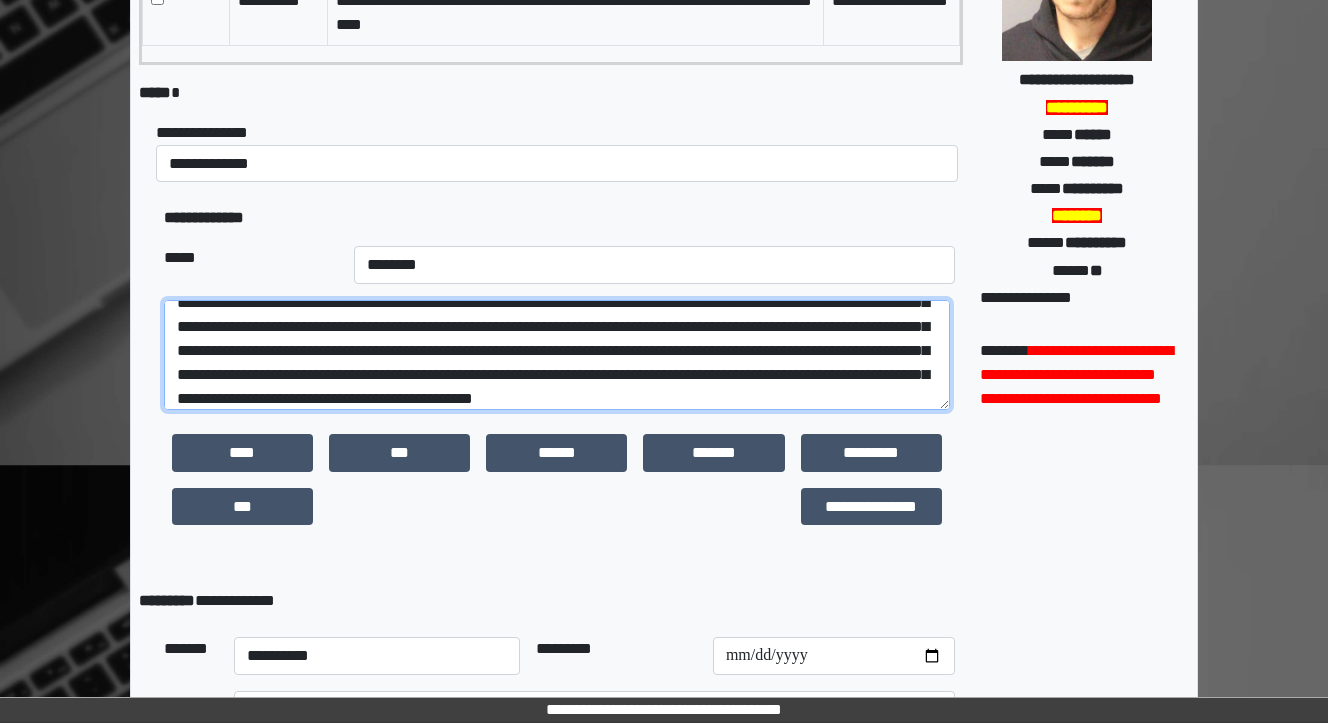 scroll, scrollTop: 328, scrollLeft: 0, axis: vertical 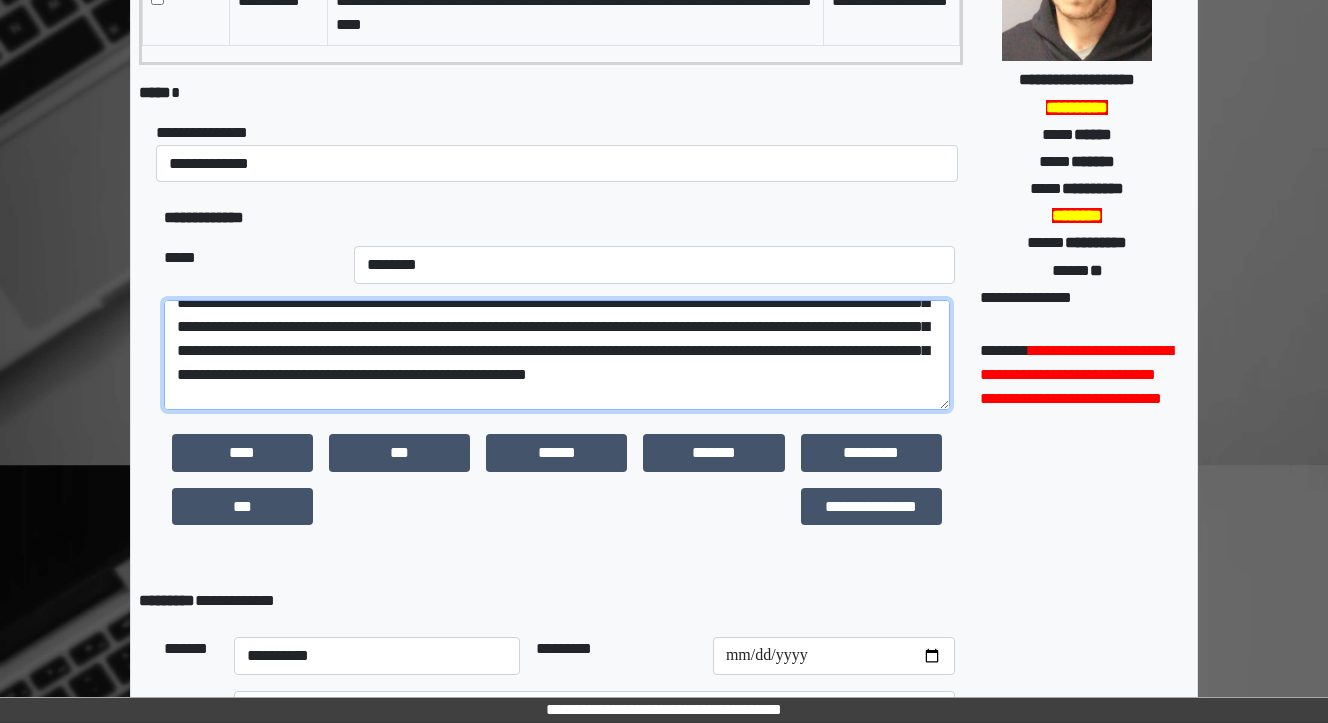 click at bounding box center (557, 355) 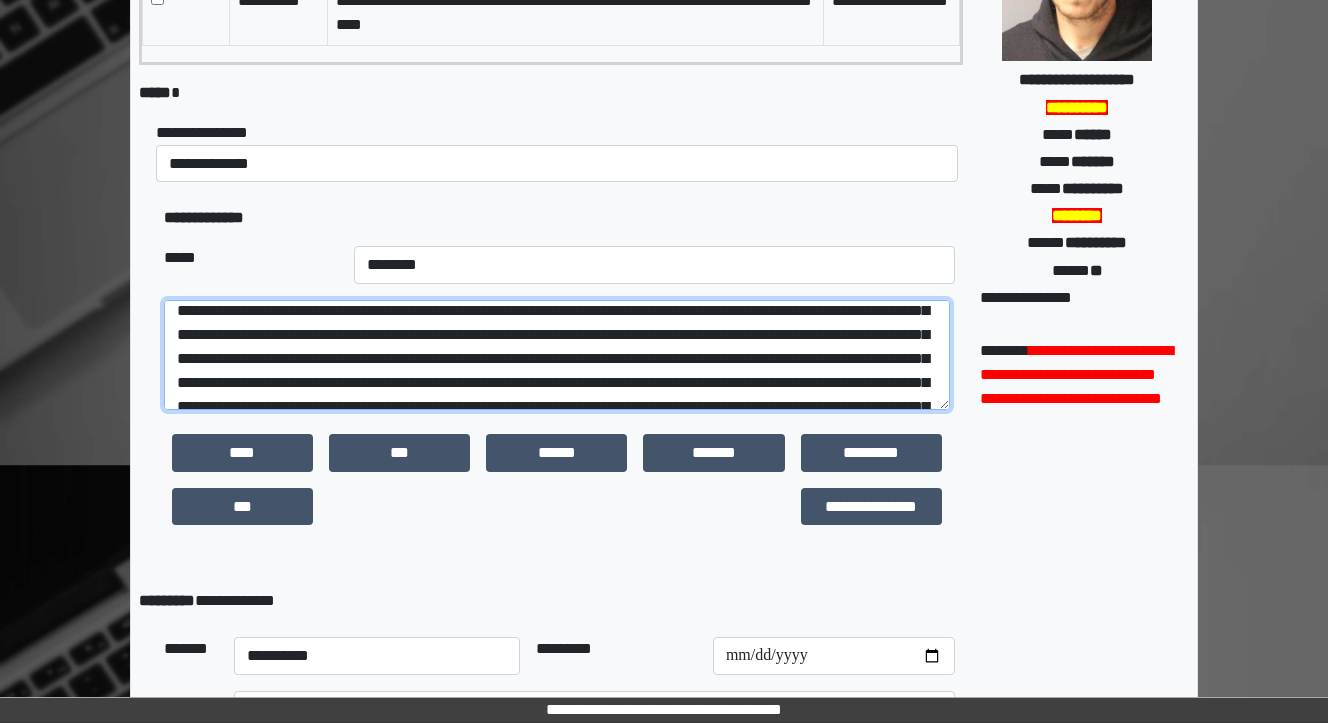 scroll, scrollTop: 328, scrollLeft: 0, axis: vertical 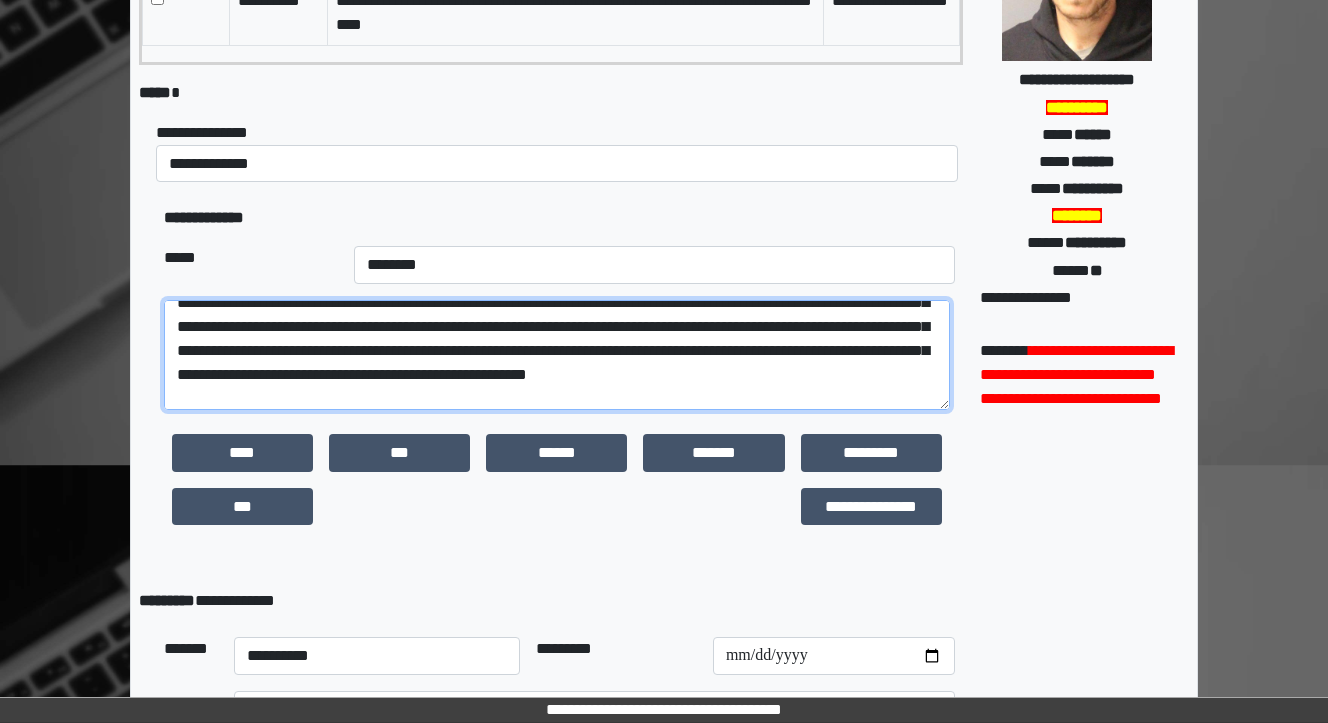 click at bounding box center [557, 355] 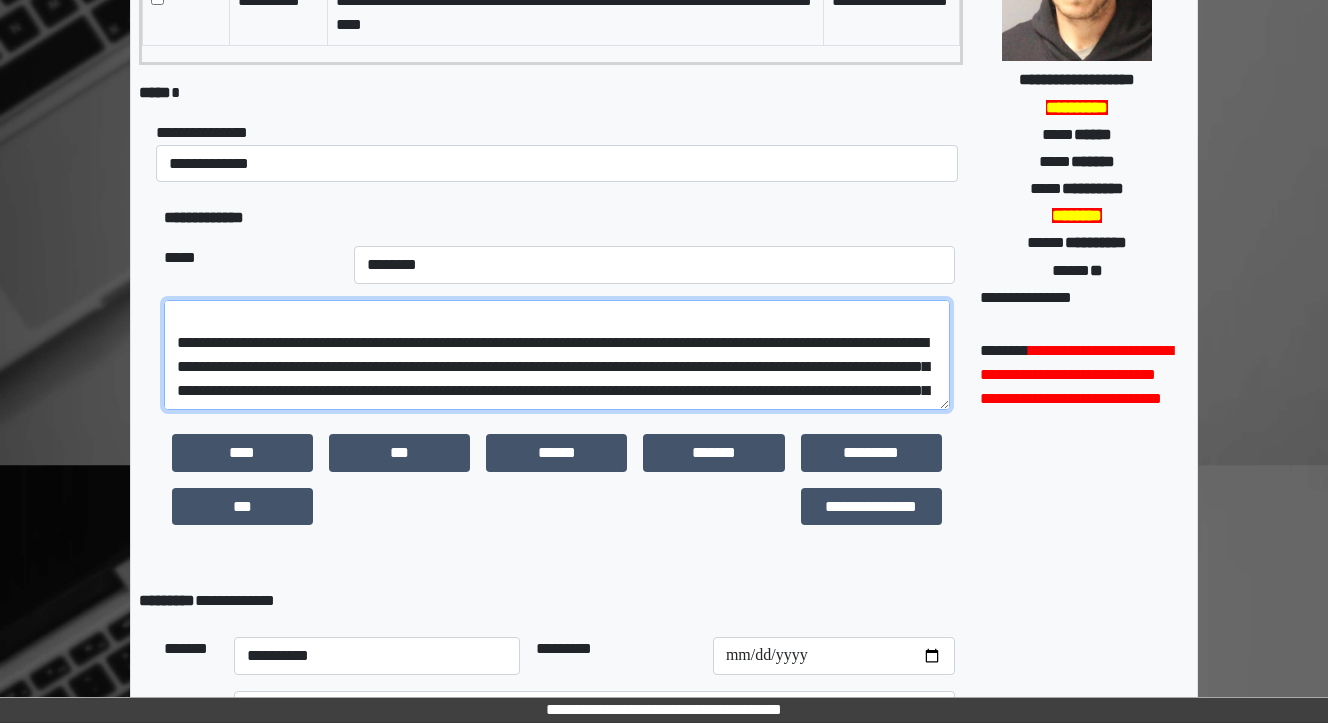click at bounding box center [557, 355] 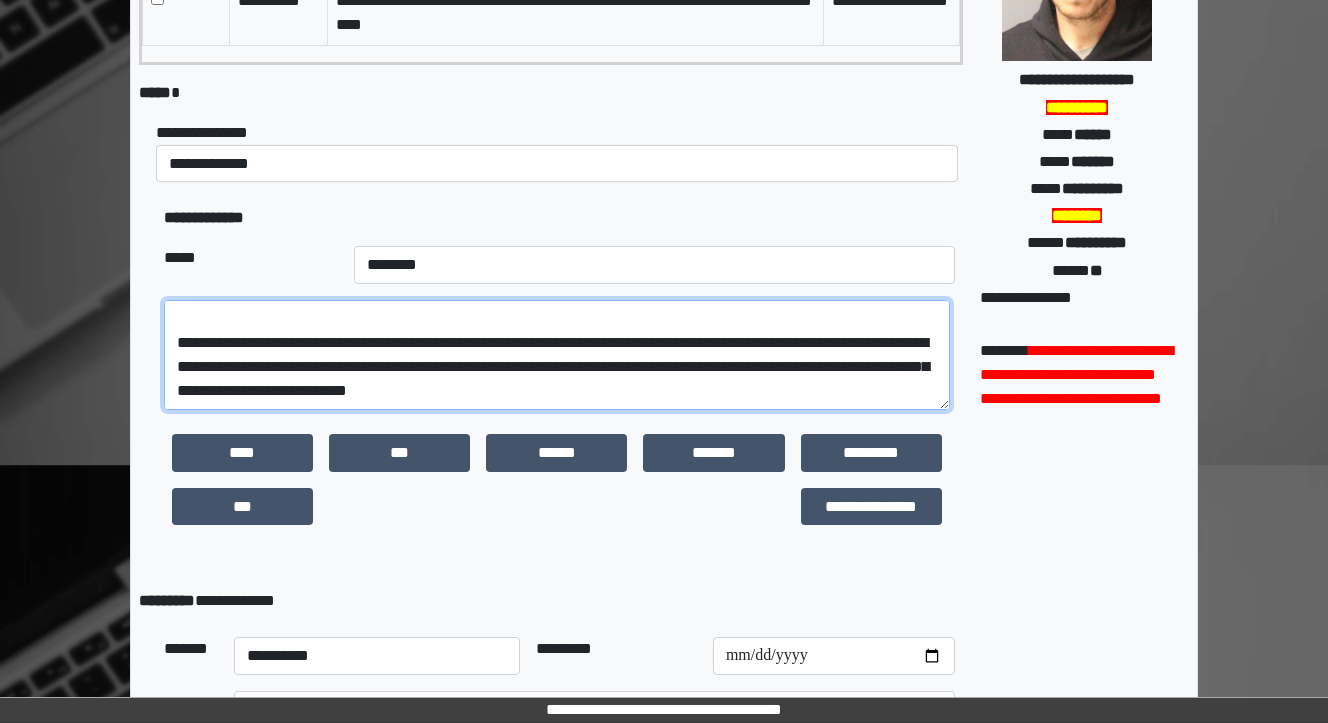 scroll, scrollTop: 568, scrollLeft: 0, axis: vertical 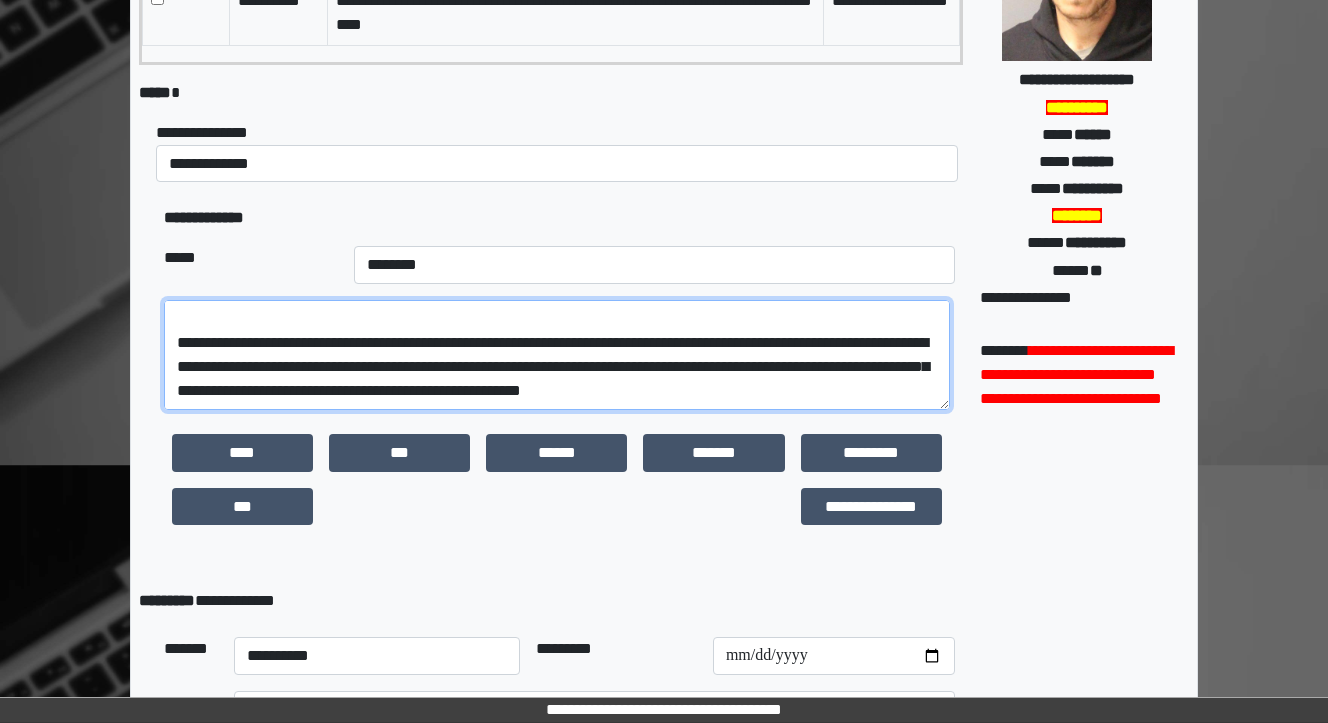 click at bounding box center [557, 355] 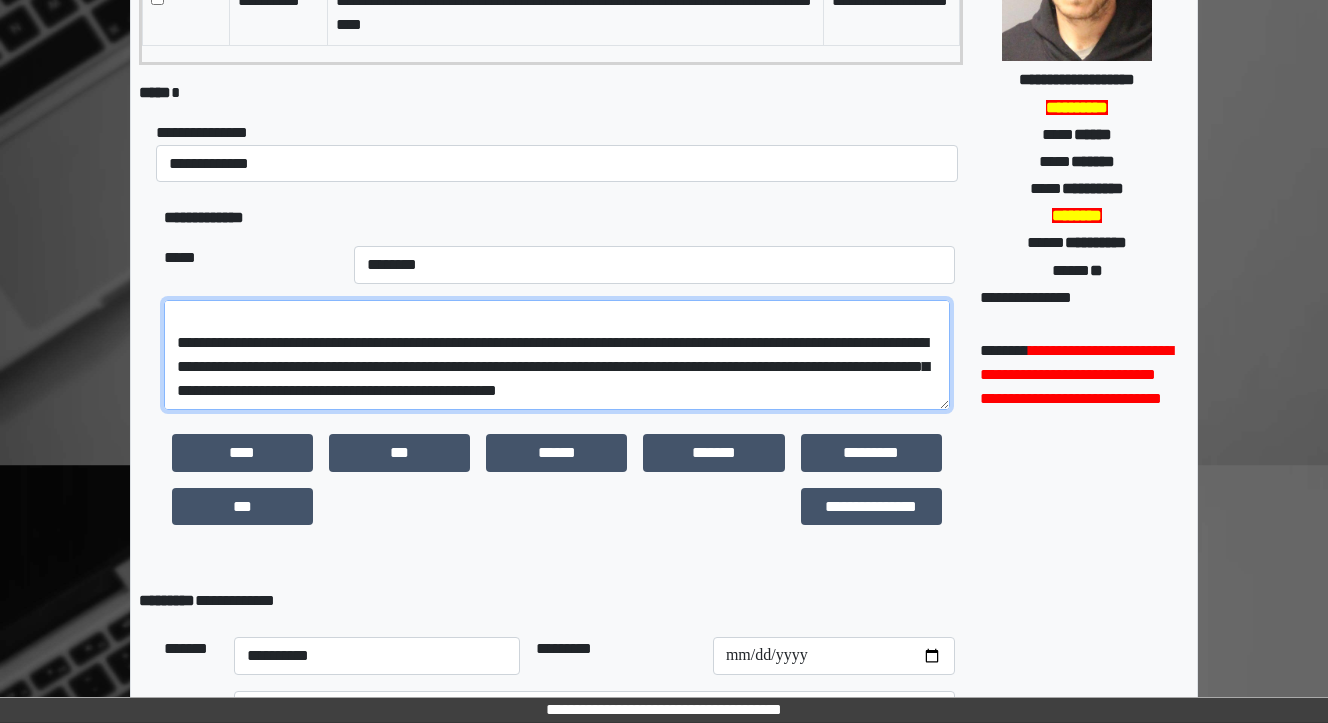 click at bounding box center (557, 355) 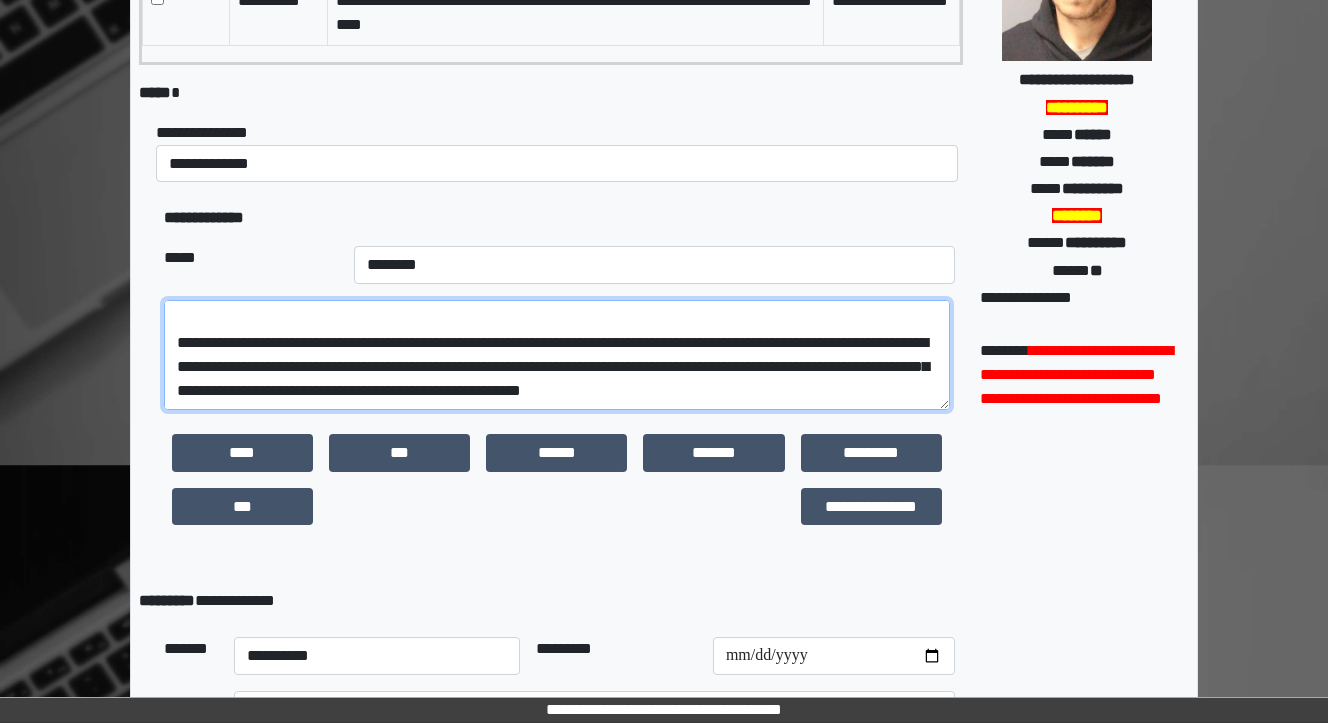click at bounding box center [557, 355] 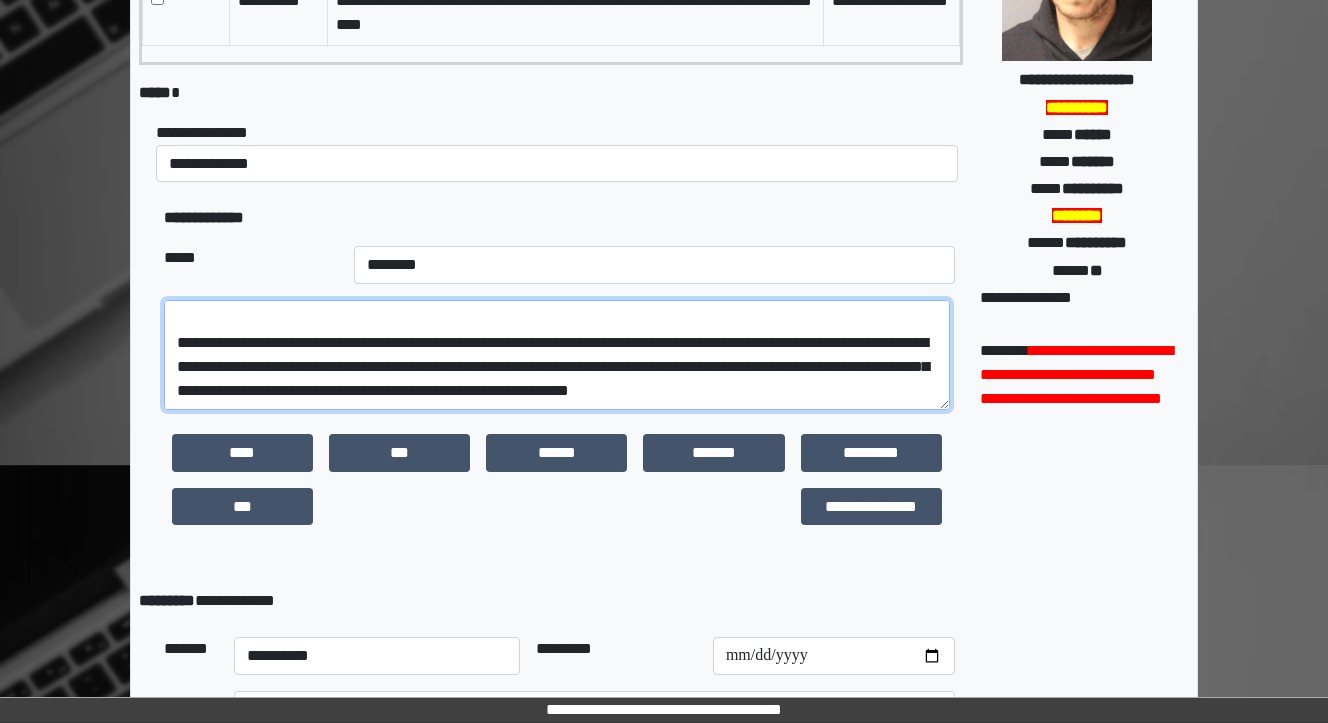 click at bounding box center (557, 355) 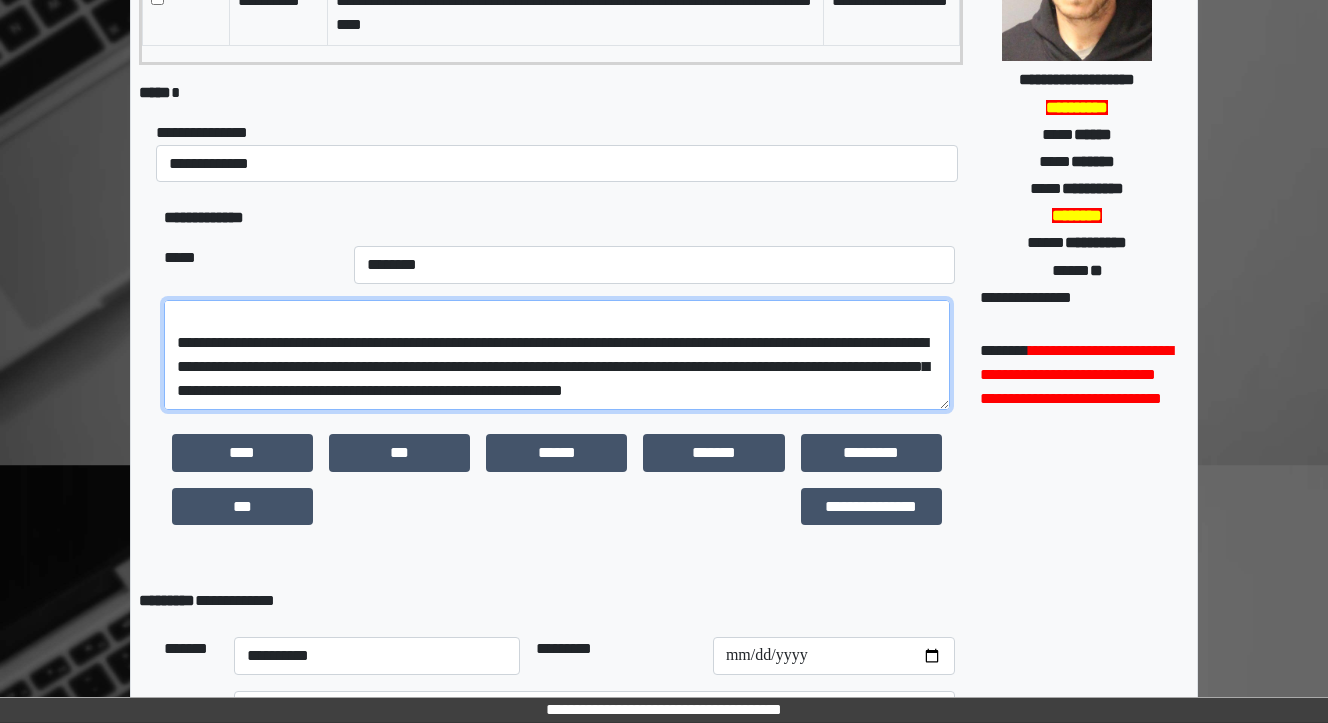 click at bounding box center [557, 355] 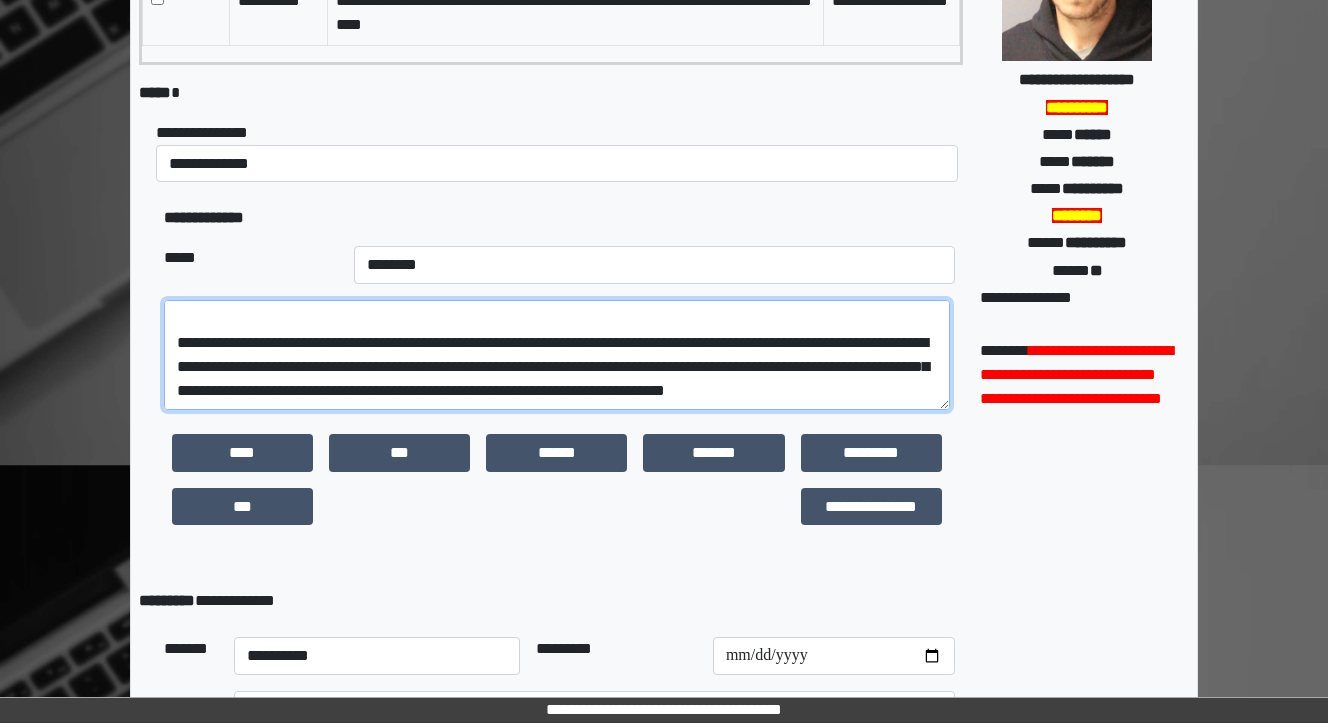 click at bounding box center (557, 355) 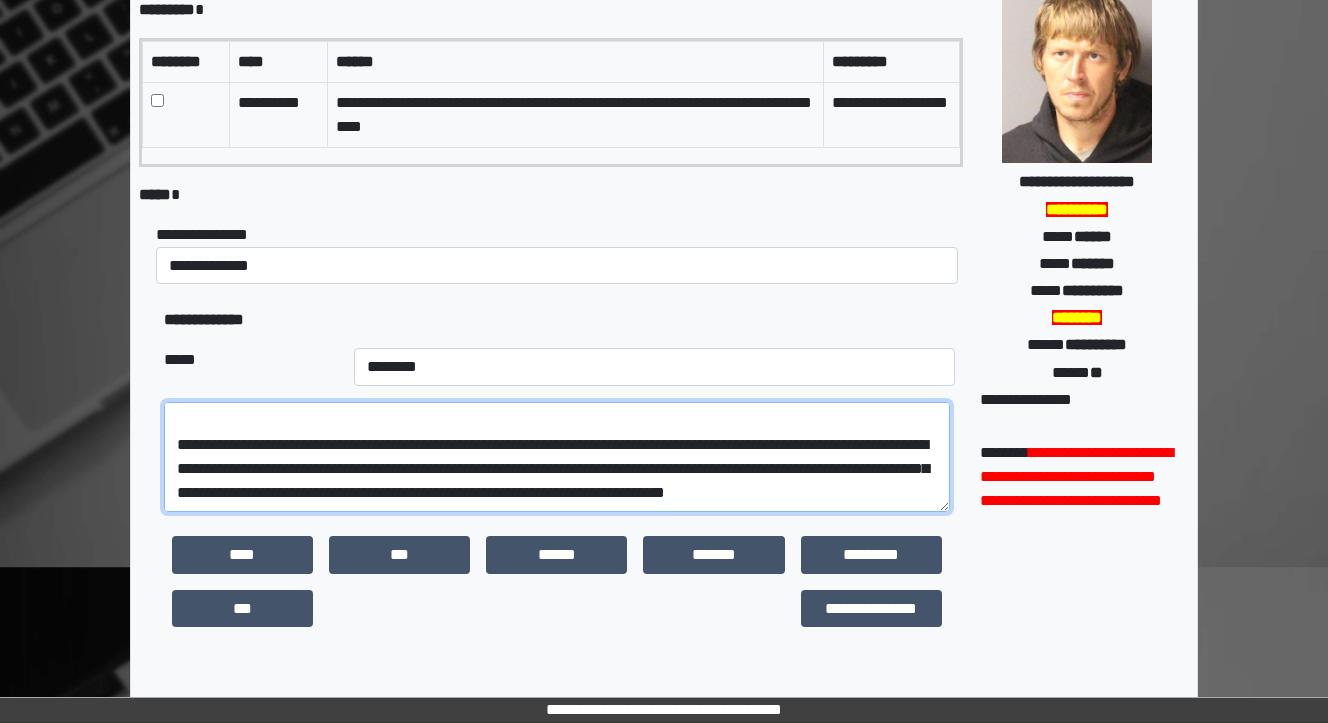 scroll, scrollTop: 240, scrollLeft: 0, axis: vertical 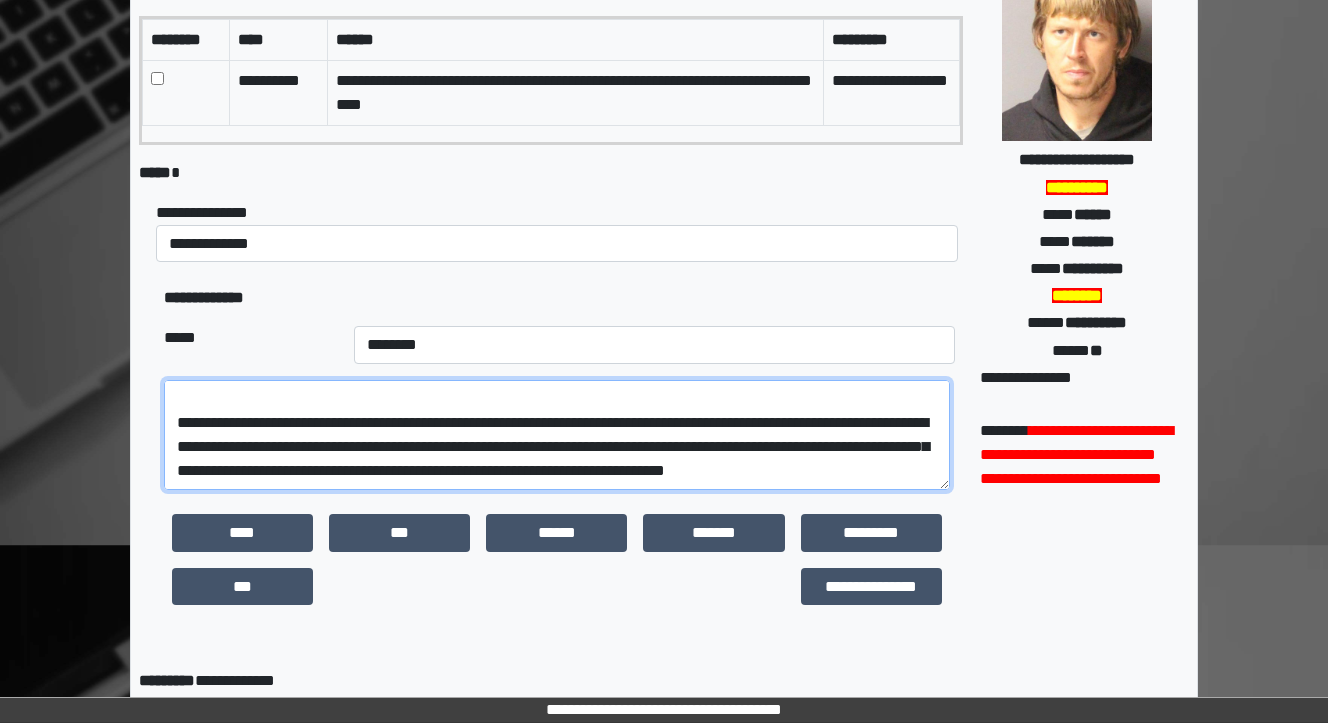 drag, startPoint x: 643, startPoint y: 396, endPoint x: 600, endPoint y: 397, distance: 43.011627 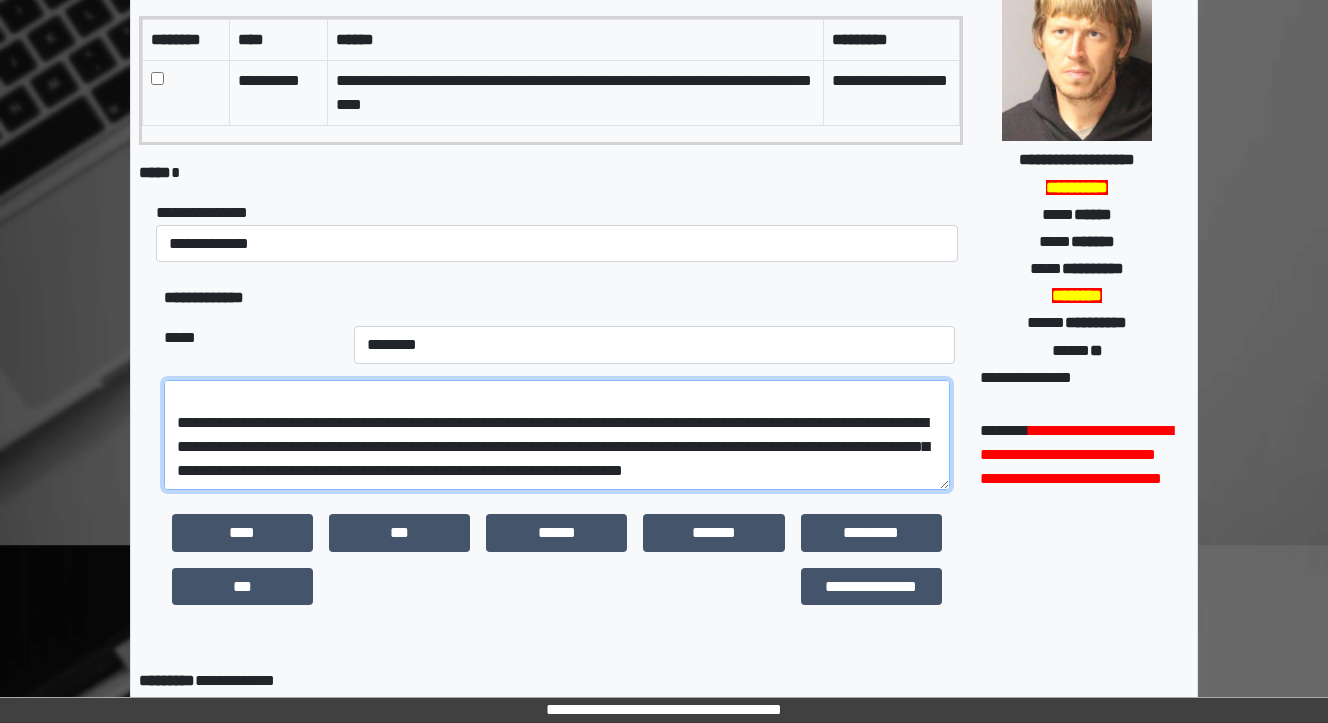 click at bounding box center [557, 435] 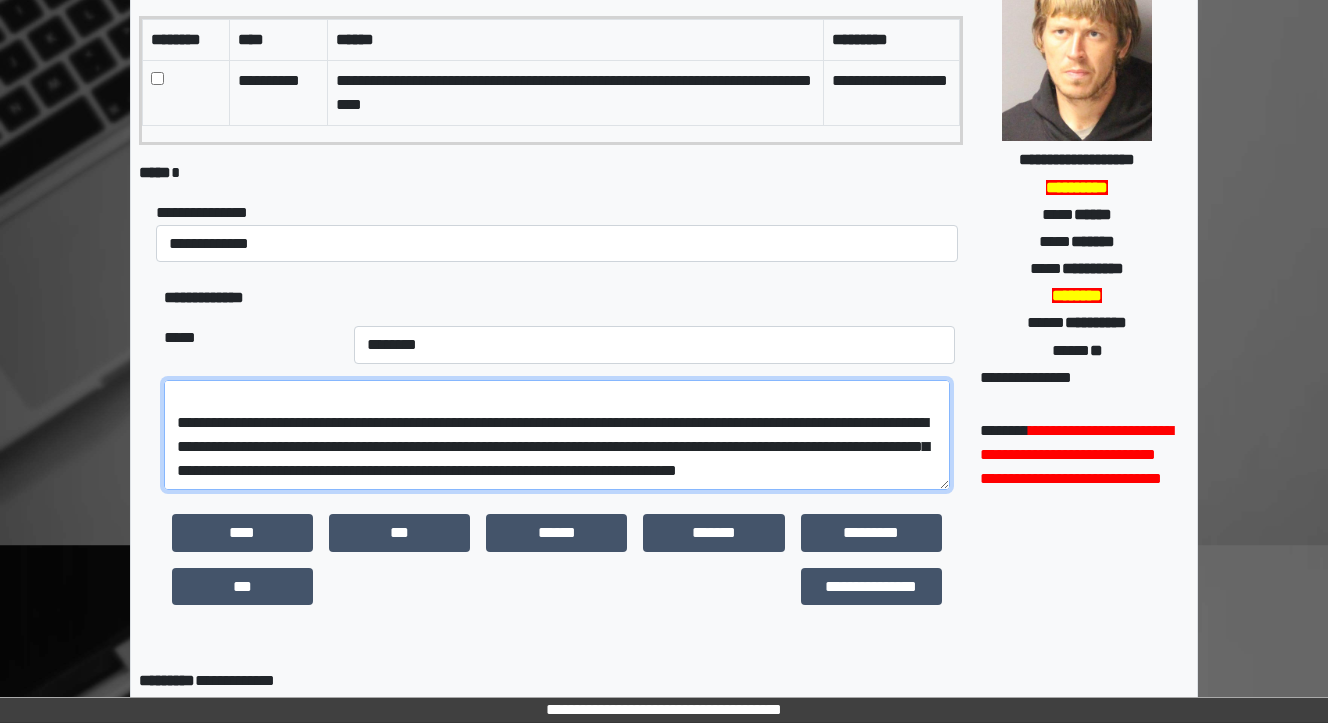 click at bounding box center [557, 435] 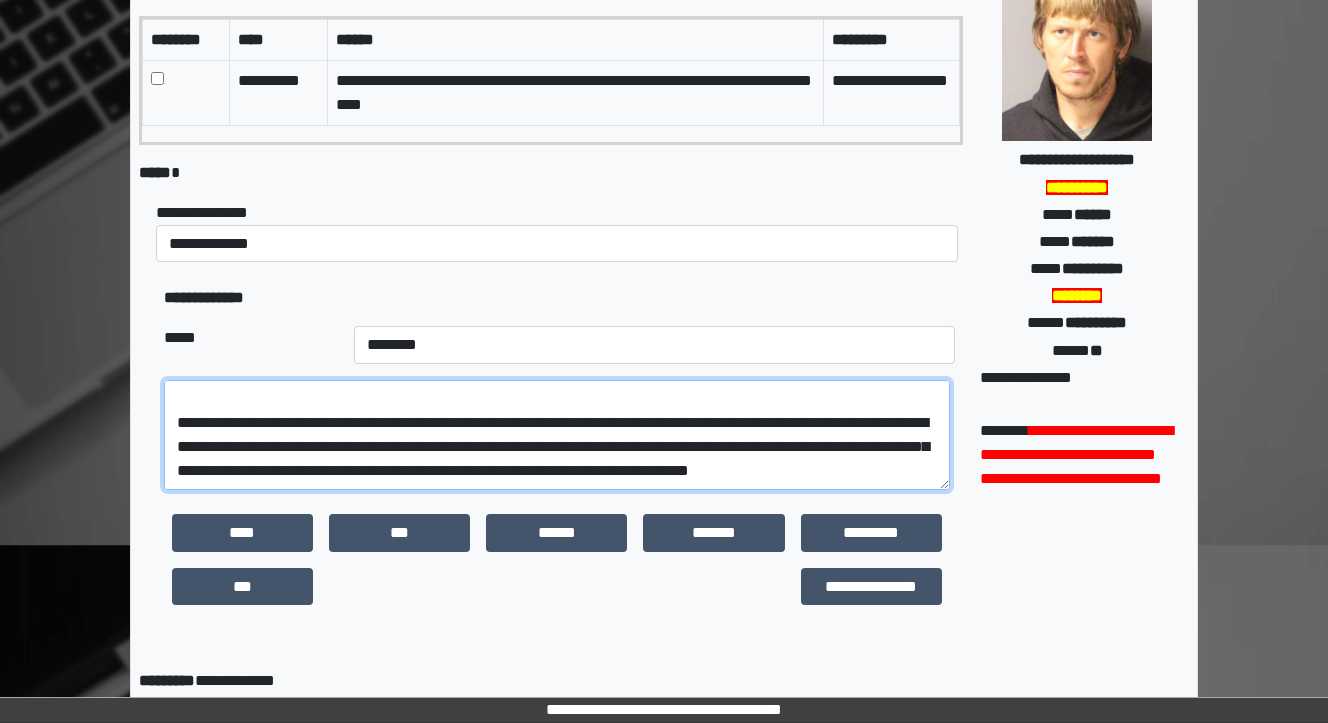 click at bounding box center (557, 435) 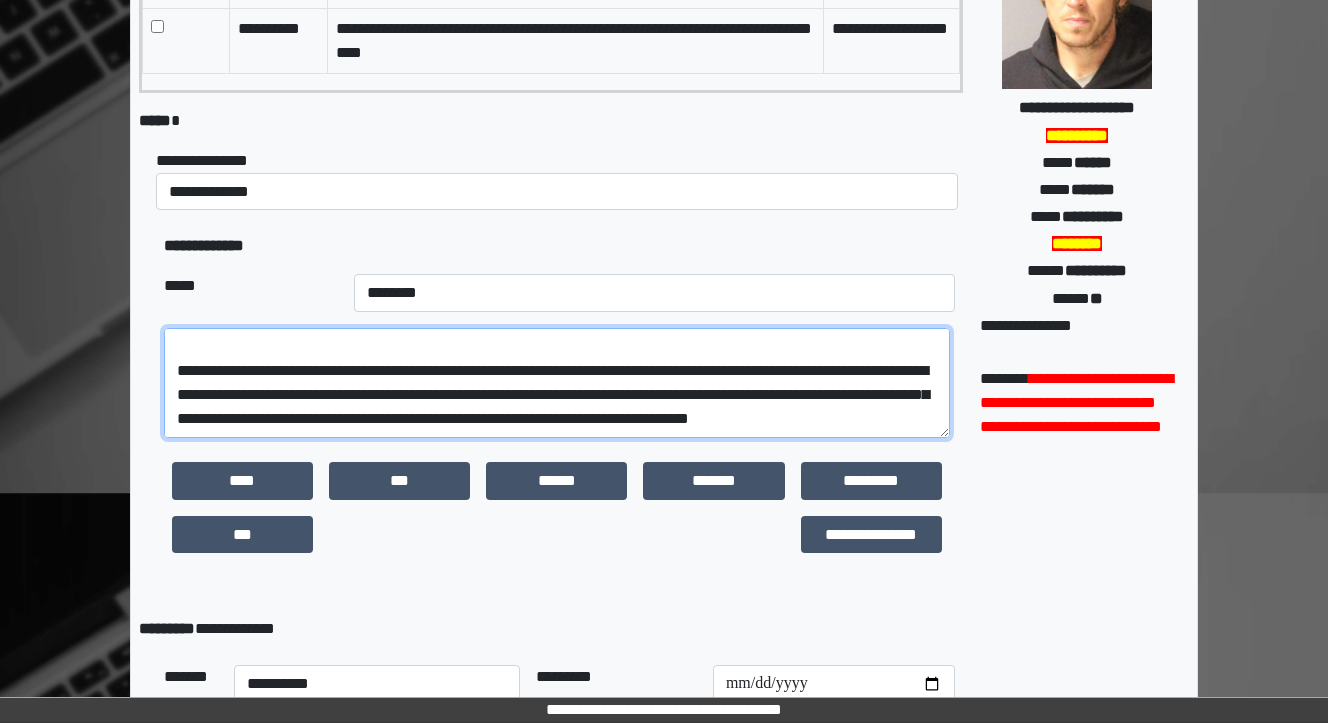 scroll, scrollTop: 320, scrollLeft: 0, axis: vertical 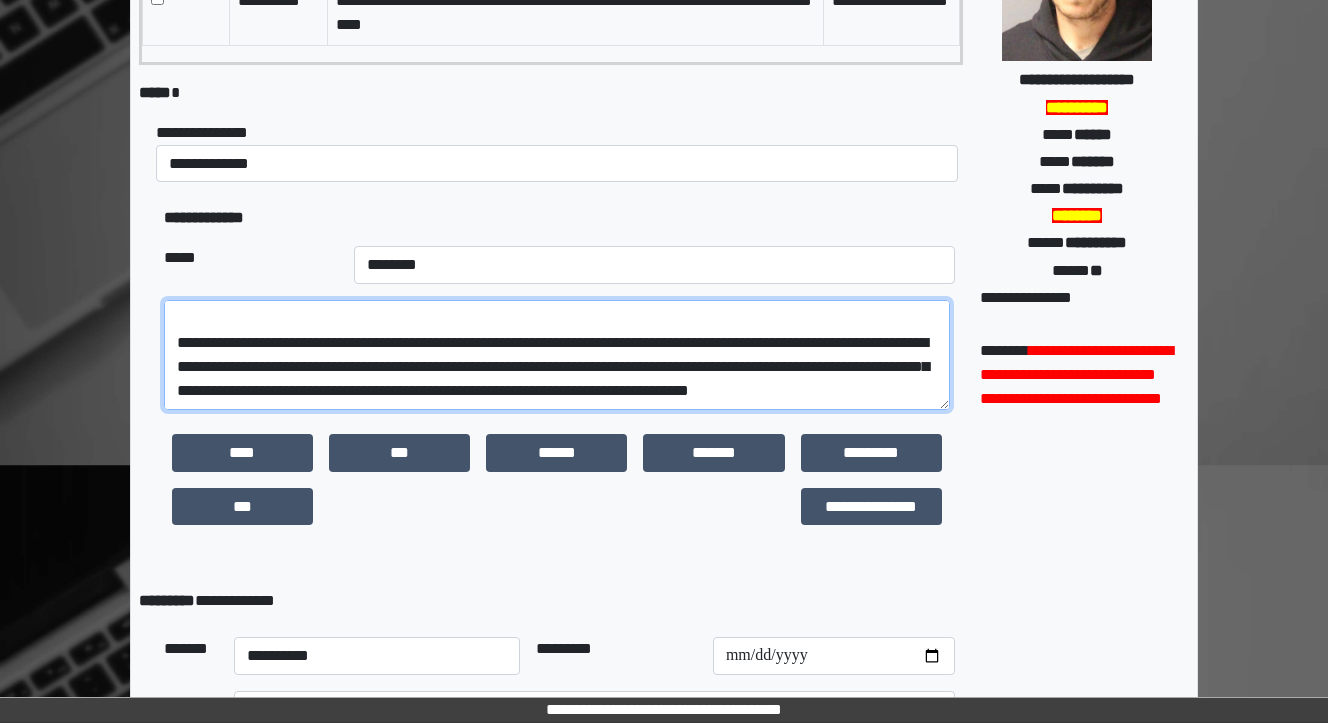 click at bounding box center (557, 355) 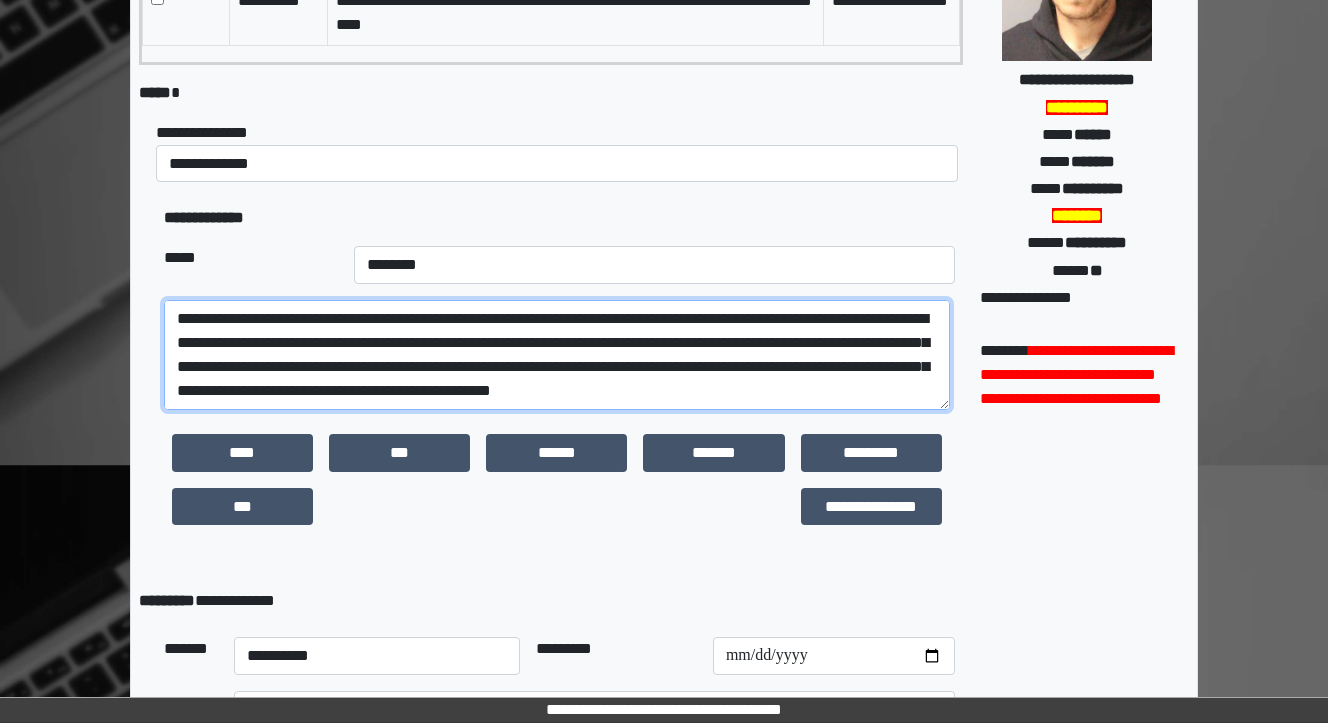 click at bounding box center [557, 355] 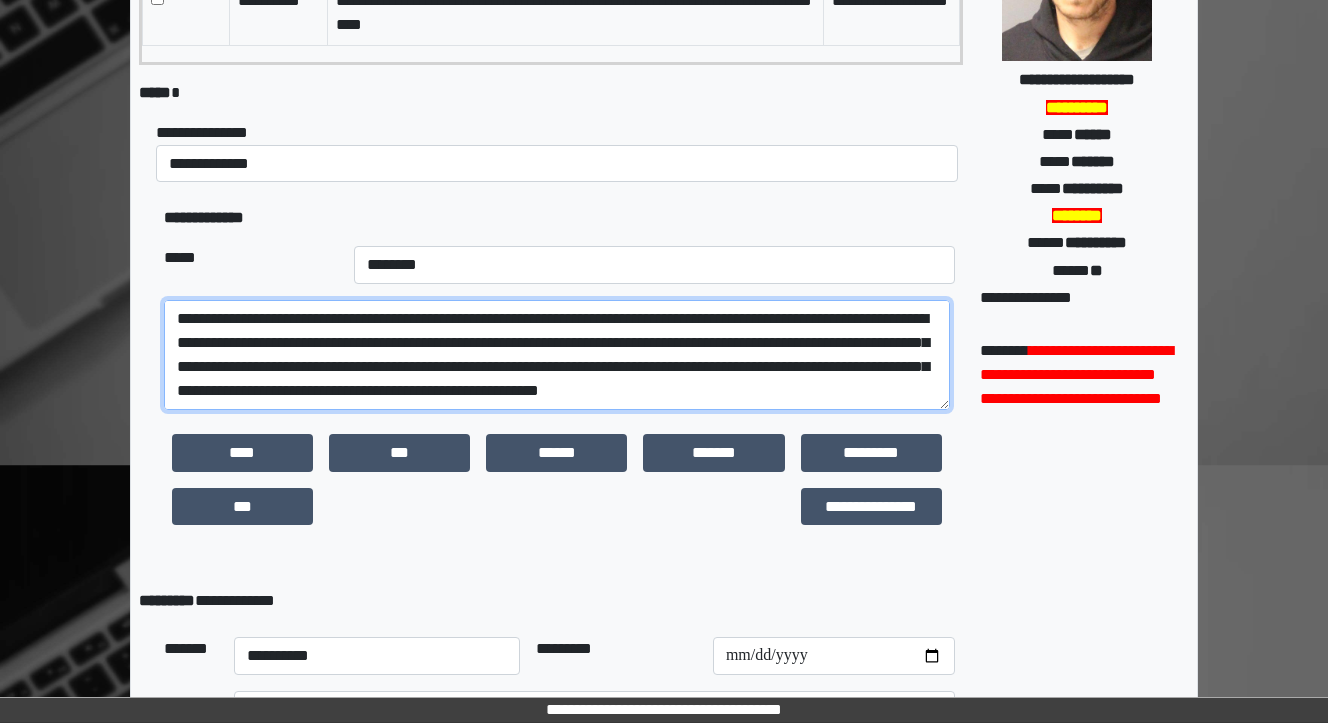 click at bounding box center [557, 355] 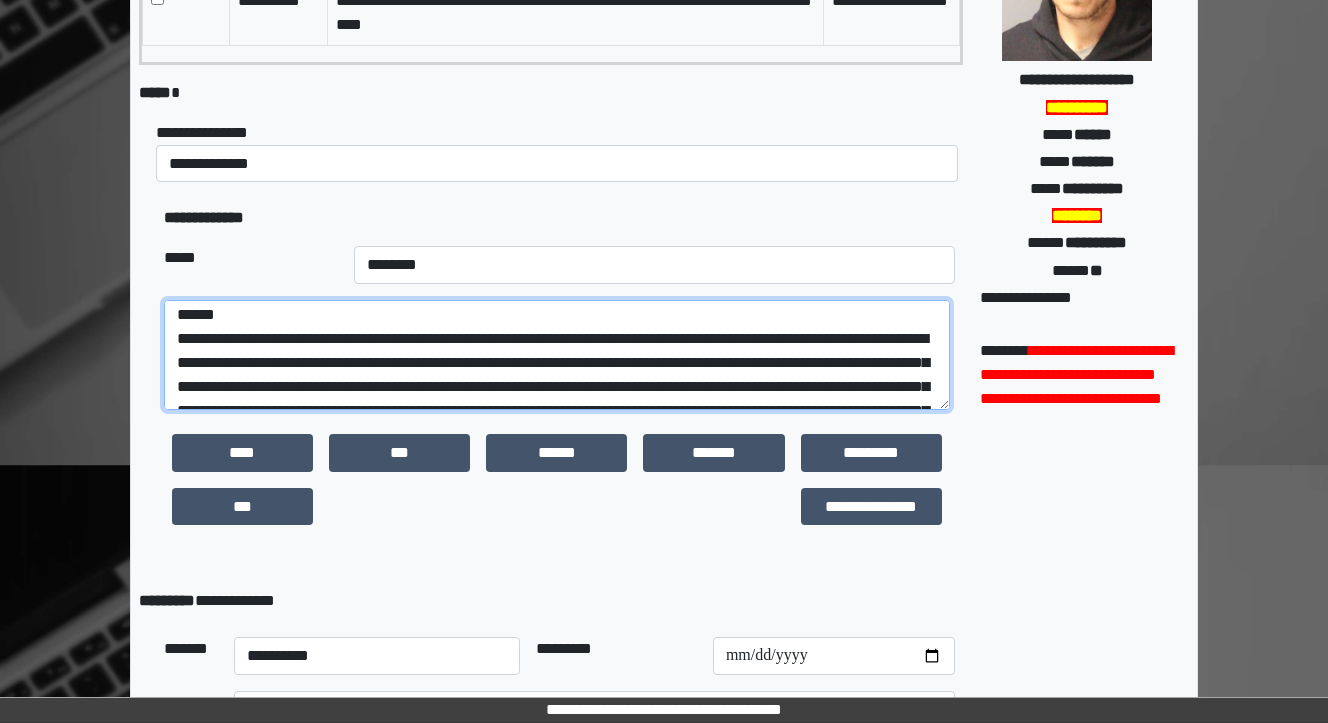 scroll, scrollTop: 80, scrollLeft: 0, axis: vertical 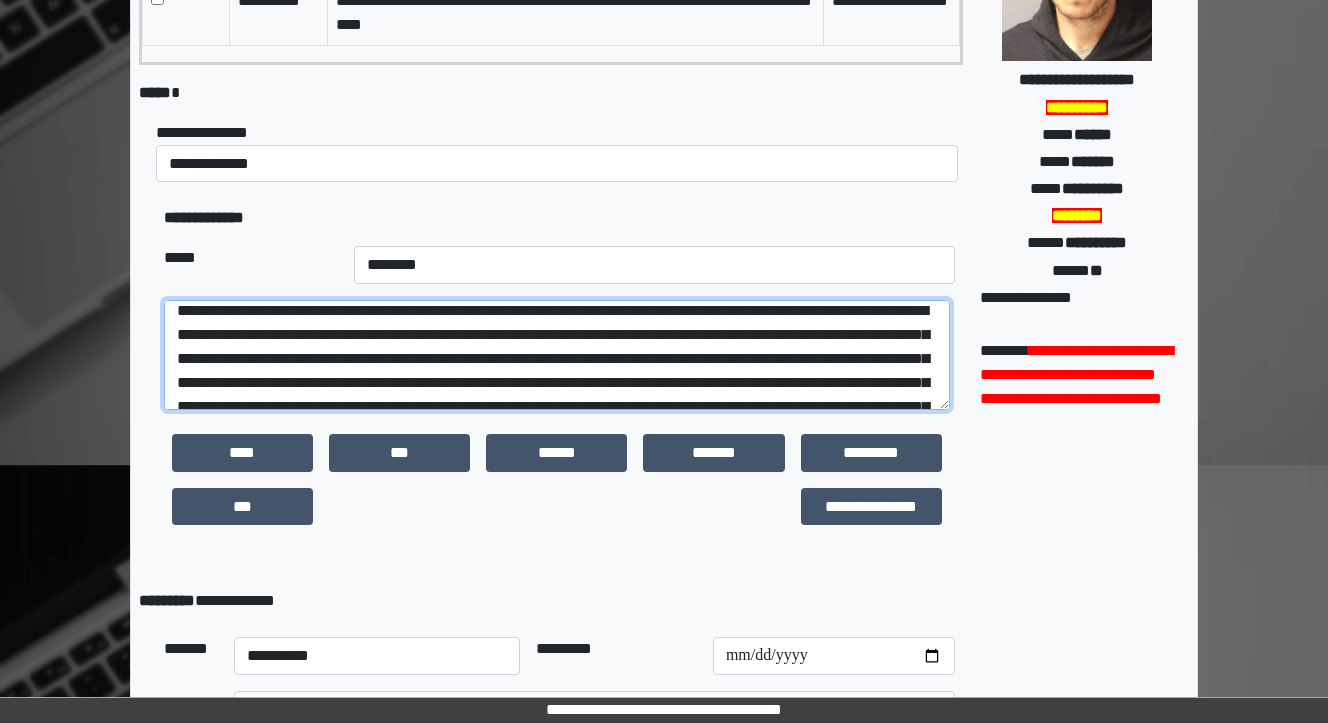 click at bounding box center [557, 355] 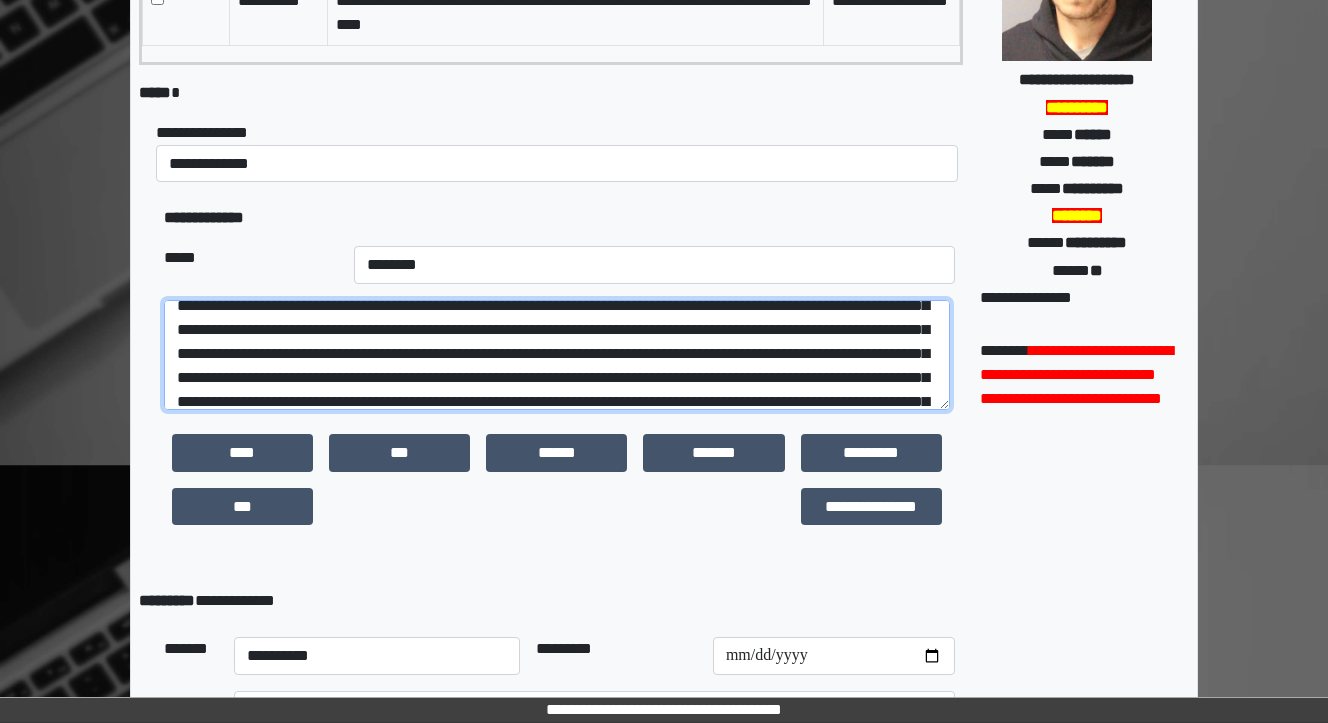 scroll, scrollTop: 160, scrollLeft: 0, axis: vertical 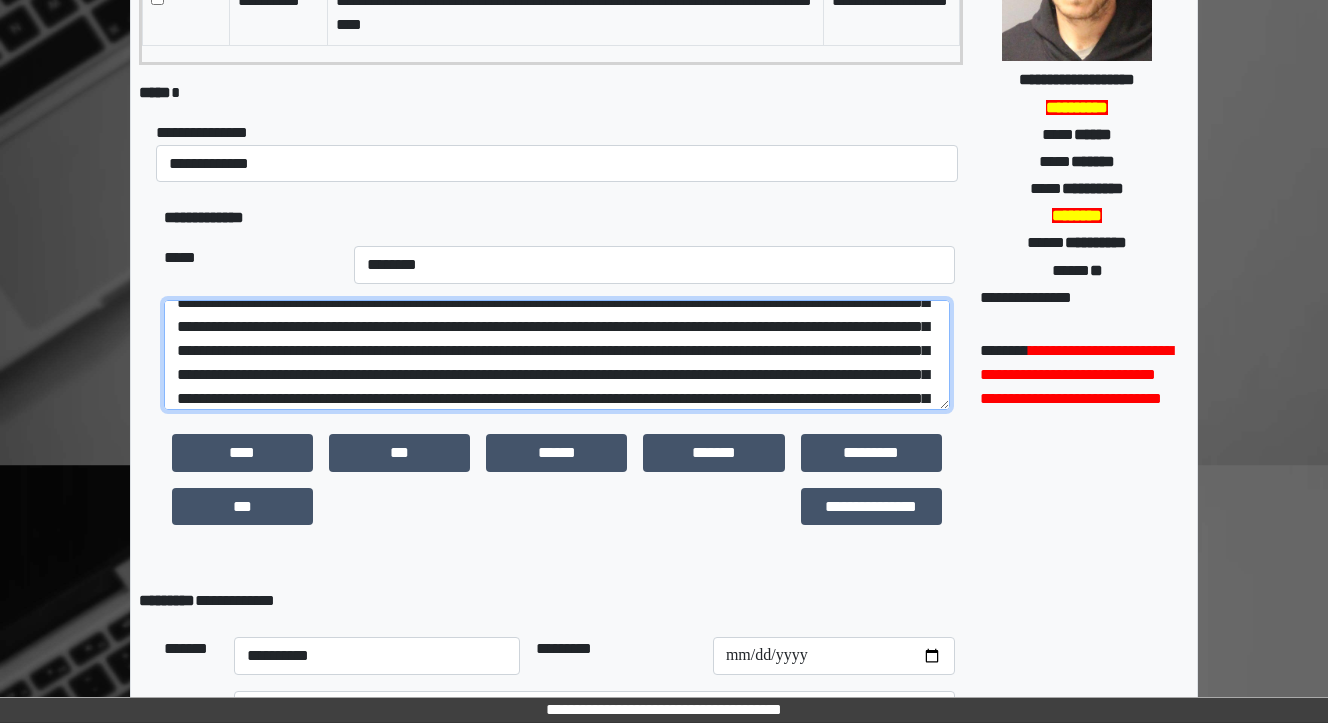 click at bounding box center [557, 355] 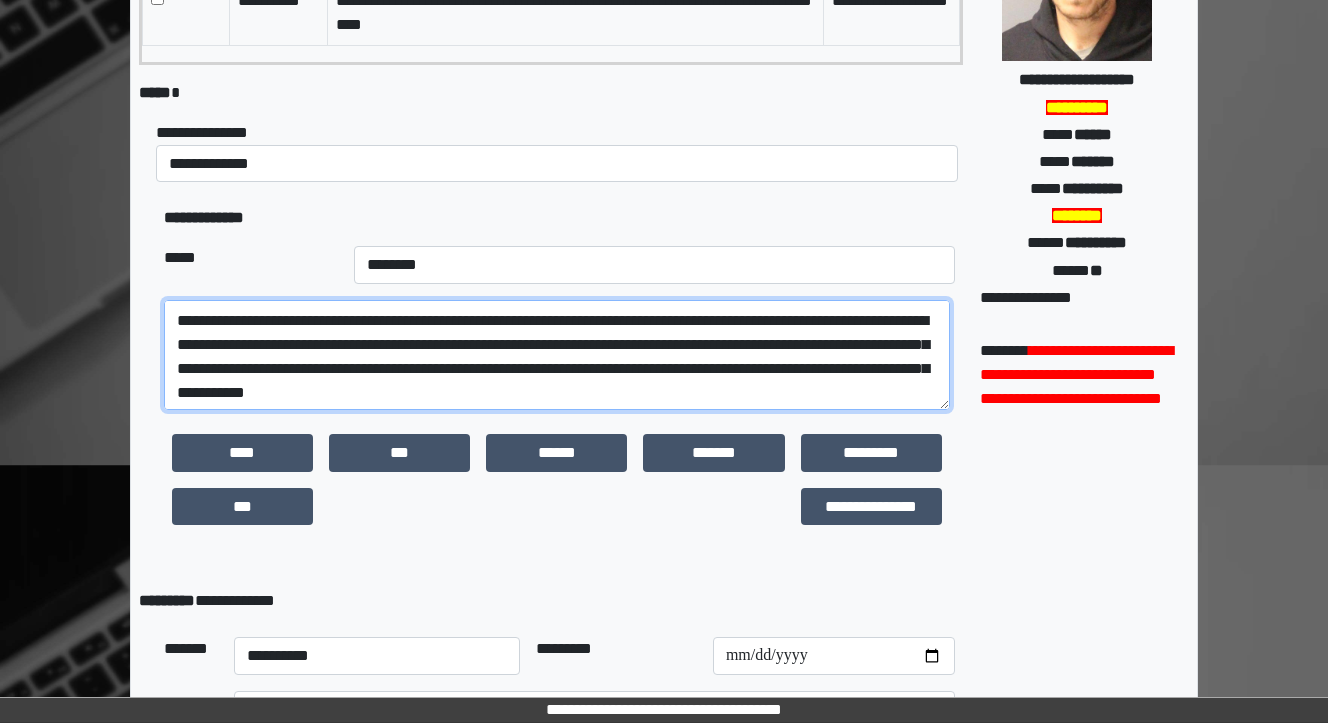 scroll, scrollTop: 480, scrollLeft: 0, axis: vertical 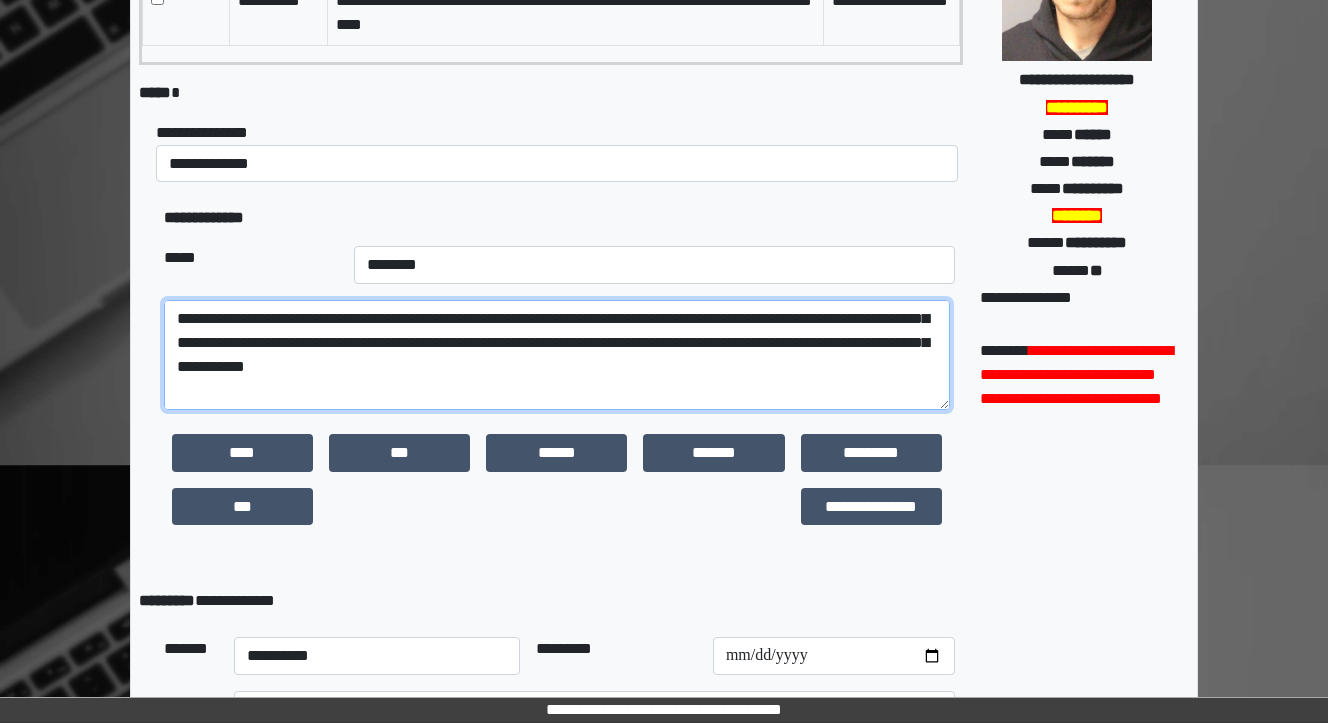 click at bounding box center [557, 355] 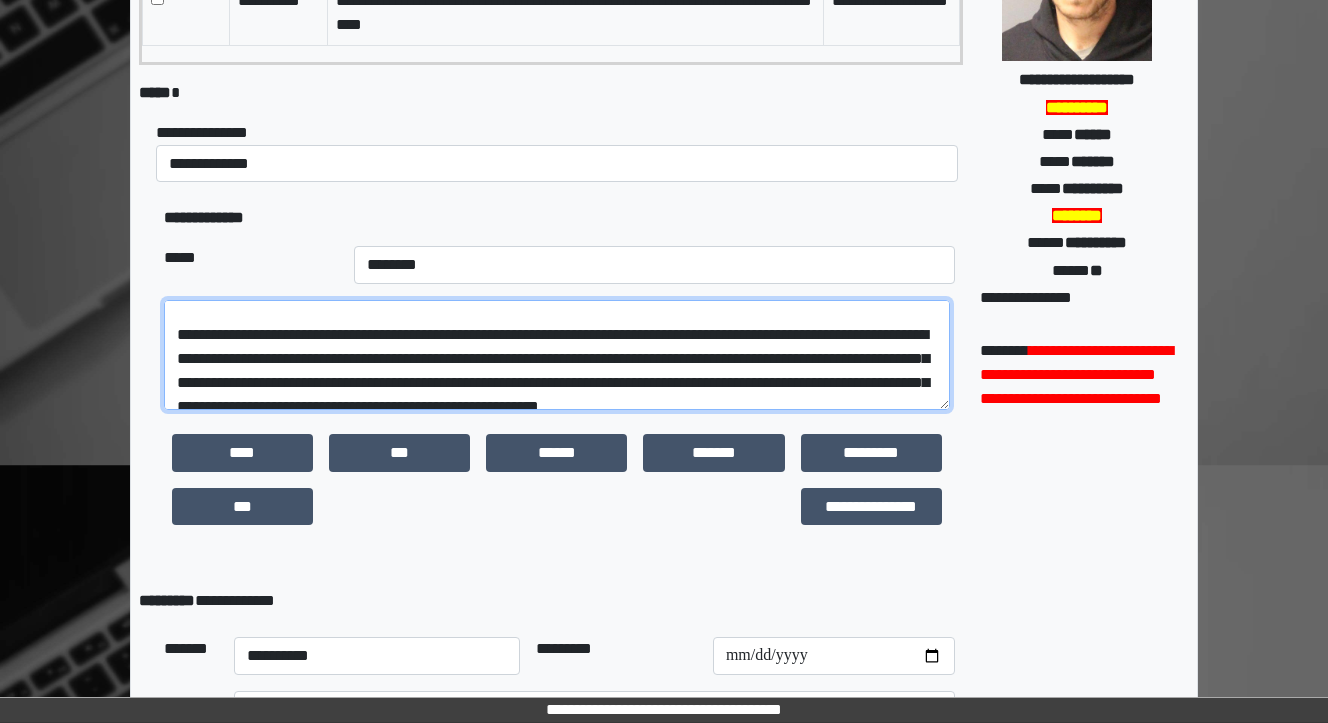 click at bounding box center (557, 355) 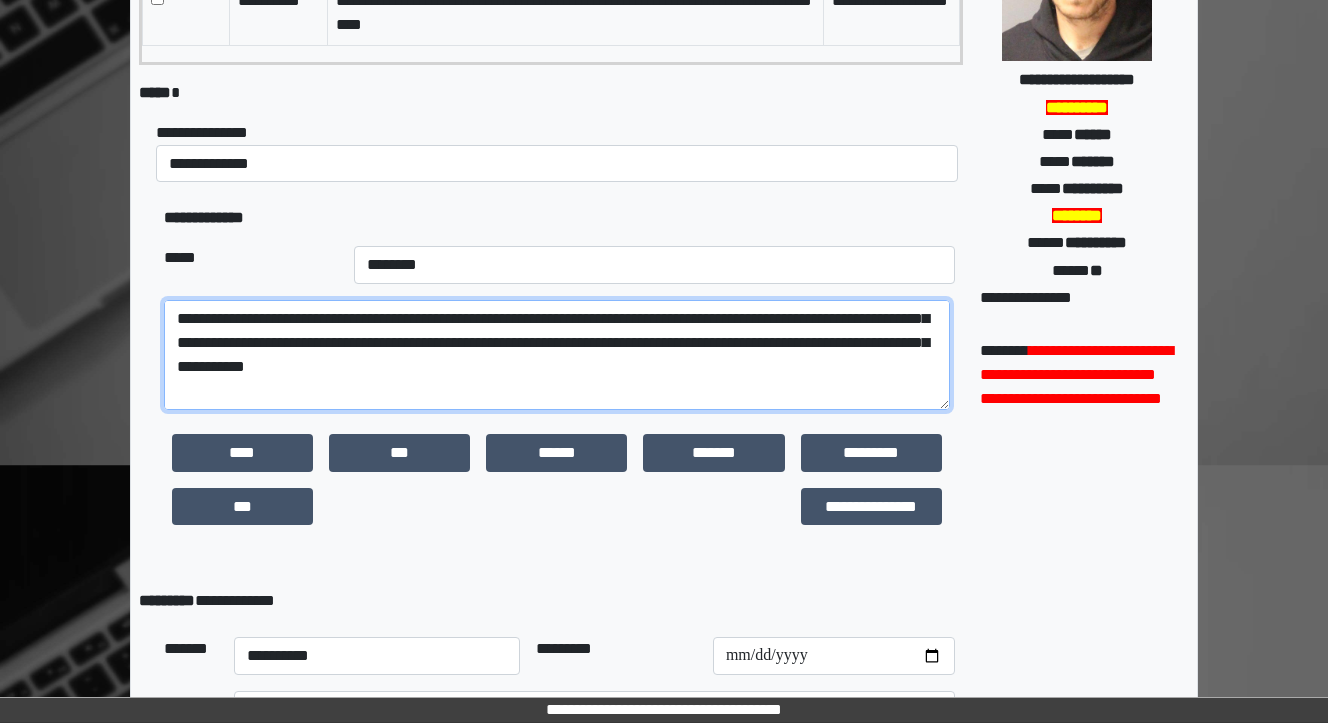 click at bounding box center [557, 355] 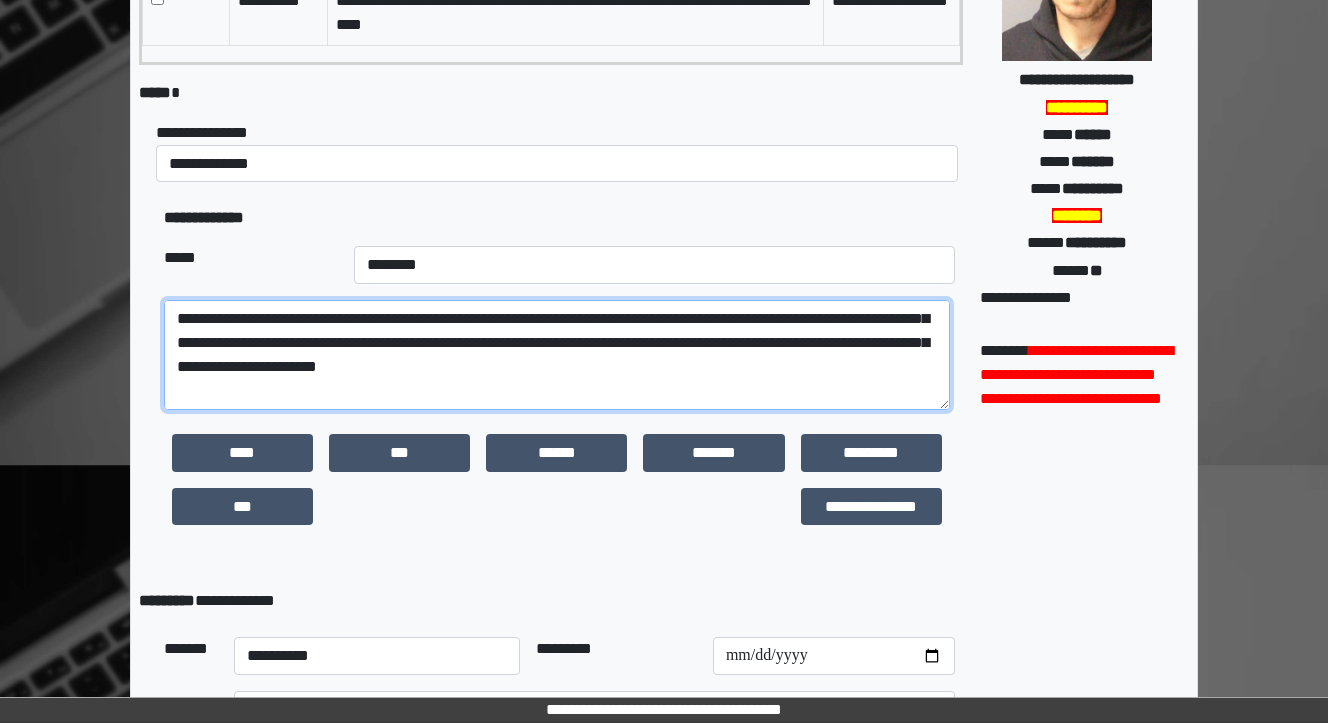 click at bounding box center (557, 355) 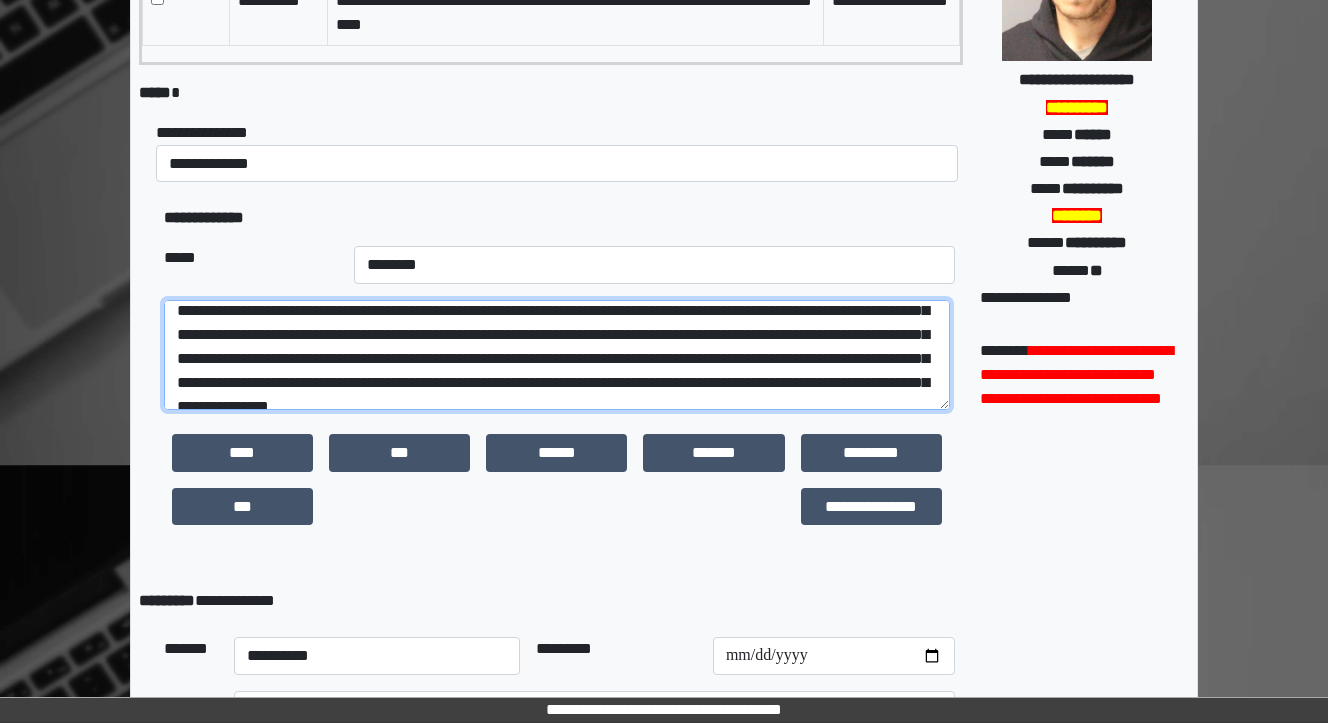 scroll, scrollTop: 400, scrollLeft: 0, axis: vertical 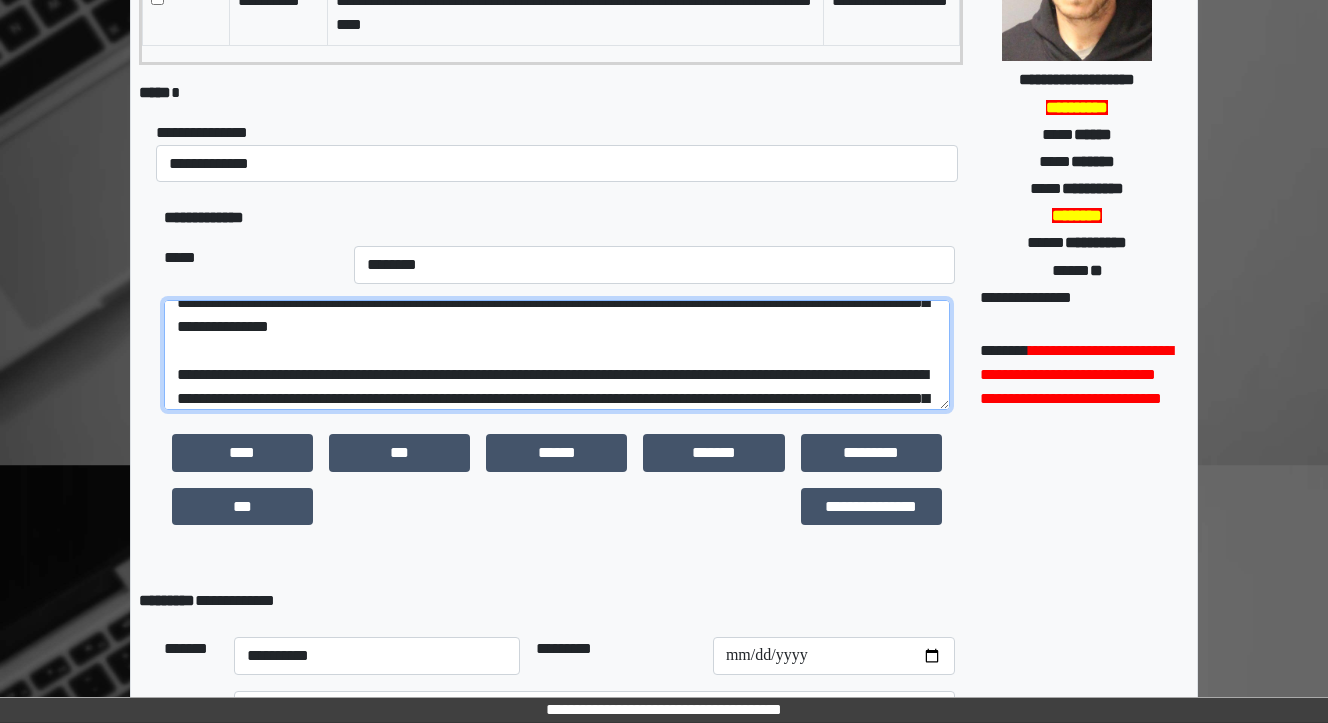 drag, startPoint x: 835, startPoint y: 350, endPoint x: 798, endPoint y: 352, distance: 37.054016 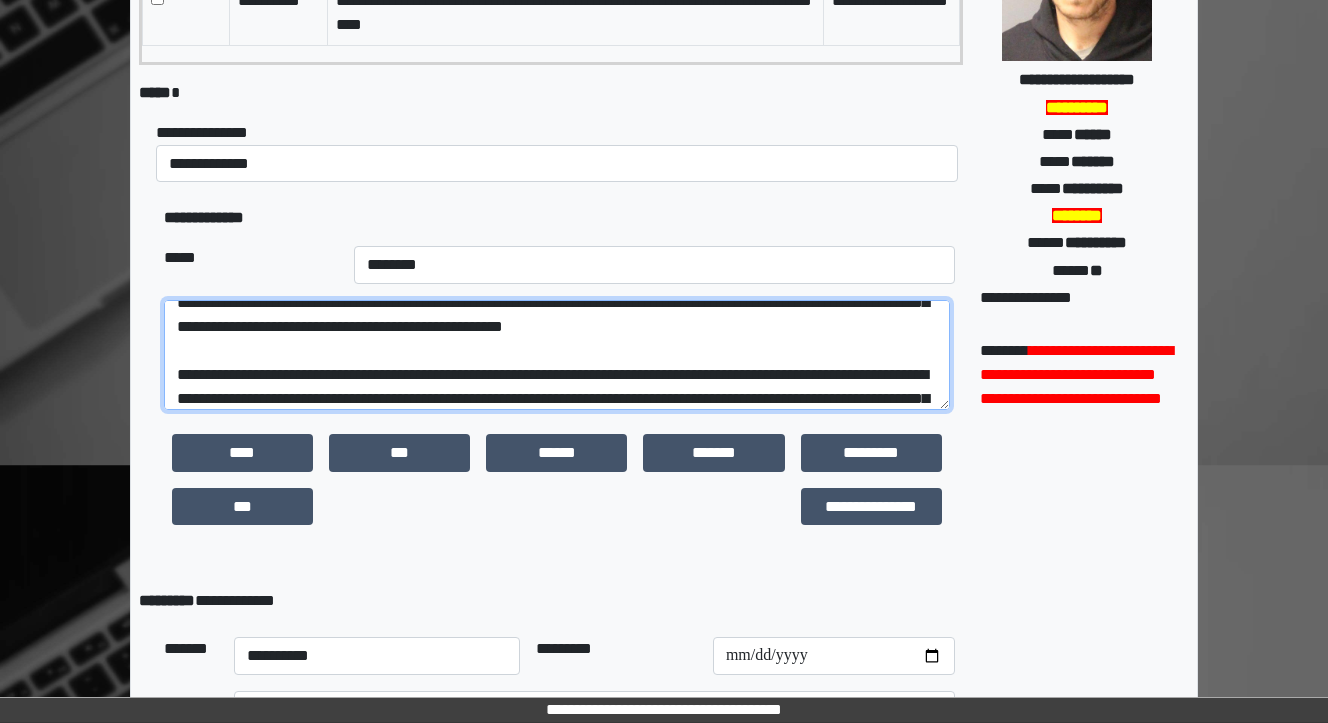 click at bounding box center (557, 355) 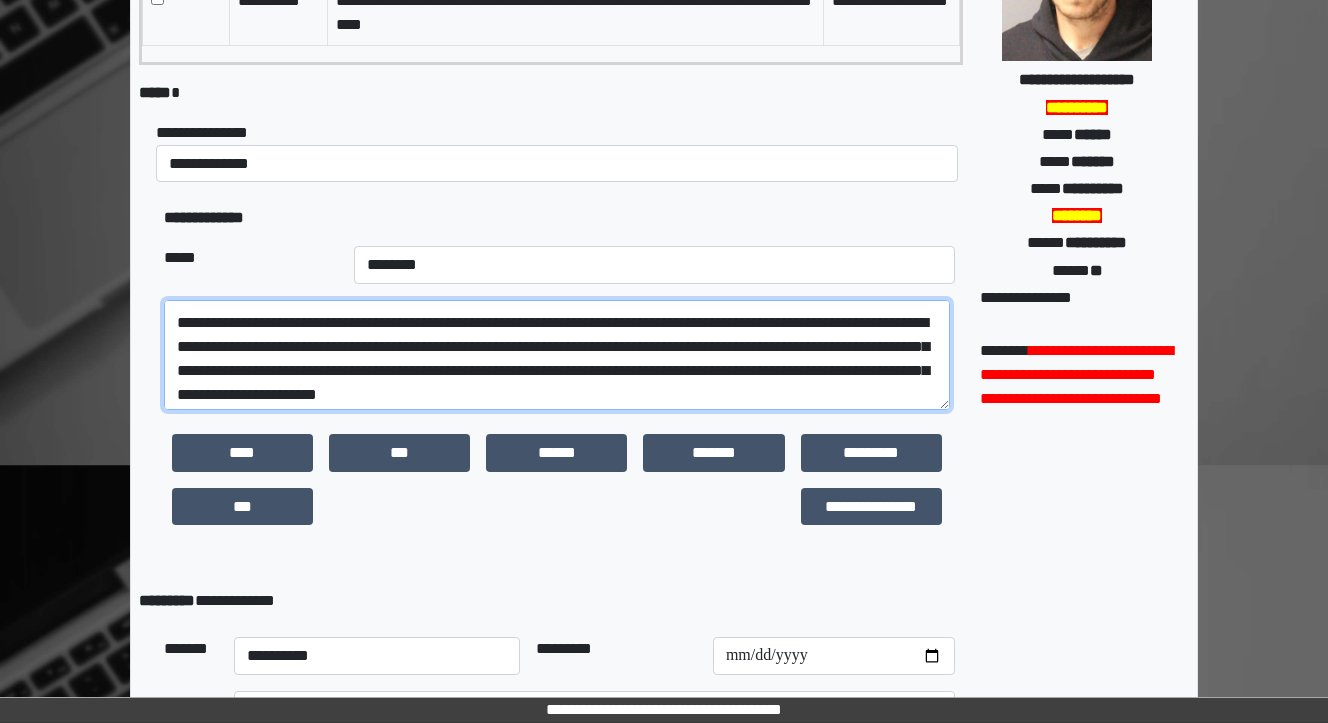 scroll, scrollTop: 480, scrollLeft: 0, axis: vertical 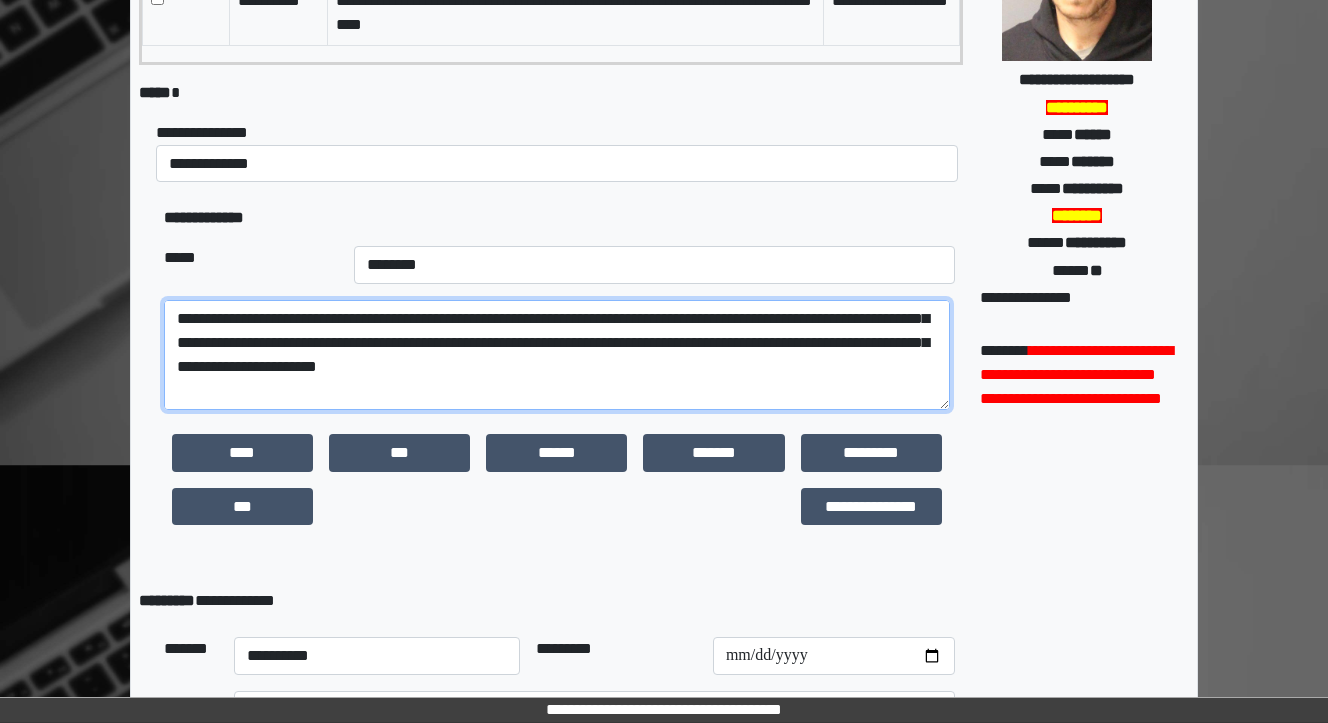 click at bounding box center [557, 355] 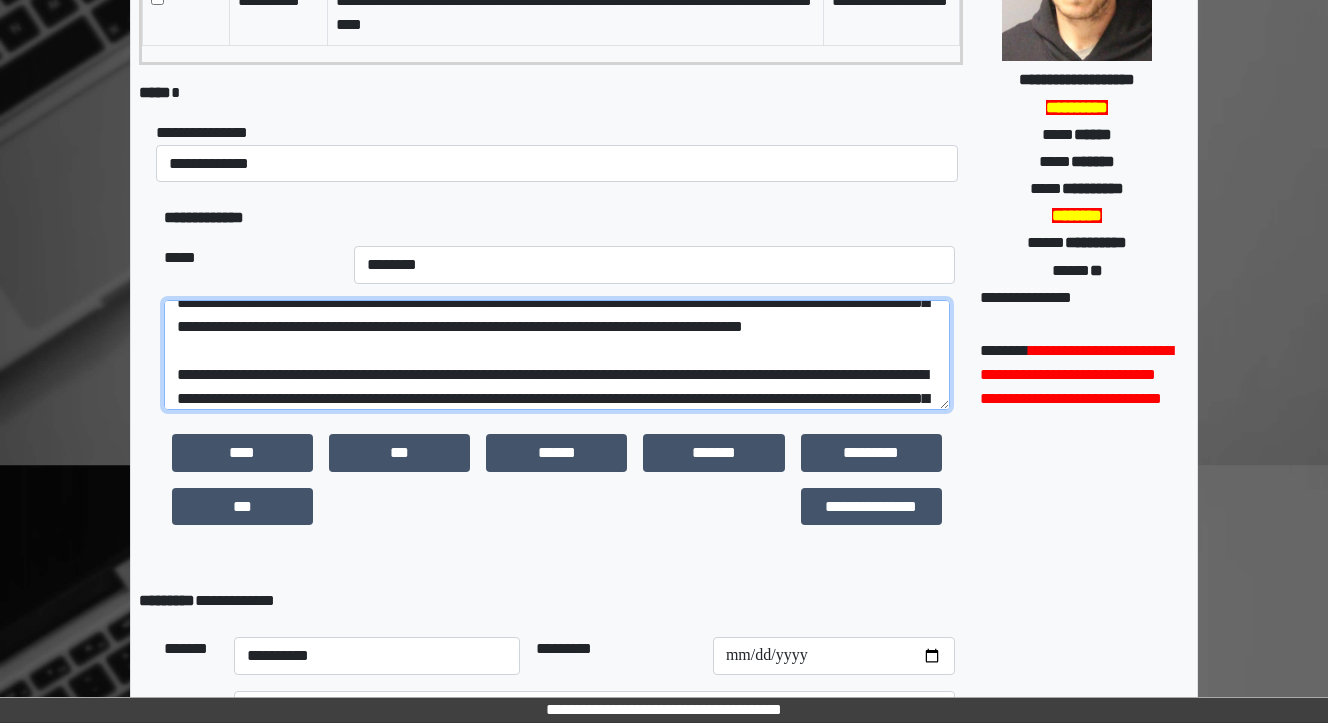 click at bounding box center [557, 355] 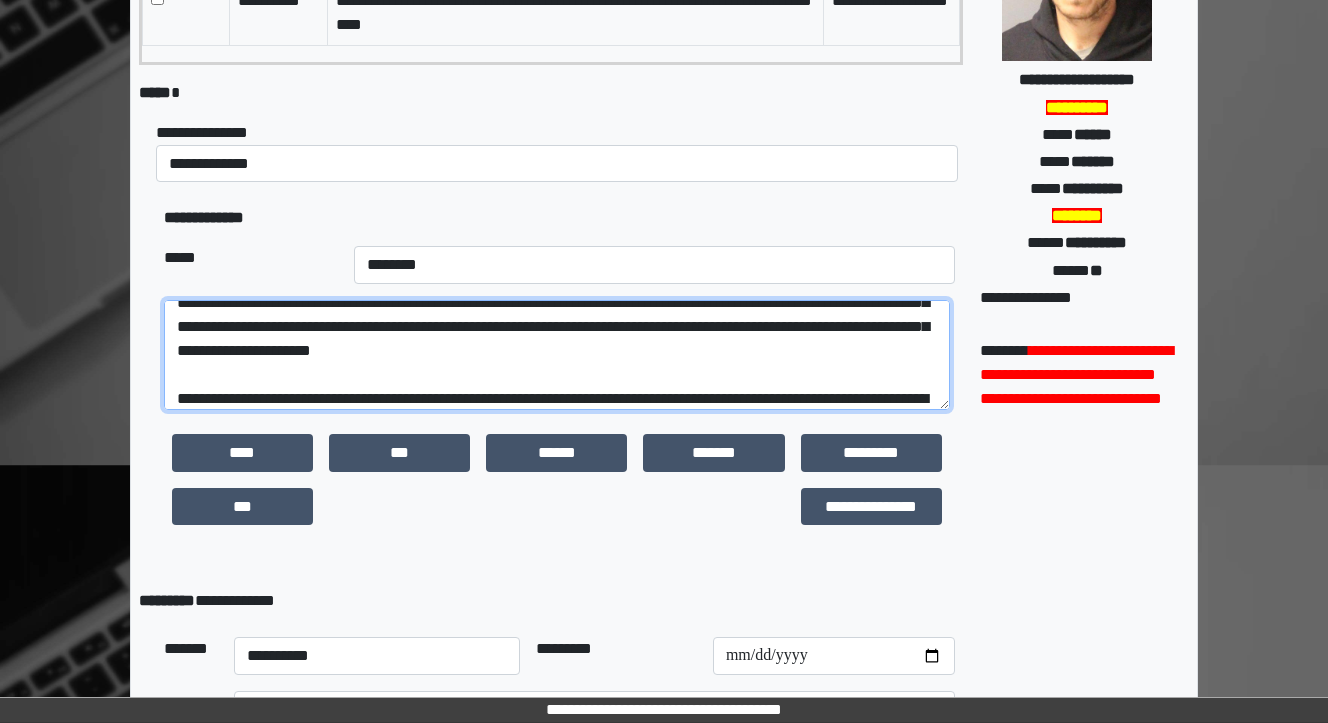 scroll, scrollTop: 480, scrollLeft: 0, axis: vertical 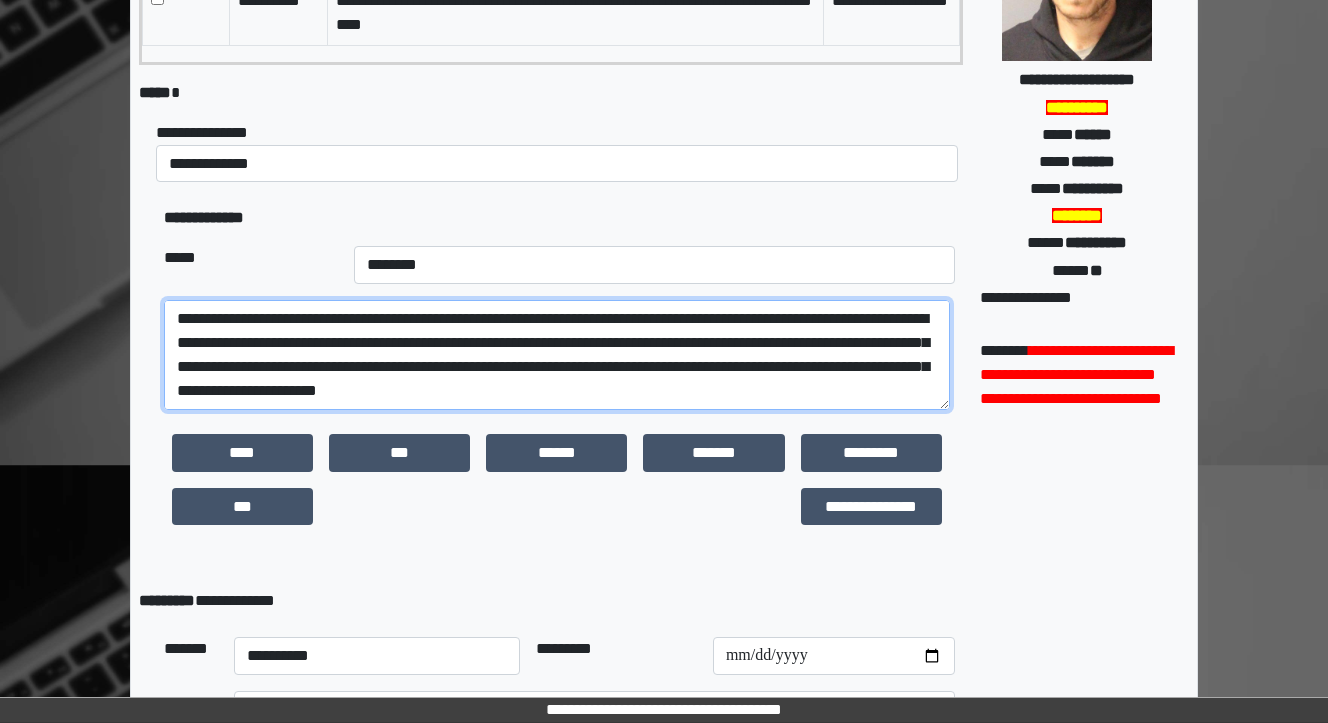 drag, startPoint x: 541, startPoint y: 320, endPoint x: 483, endPoint y: 322, distance: 58.034473 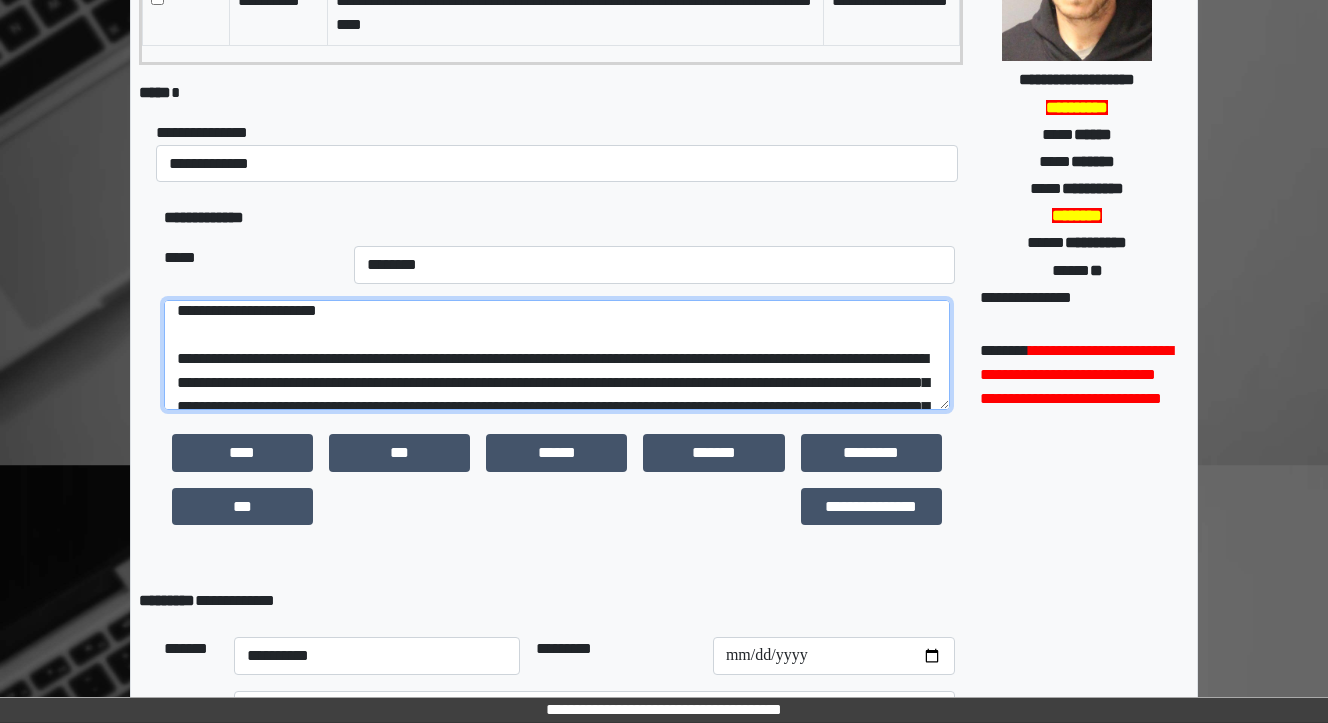 click at bounding box center [557, 355] 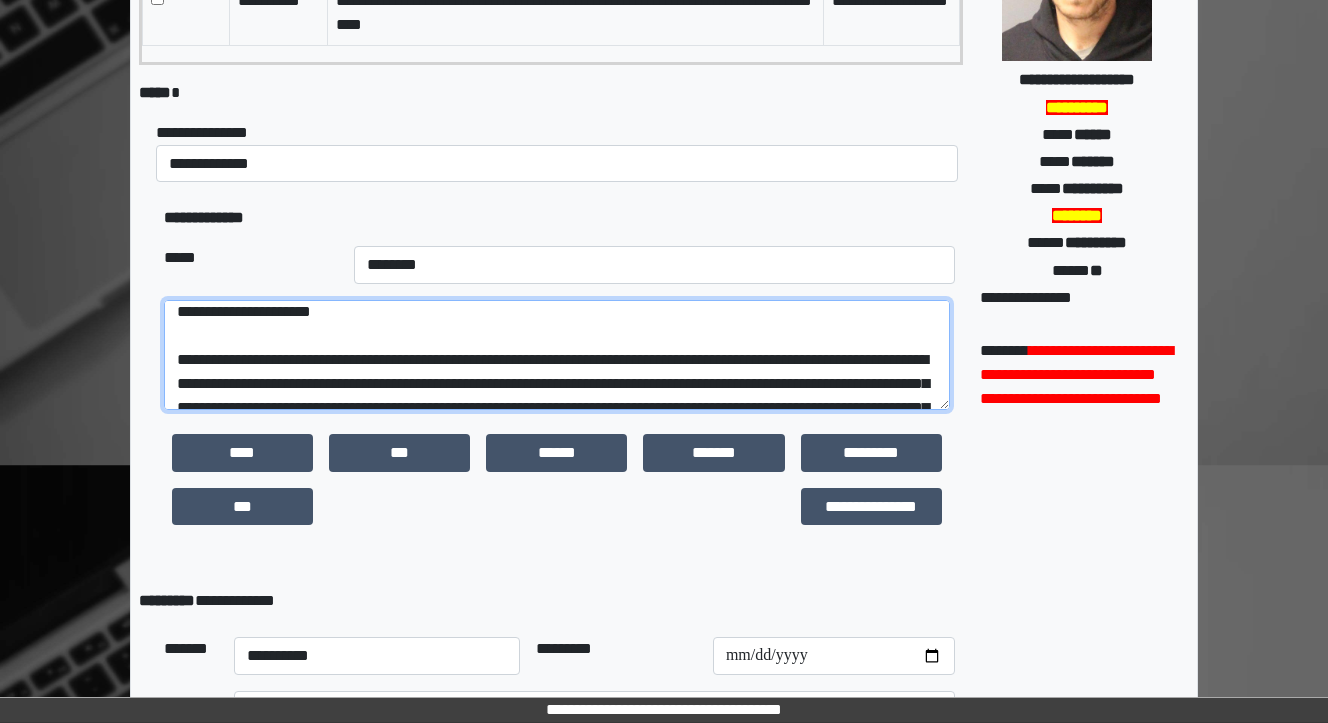 scroll, scrollTop: 456, scrollLeft: 0, axis: vertical 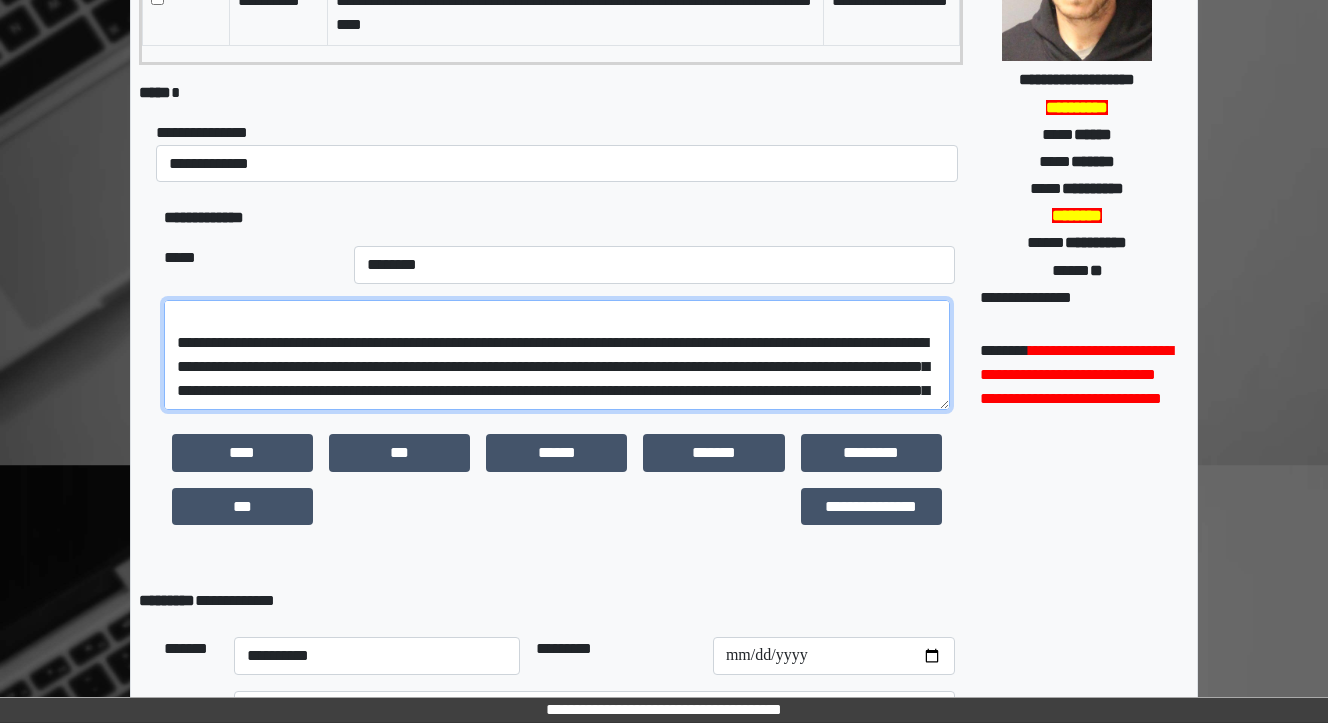 click at bounding box center (557, 355) 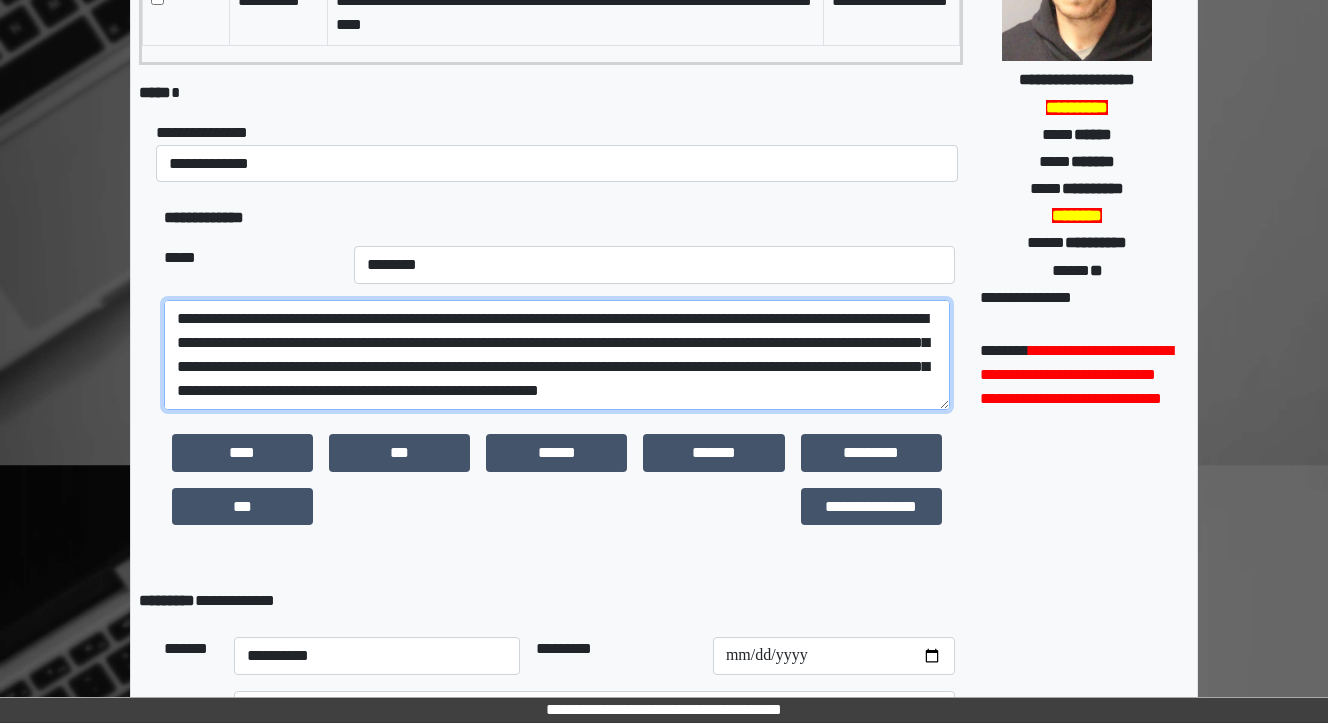 scroll, scrollTop: 696, scrollLeft: 0, axis: vertical 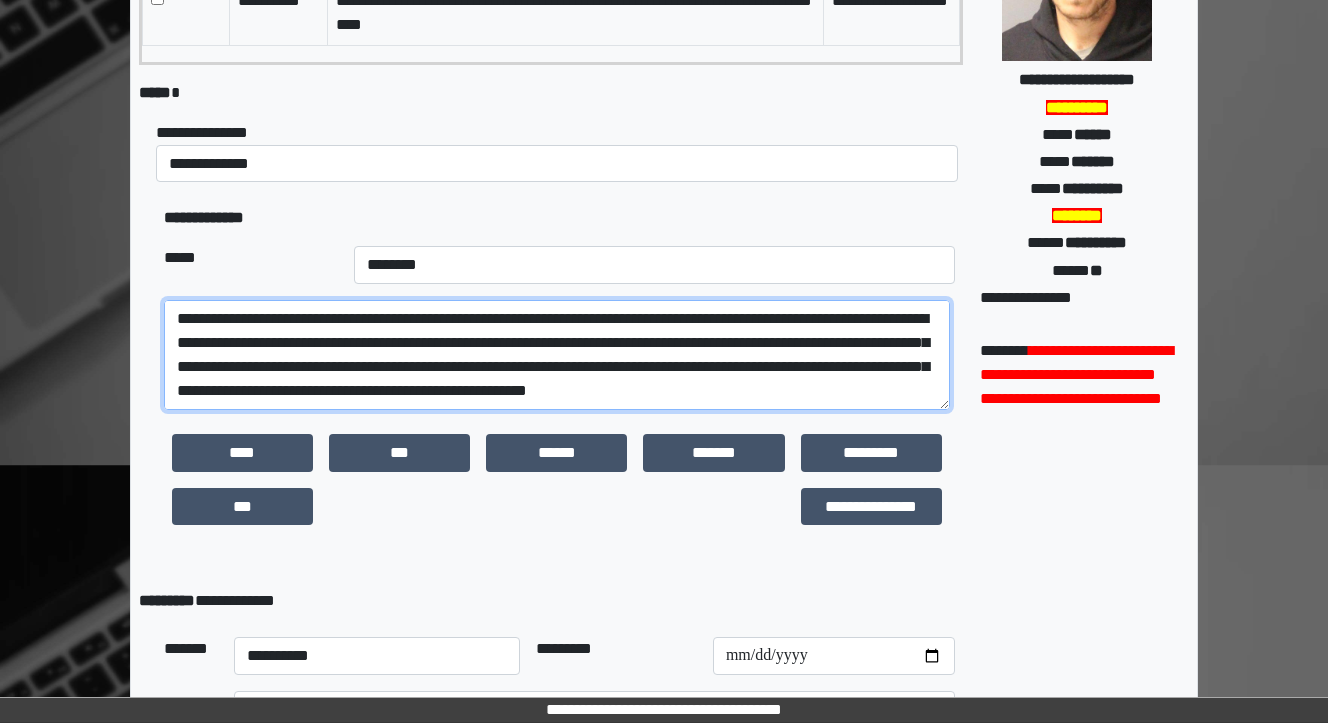 click at bounding box center (557, 355) 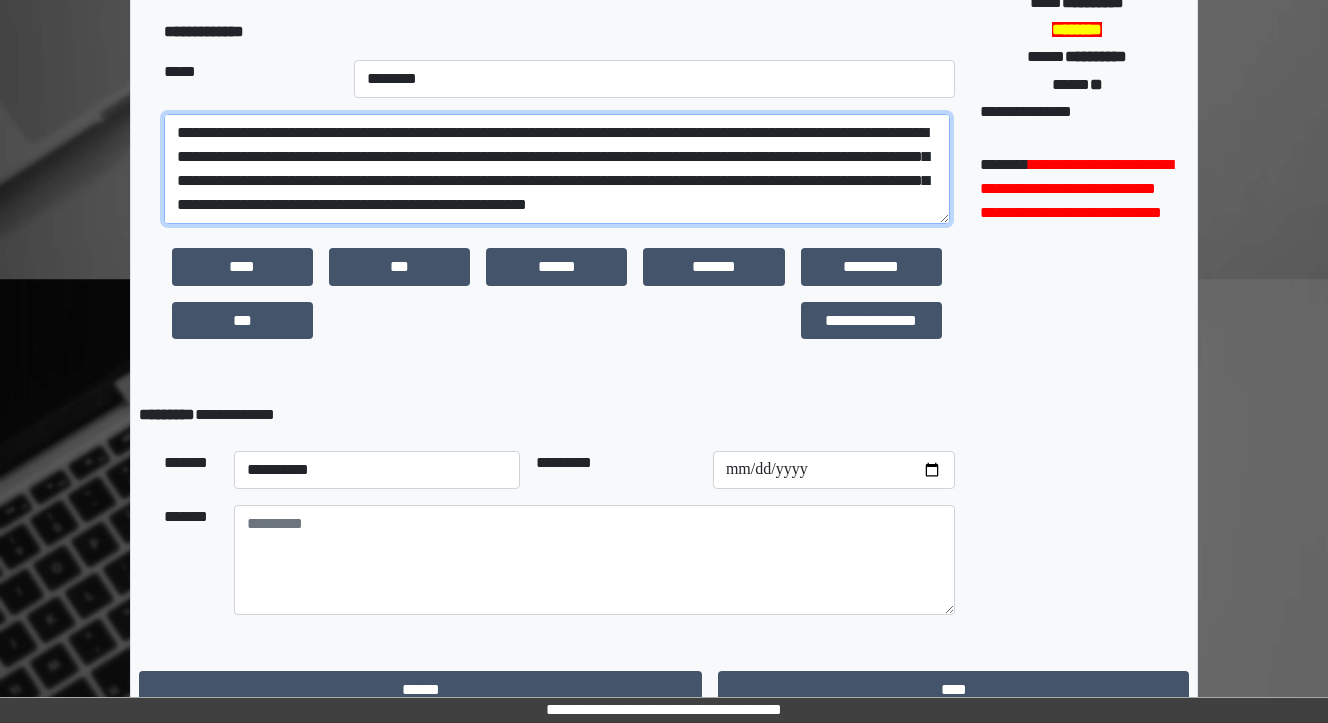 scroll, scrollTop: 529, scrollLeft: 0, axis: vertical 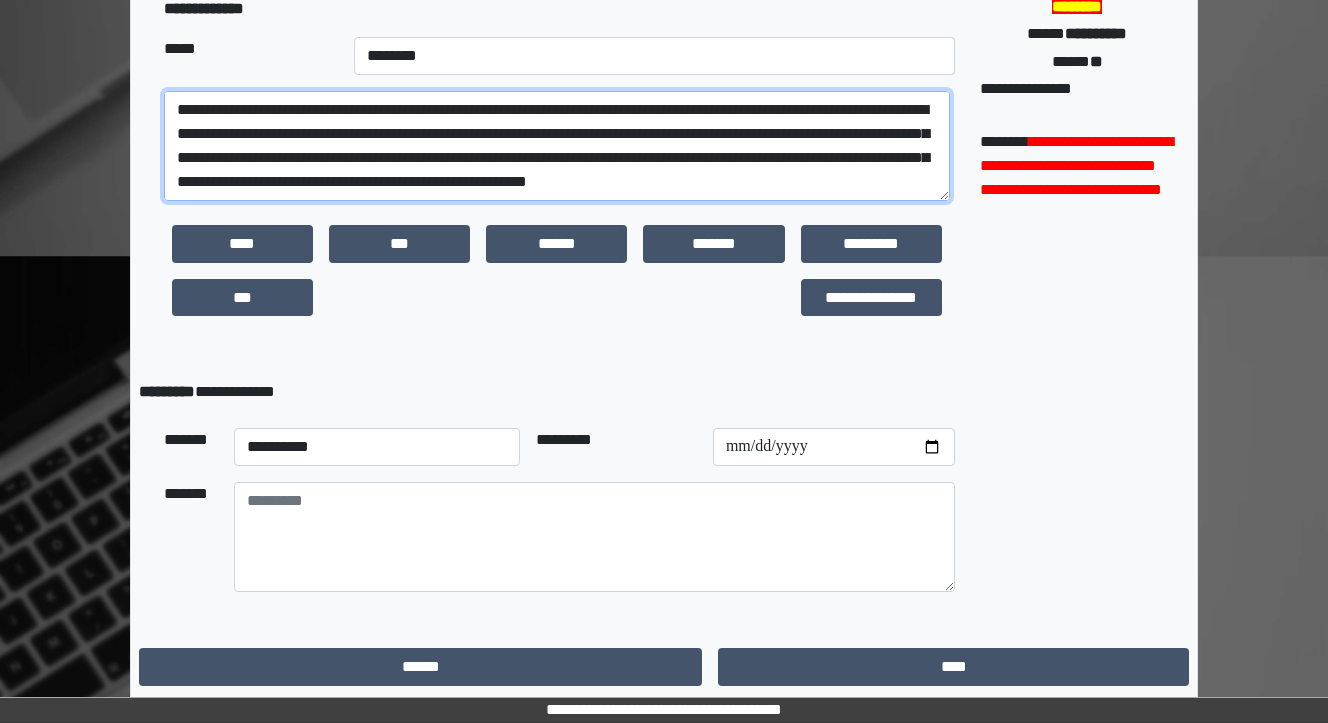 type on "**********" 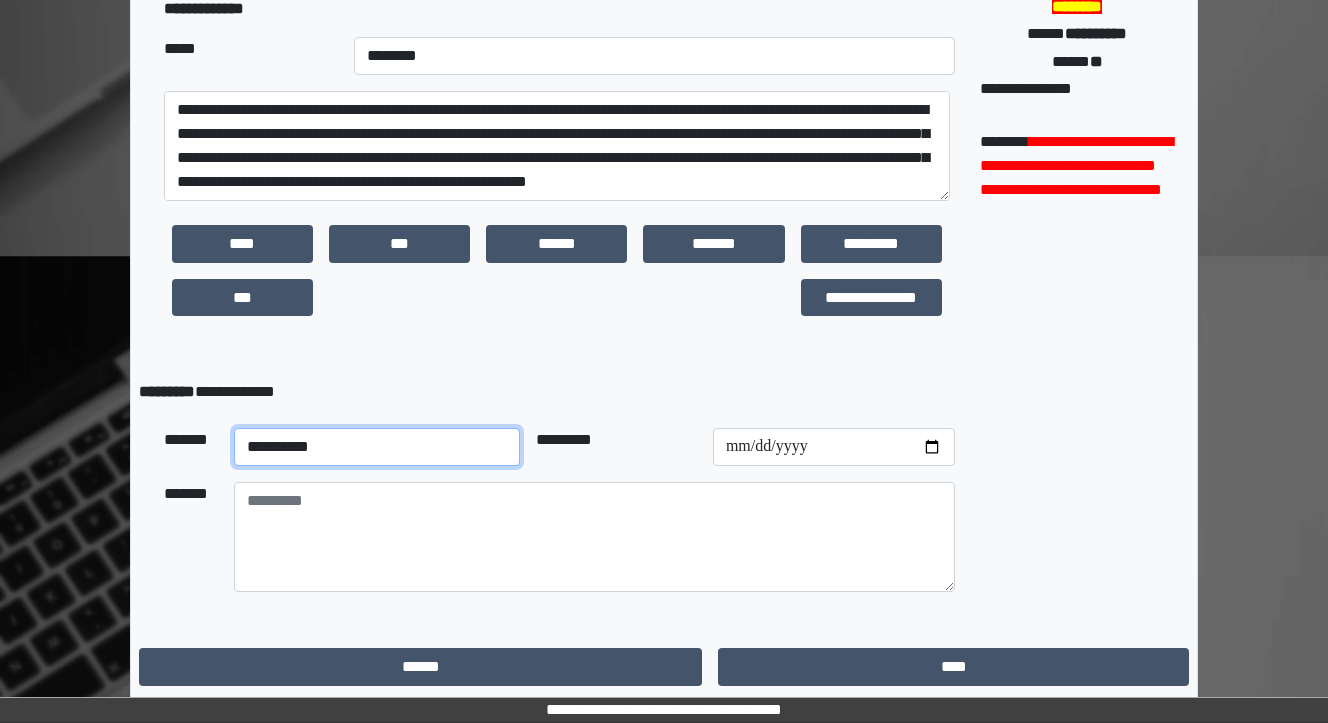click on "**********" at bounding box center [377, 447] 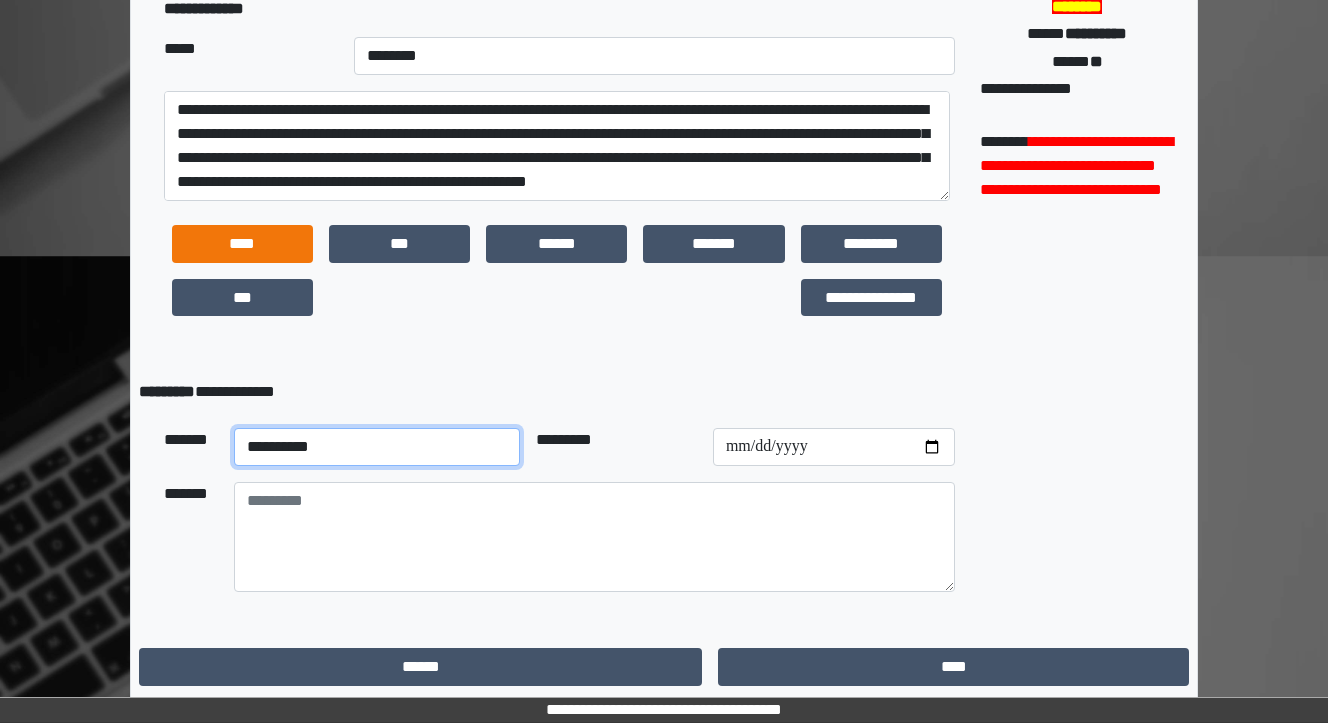 select on "**" 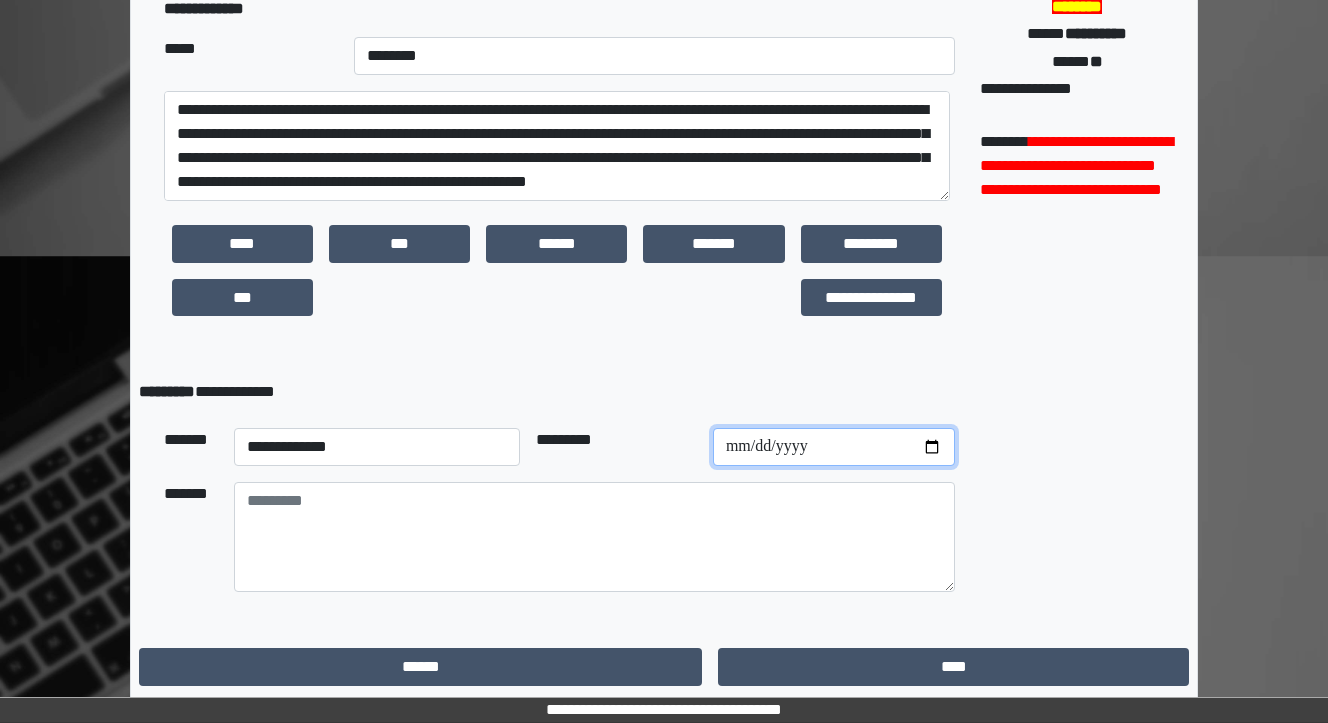 click at bounding box center (834, 447) 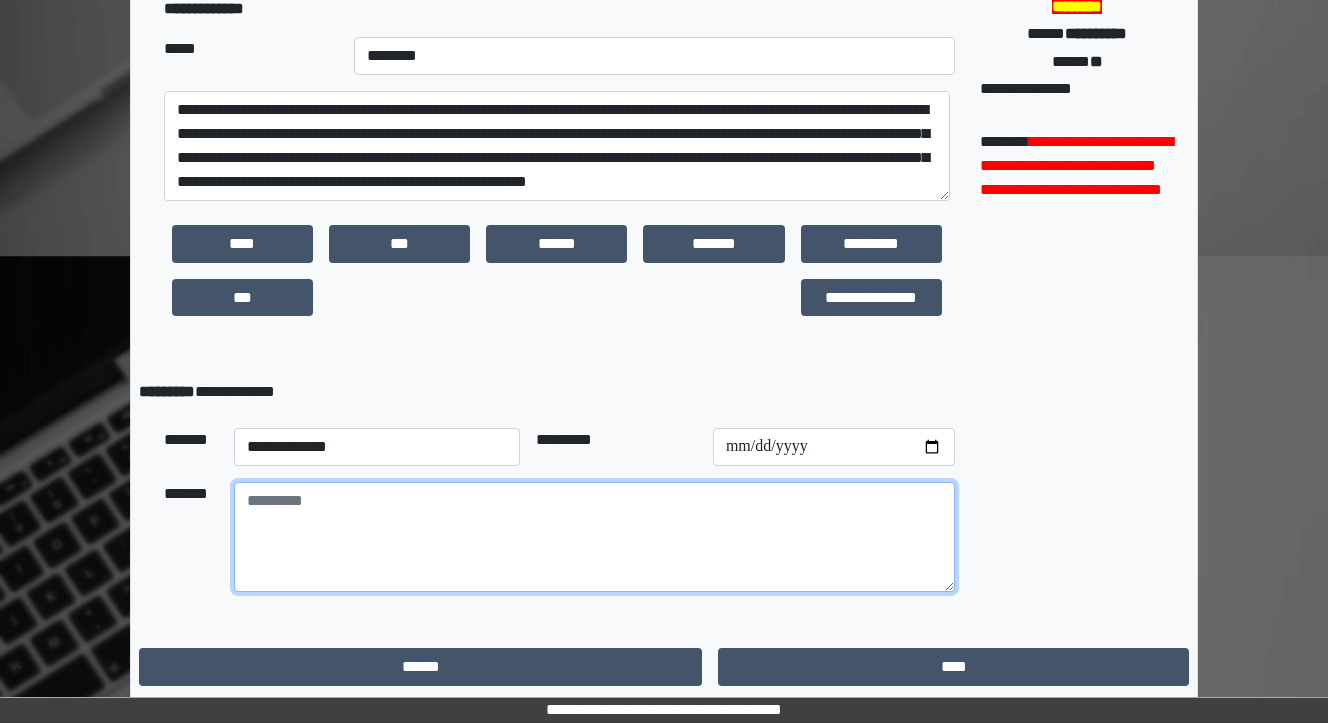 click at bounding box center [594, 537] 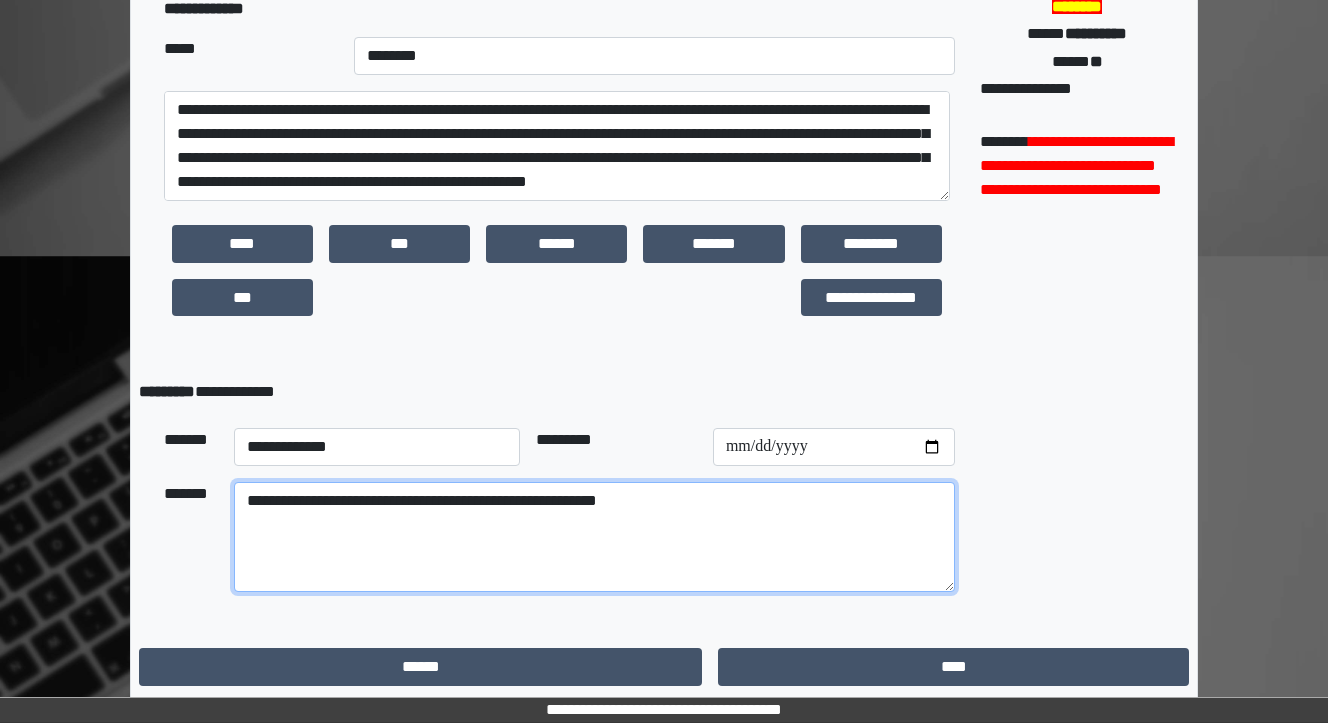 click on "**********" at bounding box center [594, 537] 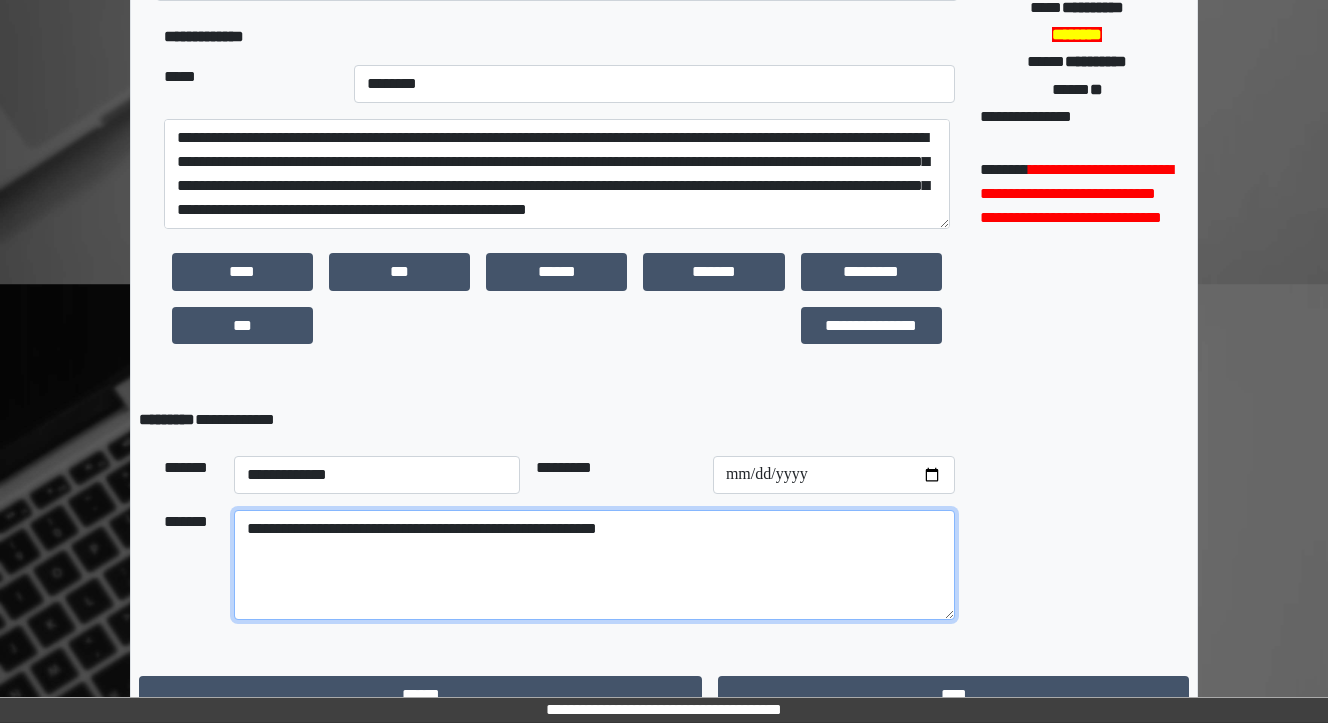 scroll, scrollTop: 529, scrollLeft: 0, axis: vertical 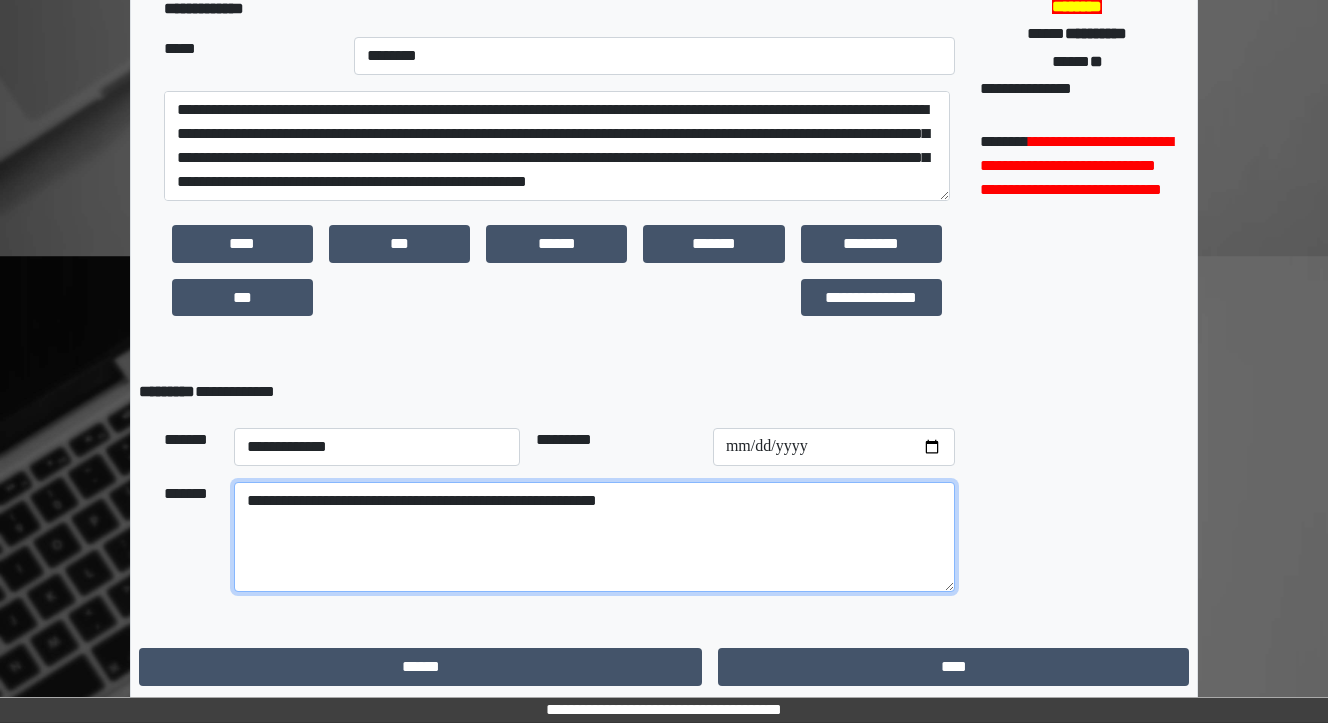 drag, startPoint x: 668, startPoint y: 501, endPoint x: 309, endPoint y: 510, distance: 359.1128 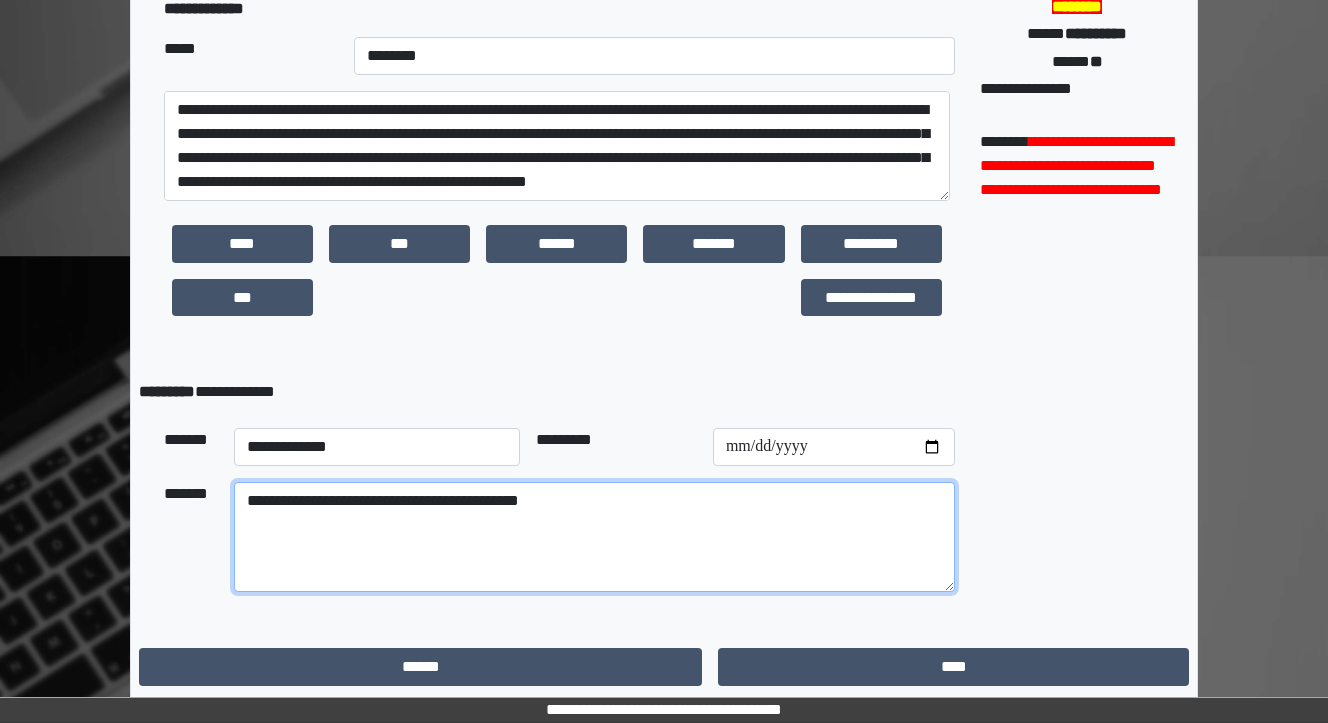 click on "**********" at bounding box center (594, 537) 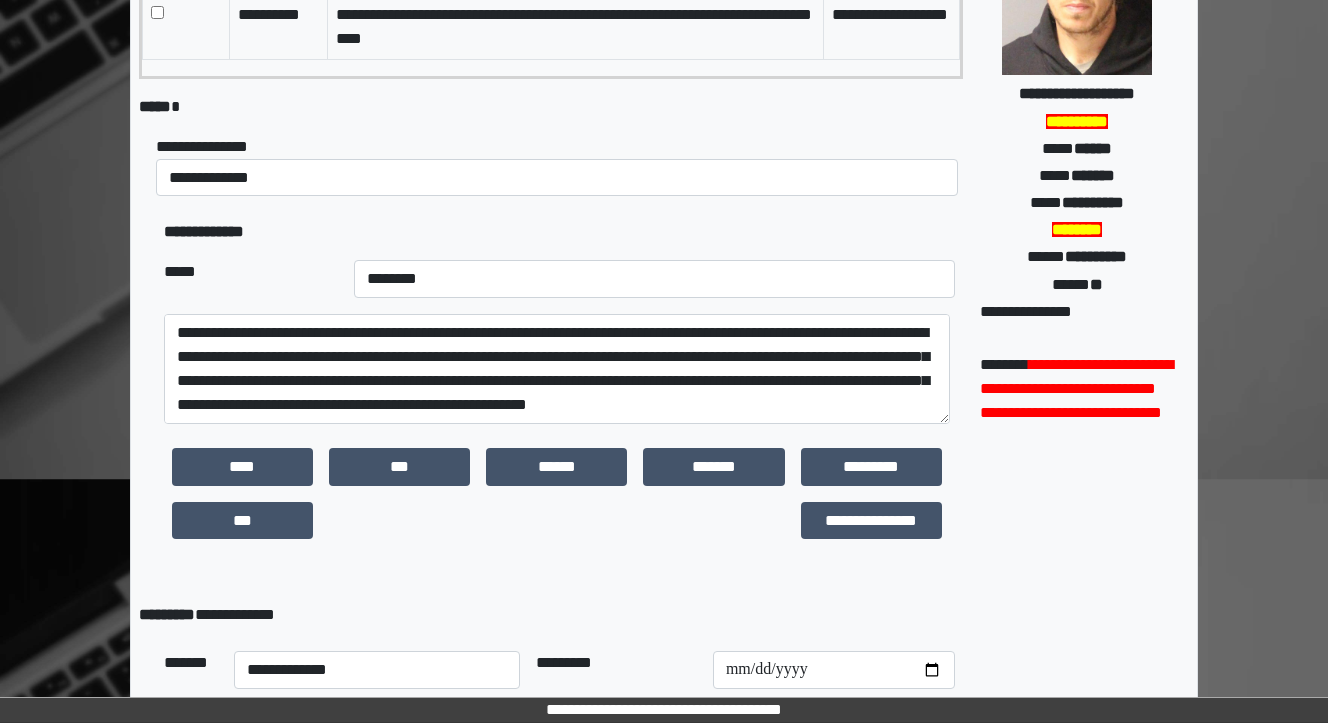 scroll, scrollTop: 209, scrollLeft: 0, axis: vertical 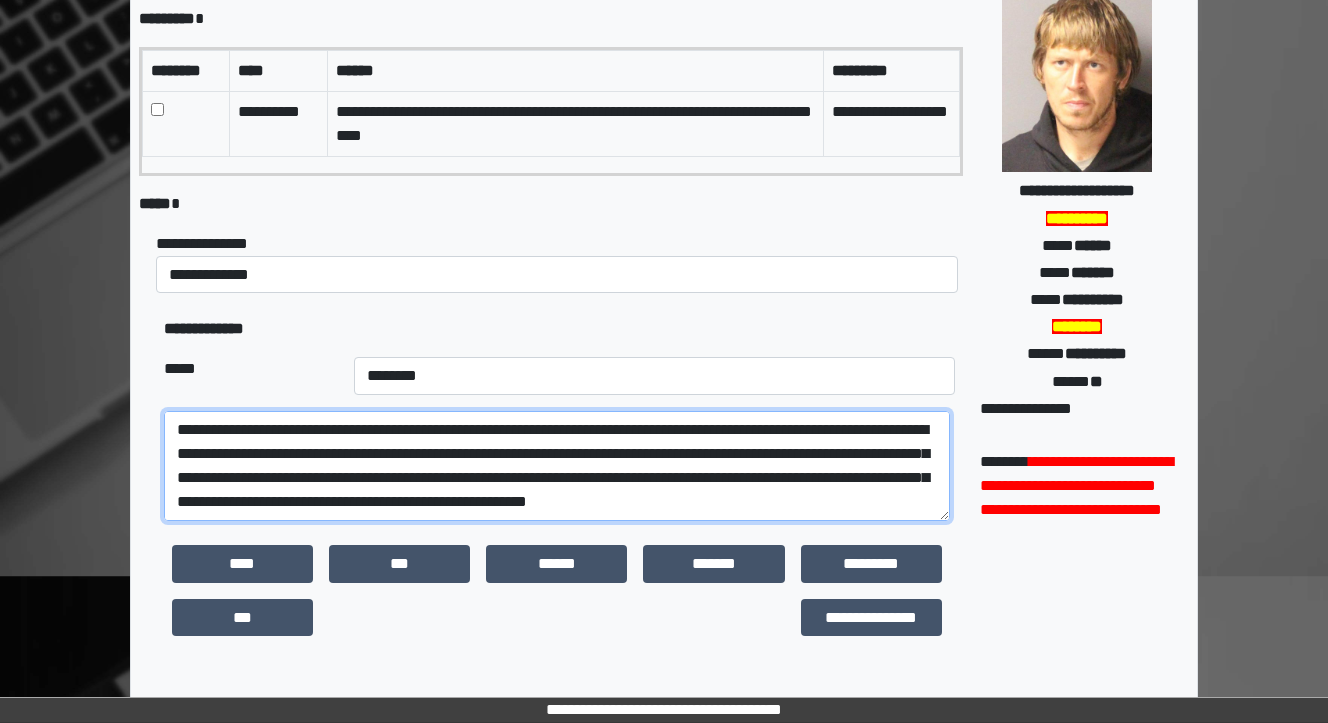 click at bounding box center [557, 466] 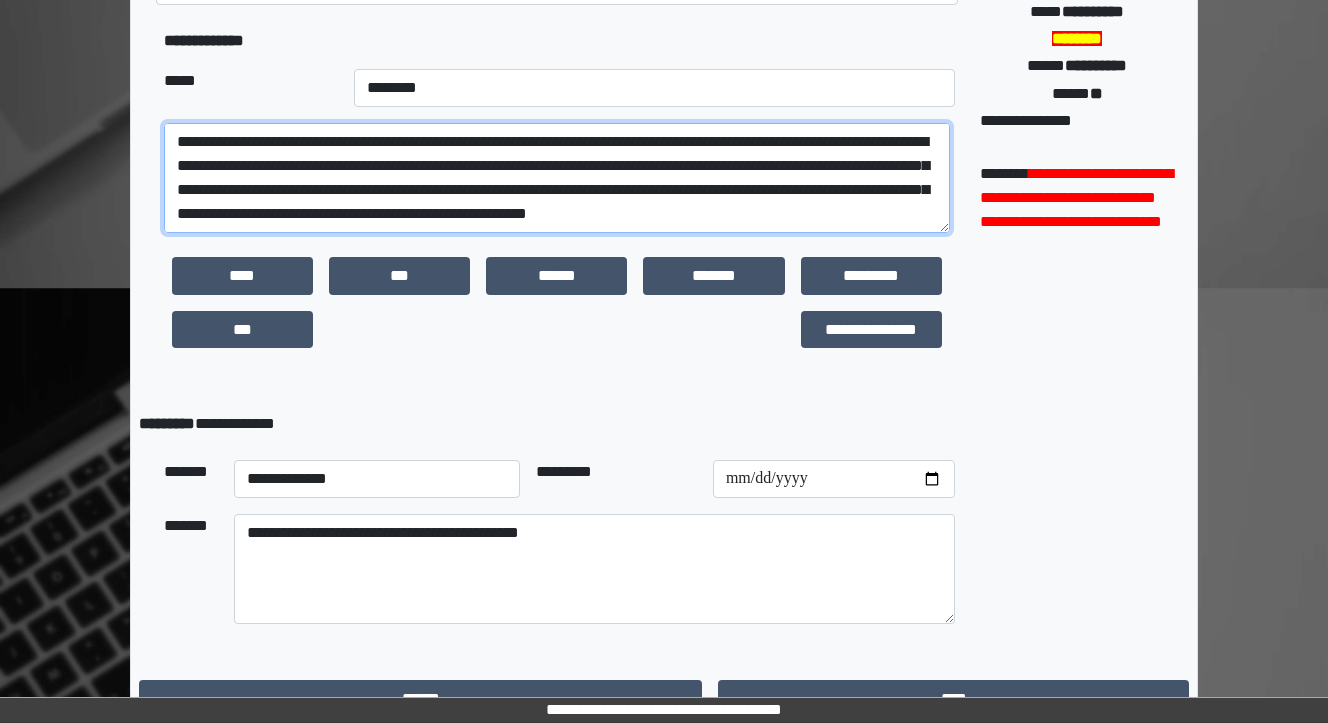scroll, scrollTop: 529, scrollLeft: 0, axis: vertical 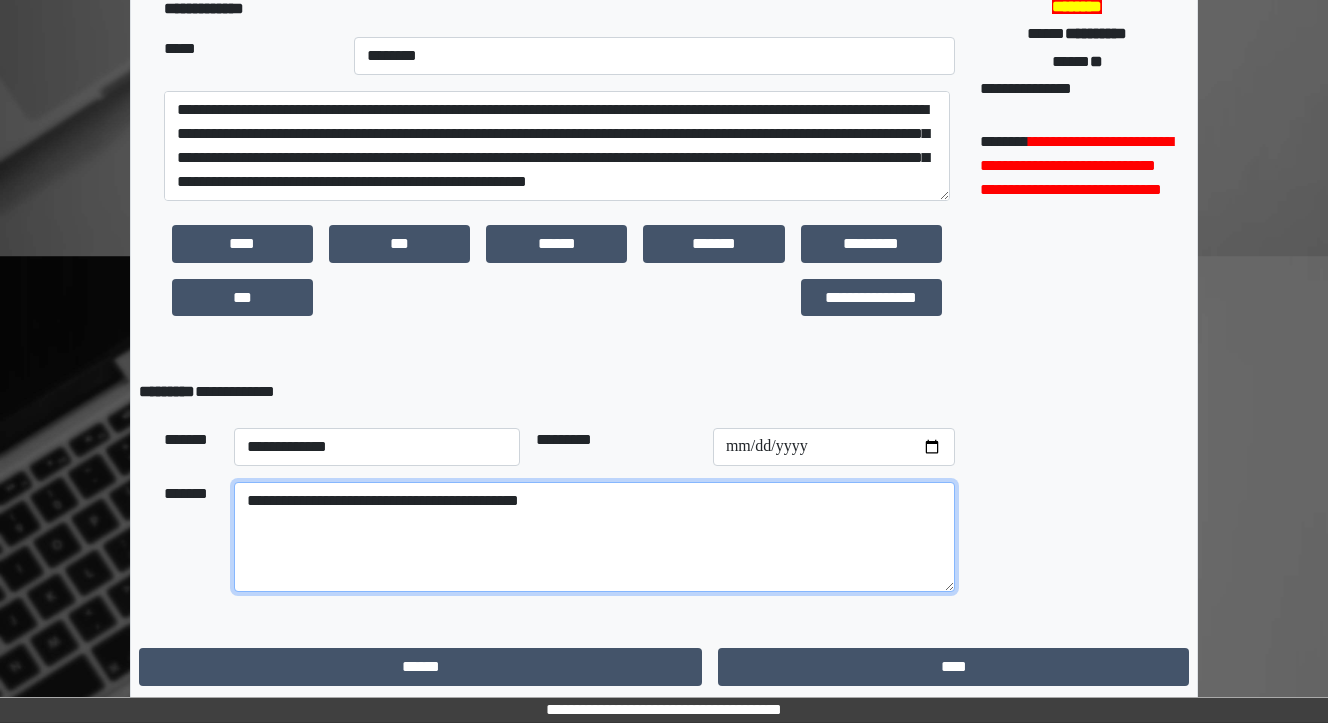 click on "**********" at bounding box center [594, 537] 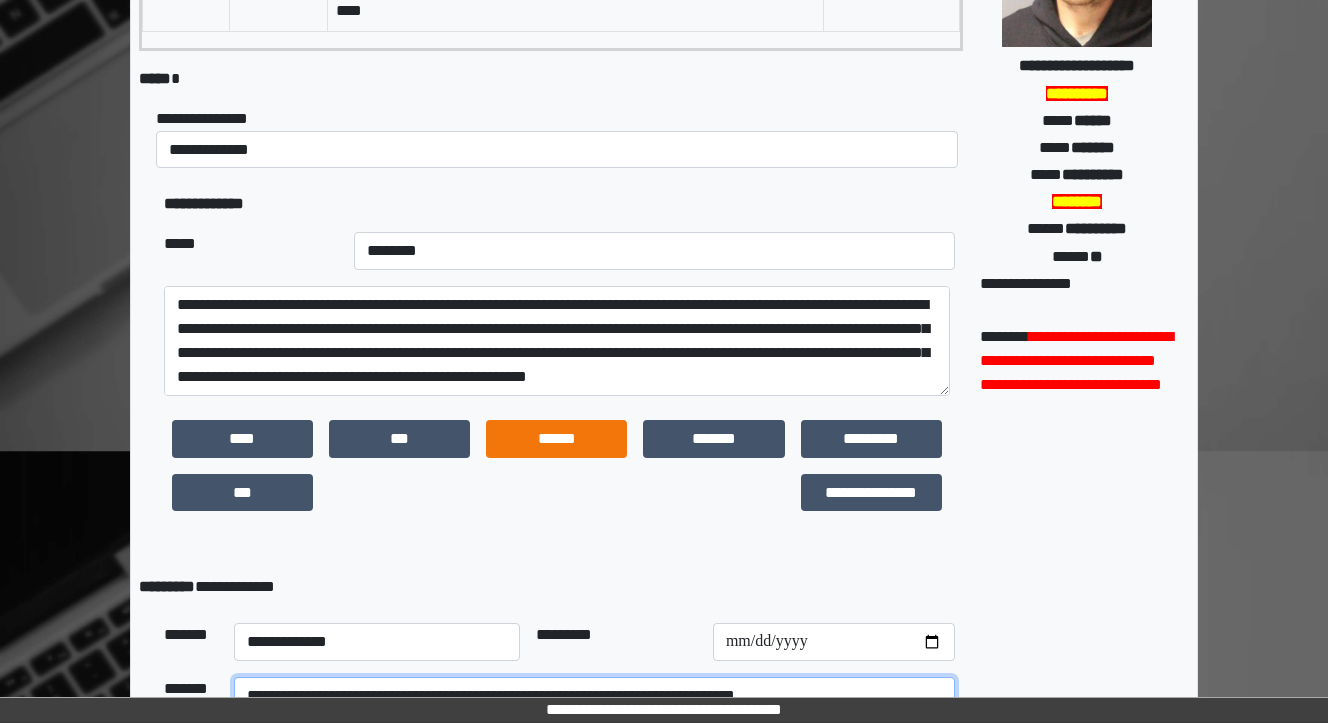 scroll, scrollTop: 289, scrollLeft: 0, axis: vertical 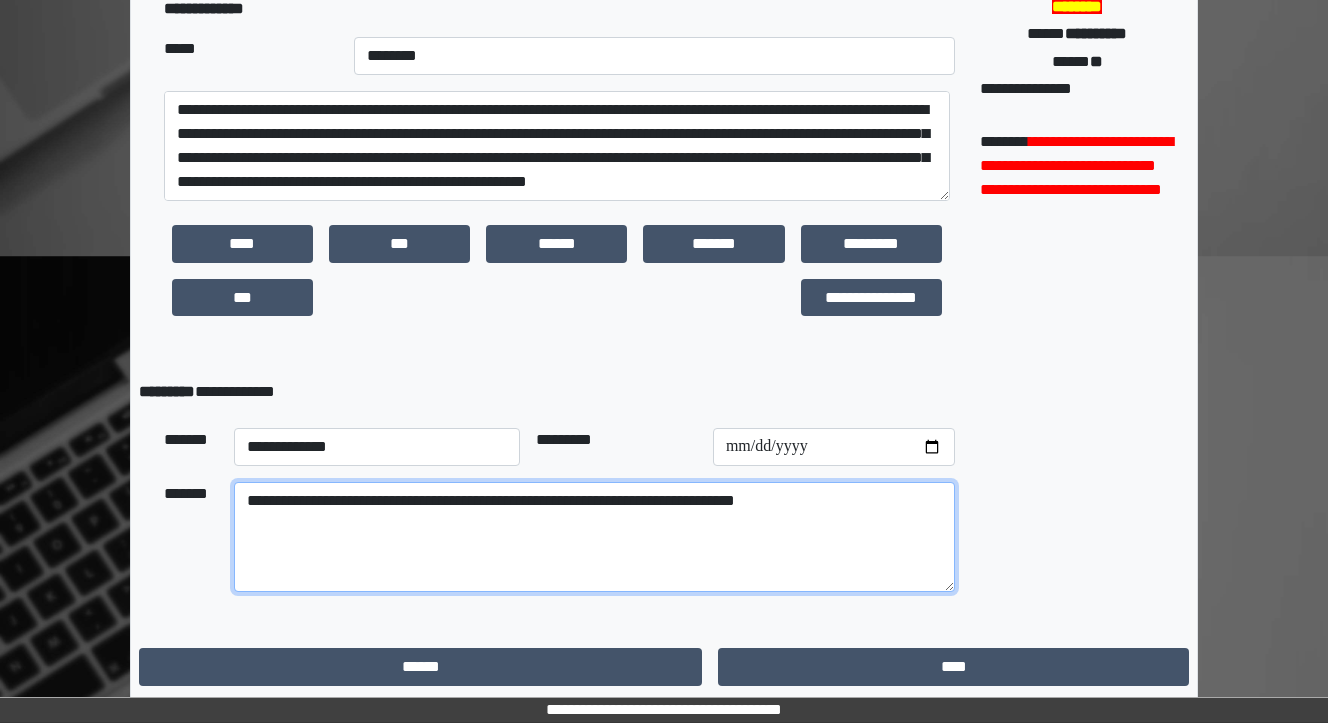 click on "**********" at bounding box center [594, 537] 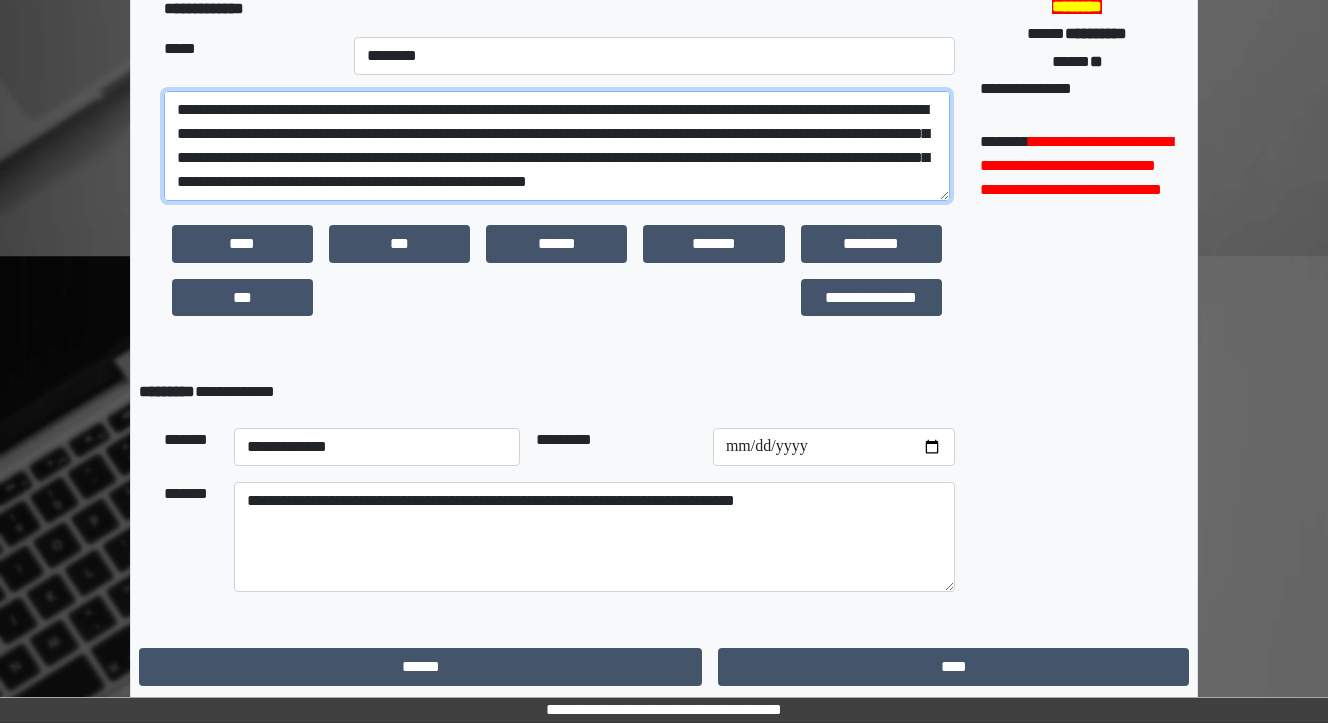 click at bounding box center (557, 146) 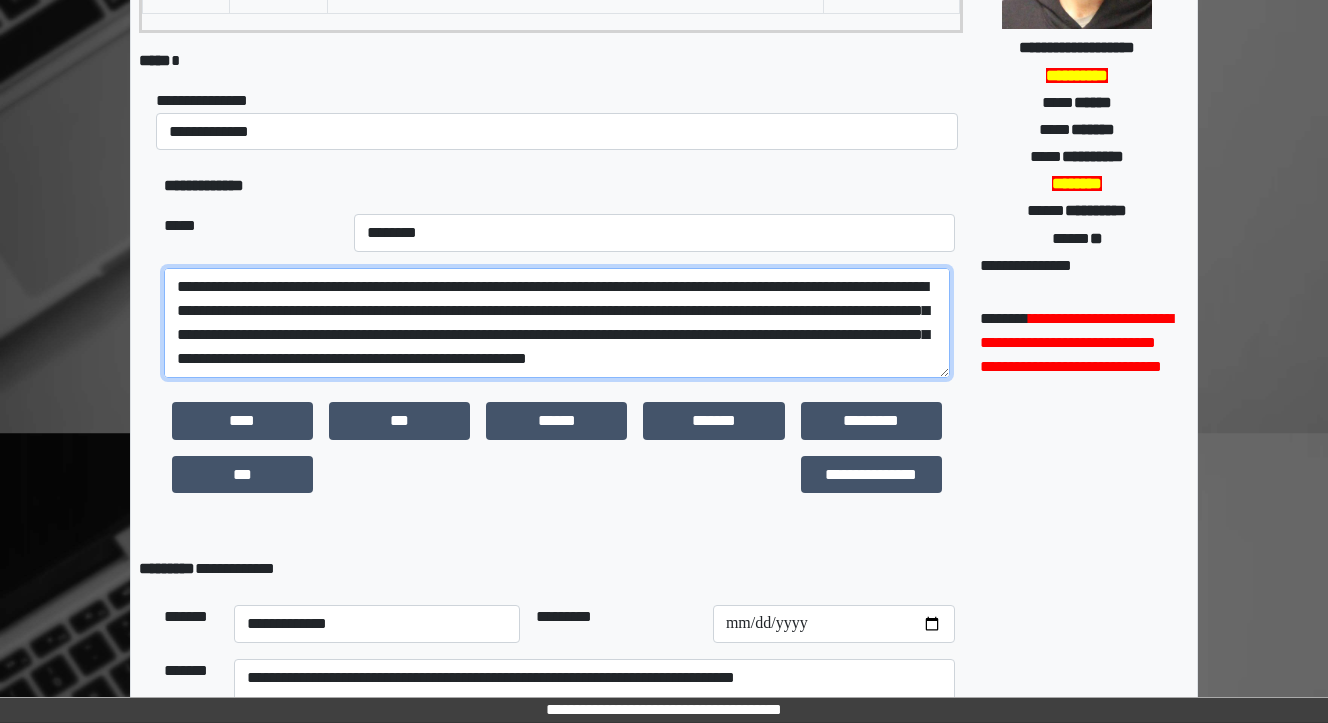 scroll, scrollTop: 289, scrollLeft: 0, axis: vertical 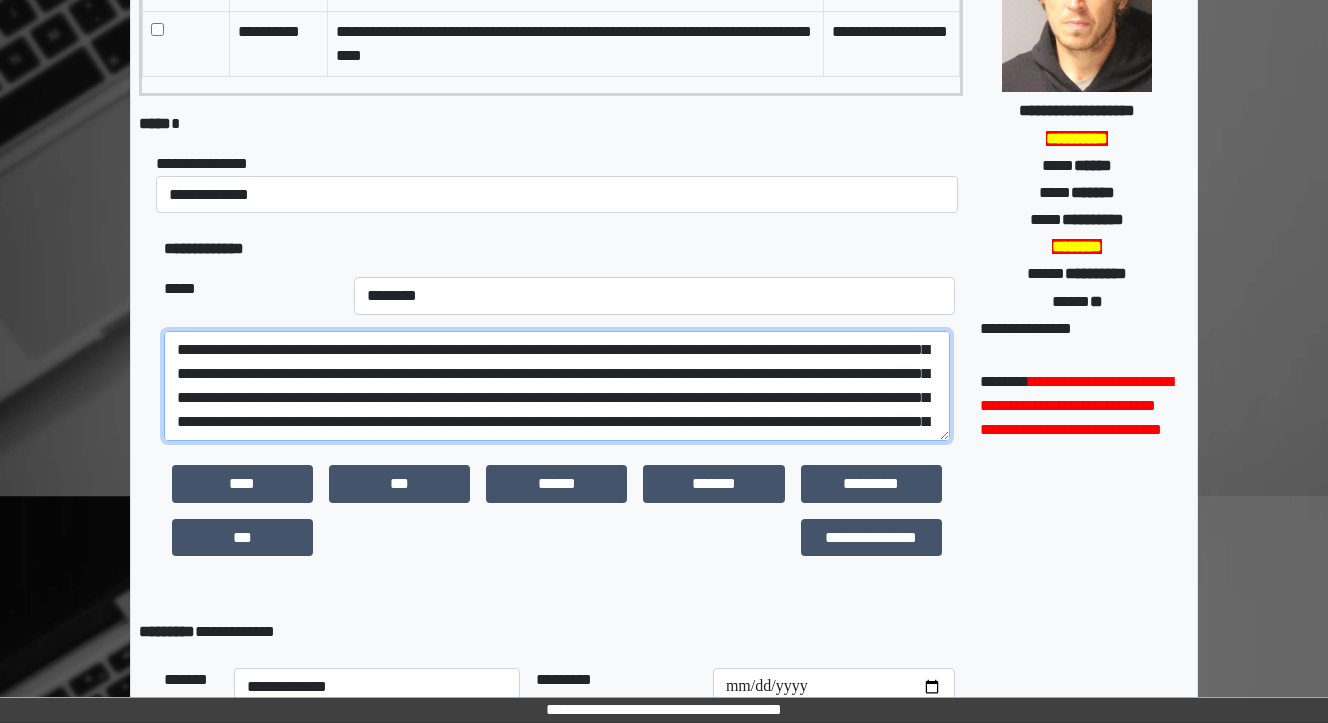 click at bounding box center (557, 386) 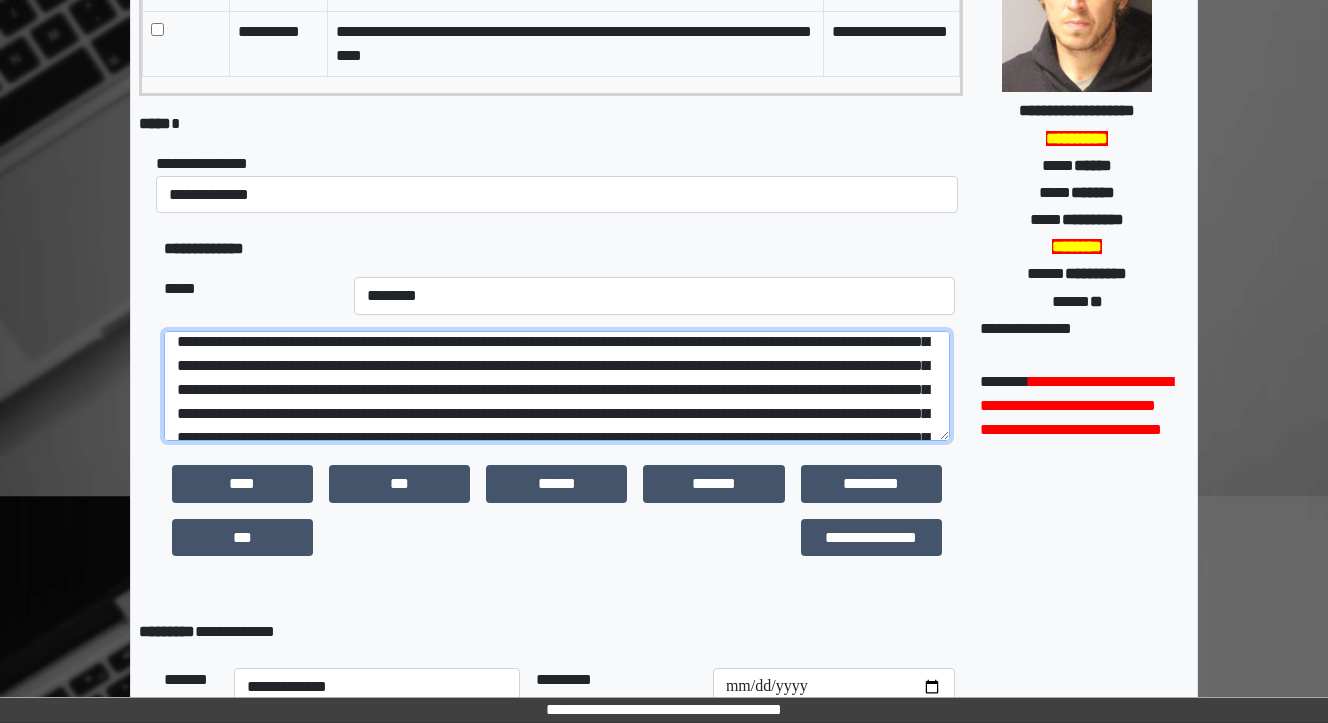 click at bounding box center [557, 386] 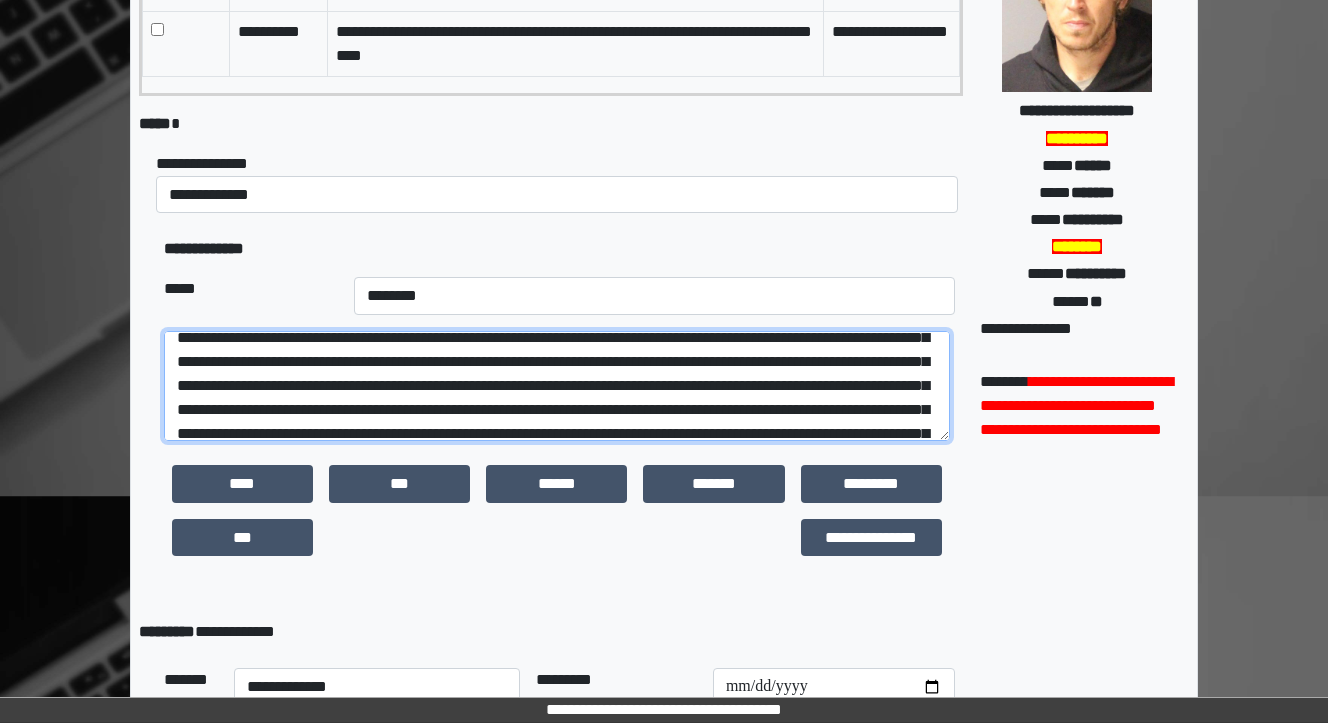 drag, startPoint x: 711, startPoint y: 340, endPoint x: 680, endPoint y: 340, distance: 31 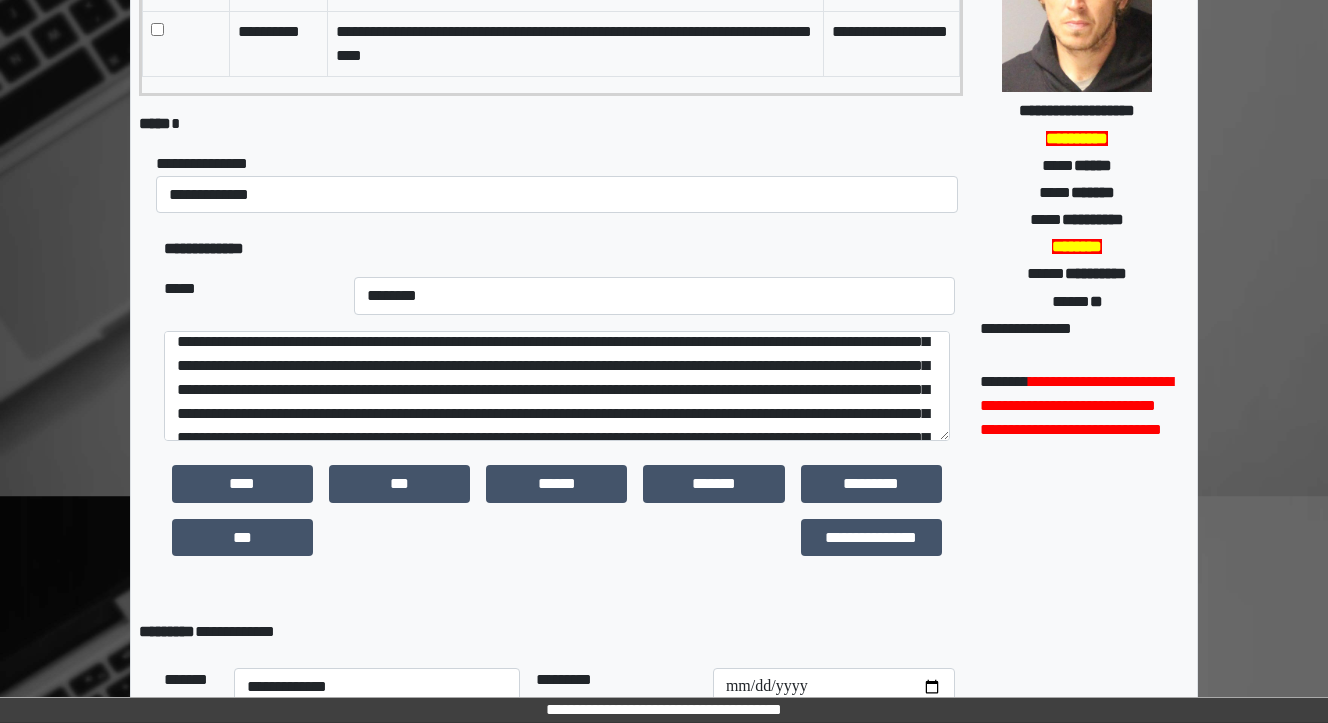 click at bounding box center (559, 386) 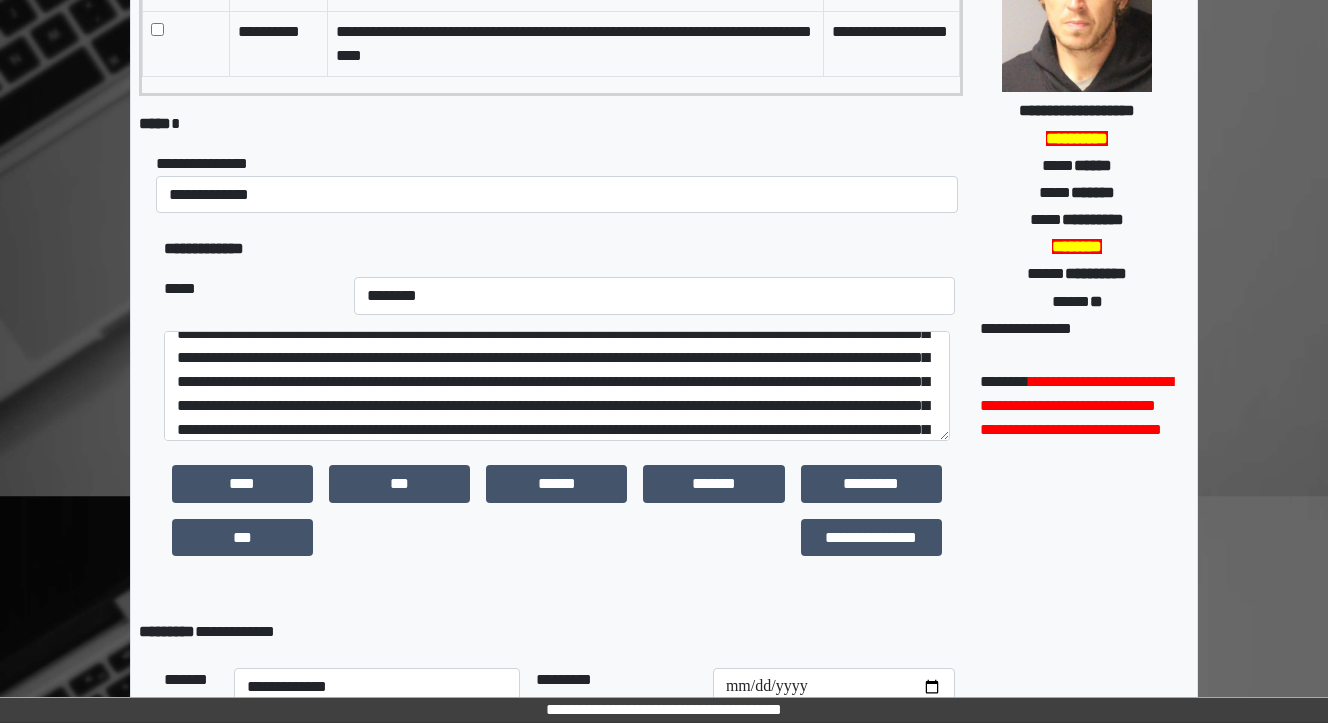 scroll, scrollTop: 280, scrollLeft: 0, axis: vertical 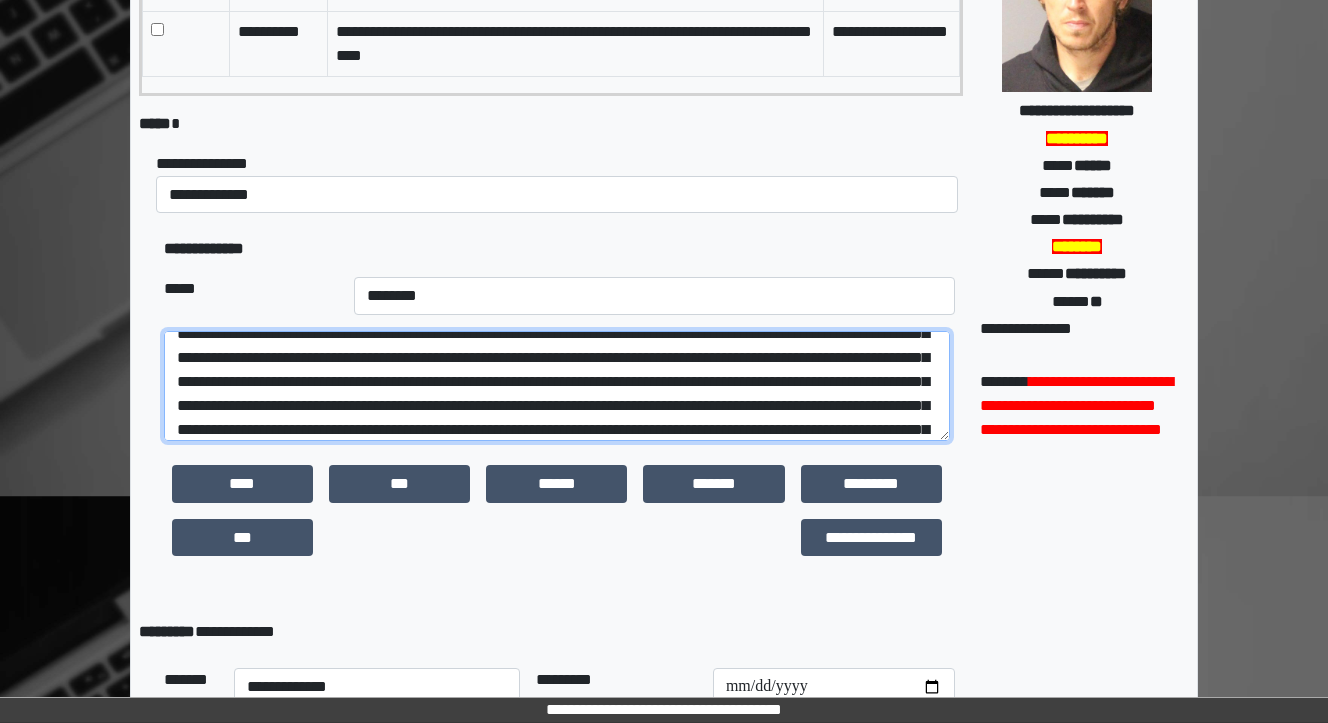click at bounding box center [557, 386] 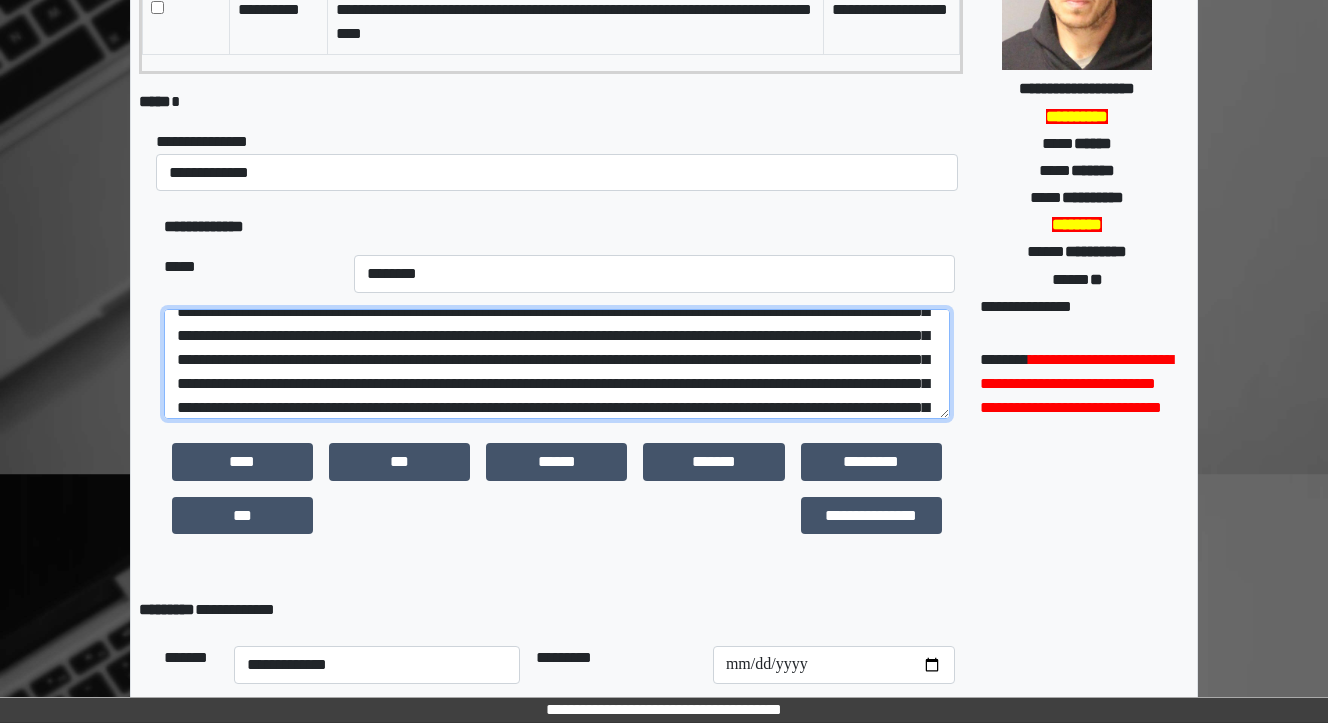 scroll, scrollTop: 369, scrollLeft: 0, axis: vertical 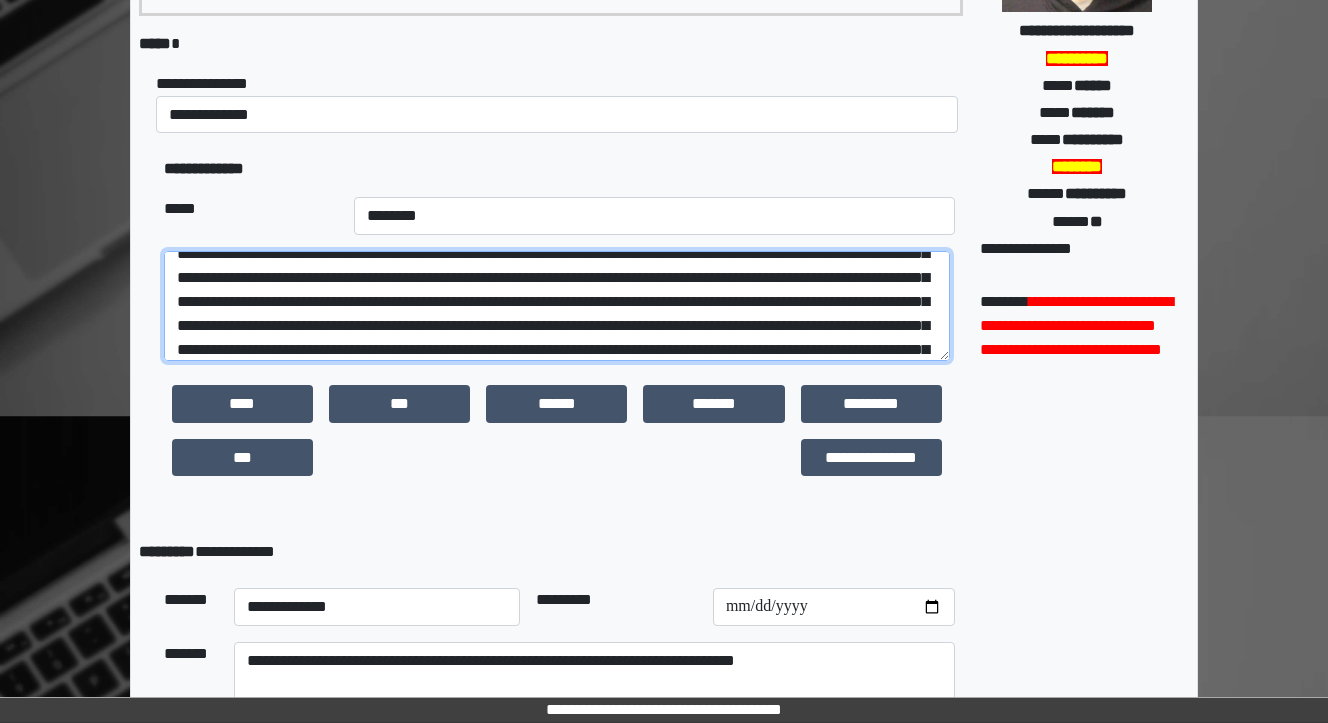 click at bounding box center [557, 306] 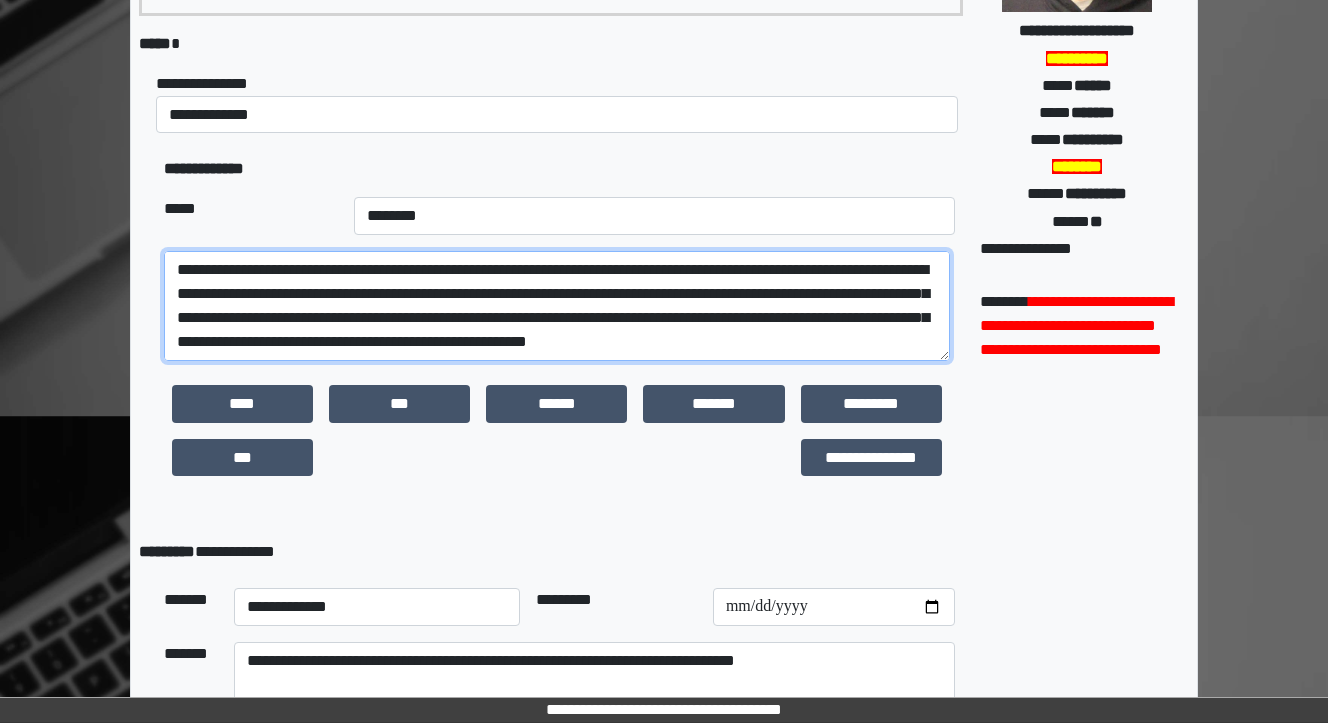 scroll, scrollTop: 720, scrollLeft: 0, axis: vertical 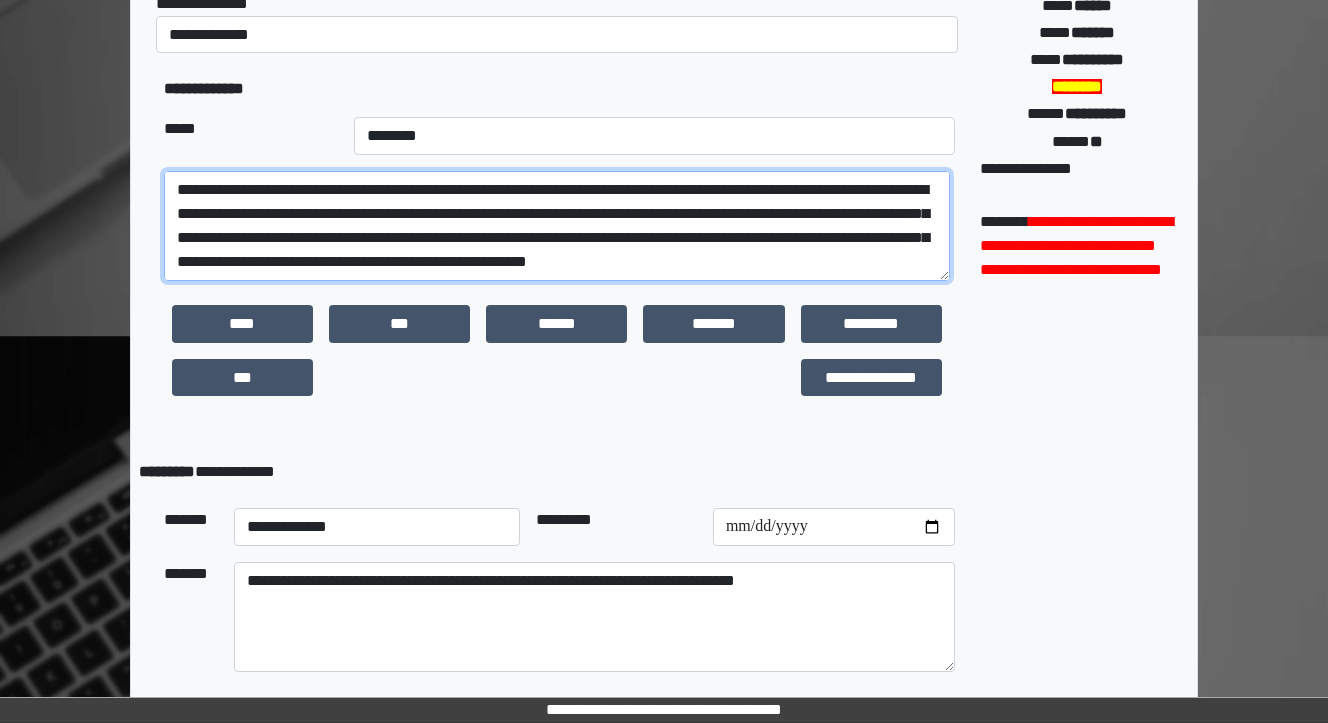 click at bounding box center [557, 226] 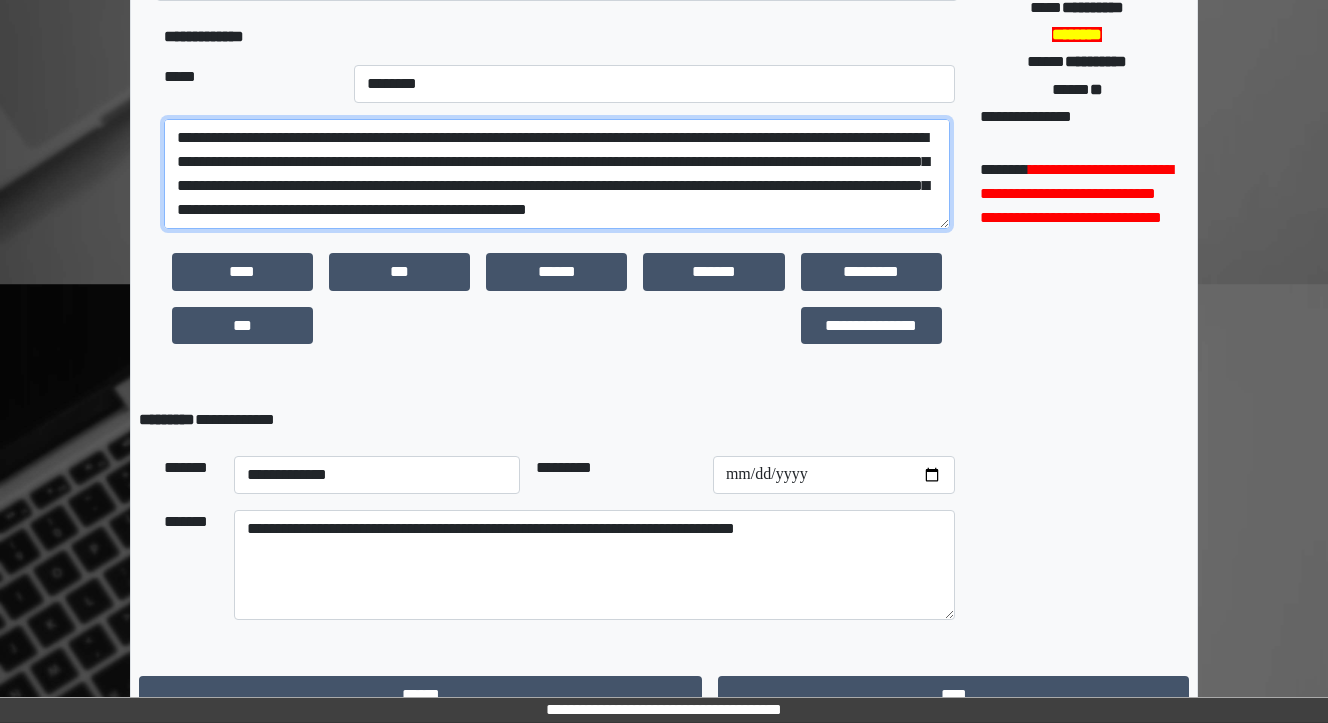 scroll, scrollTop: 529, scrollLeft: 0, axis: vertical 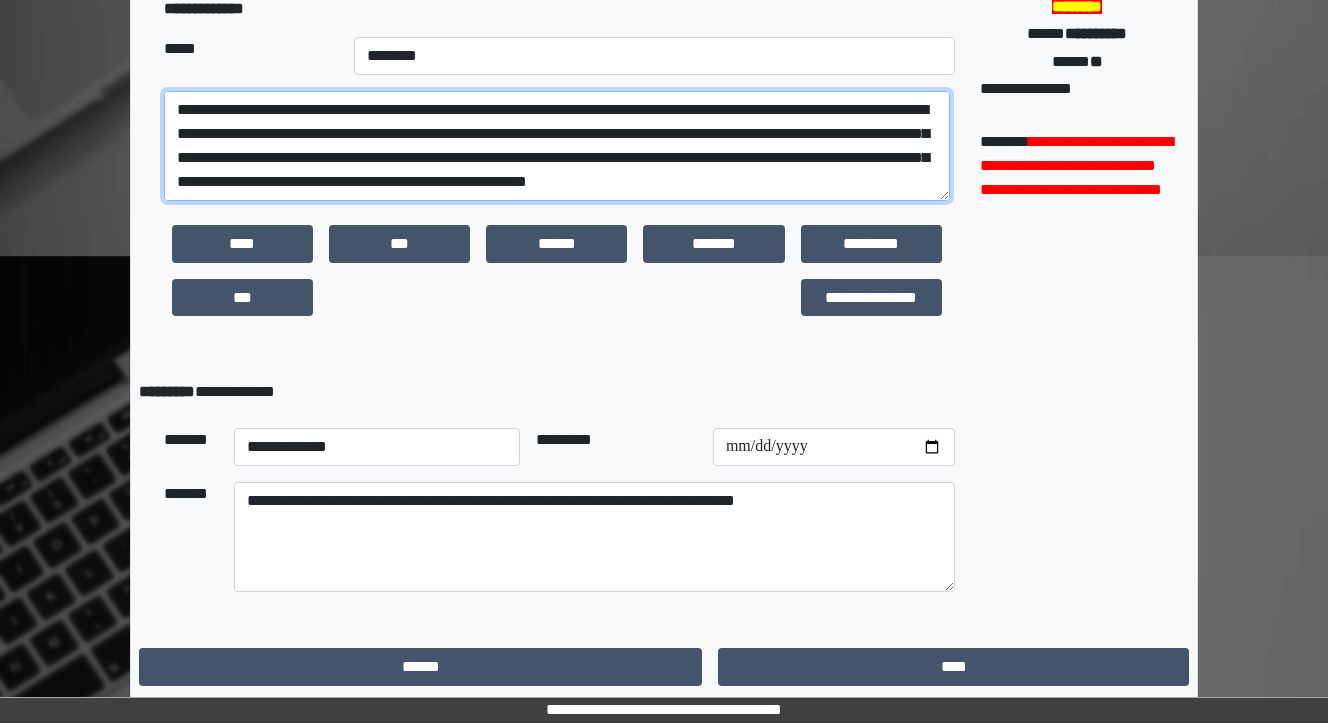 type on "**********" 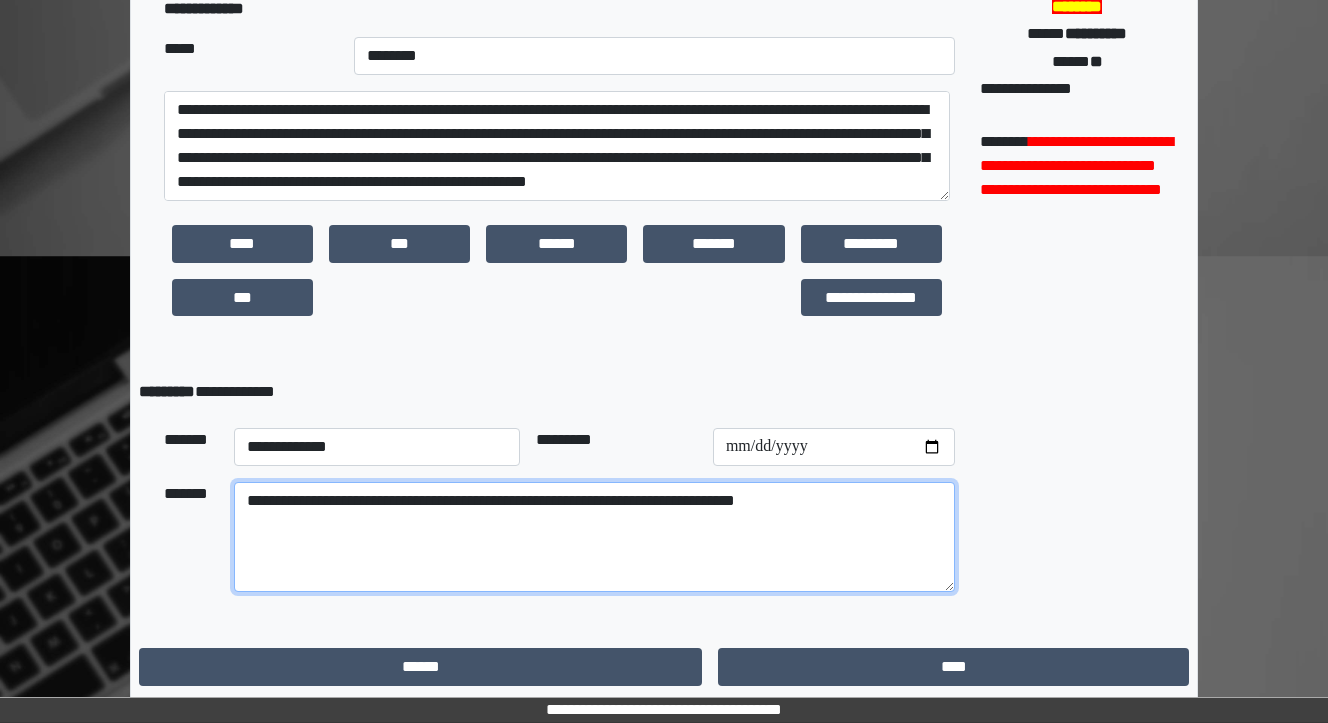 click on "**********" at bounding box center (594, 537) 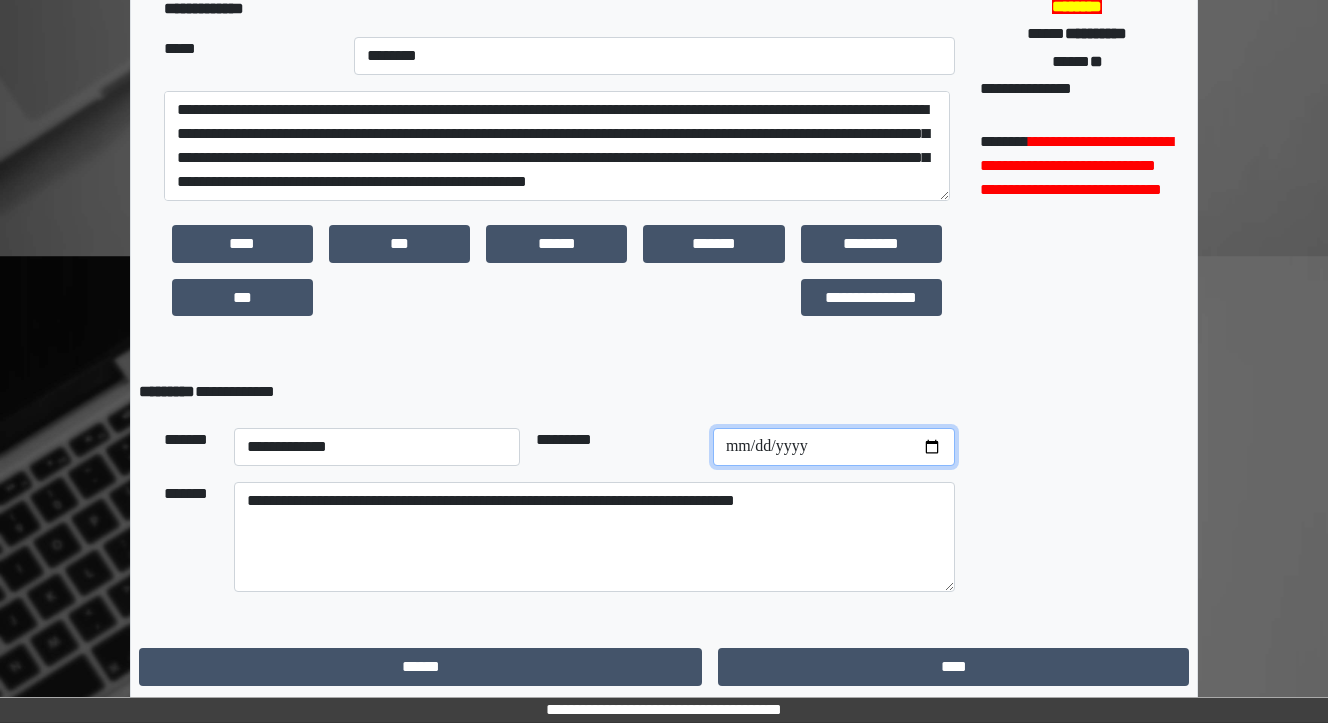 click on "**********" at bounding box center (834, 447) 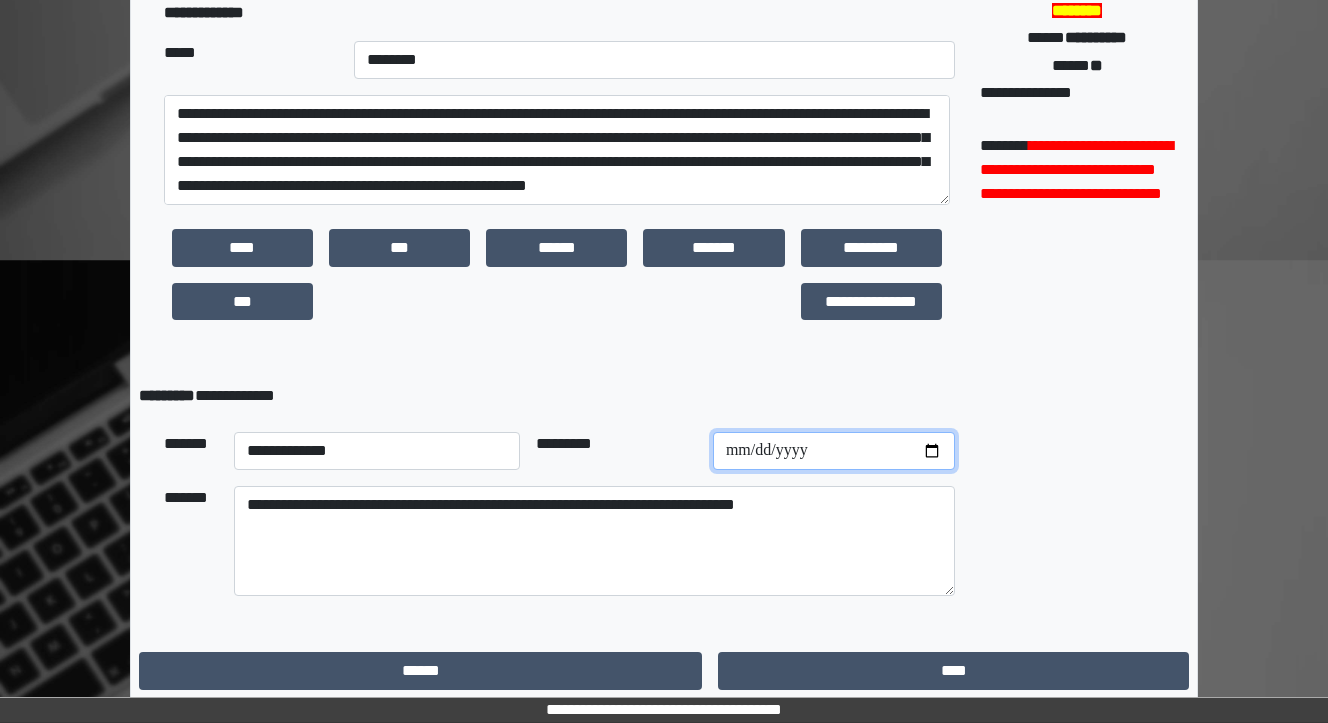 scroll, scrollTop: 529, scrollLeft: 0, axis: vertical 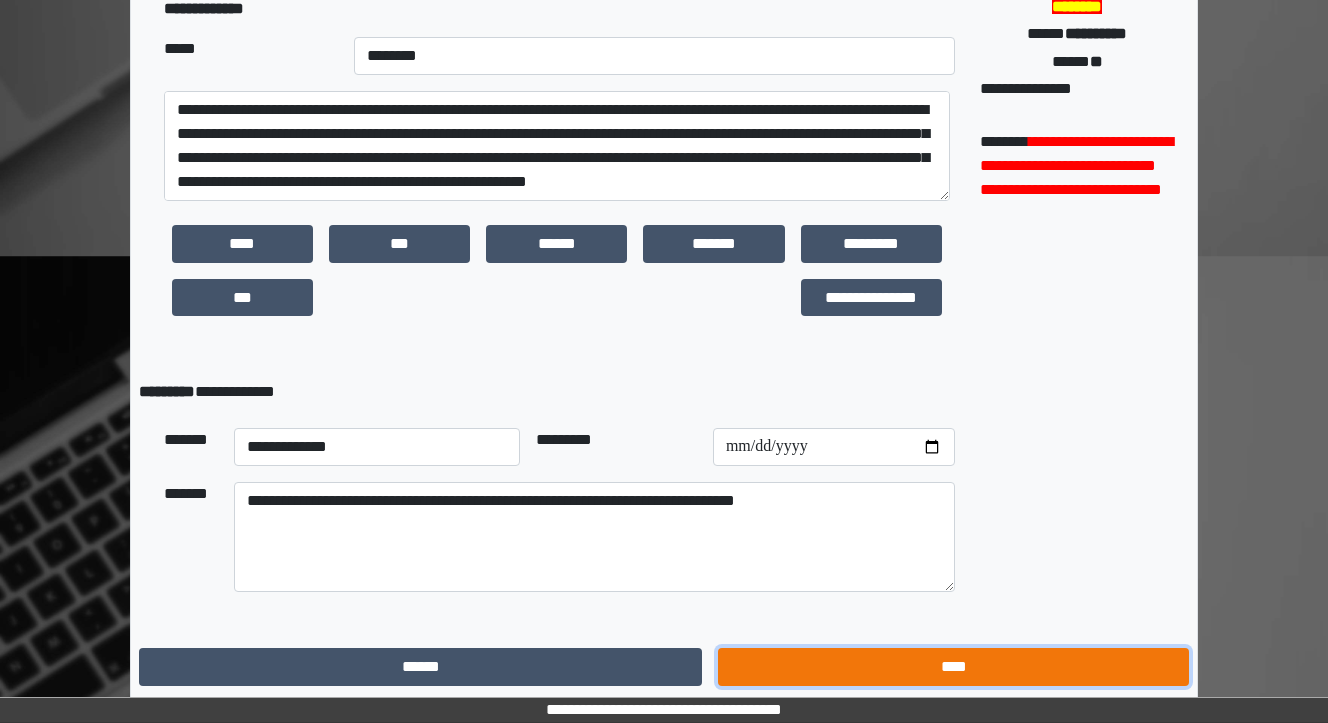 click on "****" at bounding box center [953, 667] 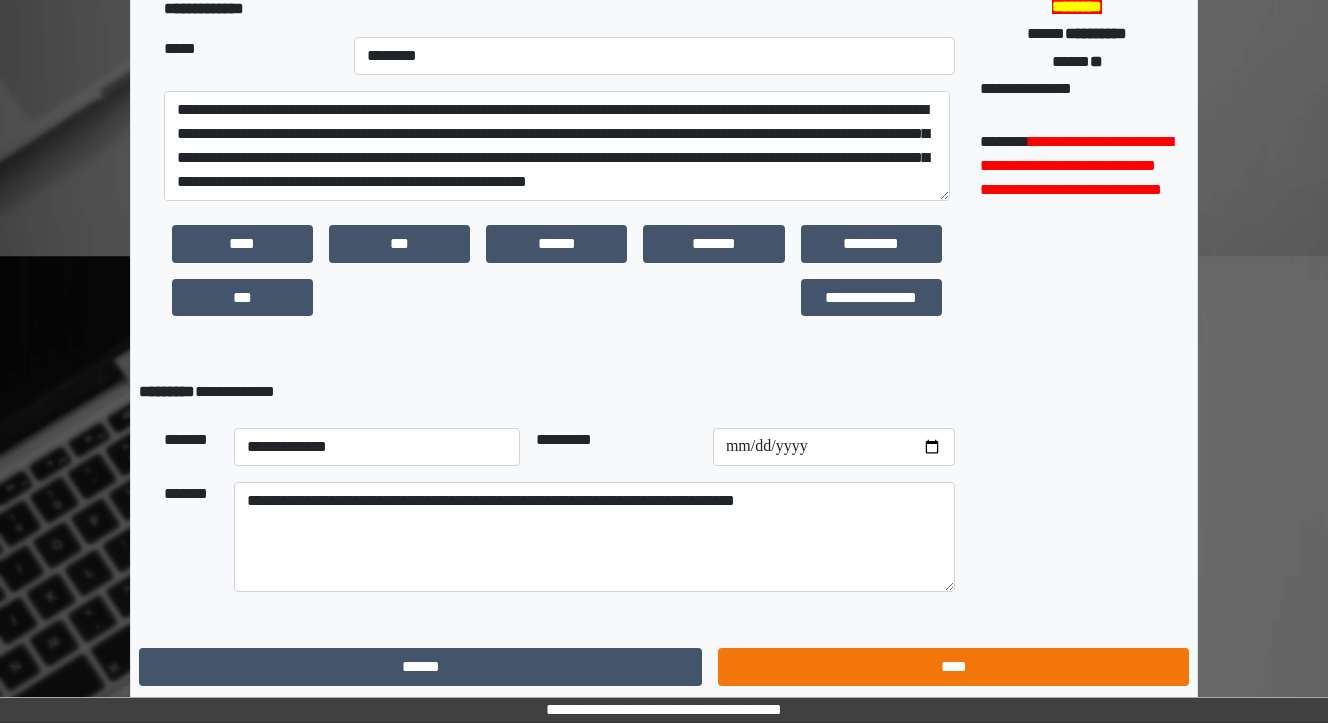 scroll, scrollTop: 0, scrollLeft: 0, axis: both 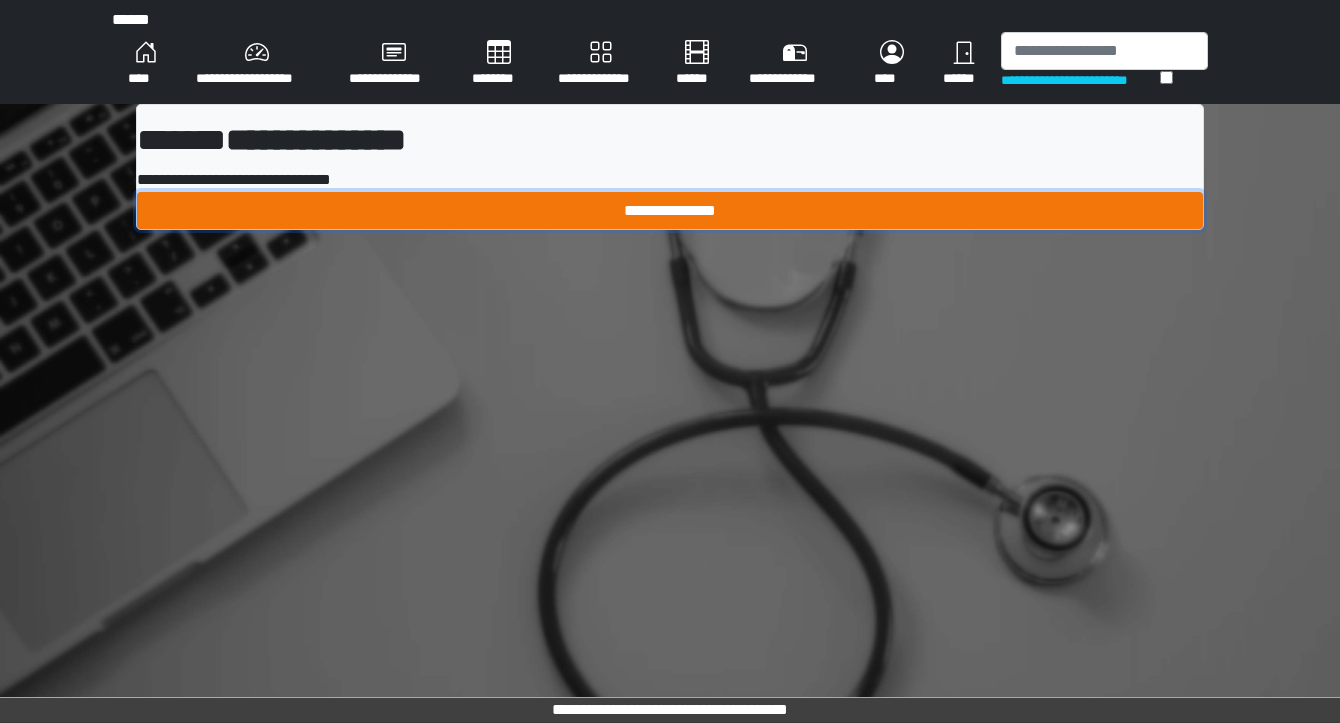 click on "**********" at bounding box center (670, 211) 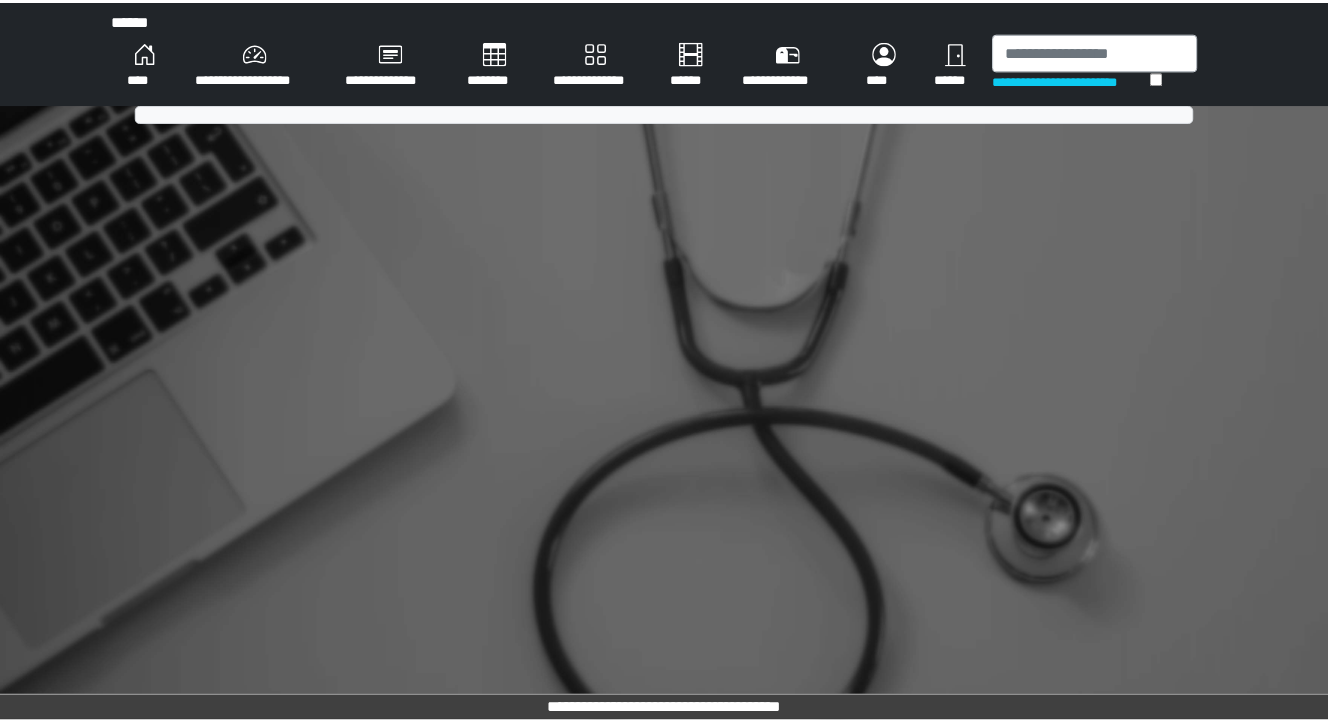 scroll, scrollTop: 0, scrollLeft: 0, axis: both 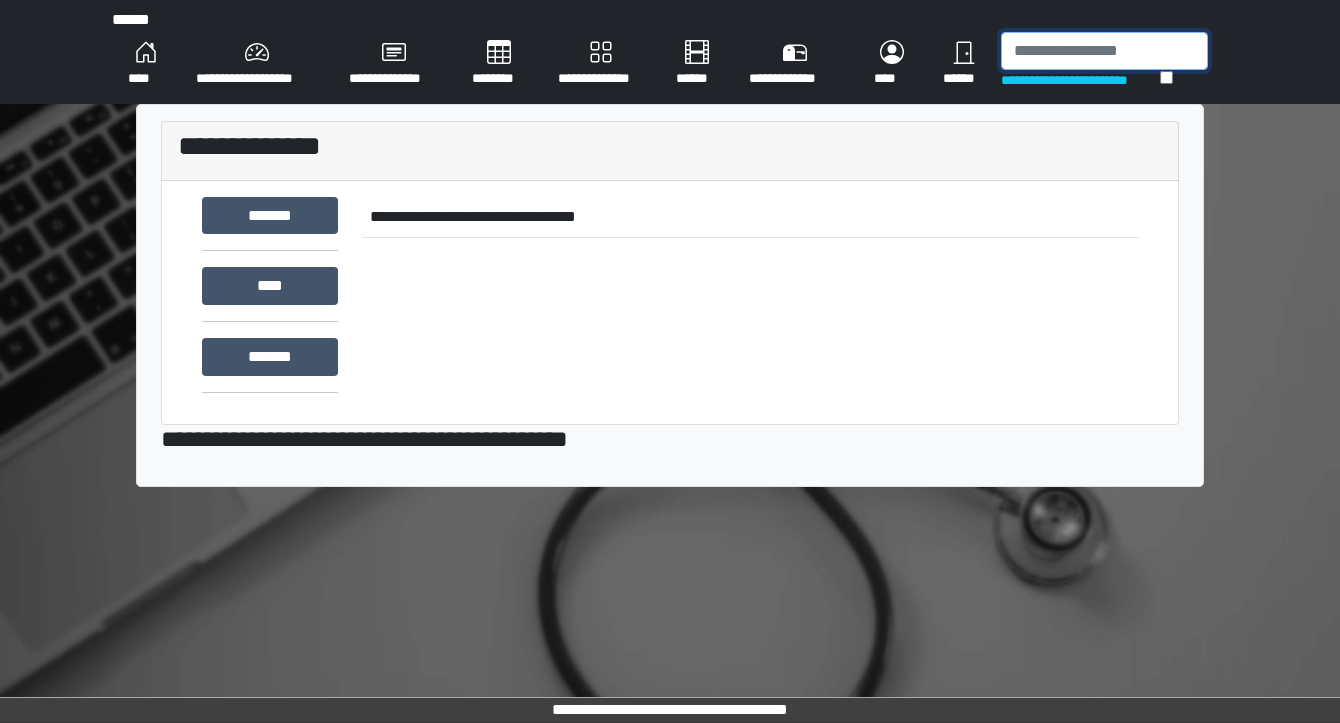 click at bounding box center [1104, 51] 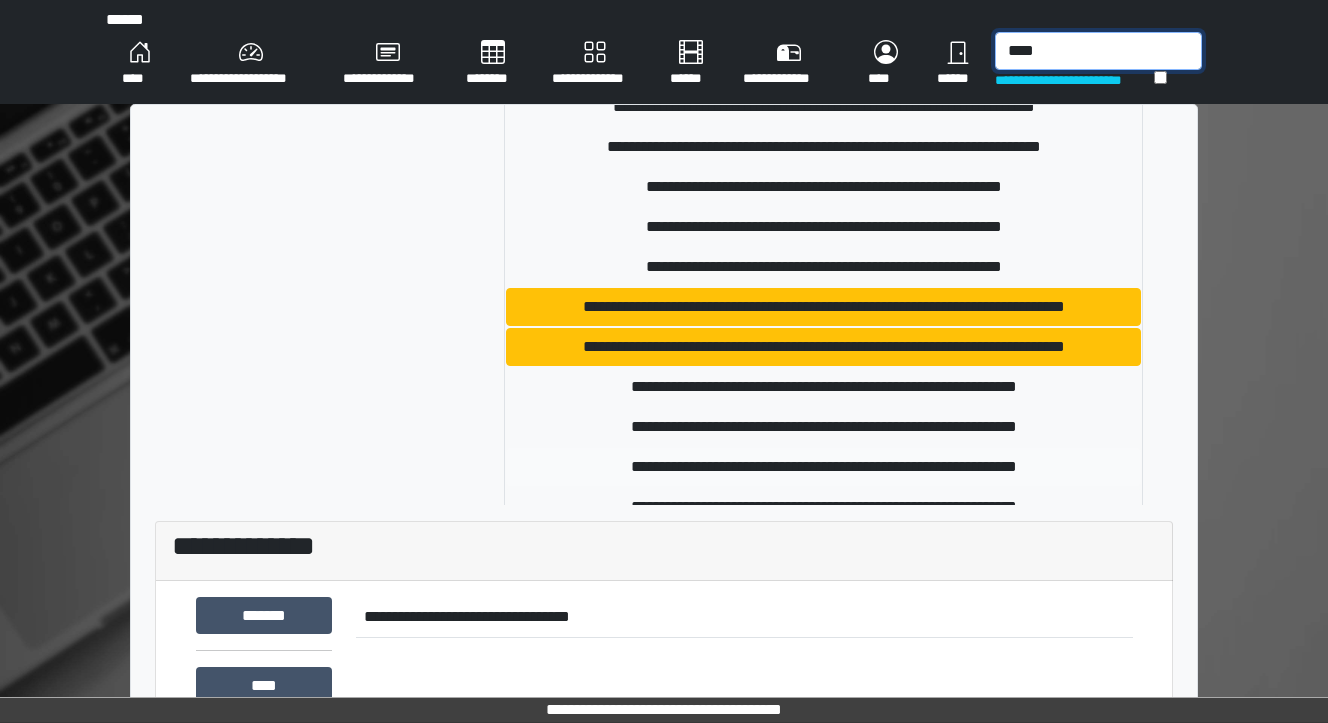 scroll, scrollTop: 480, scrollLeft: 0, axis: vertical 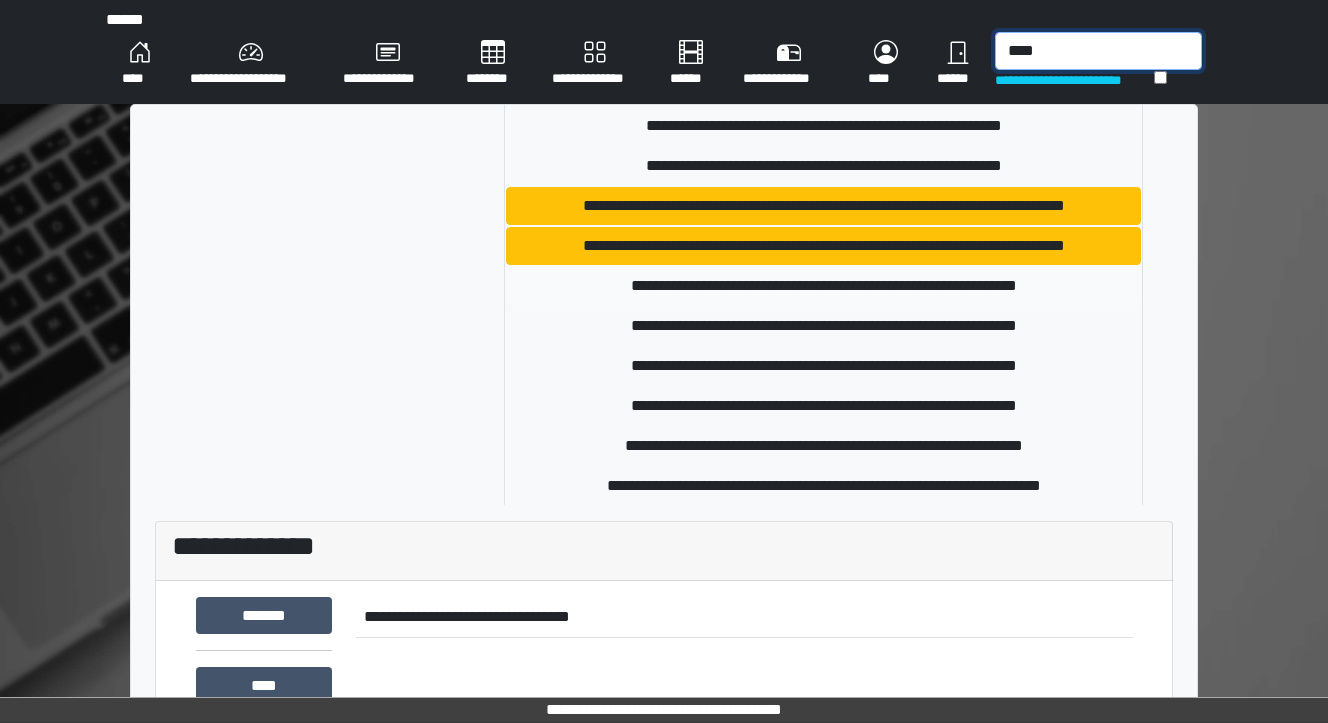 type on "****" 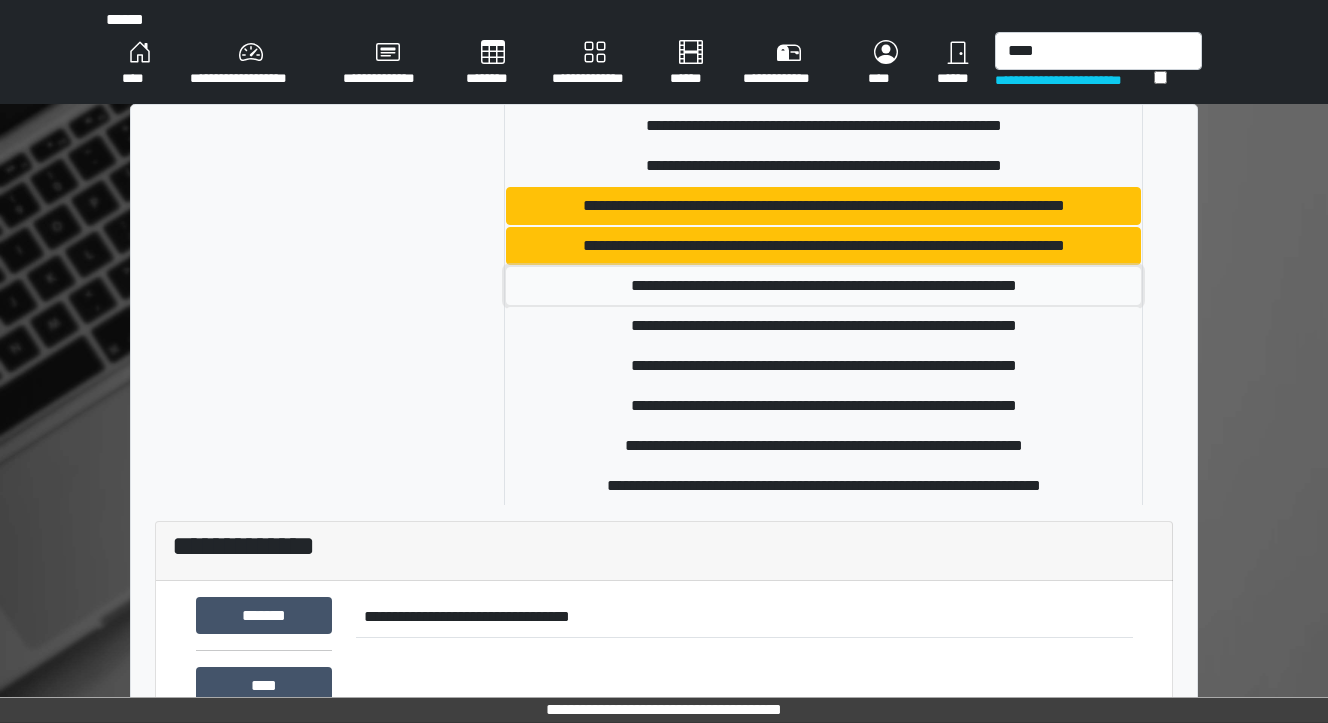 click on "**********" at bounding box center [823, 286] 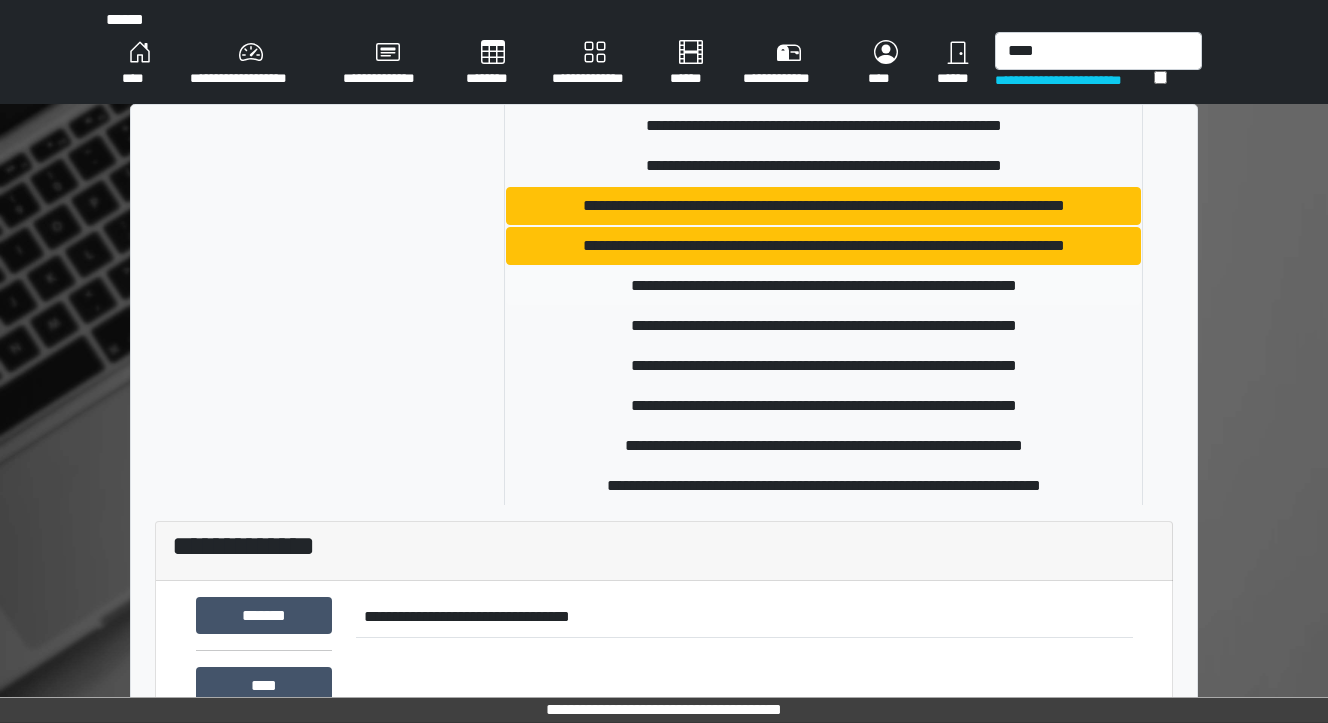 type 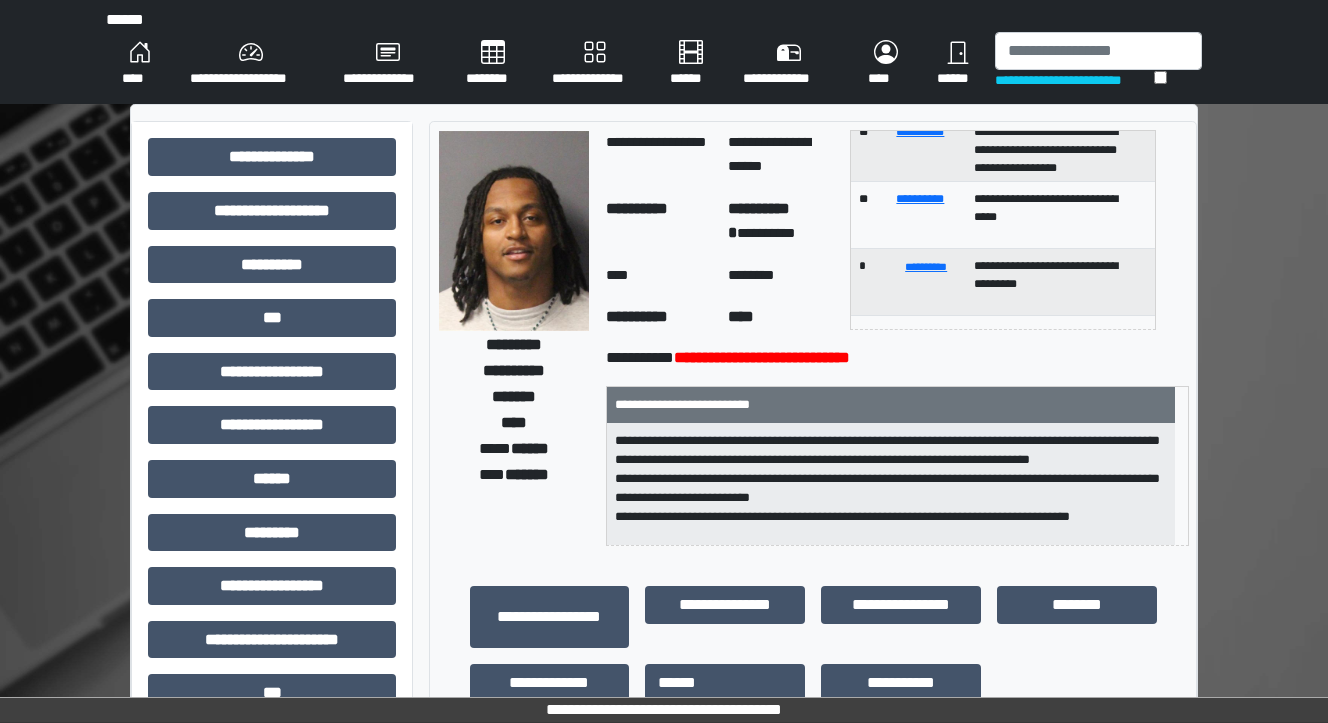 scroll, scrollTop: 252, scrollLeft: 0, axis: vertical 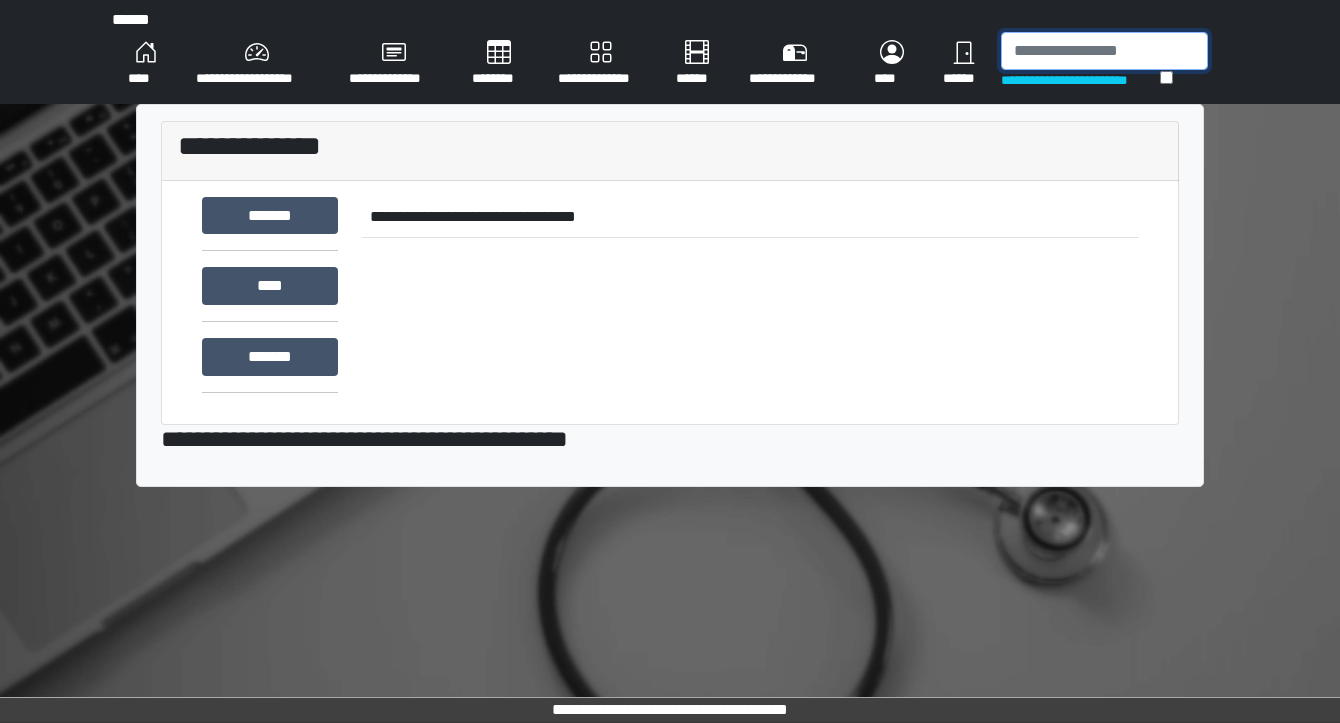drag, startPoint x: 1044, startPoint y: 58, endPoint x: 1035, endPoint y: 53, distance: 10.29563 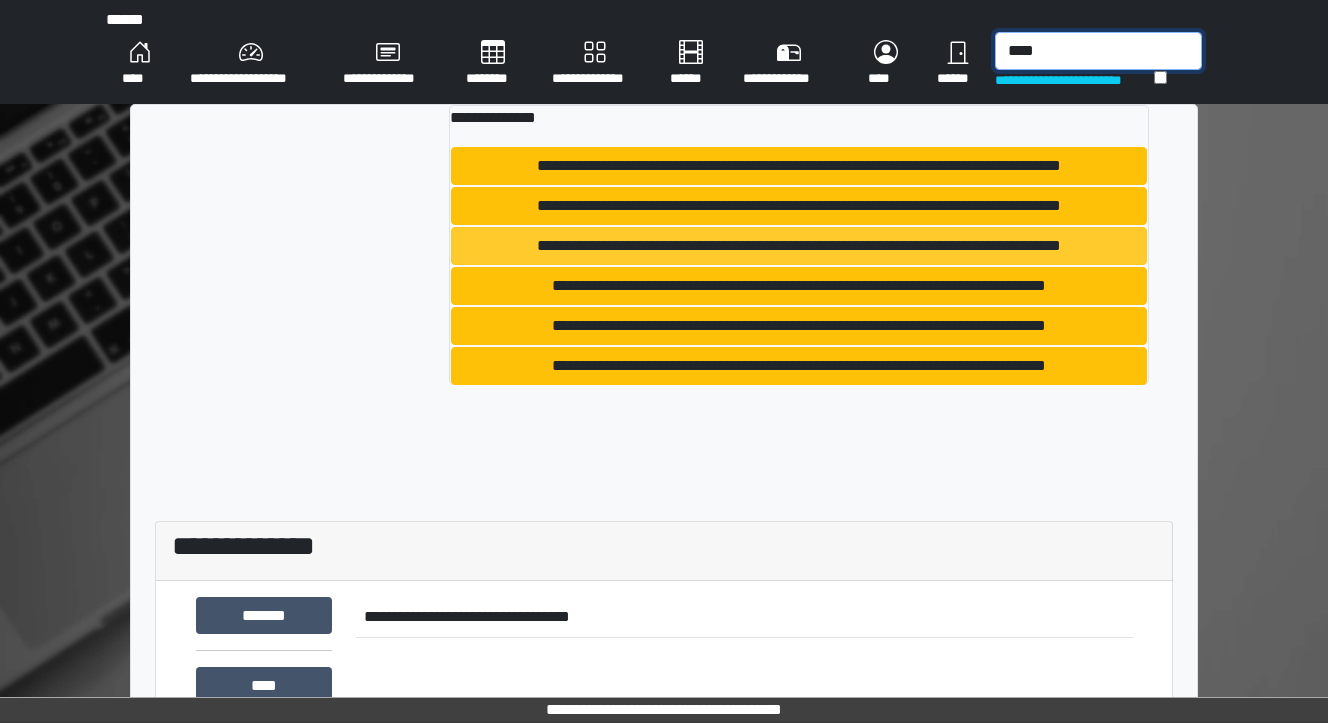type on "****" 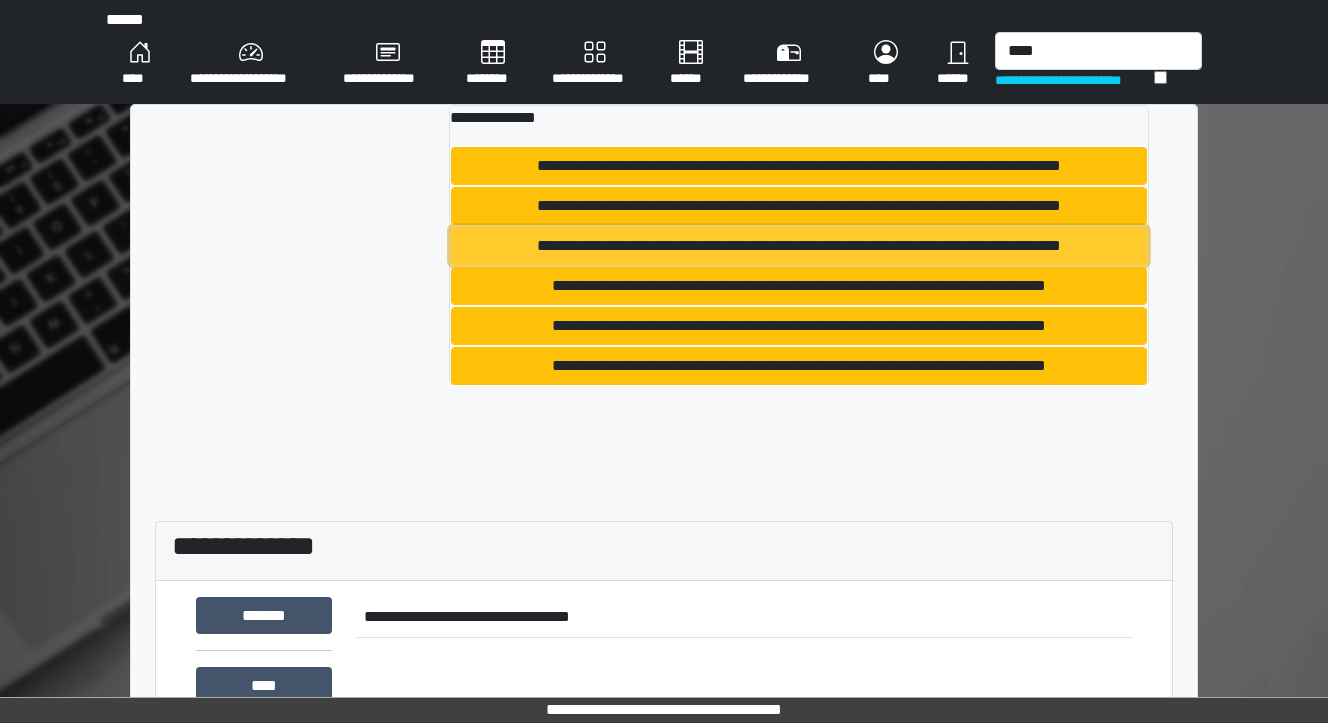 click on "**********" at bounding box center [799, 246] 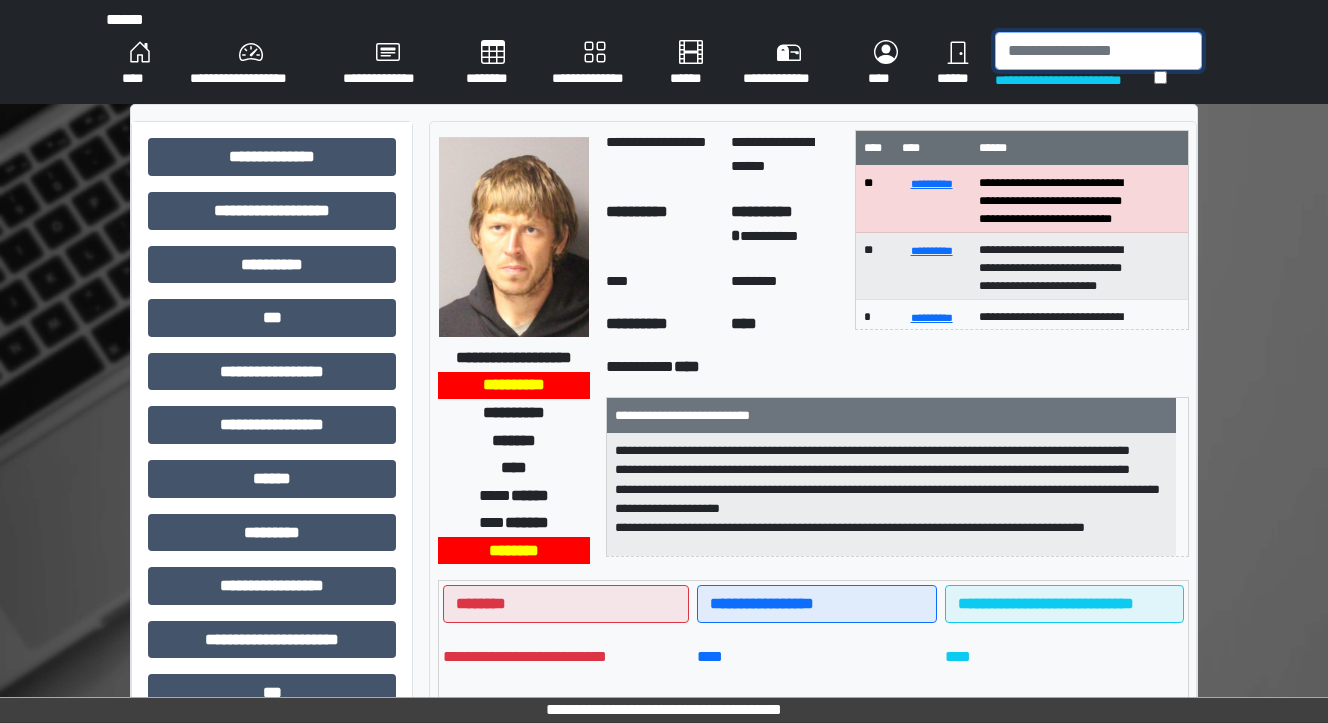 click at bounding box center (1098, 51) 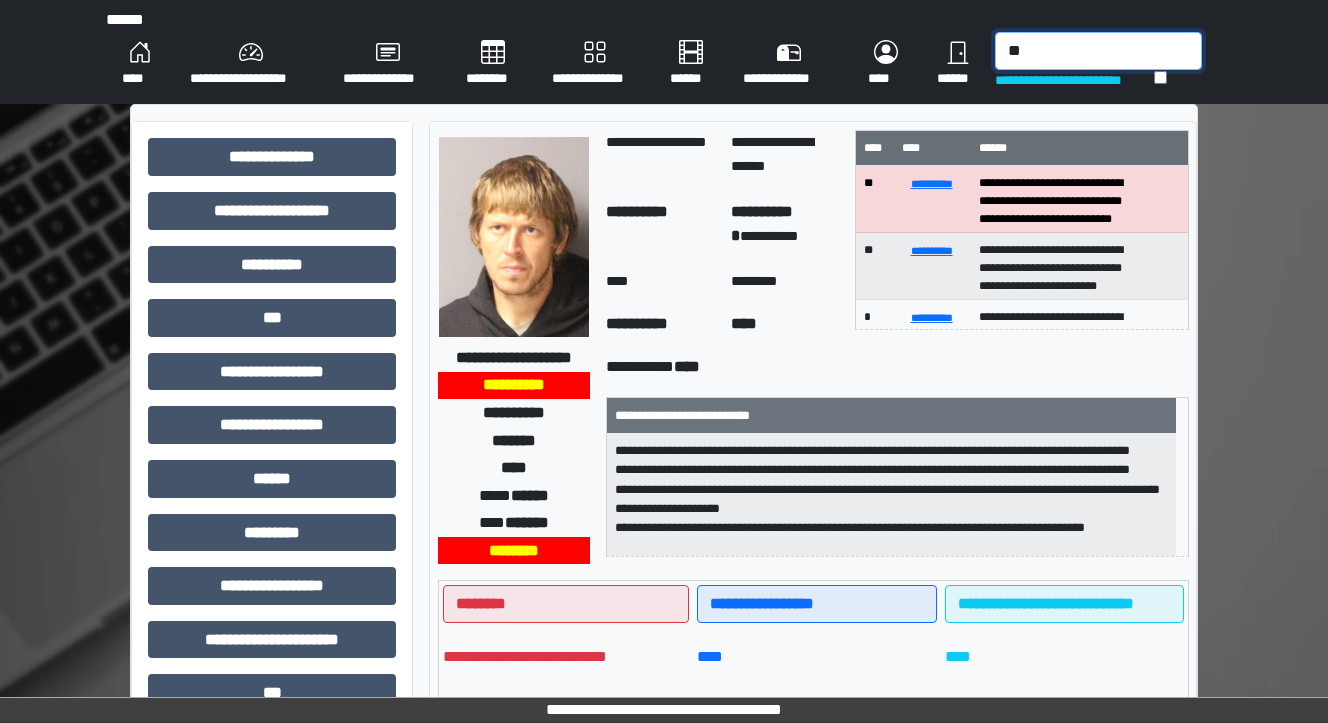 type on "*" 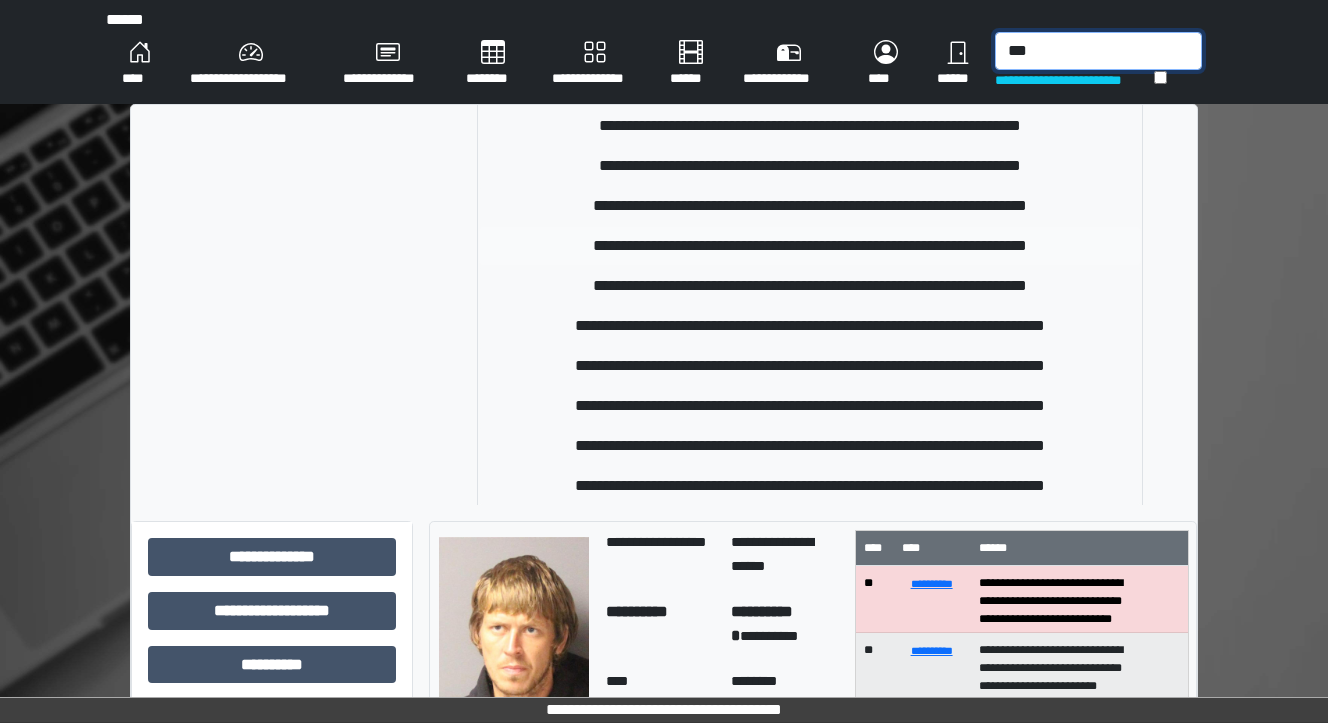 scroll, scrollTop: 0, scrollLeft: 0, axis: both 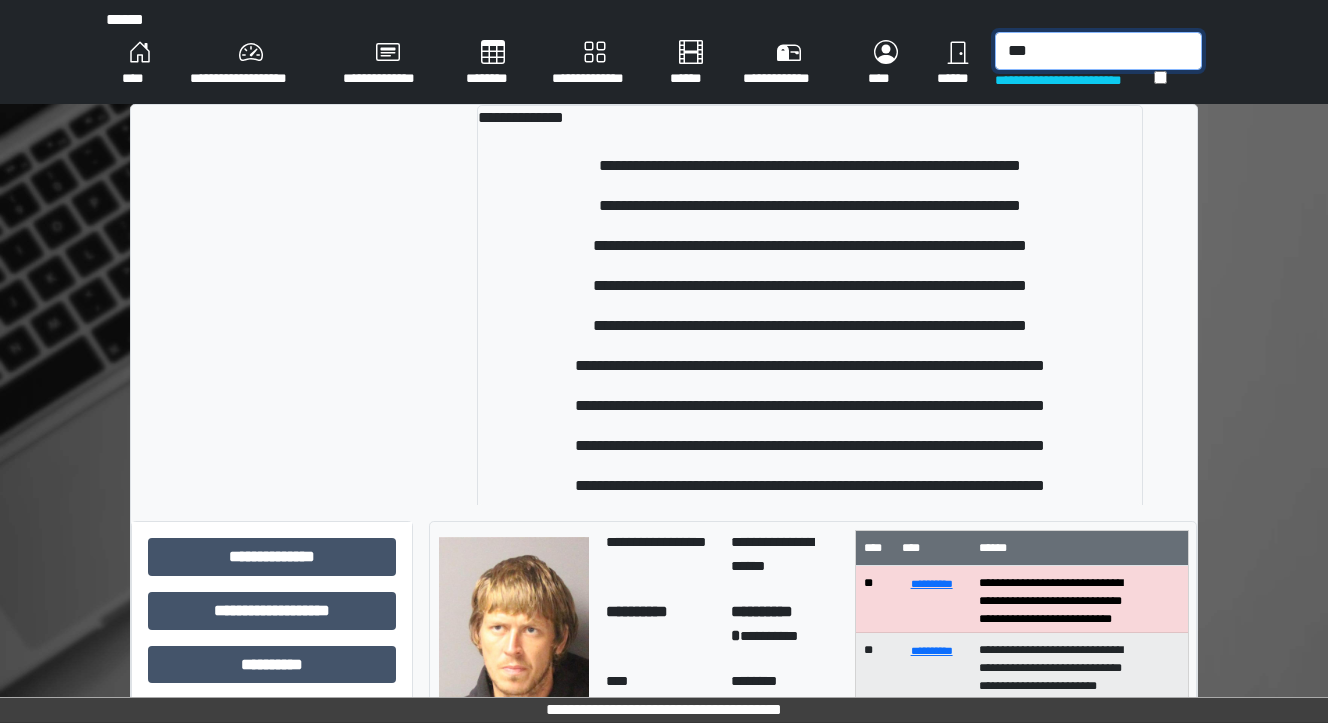 drag, startPoint x: 1061, startPoint y: 56, endPoint x: 924, endPoint y: 50, distance: 137.13132 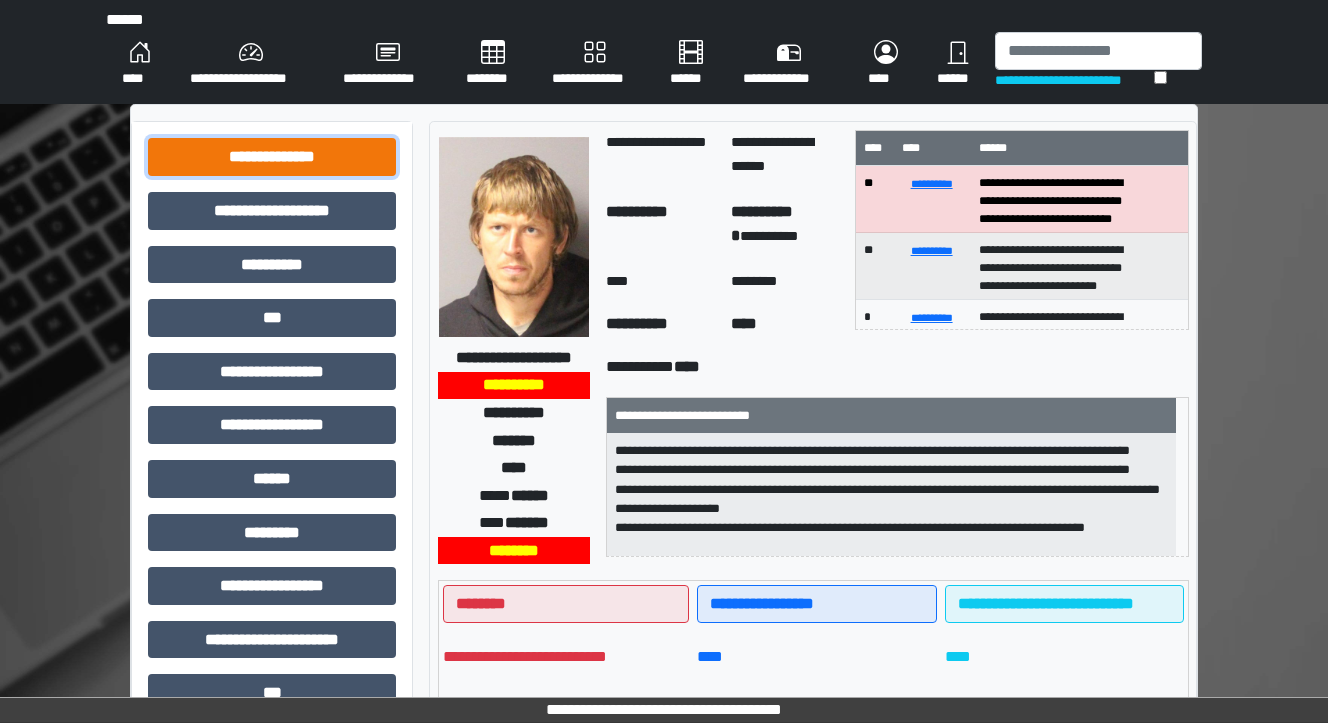 click on "**********" at bounding box center [272, 157] 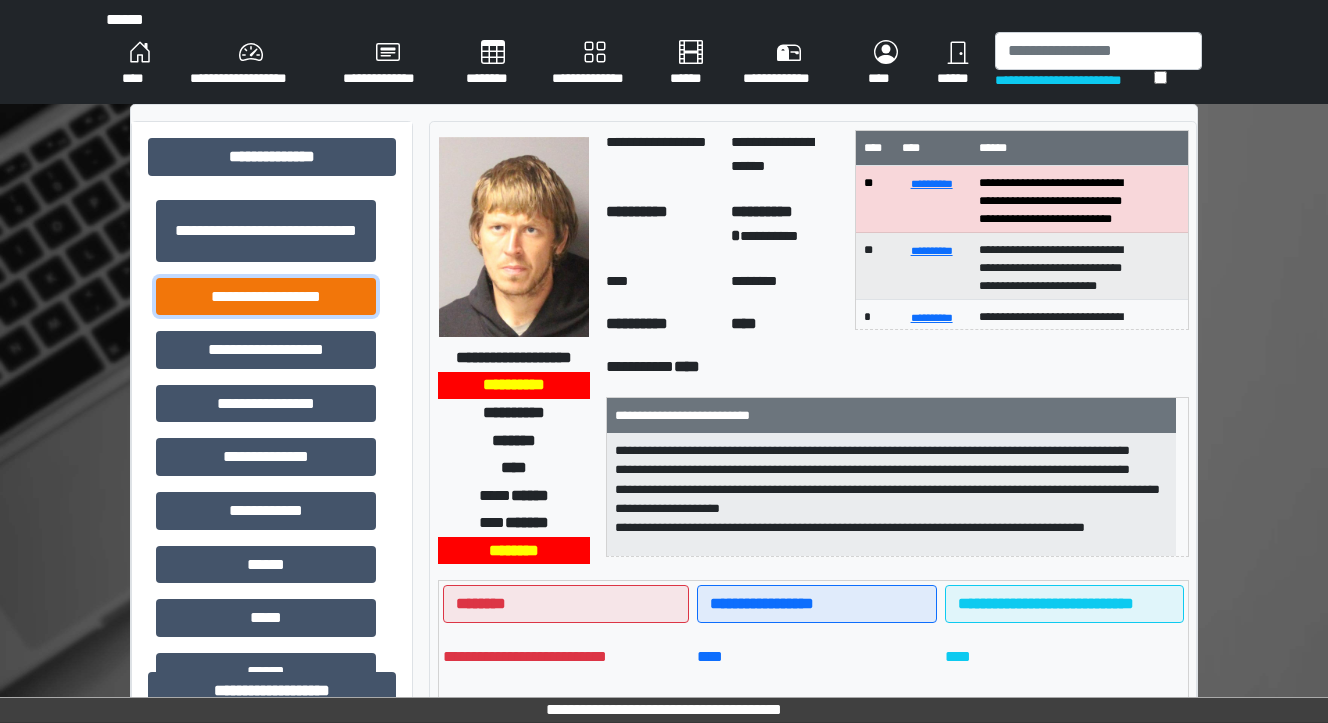 click on "**********" at bounding box center (266, 297) 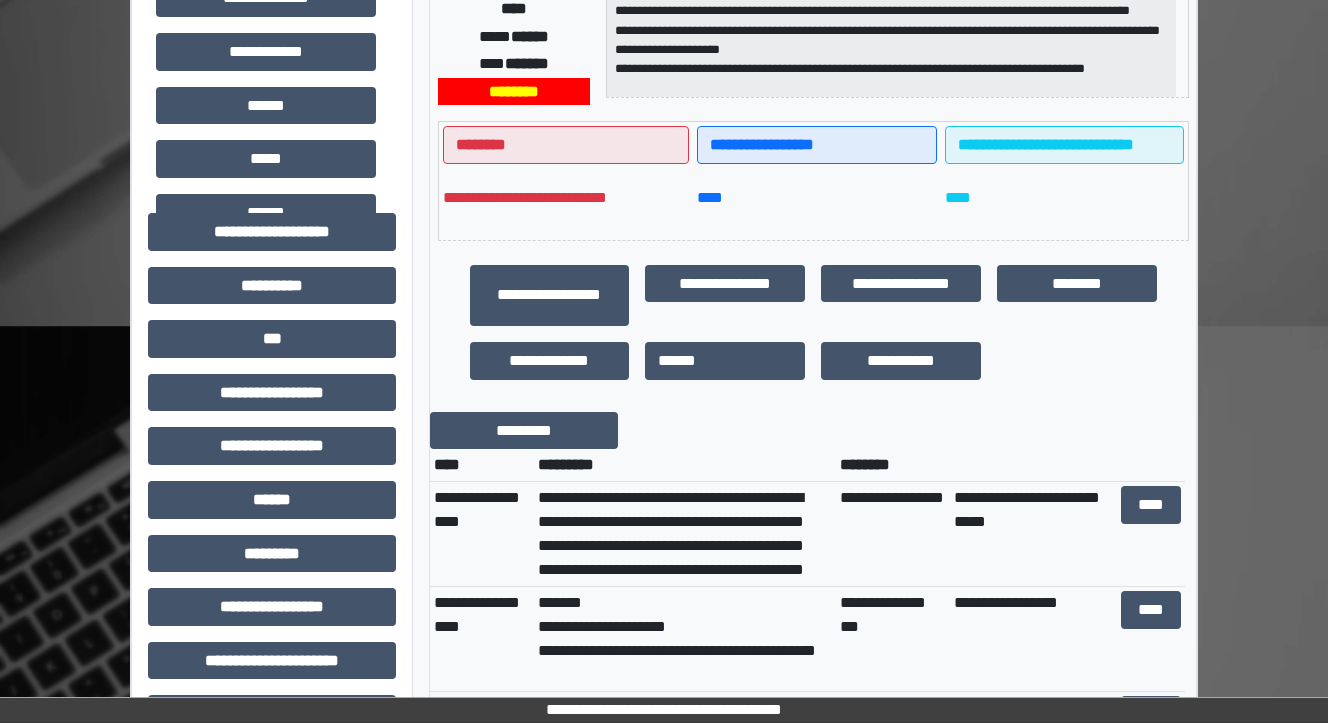 scroll, scrollTop: 560, scrollLeft: 0, axis: vertical 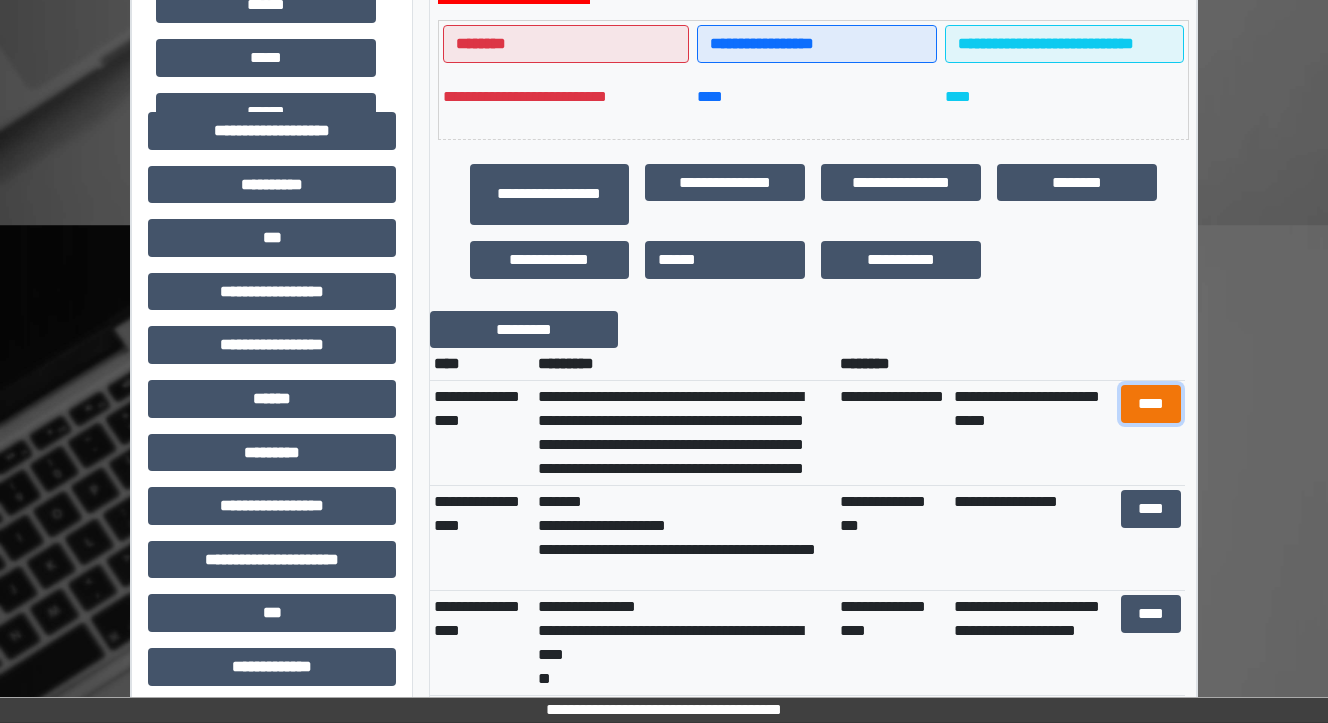 click on "****" at bounding box center (1150, 404) 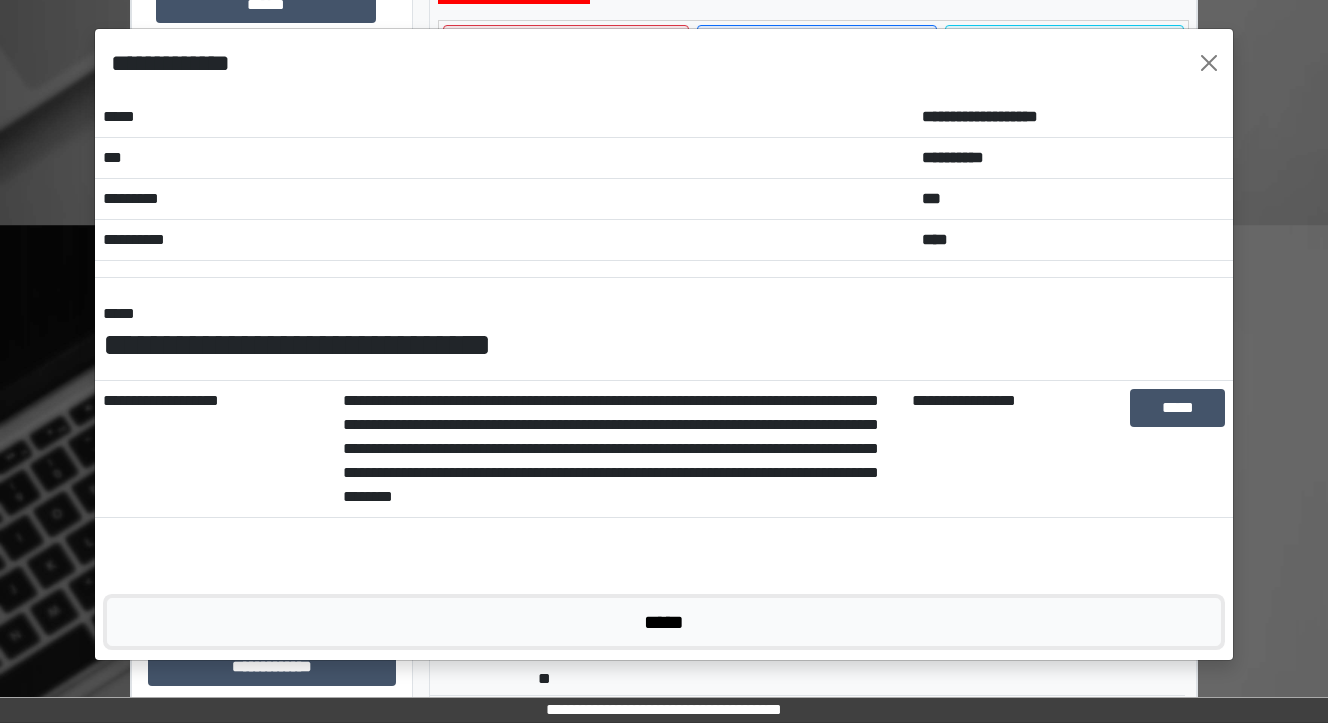 click on "*****" at bounding box center [664, 622] 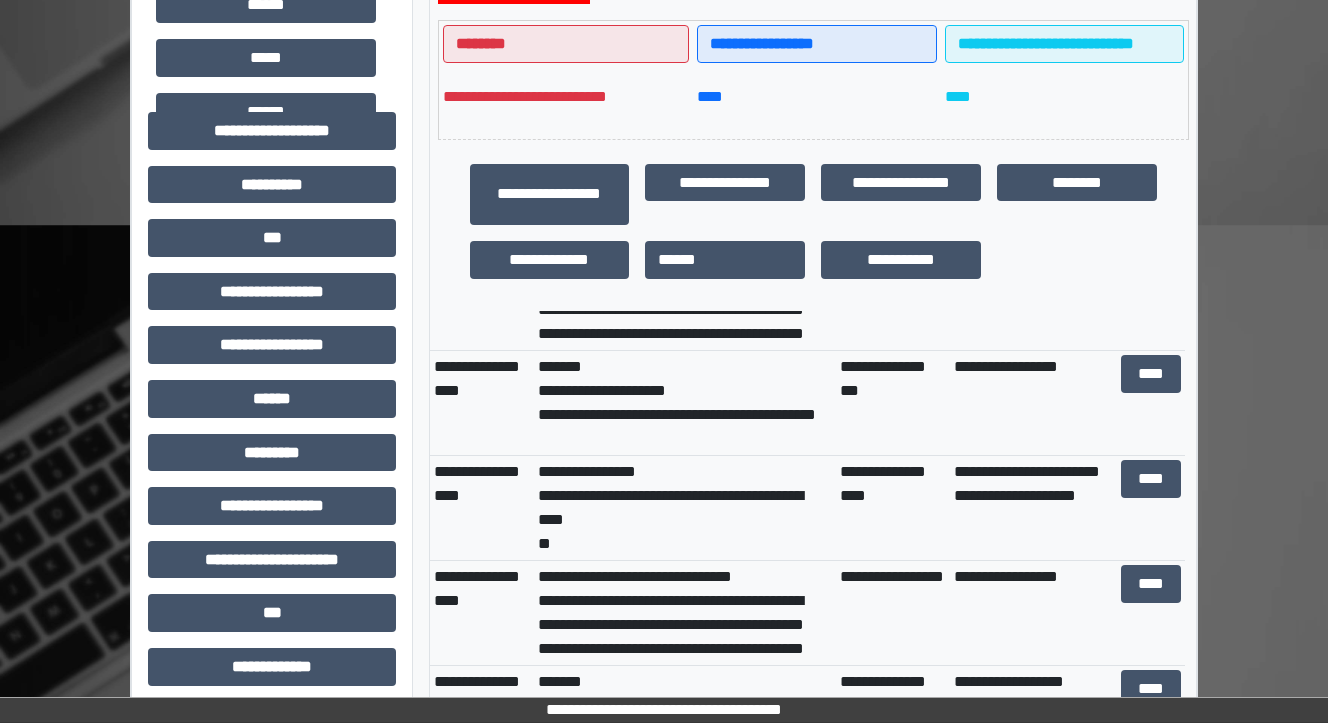 scroll, scrollTop: 160, scrollLeft: 0, axis: vertical 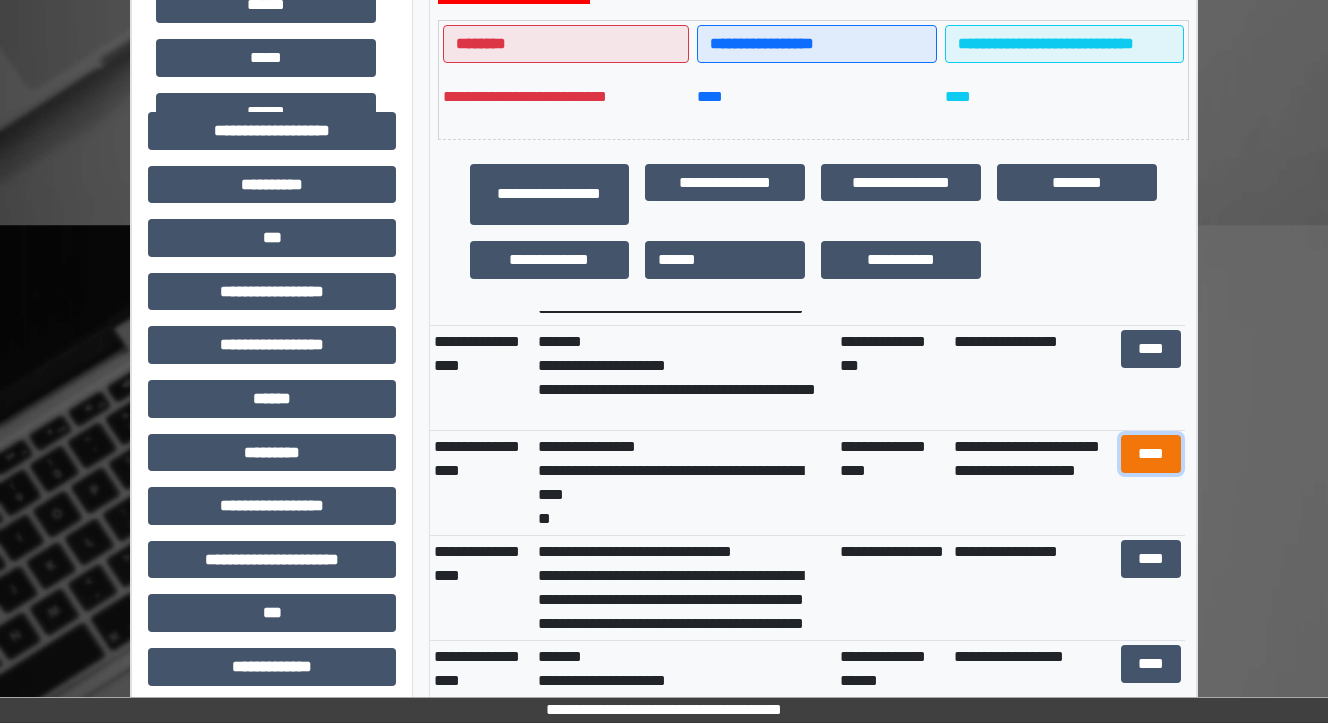click on "****" at bounding box center (1150, 454) 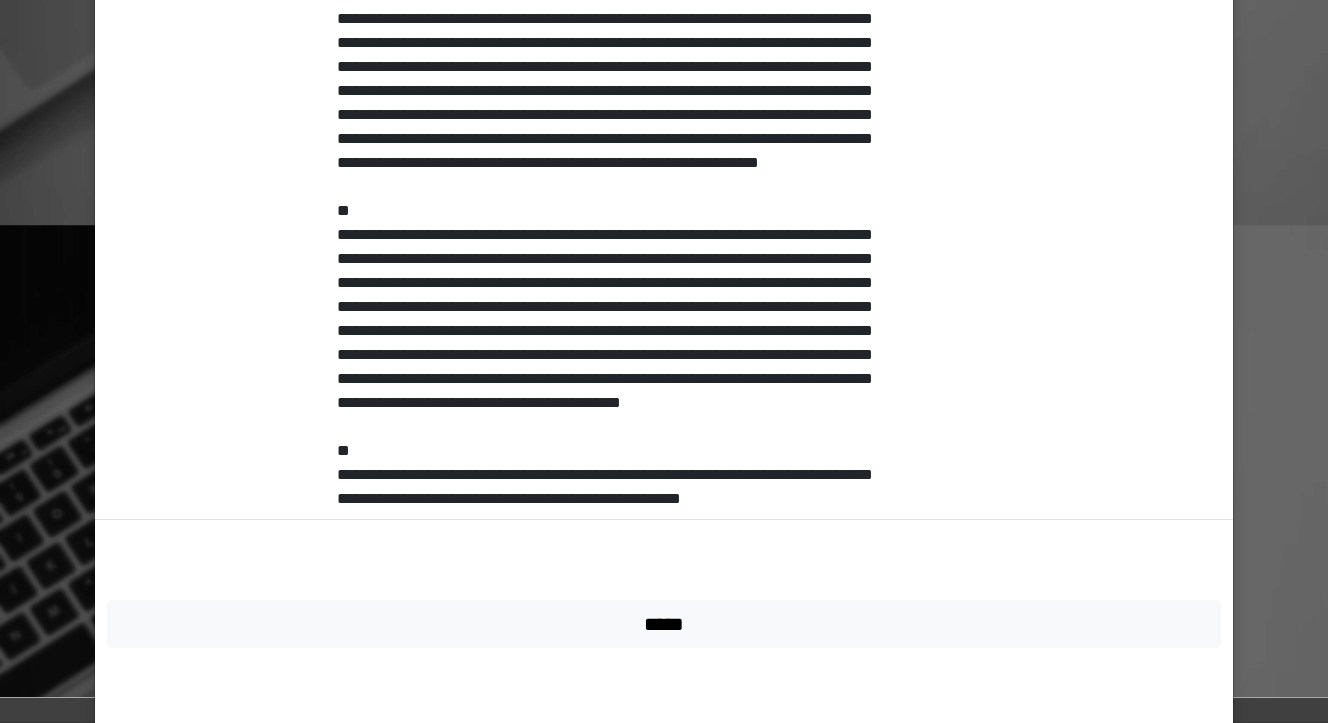 scroll, scrollTop: 614, scrollLeft: 0, axis: vertical 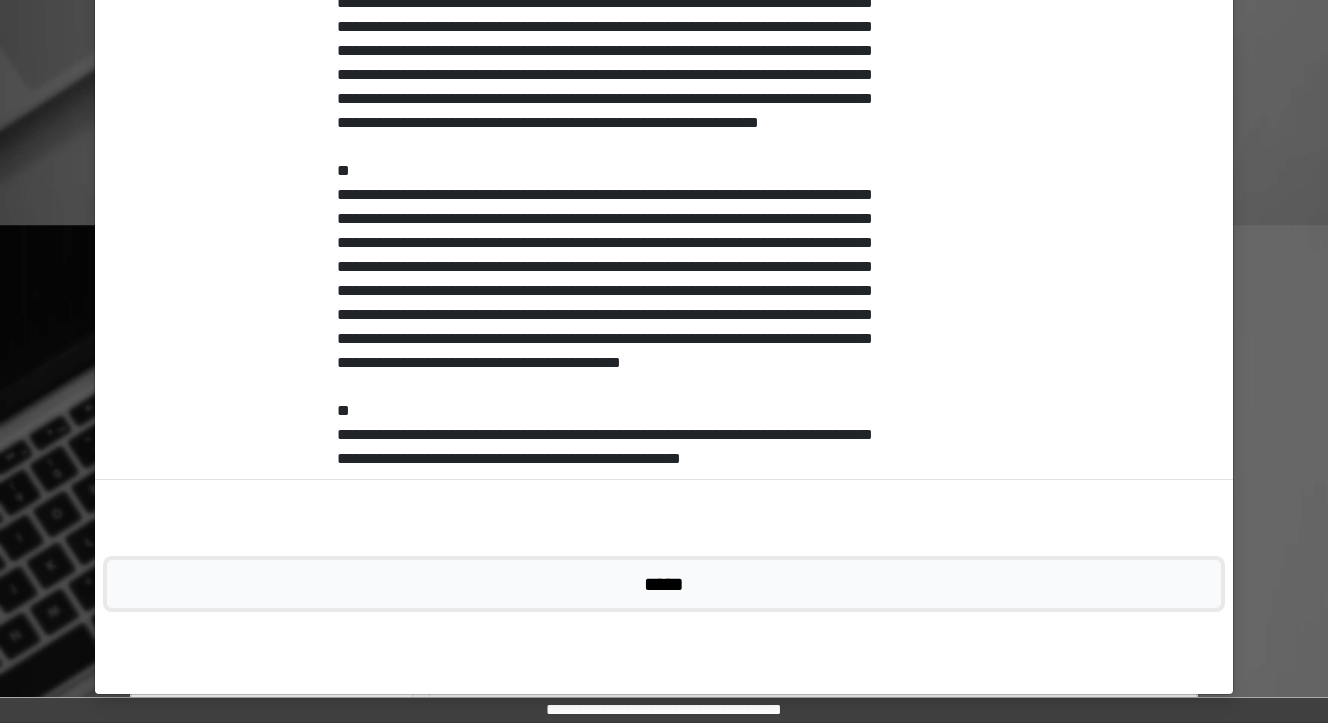 click on "*****" at bounding box center [664, 584] 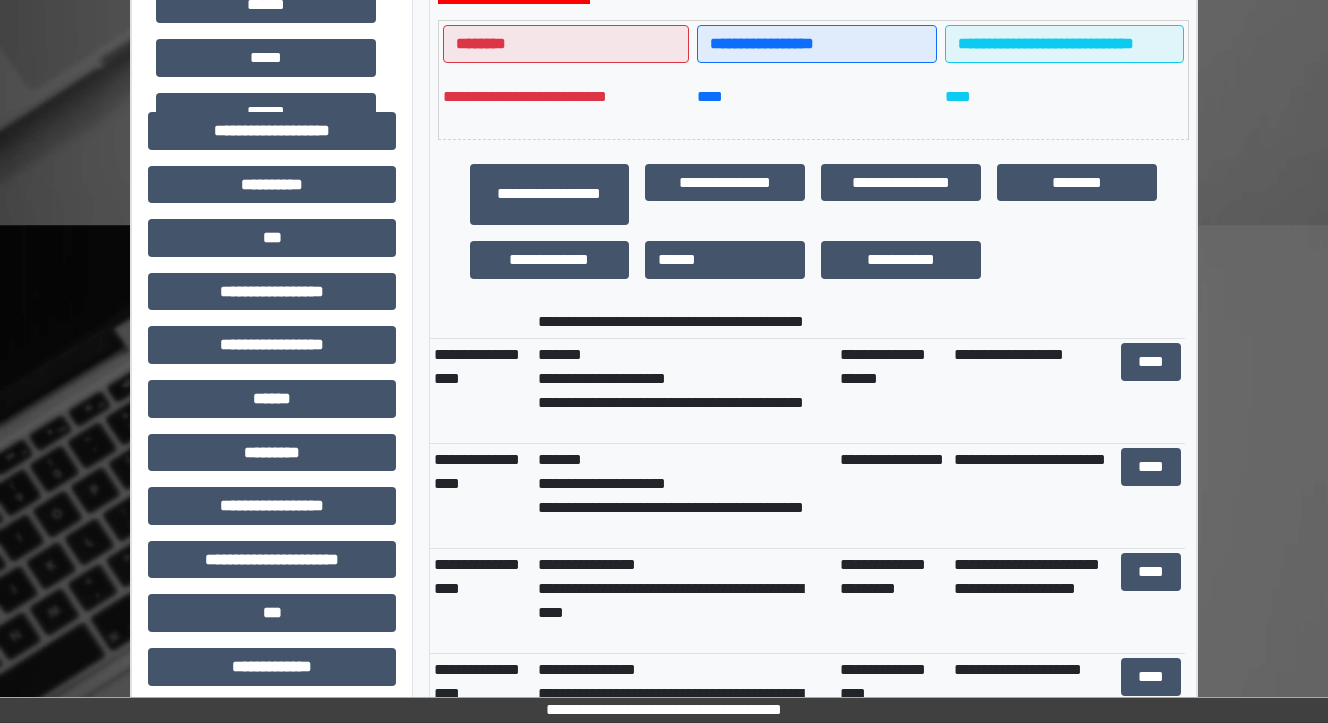 scroll, scrollTop: 480, scrollLeft: 0, axis: vertical 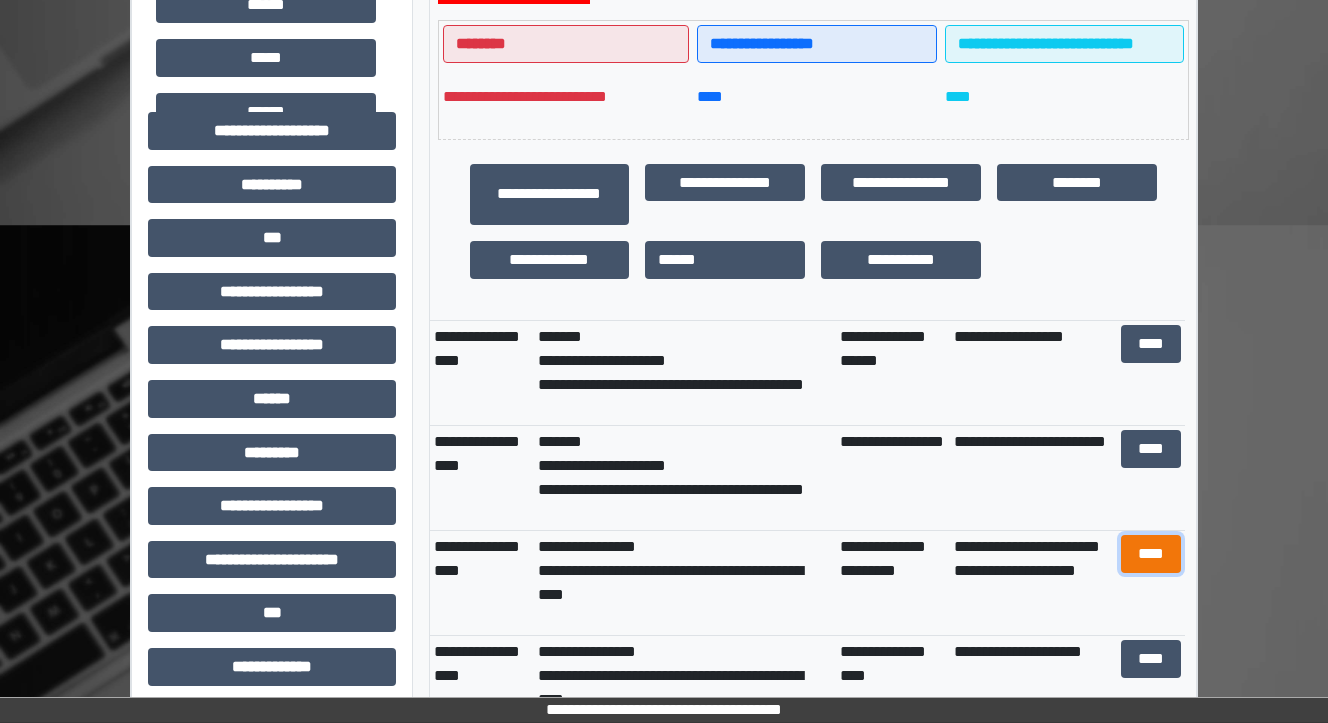 click on "****" at bounding box center (1150, 554) 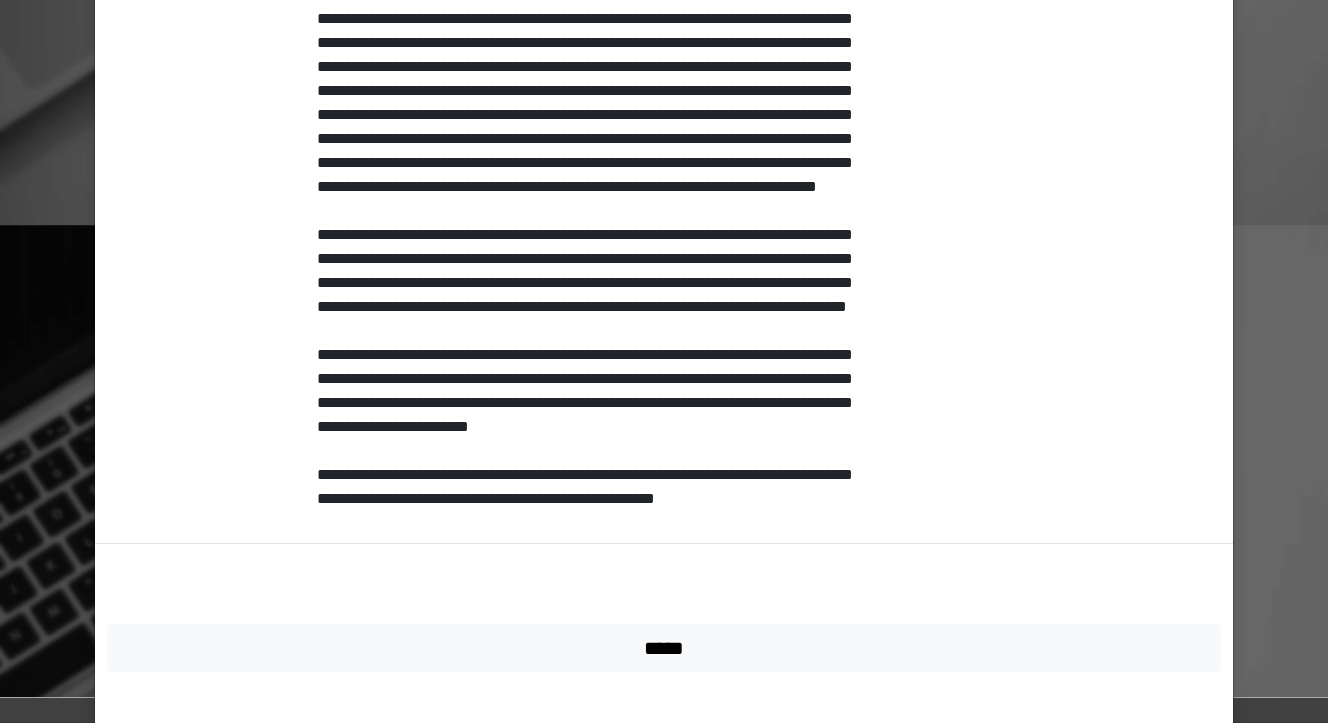 scroll, scrollTop: 710, scrollLeft: 0, axis: vertical 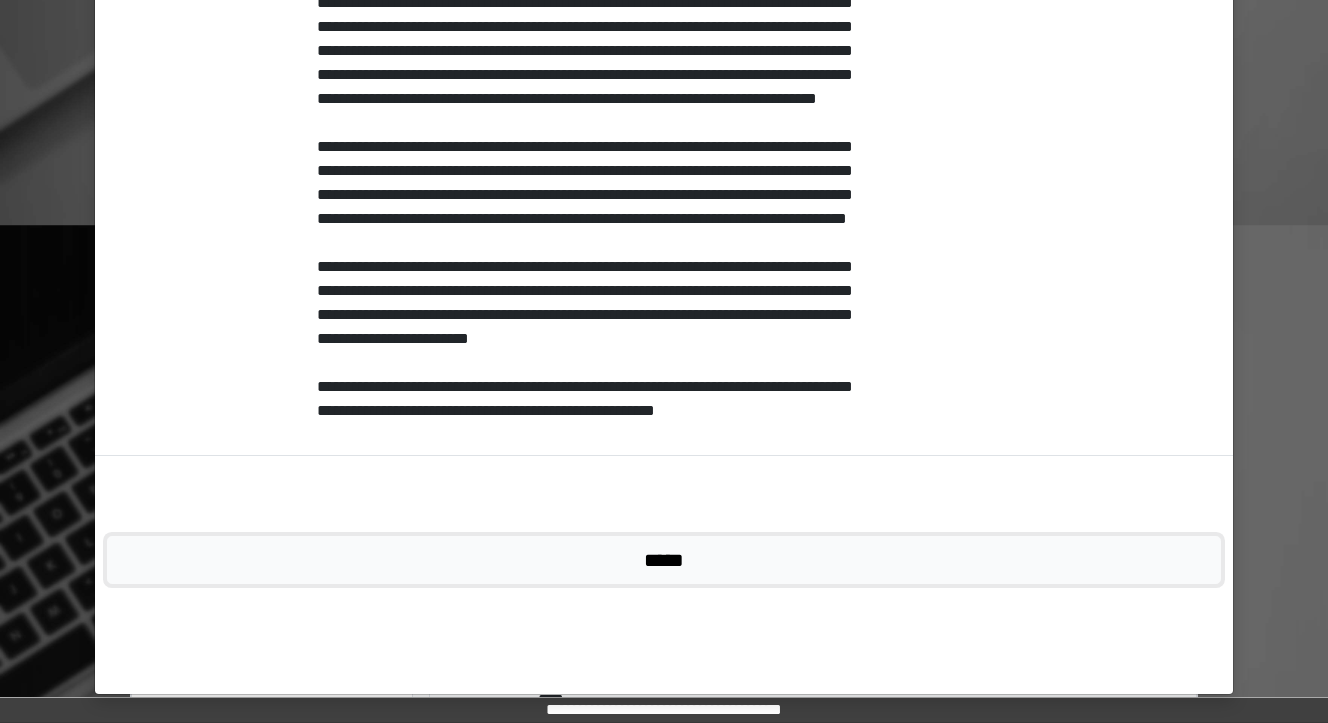 click on "*****" at bounding box center (664, 560) 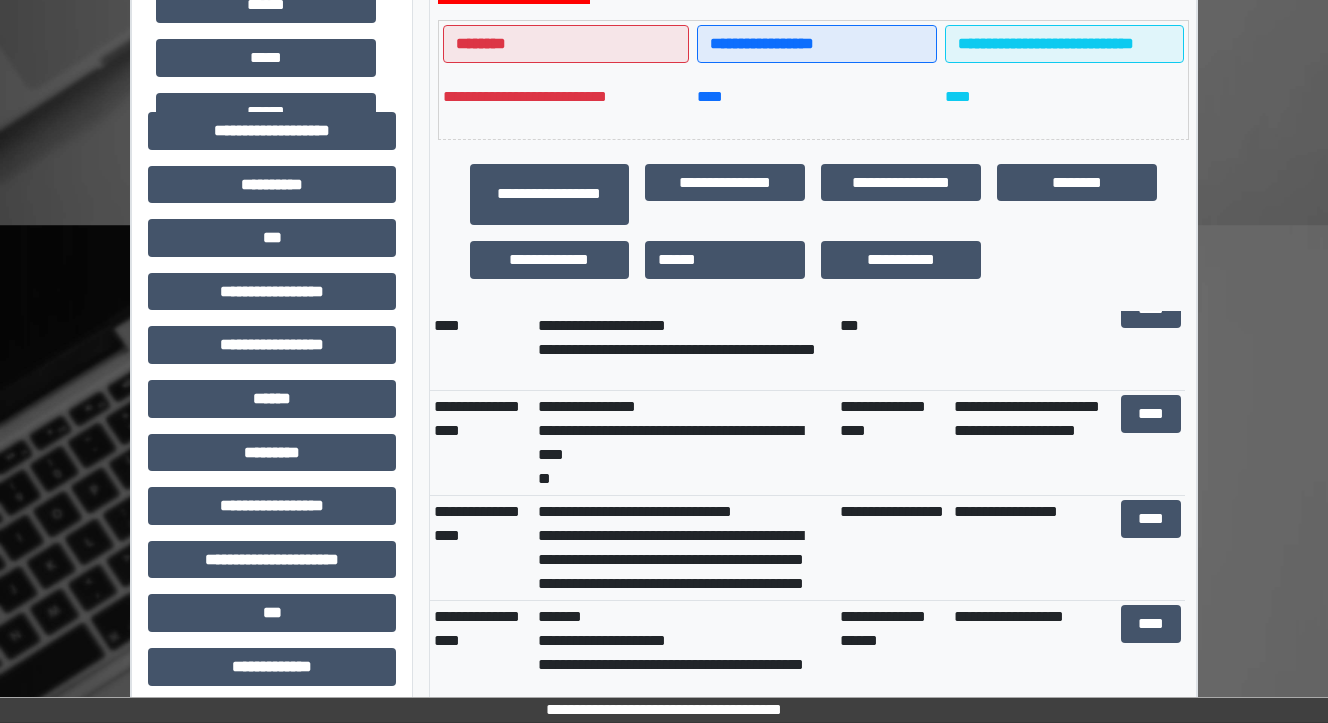 scroll, scrollTop: 0, scrollLeft: 0, axis: both 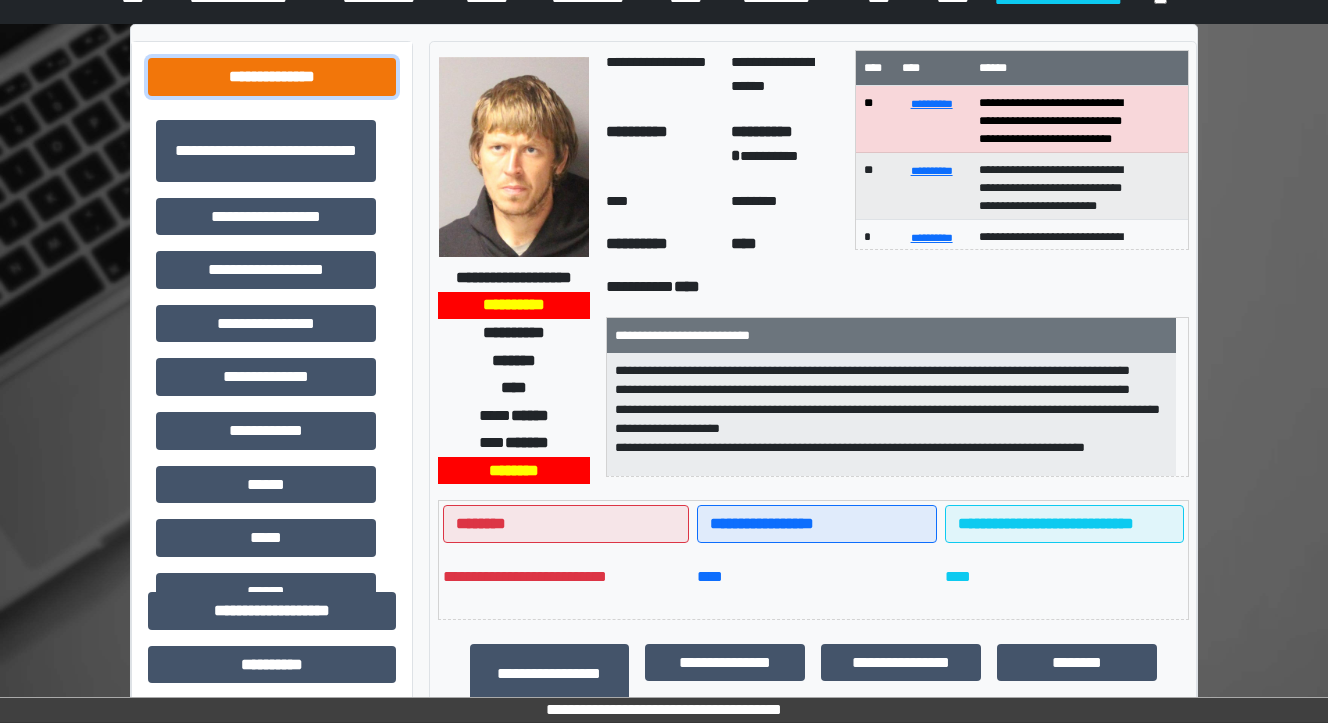 click on "**********" at bounding box center [272, 77] 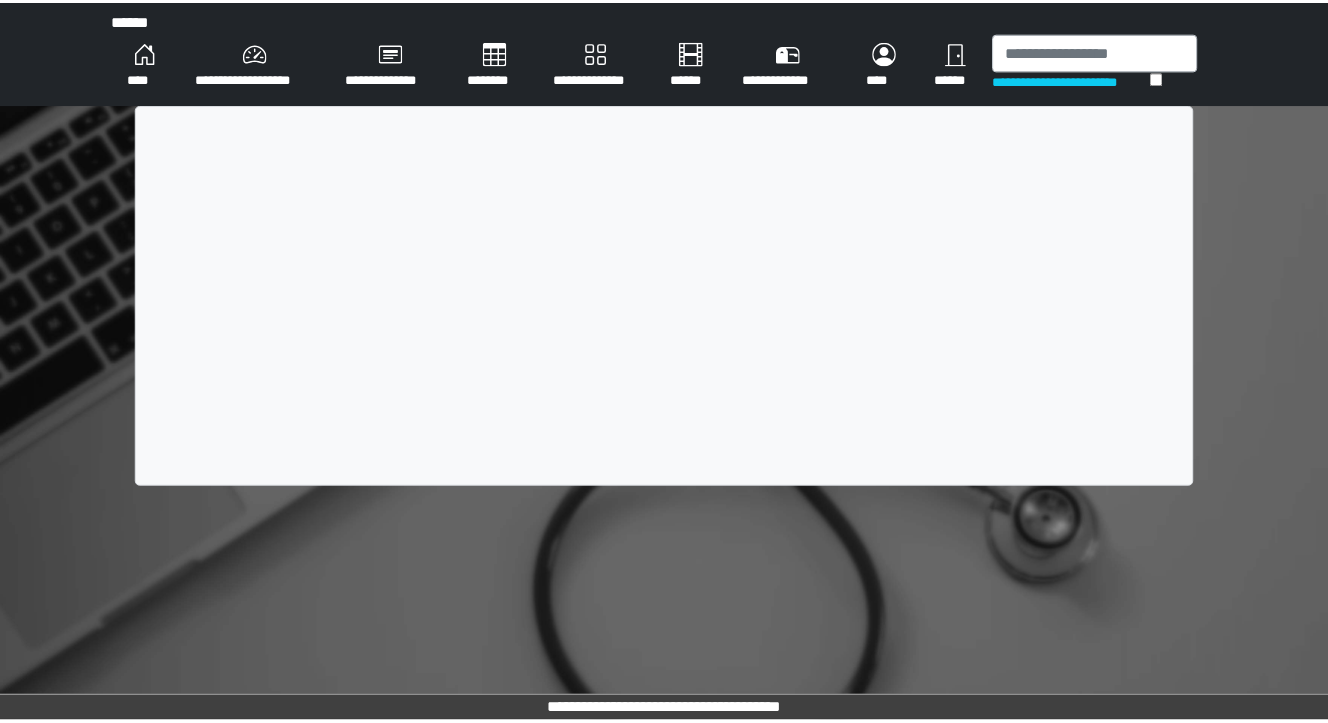 scroll, scrollTop: 0, scrollLeft: 0, axis: both 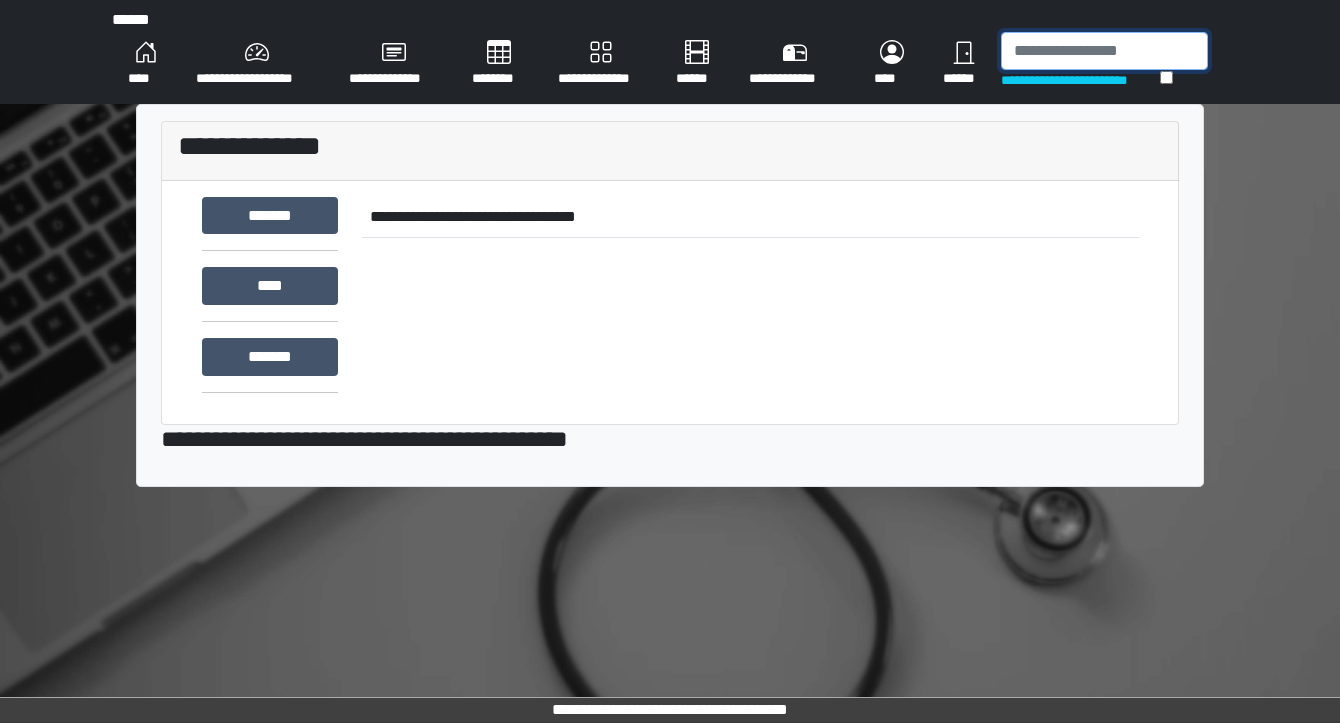 click at bounding box center (1104, 51) 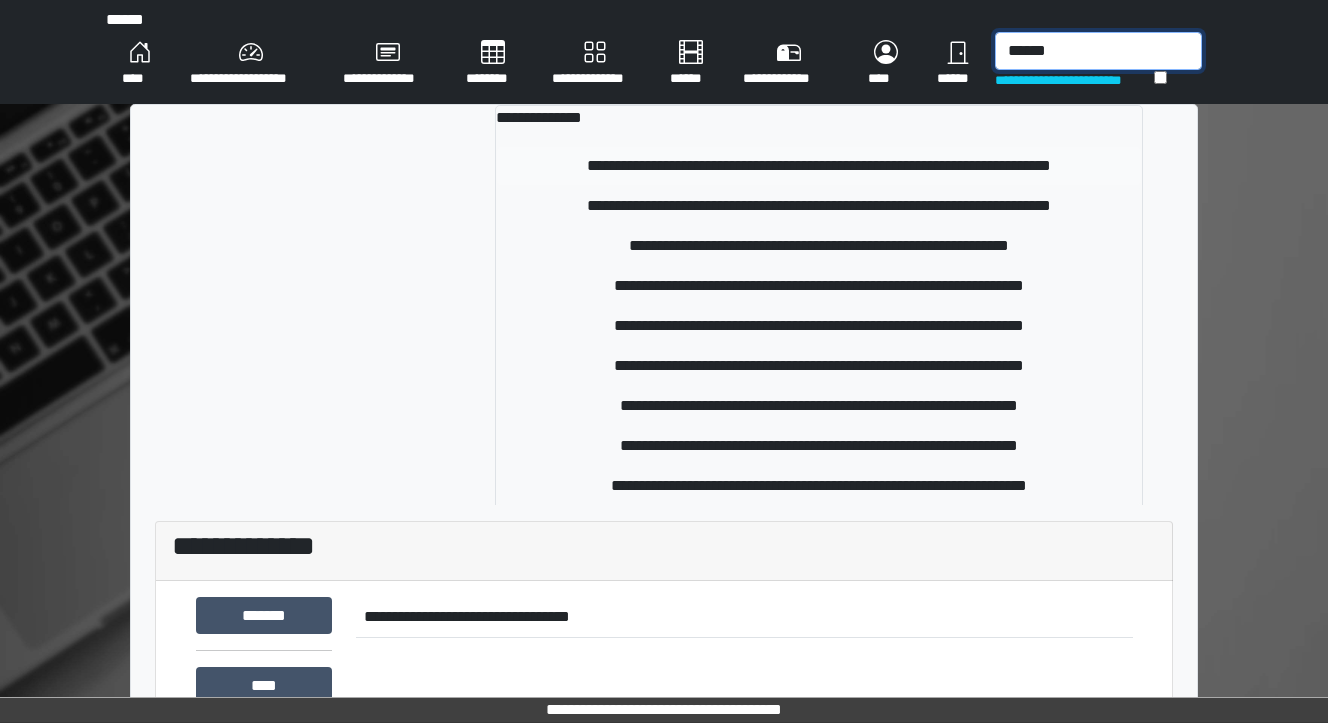 type on "******" 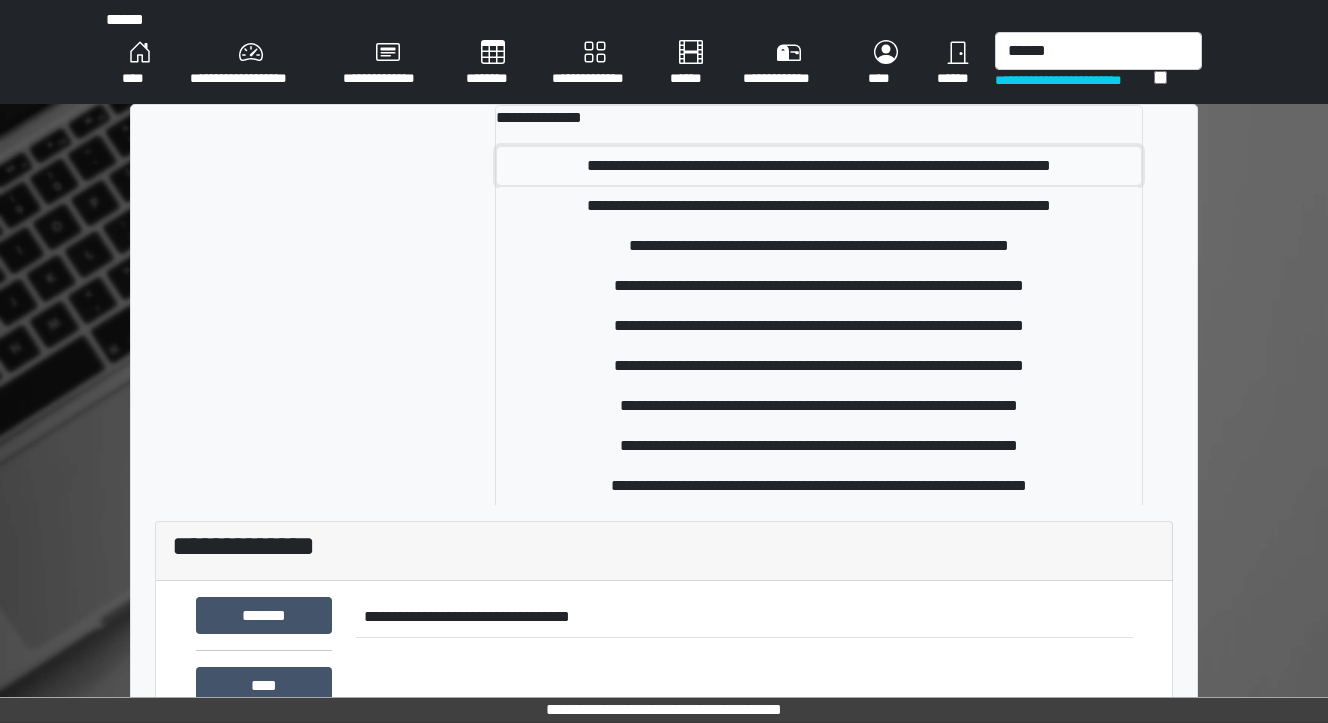 click on "**********" at bounding box center [819, 166] 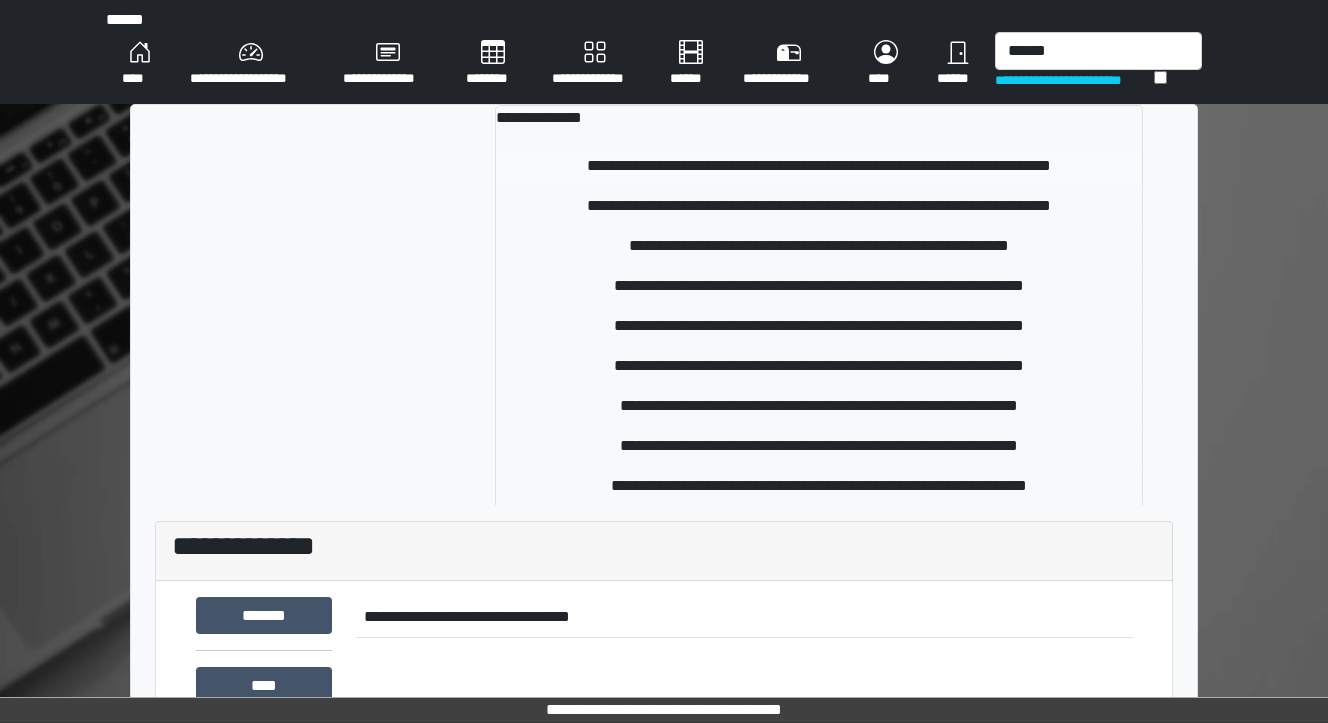 type 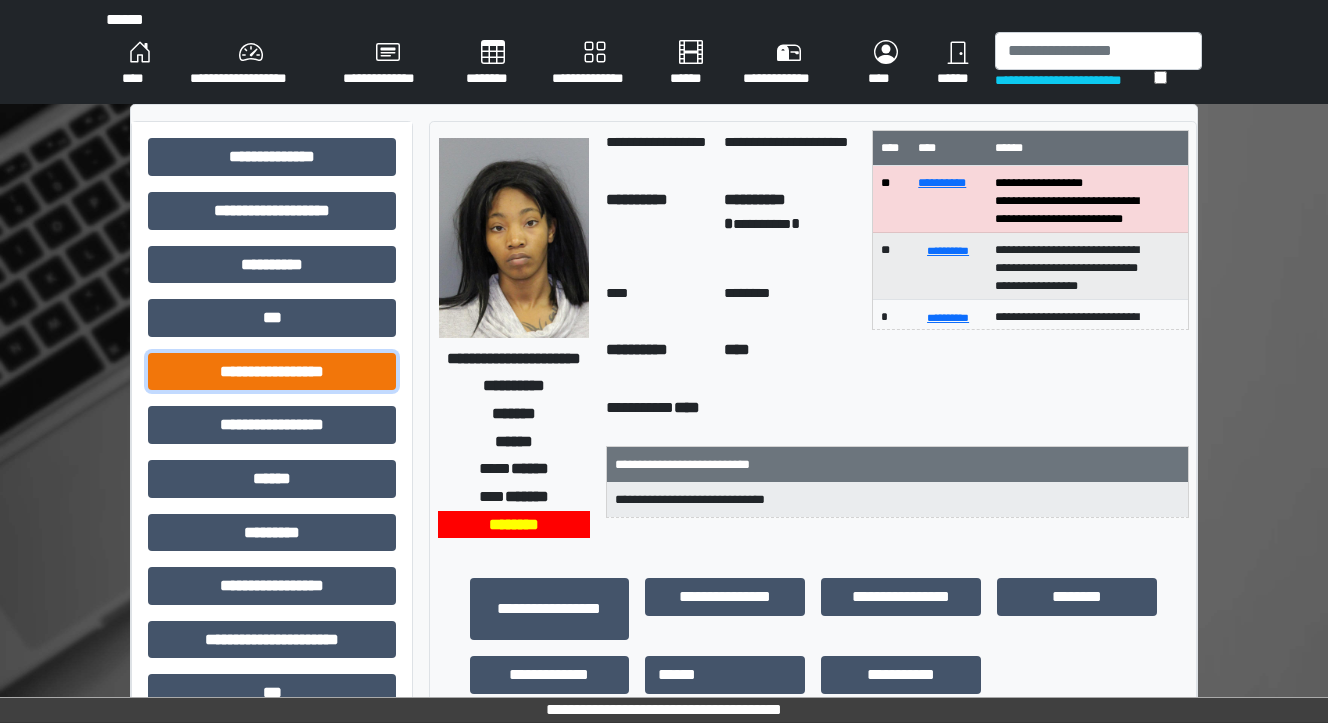 click on "**********" at bounding box center [272, 372] 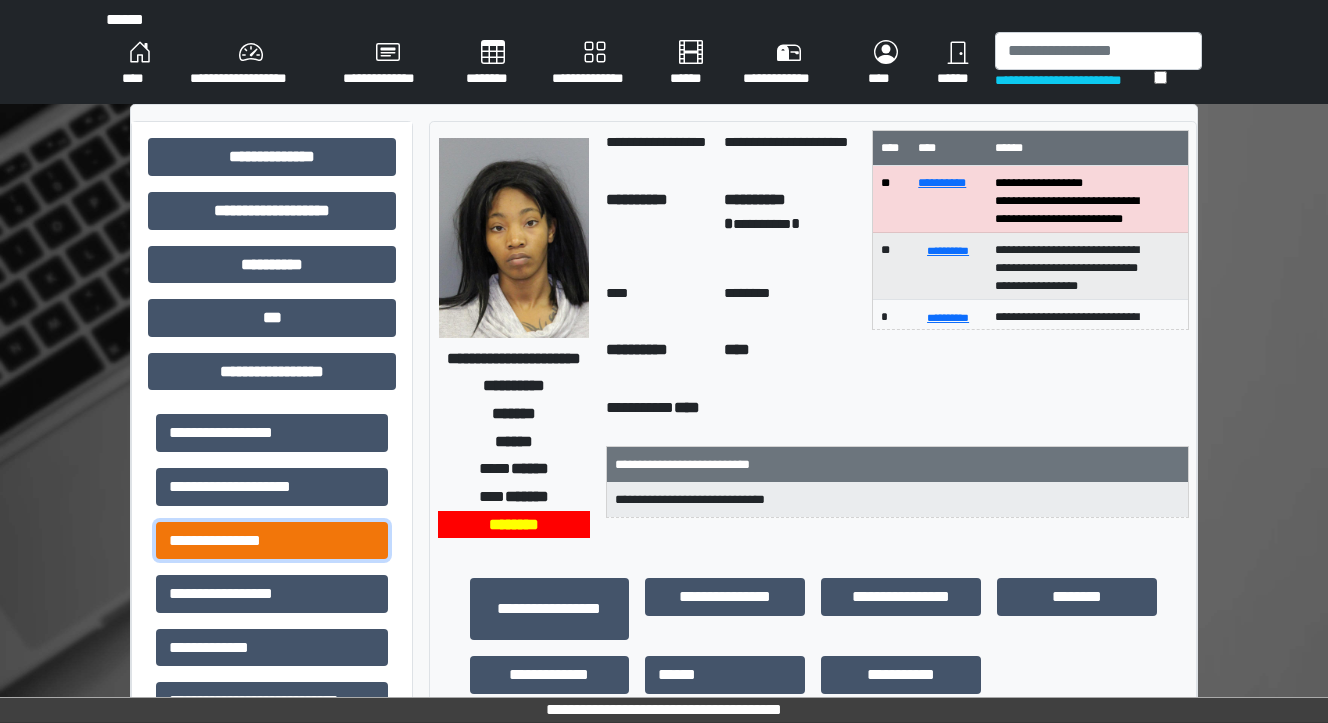 click on "**********" at bounding box center (272, 541) 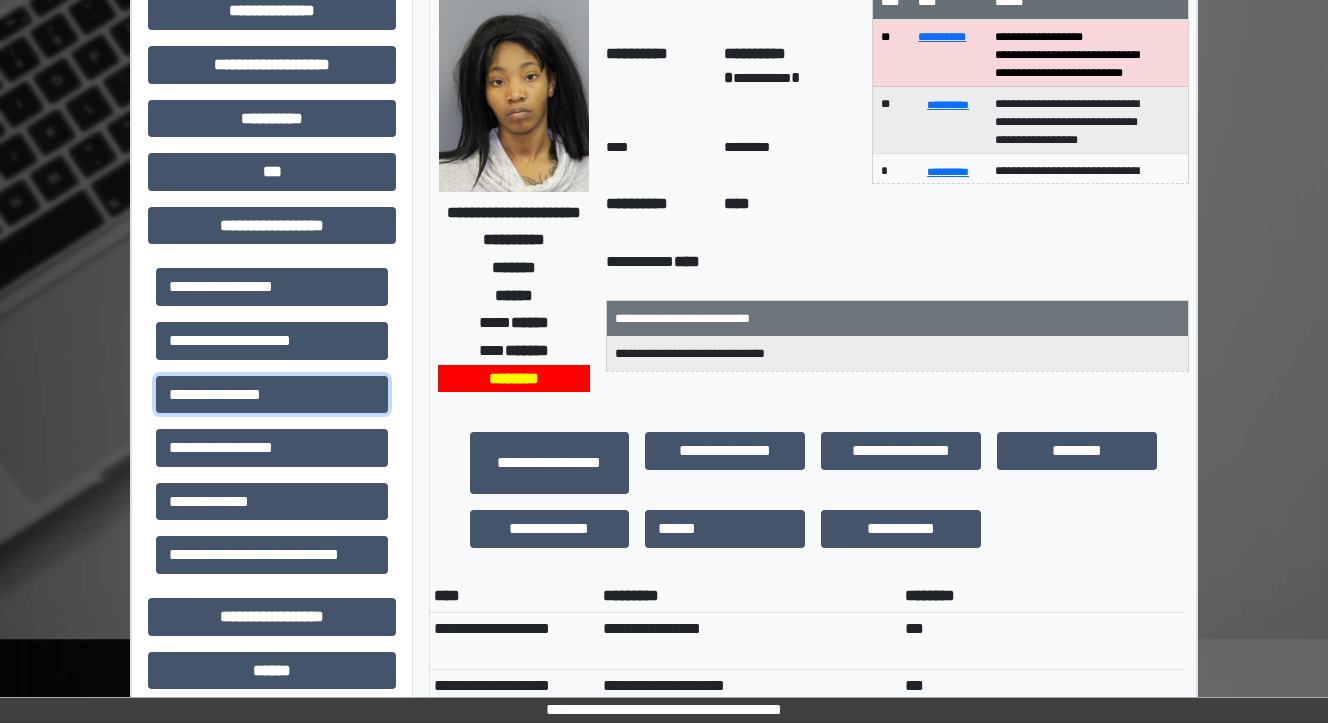 scroll, scrollTop: 0, scrollLeft: 0, axis: both 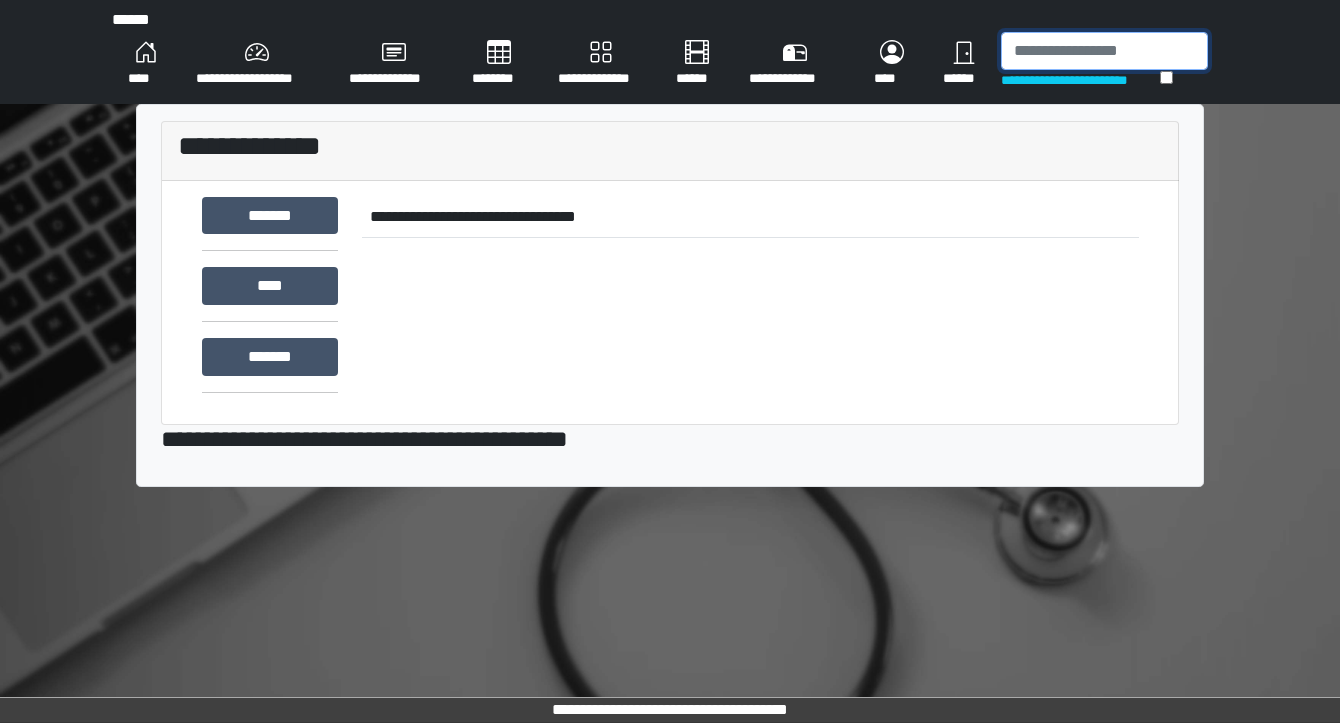 drag, startPoint x: 1056, startPoint y: 43, endPoint x: 1037, endPoint y: 58, distance: 24.207438 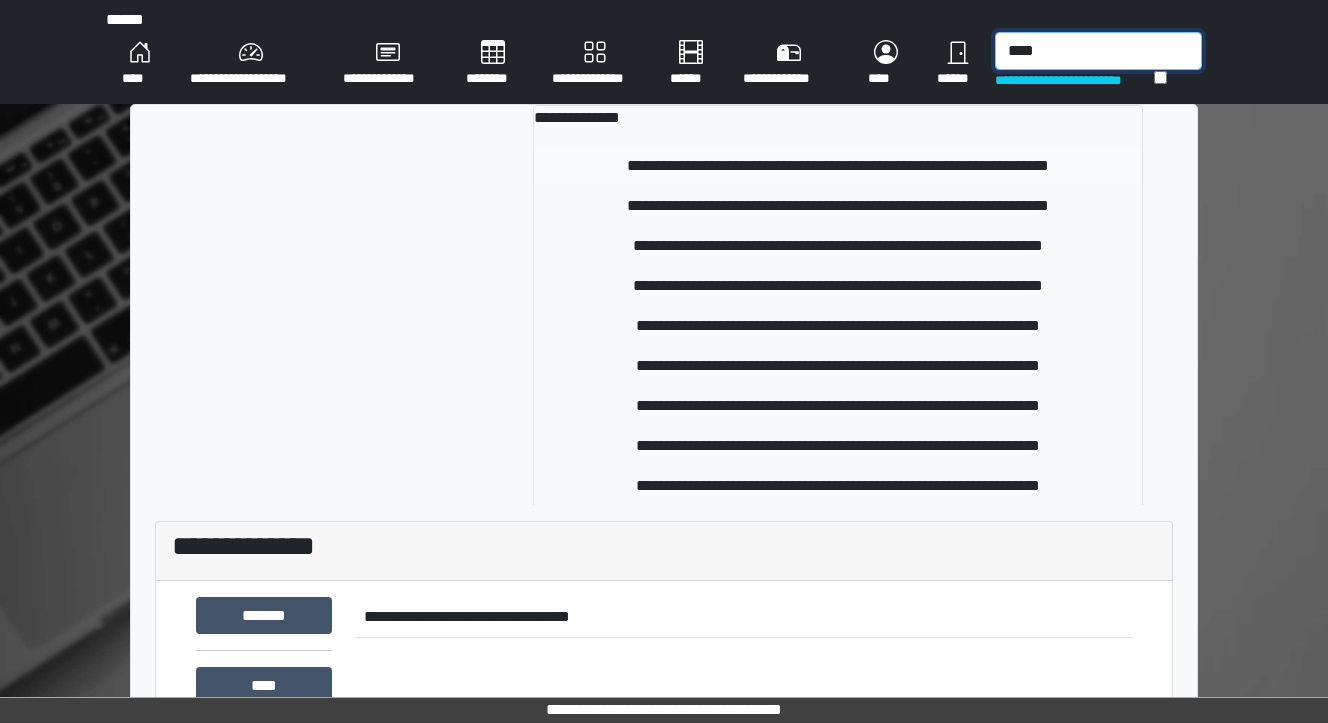 type on "****" 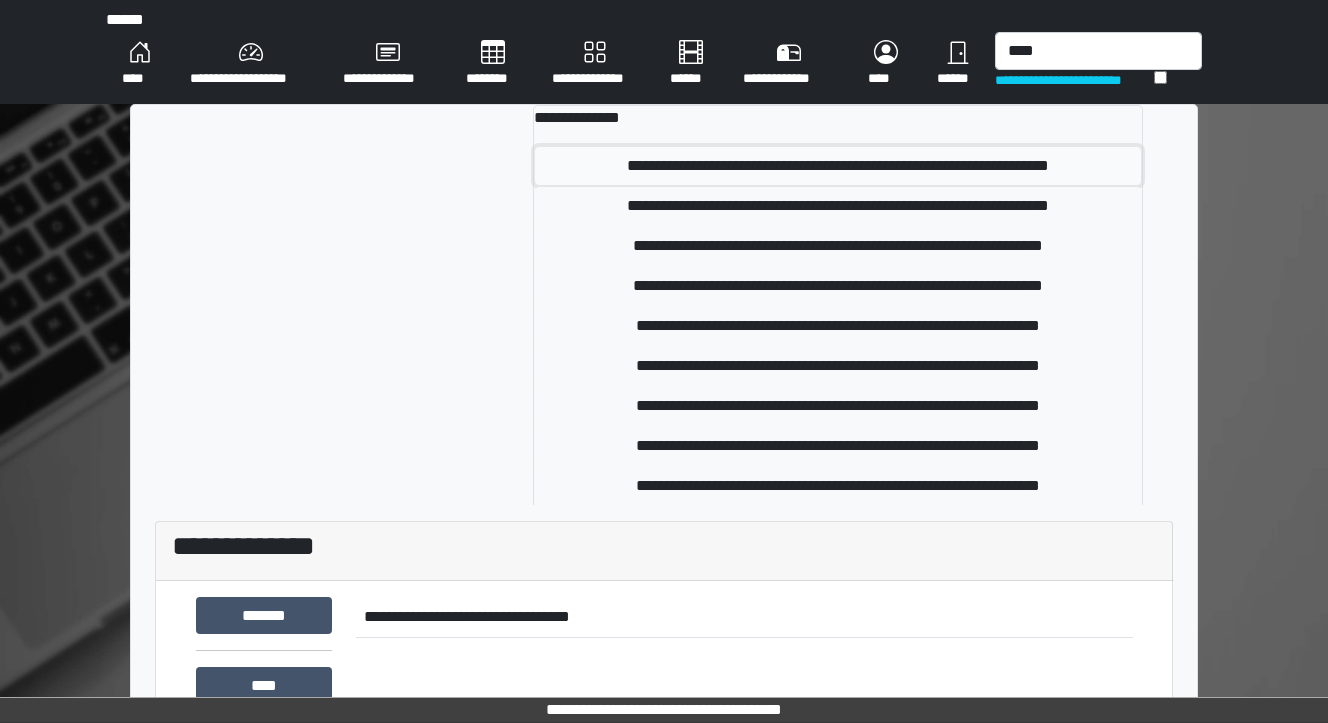 click on "**********" at bounding box center (838, 166) 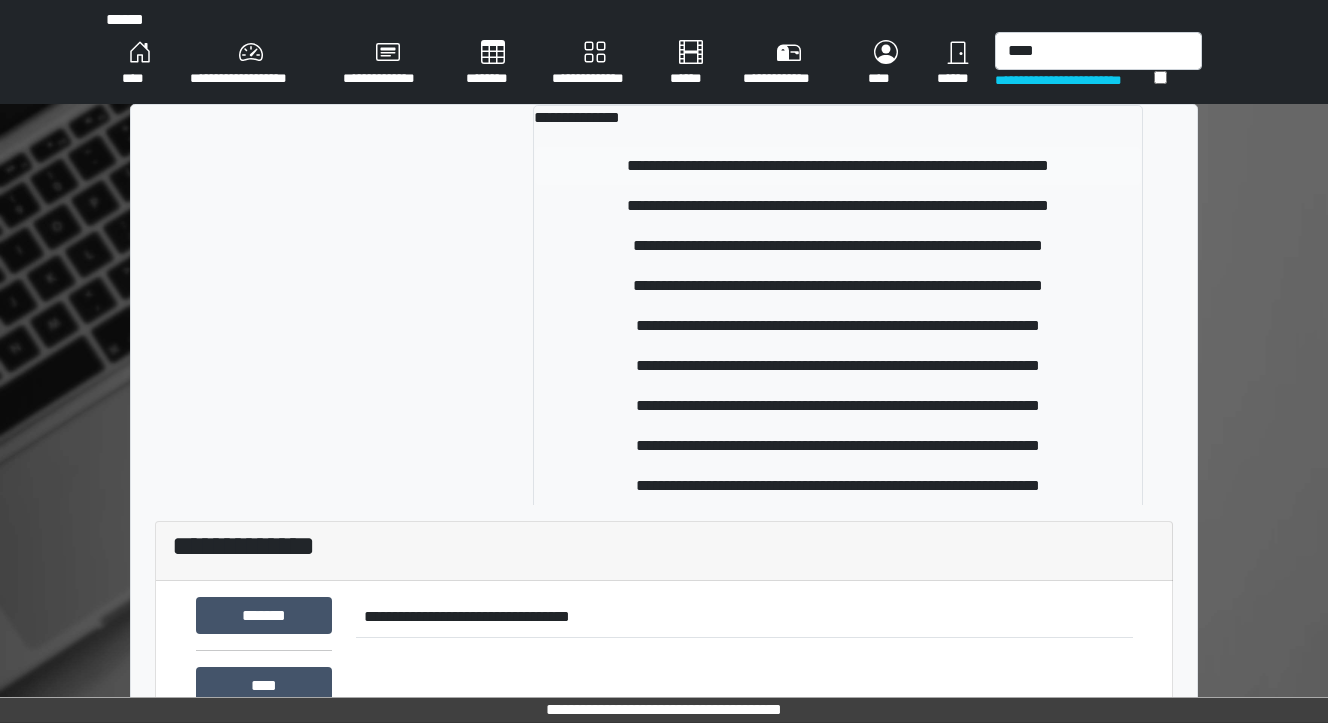 type 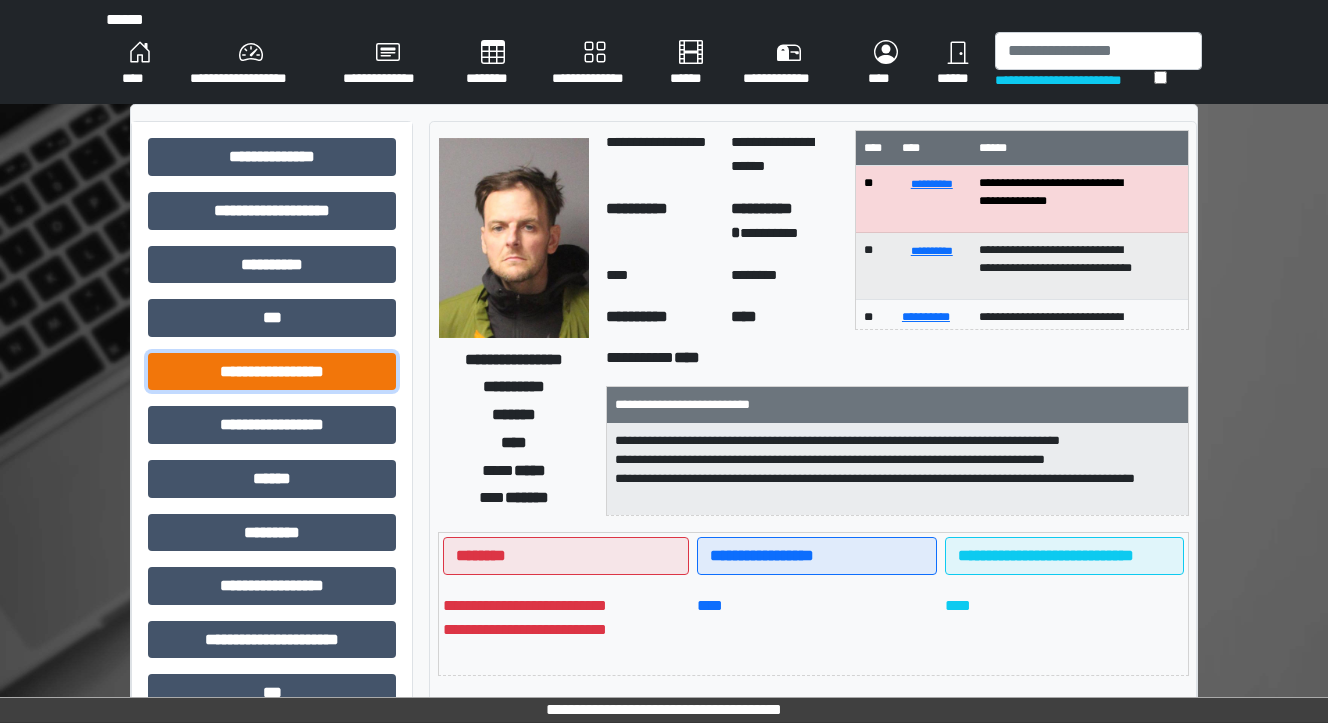 drag, startPoint x: 302, startPoint y: 369, endPoint x: 339, endPoint y: 368, distance: 37.01351 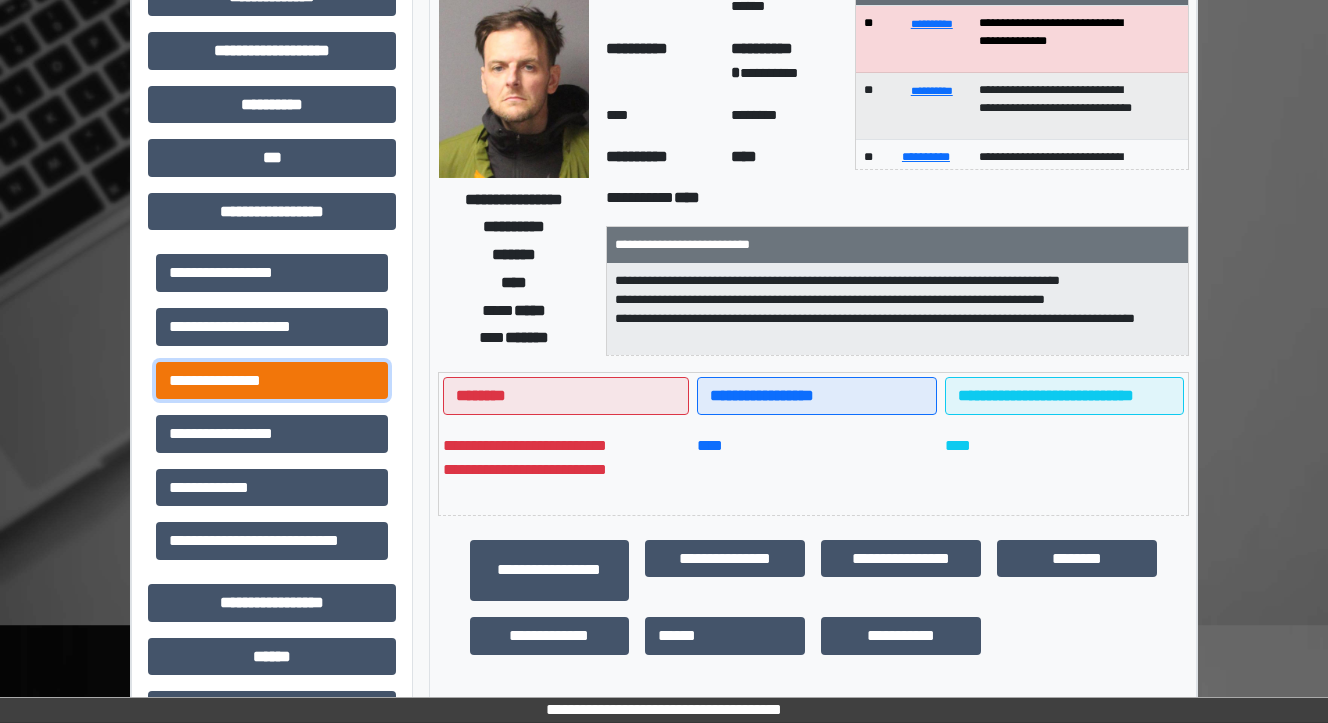 click on "**********" at bounding box center [272, 381] 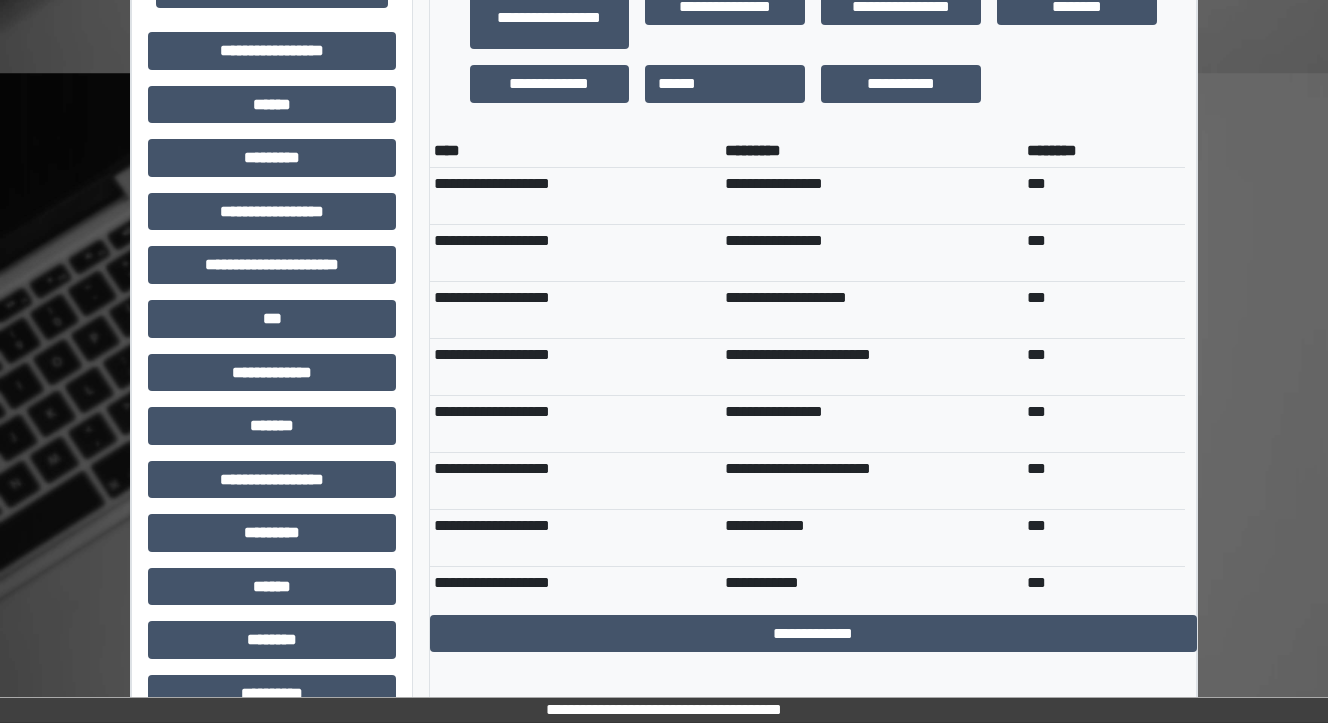 scroll, scrollTop: 720, scrollLeft: 0, axis: vertical 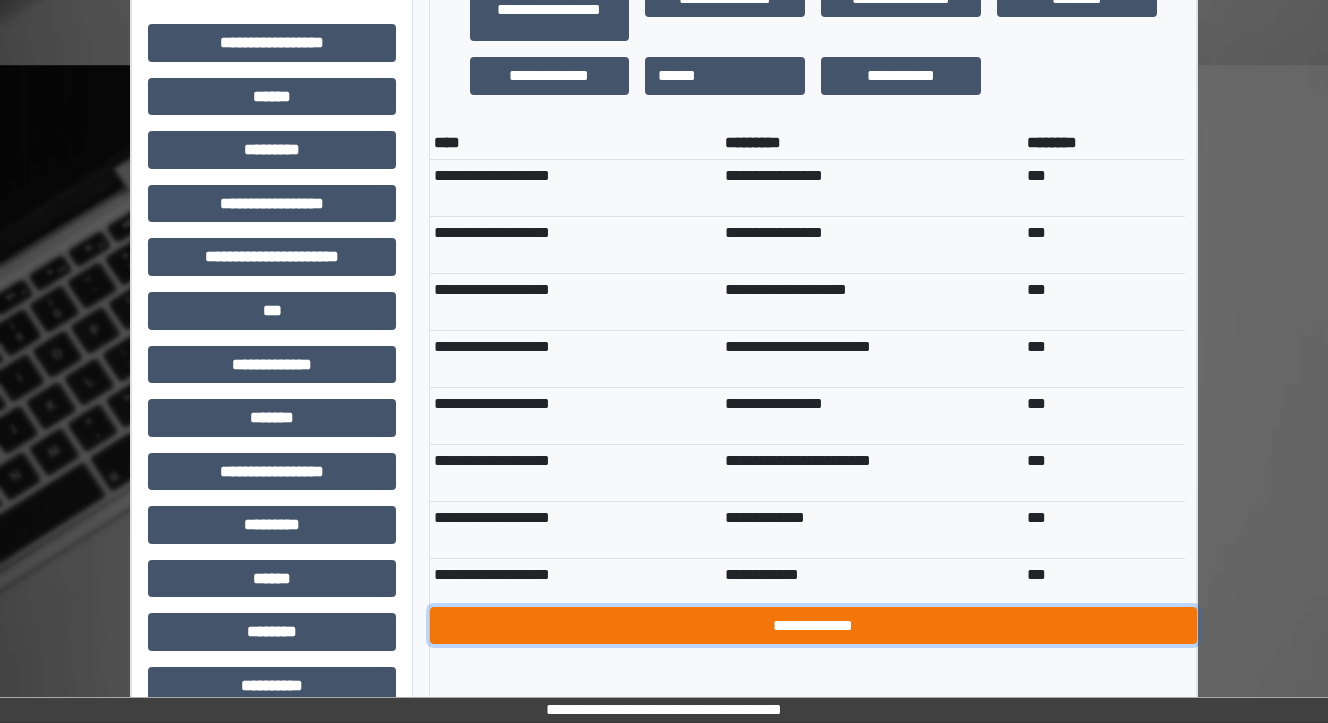click on "**********" at bounding box center (813, 626) 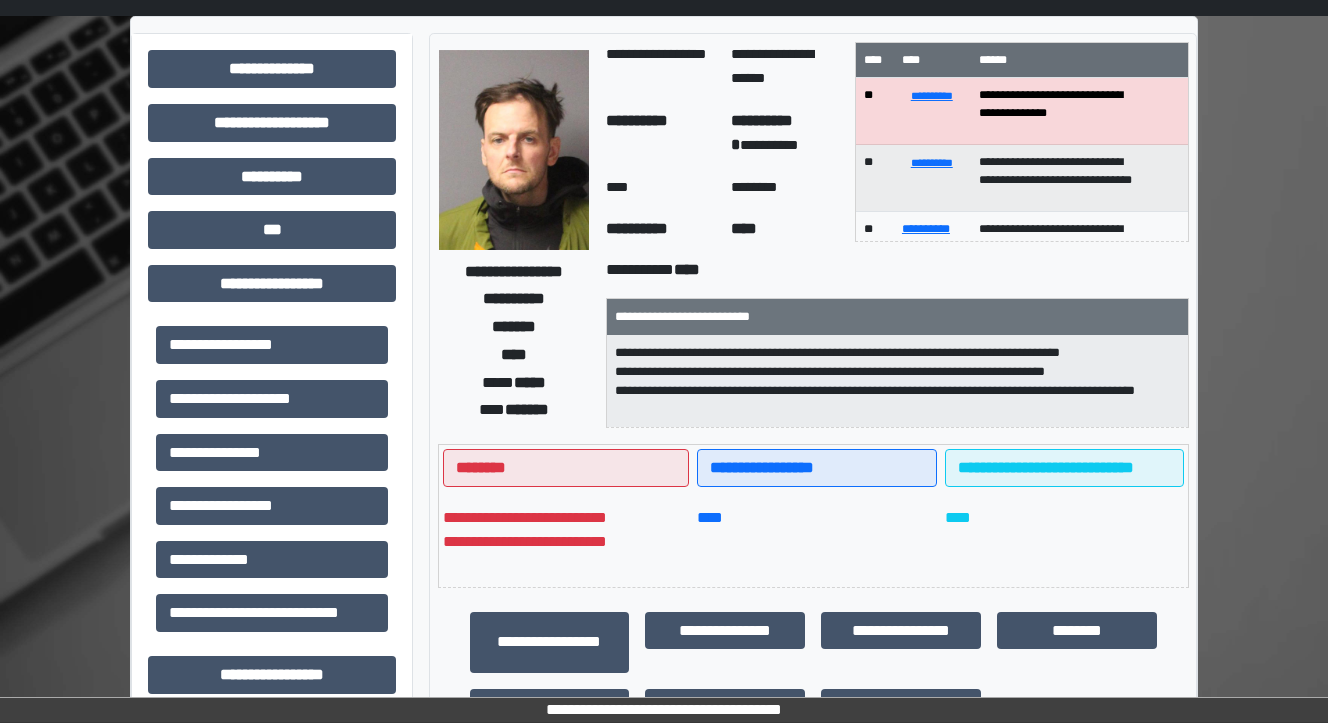 scroll, scrollTop: 0, scrollLeft: 0, axis: both 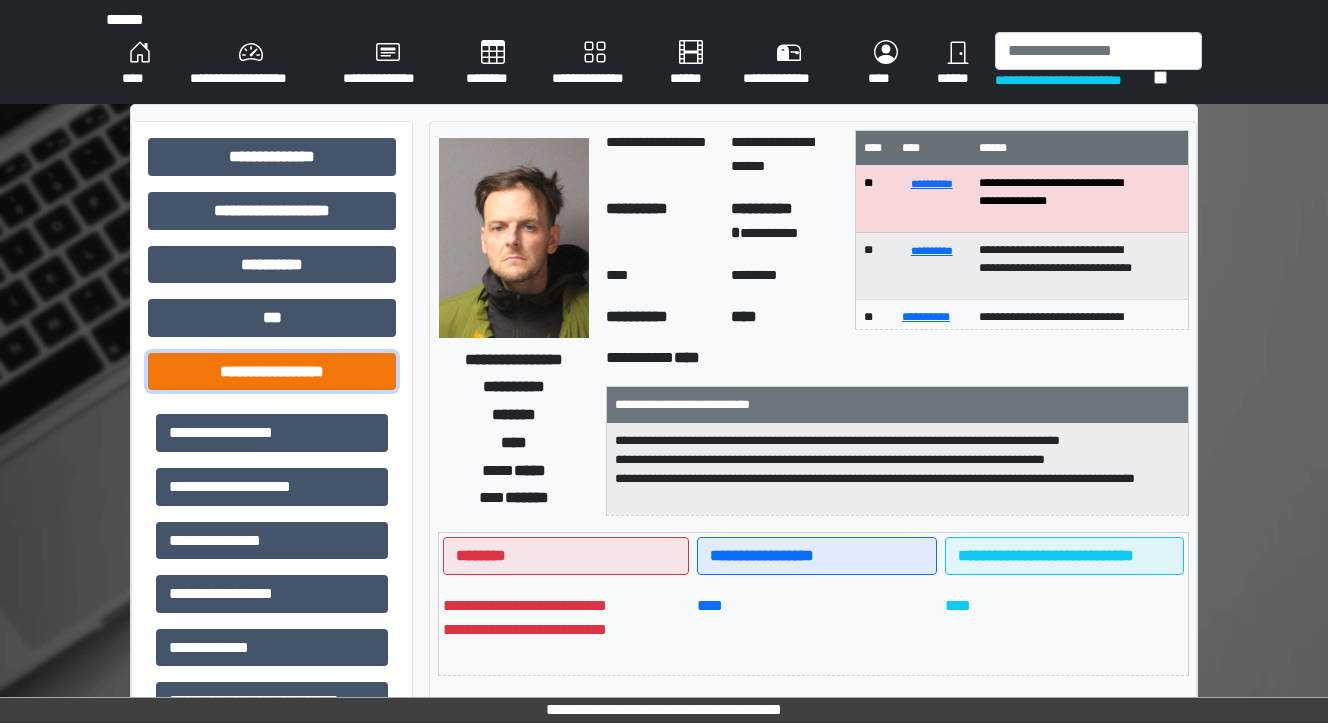click on "**********" at bounding box center [272, 372] 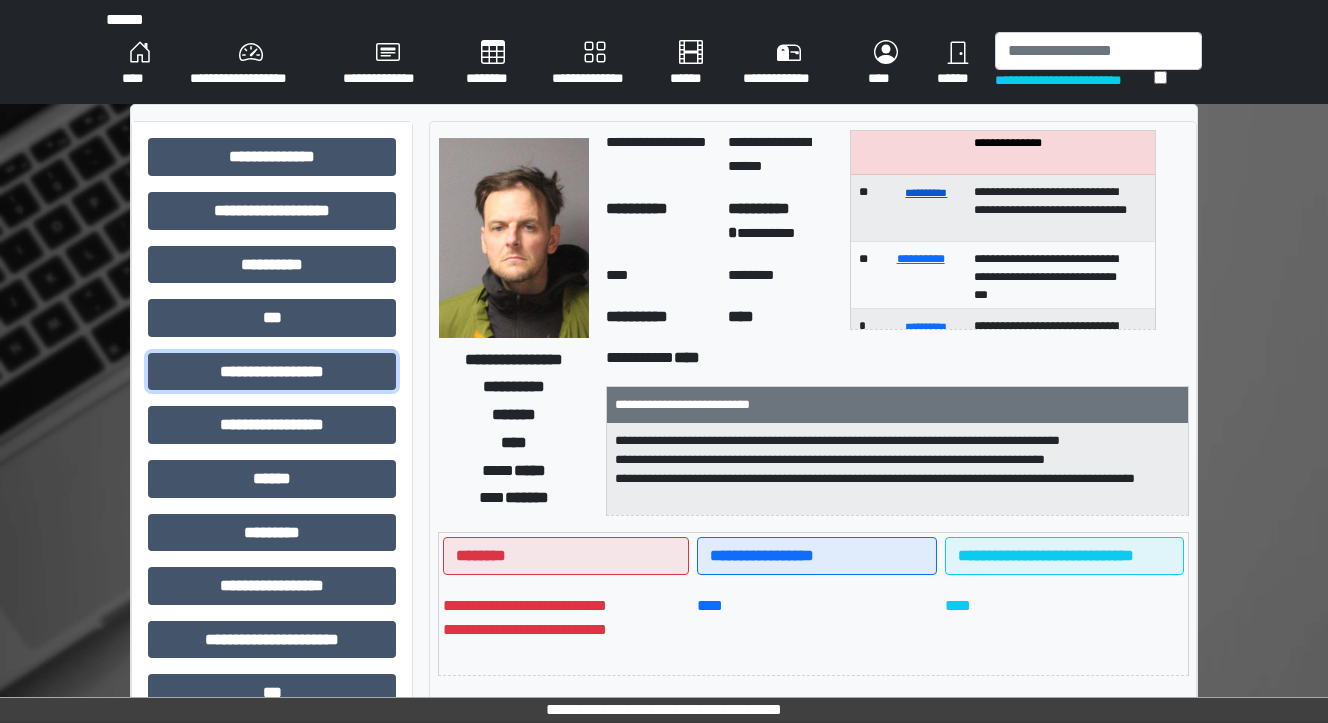scroll, scrollTop: 0, scrollLeft: 0, axis: both 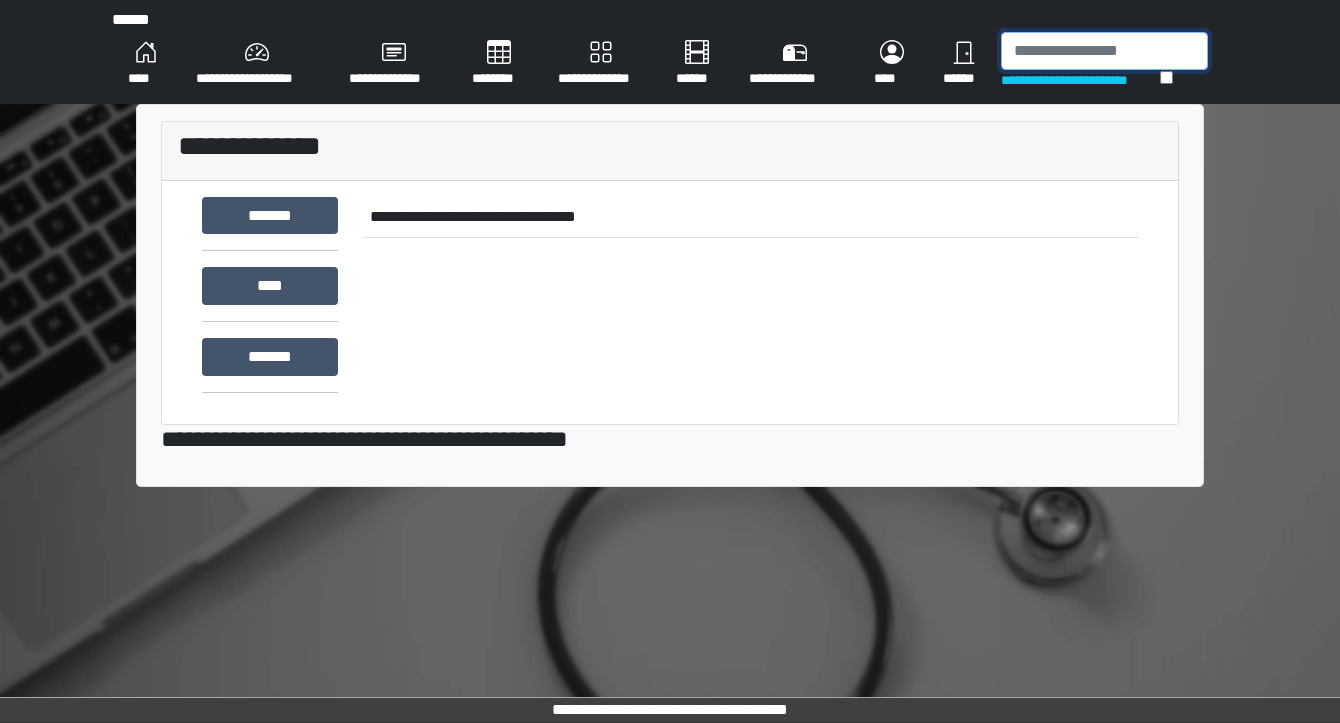 click at bounding box center [1104, 51] 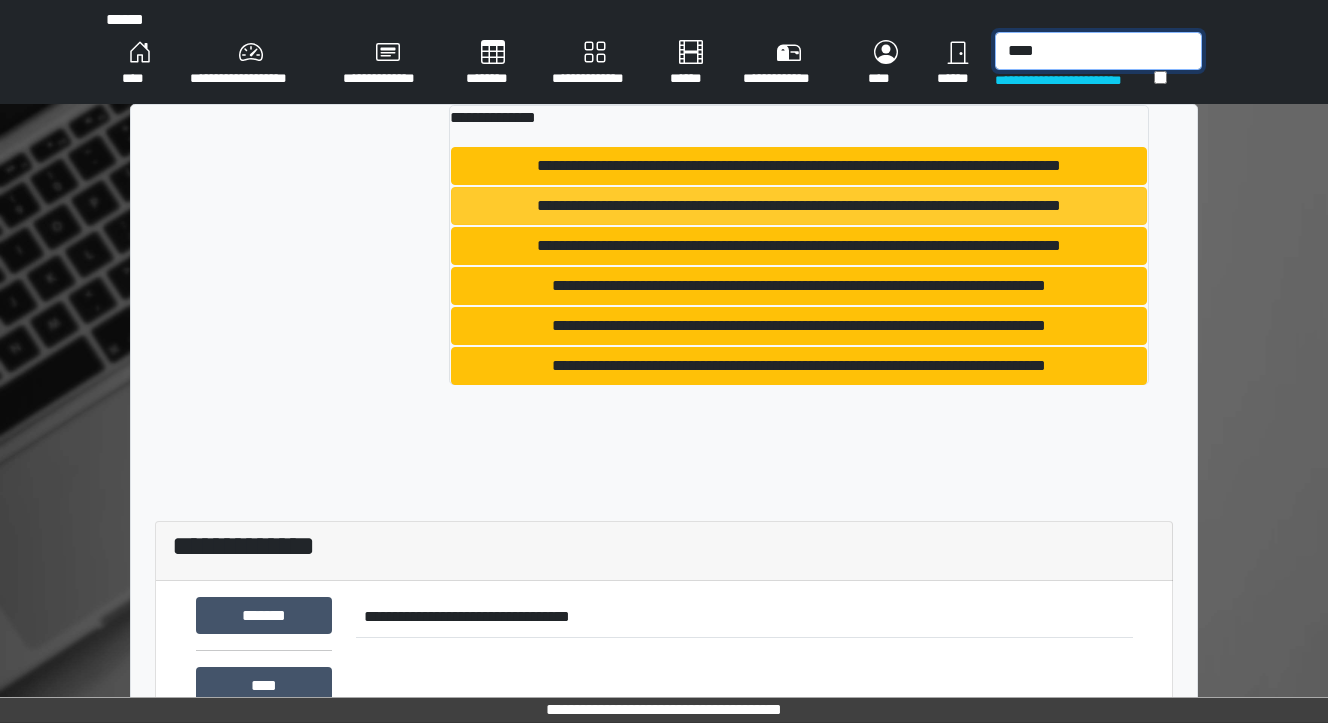 type on "****" 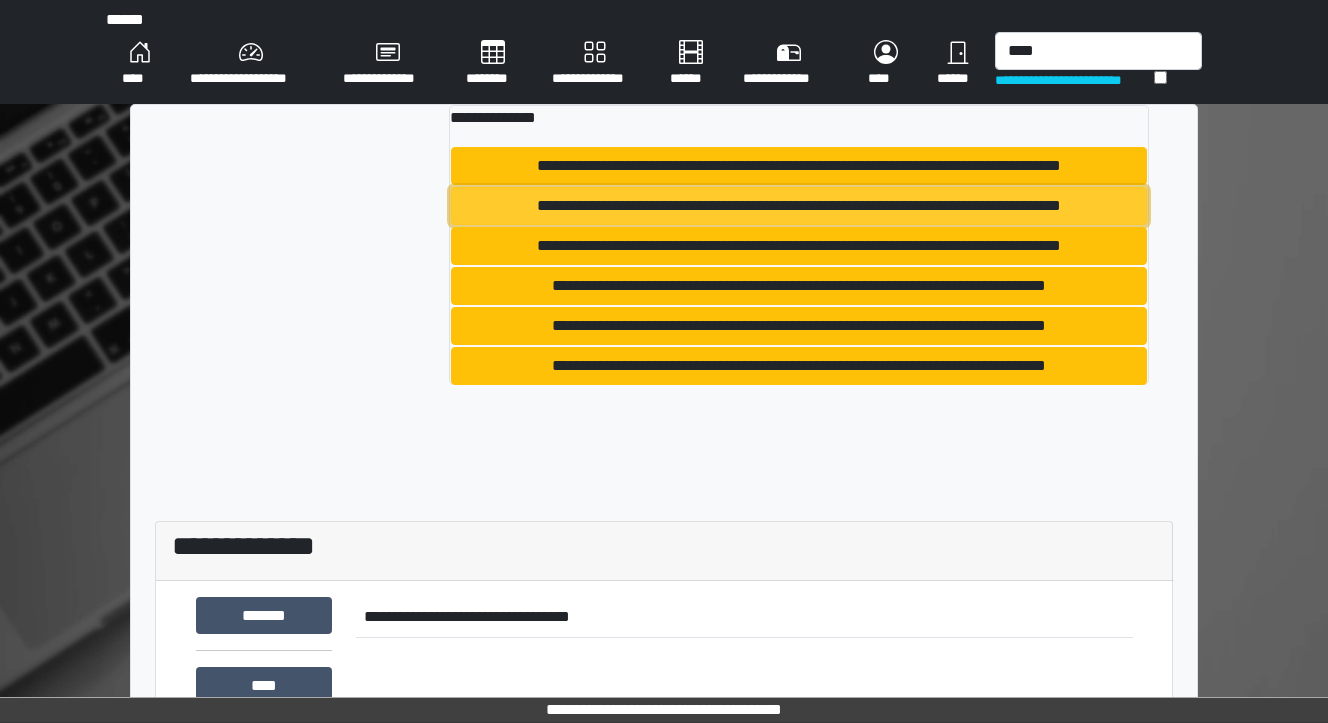 click on "**********" at bounding box center (799, 206) 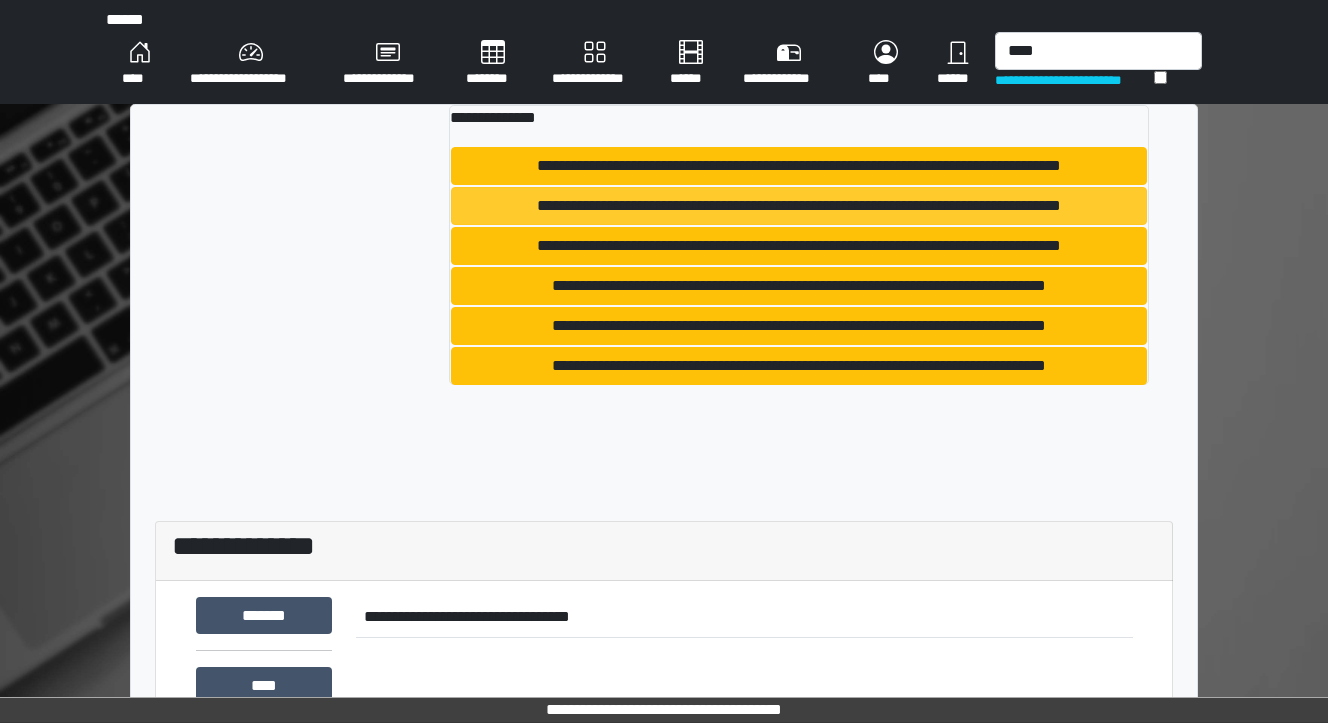 type 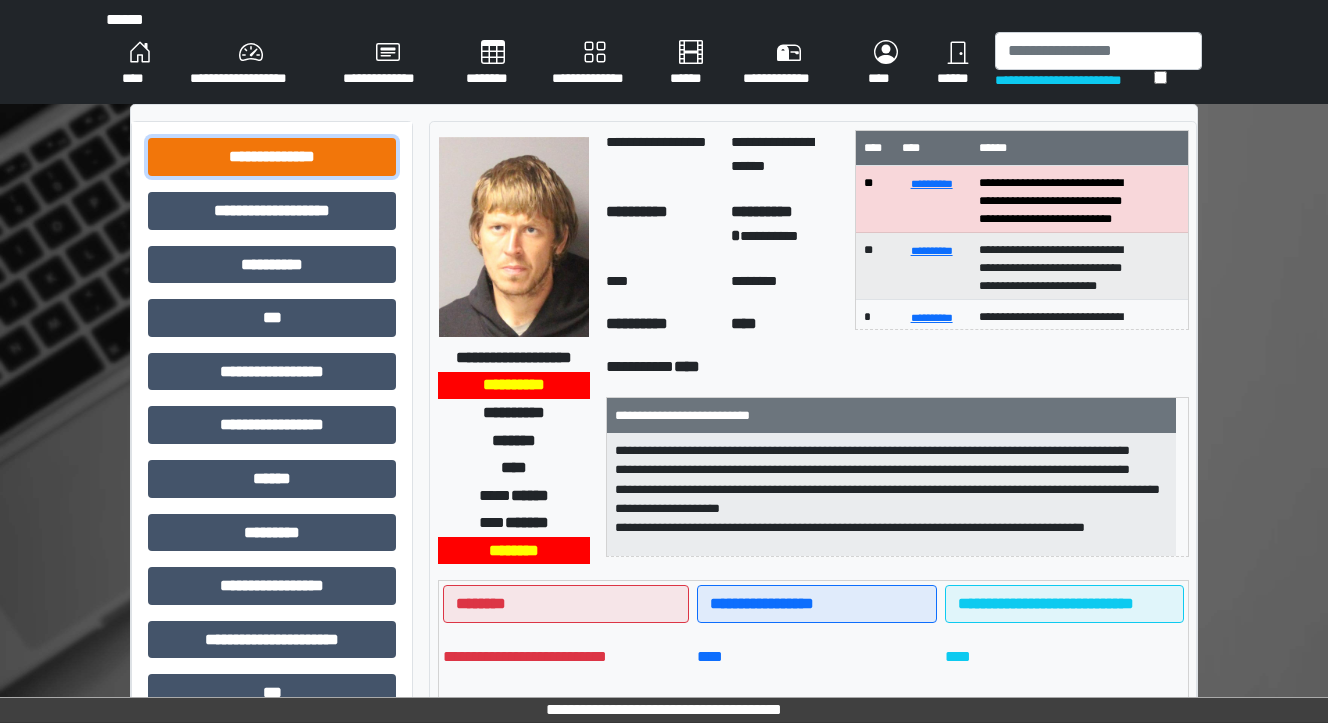 click on "**********" at bounding box center (272, 157) 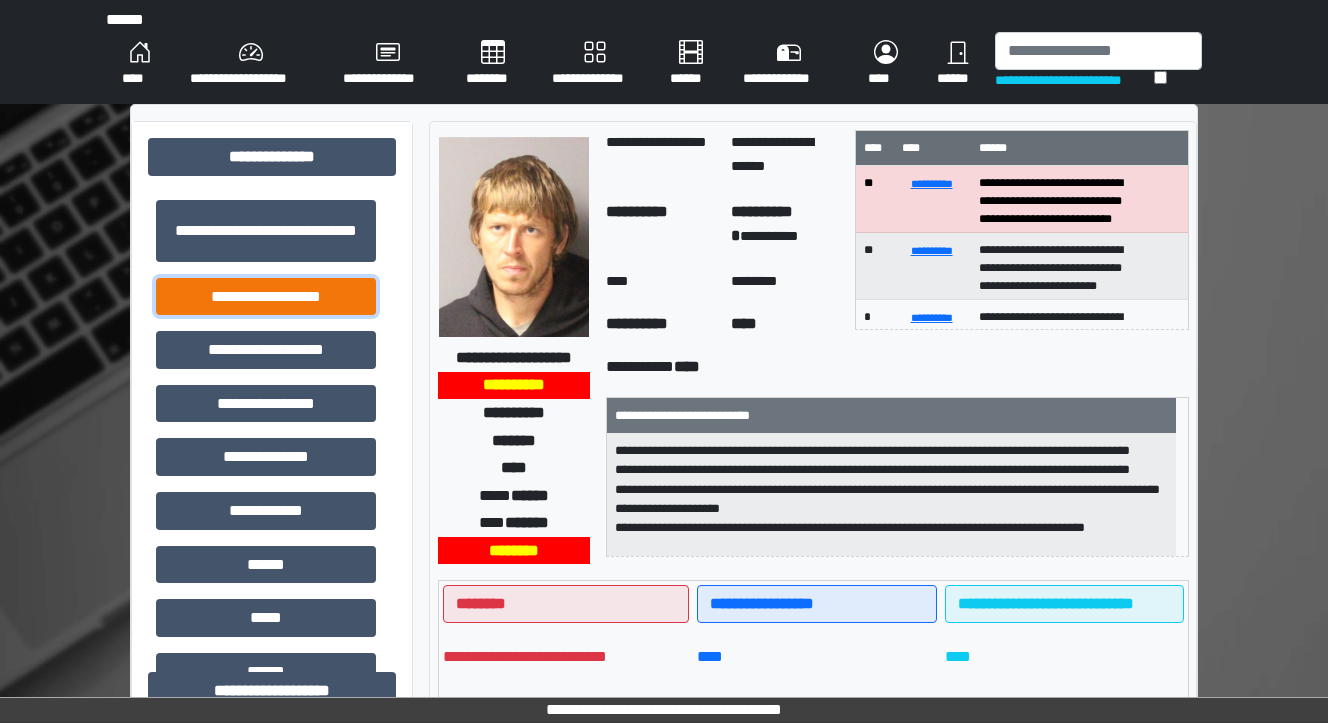 drag, startPoint x: 292, startPoint y: 292, endPoint x: 326, endPoint y: 283, distance: 35.17101 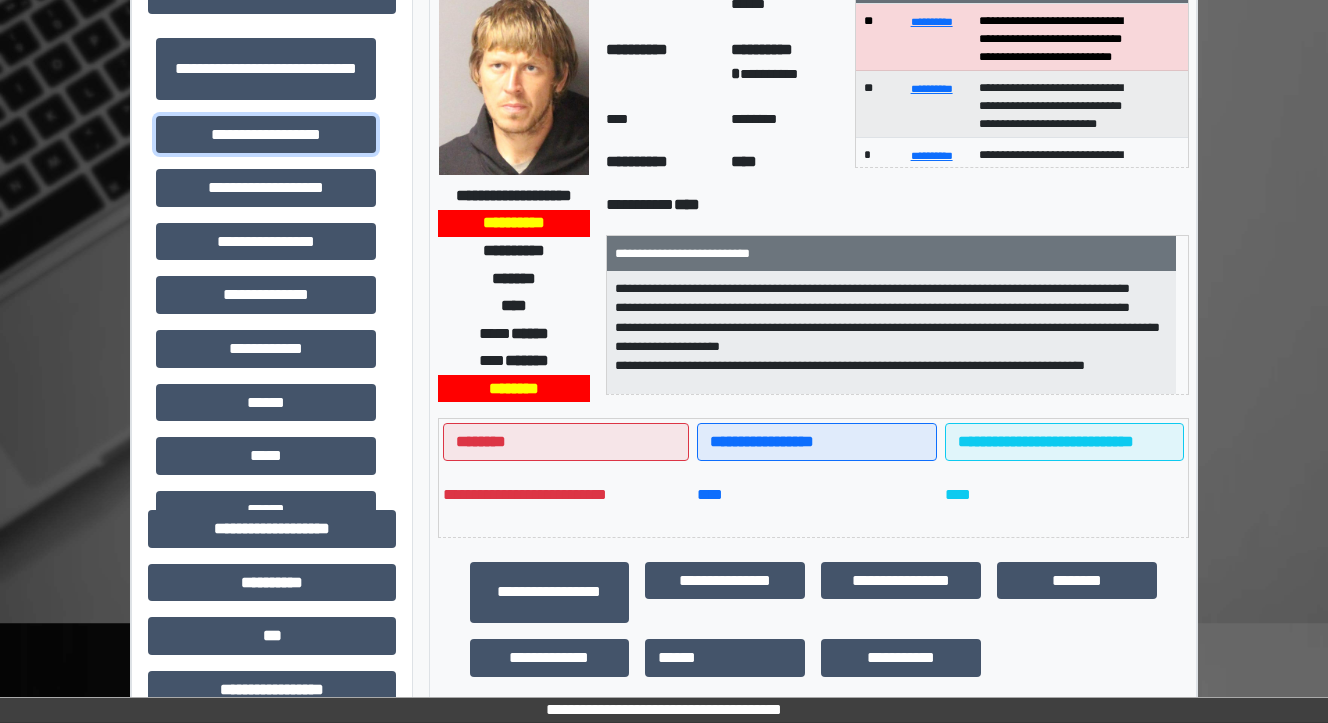 scroll, scrollTop: 0, scrollLeft: 0, axis: both 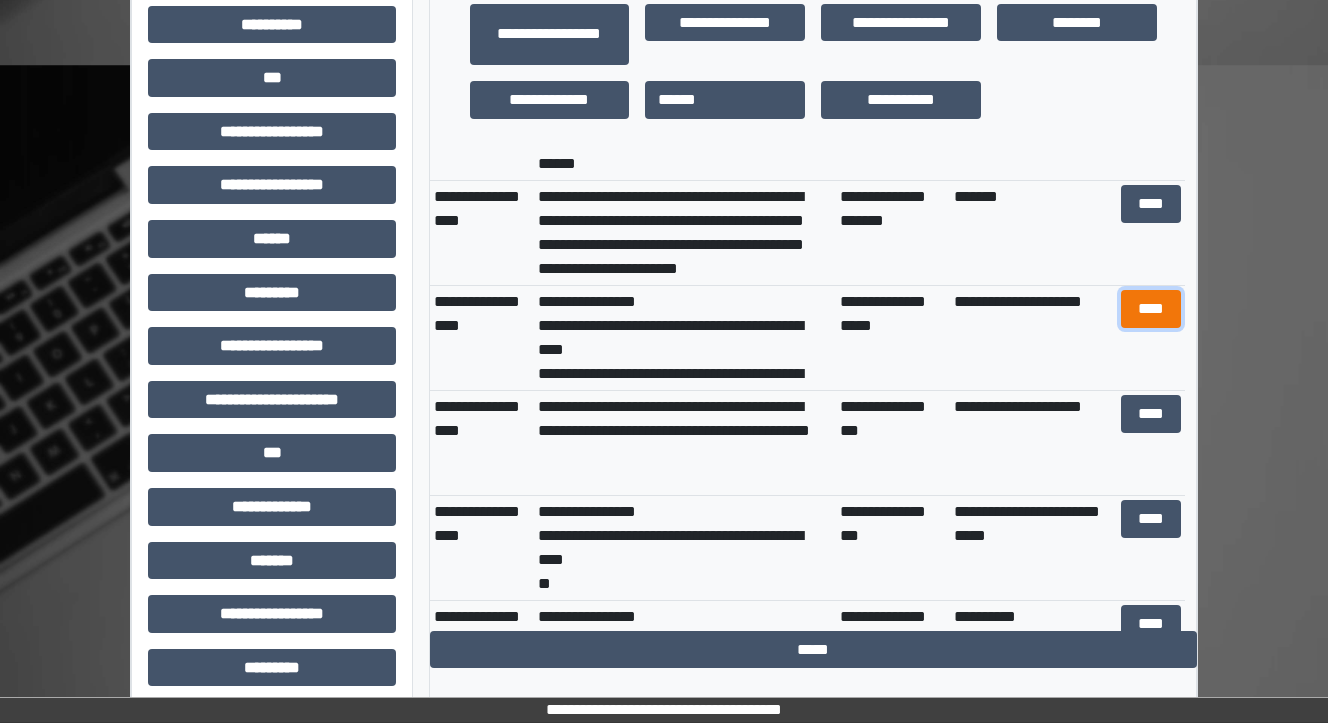 click on "****" at bounding box center (1150, 309) 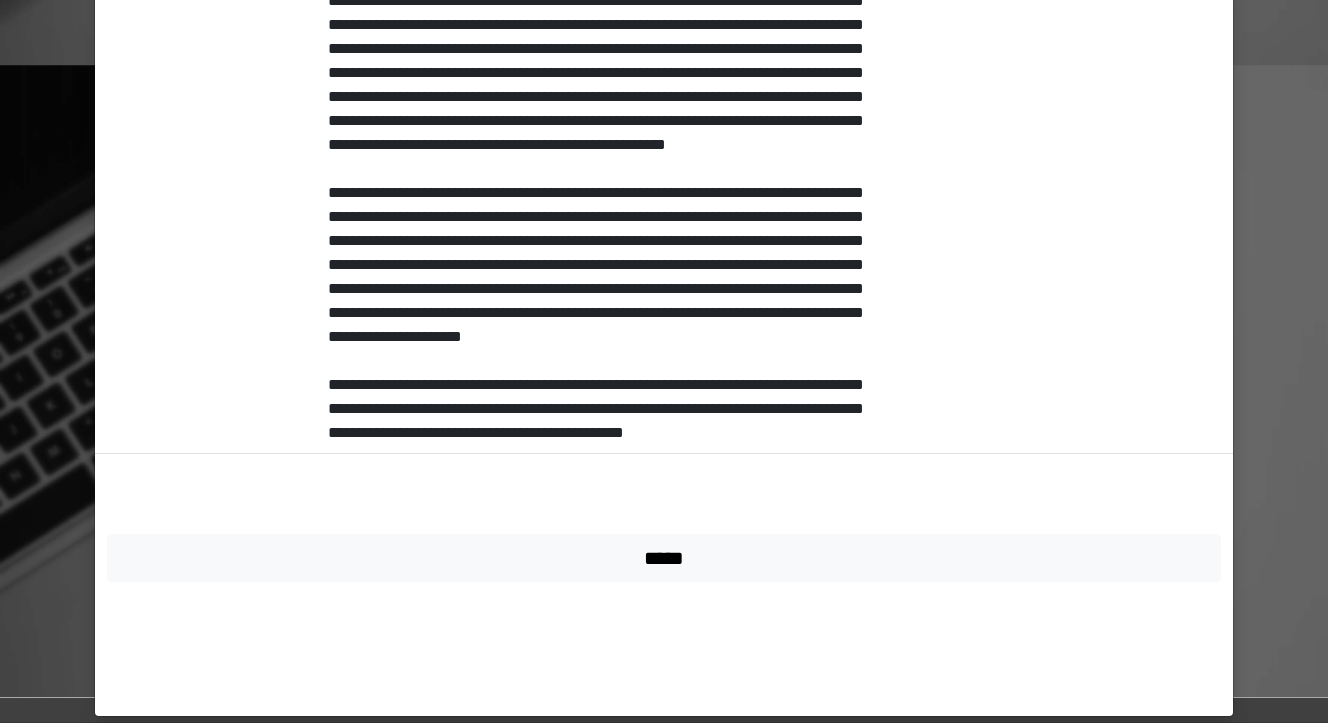 scroll, scrollTop: 758, scrollLeft: 0, axis: vertical 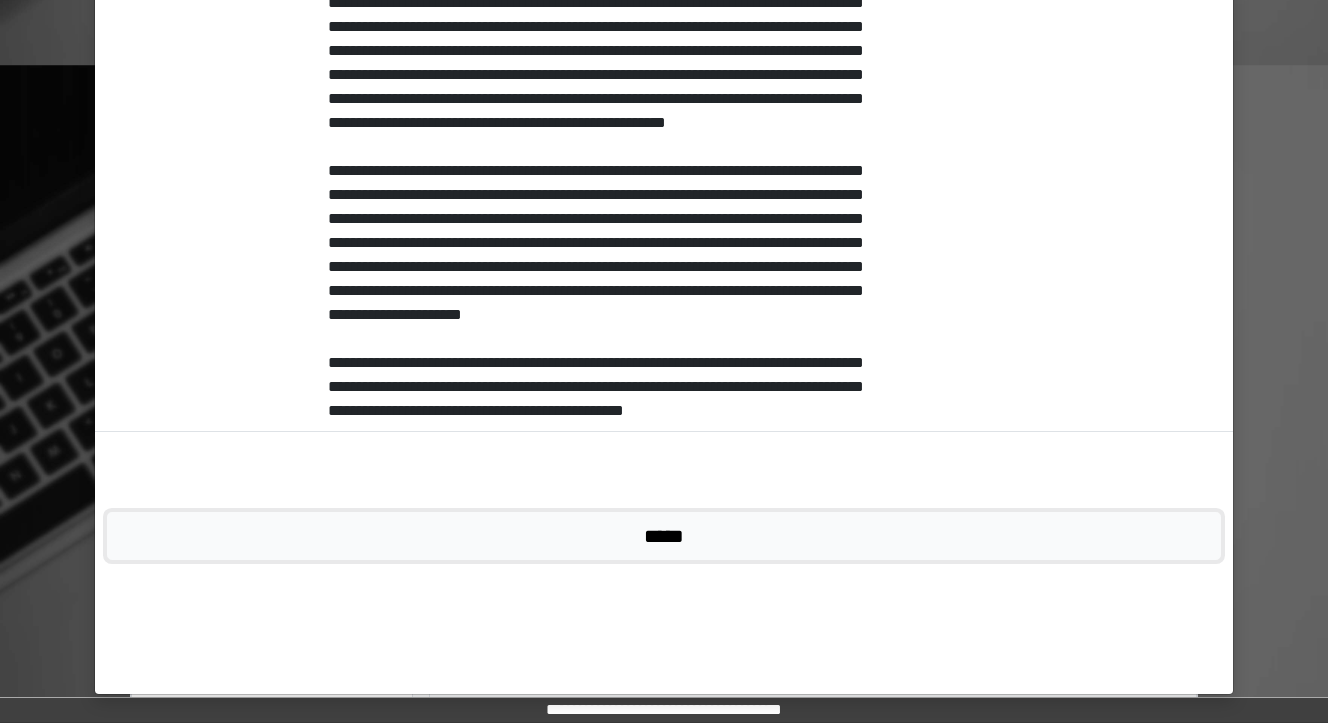 click on "*****" at bounding box center (664, 536) 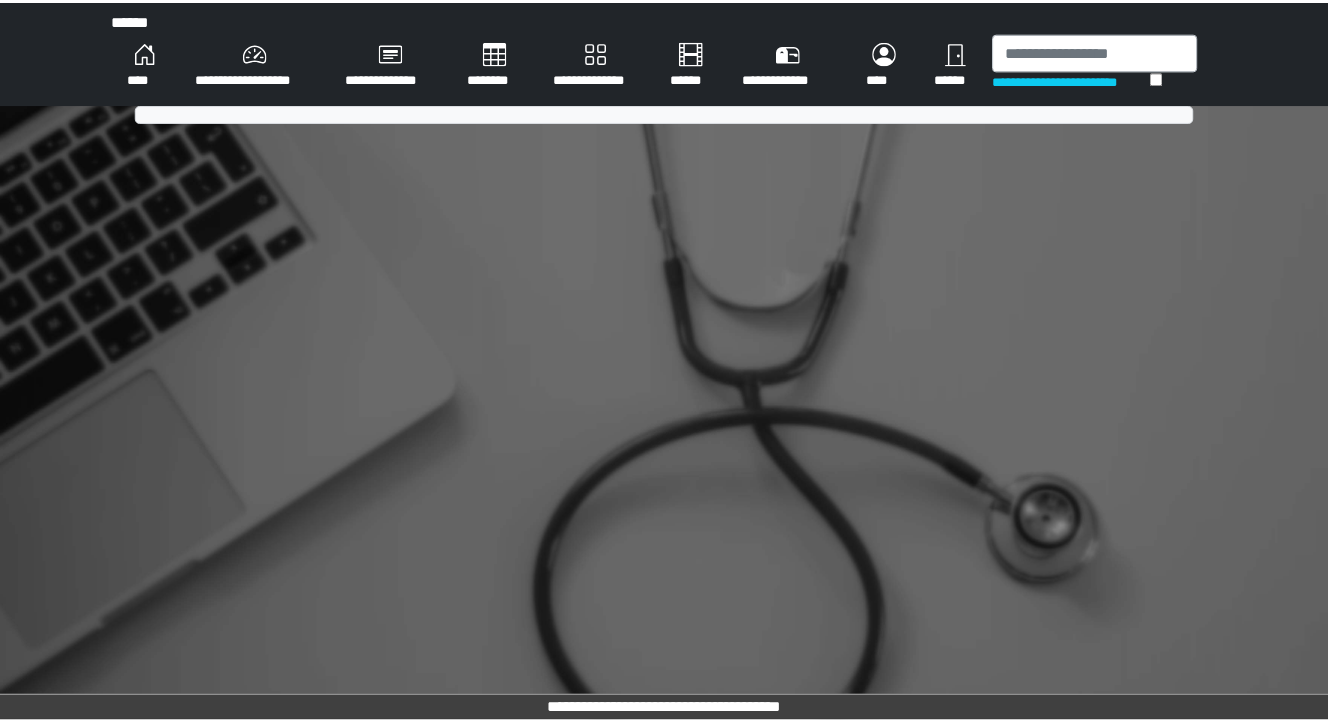 scroll, scrollTop: 0, scrollLeft: 0, axis: both 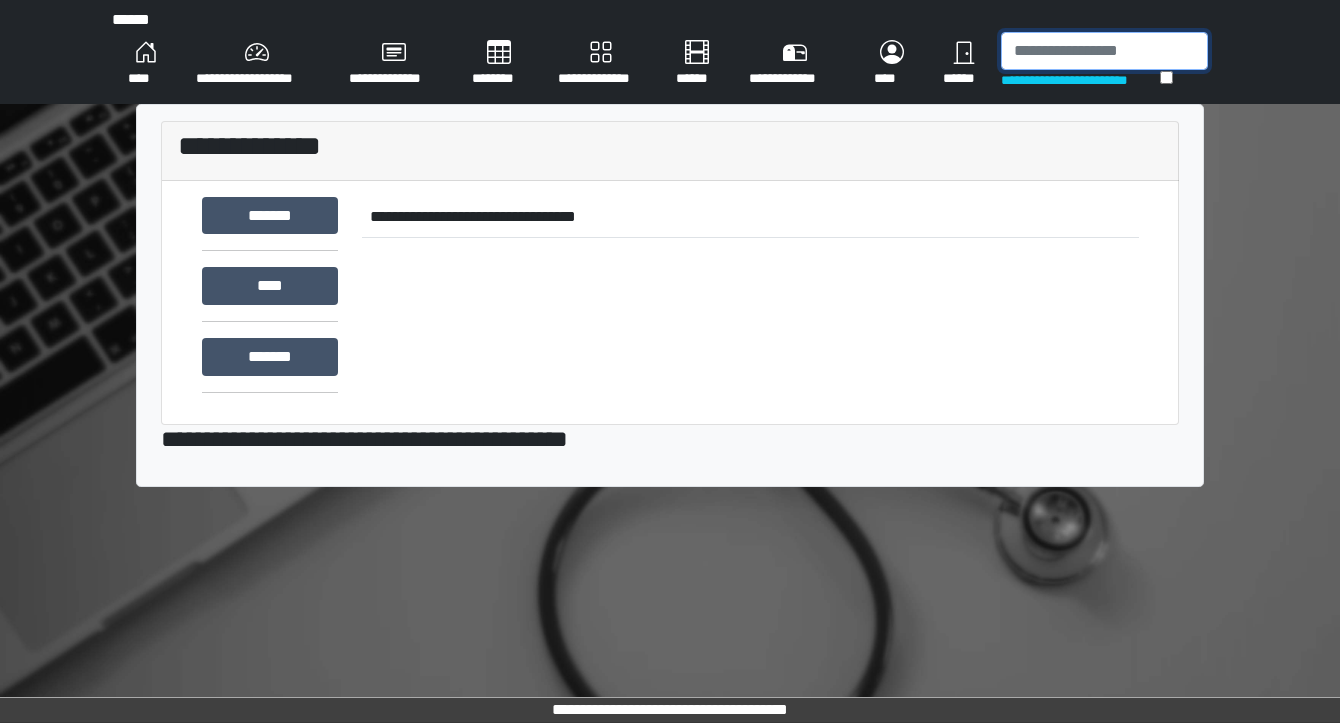 drag, startPoint x: 1028, startPoint y: 56, endPoint x: 1019, endPoint y: 64, distance: 12.0415945 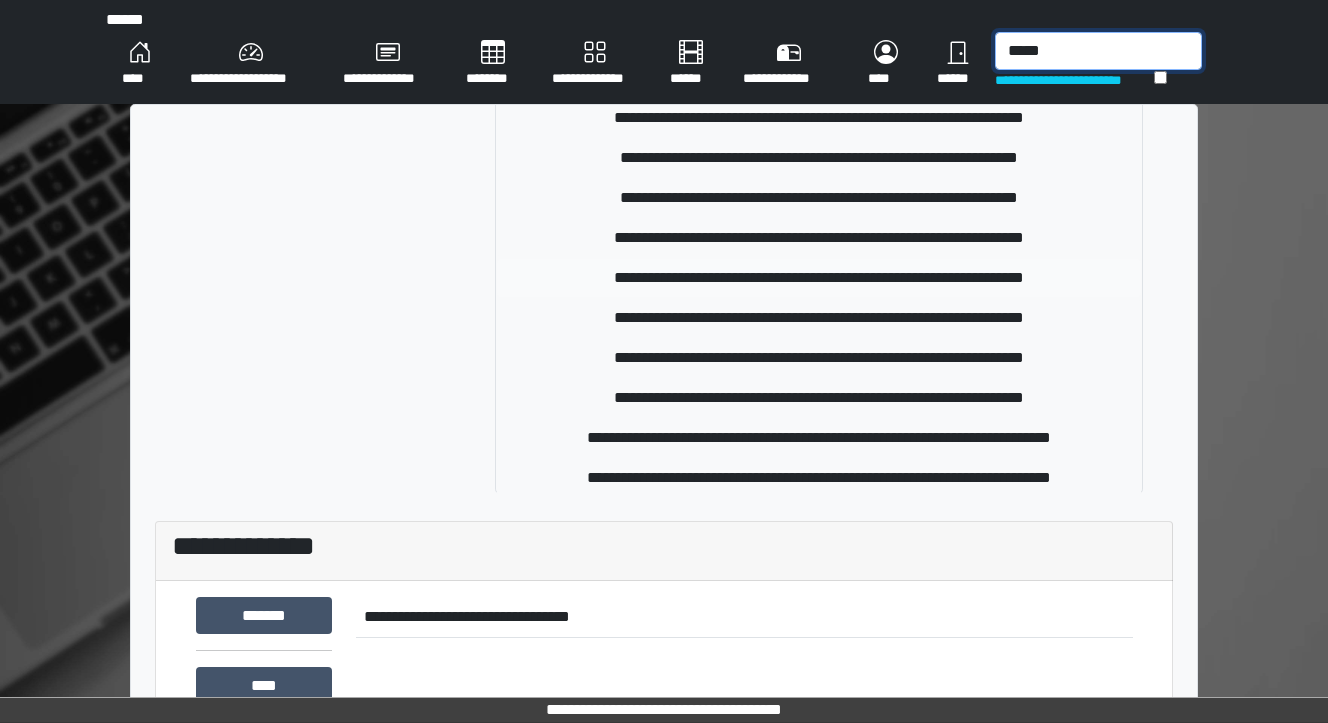 scroll, scrollTop: 132, scrollLeft: 0, axis: vertical 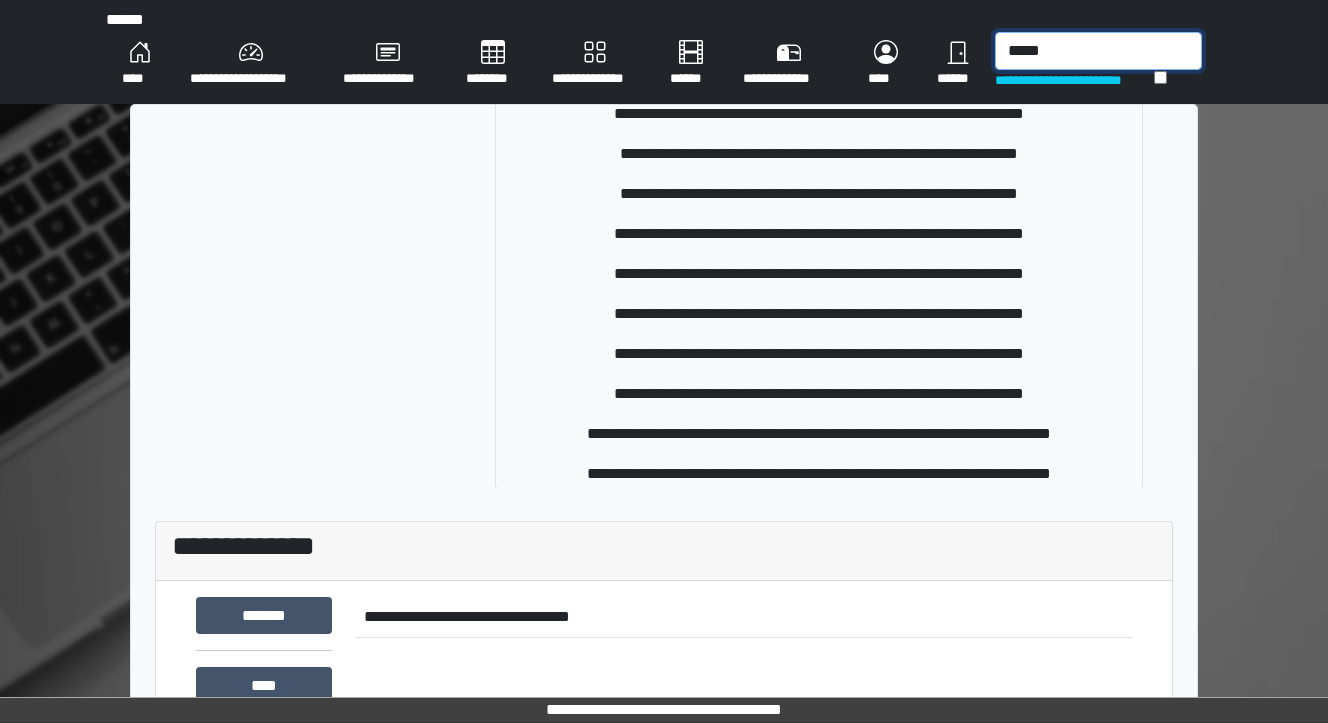 type on "*****" 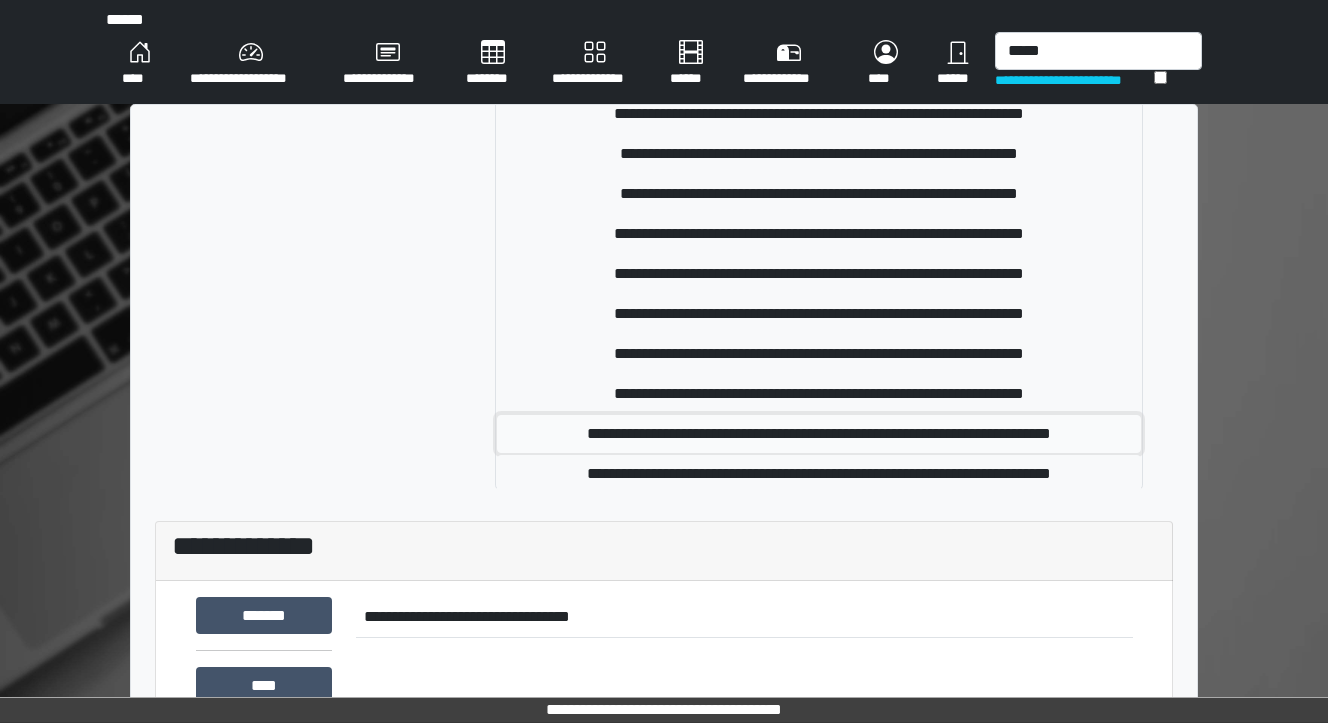click on "**********" at bounding box center (819, 434) 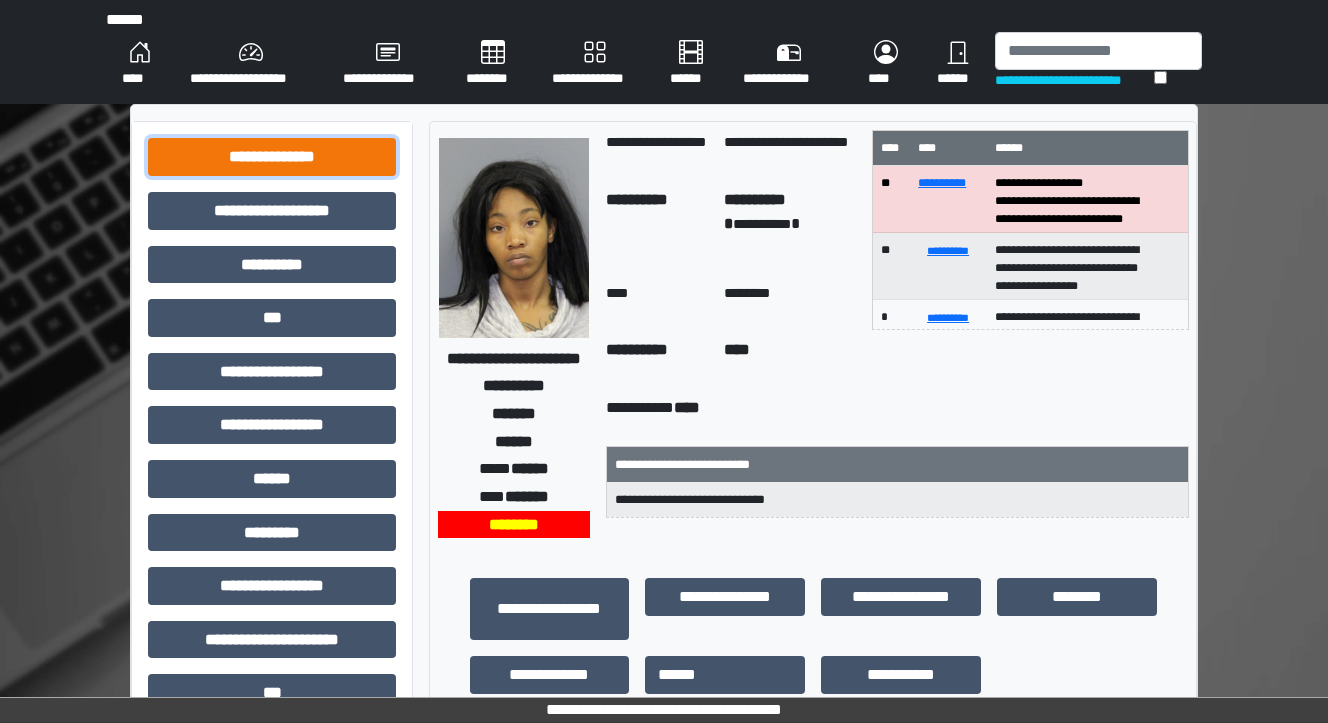 click on "**********" at bounding box center (272, 157) 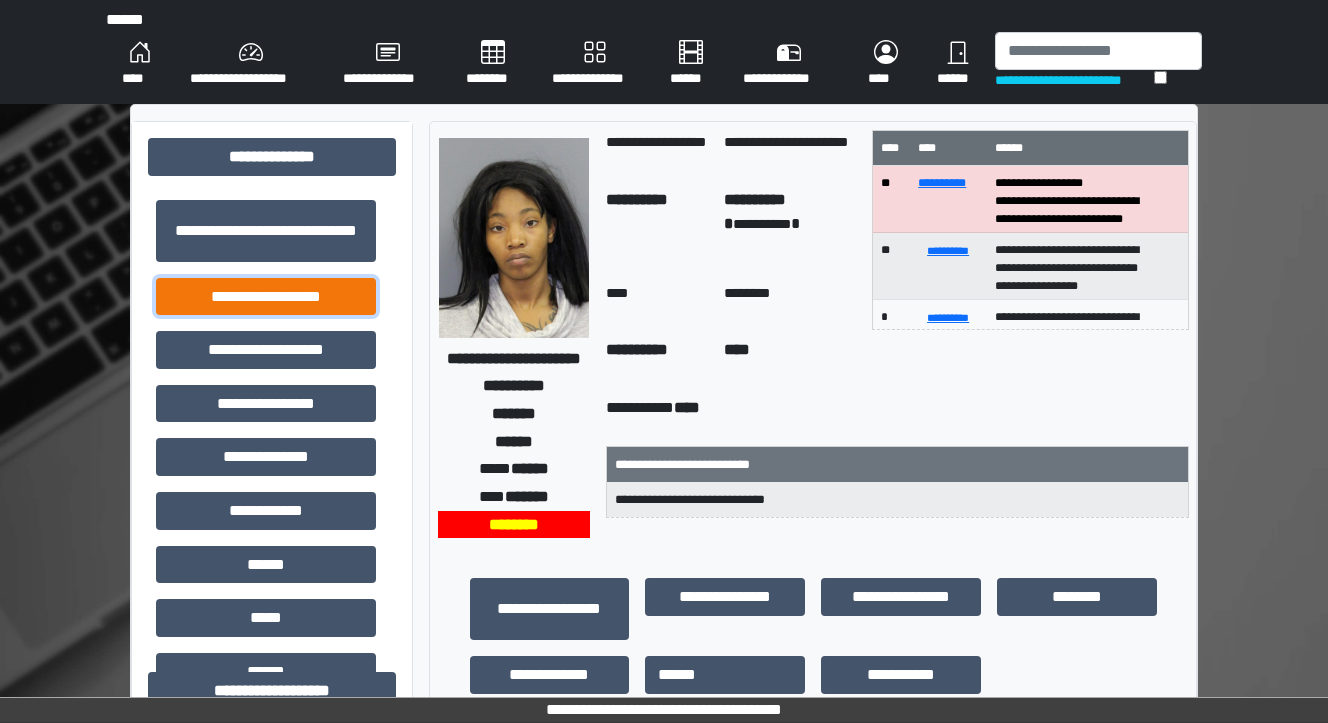 click on "**********" at bounding box center (266, 297) 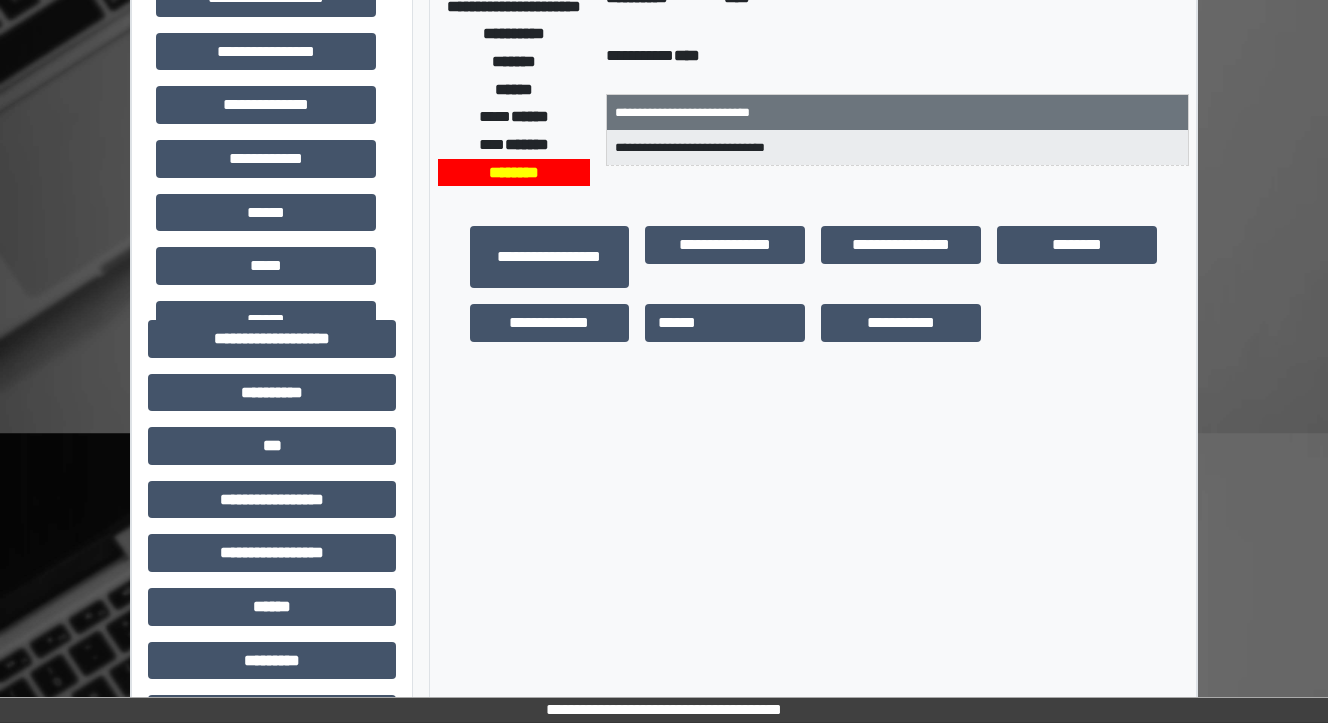 scroll, scrollTop: 480, scrollLeft: 0, axis: vertical 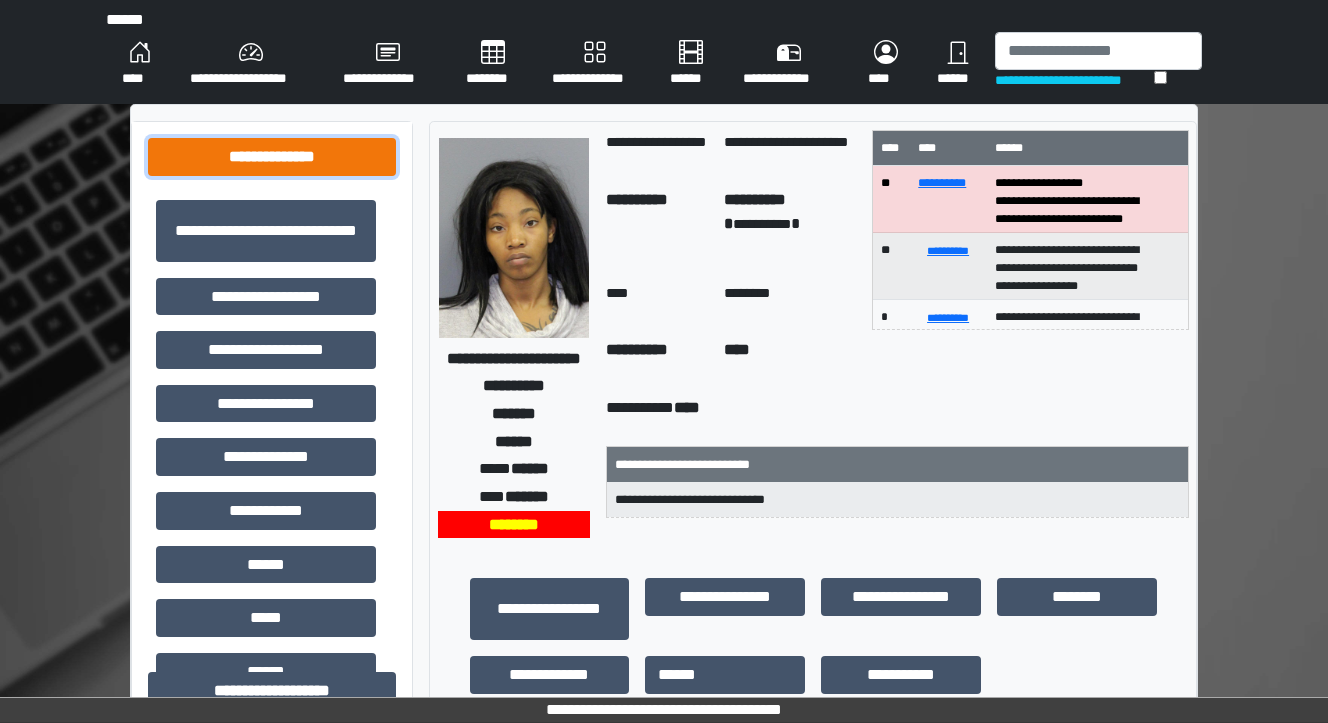 click on "**********" at bounding box center (272, 157) 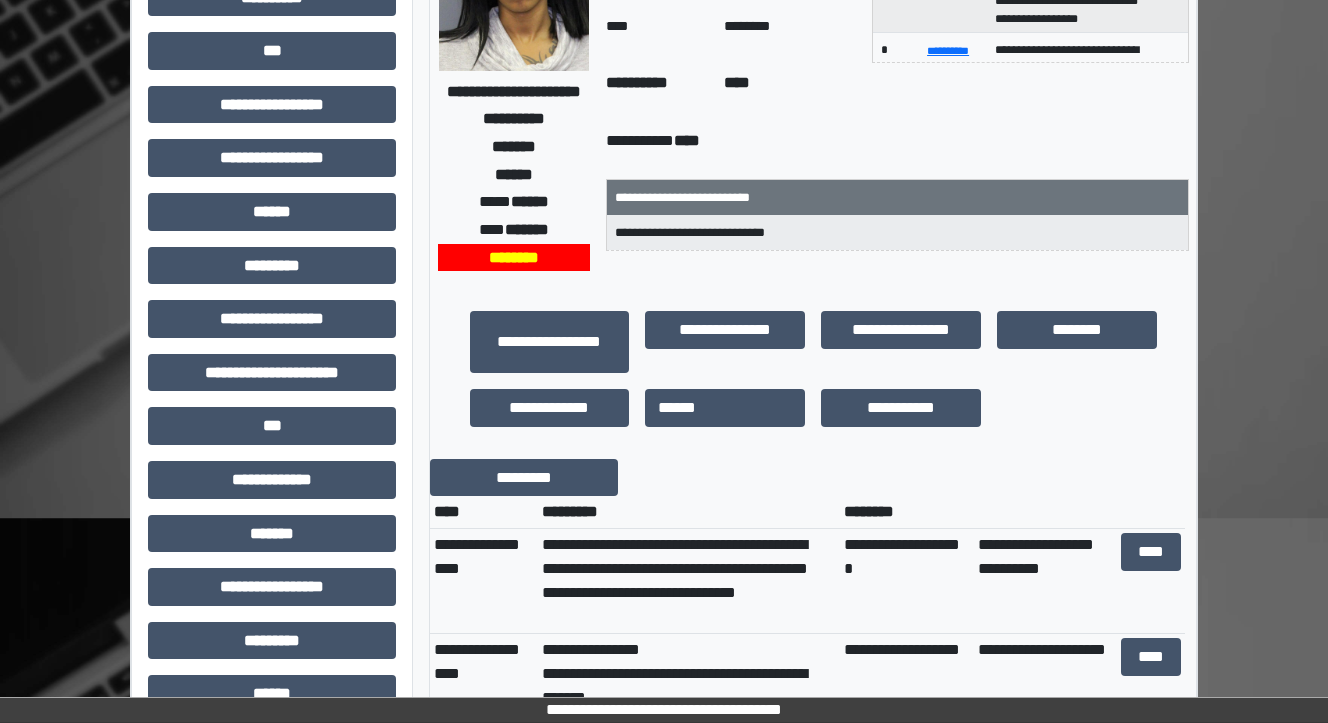 scroll, scrollTop: 240, scrollLeft: 0, axis: vertical 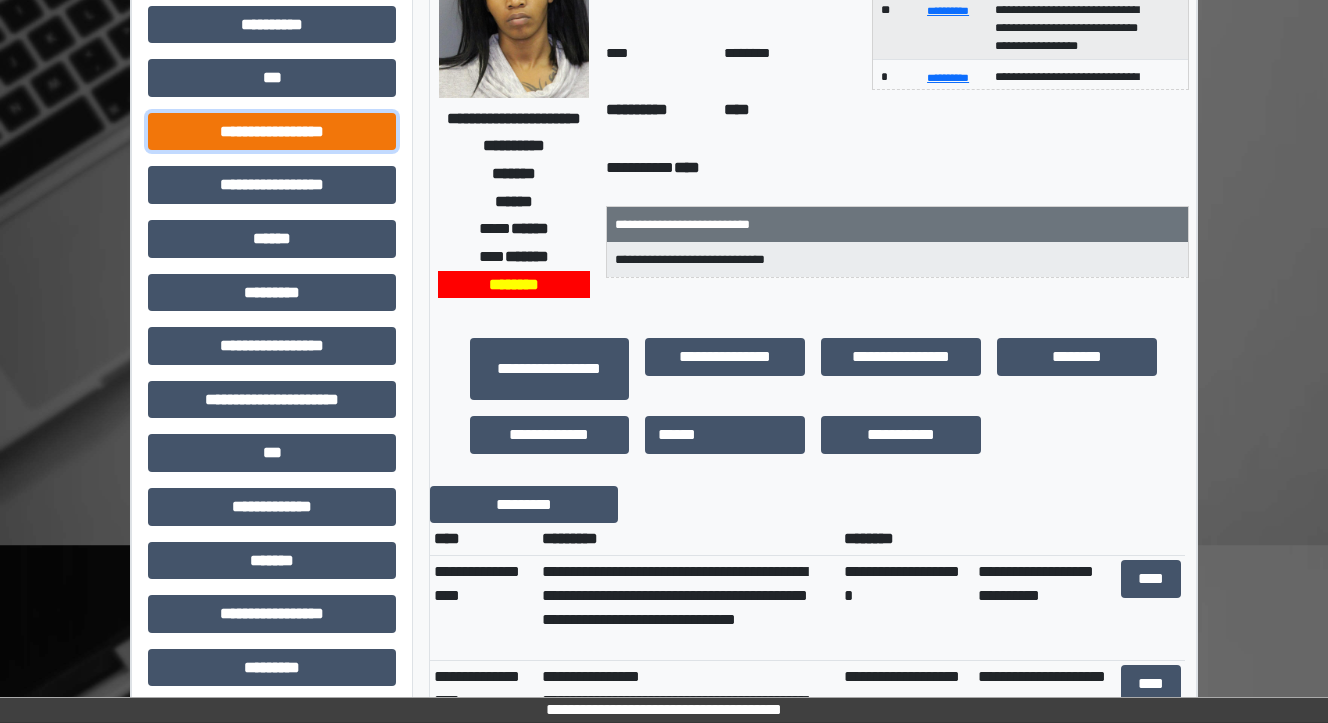 click on "**********" at bounding box center [272, 132] 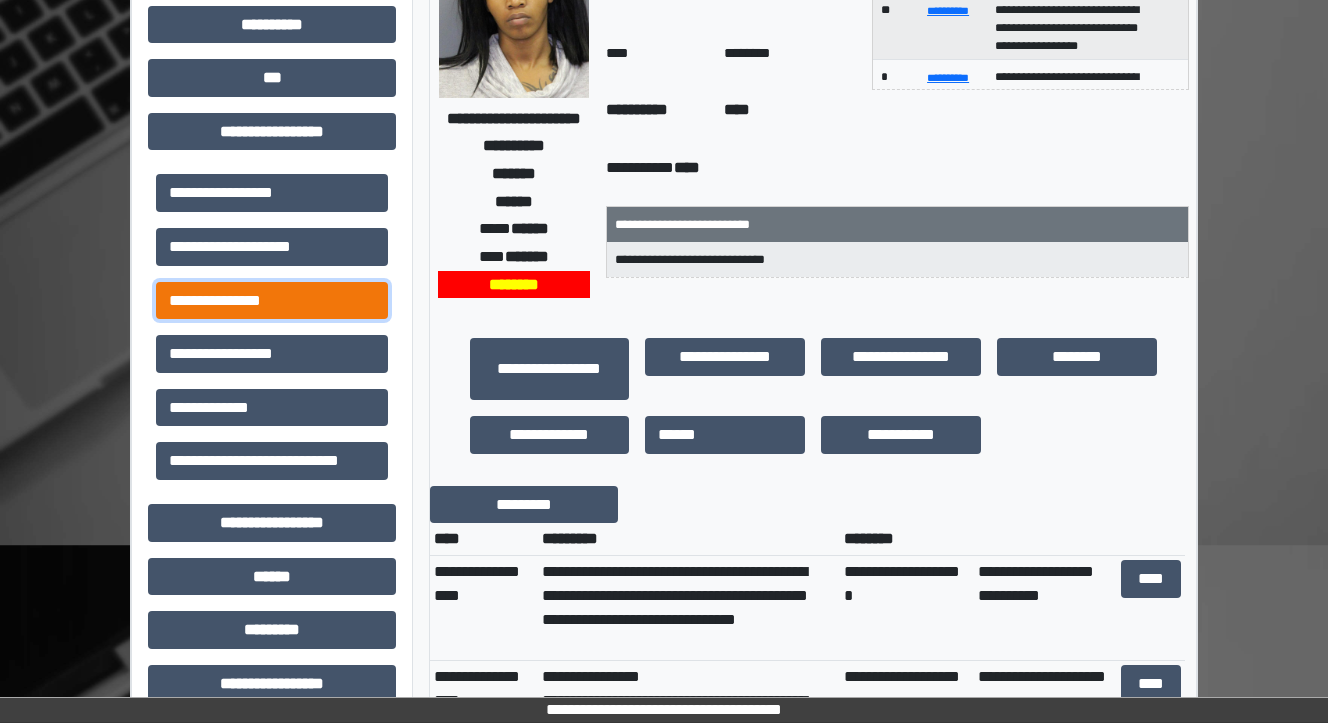 click on "**********" at bounding box center (272, 301) 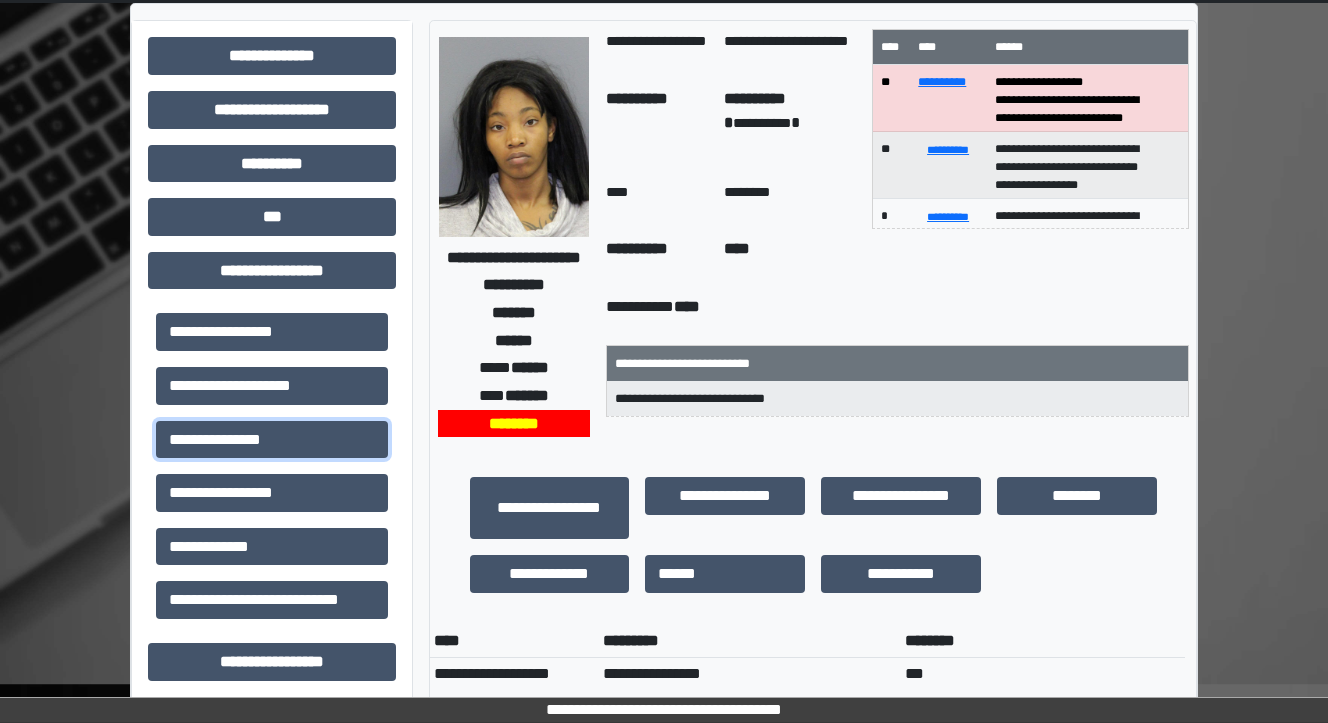 scroll, scrollTop: 0, scrollLeft: 0, axis: both 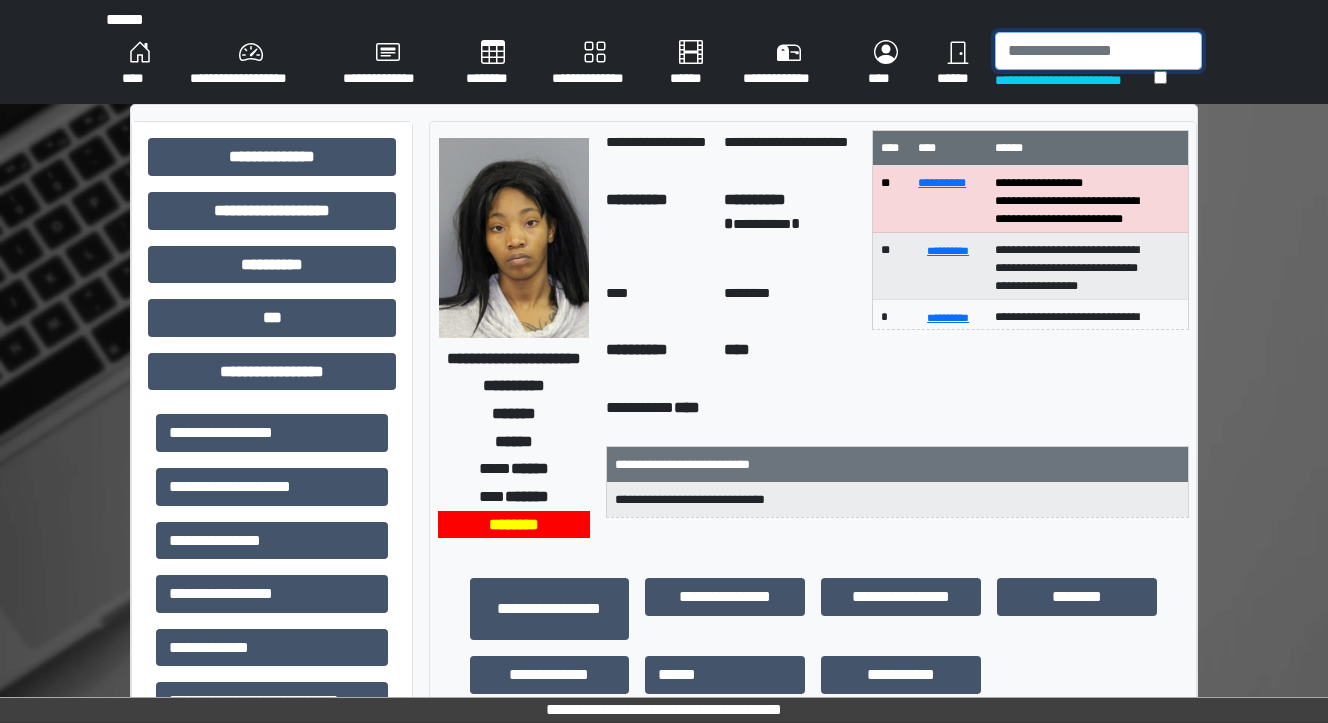 click at bounding box center (1098, 51) 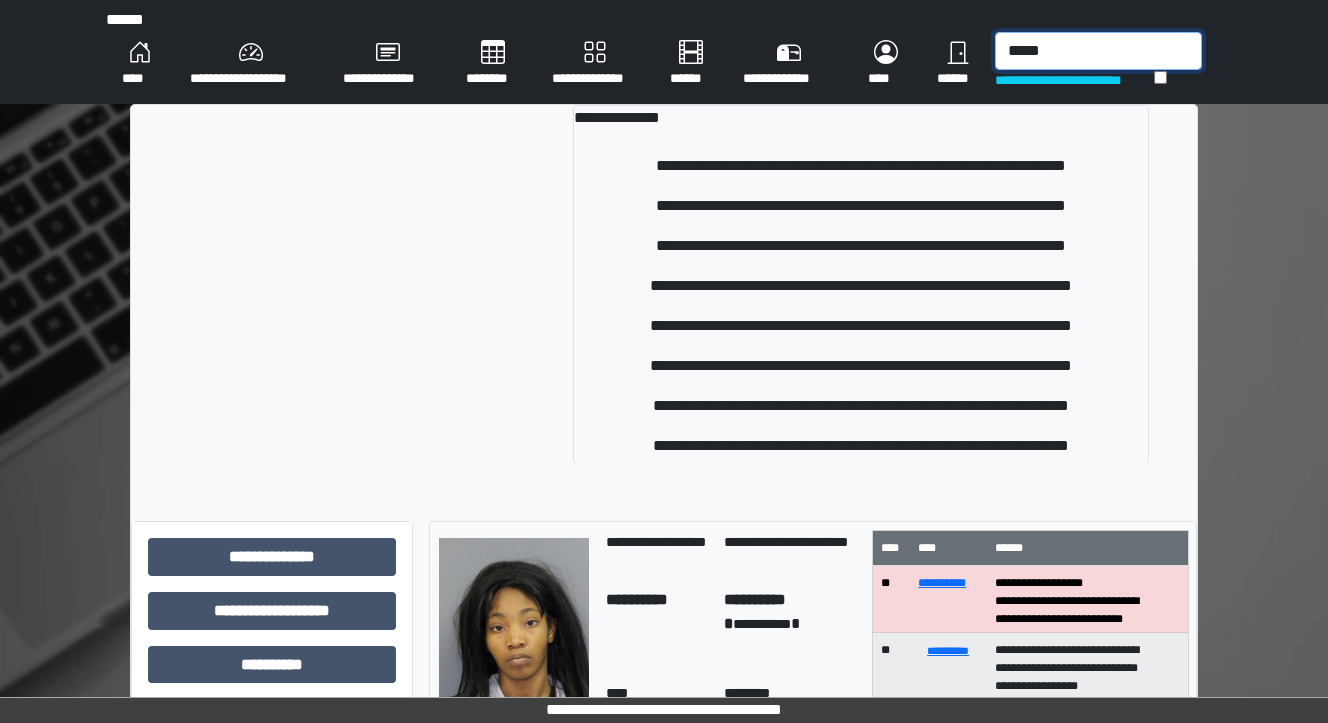type on "*****" 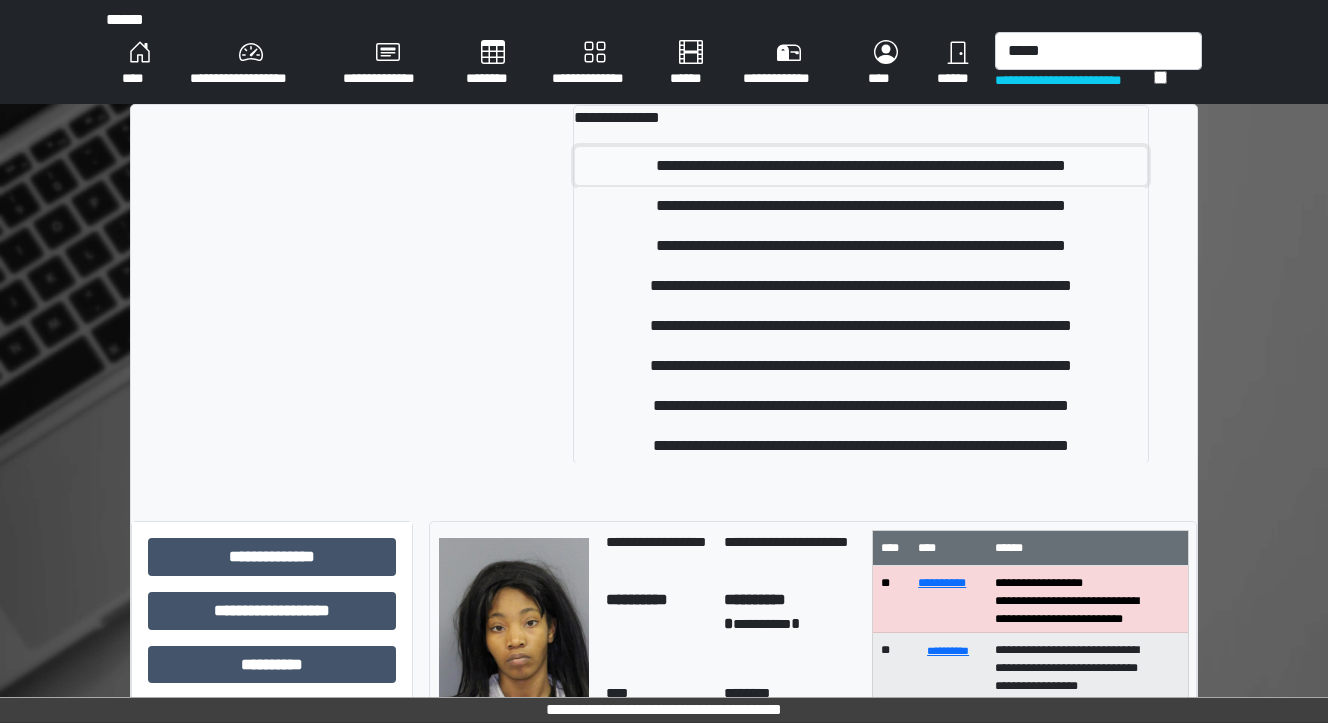 click on "**********" at bounding box center (861, 166) 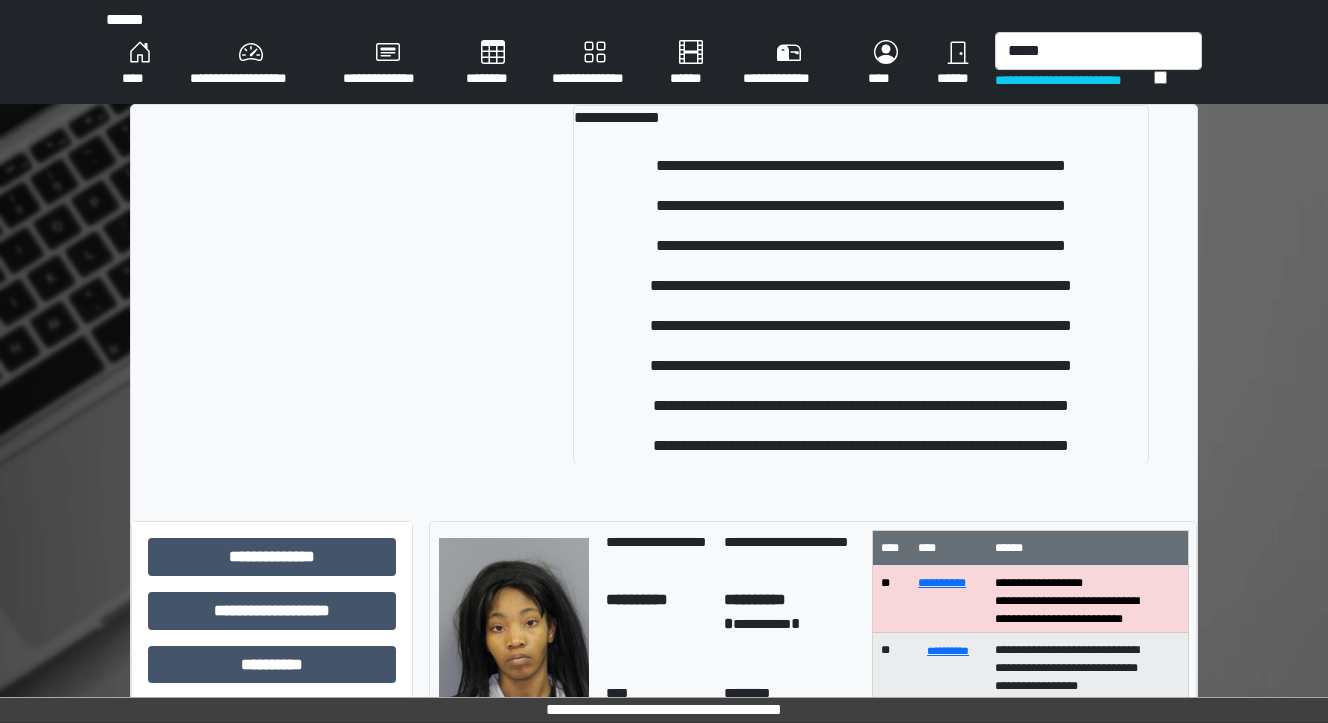 type 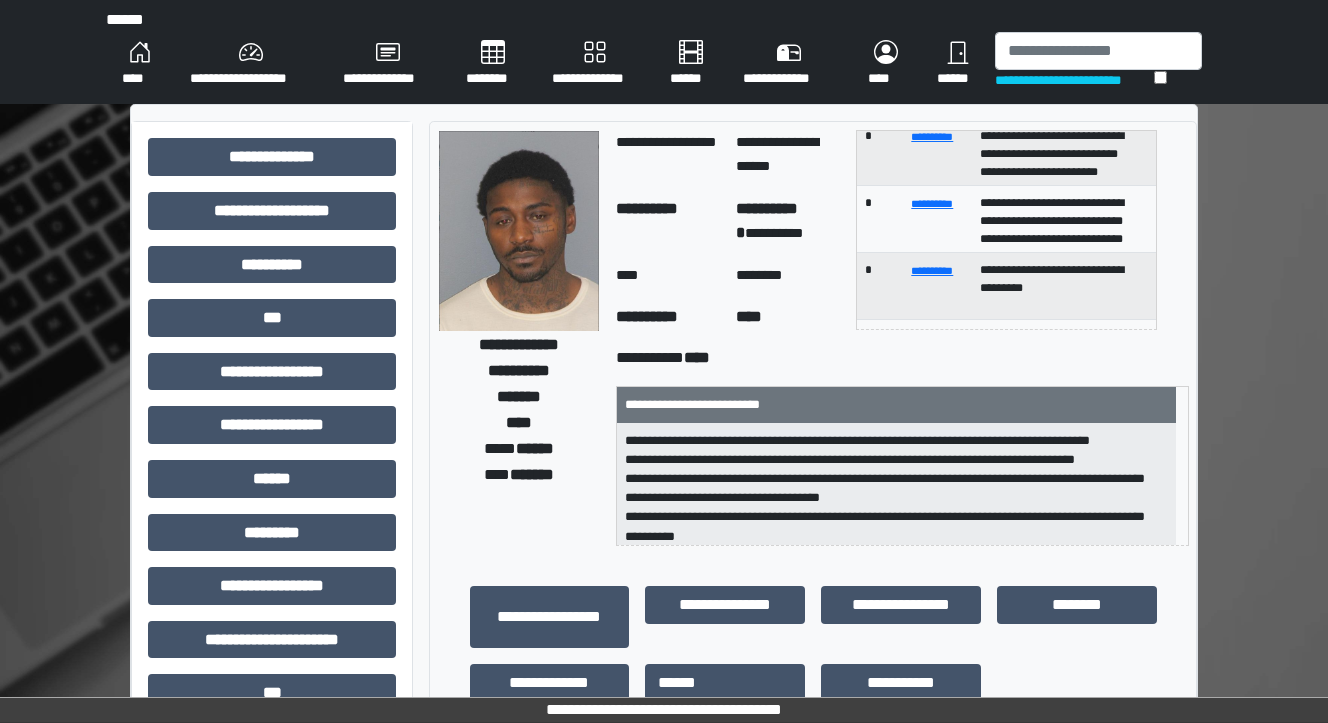 scroll, scrollTop: 0, scrollLeft: 0, axis: both 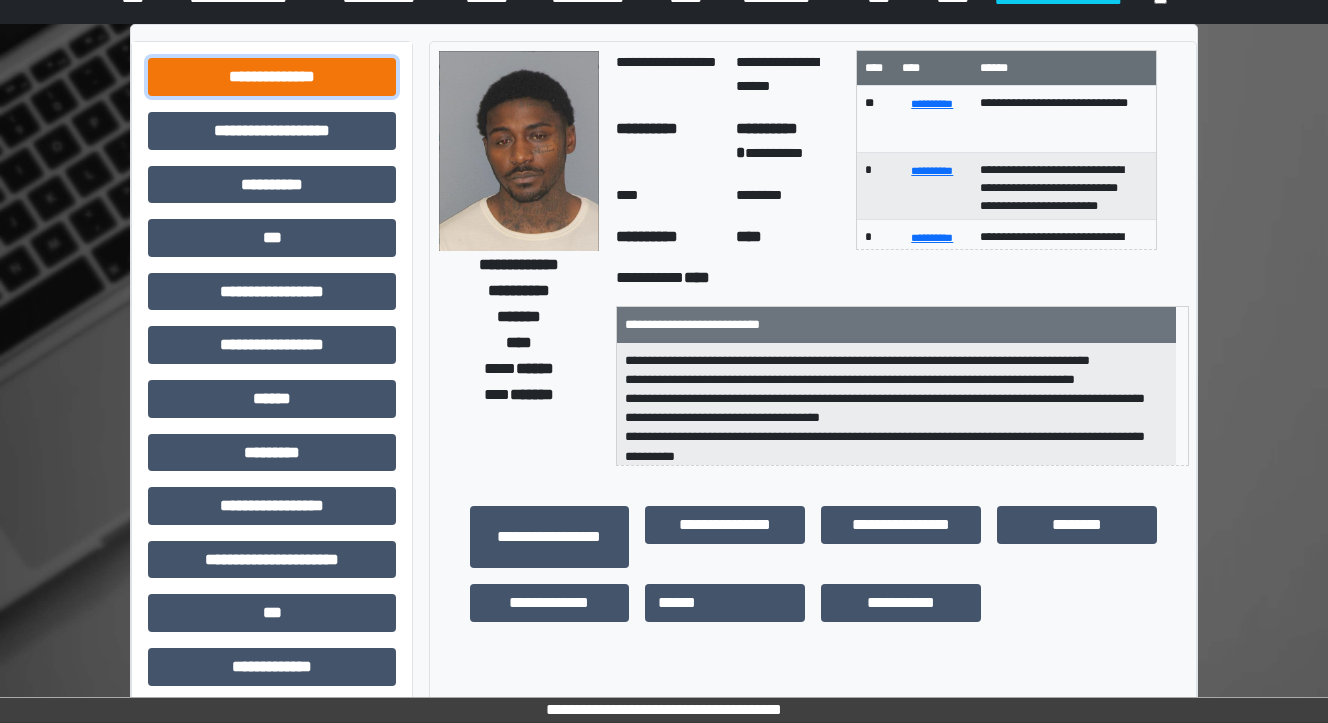 click on "**********" at bounding box center [272, 77] 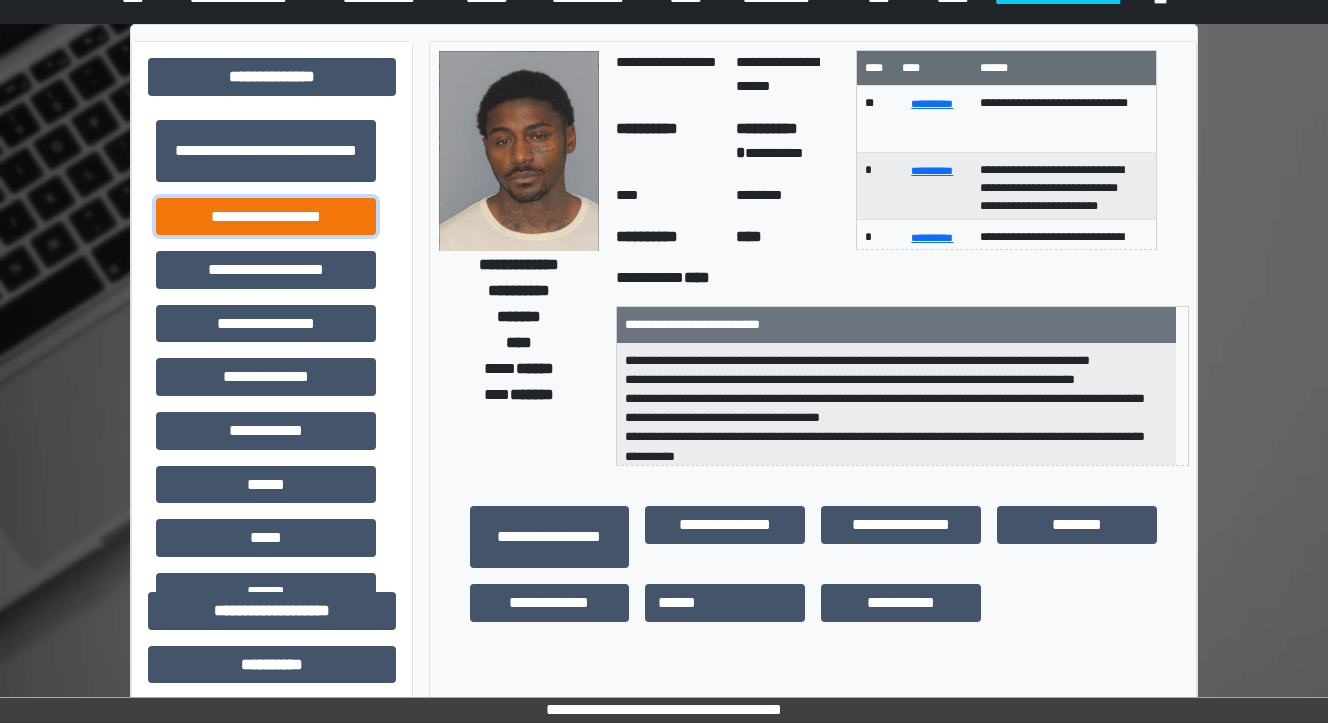 click on "**********" at bounding box center [266, 217] 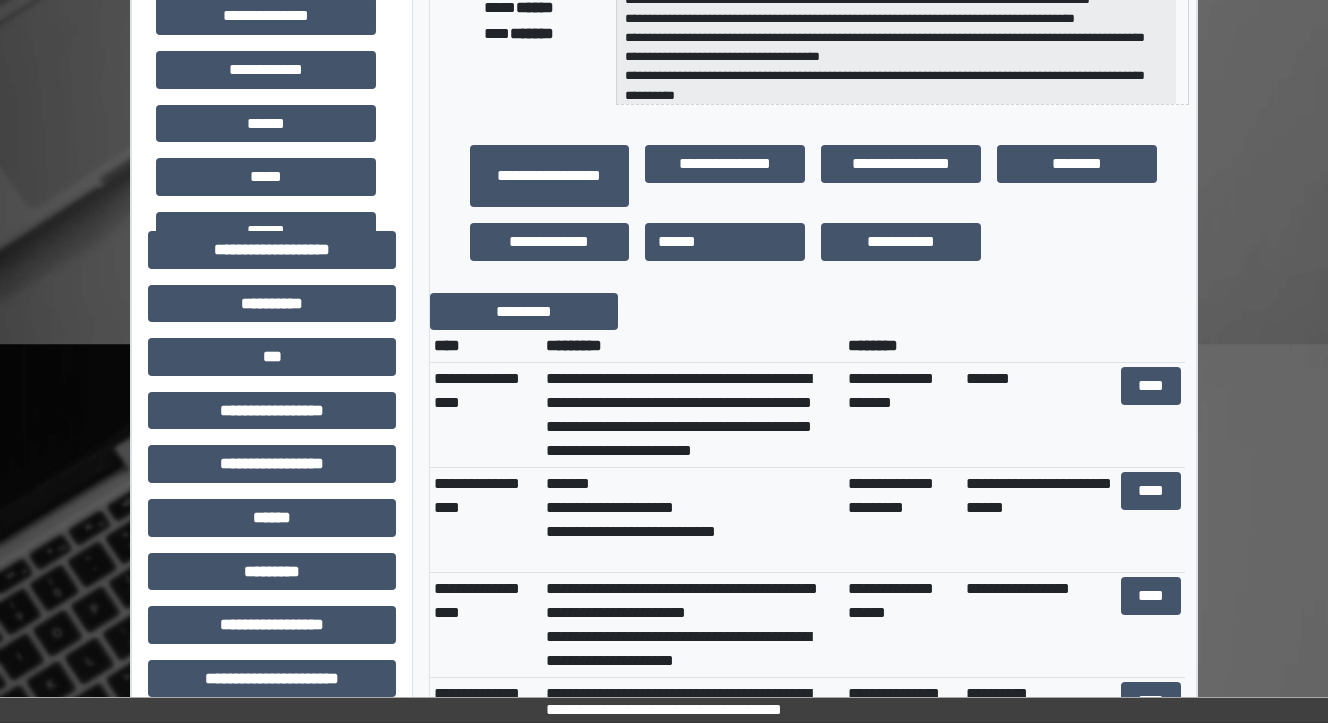 scroll, scrollTop: 480, scrollLeft: 0, axis: vertical 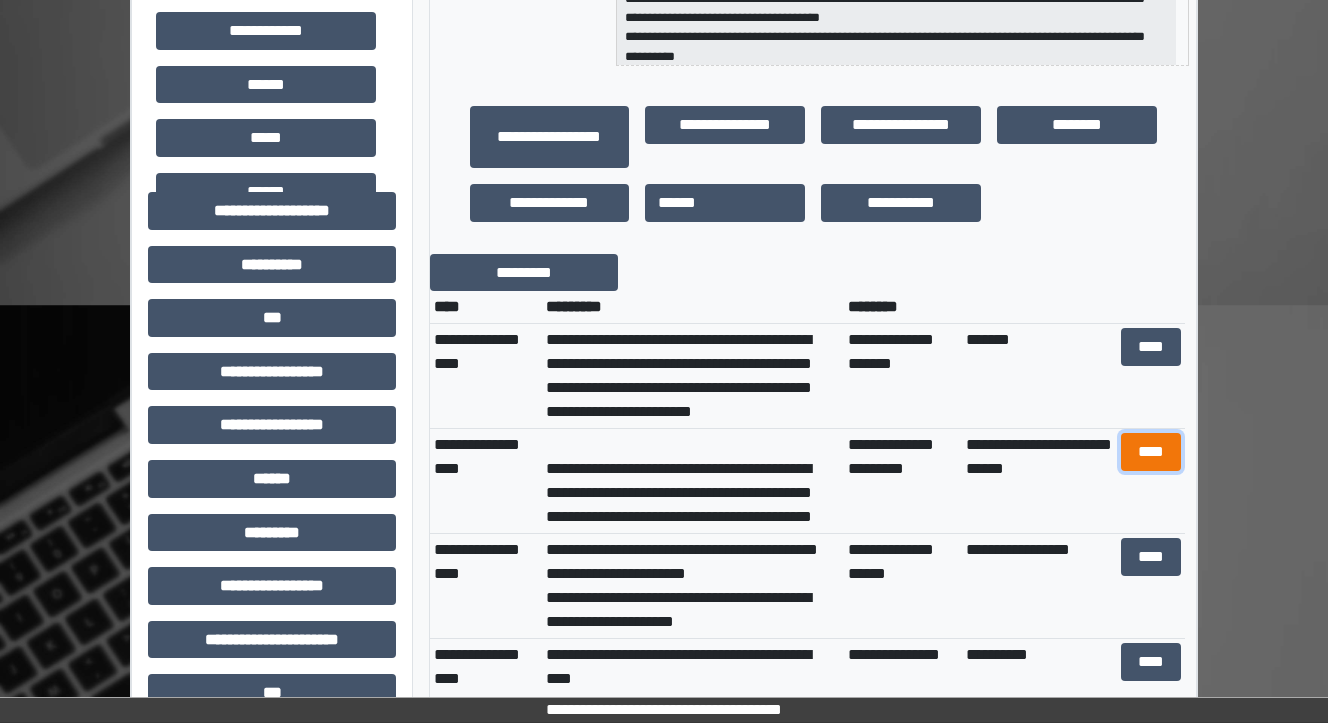 click on "****" at bounding box center [1150, 452] 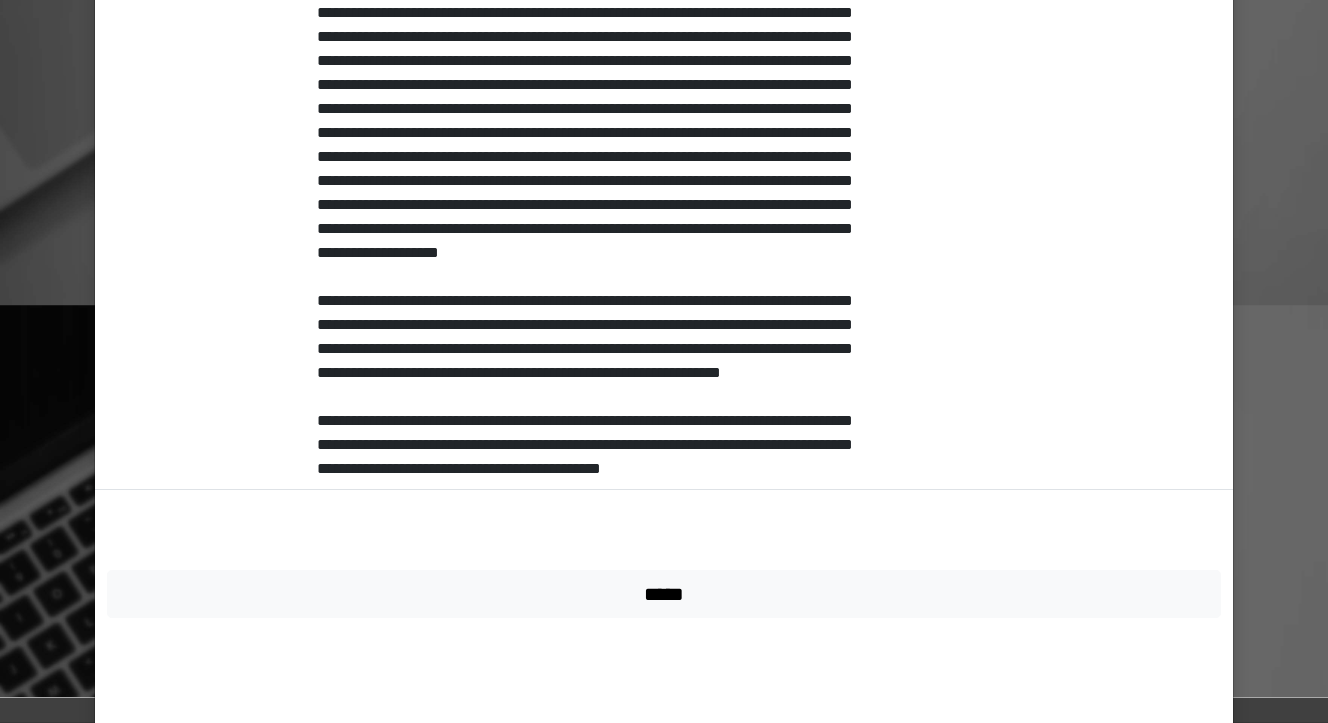 scroll, scrollTop: 960, scrollLeft: 0, axis: vertical 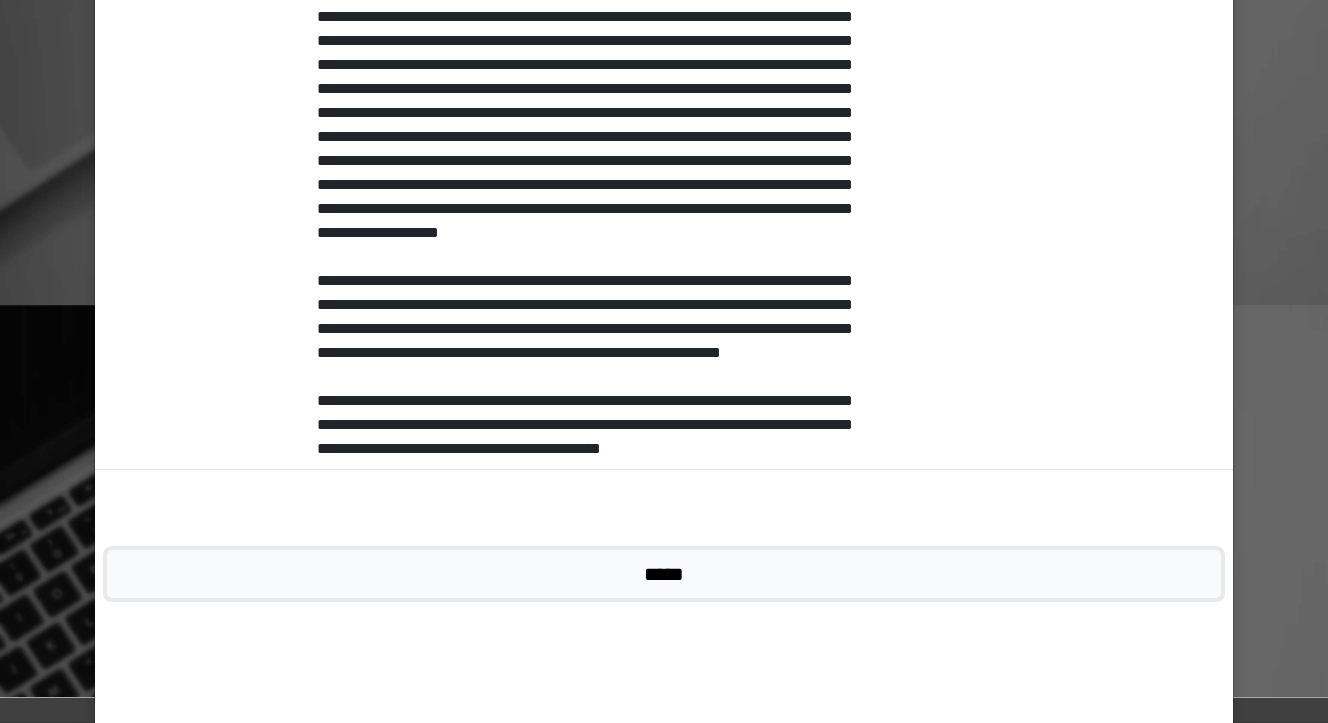 click on "*****" at bounding box center [664, 574] 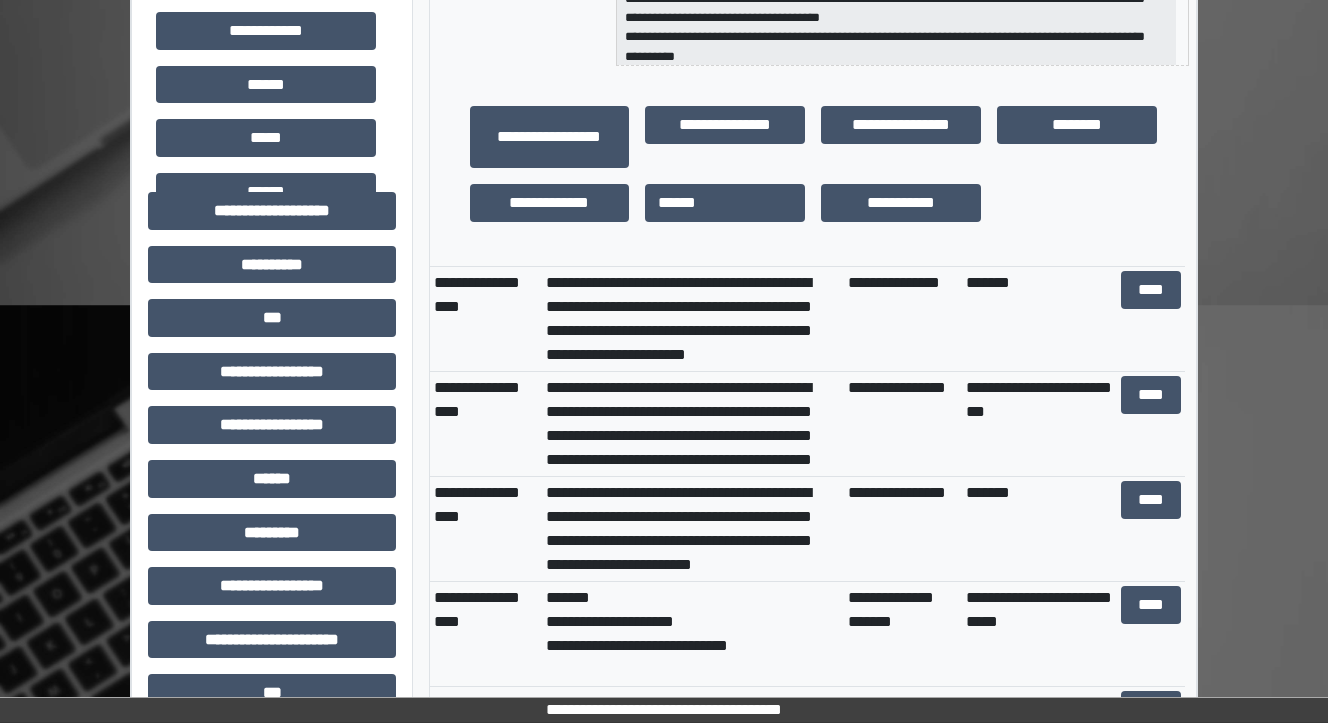 scroll, scrollTop: 480, scrollLeft: 0, axis: vertical 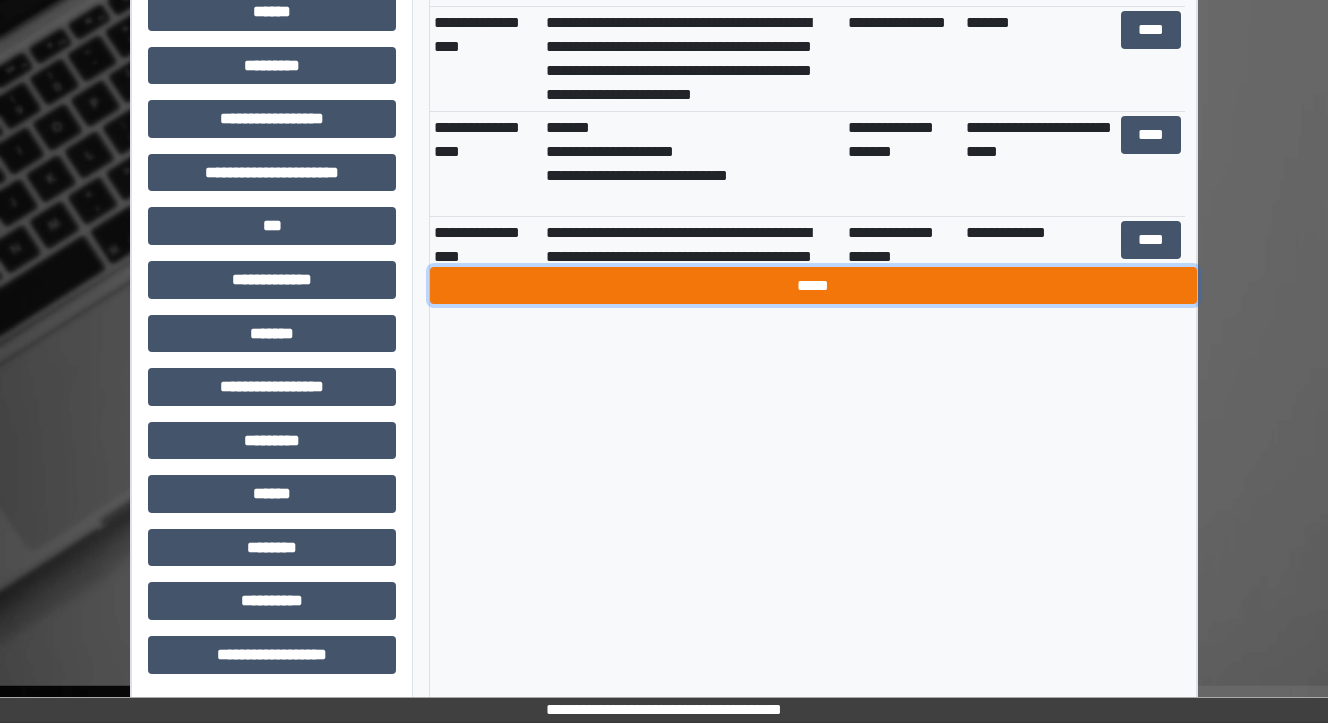 click on "*****" at bounding box center (813, 286) 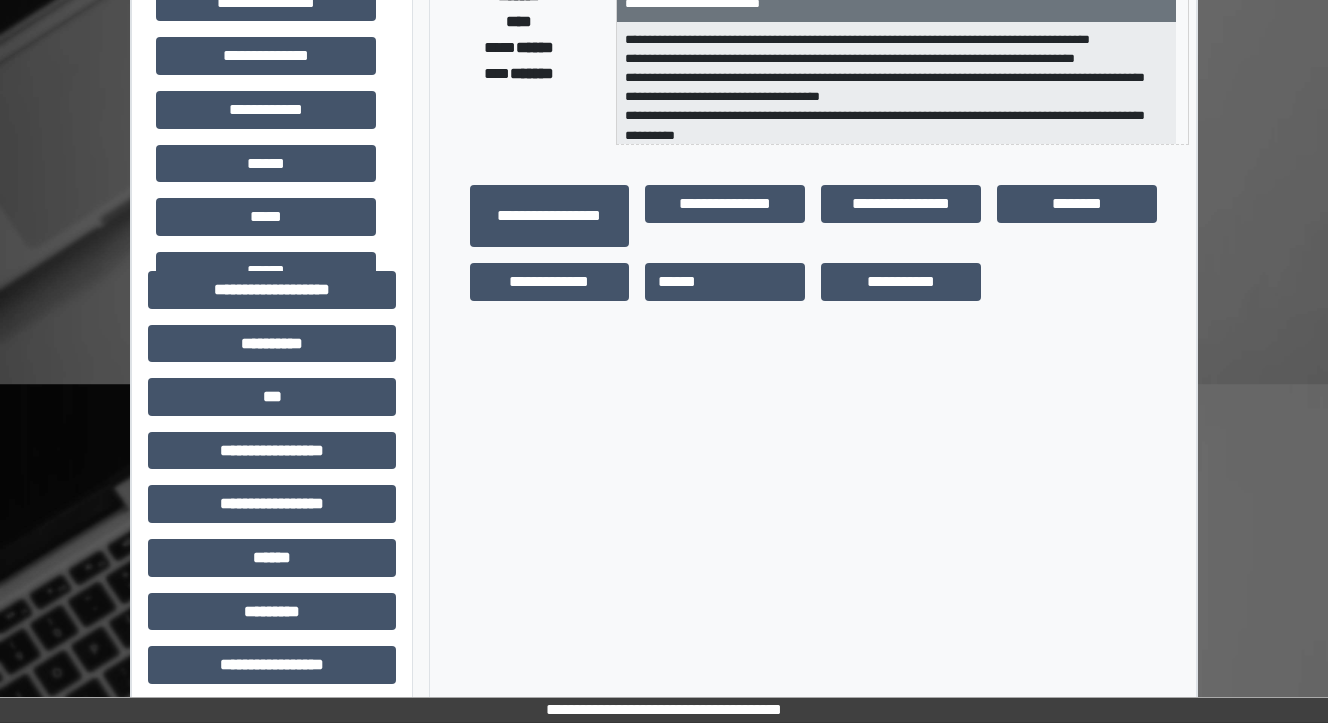 scroll, scrollTop: 147, scrollLeft: 0, axis: vertical 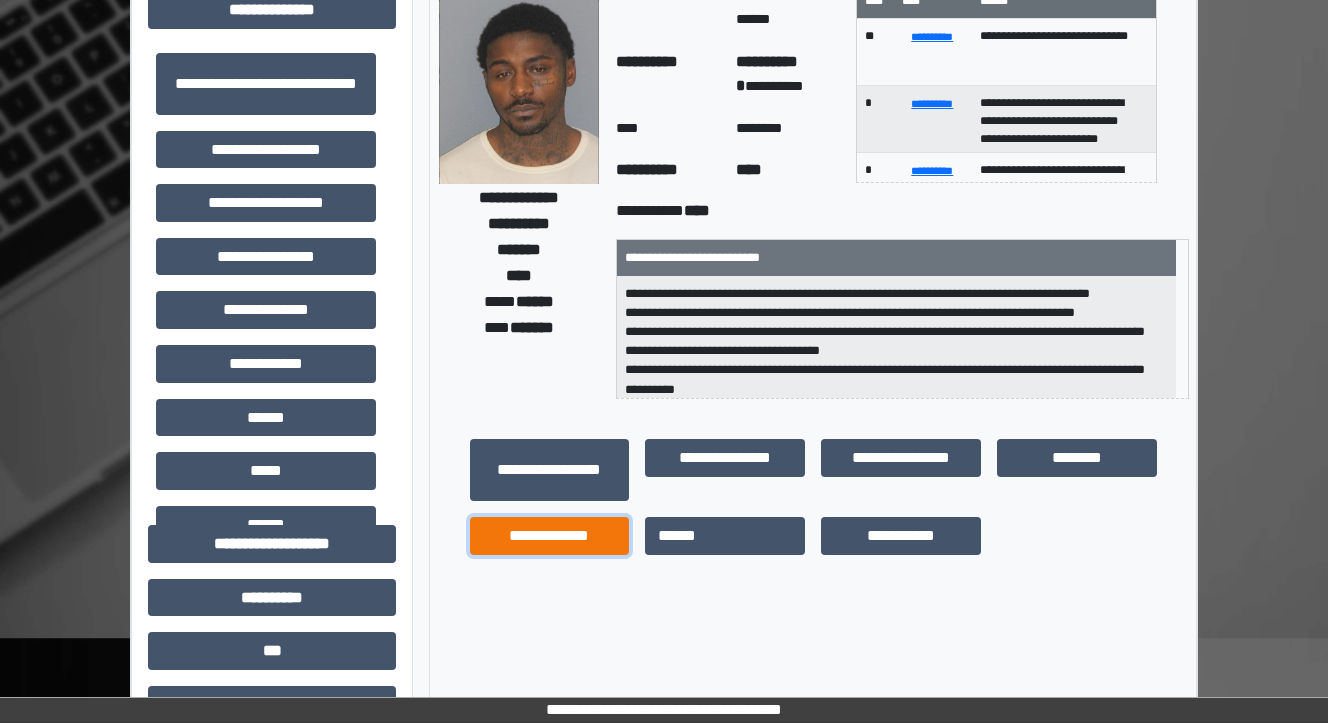 click on "**********" at bounding box center (550, 536) 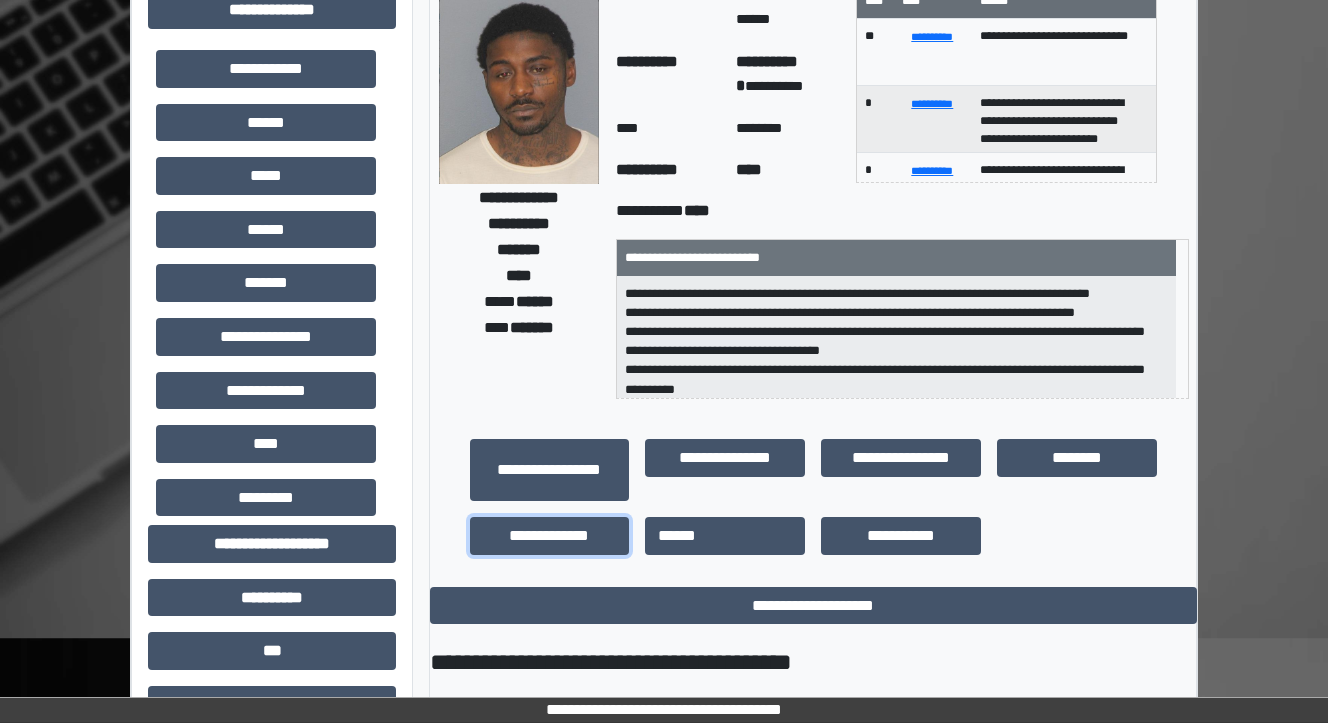 scroll, scrollTop: 400, scrollLeft: 0, axis: vertical 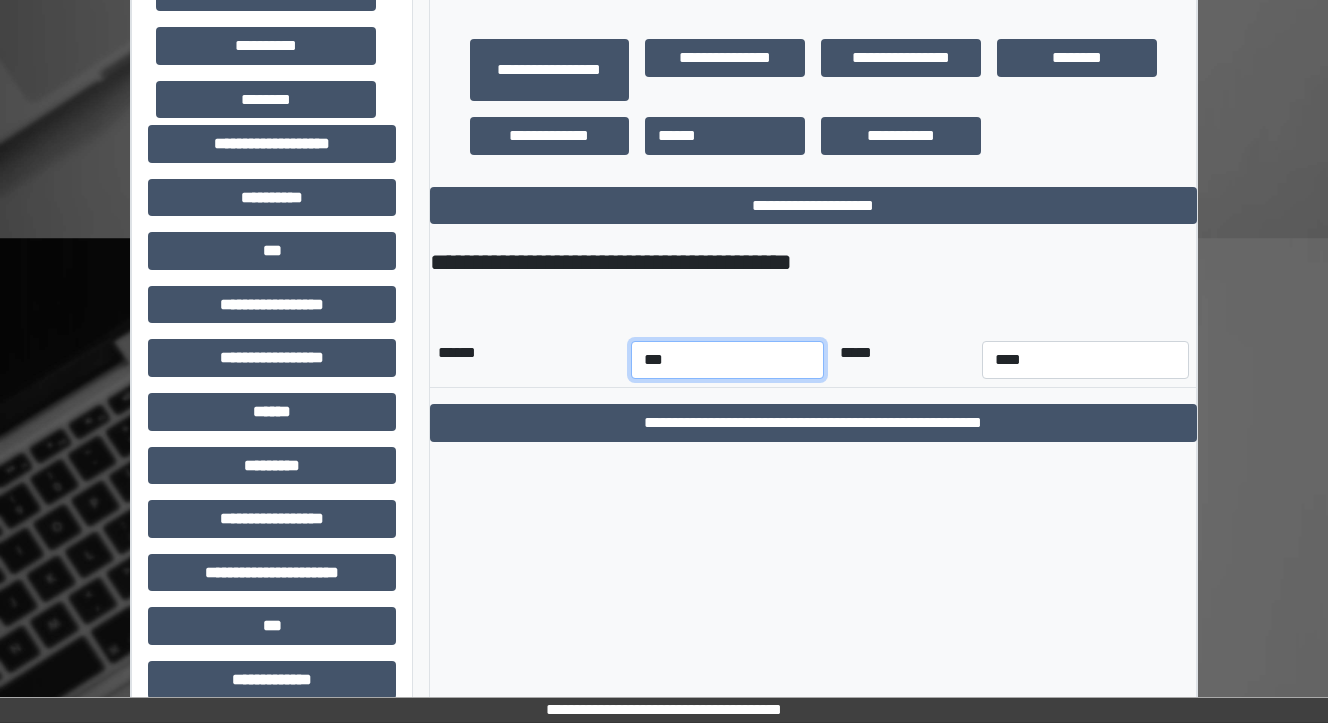 click on "***
***
***
***
***
***
***
***
***
***
***
***" at bounding box center (727, 360) 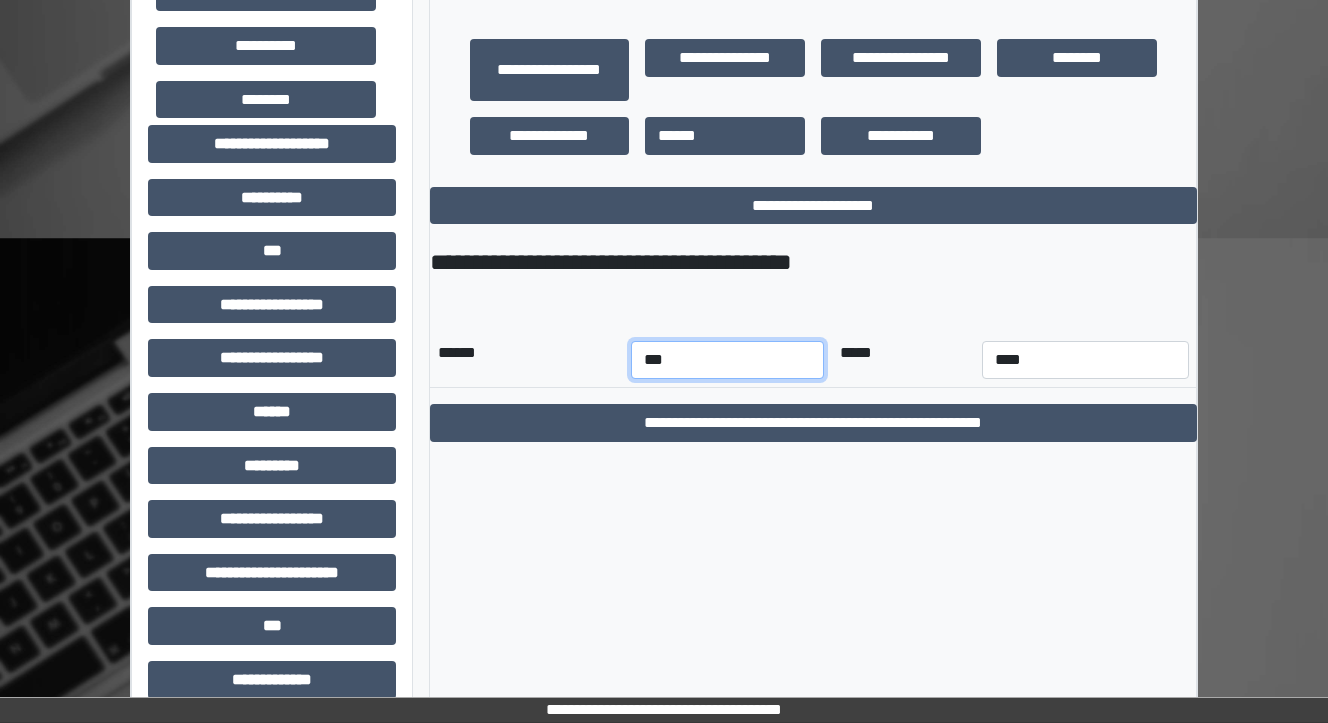 select on "*" 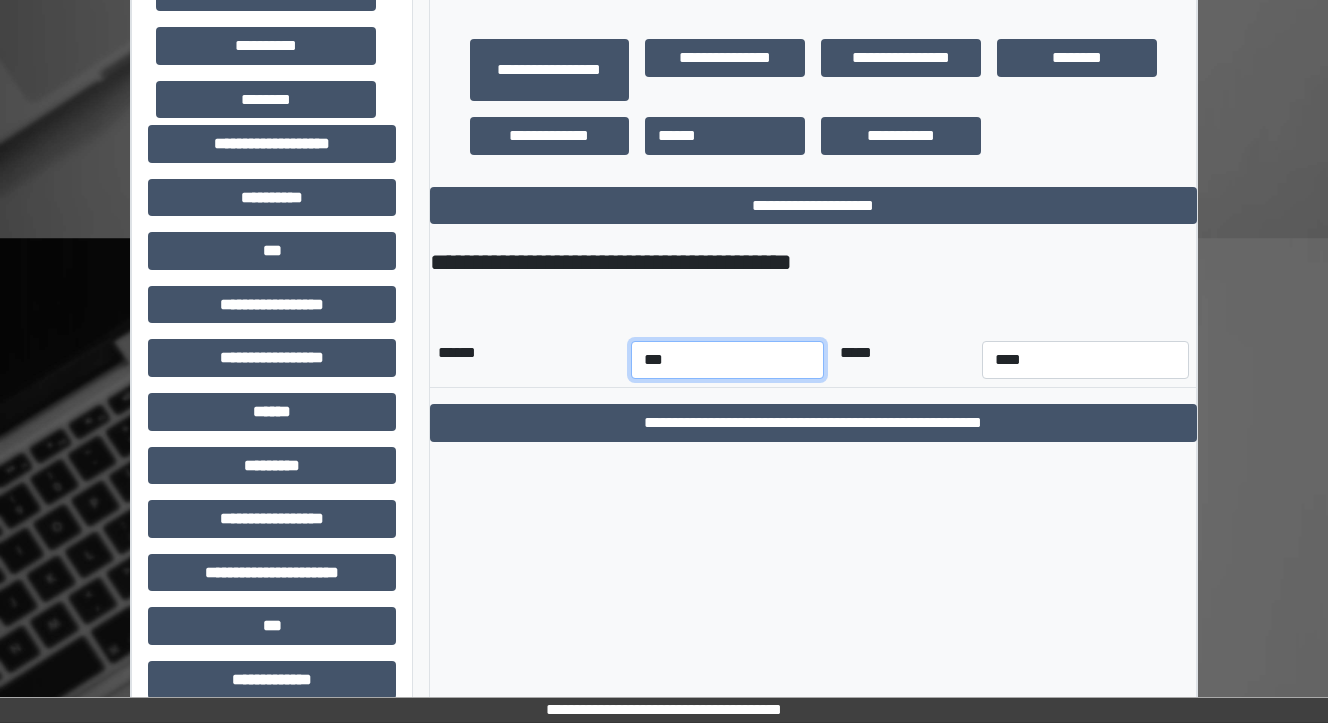 click on "***
***
***
***
***
***
***
***
***
***
***
***" at bounding box center [727, 360] 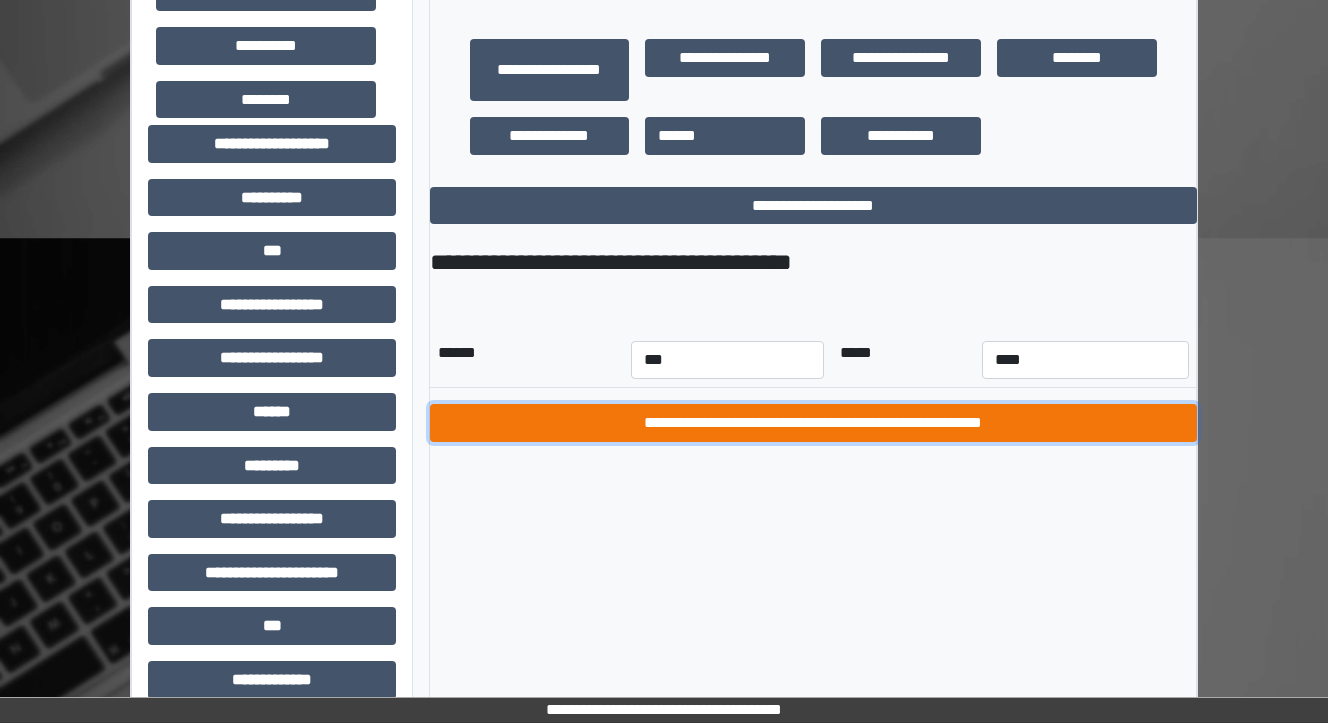 click on "**********" at bounding box center [813, 423] 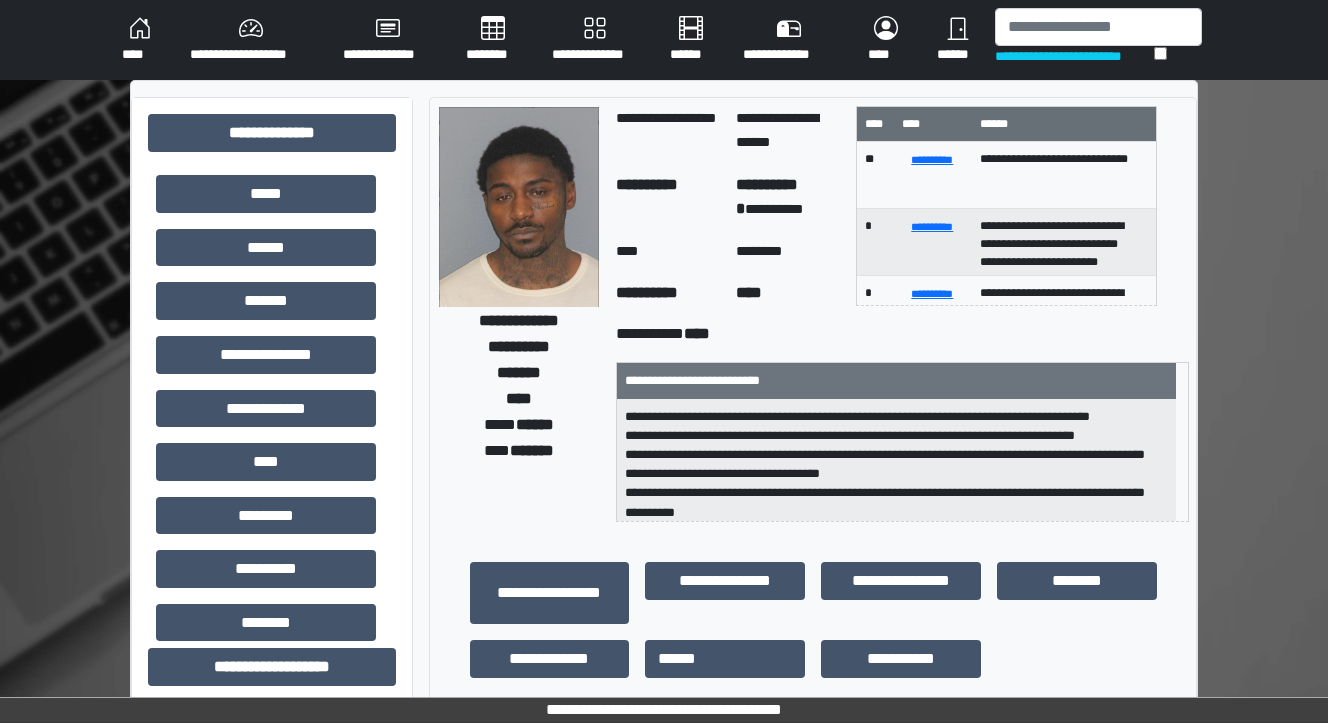 scroll, scrollTop: 0, scrollLeft: 0, axis: both 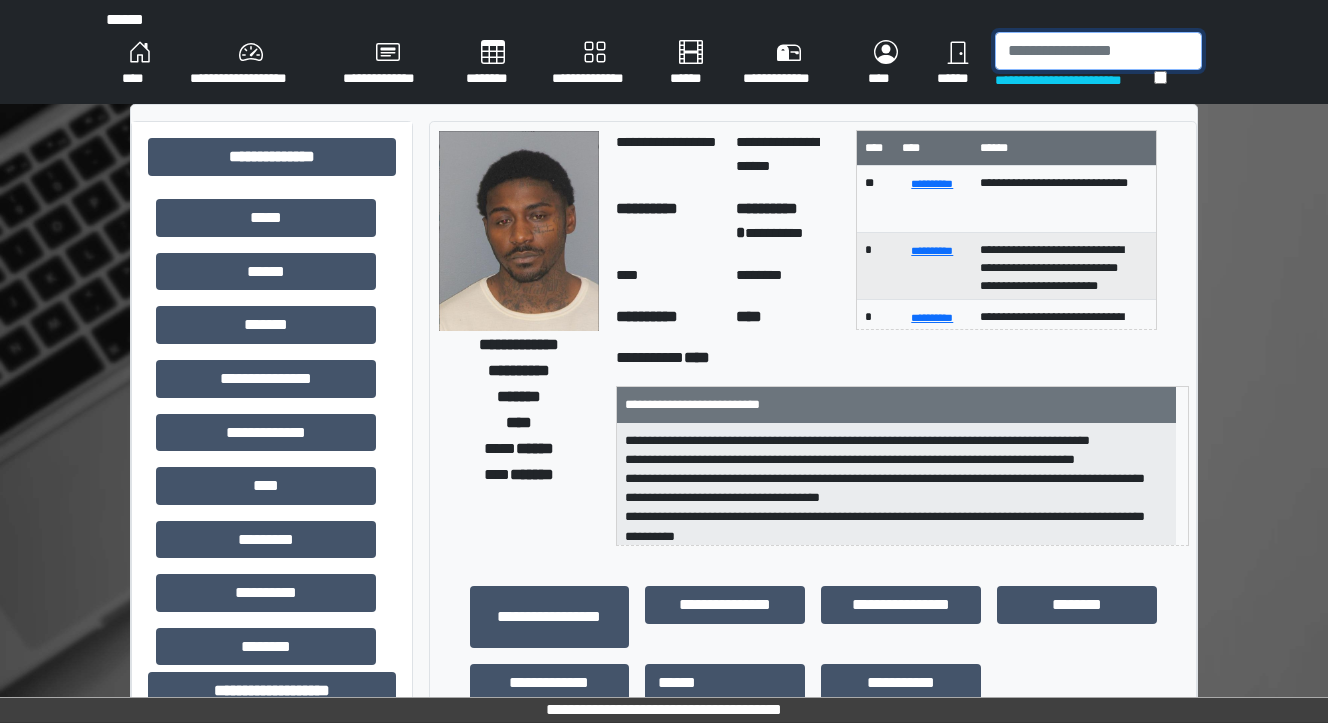 click at bounding box center (1098, 51) 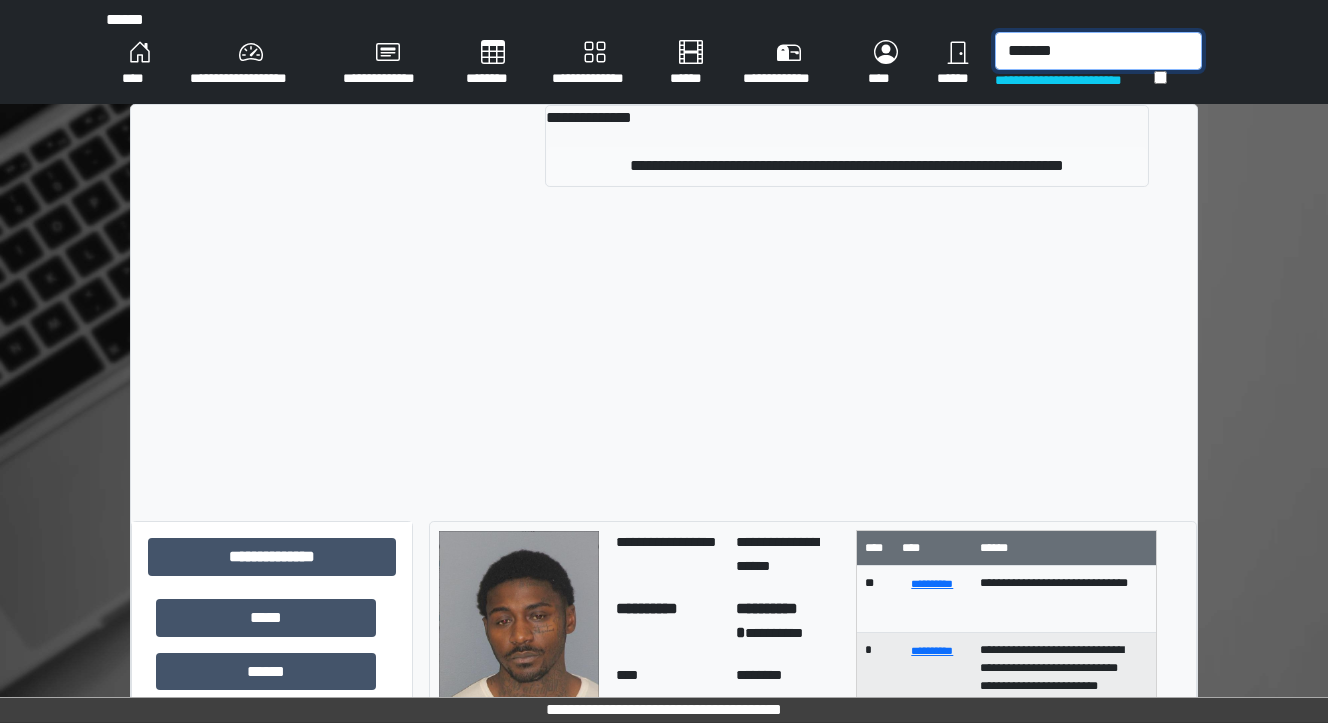 type on "*******" 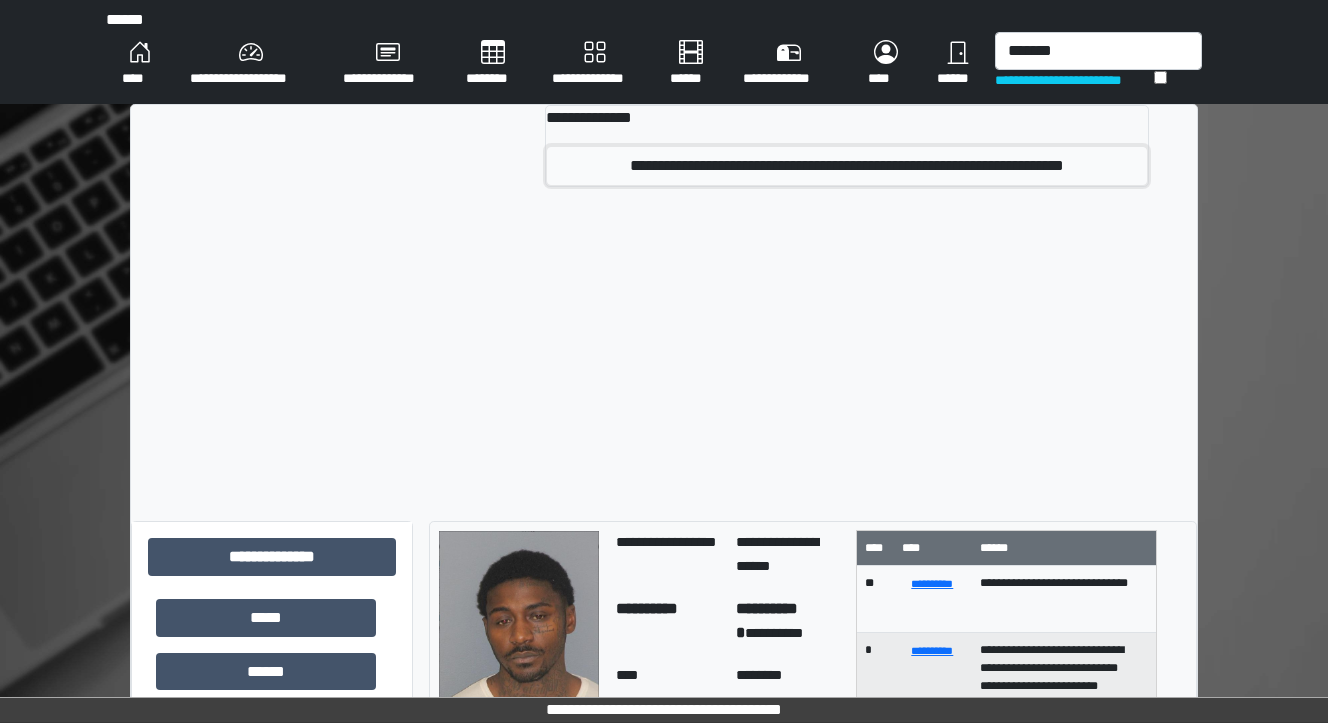 click on "**********" at bounding box center [847, 166] 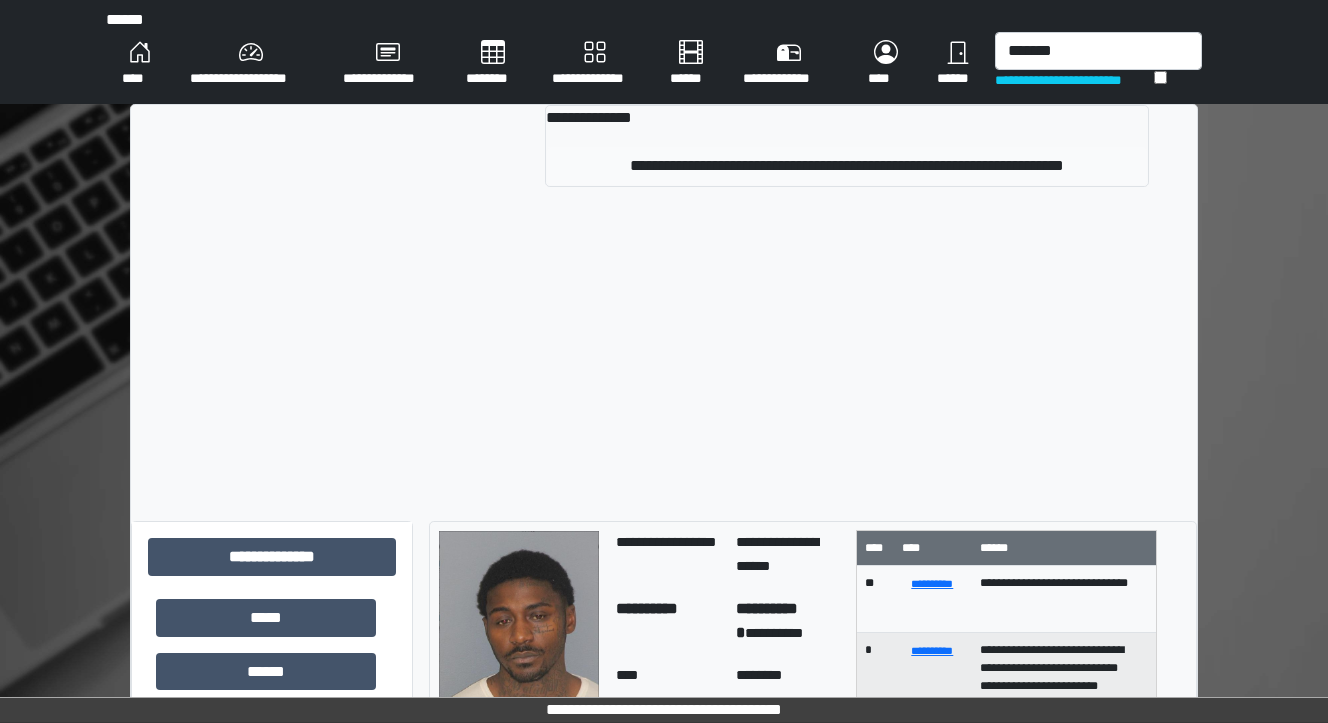 type 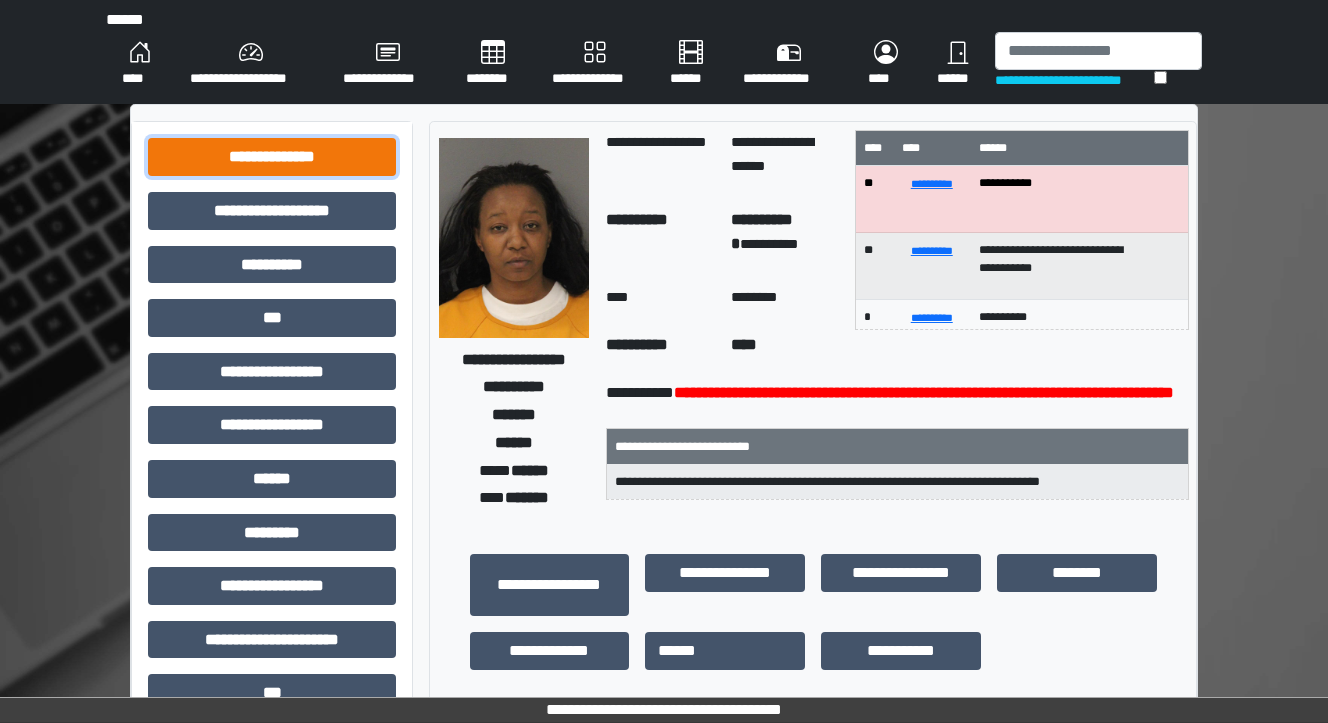 click on "**********" at bounding box center [272, 157] 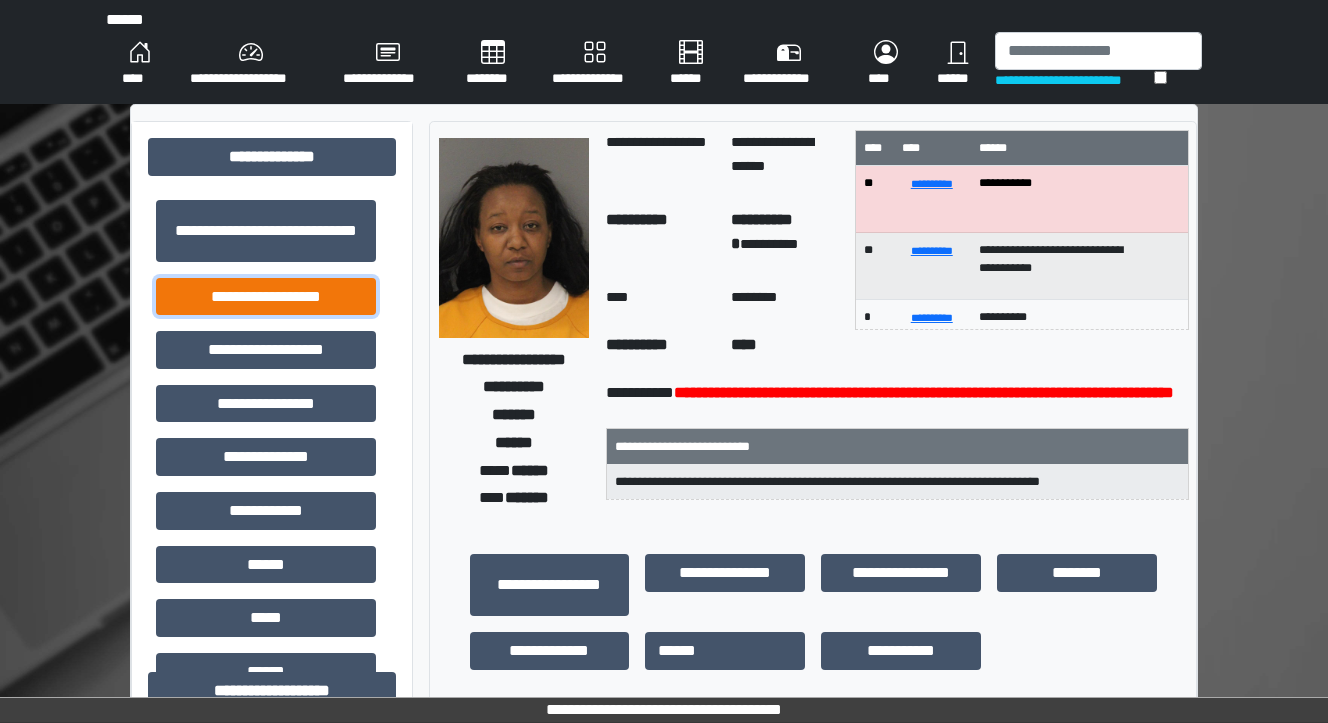 click on "**********" at bounding box center (266, 297) 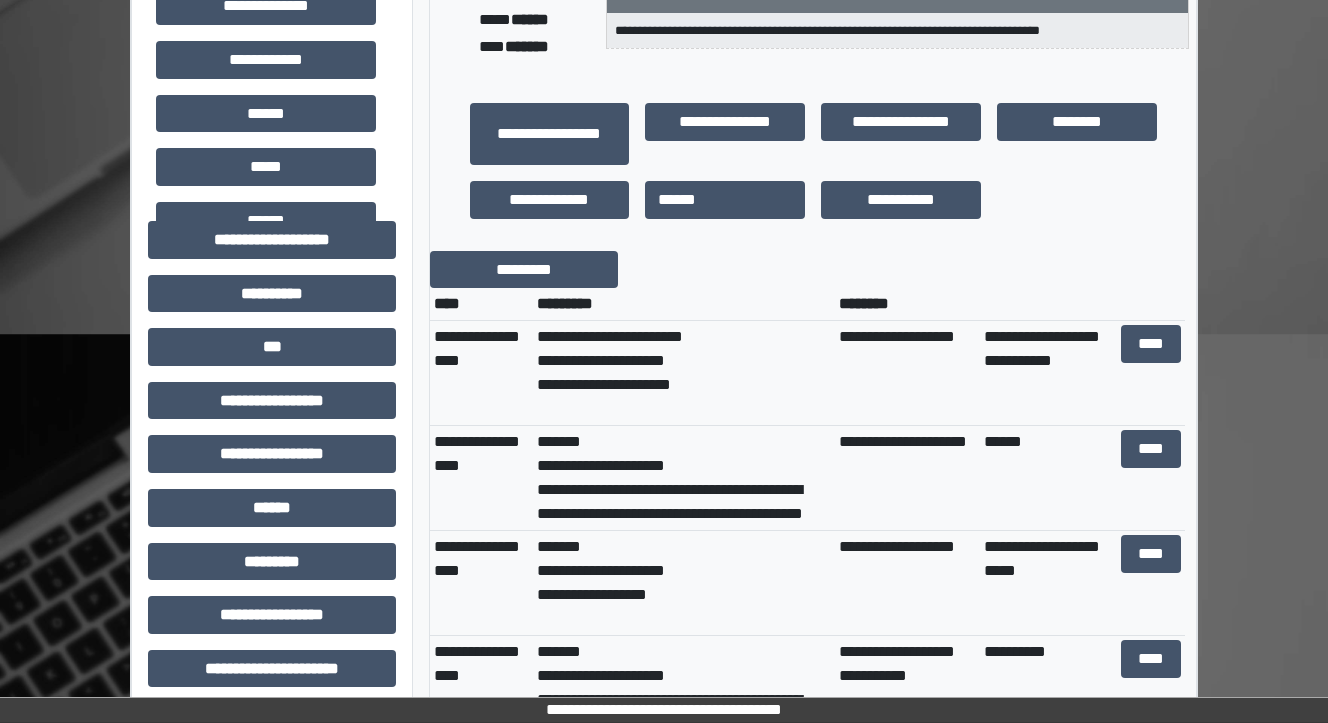 scroll, scrollTop: 480, scrollLeft: 0, axis: vertical 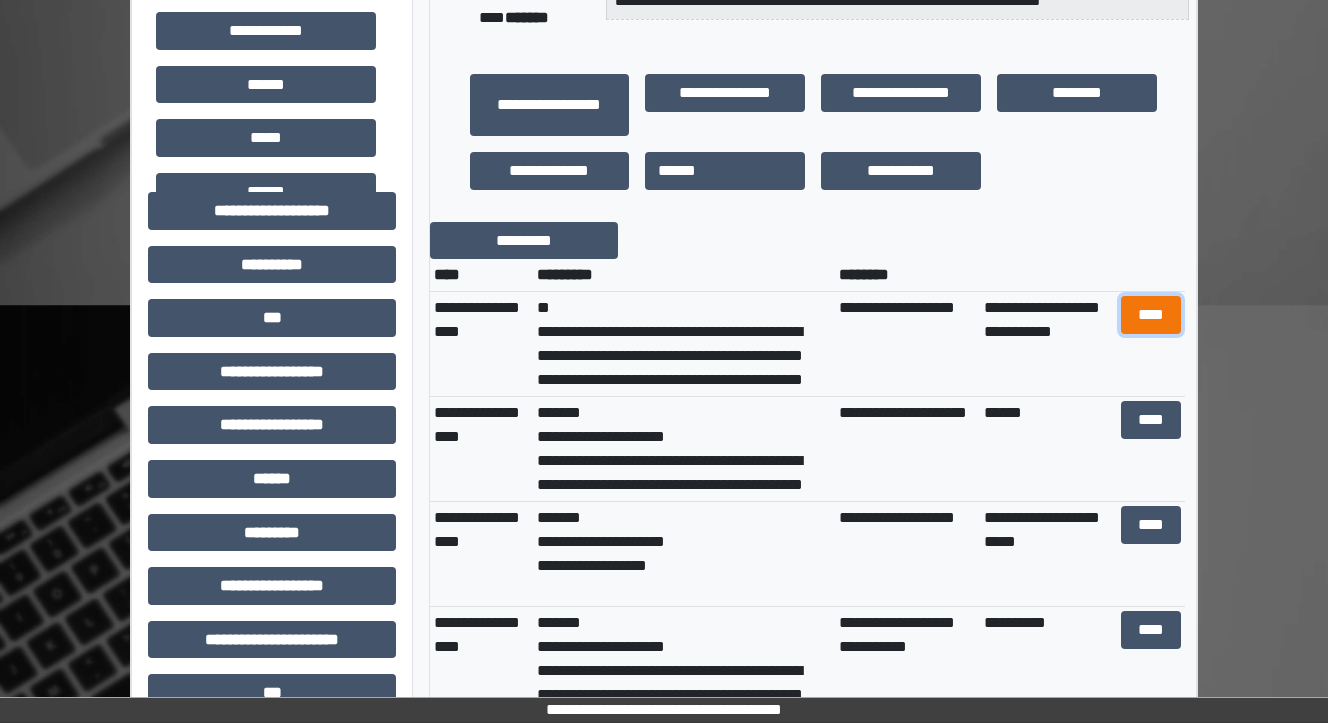 click on "****" at bounding box center [1150, 315] 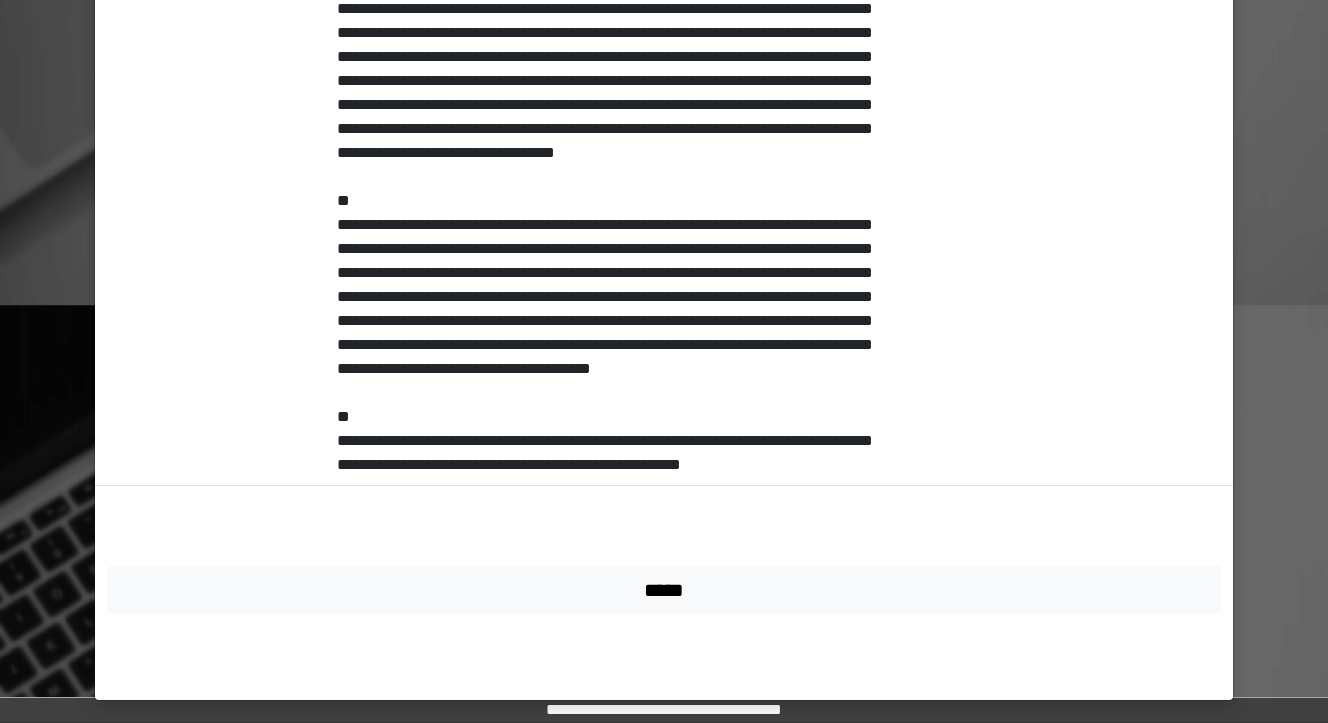 scroll, scrollTop: 902, scrollLeft: 0, axis: vertical 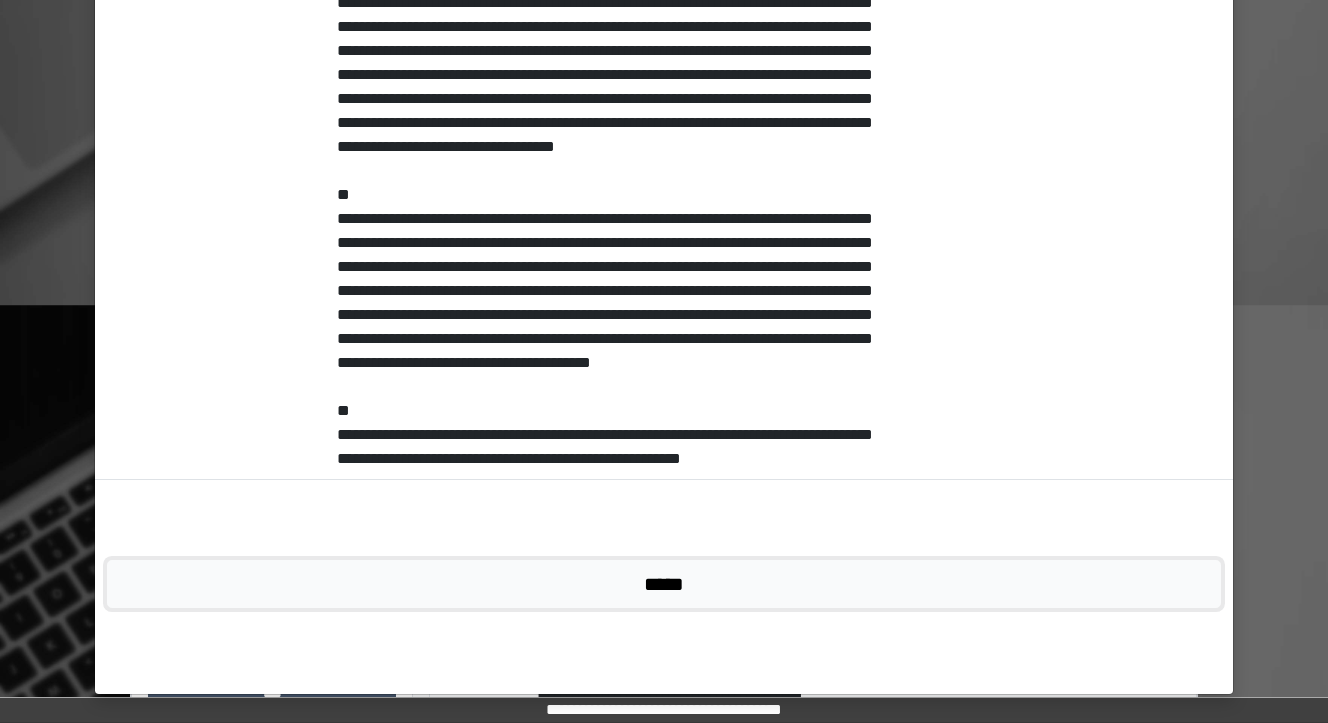 click on "*****" at bounding box center [664, 584] 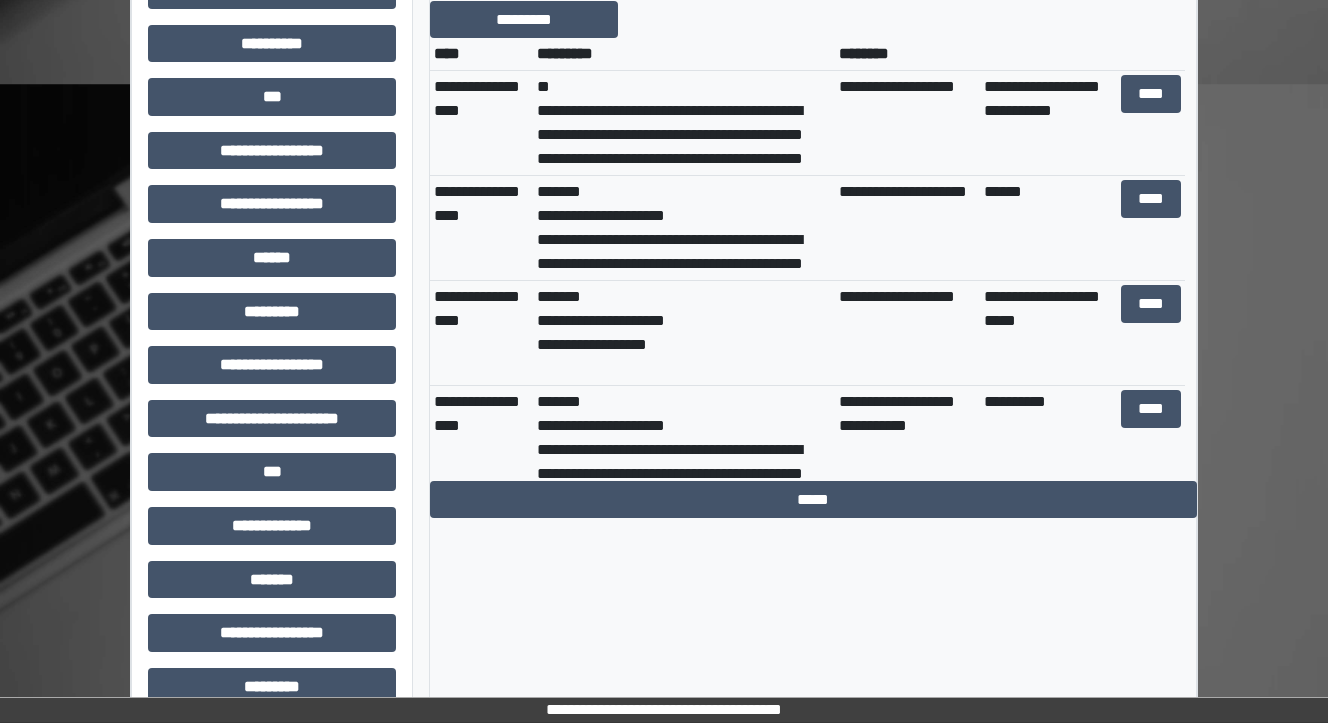scroll, scrollTop: 720, scrollLeft: 0, axis: vertical 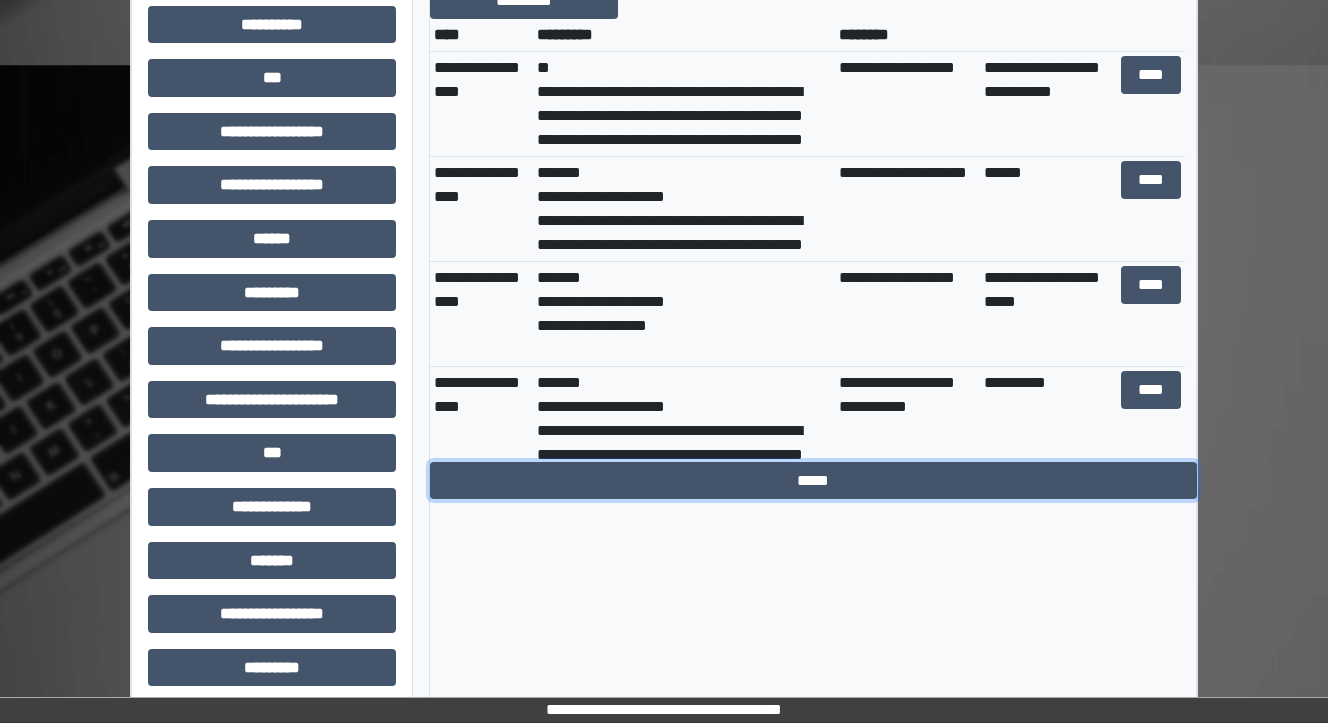 click on "*****" at bounding box center [813, 481] 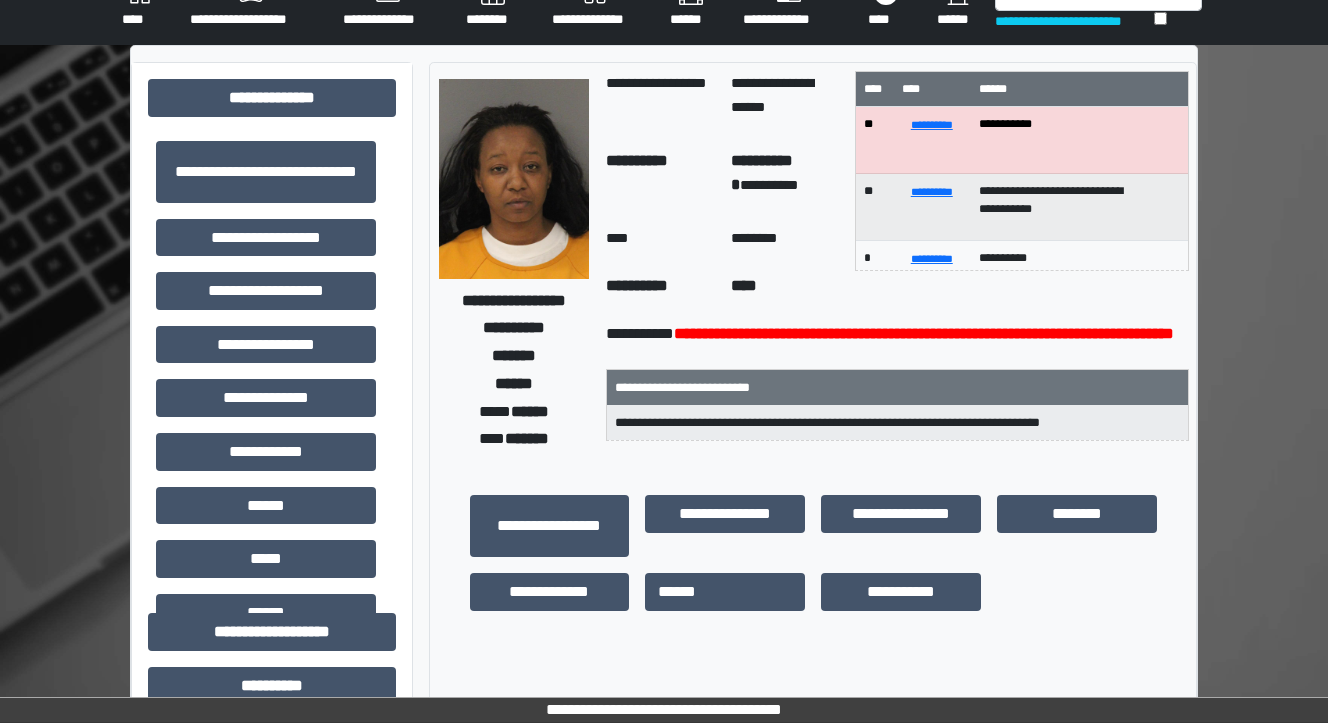 scroll, scrollTop: 0, scrollLeft: 0, axis: both 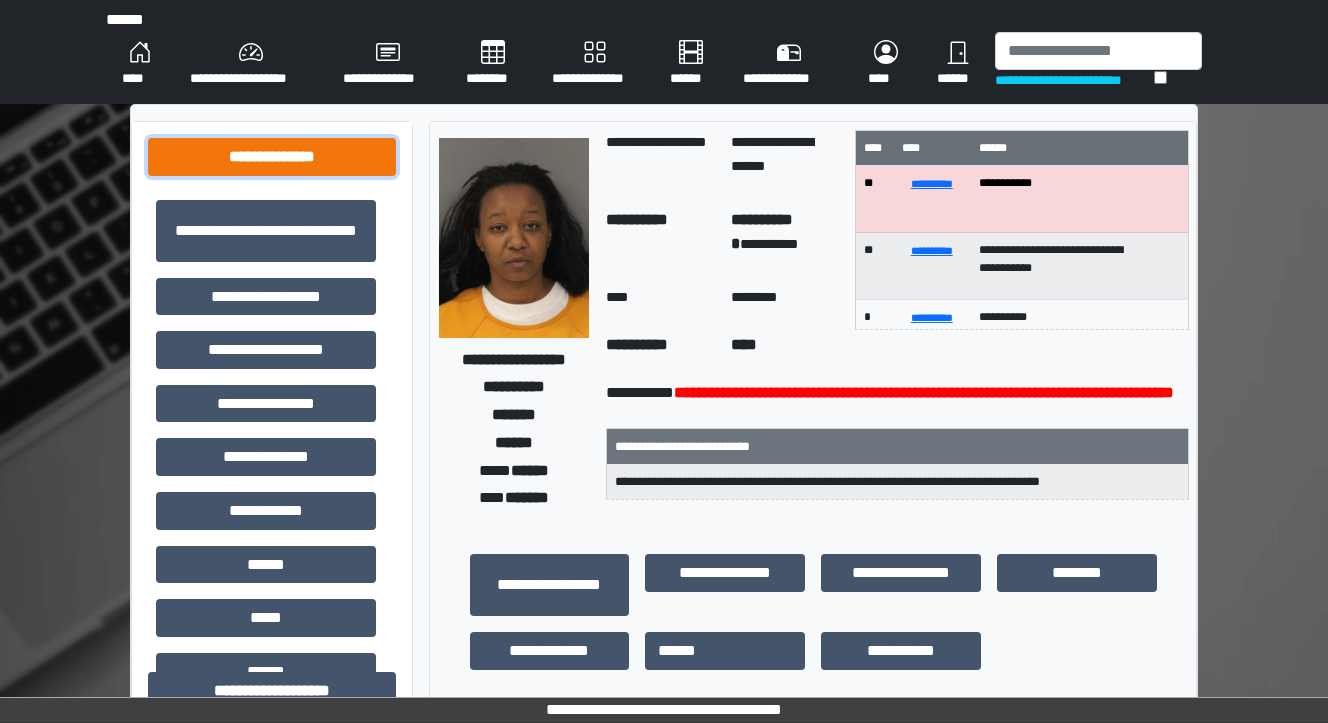 click on "**********" at bounding box center (272, 157) 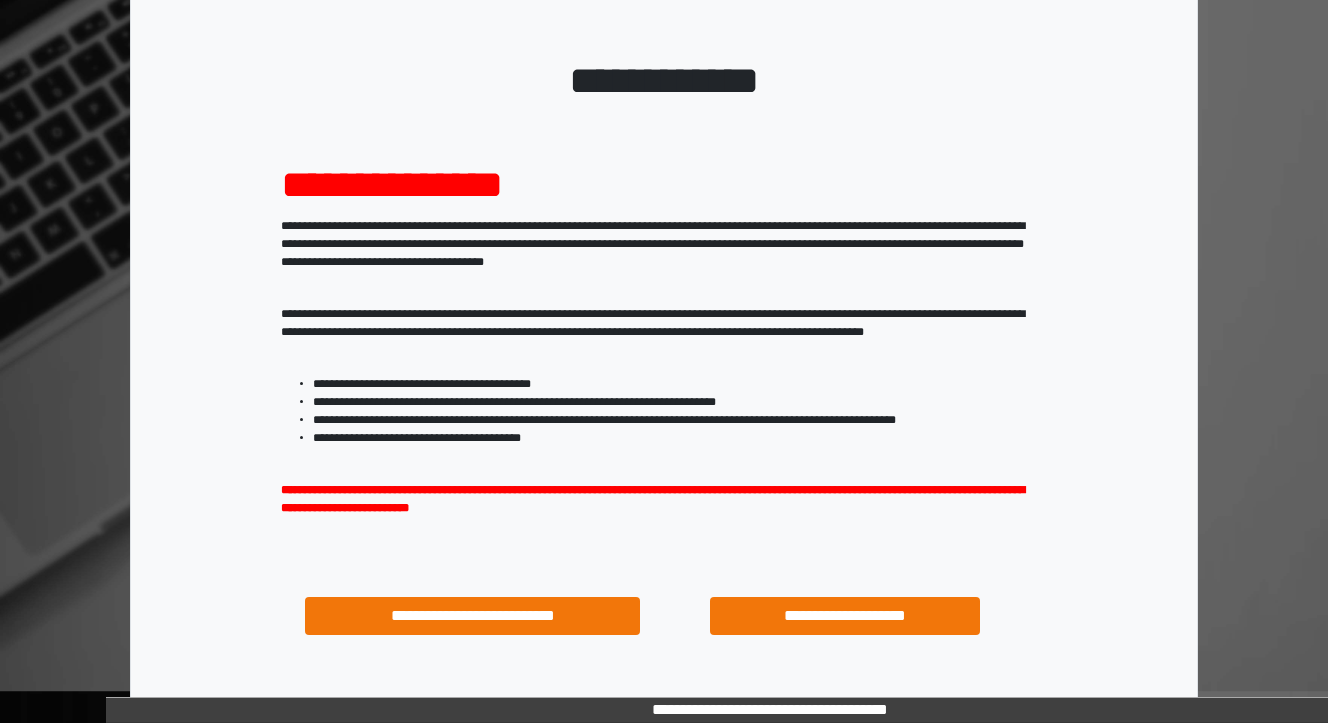 scroll, scrollTop: 204, scrollLeft: 0, axis: vertical 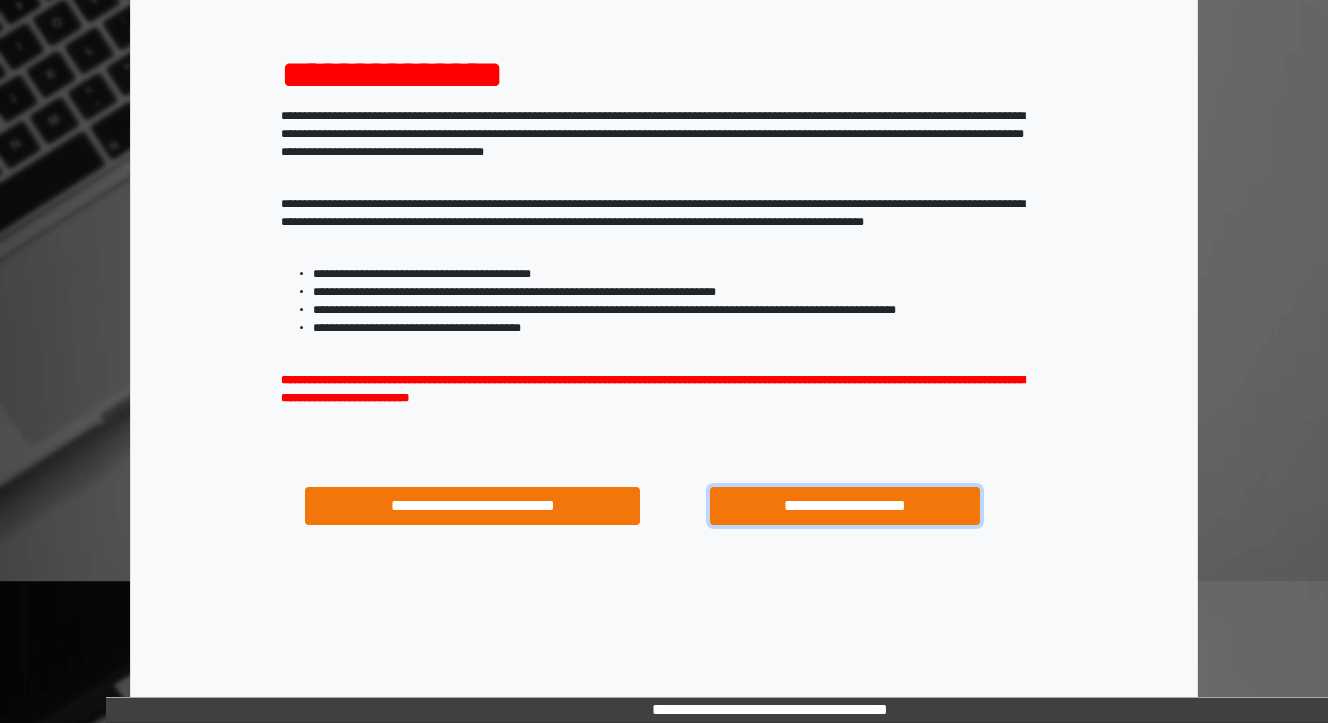 click on "**********" at bounding box center (844, 506) 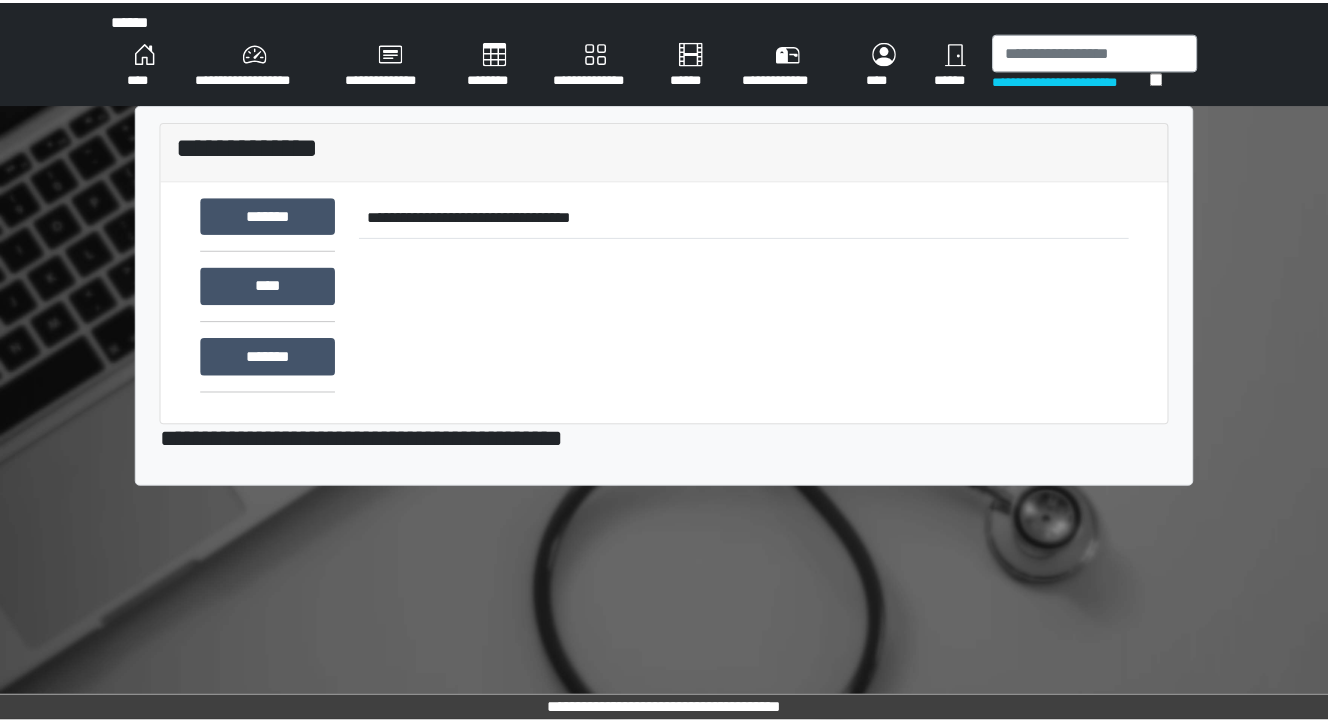 scroll, scrollTop: 0, scrollLeft: 0, axis: both 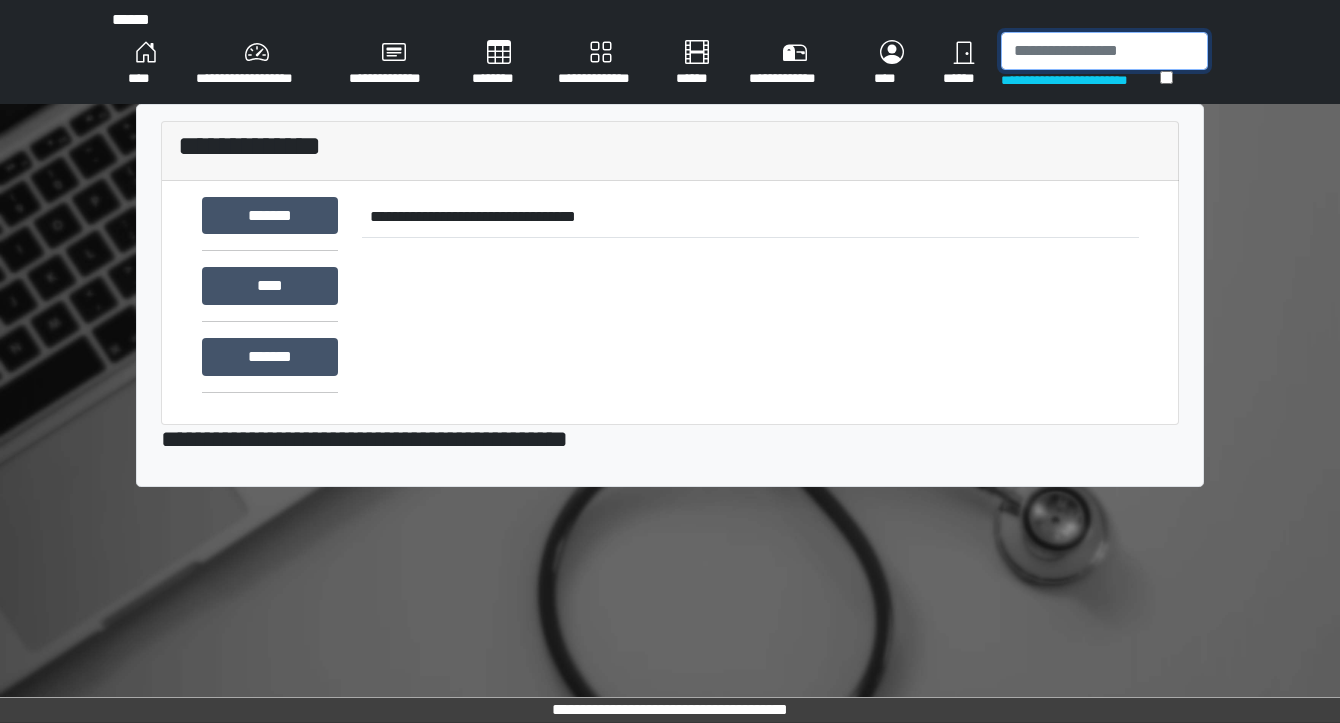 click at bounding box center (1104, 51) 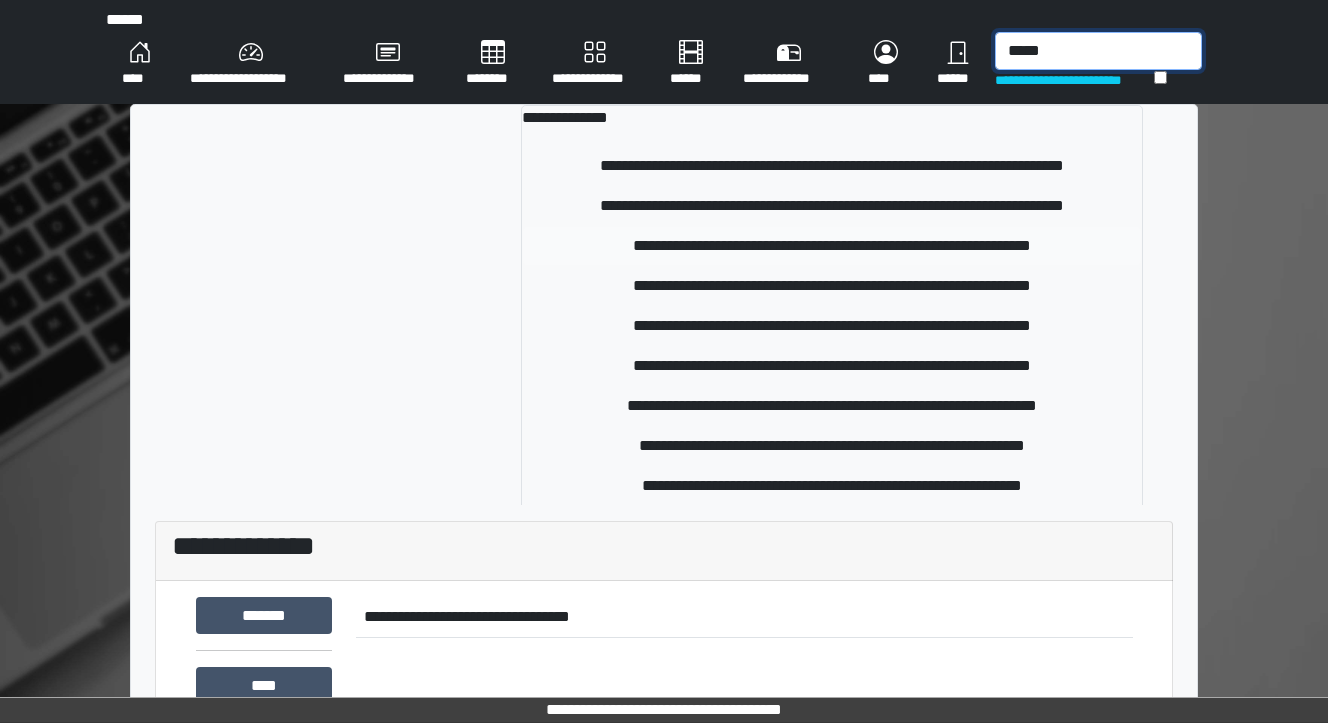 type on "*****" 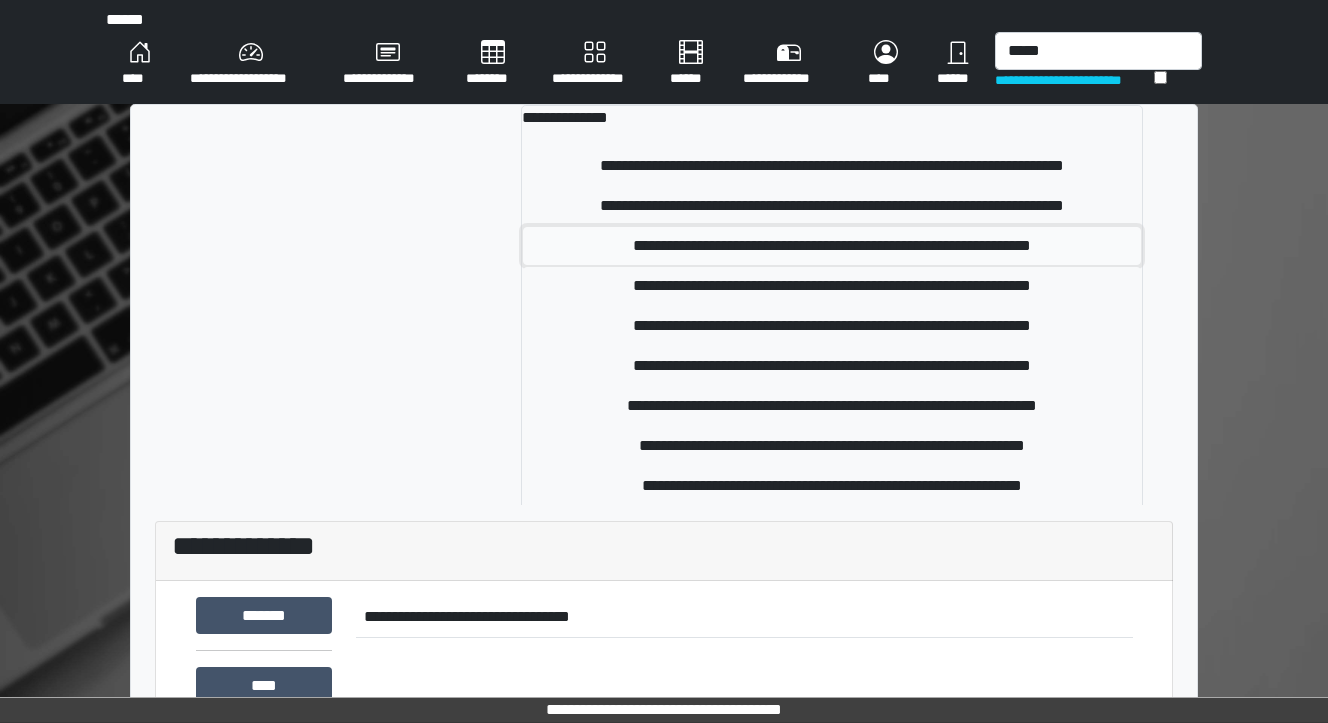 click on "**********" at bounding box center [832, 246] 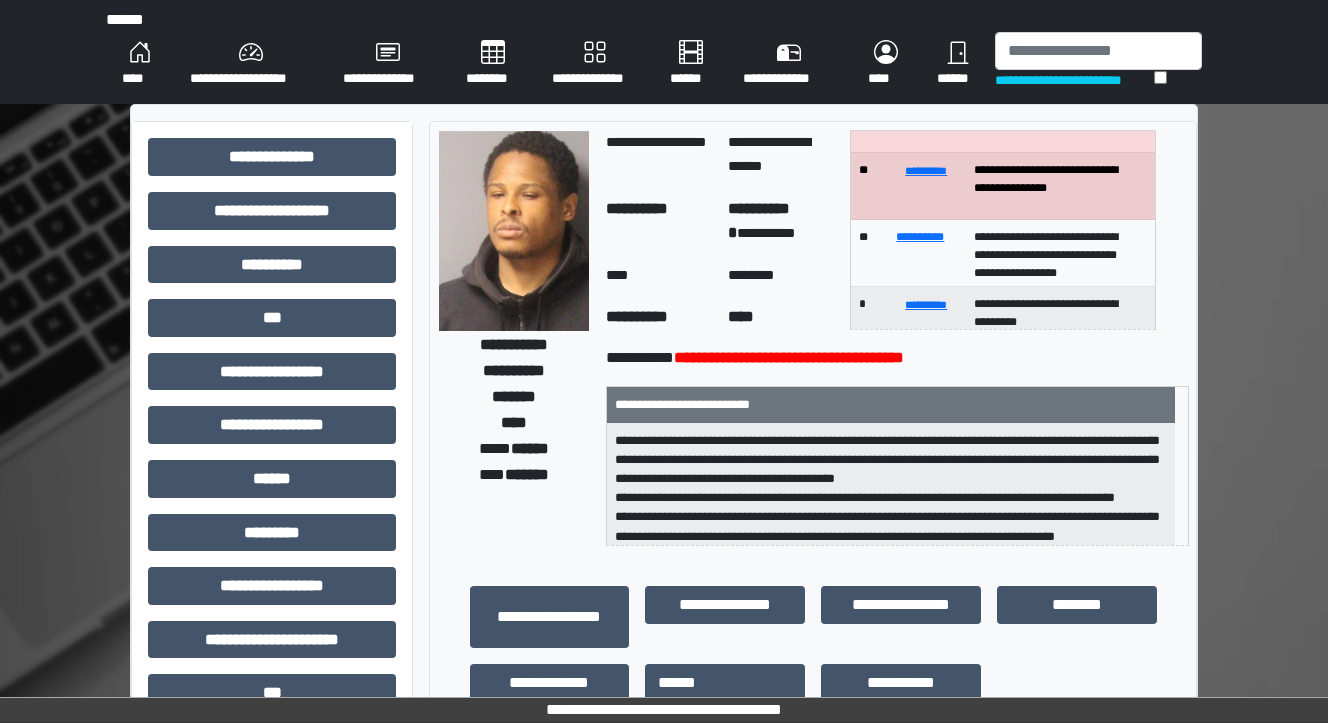 scroll, scrollTop: 0, scrollLeft: 0, axis: both 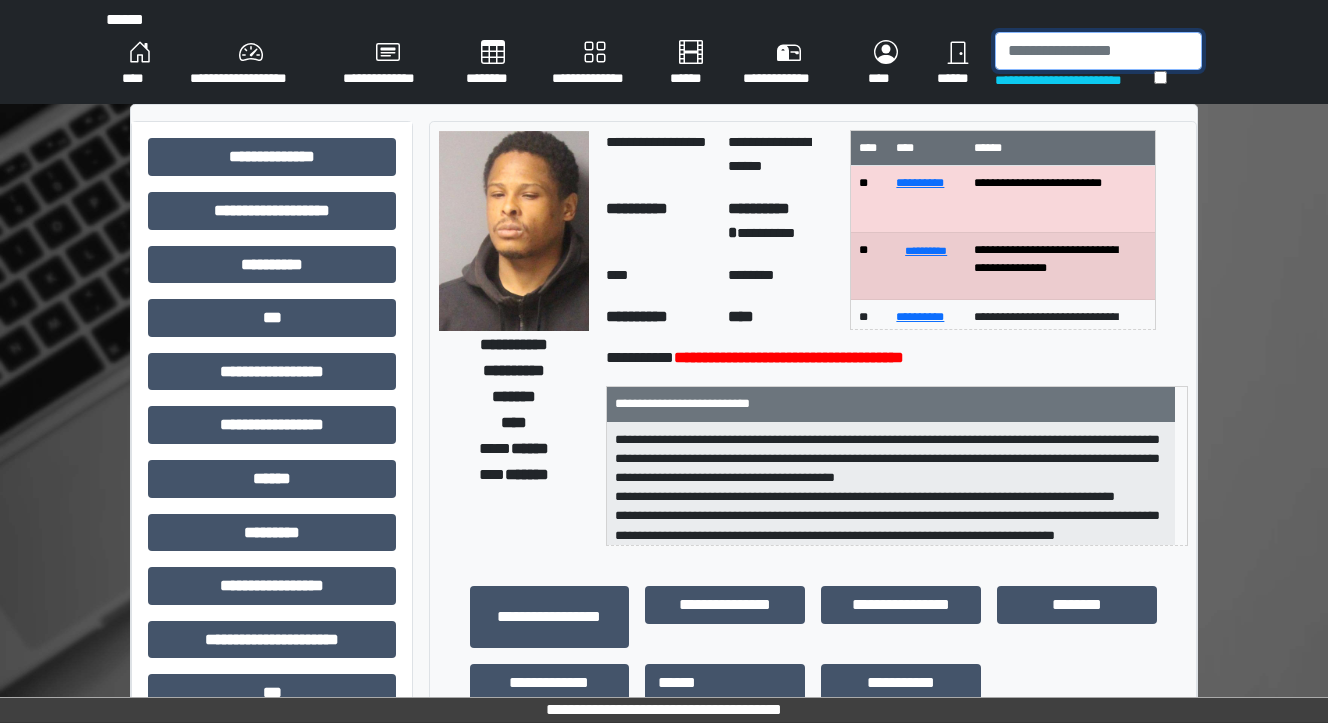 click at bounding box center (1098, 51) 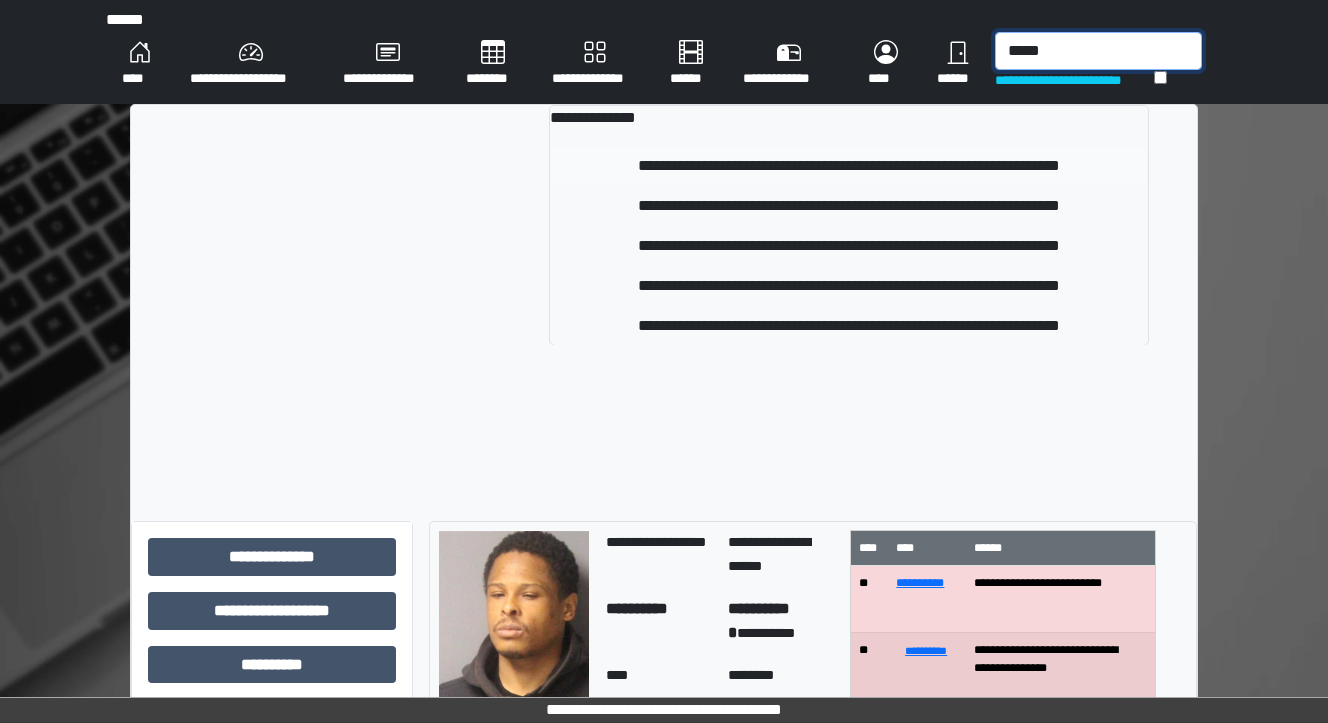 type on "*****" 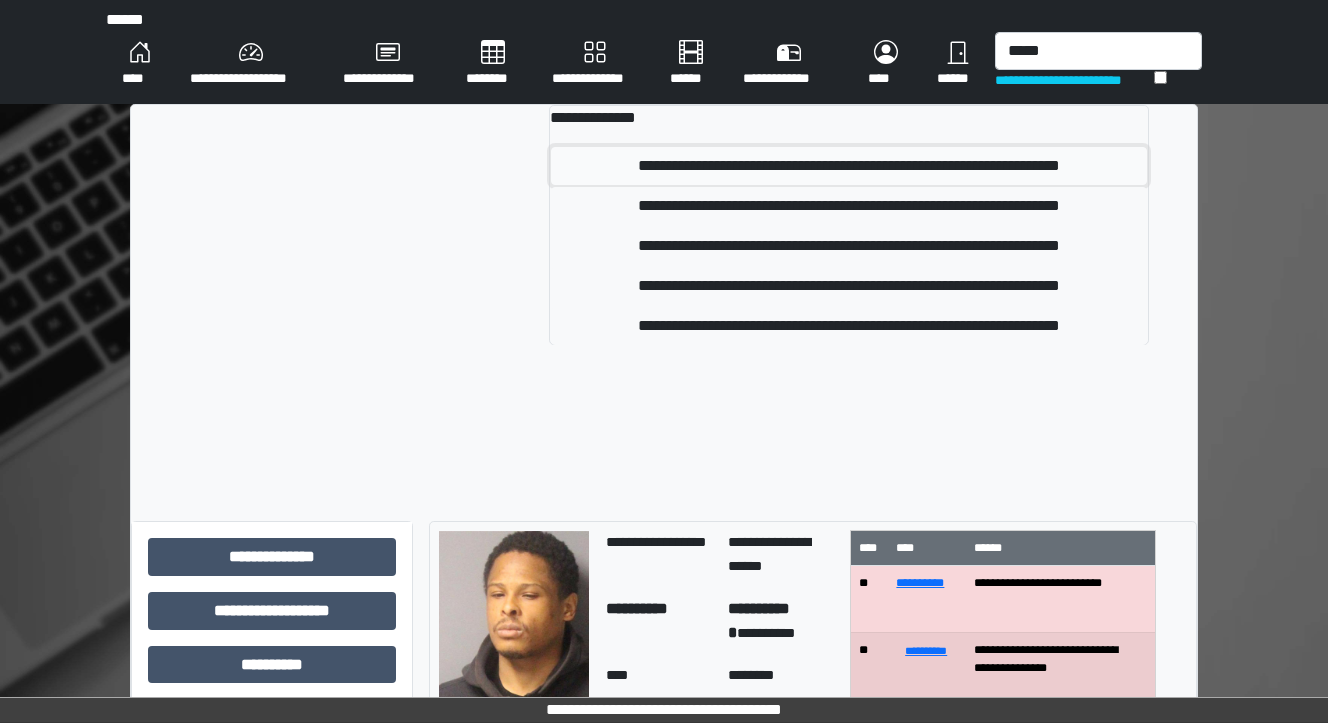click on "**********" at bounding box center [849, 166] 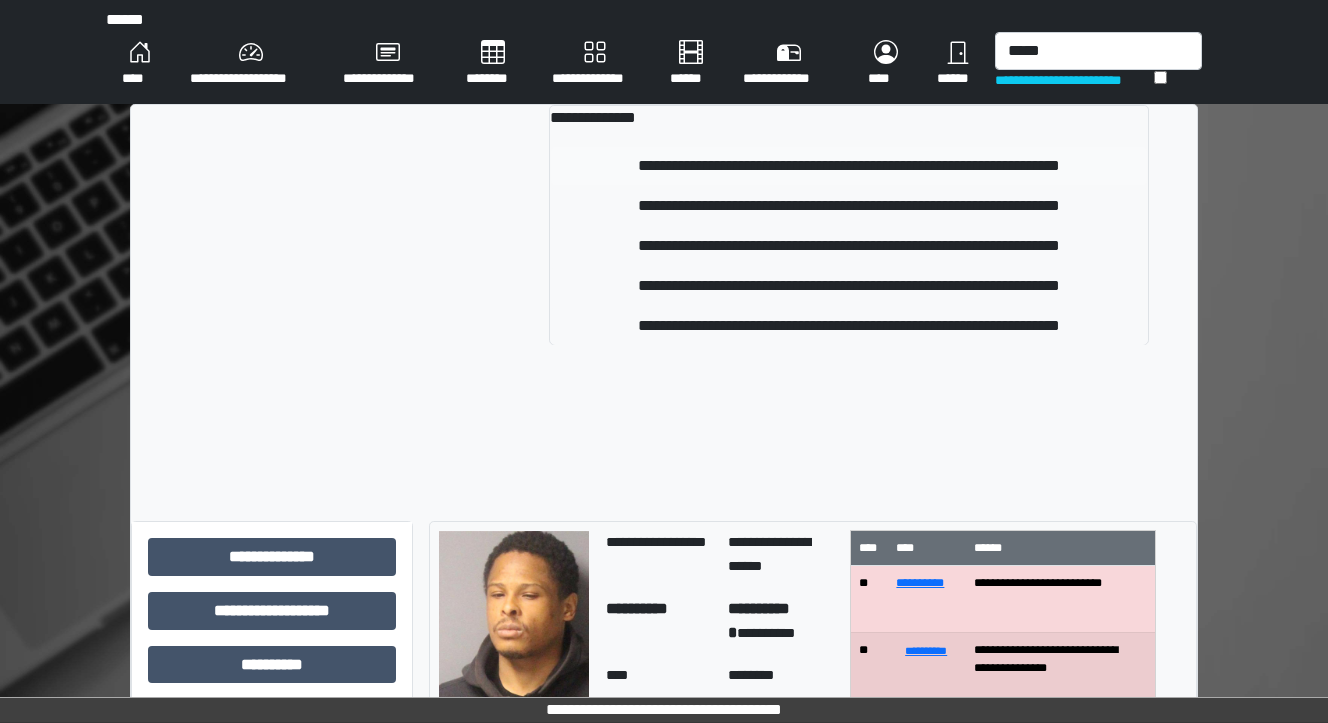 type 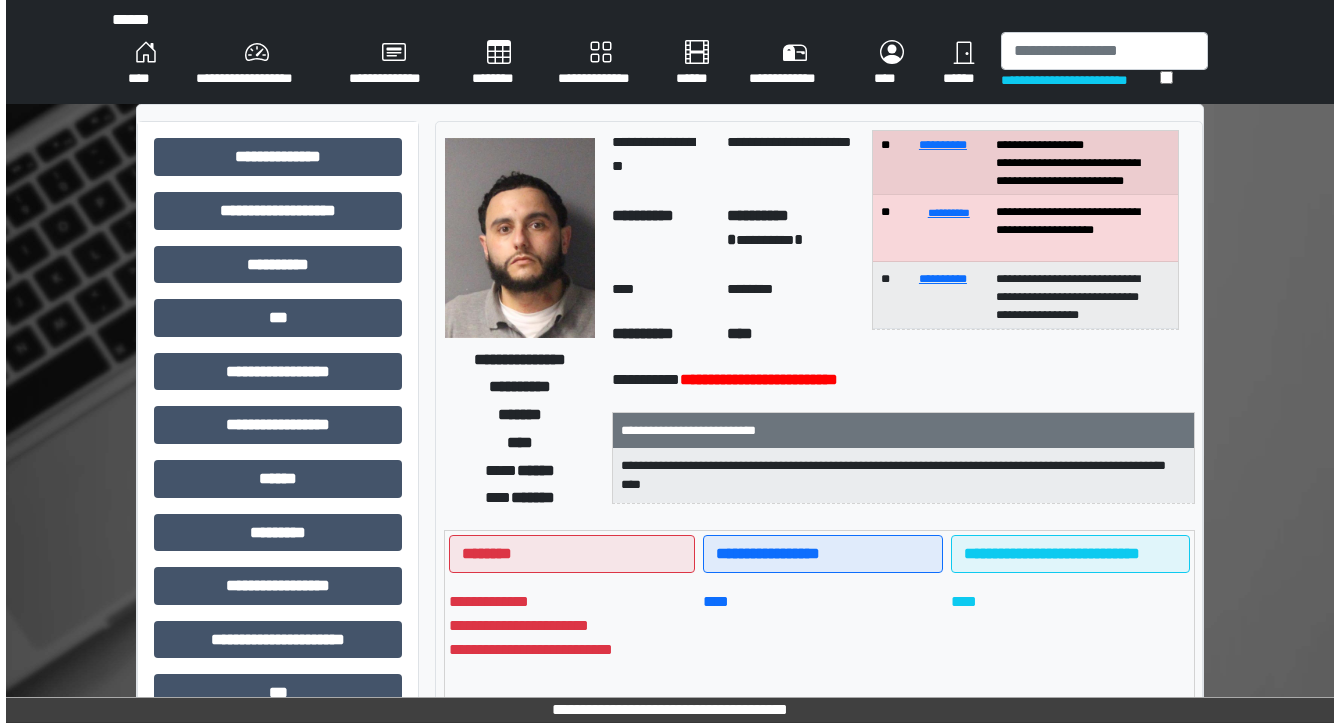scroll, scrollTop: 119, scrollLeft: 0, axis: vertical 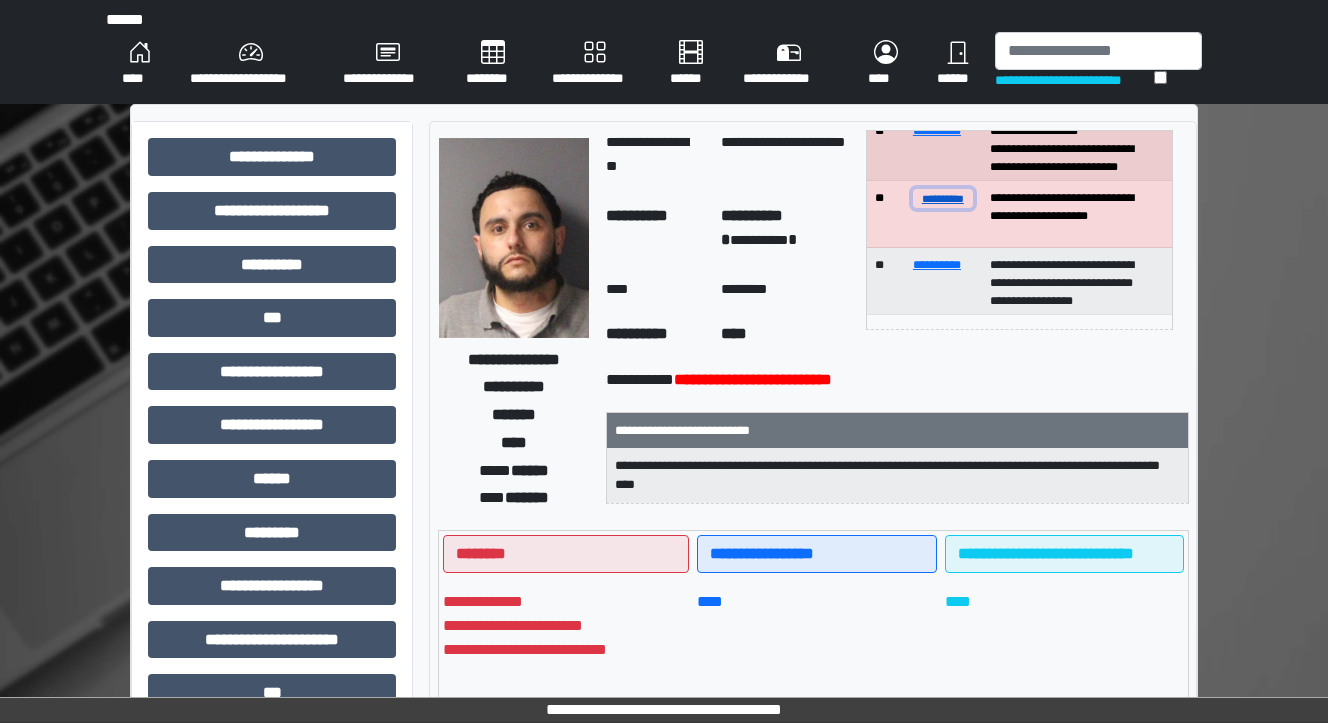 click on "**********" at bounding box center (943, 198) 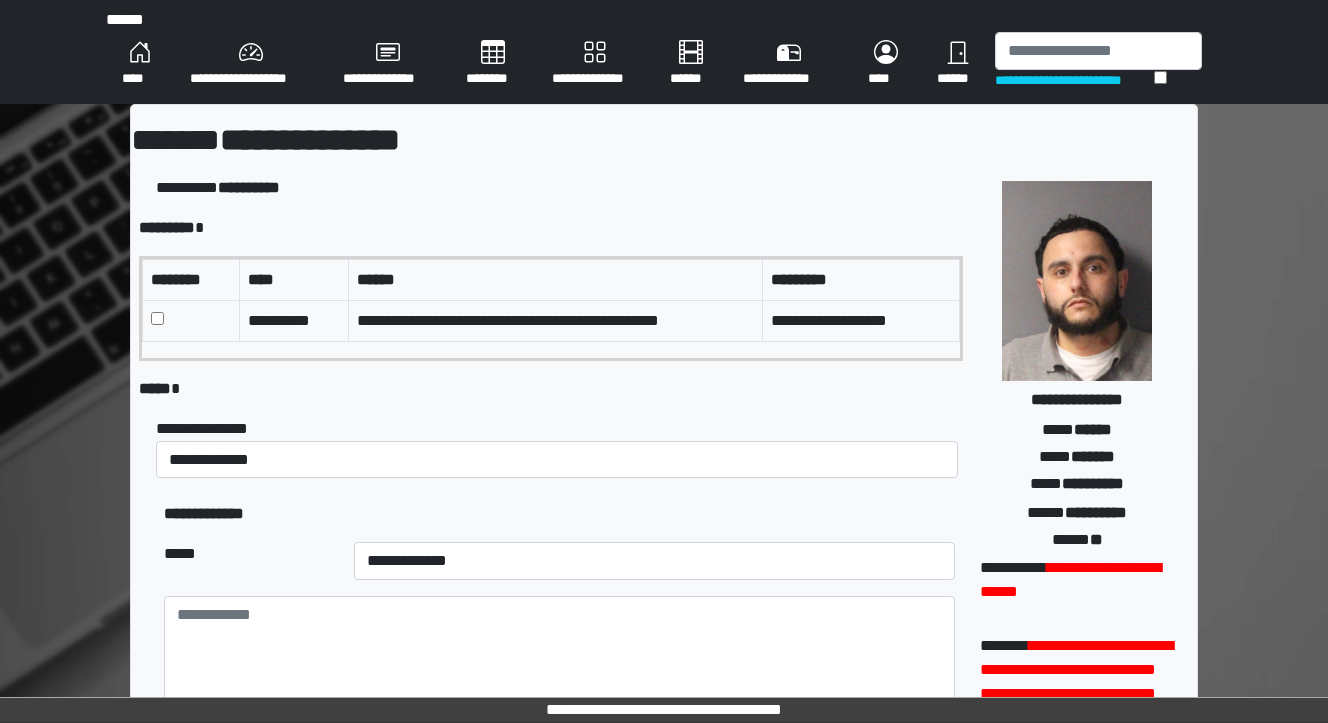 click on "****" at bounding box center (140, 64) 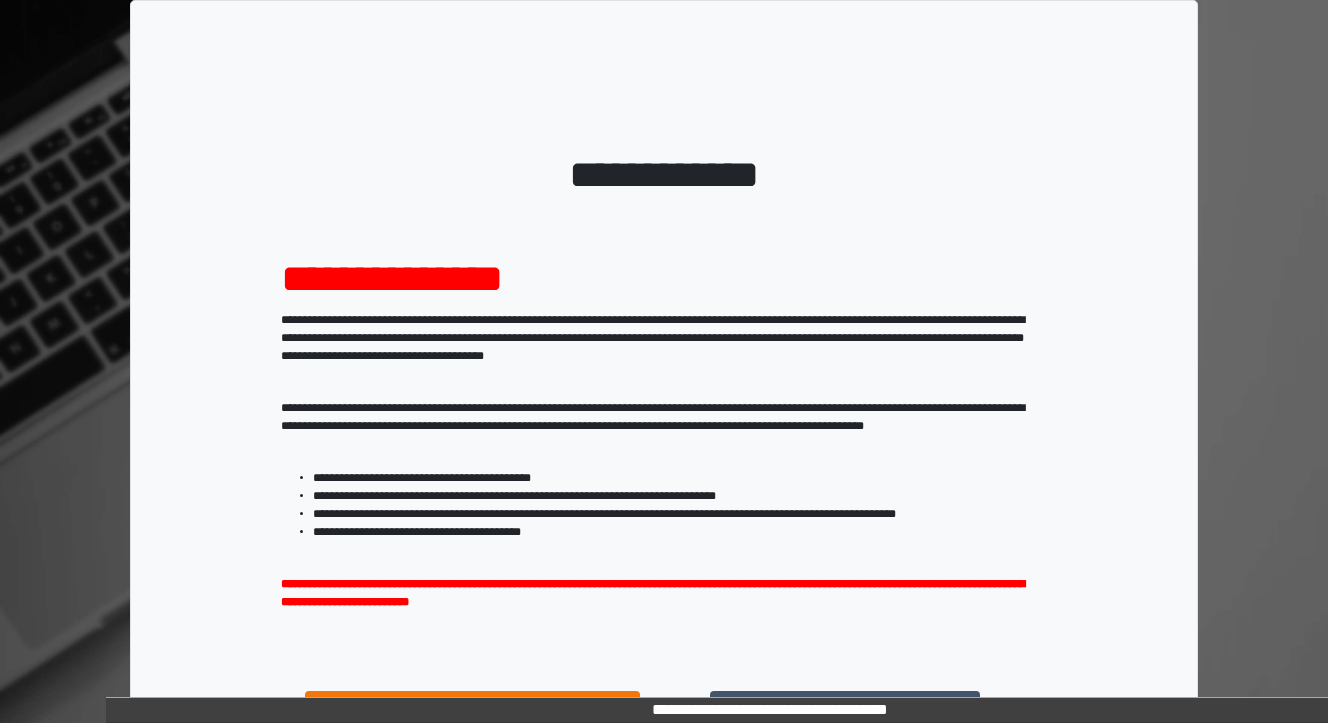 scroll, scrollTop: 204, scrollLeft: 0, axis: vertical 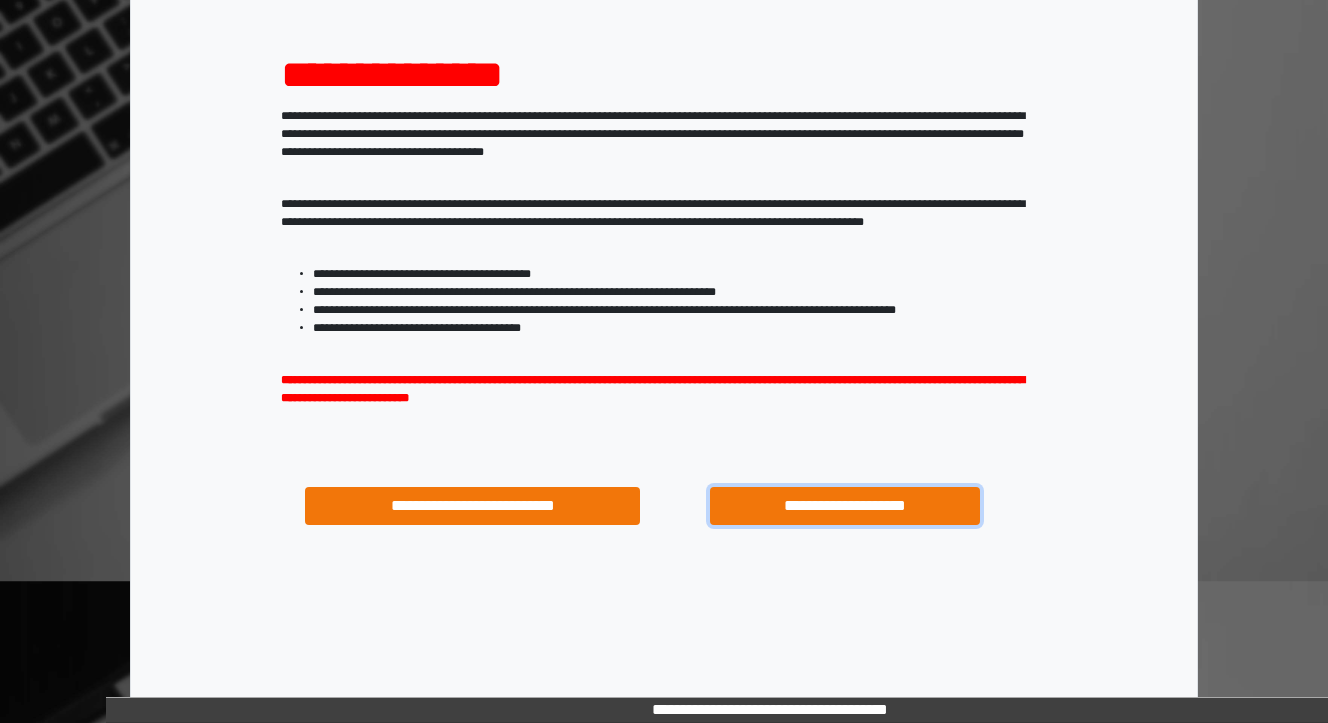 click on "**********" at bounding box center [844, 506] 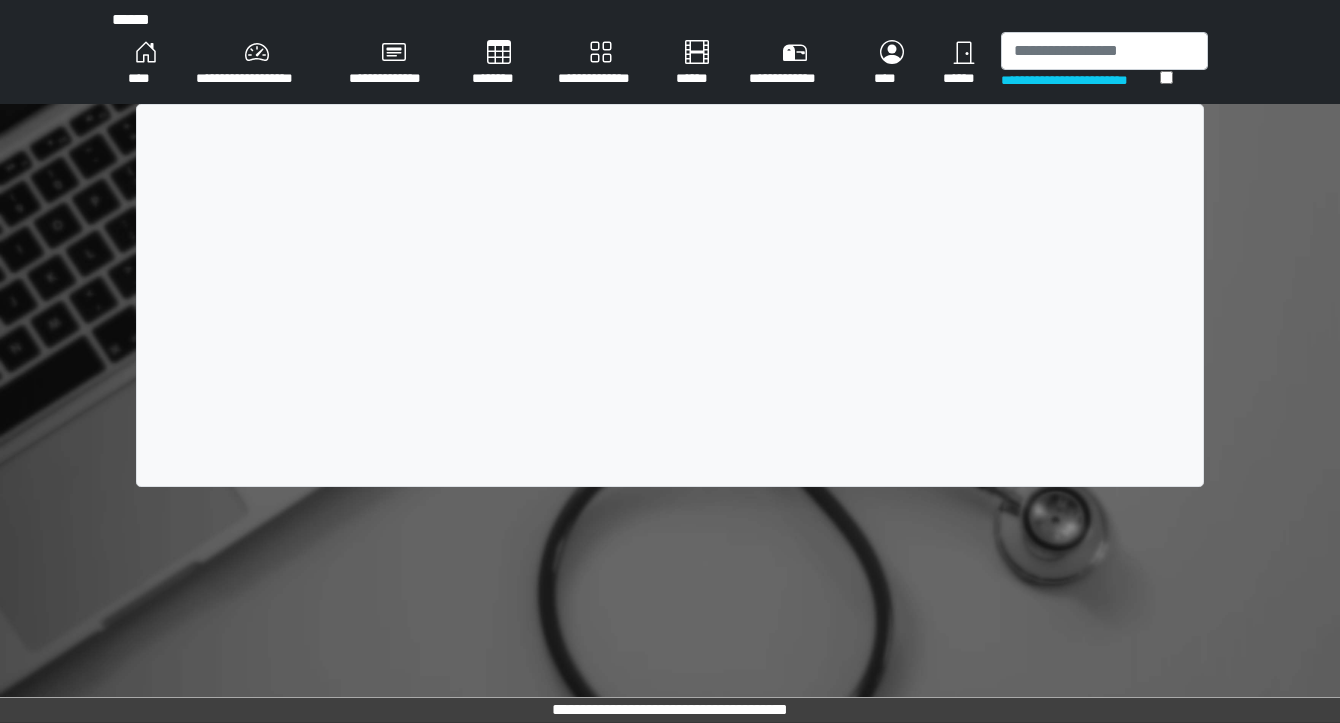 scroll, scrollTop: 0, scrollLeft: 0, axis: both 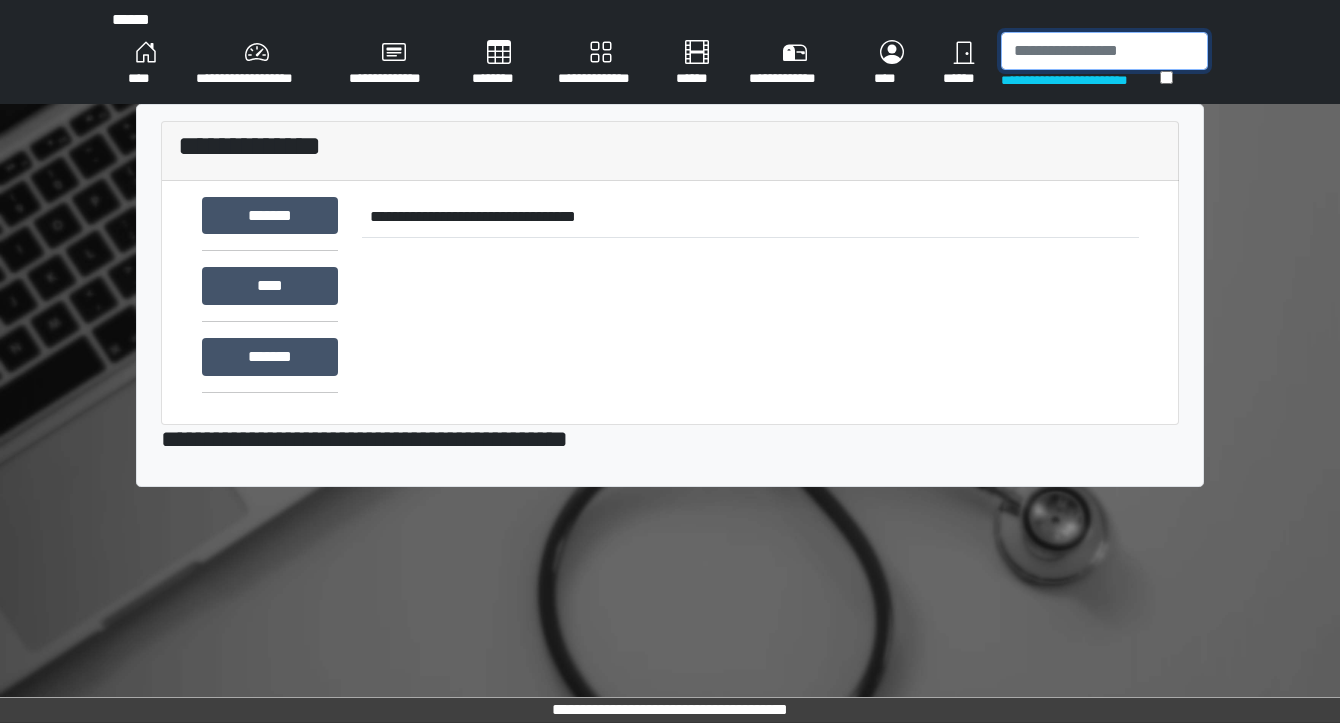 drag, startPoint x: 1049, startPoint y: 65, endPoint x: 1047, endPoint y: 55, distance: 10.198039 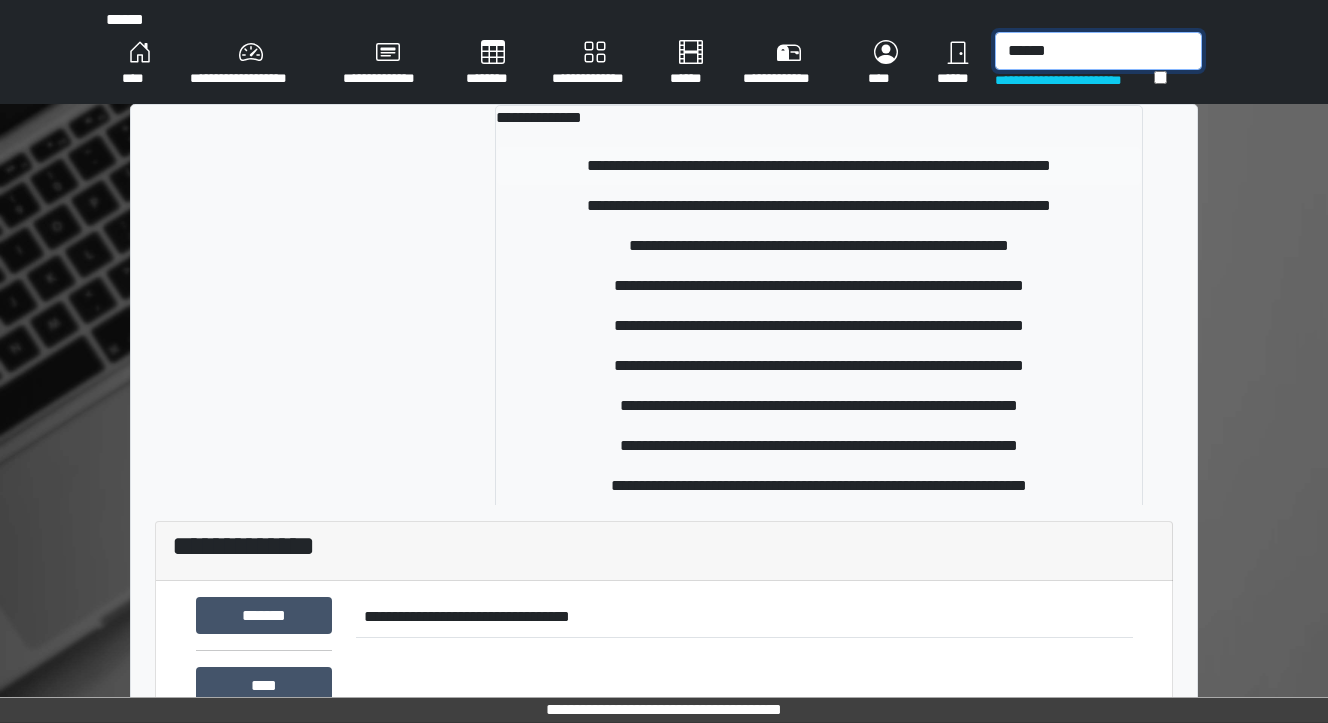 type on "******" 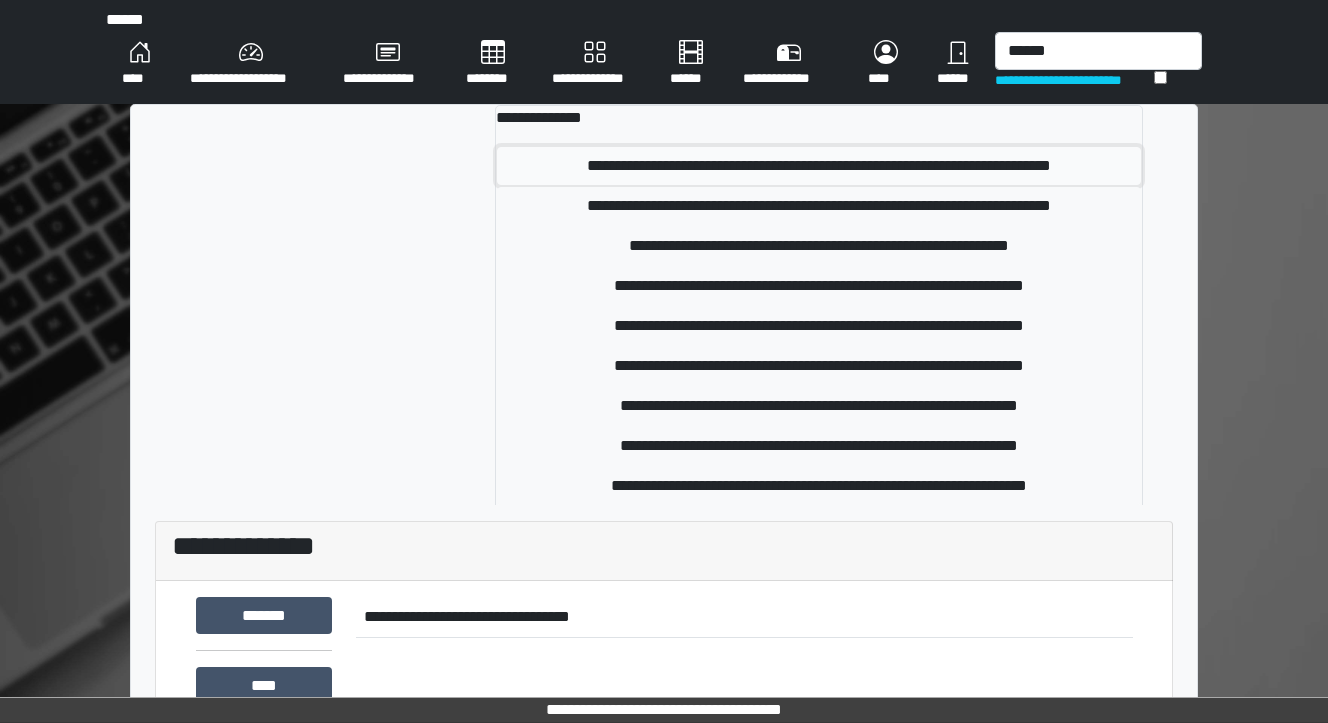 click on "**********" at bounding box center (819, 166) 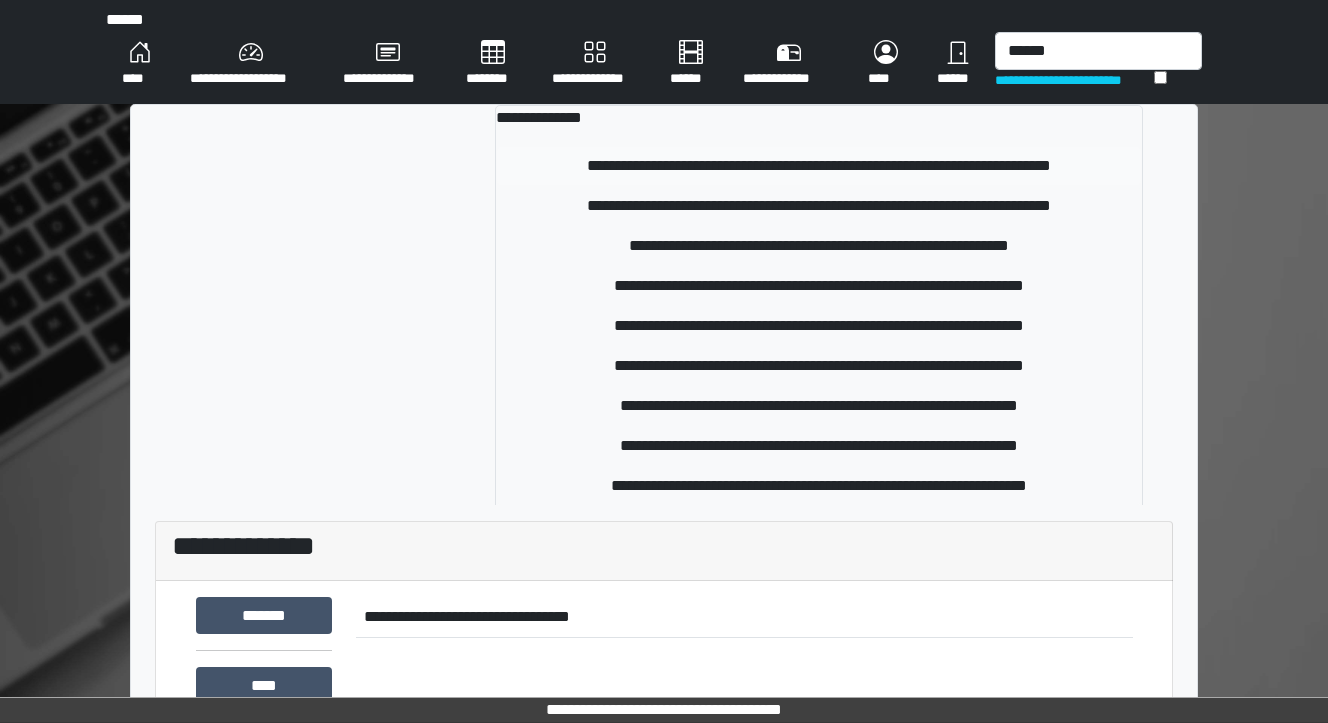 type 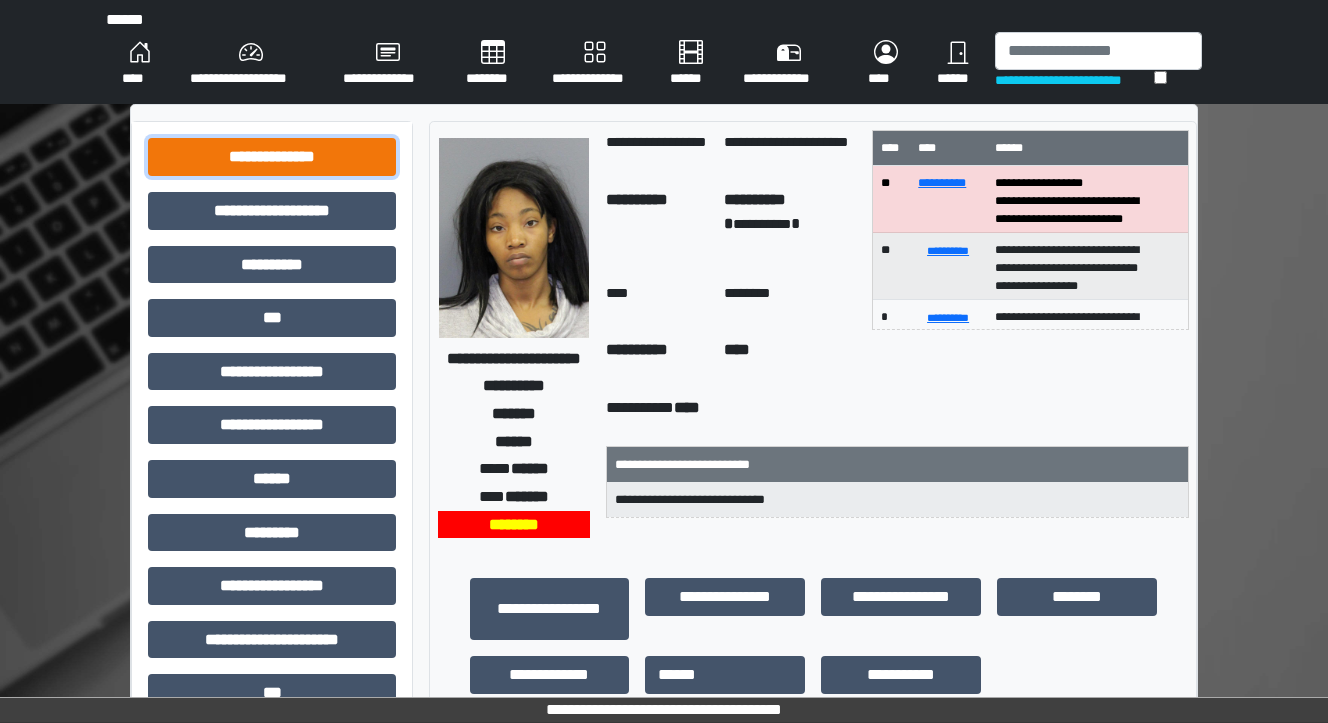 click on "**********" at bounding box center (272, 157) 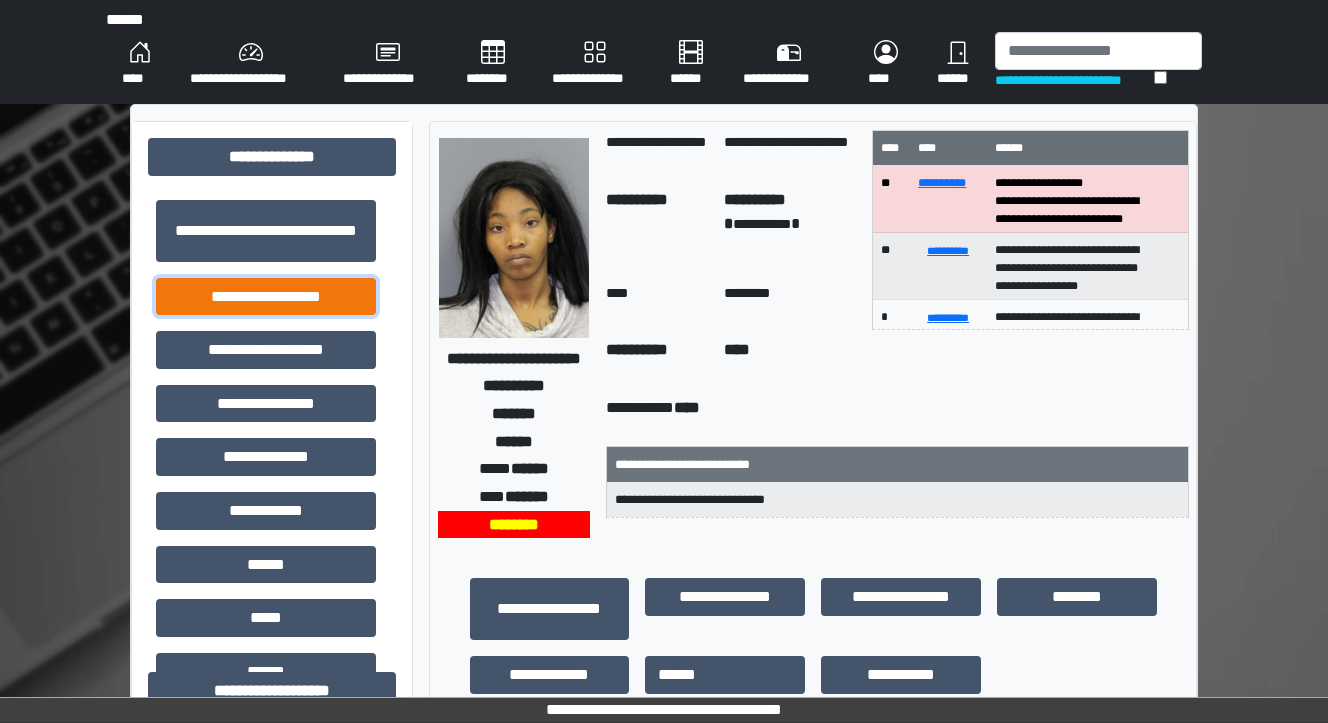click on "**********" at bounding box center (266, 297) 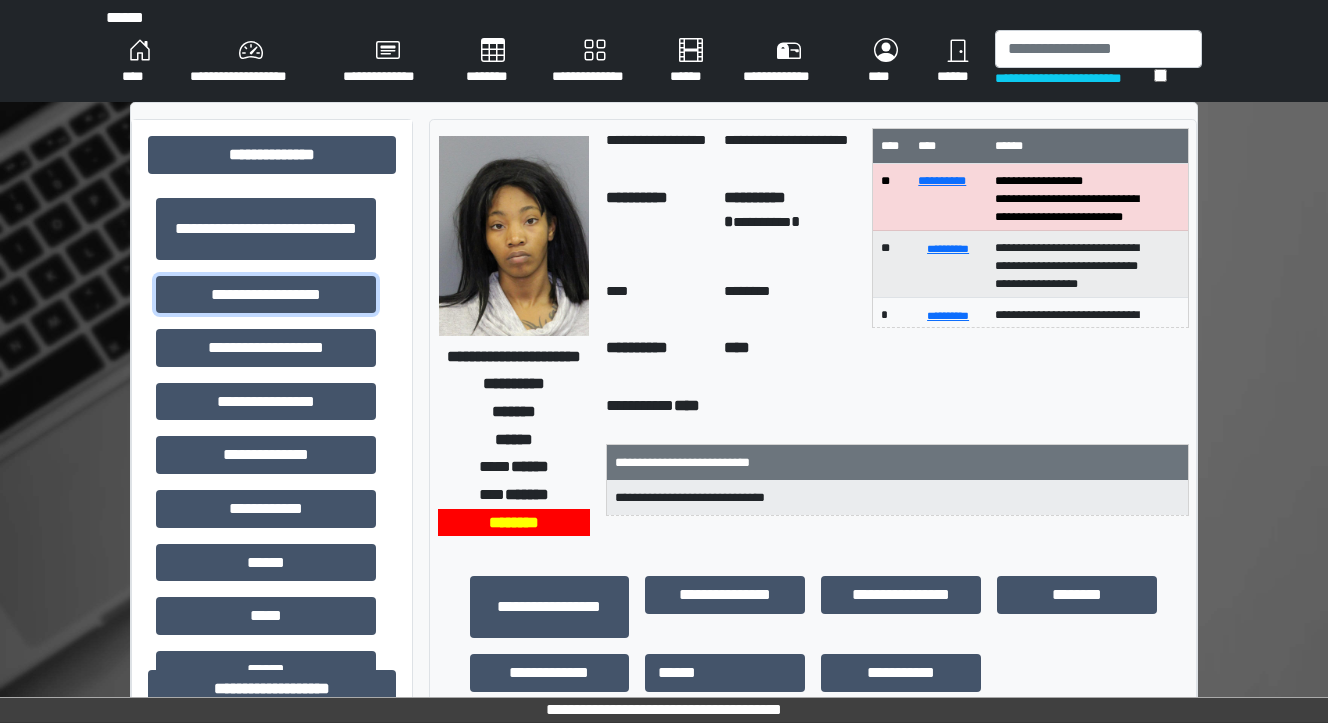 scroll, scrollTop: 0, scrollLeft: 0, axis: both 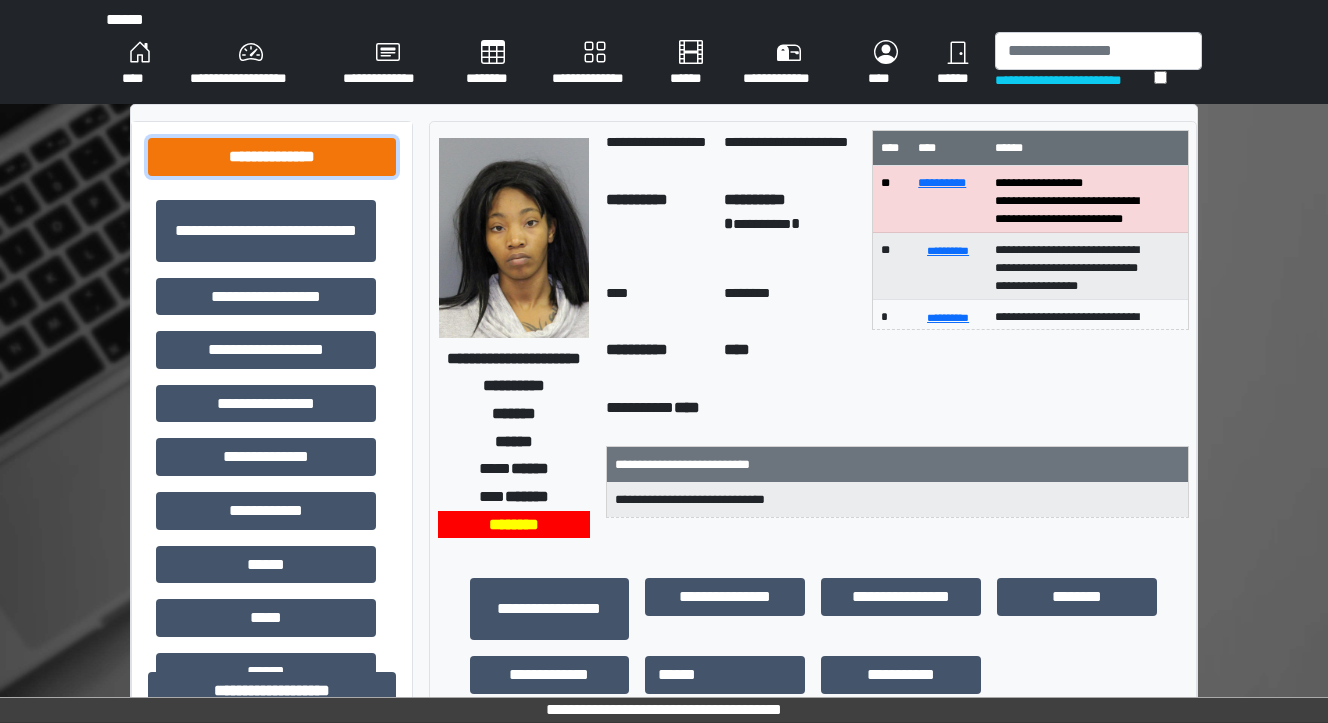 click on "**********" at bounding box center [272, 157] 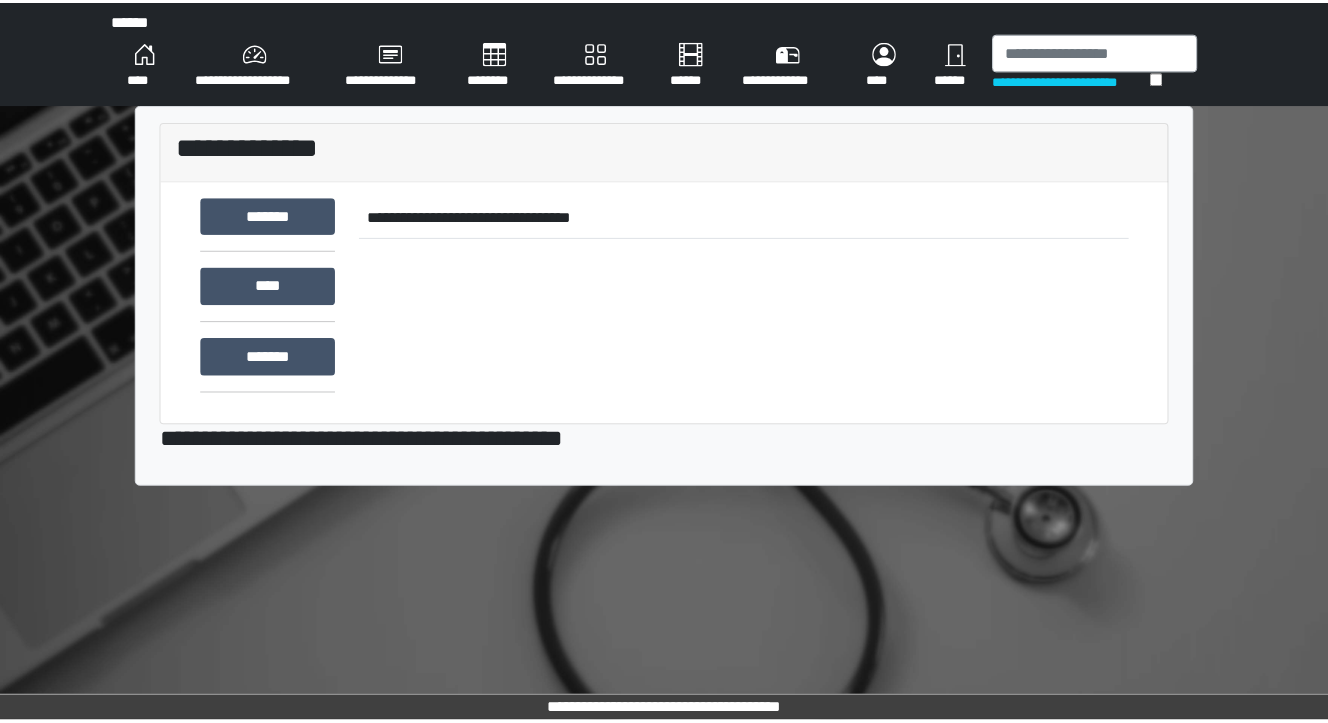 scroll, scrollTop: 0, scrollLeft: 0, axis: both 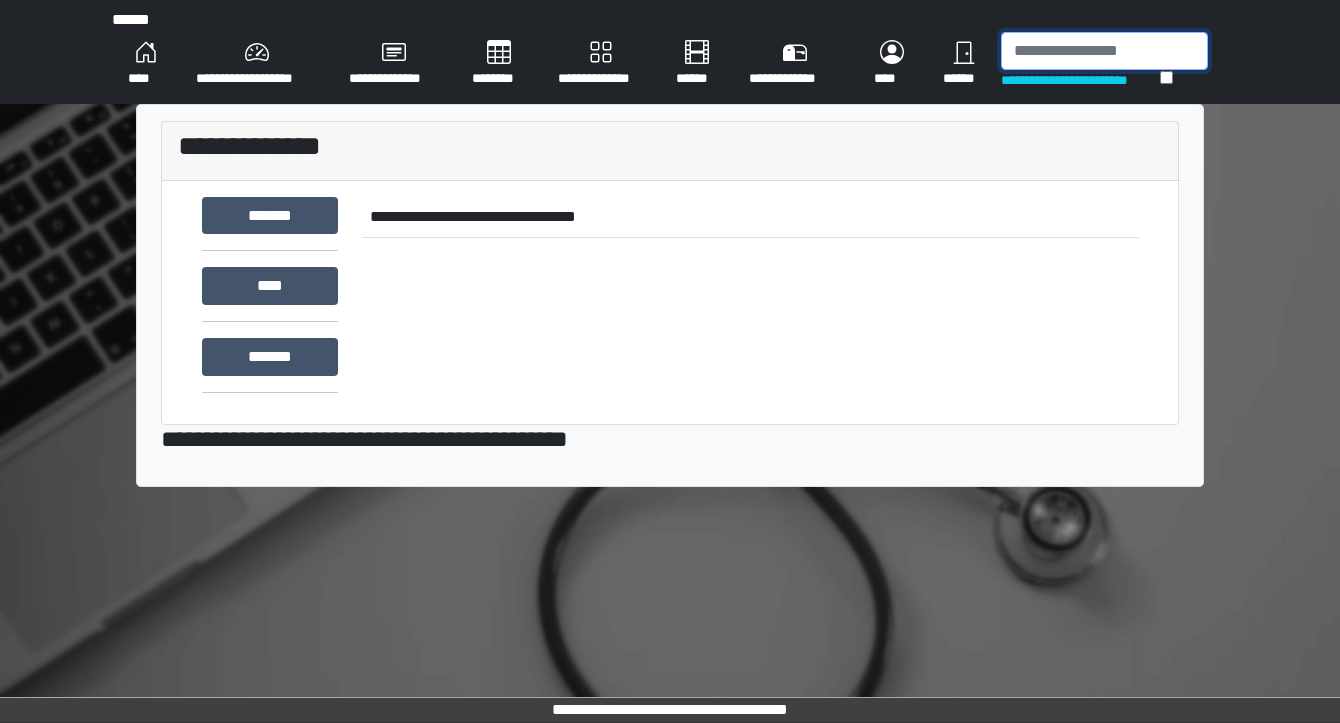 click at bounding box center (1104, 51) 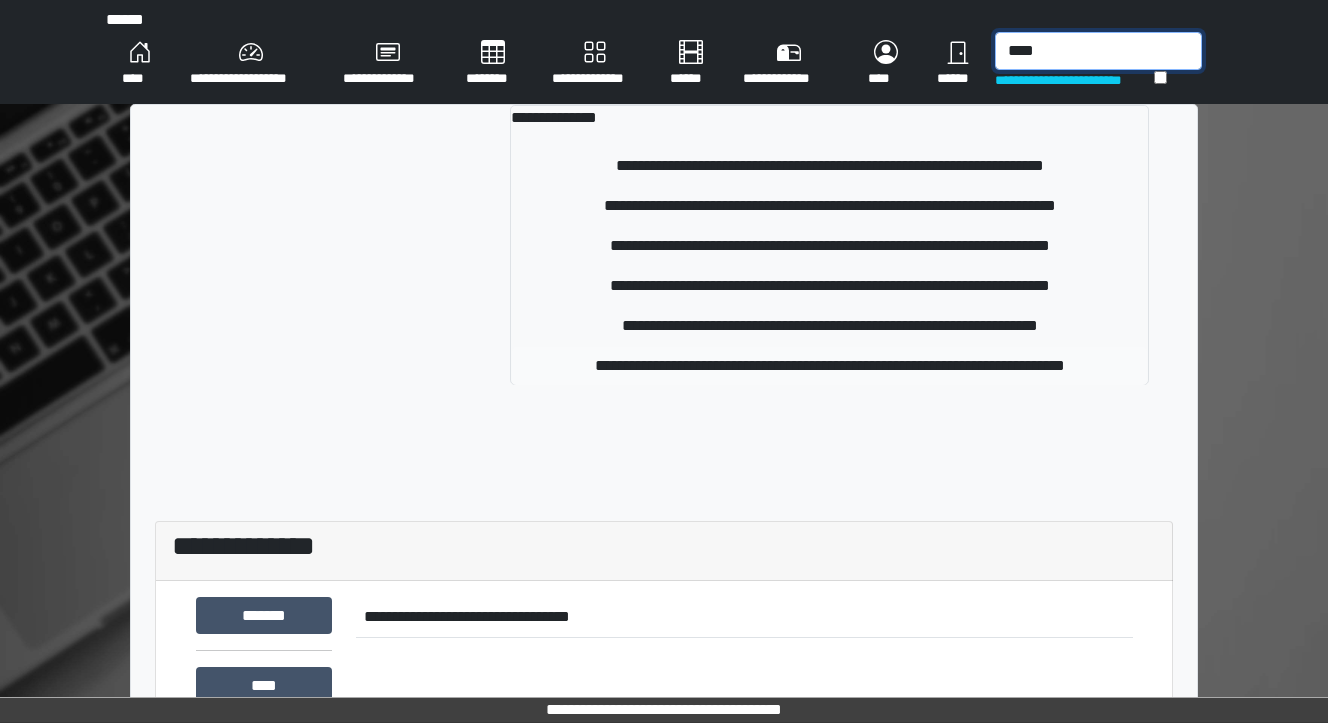 type on "****" 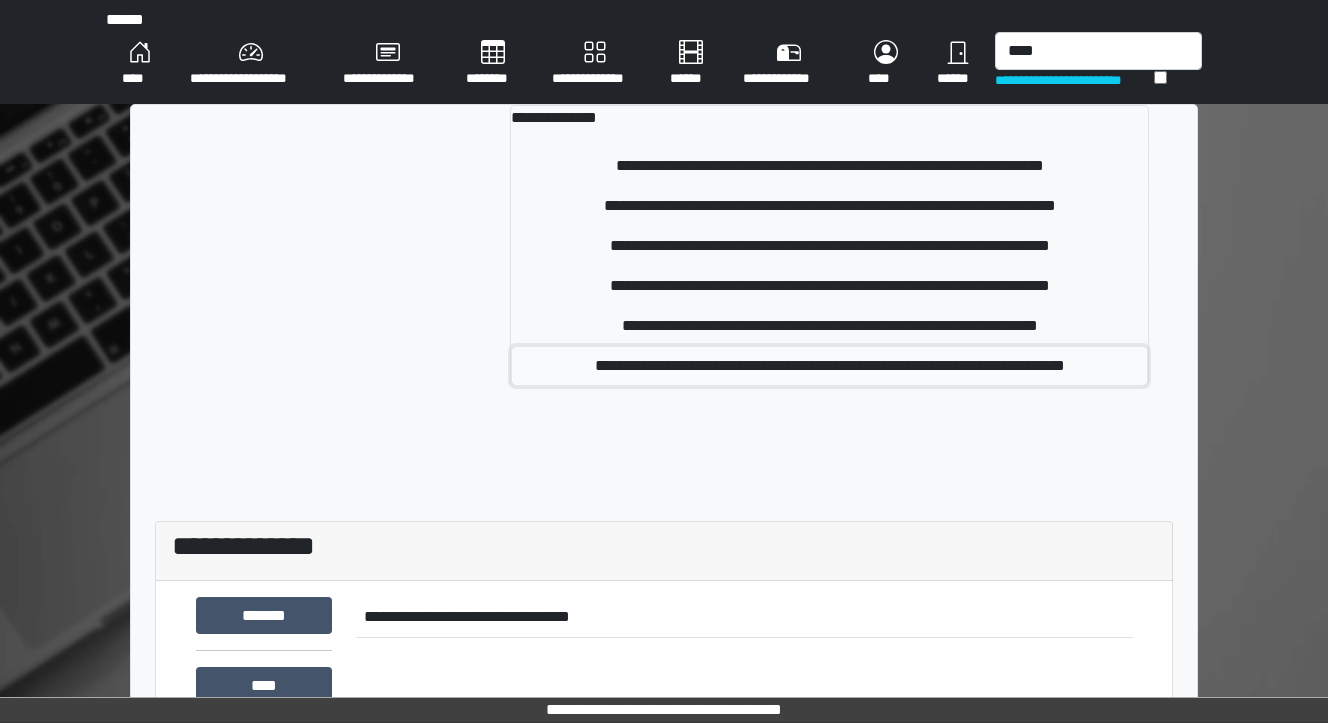 click on "**********" at bounding box center (829, 366) 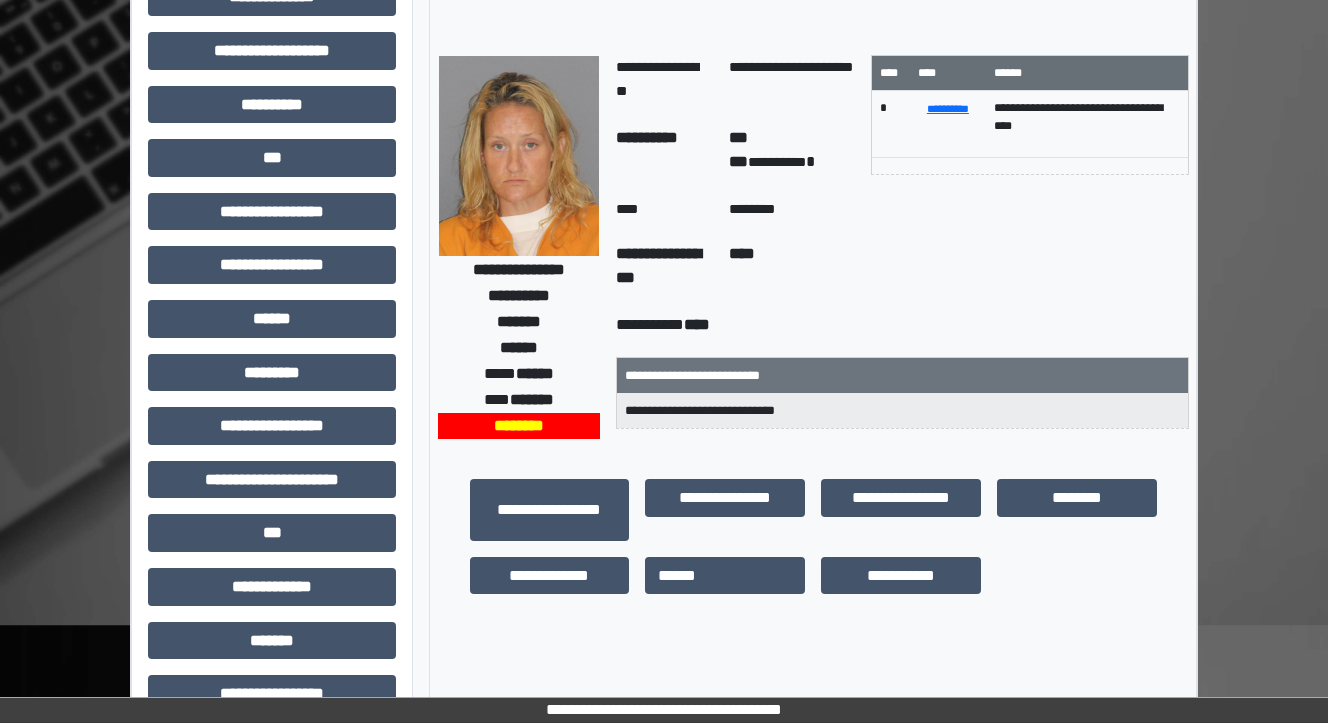 scroll, scrollTop: 80, scrollLeft: 0, axis: vertical 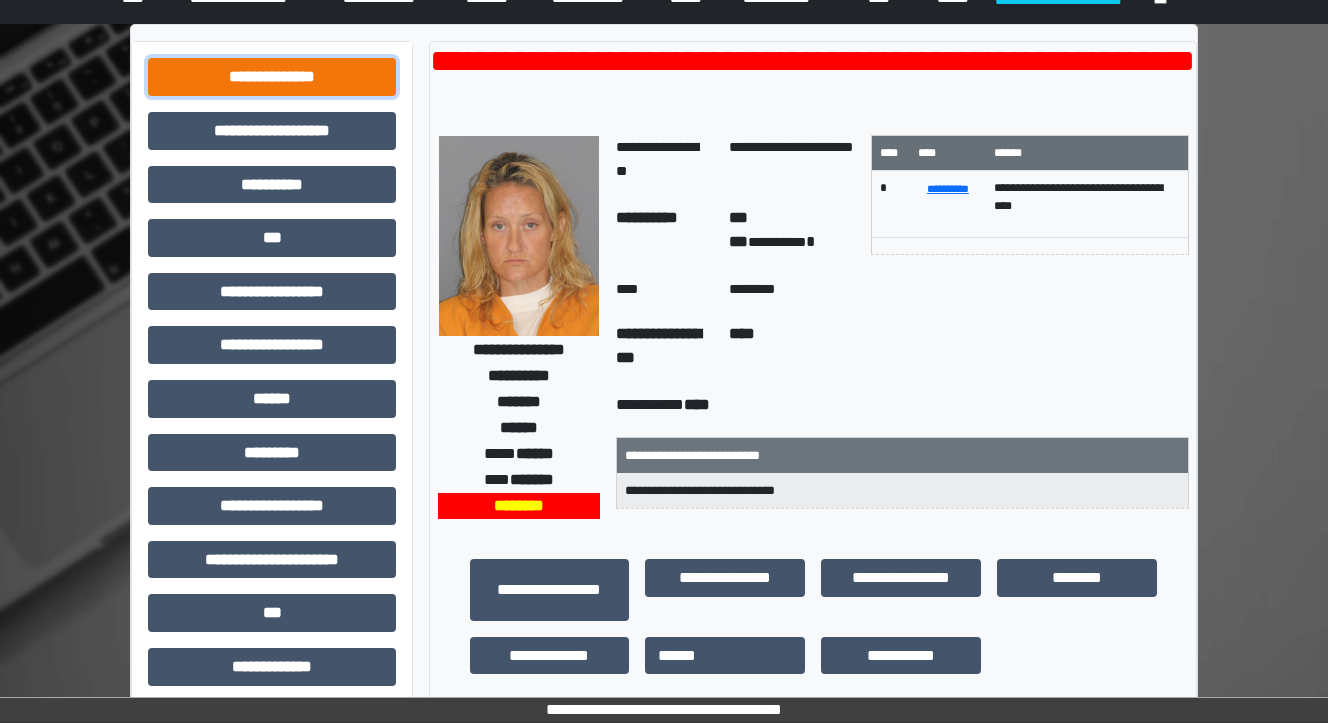 click on "**********" at bounding box center (272, 77) 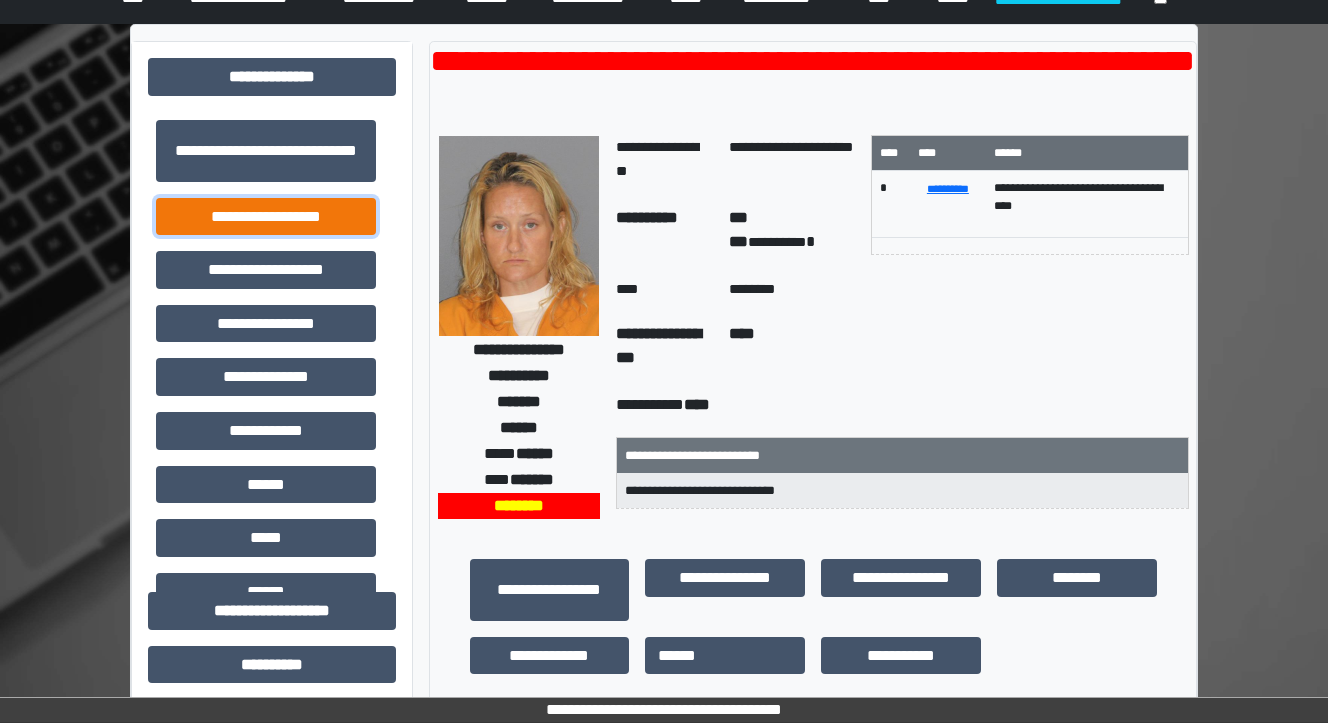 click on "**********" at bounding box center [266, 217] 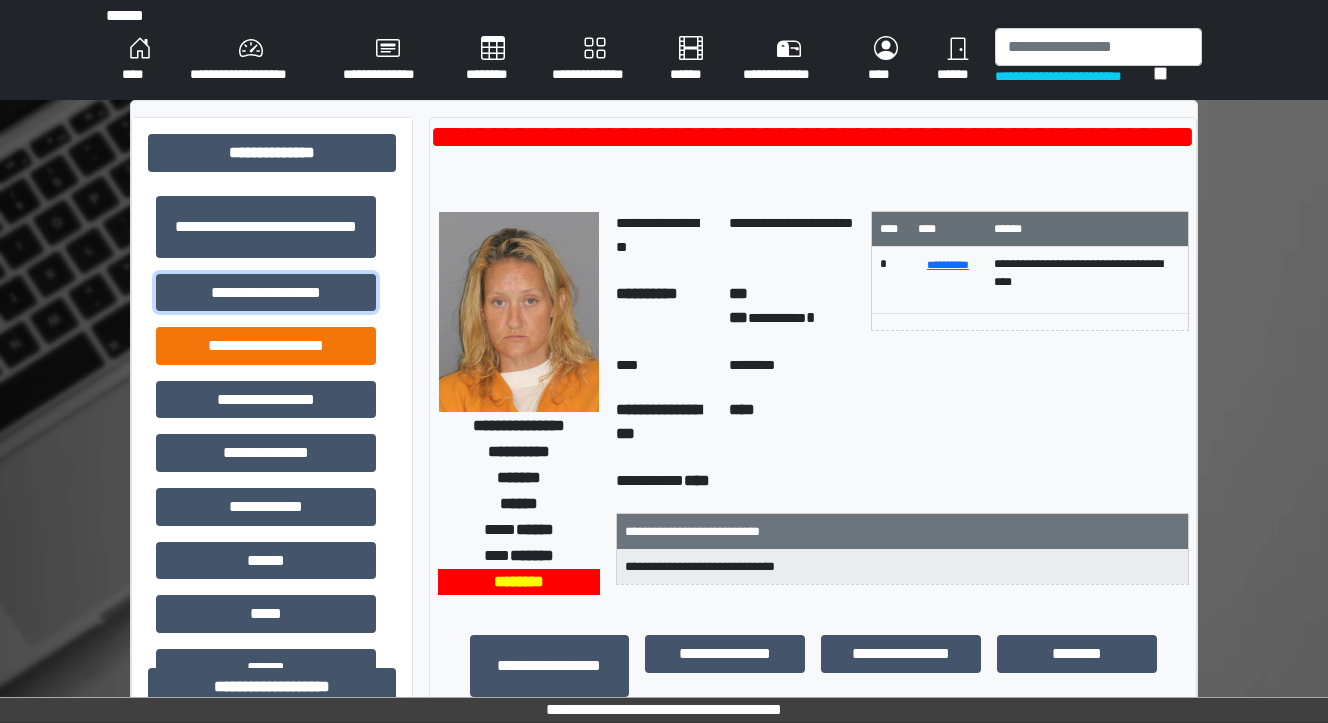 scroll, scrollTop: 0, scrollLeft: 0, axis: both 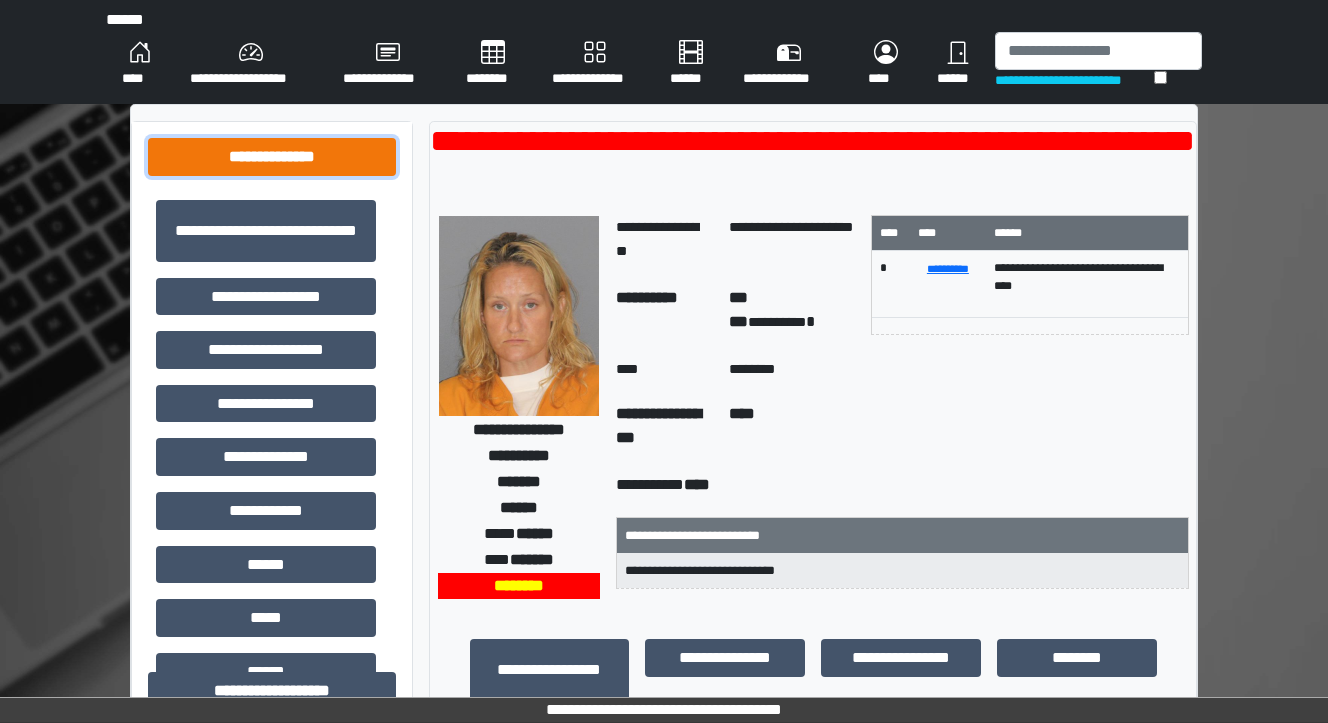 click on "**********" at bounding box center (272, 157) 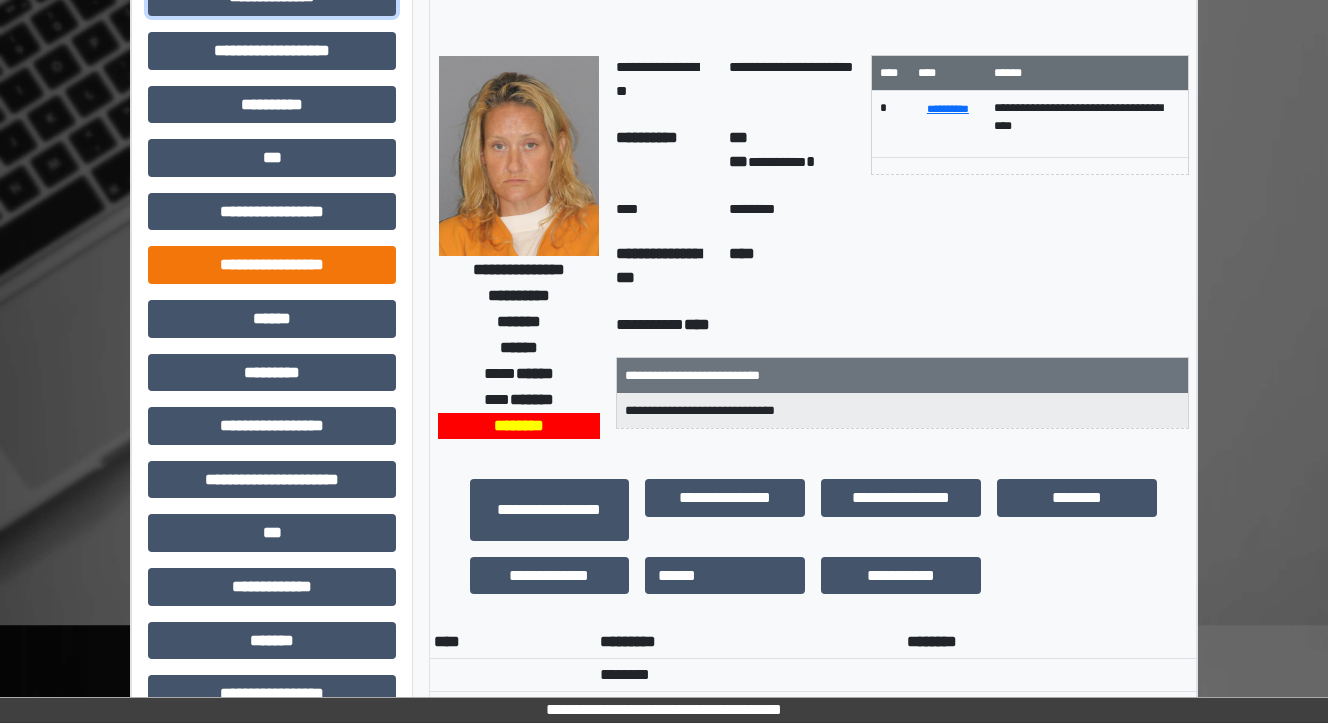 scroll, scrollTop: 160, scrollLeft: 0, axis: vertical 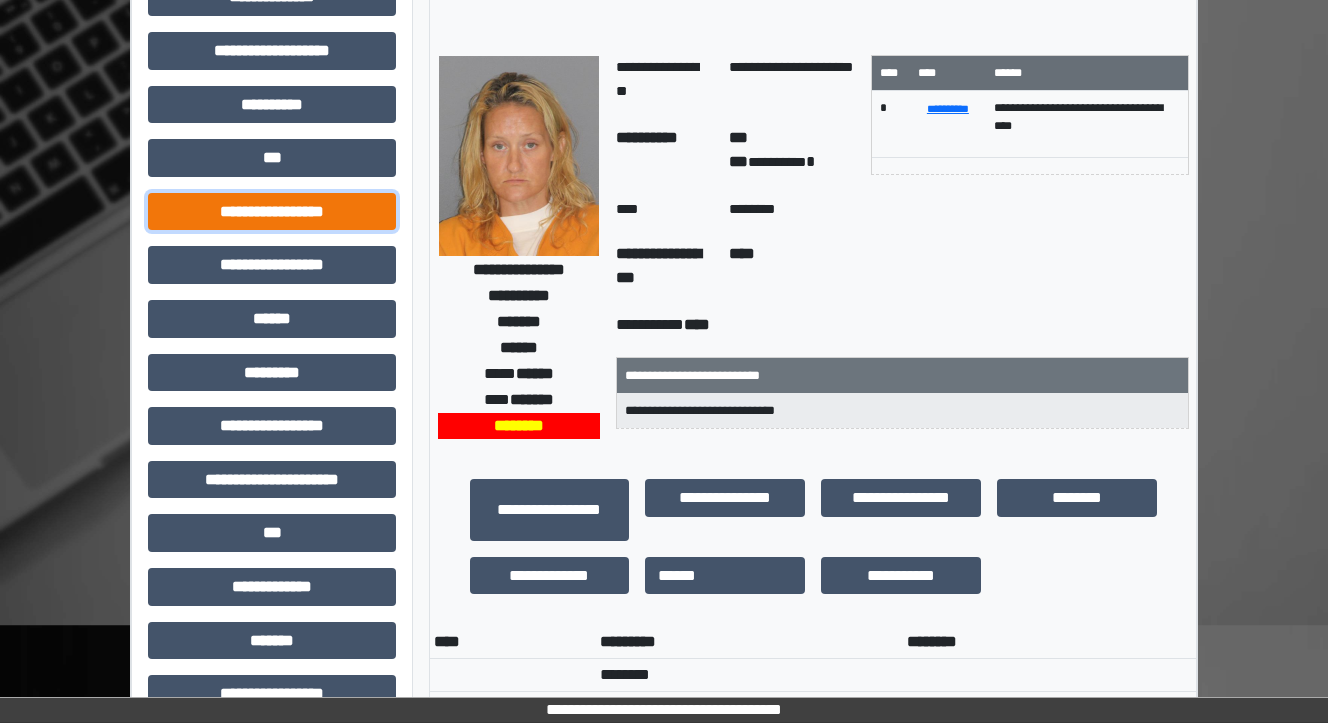 click on "**********" at bounding box center (272, 212) 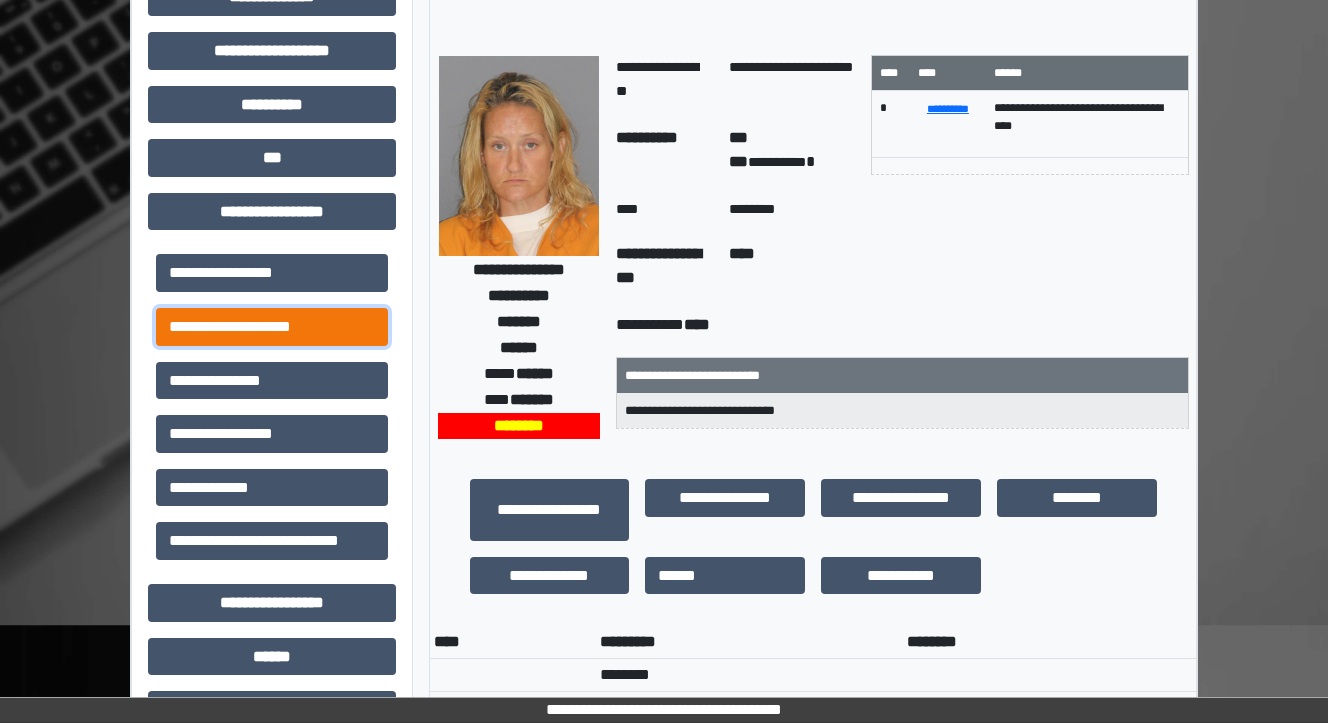 click on "**********" at bounding box center (272, 327) 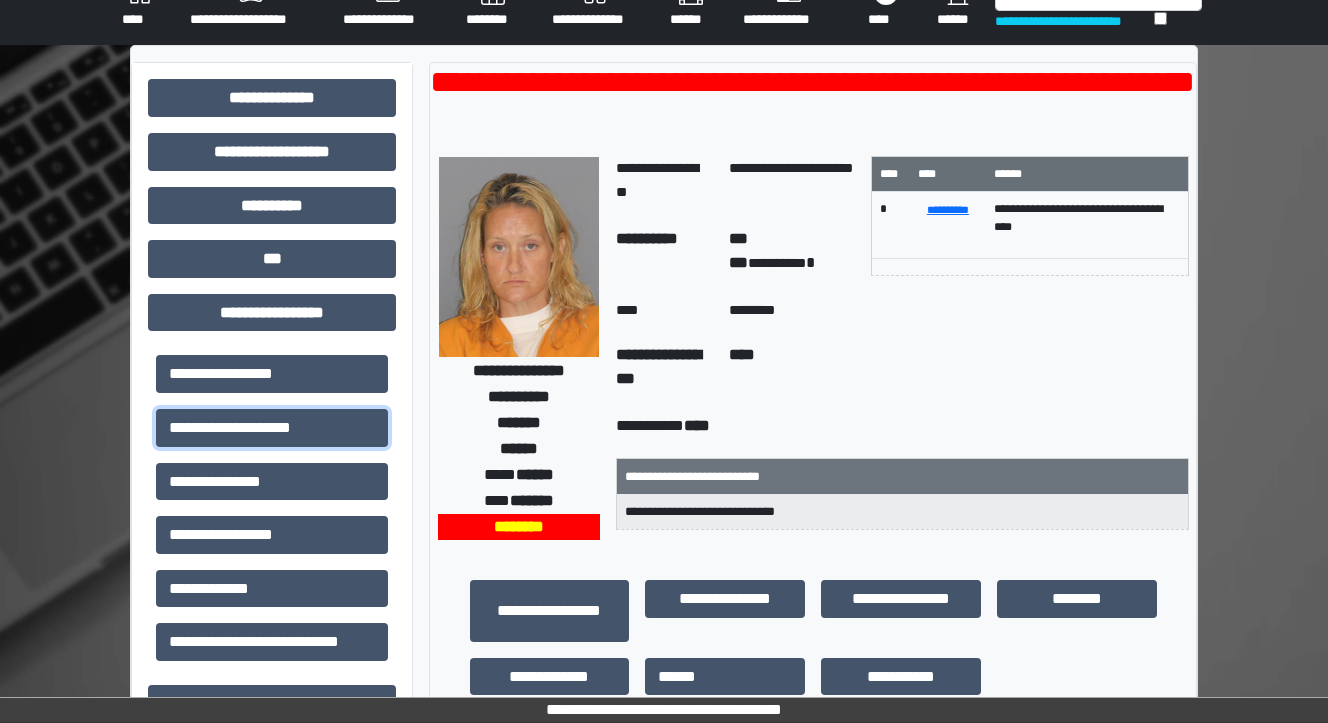 scroll, scrollTop: 0, scrollLeft: 0, axis: both 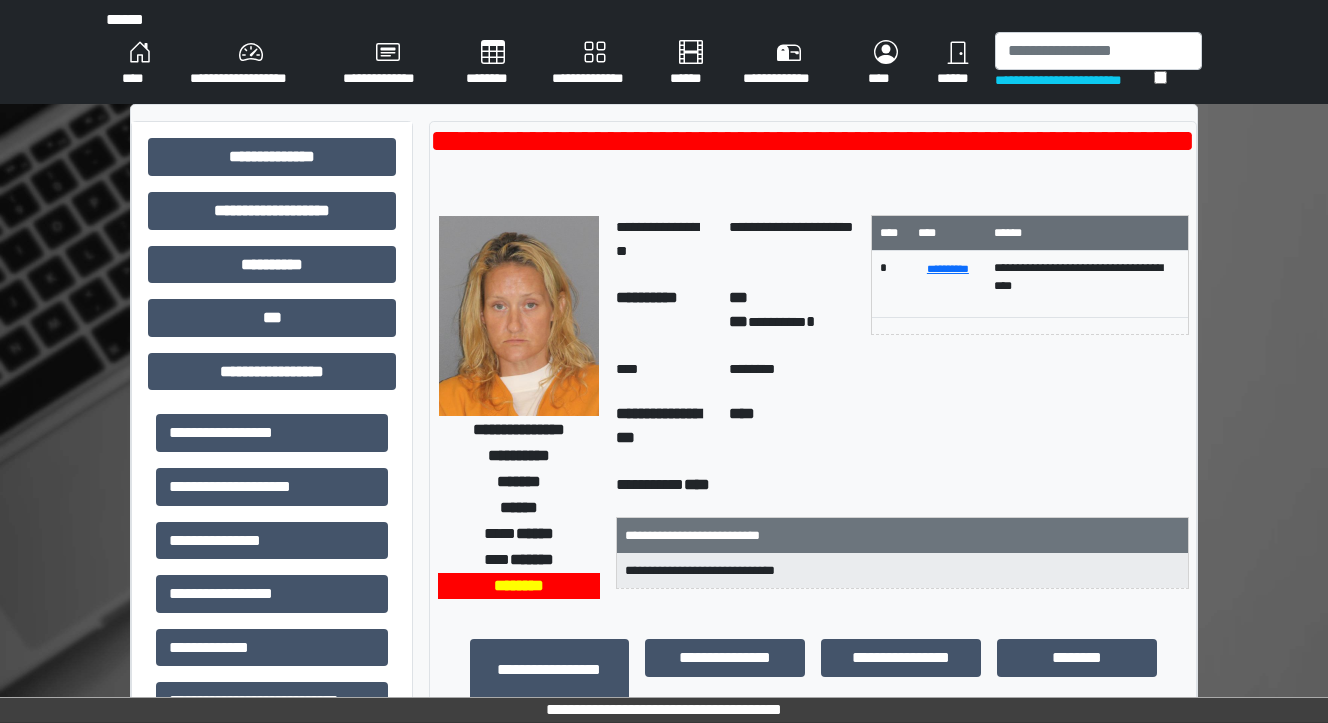 click on "**********" at bounding box center [1074, 80] 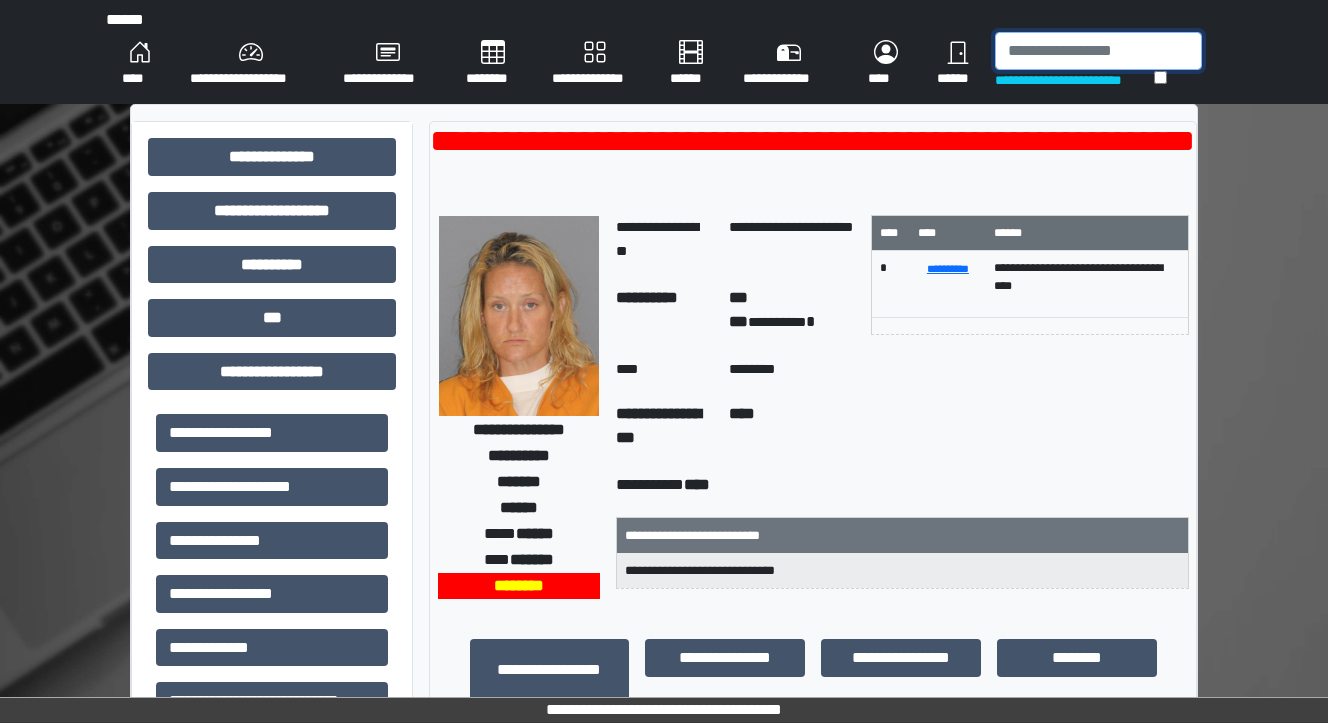 click at bounding box center [1098, 51] 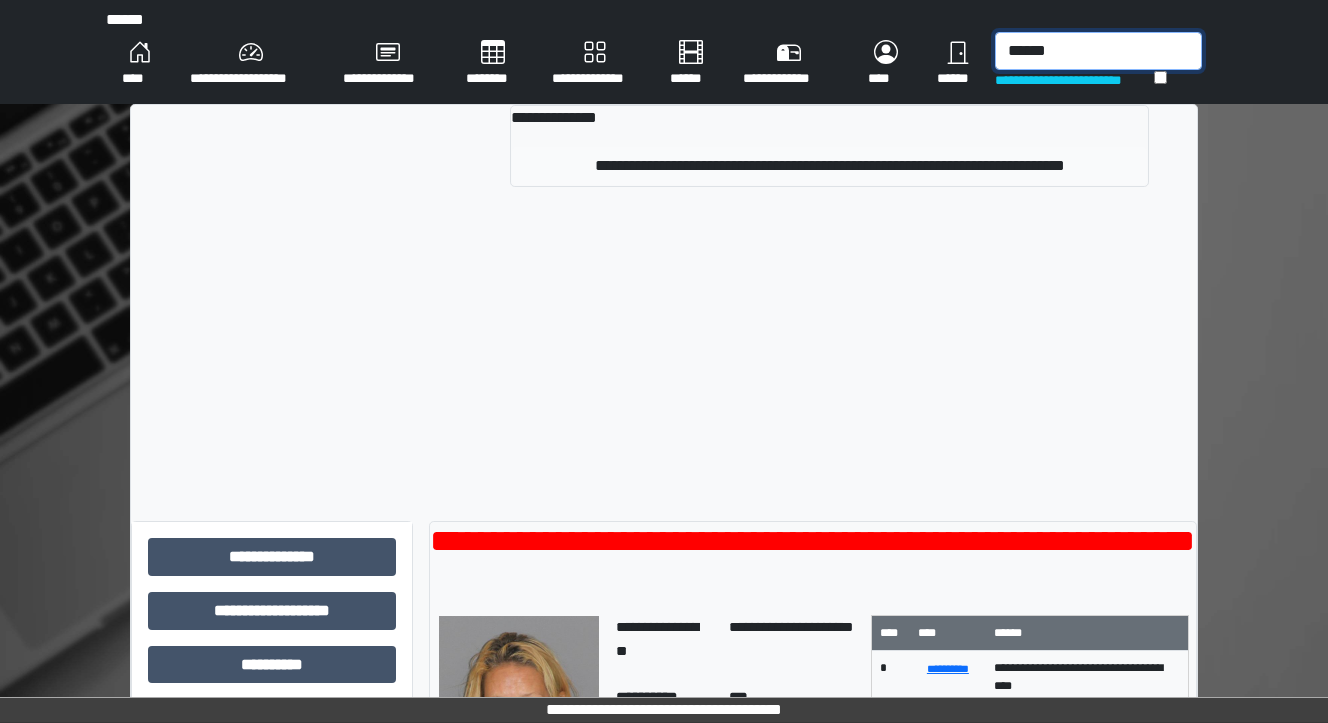 type on "******" 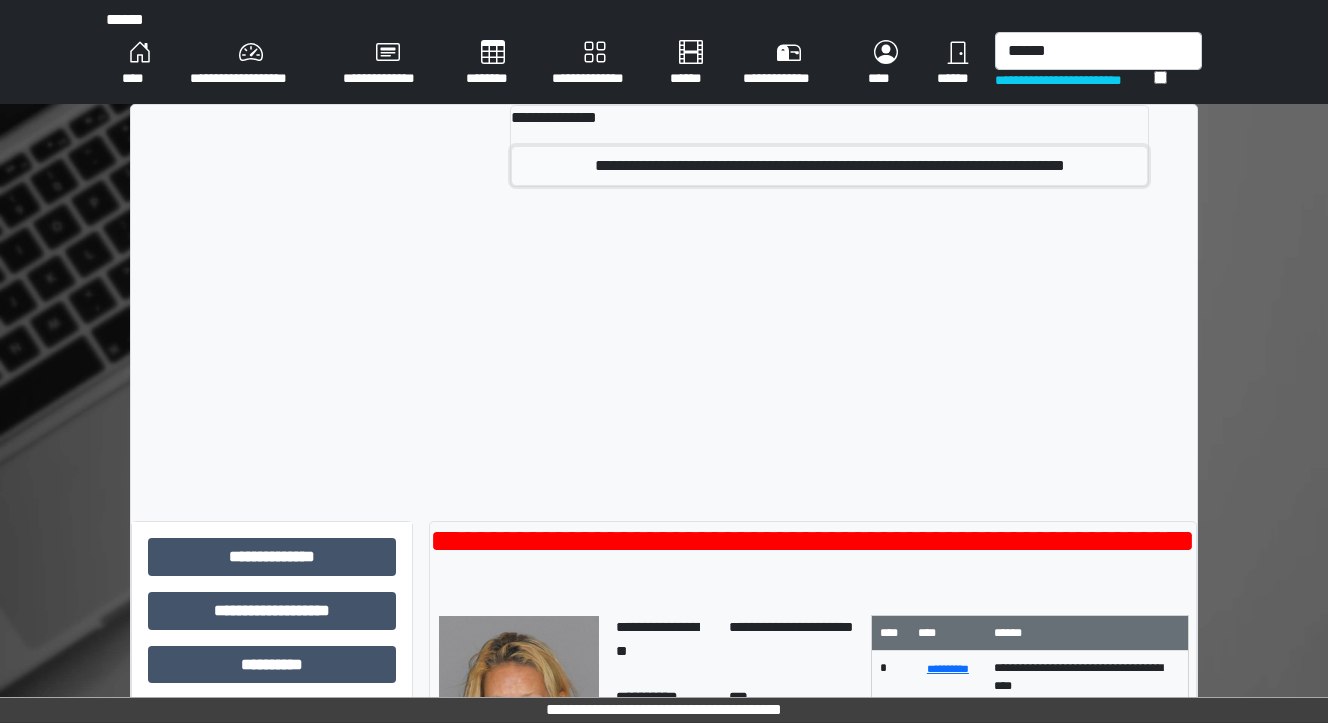click on "**********" at bounding box center (829, 166) 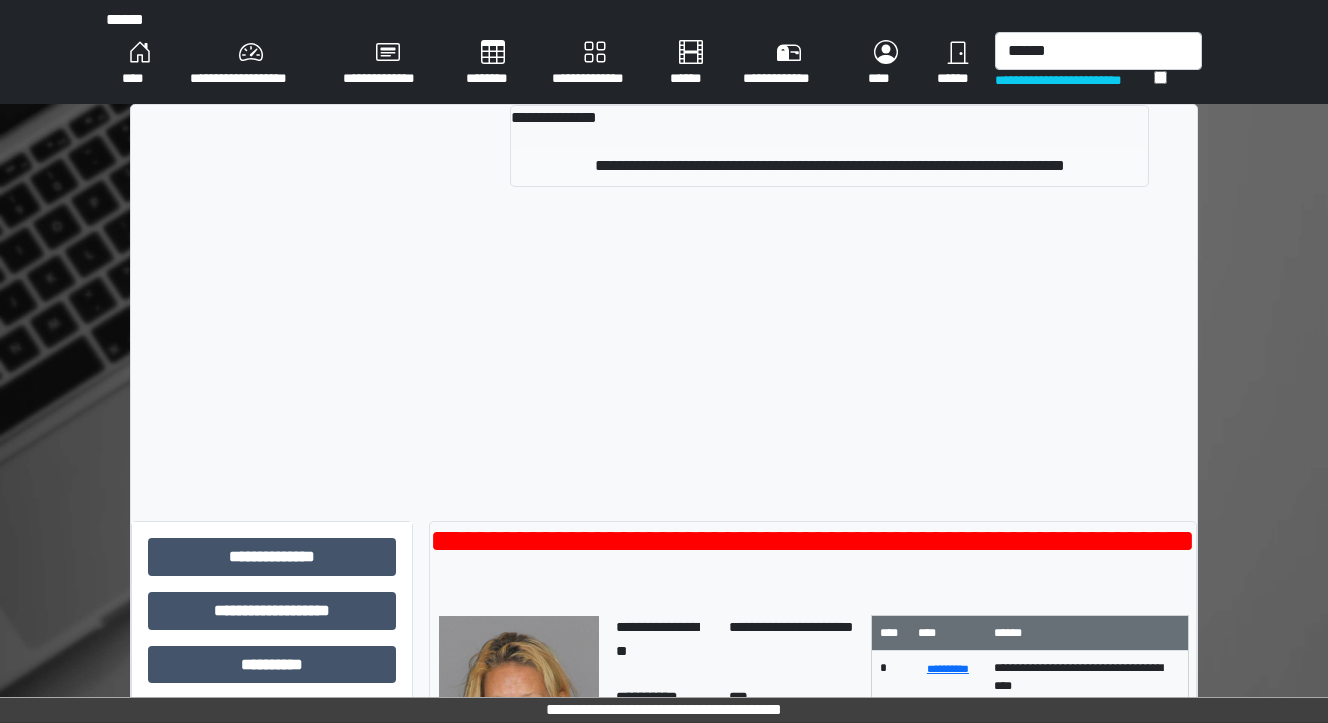 type 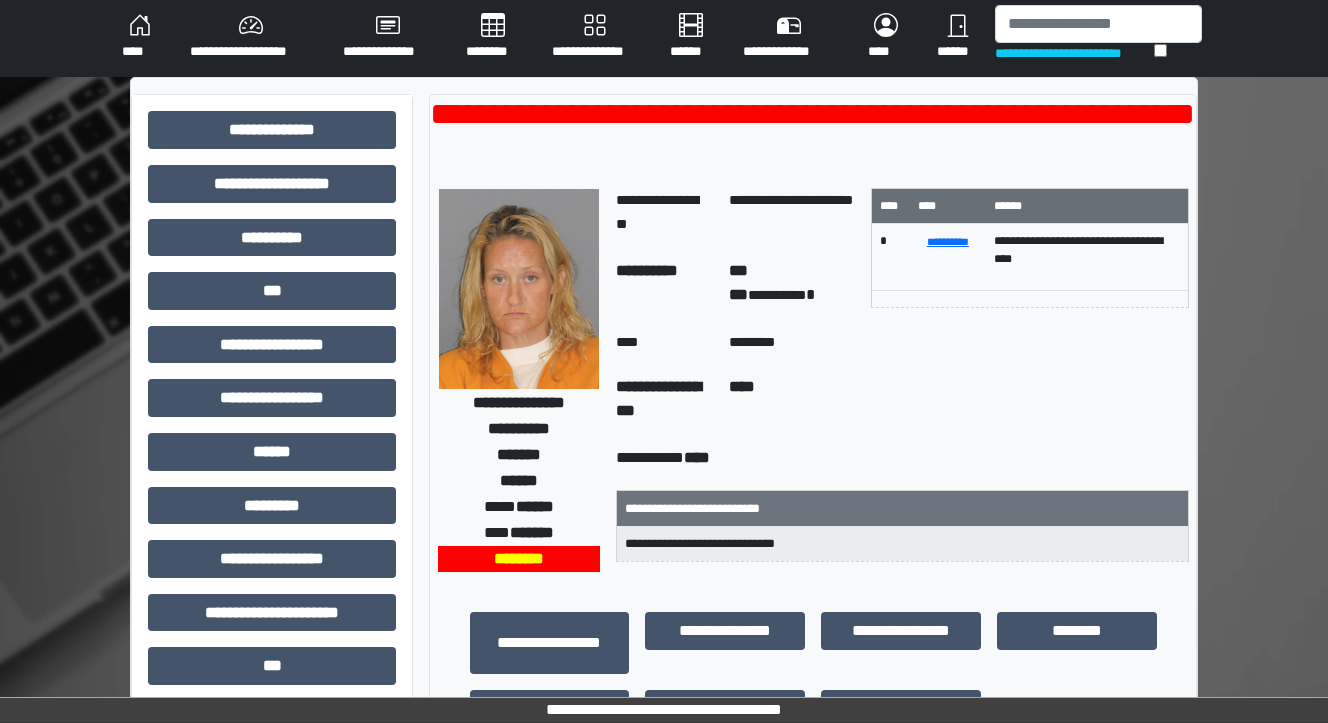 scroll, scrollTop: 0, scrollLeft: 0, axis: both 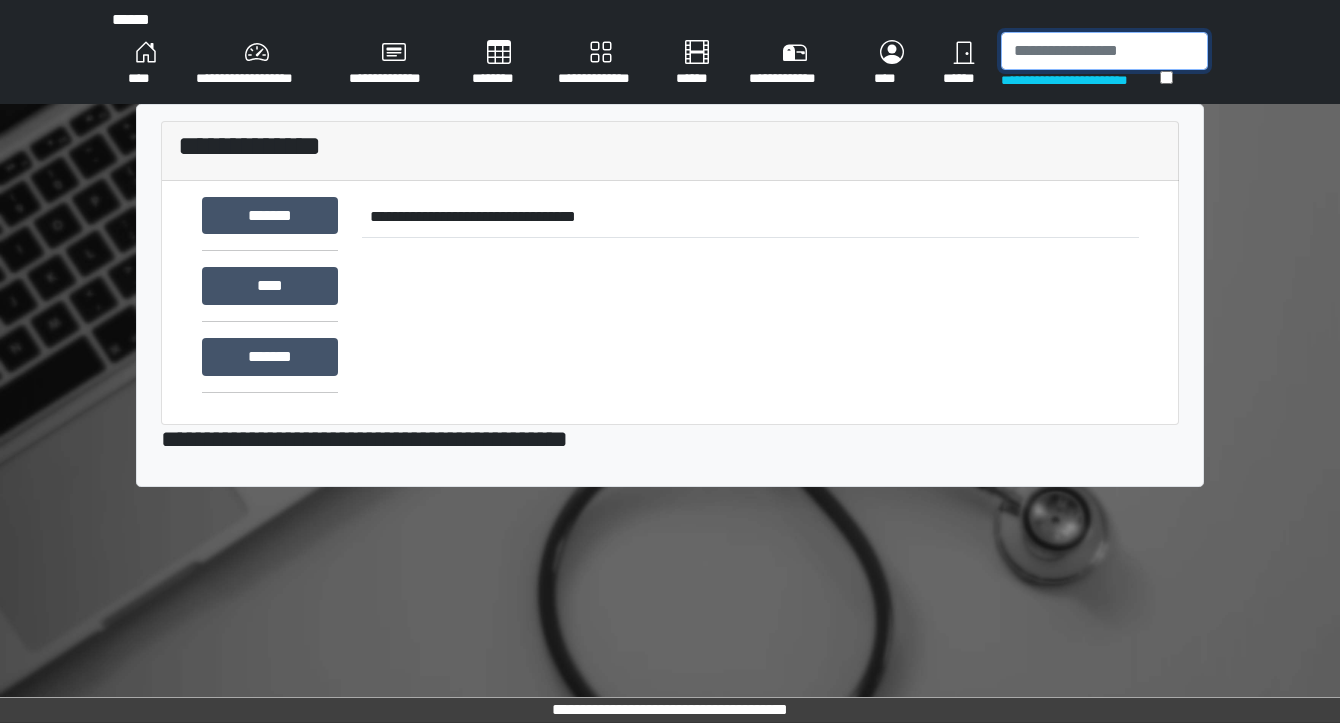 click at bounding box center [1104, 51] 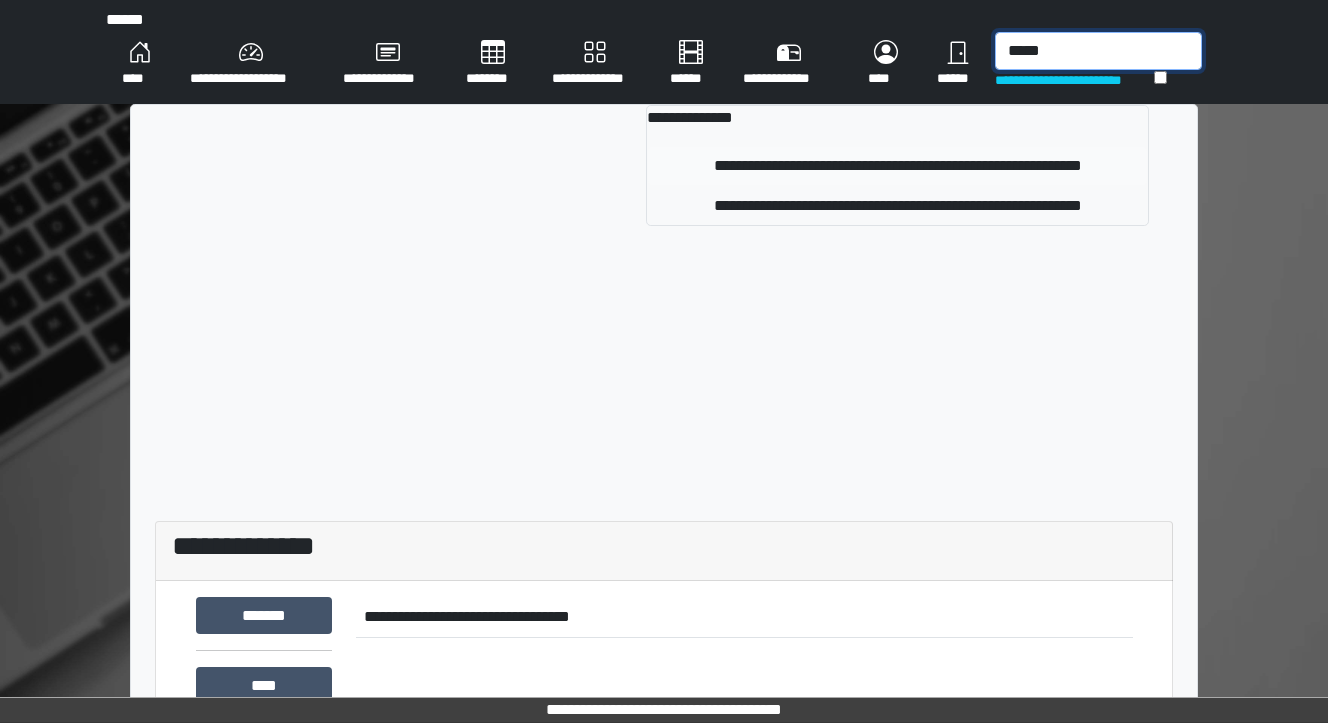 type on "*****" 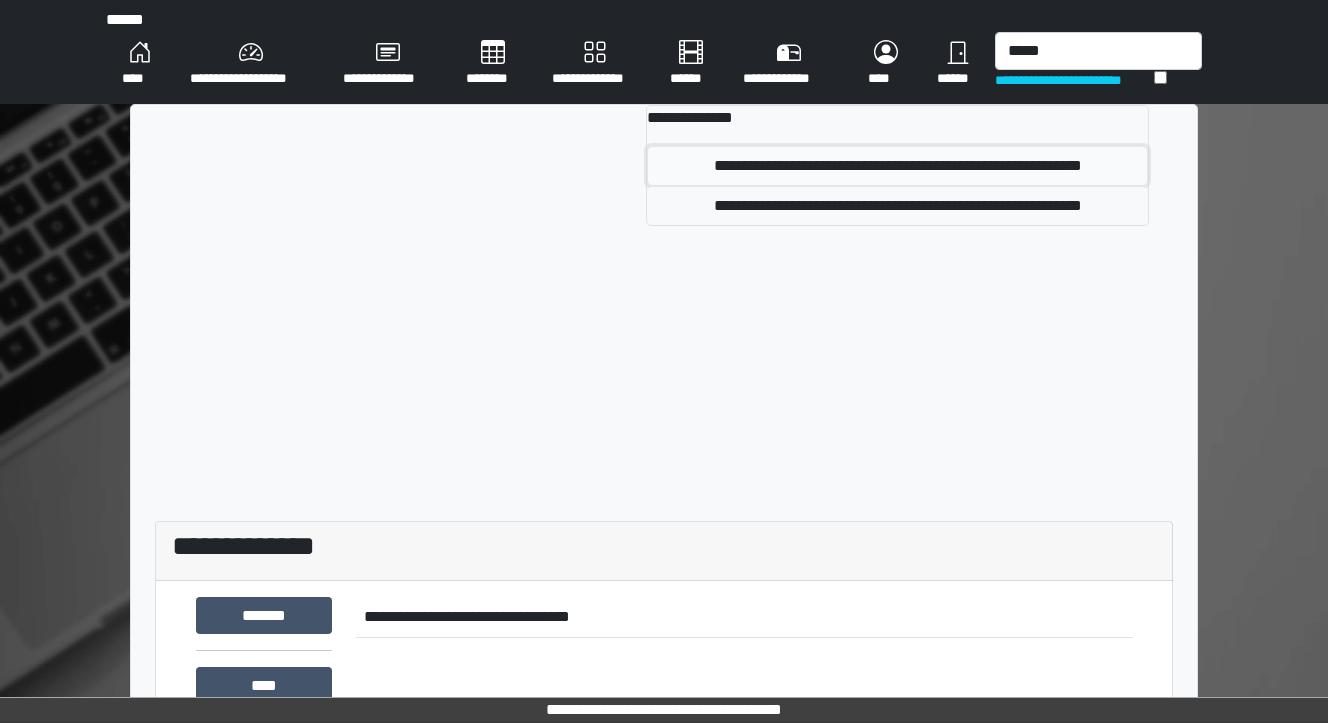 click on "**********" at bounding box center [897, 166] 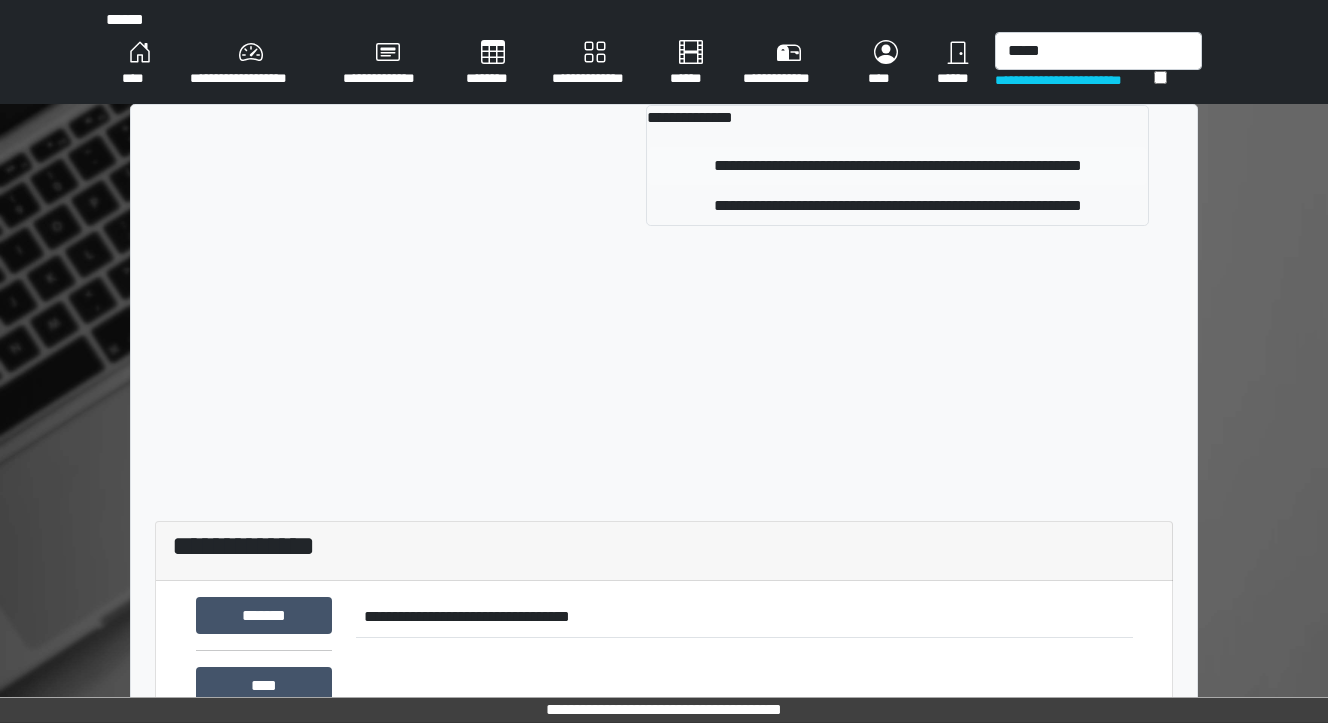 type 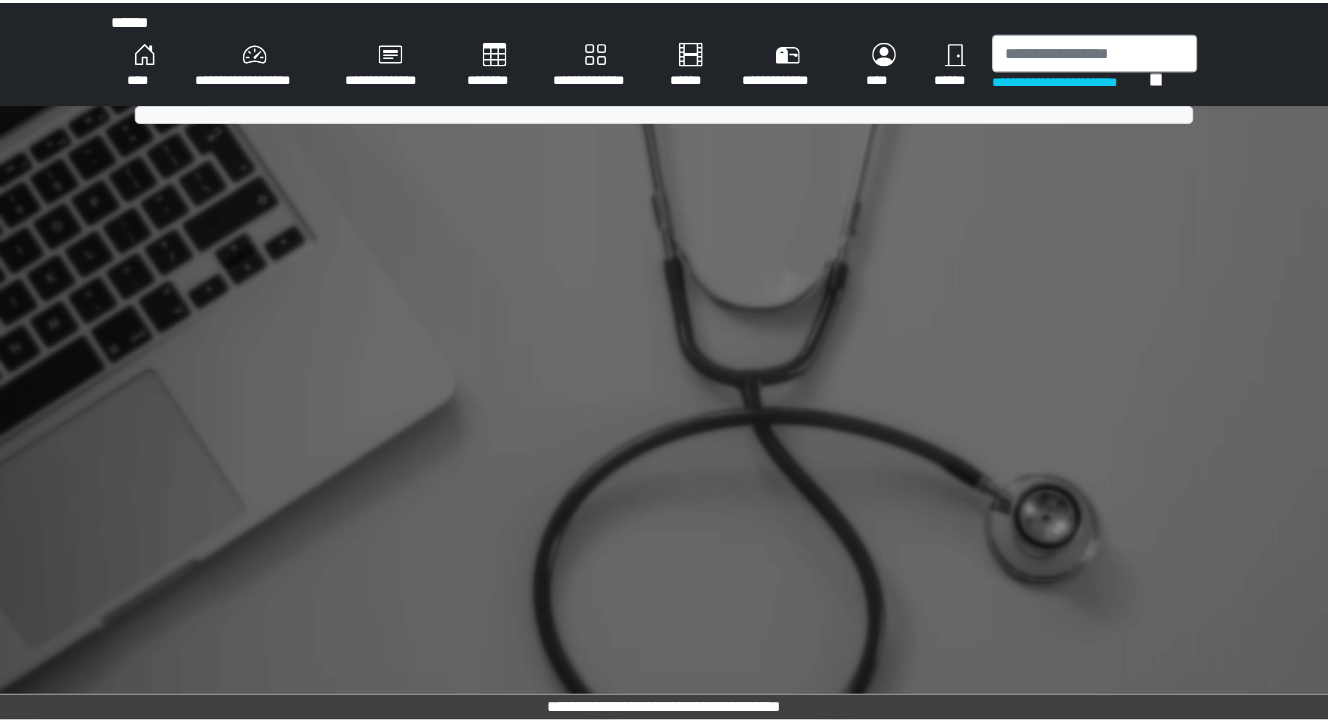 scroll, scrollTop: 0, scrollLeft: 0, axis: both 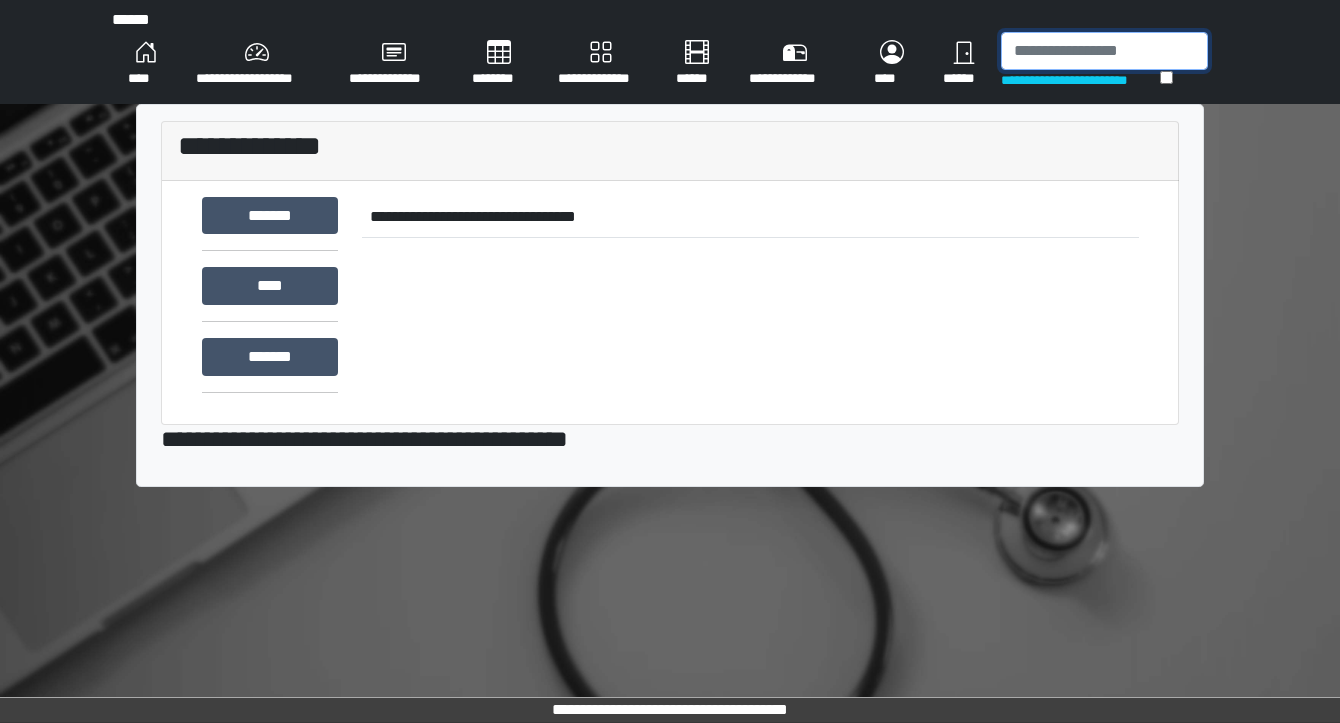 click at bounding box center [1104, 51] 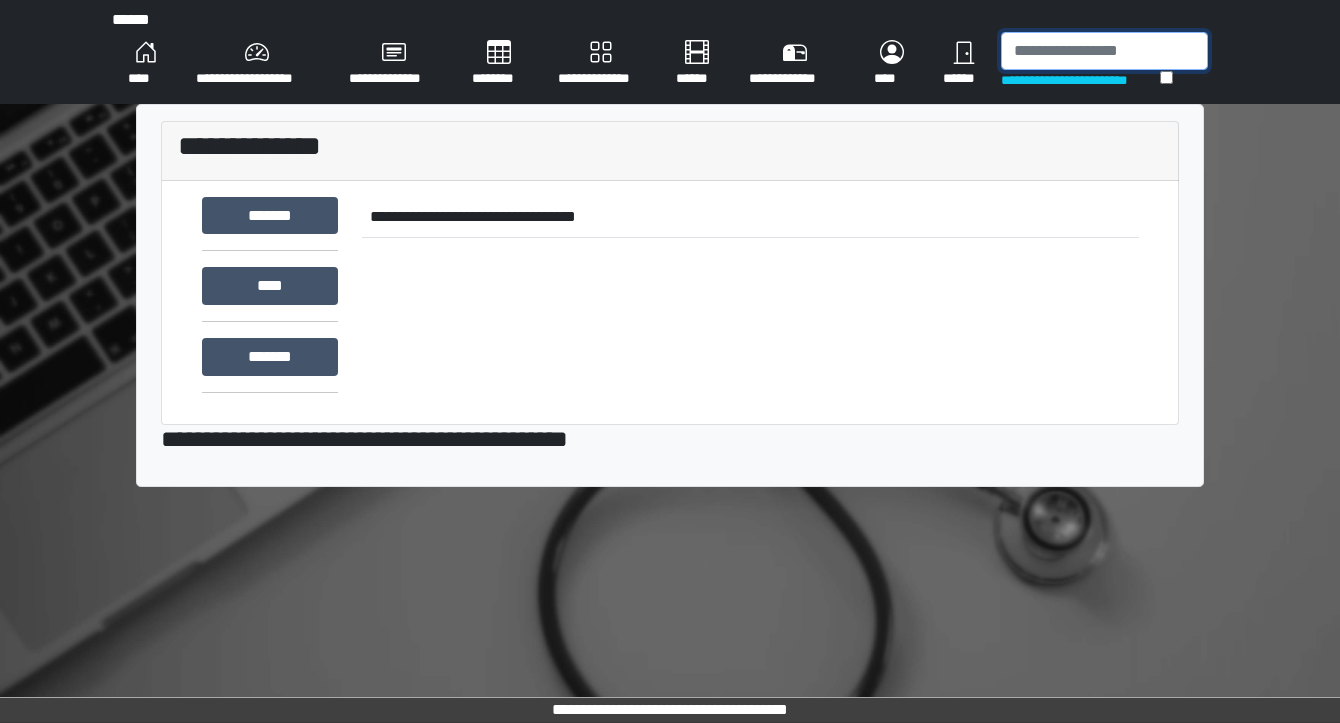 click at bounding box center (1104, 51) 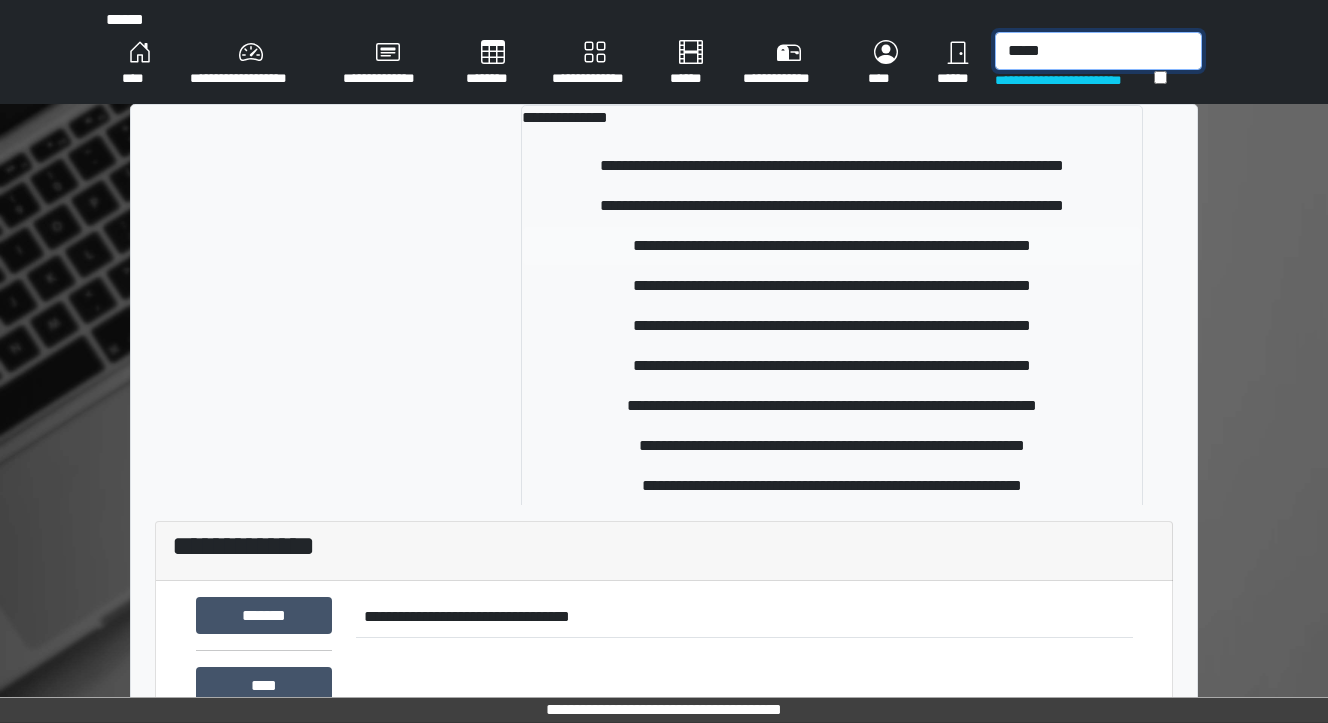 type on "*****" 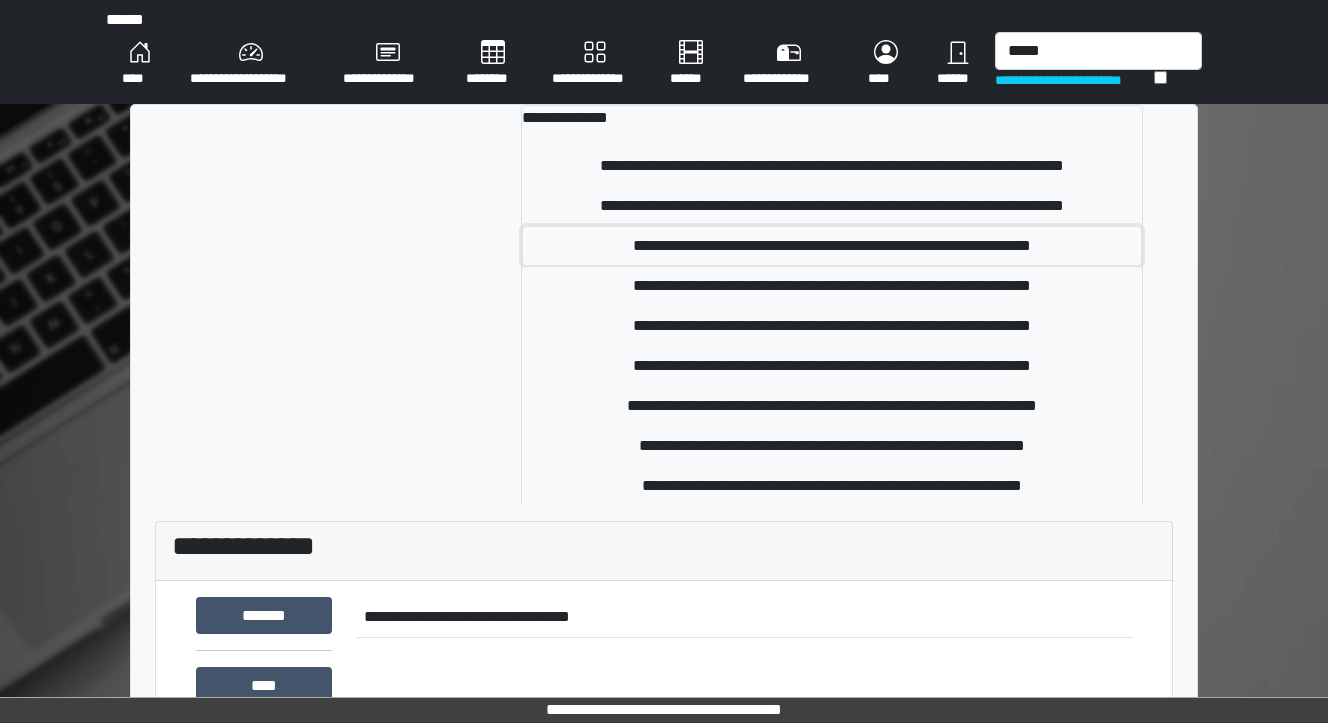 click on "**********" at bounding box center (832, 246) 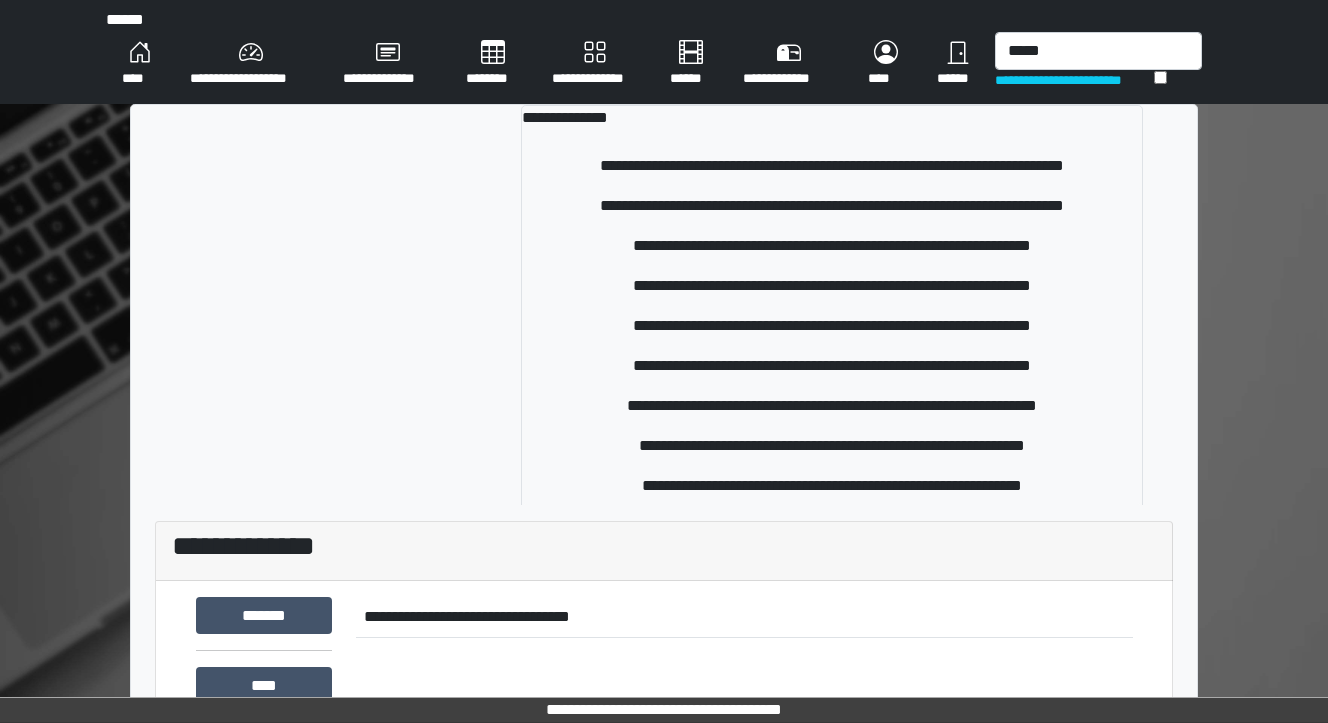 type 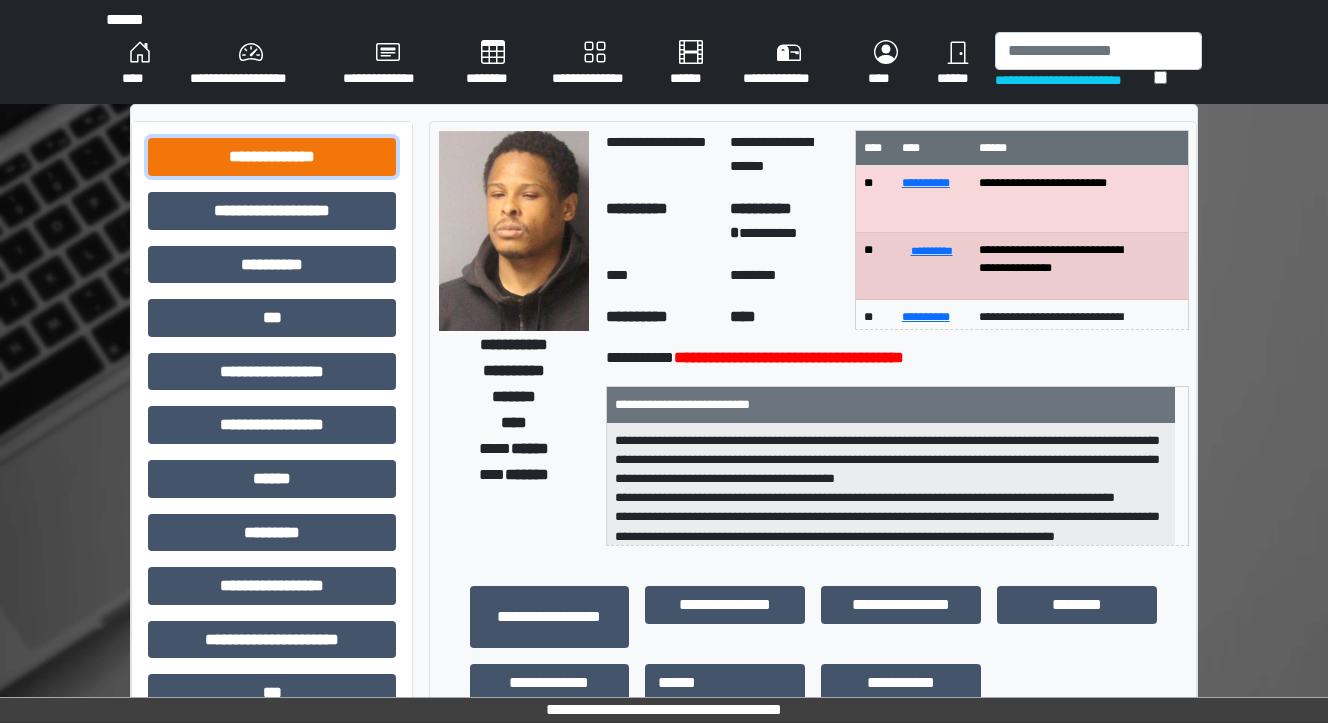 click on "**********" at bounding box center [272, 157] 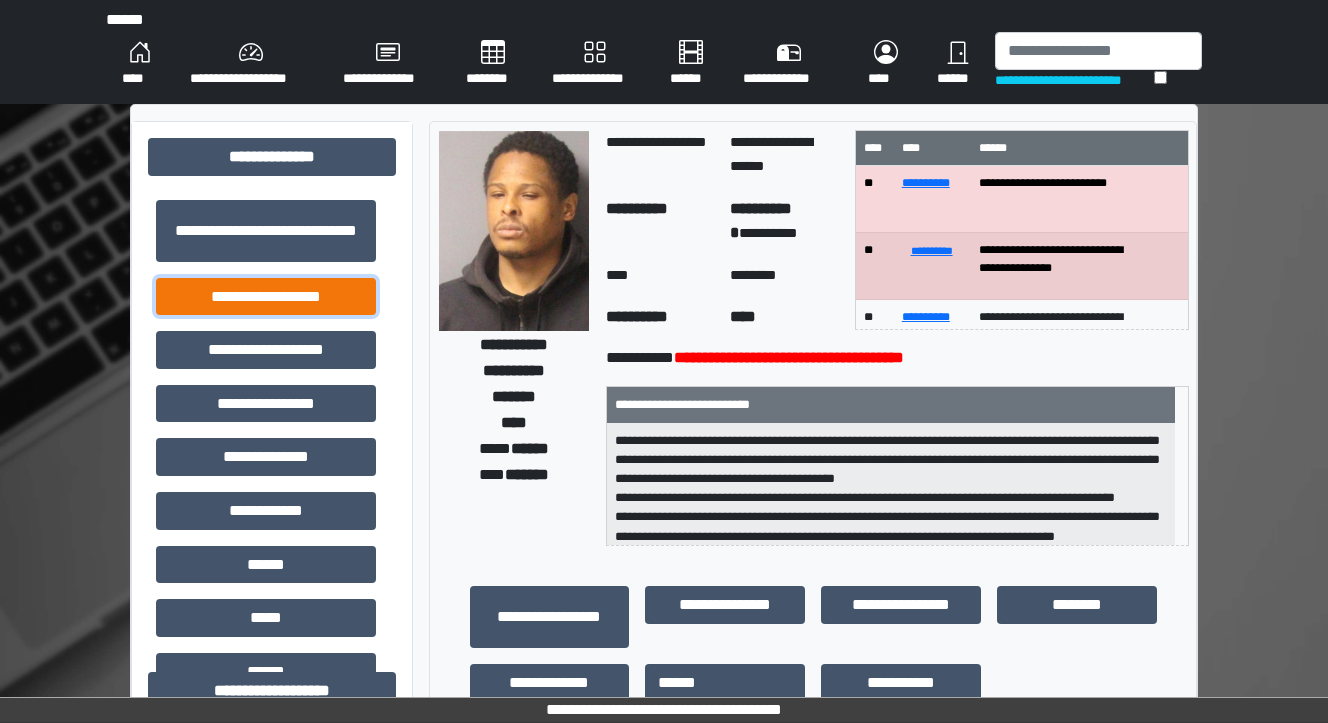 click on "**********" at bounding box center [266, 297] 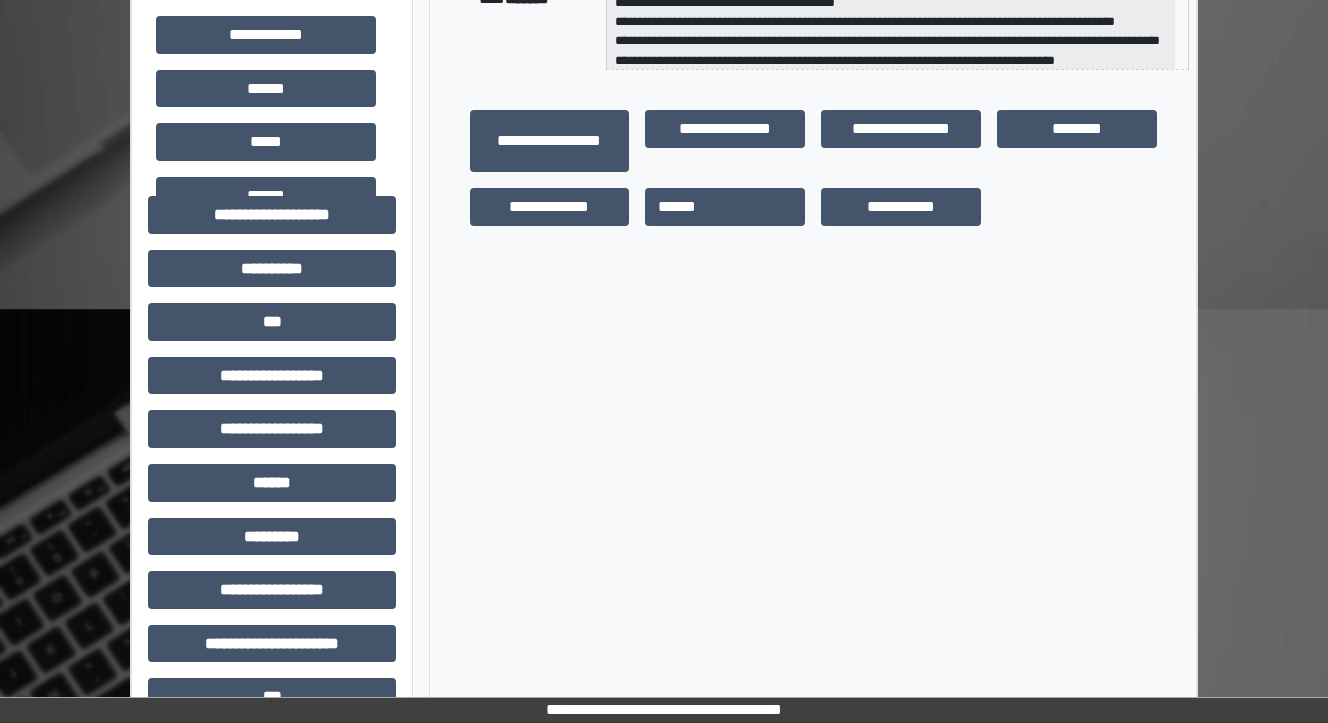 scroll, scrollTop: 480, scrollLeft: 0, axis: vertical 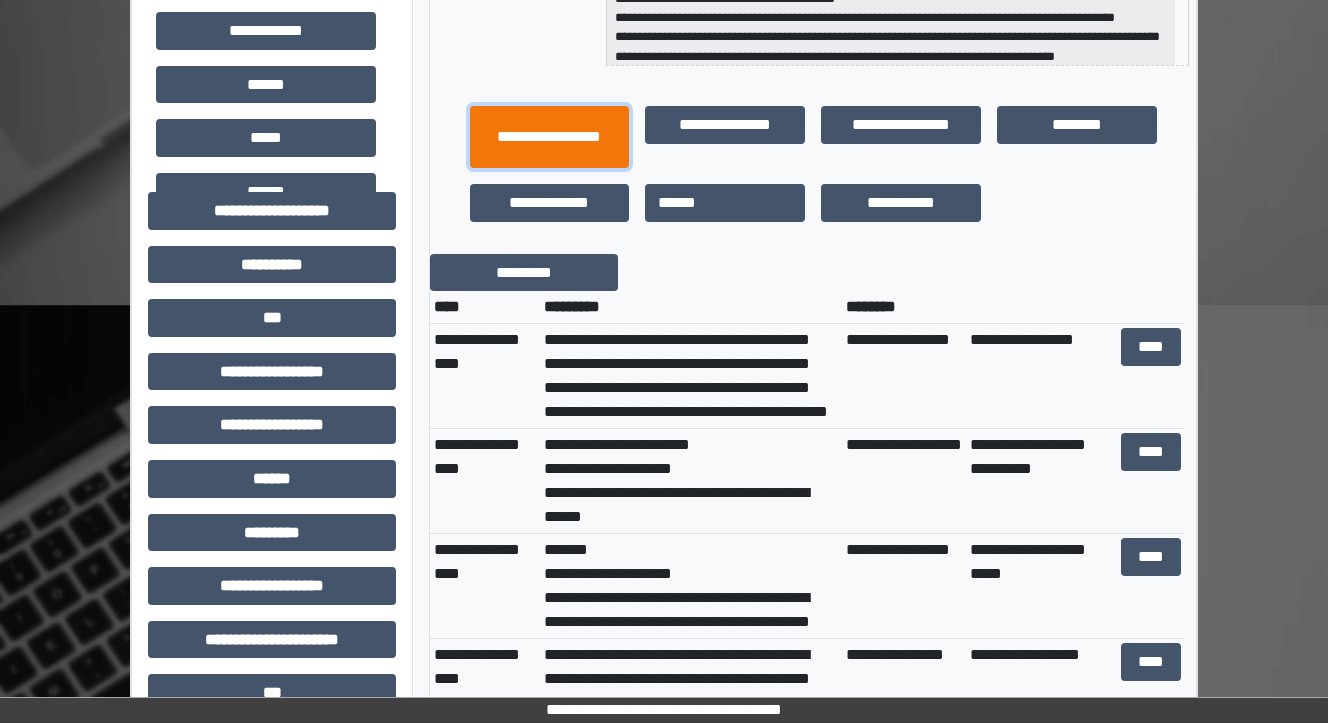 click on "**********" at bounding box center (550, 137) 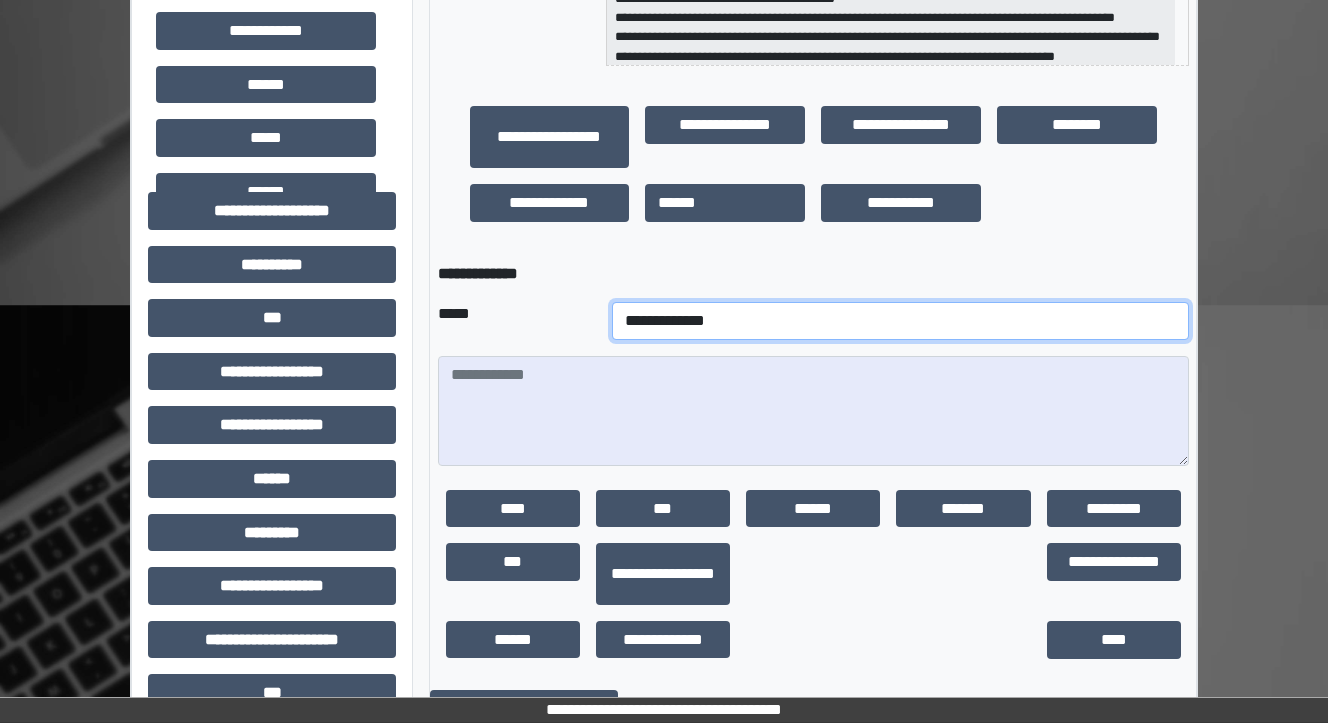 click on "**********" at bounding box center (900, 321) 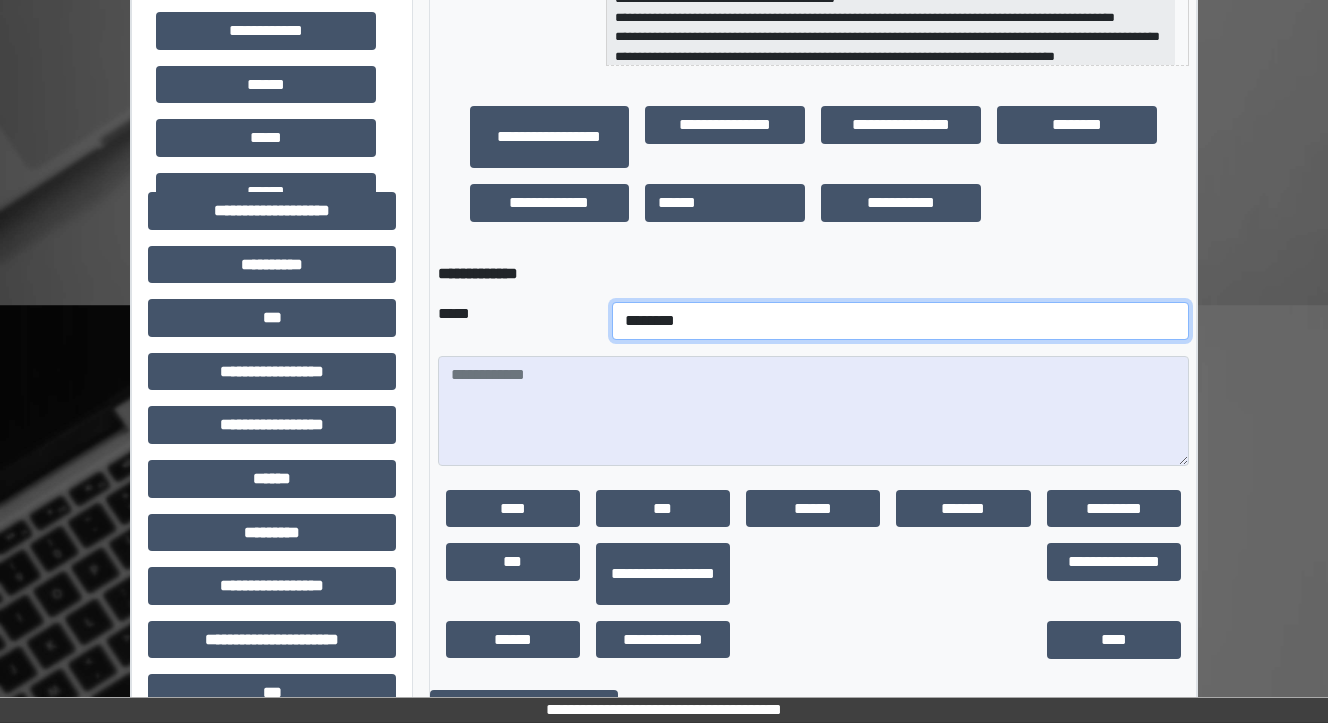 click on "**********" at bounding box center [900, 321] 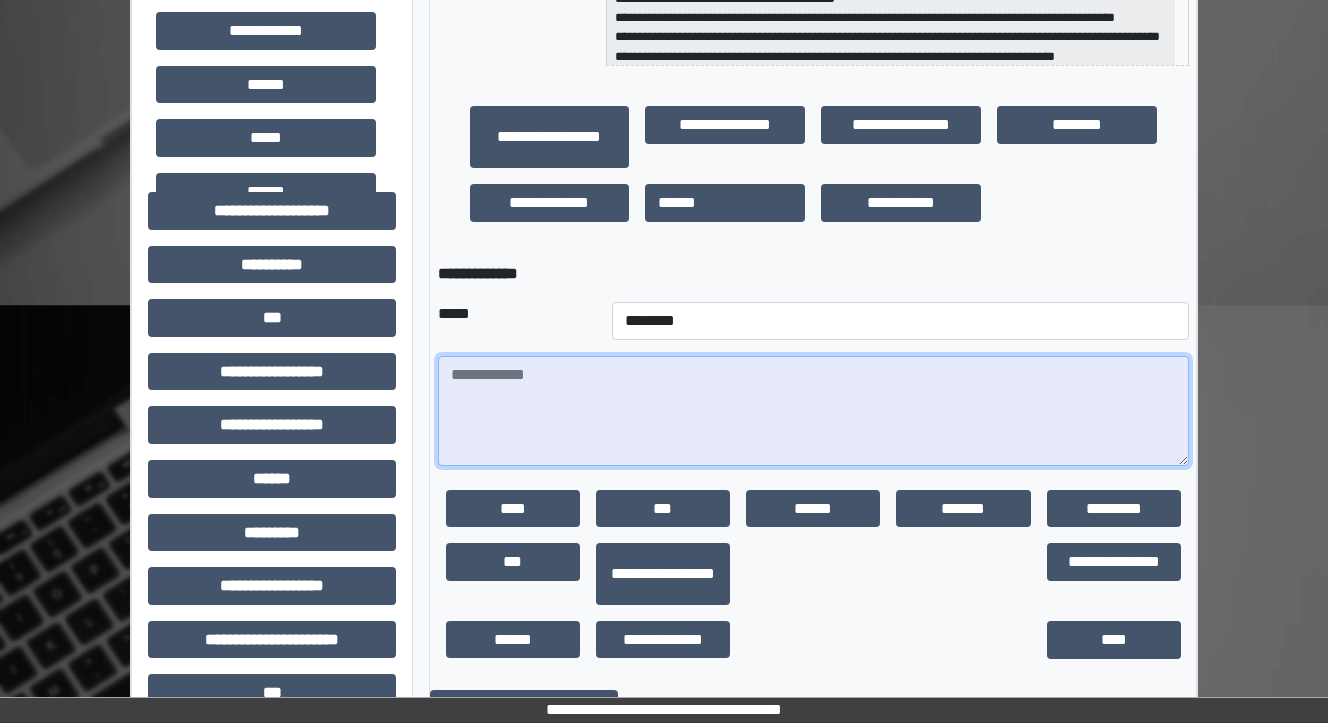 click at bounding box center (813, 411) 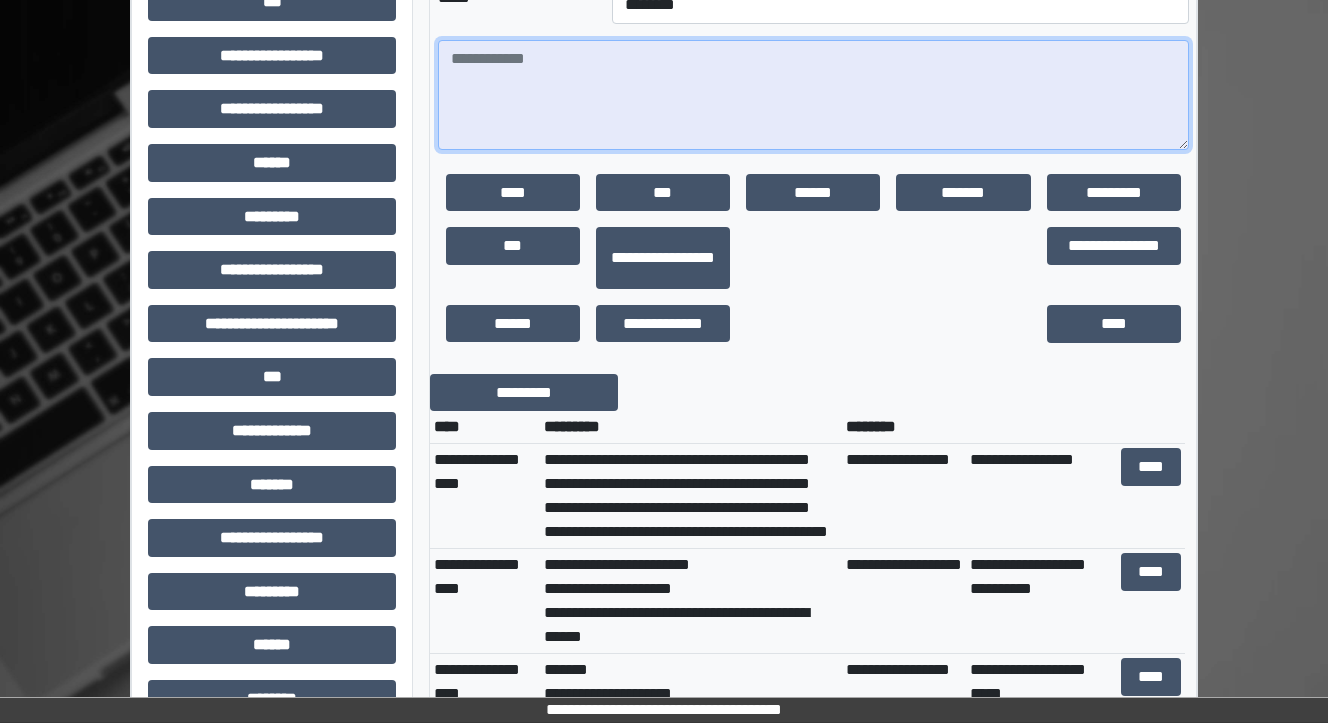 scroll, scrollTop: 800, scrollLeft: 0, axis: vertical 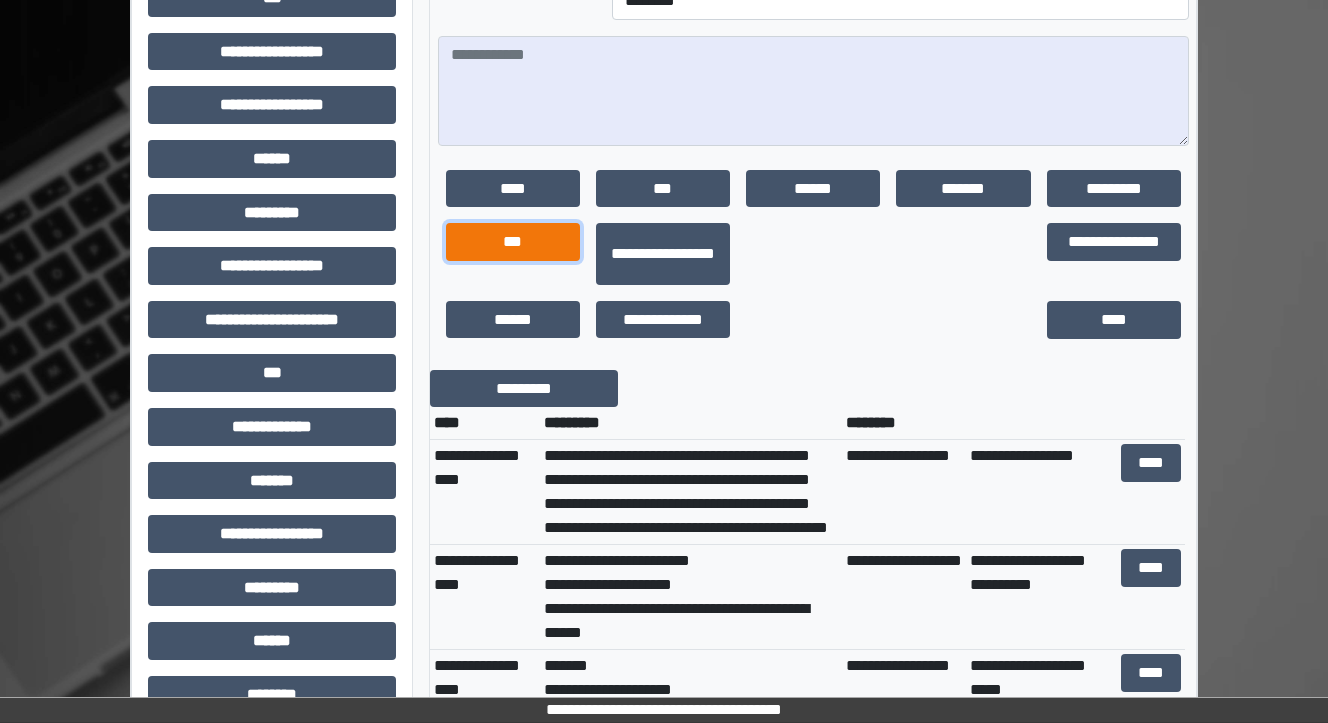 click on "***" at bounding box center (513, 242) 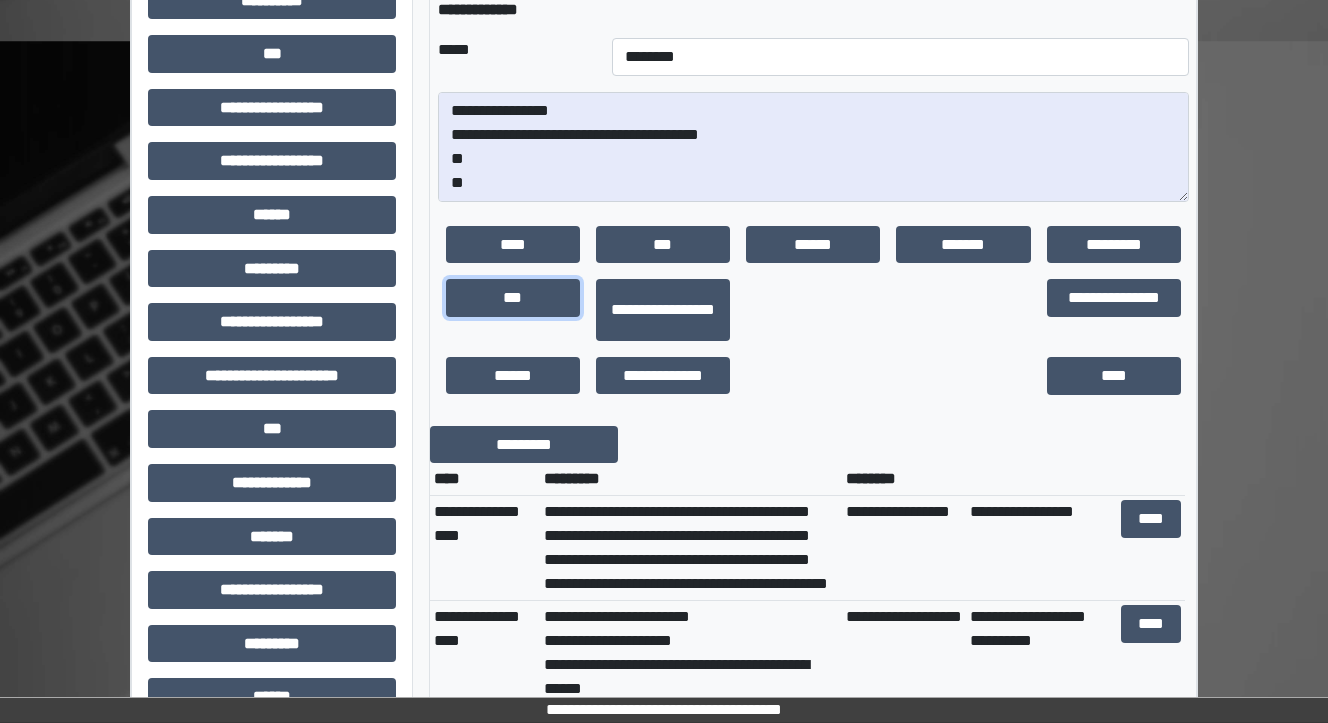 scroll, scrollTop: 720, scrollLeft: 0, axis: vertical 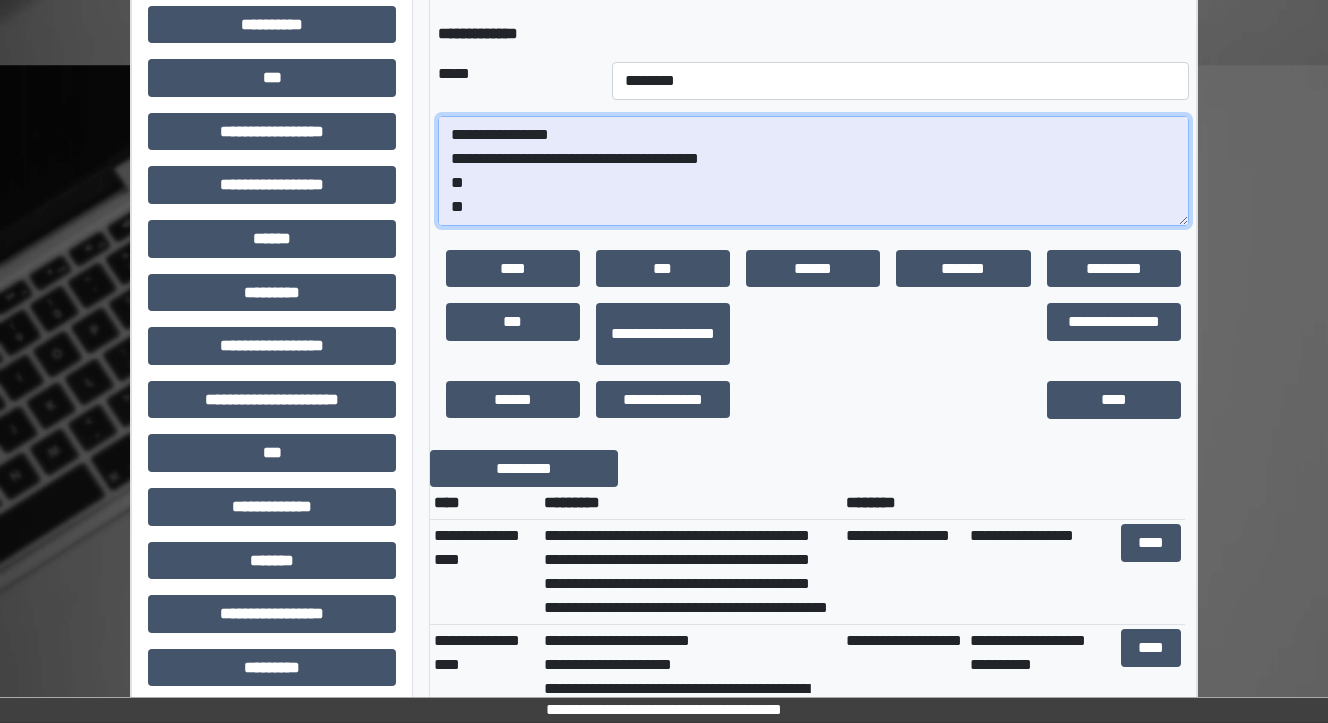 click on "**********" at bounding box center (813, 171) 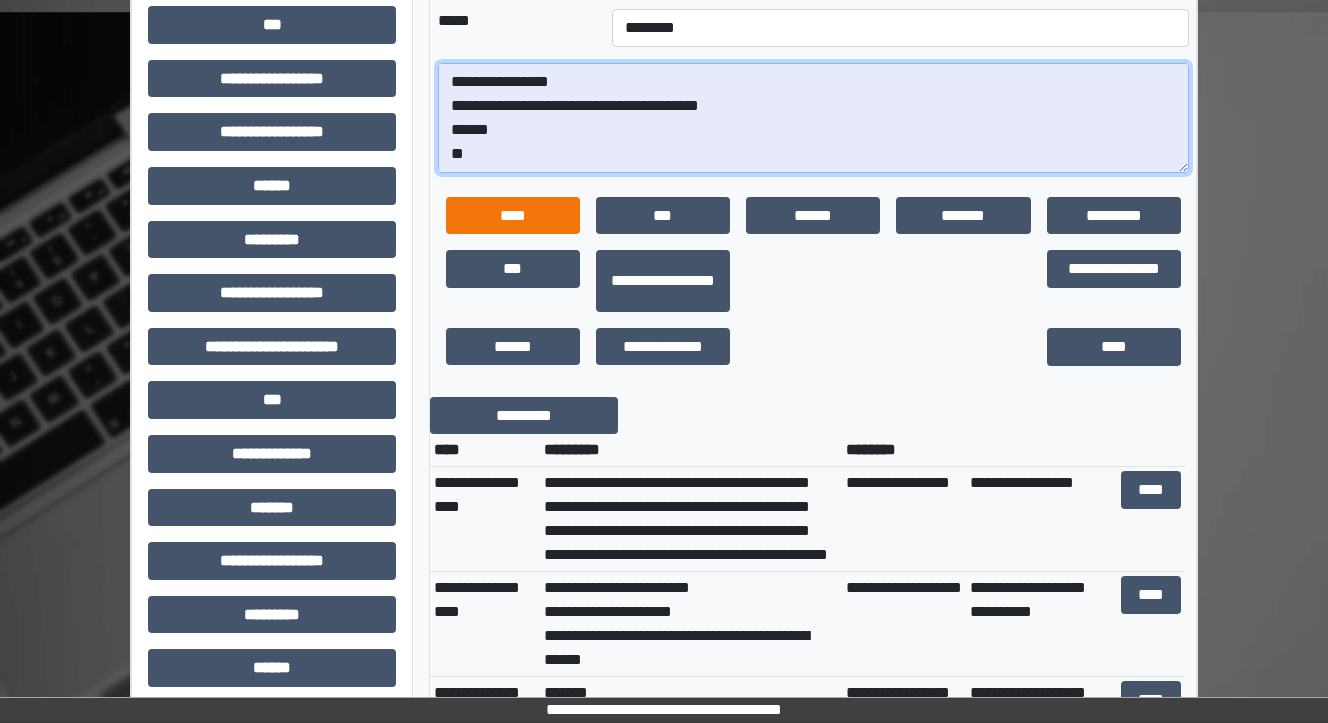 scroll, scrollTop: 800, scrollLeft: 0, axis: vertical 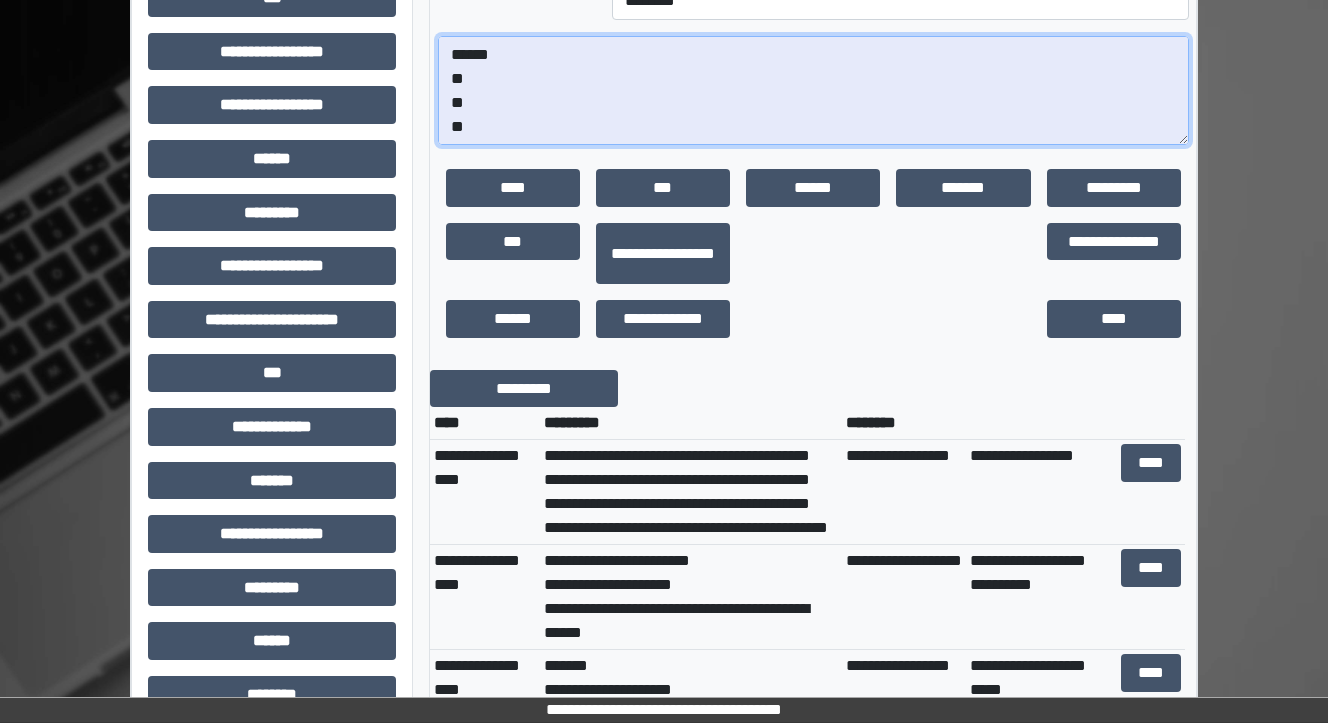 click on "**********" at bounding box center (813, 91) 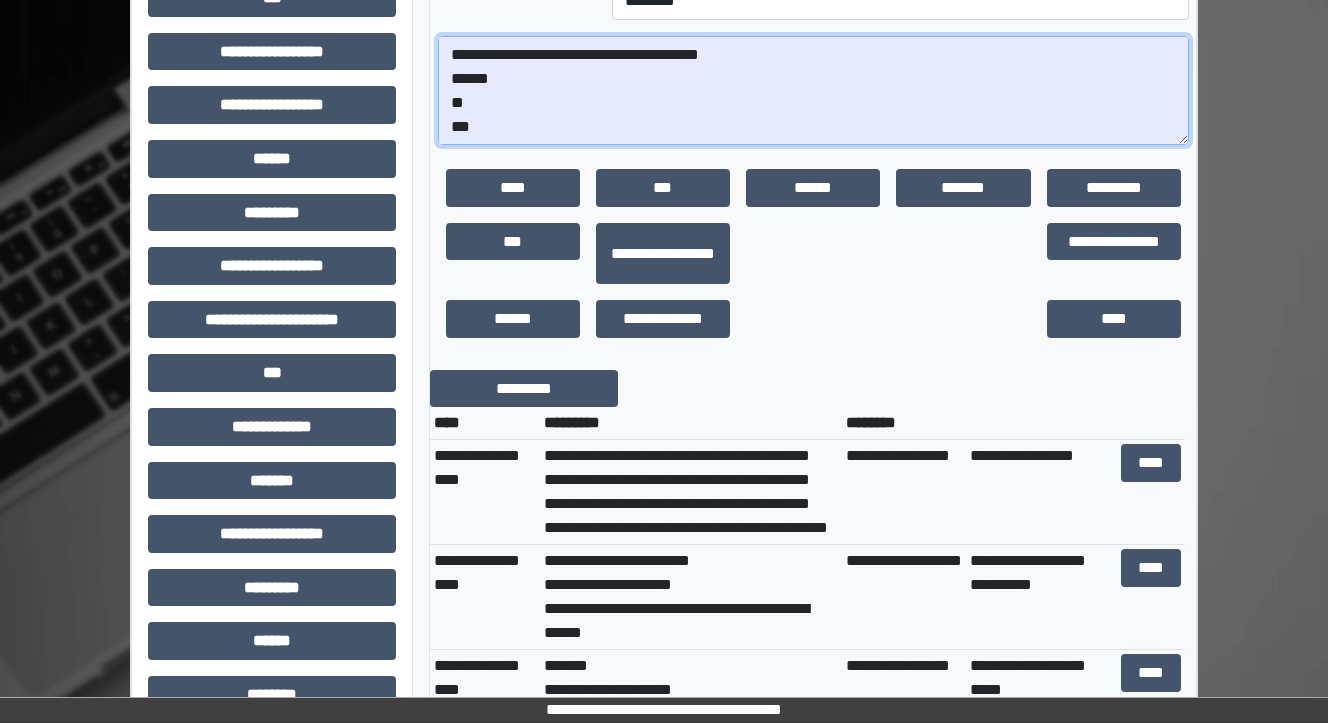 click on "**********" at bounding box center [813, 91] 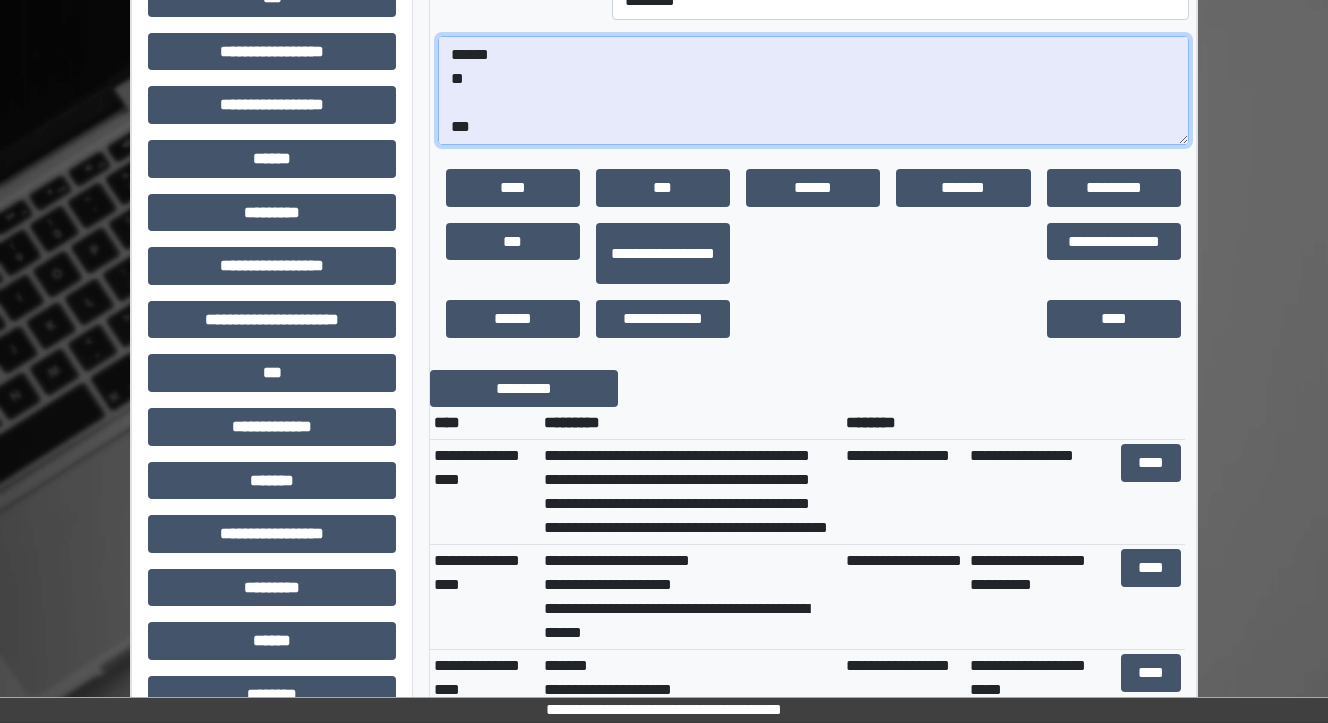 scroll, scrollTop: 72, scrollLeft: 0, axis: vertical 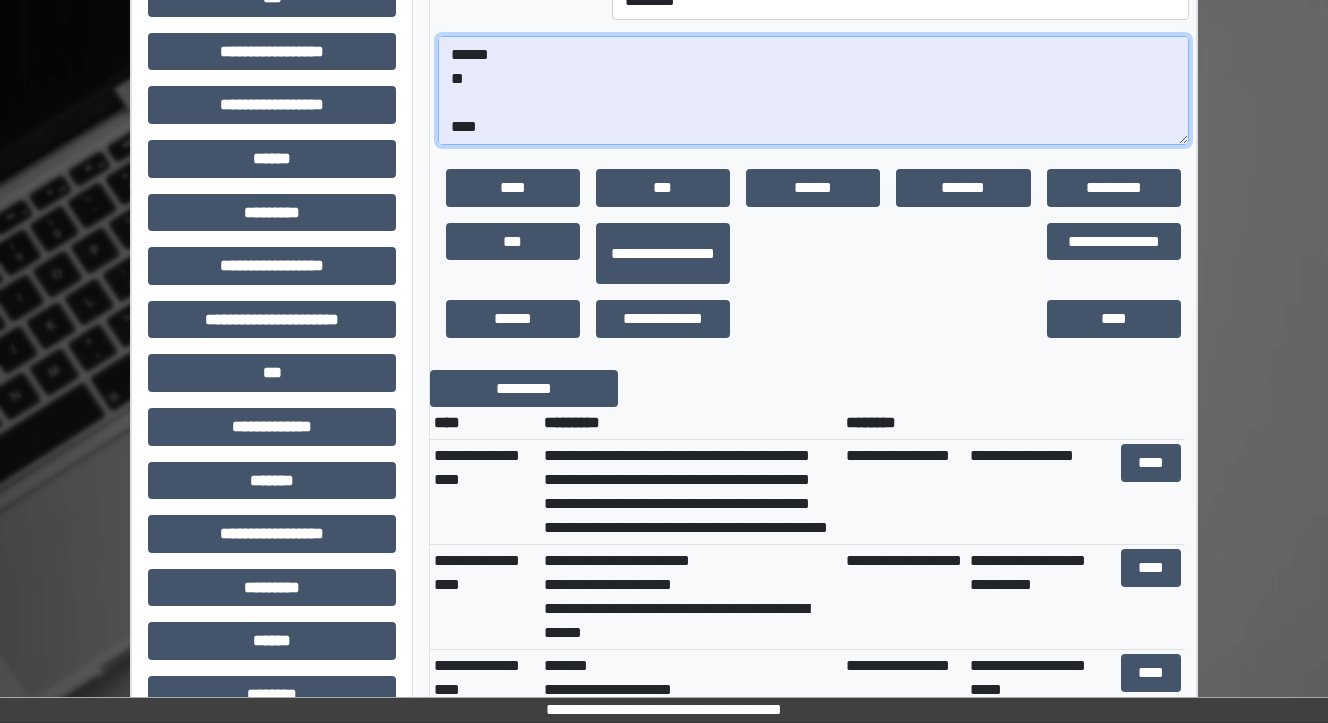 paste on "**********" 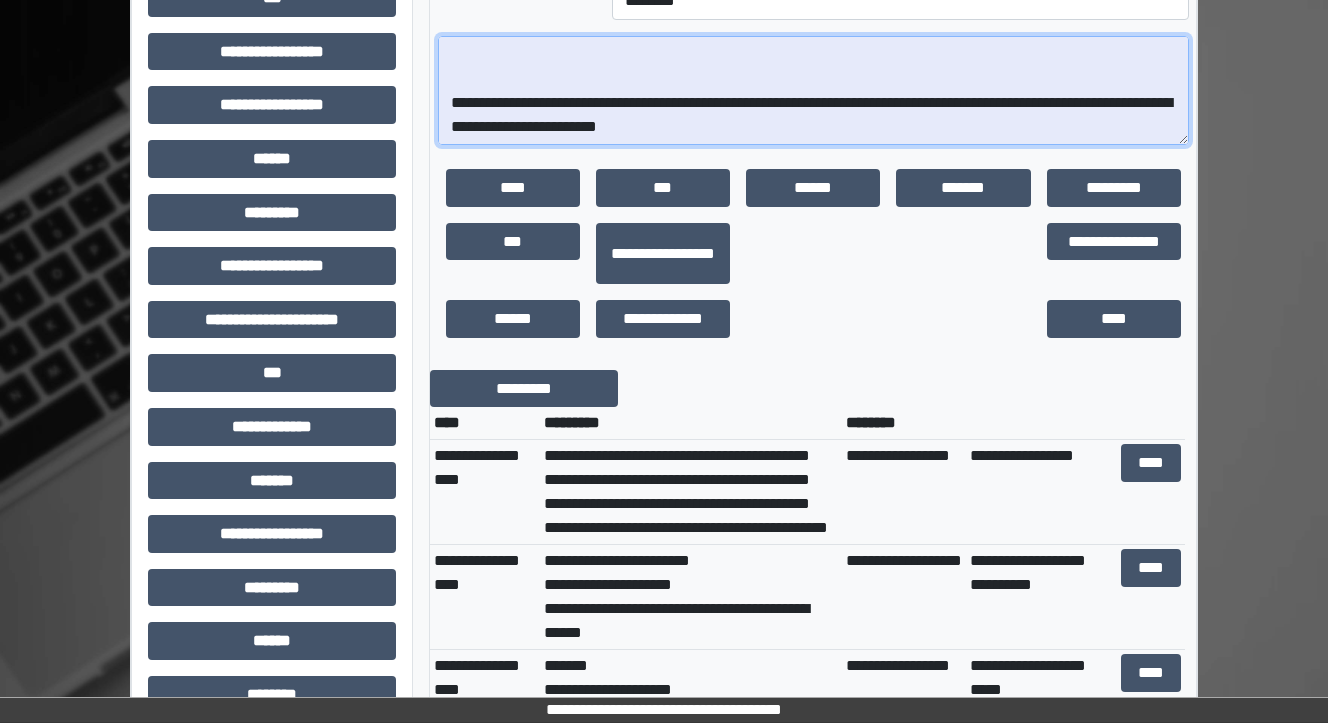 scroll, scrollTop: 288, scrollLeft: 0, axis: vertical 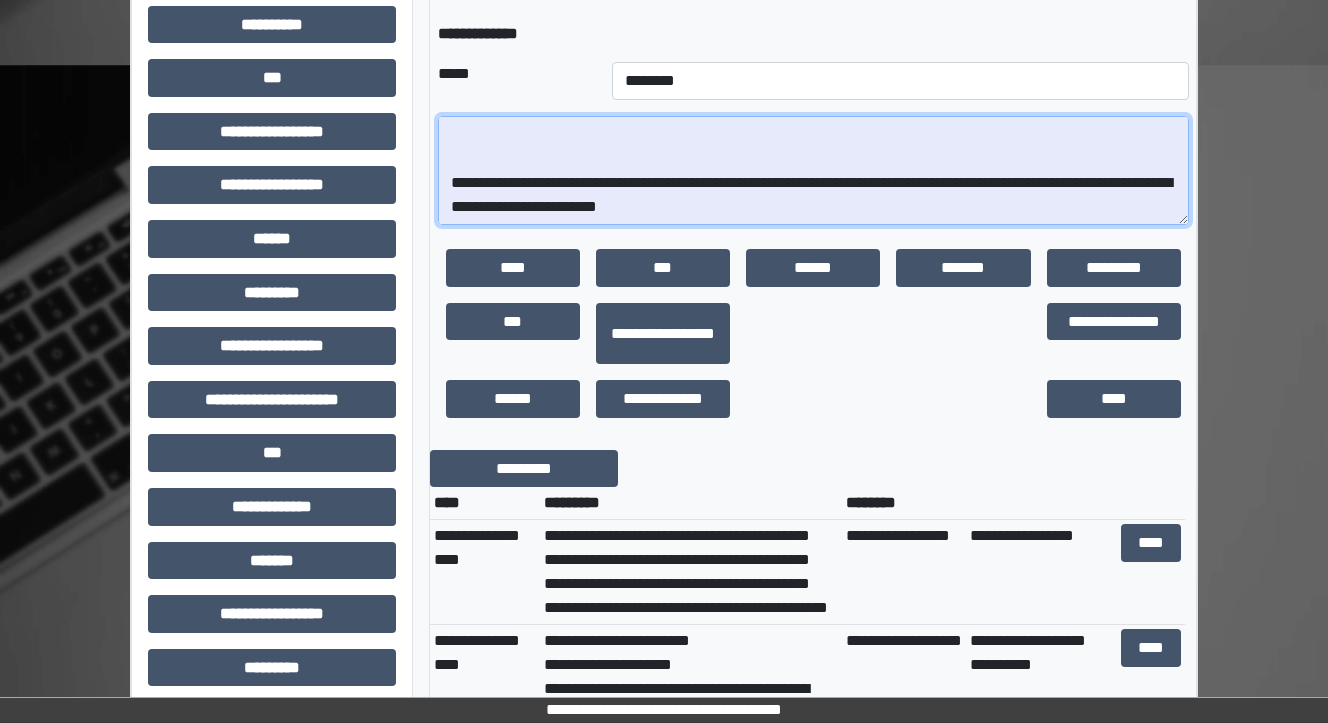 click on "**********" at bounding box center [813, 171] 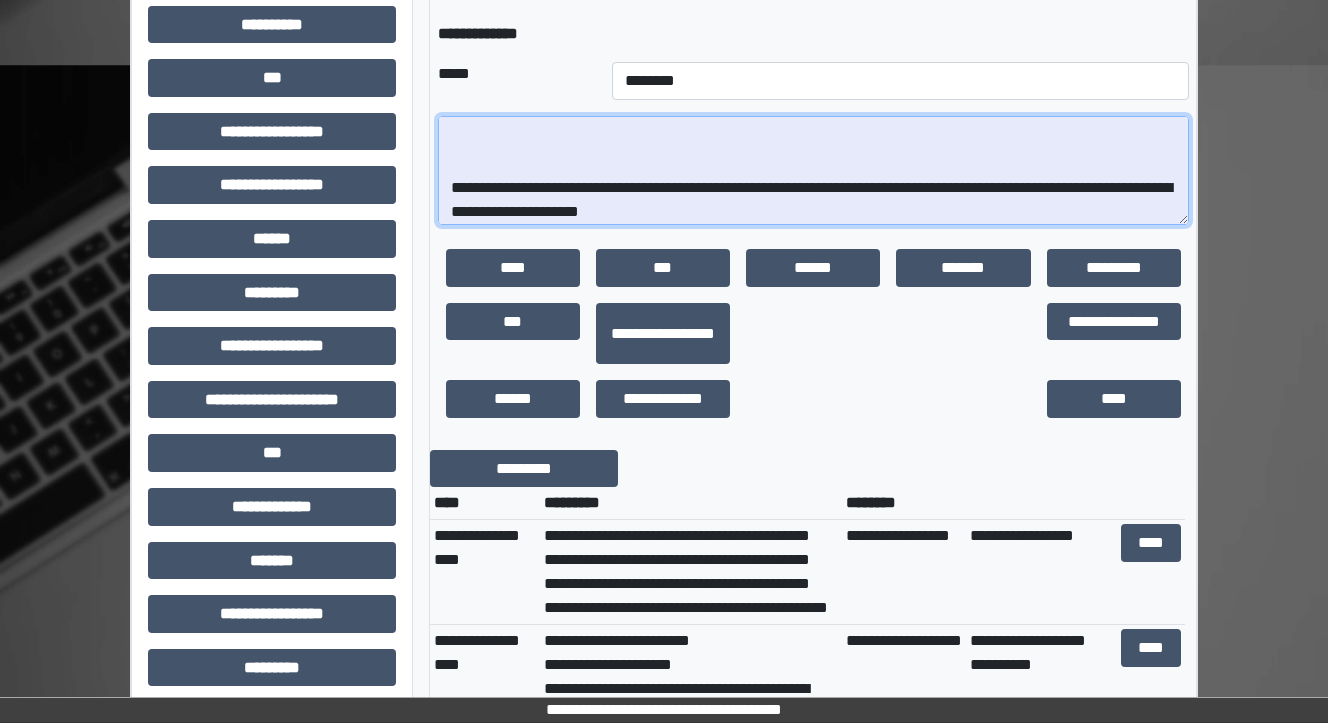 scroll, scrollTop: 240, scrollLeft: 0, axis: vertical 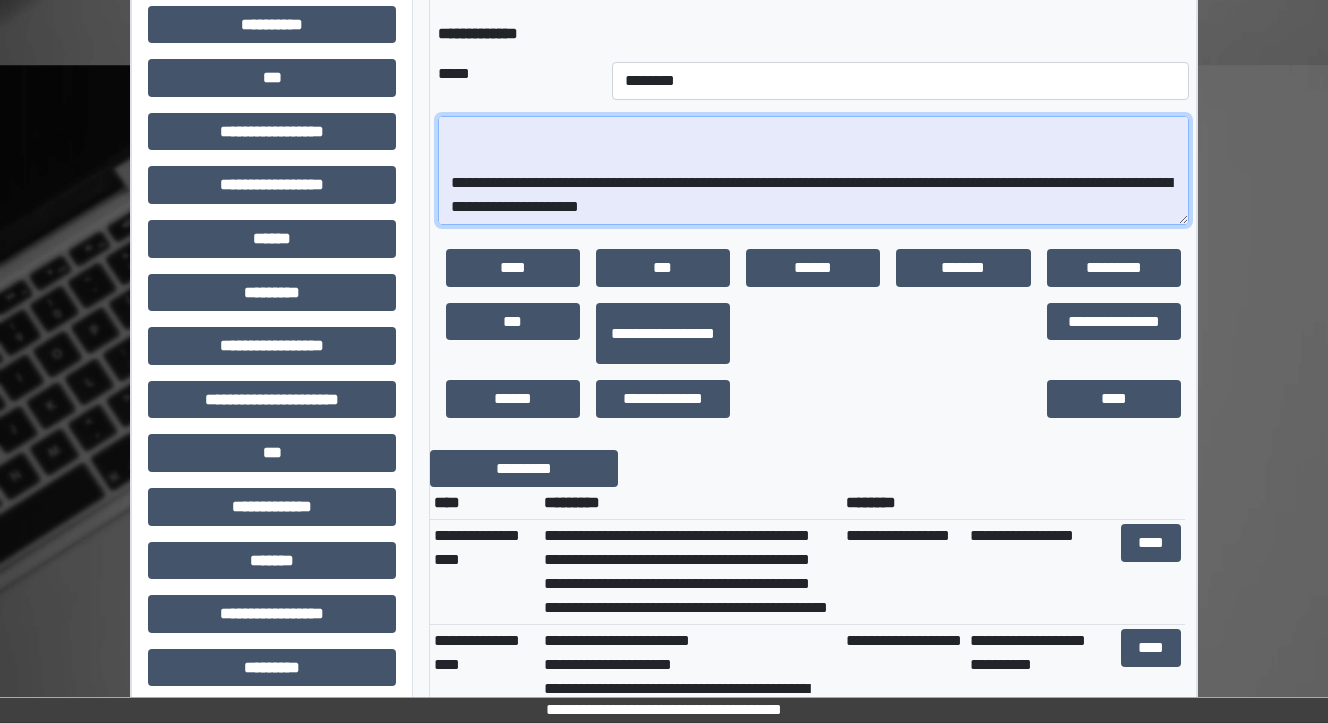 click on "**********" at bounding box center [813, 171] 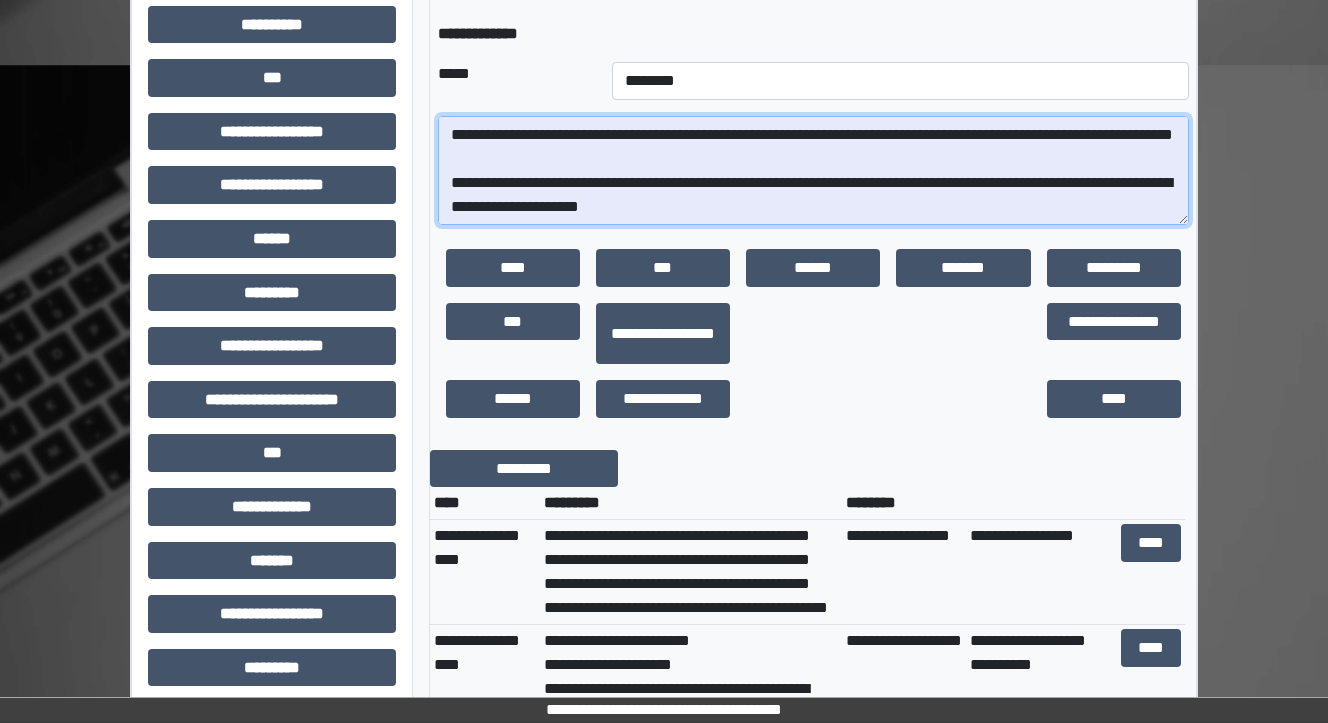 scroll, scrollTop: 192, scrollLeft: 0, axis: vertical 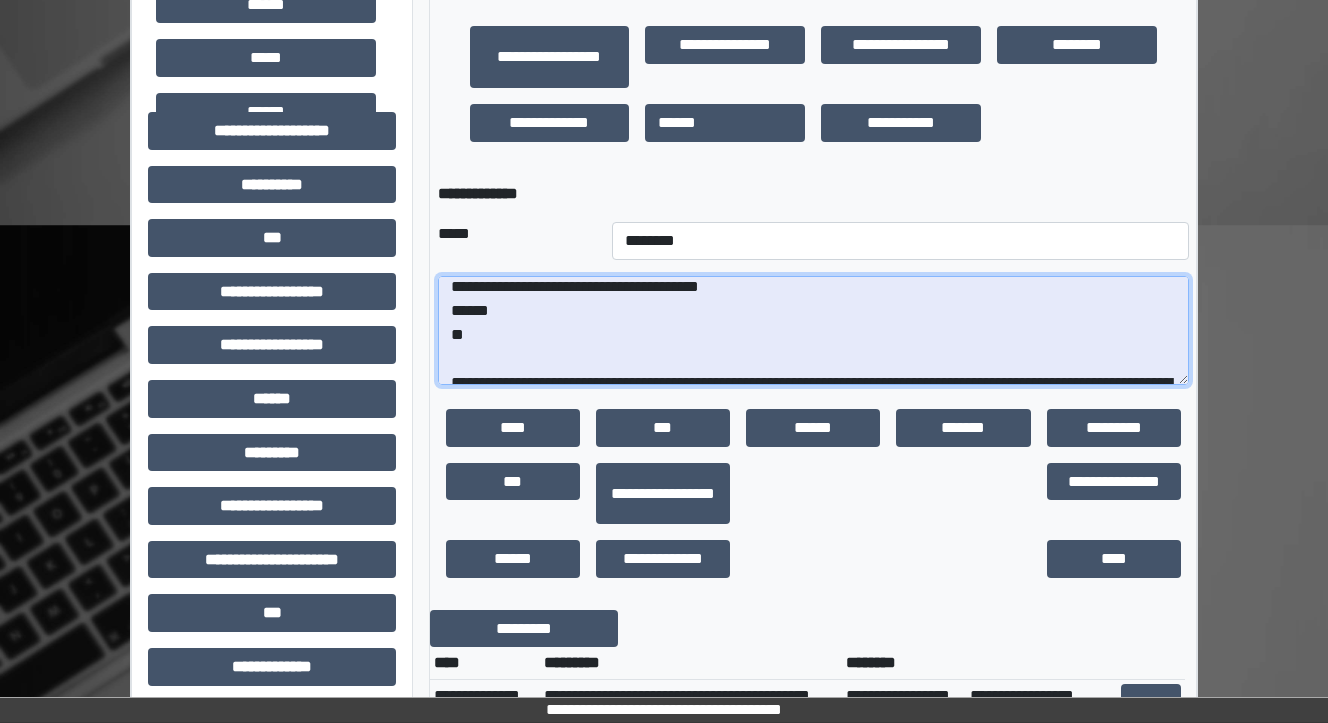 click on "**********" at bounding box center (813, 331) 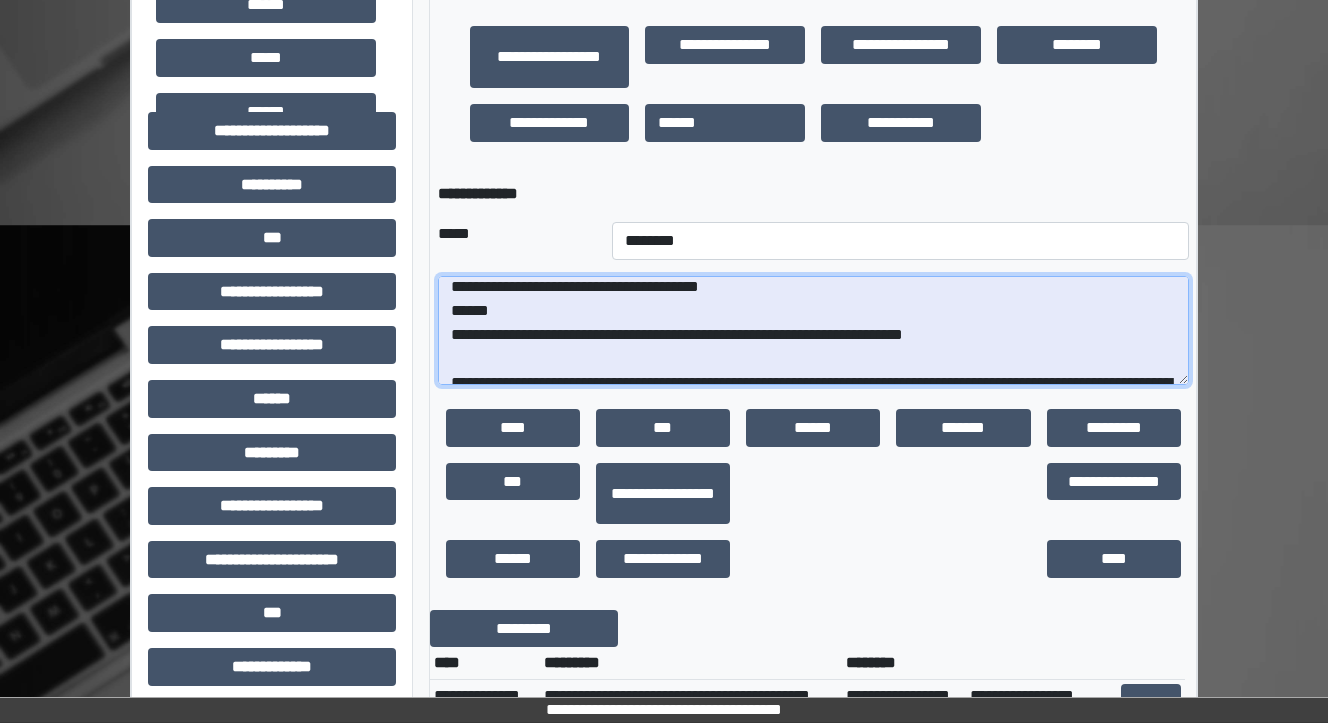 click on "**********" at bounding box center (813, 331) 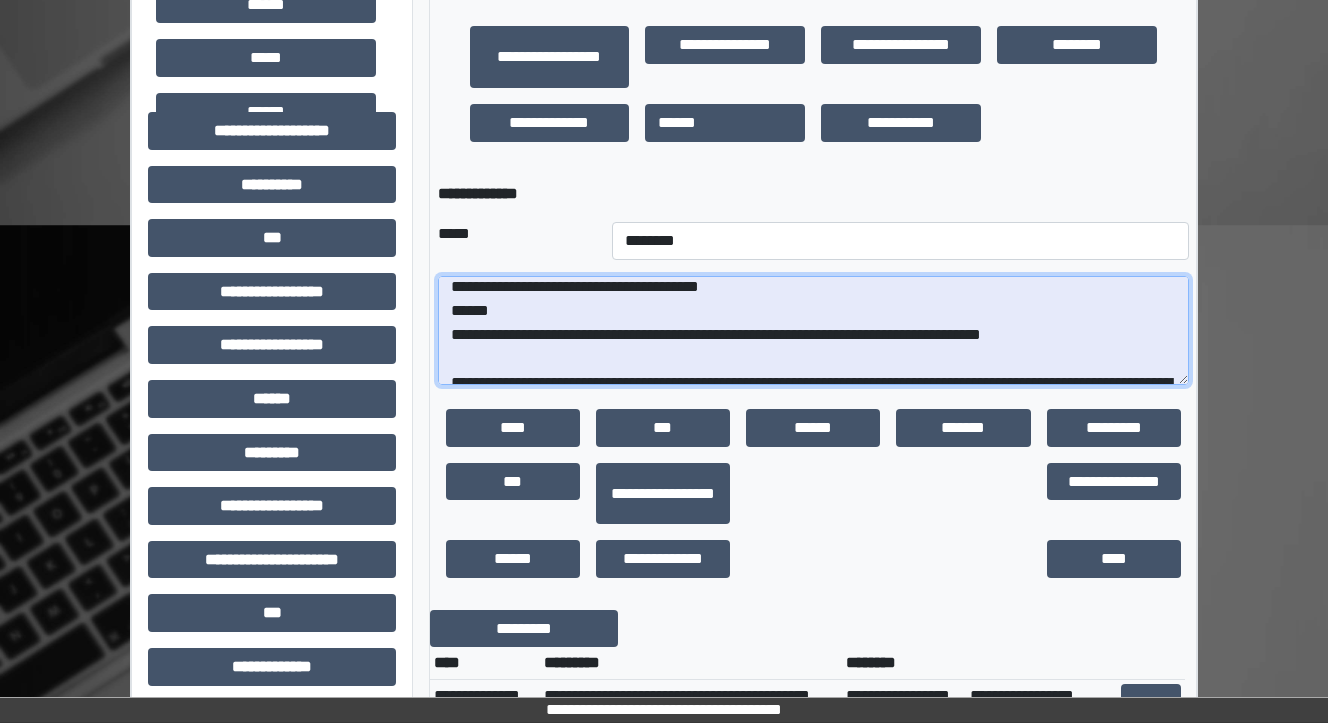click on "**********" at bounding box center [813, 331] 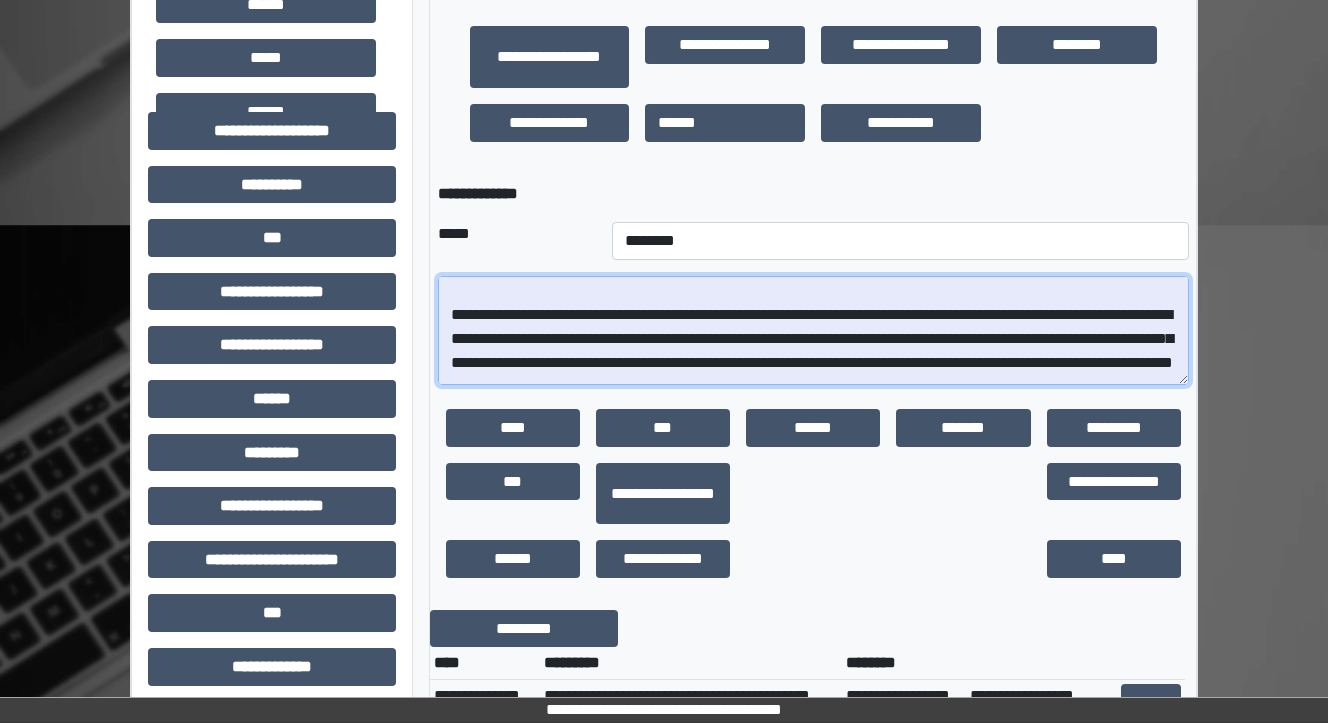 scroll, scrollTop: 120, scrollLeft: 0, axis: vertical 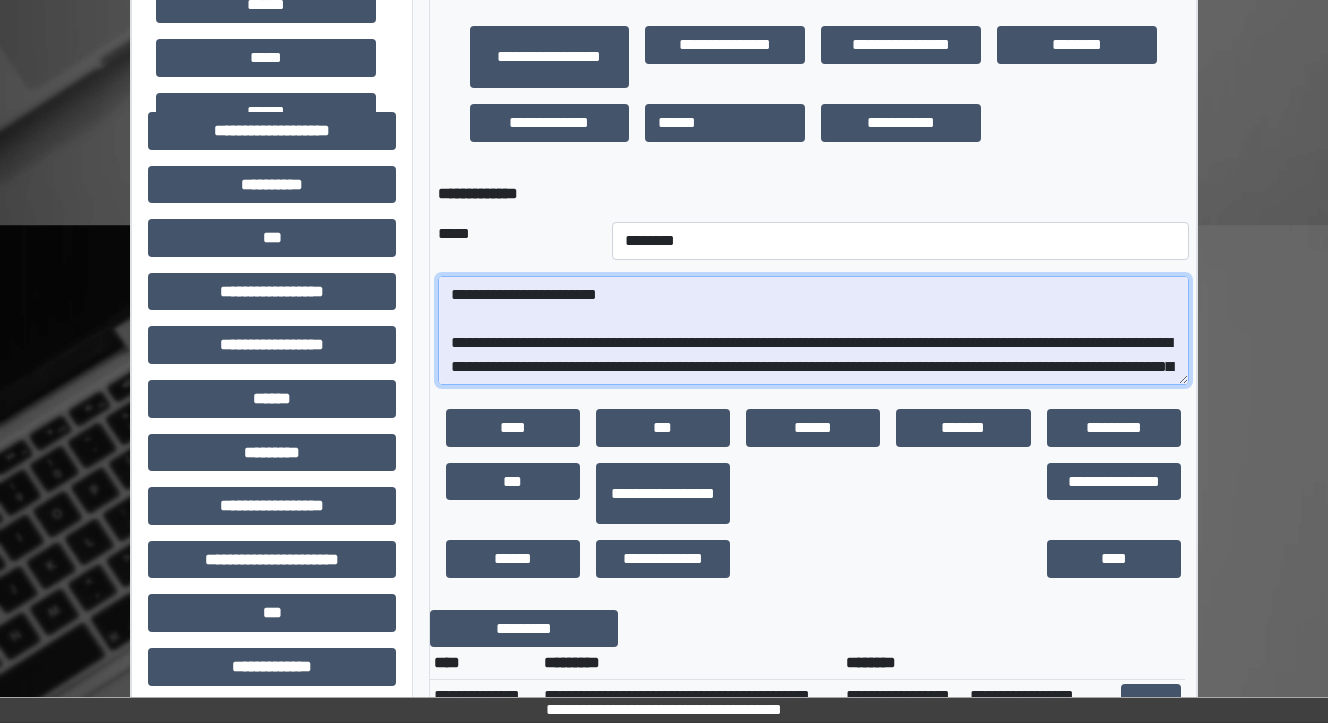 drag, startPoint x: 740, startPoint y: 339, endPoint x: 647, endPoint y: 340, distance: 93.00538 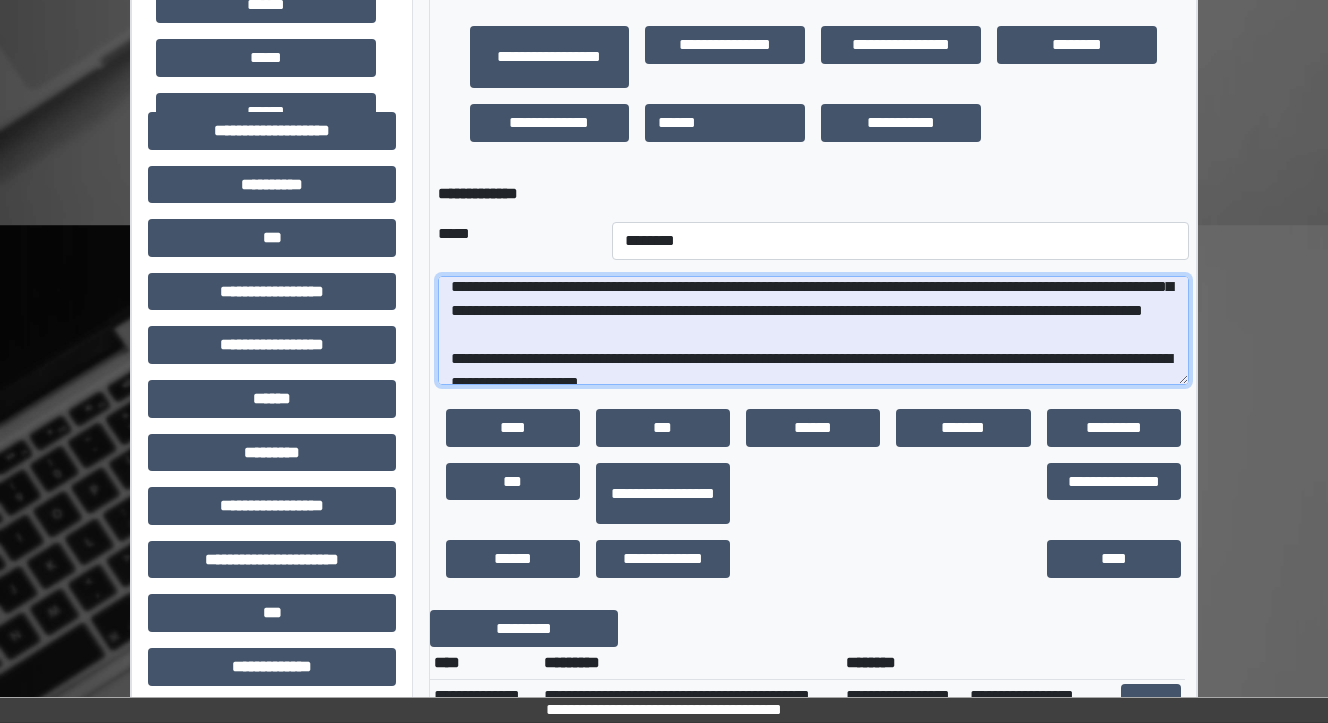 click on "**********" at bounding box center [813, 331] 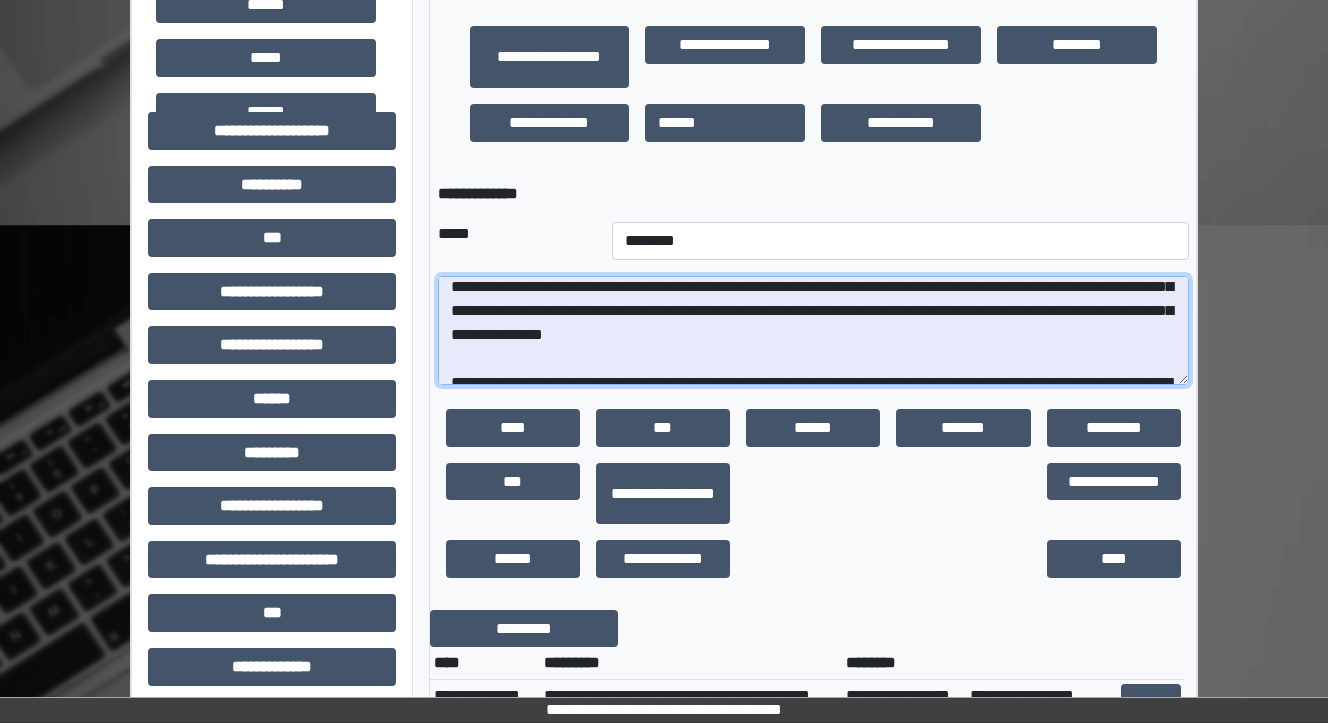 click on "**********" at bounding box center (813, 331) 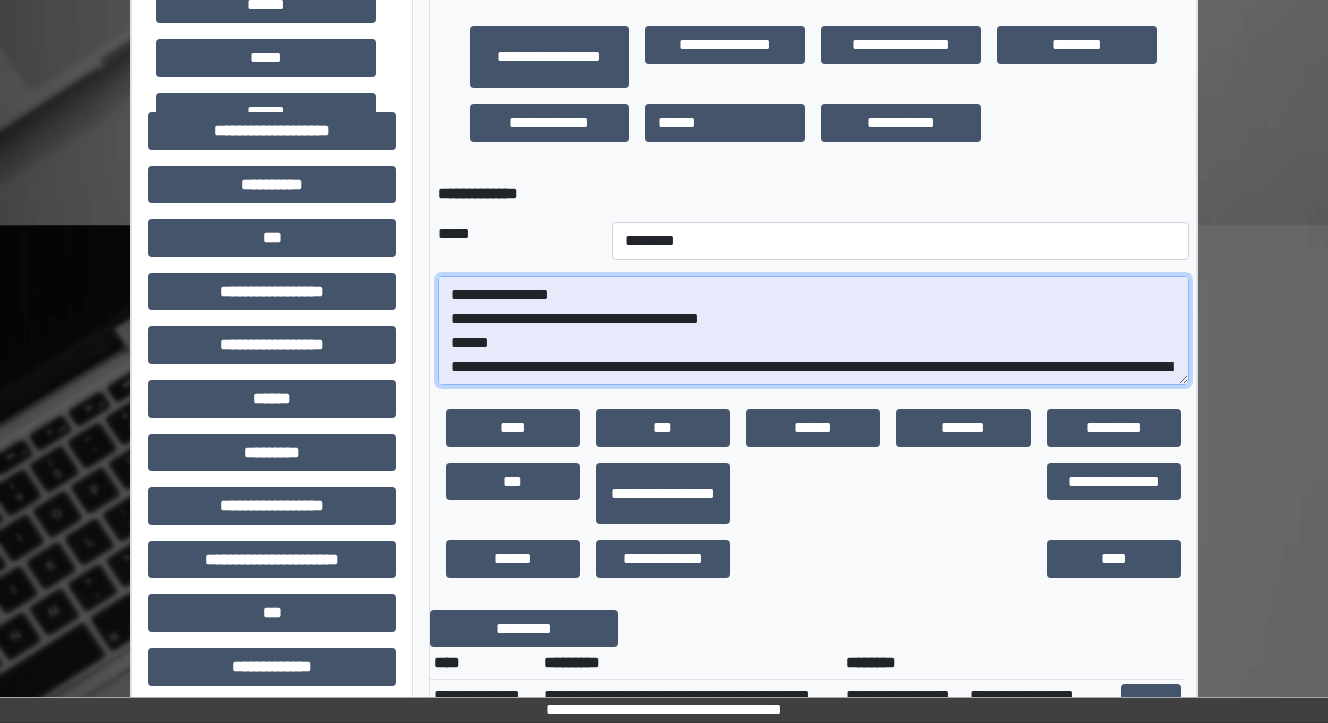 scroll, scrollTop: 80, scrollLeft: 0, axis: vertical 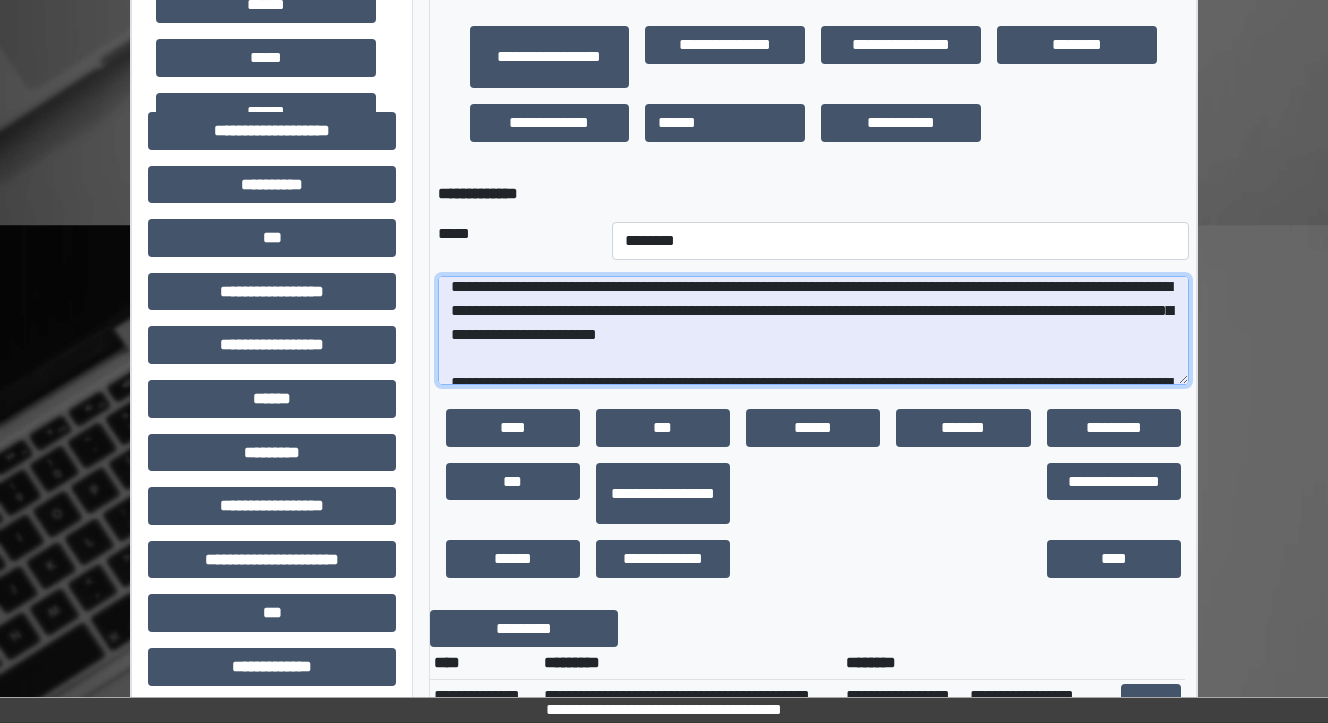 click on "**********" at bounding box center (813, 331) 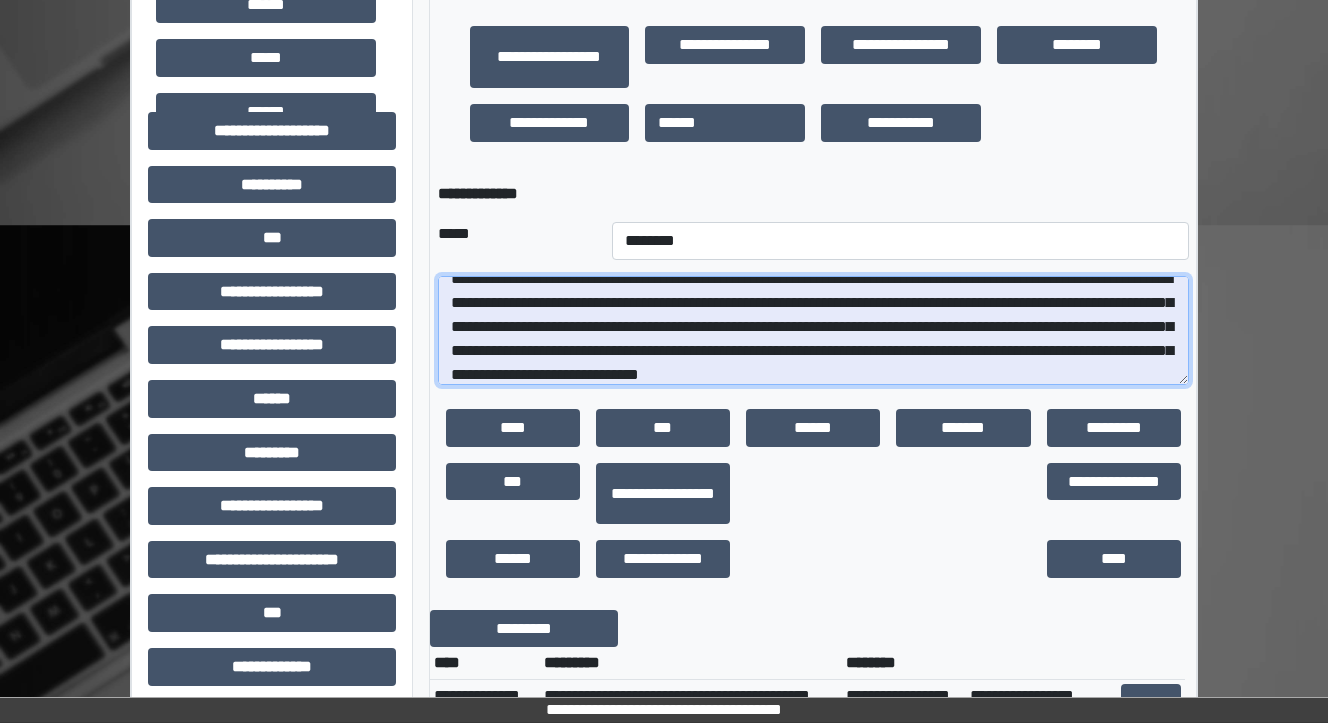 scroll, scrollTop: 112, scrollLeft: 0, axis: vertical 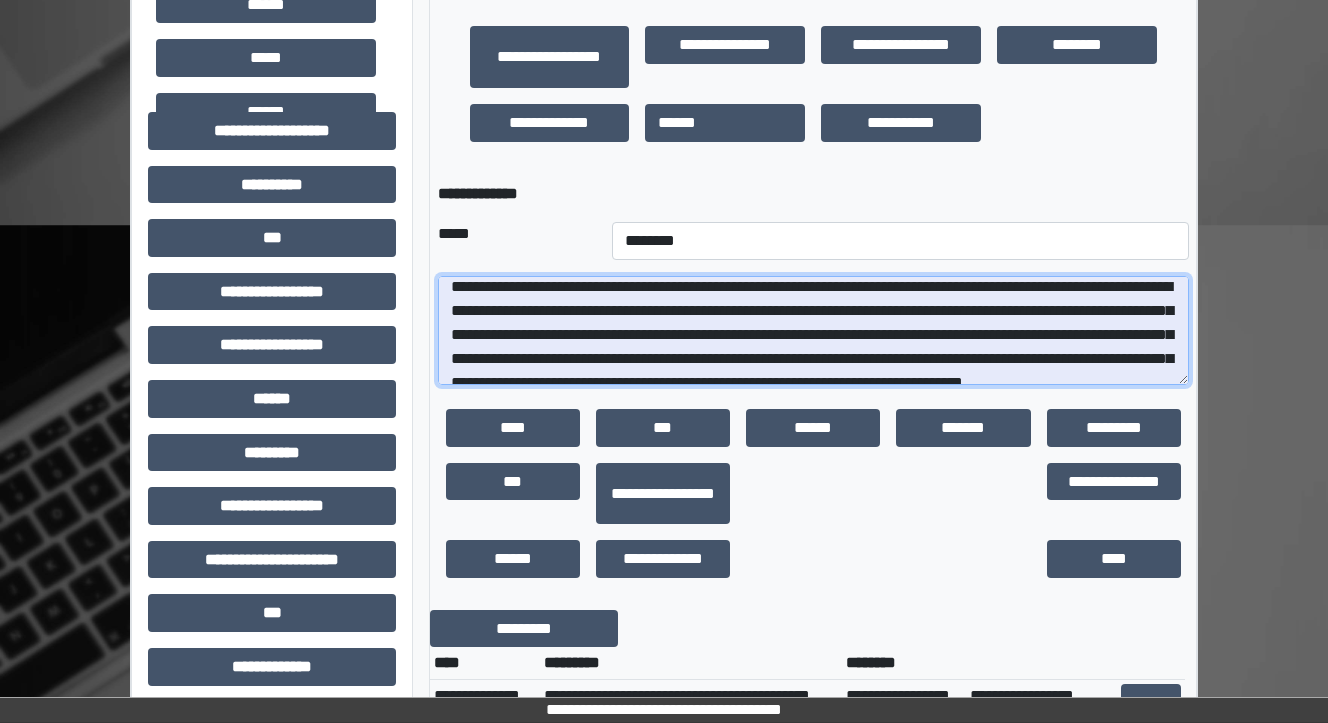 click at bounding box center [813, 331] 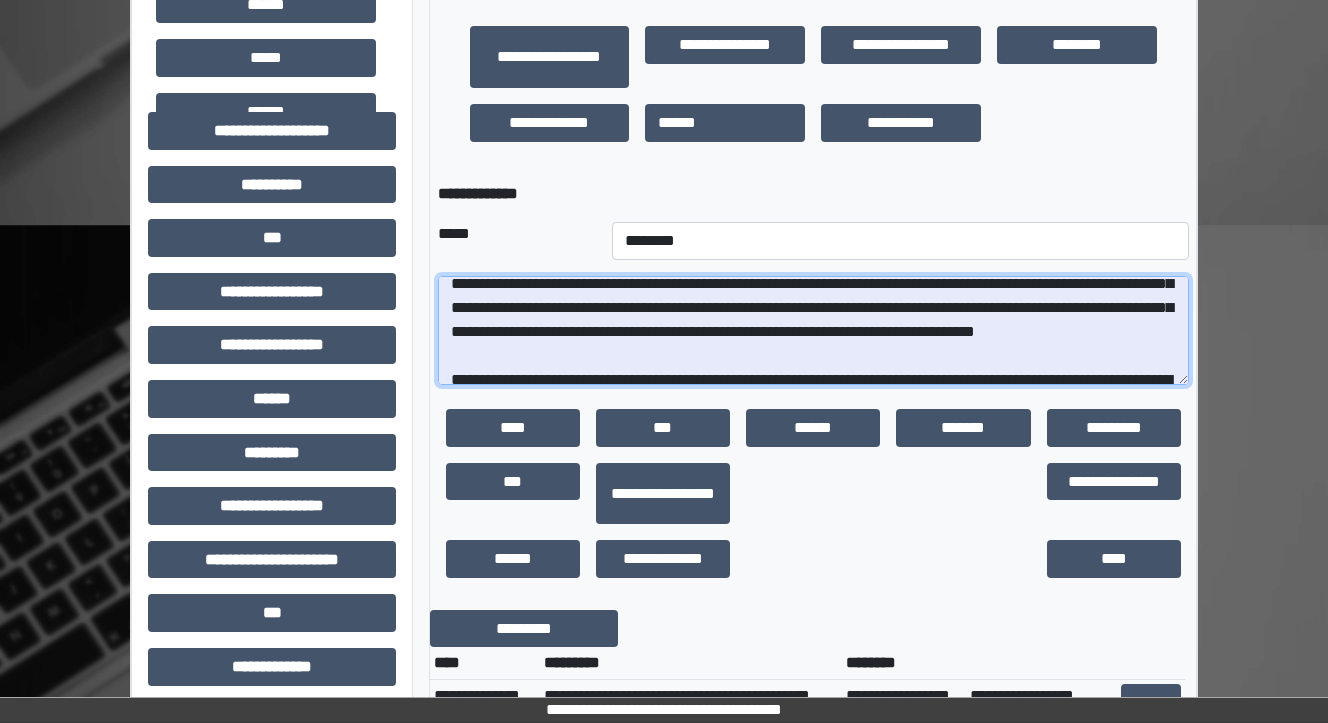 scroll, scrollTop: 160, scrollLeft: 0, axis: vertical 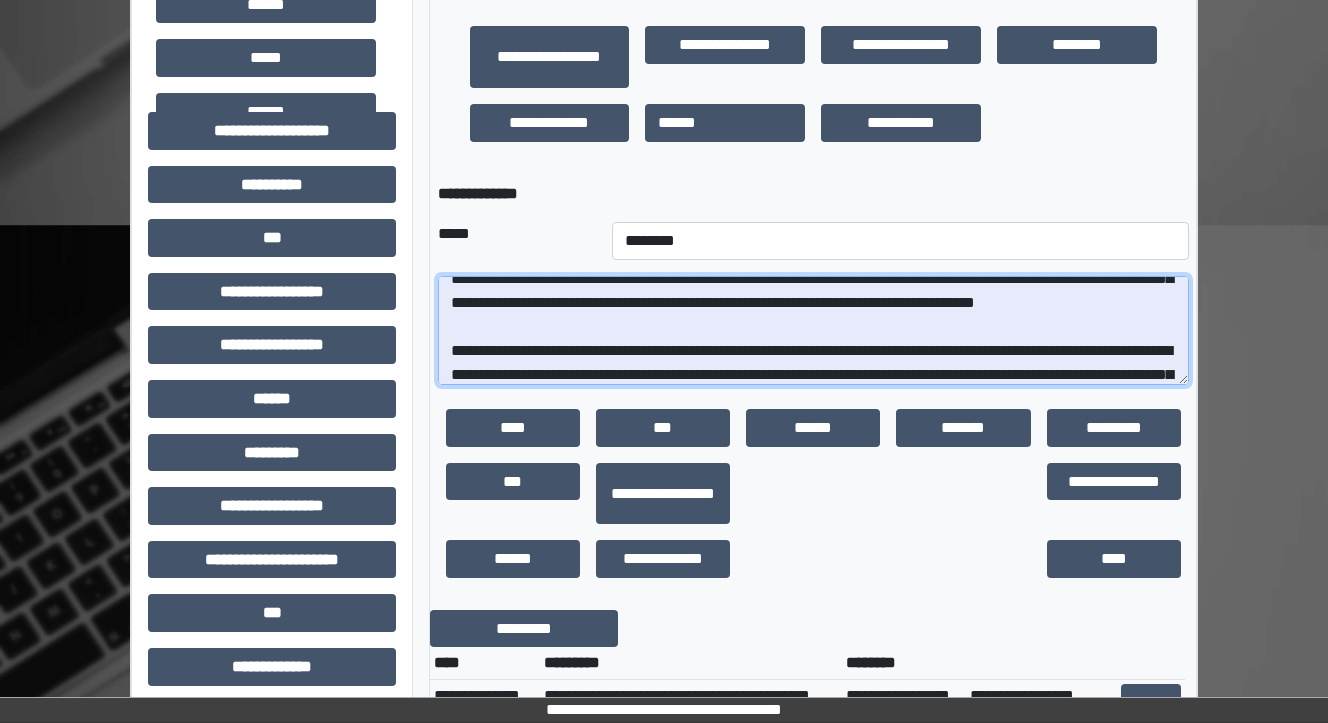 click at bounding box center (813, 331) 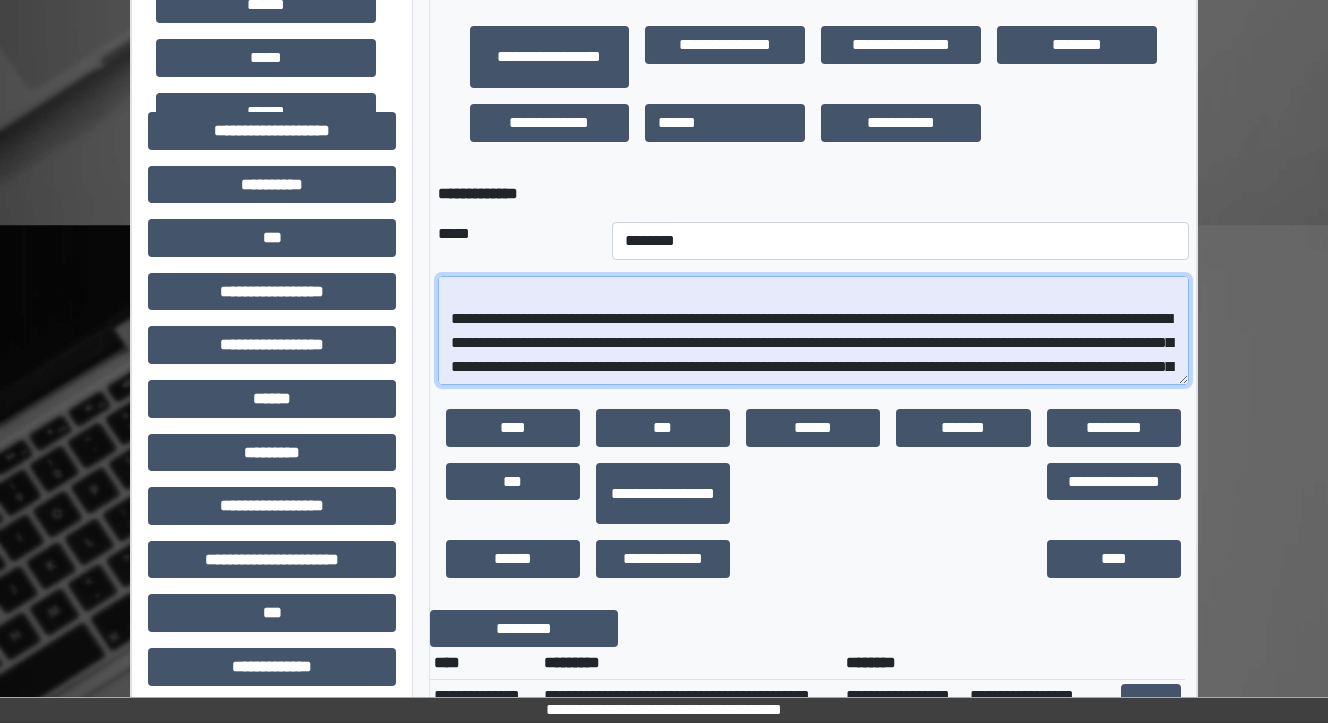 scroll, scrollTop: 240, scrollLeft: 0, axis: vertical 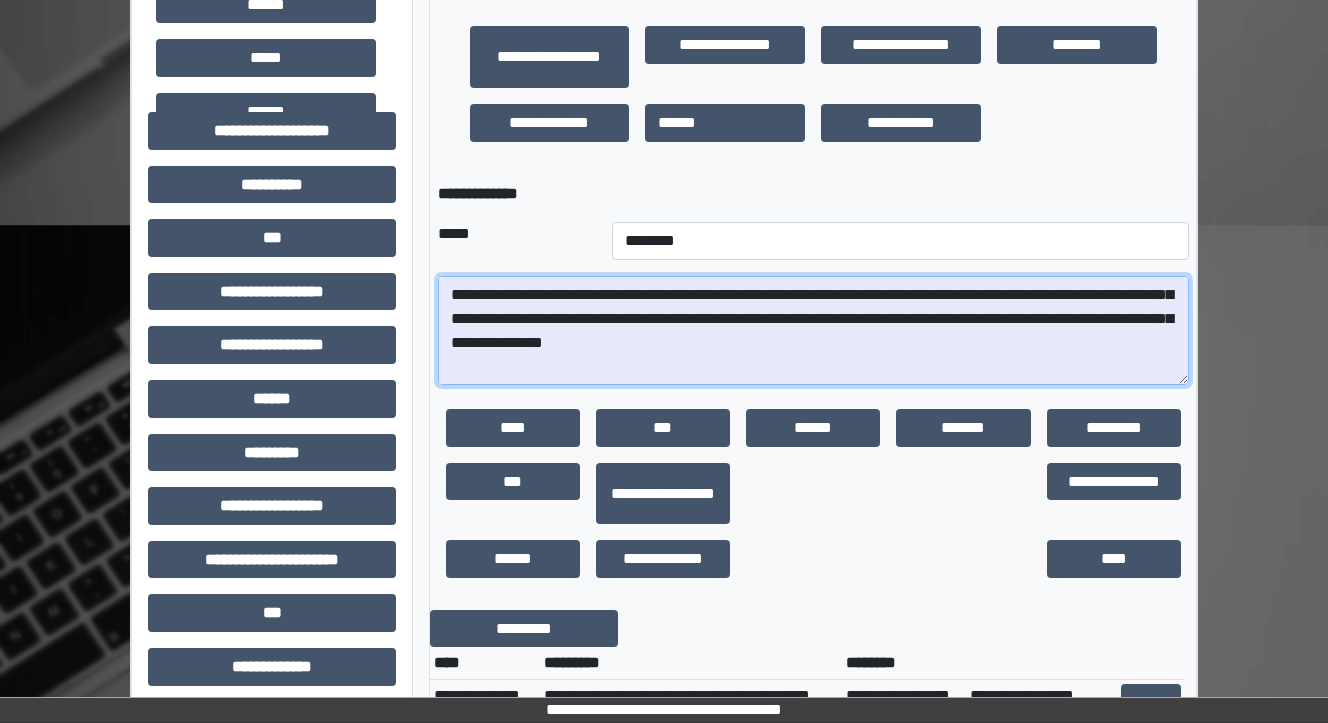 drag, startPoint x: 1156, startPoint y: 294, endPoint x: 1128, endPoint y: 290, distance: 28.284271 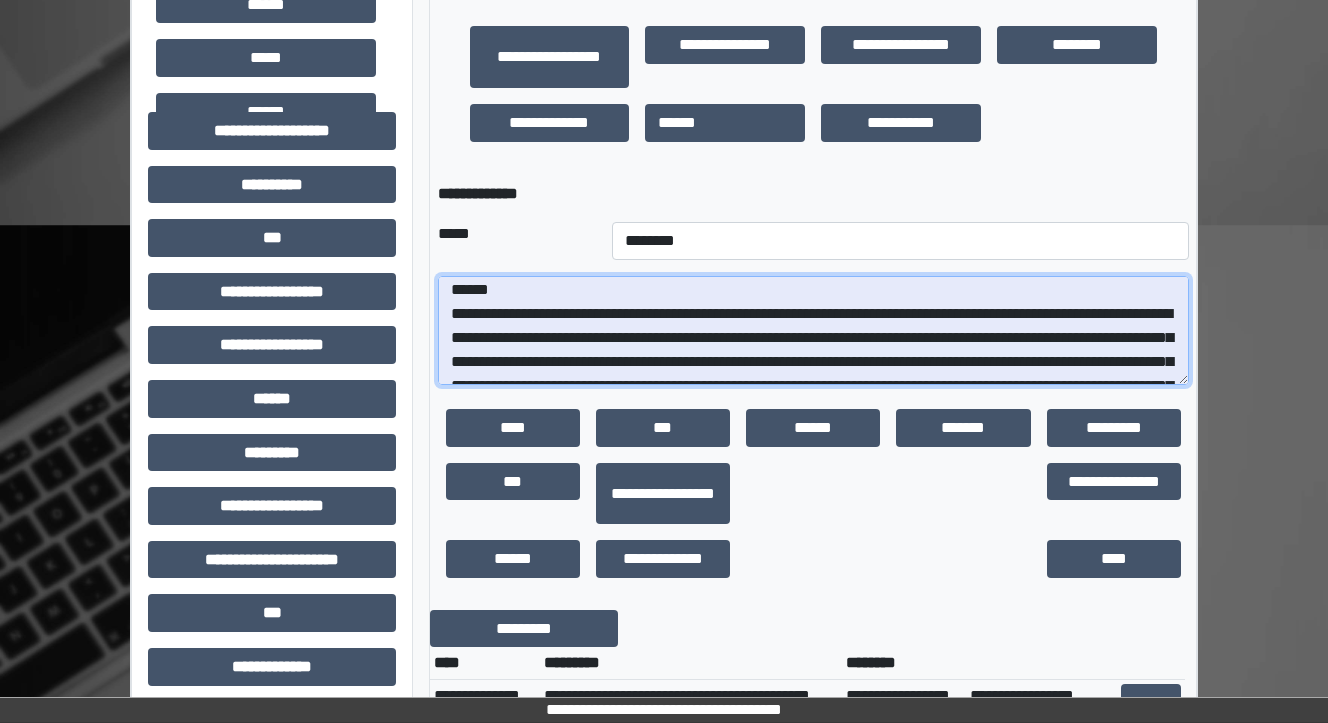 scroll, scrollTop: 80, scrollLeft: 0, axis: vertical 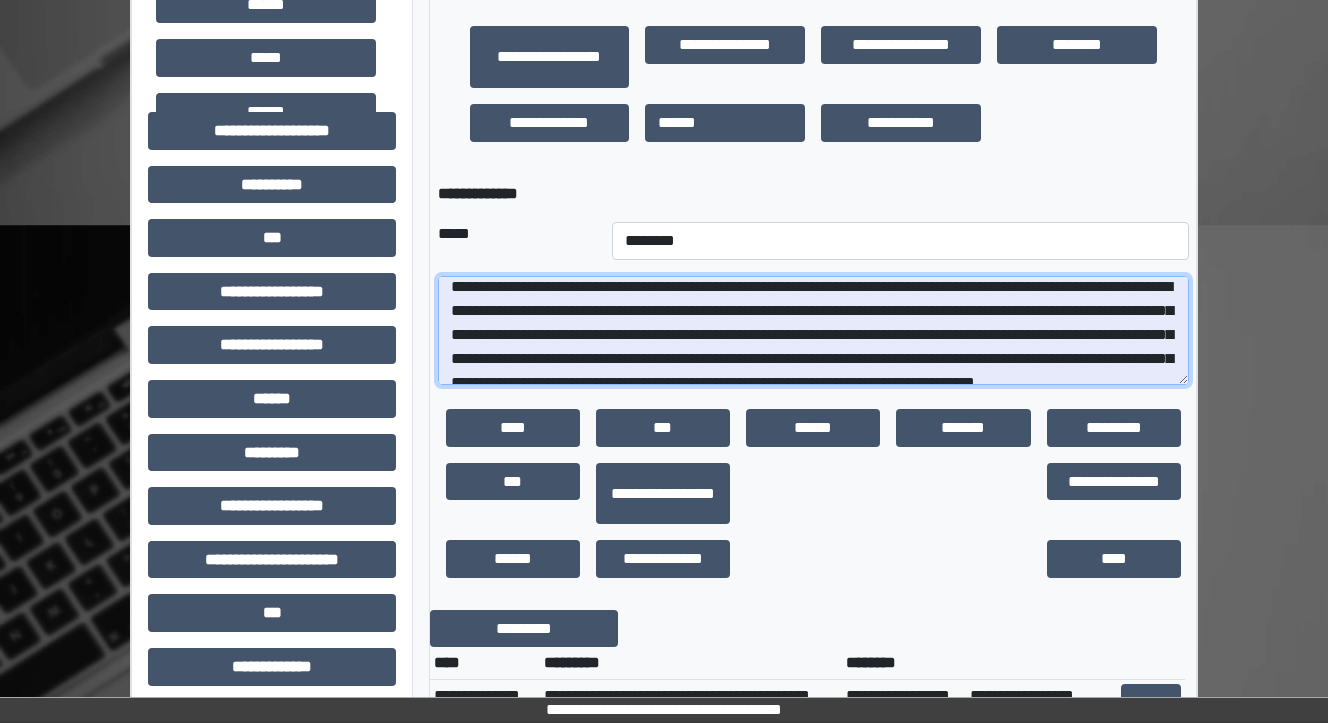click at bounding box center (813, 331) 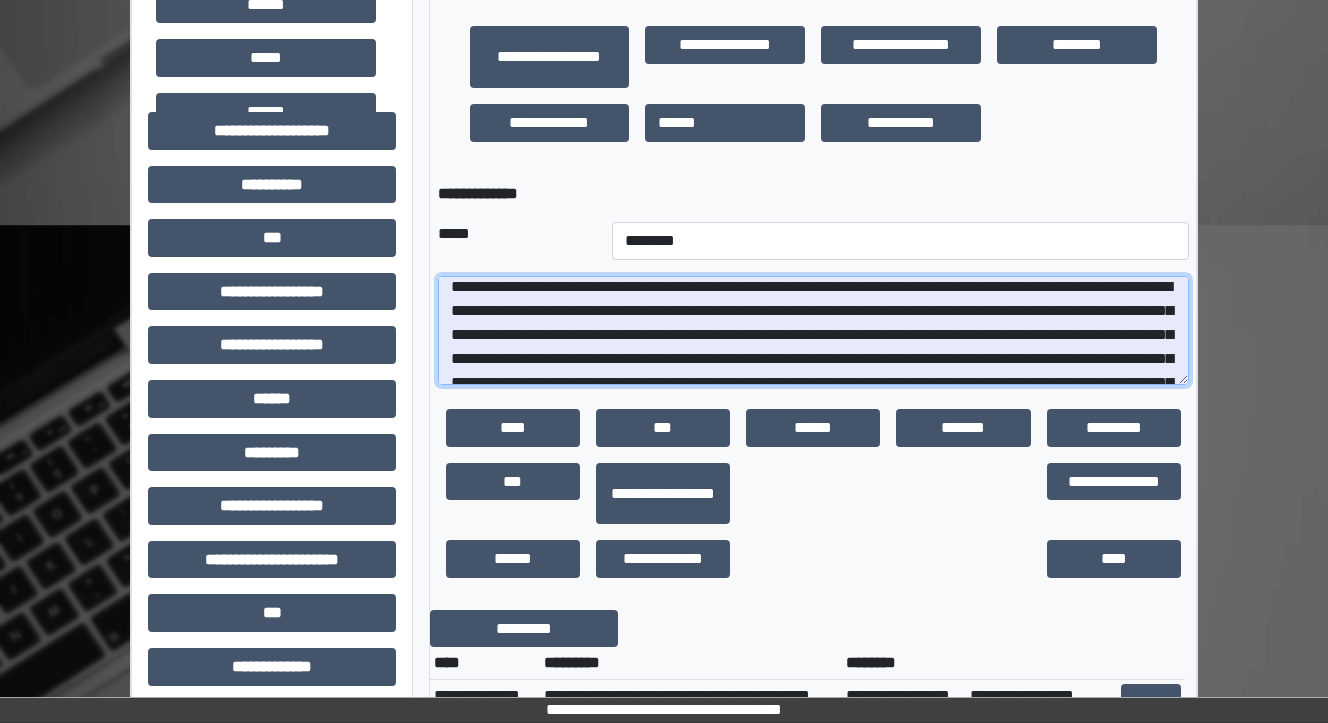 click at bounding box center [813, 331] 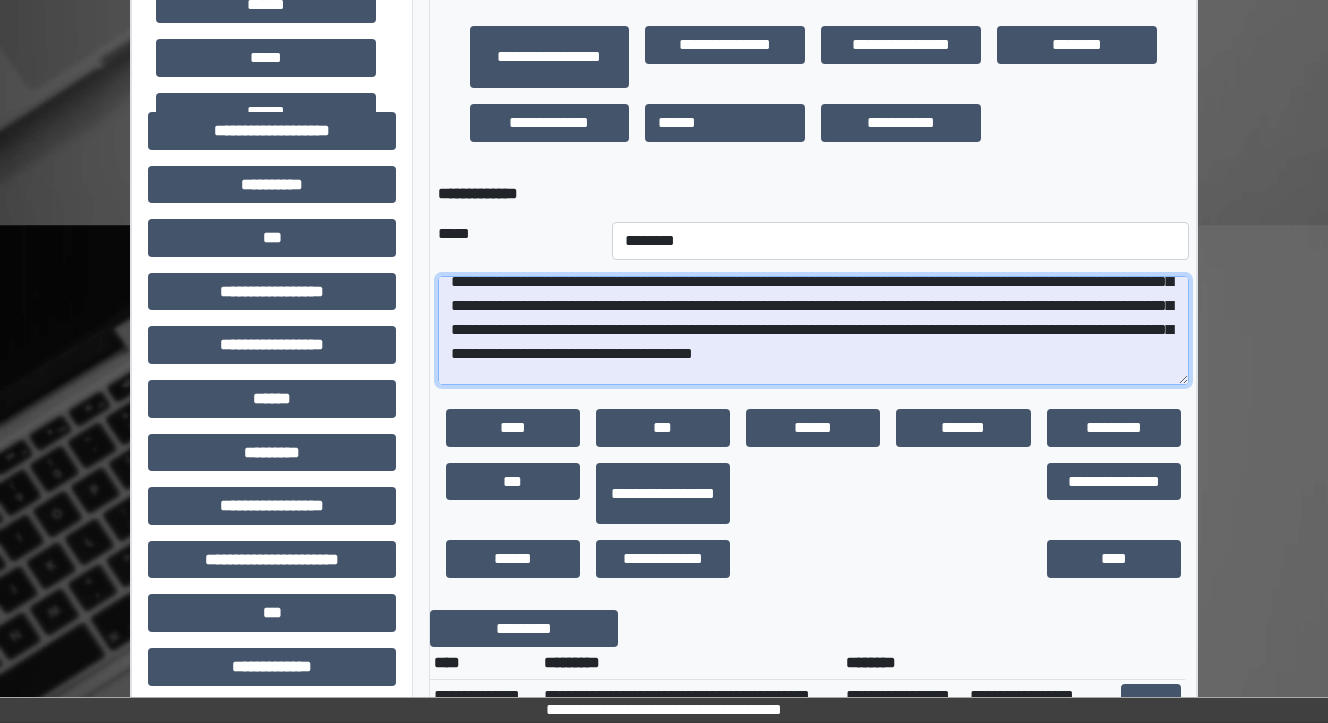 scroll, scrollTop: 160, scrollLeft: 0, axis: vertical 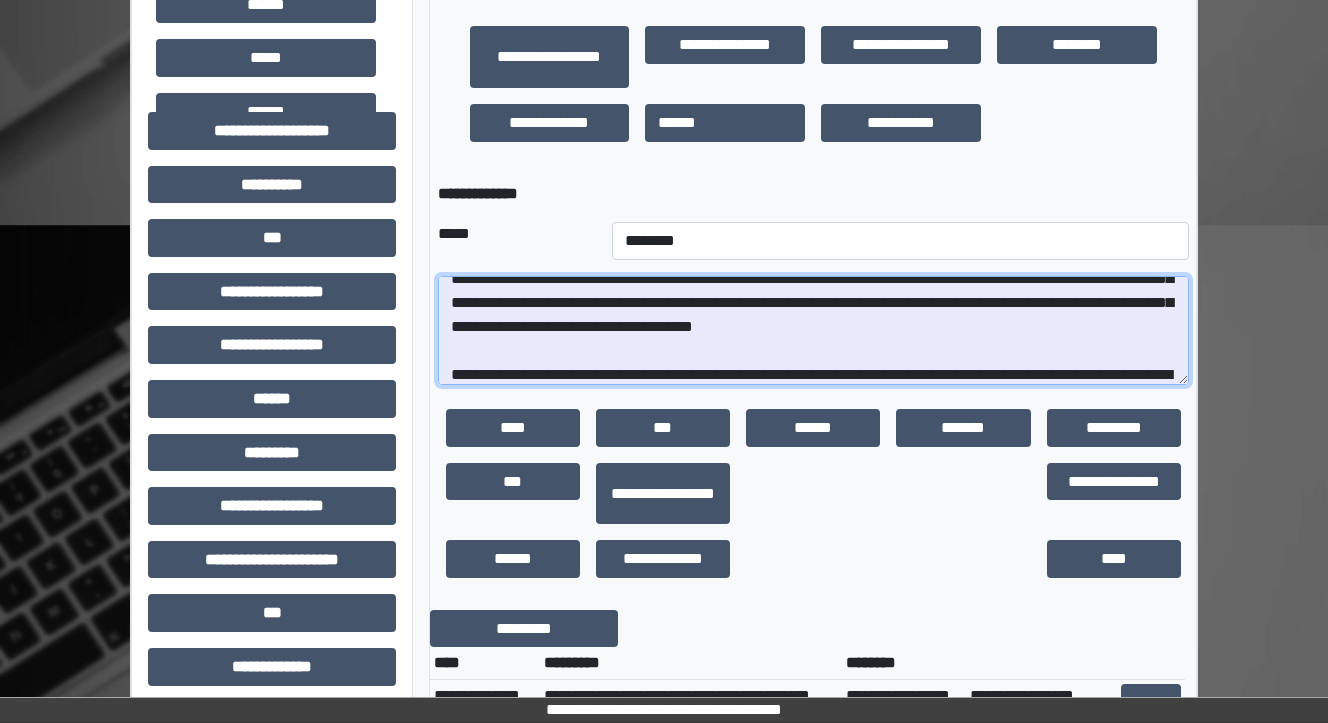 click at bounding box center [813, 331] 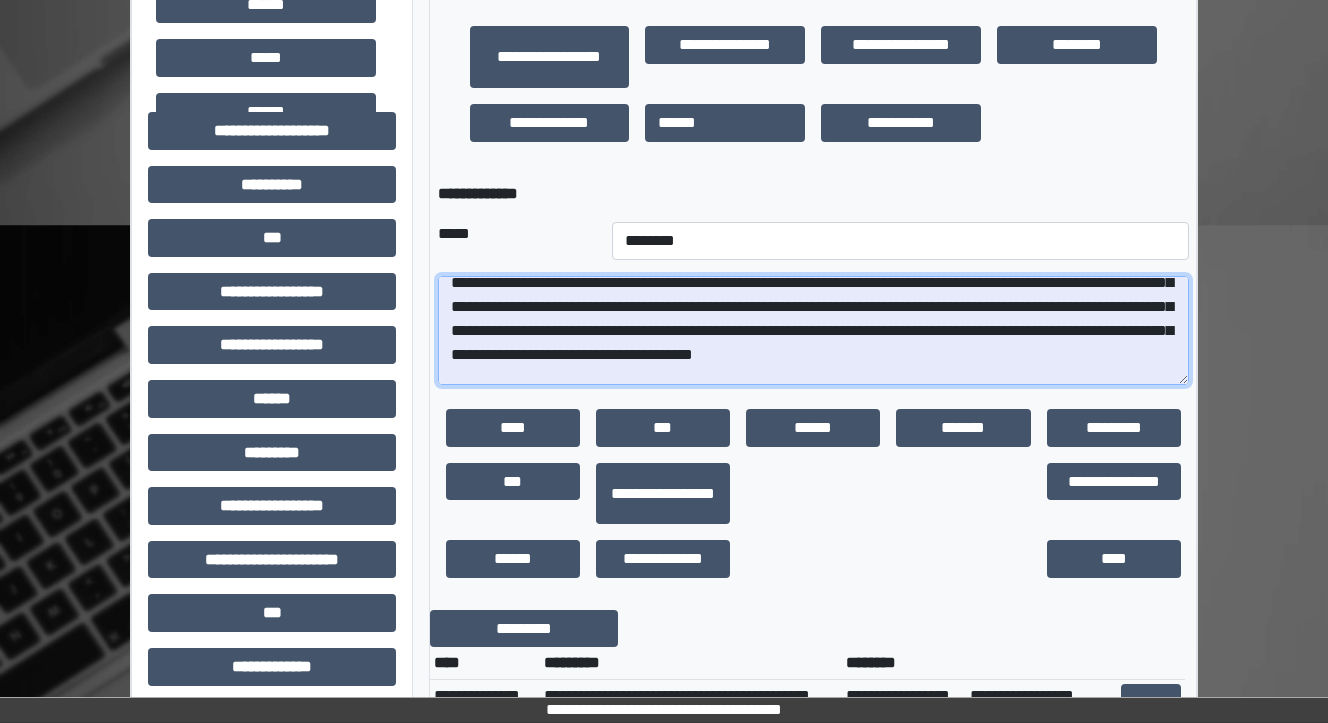 scroll, scrollTop: 160, scrollLeft: 0, axis: vertical 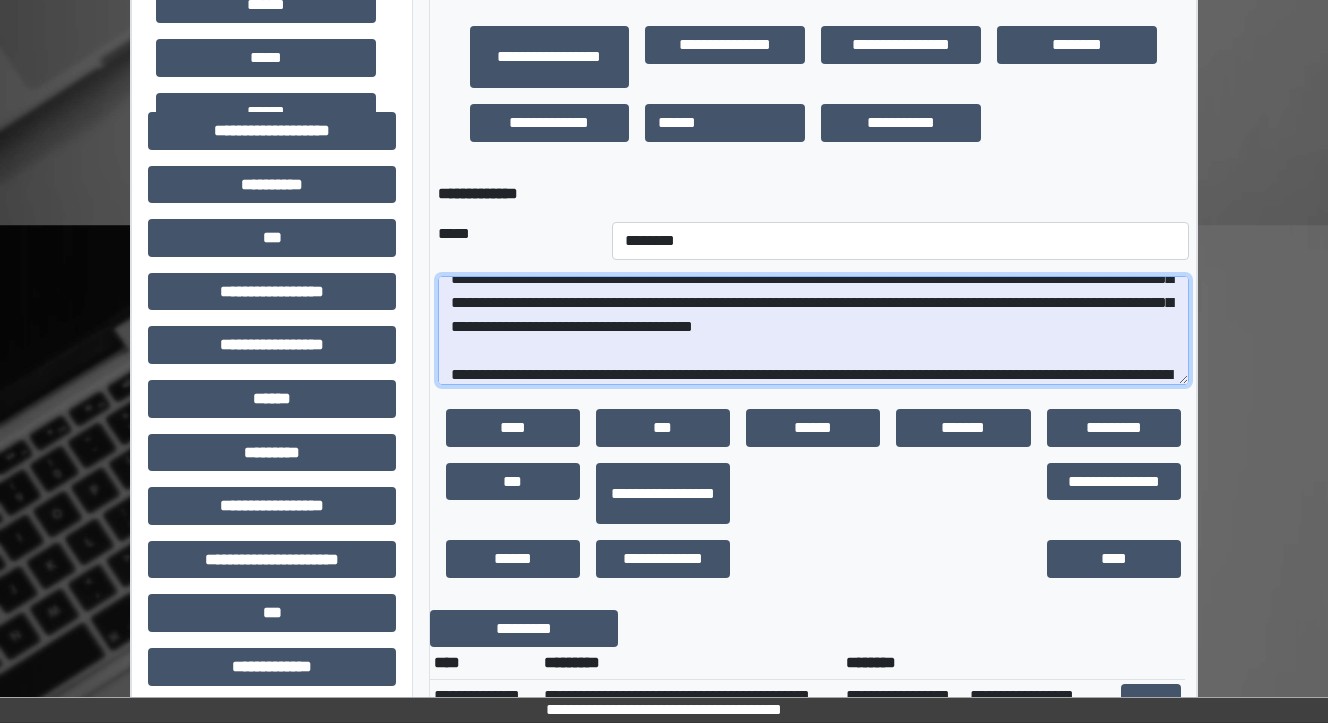 click at bounding box center [813, 331] 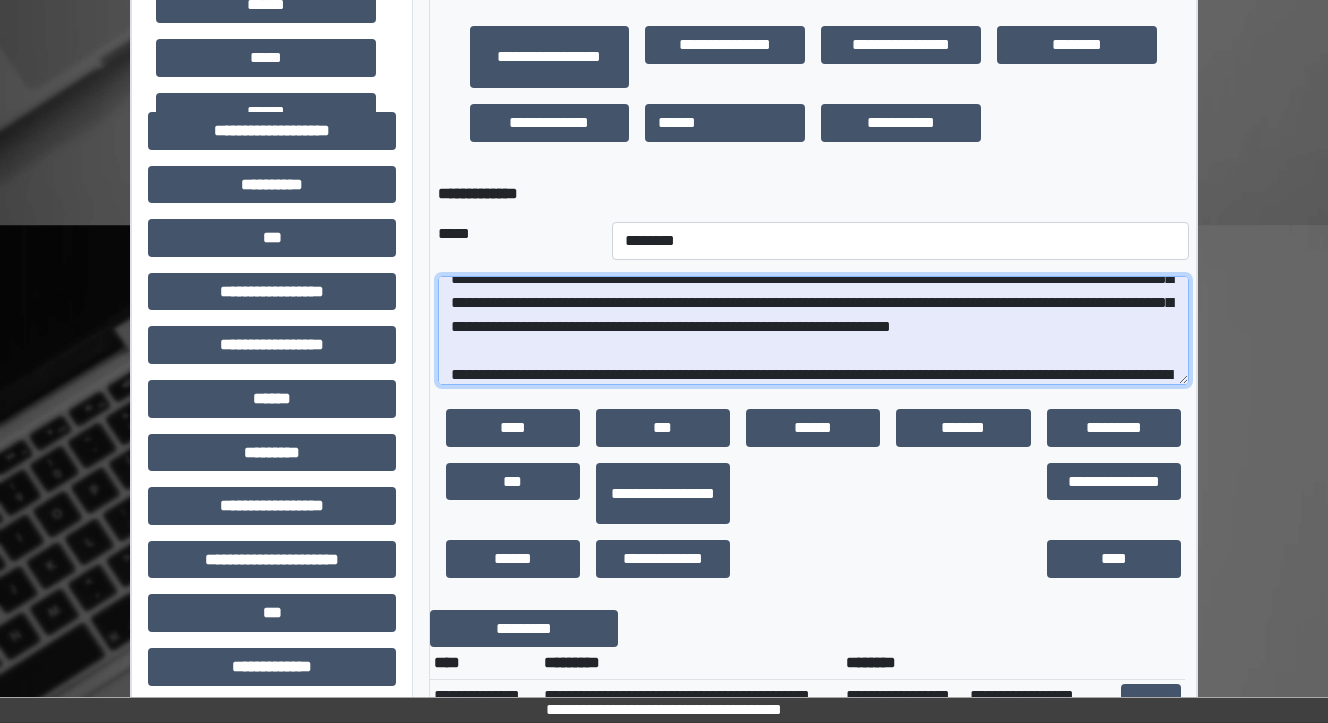 click at bounding box center (813, 331) 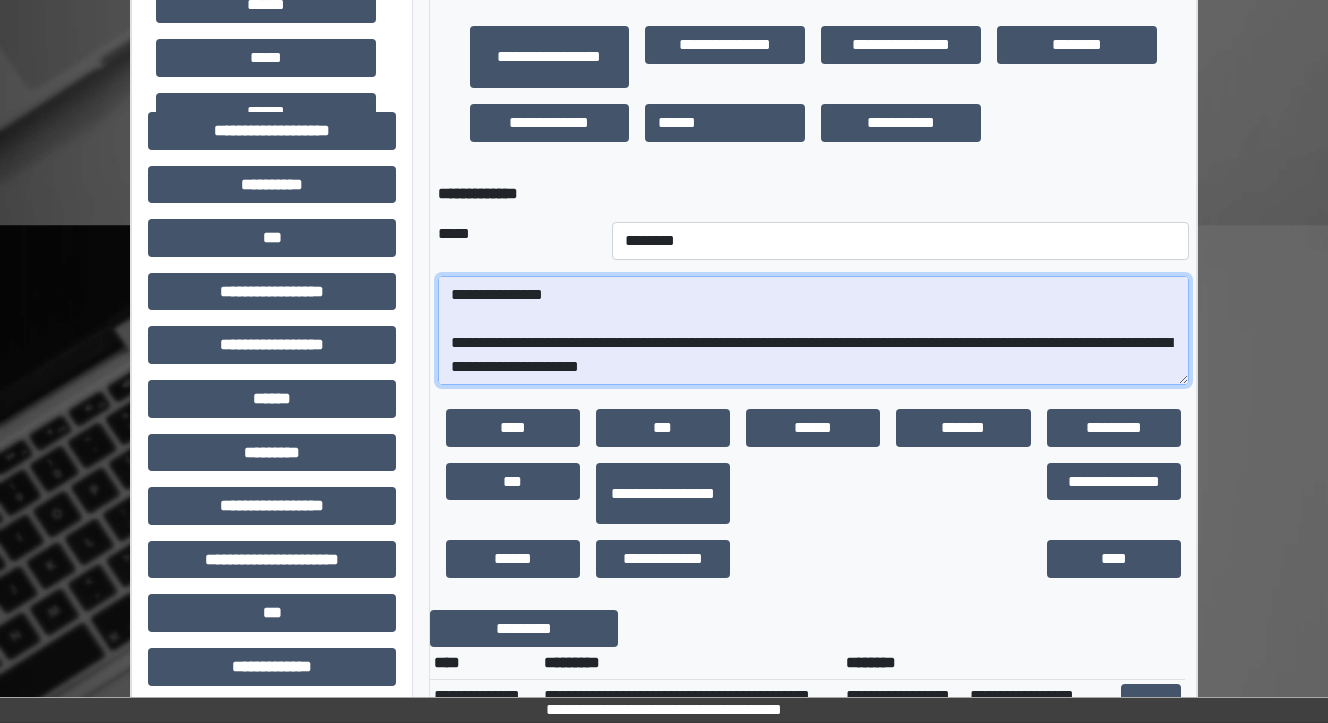 scroll, scrollTop: 320, scrollLeft: 0, axis: vertical 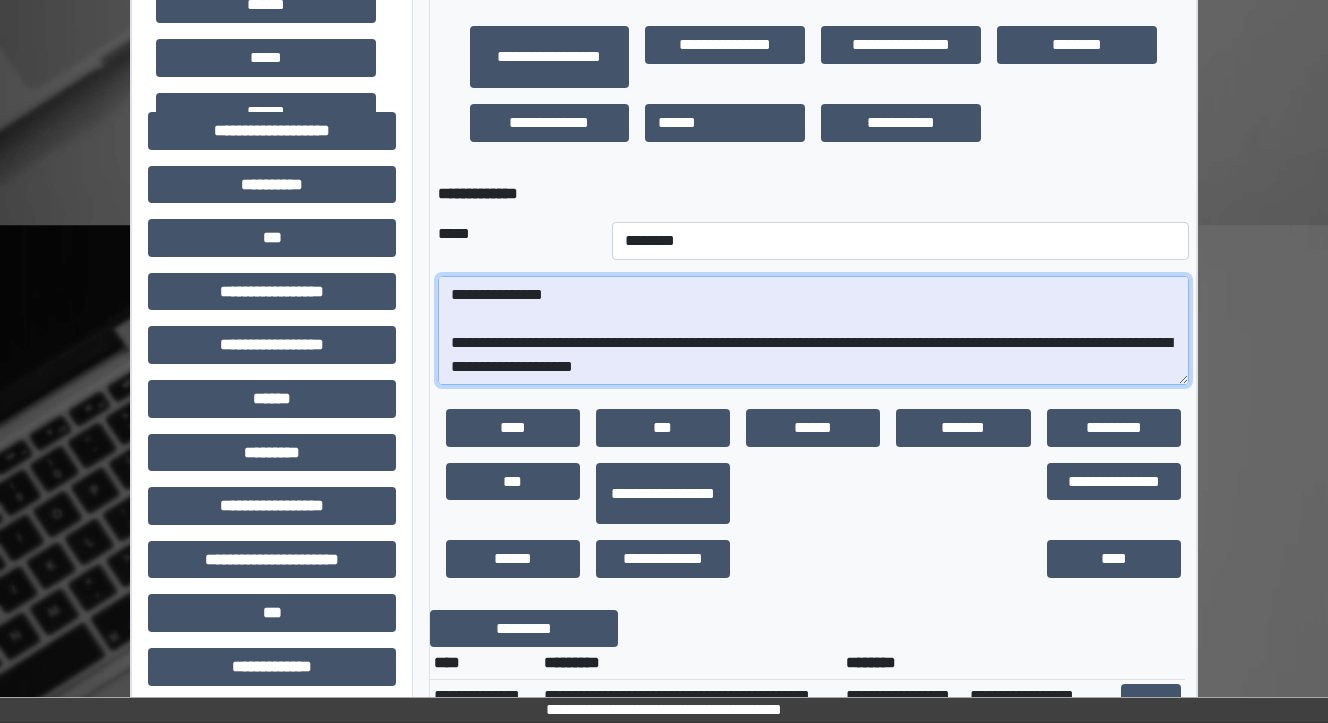 click at bounding box center (813, 331) 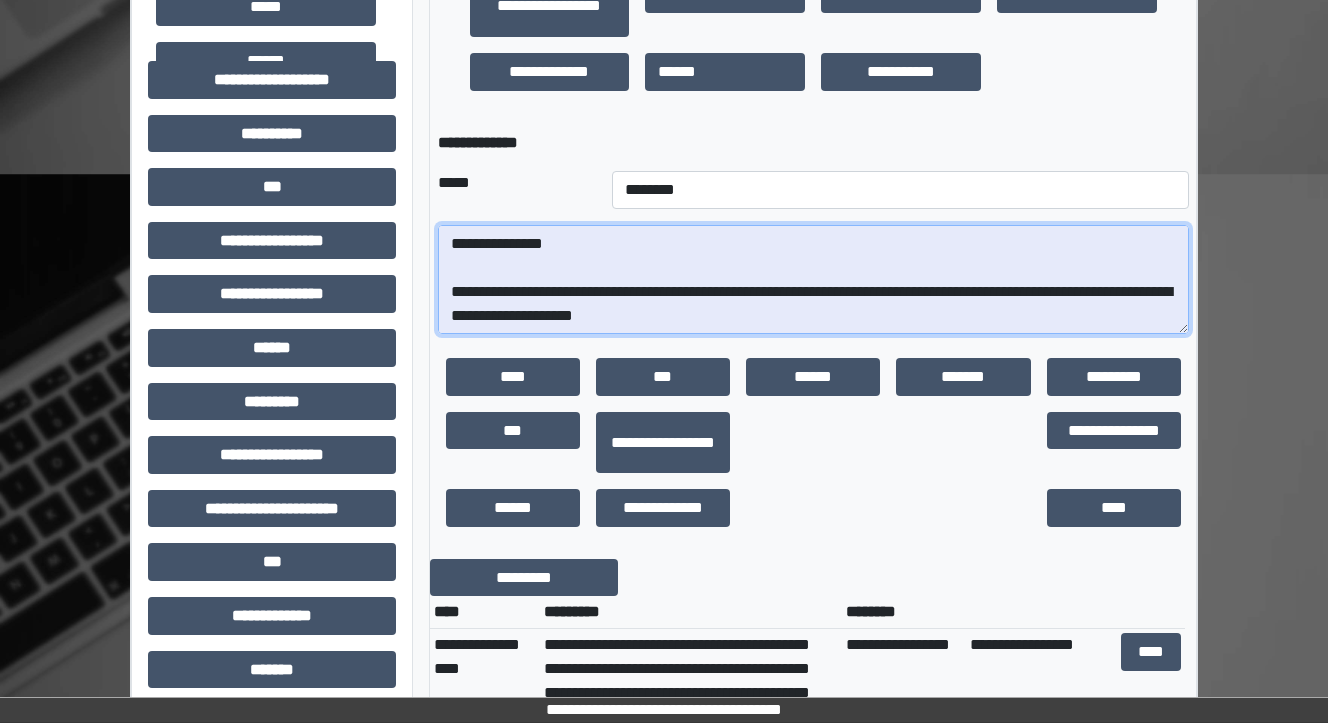 scroll, scrollTop: 640, scrollLeft: 0, axis: vertical 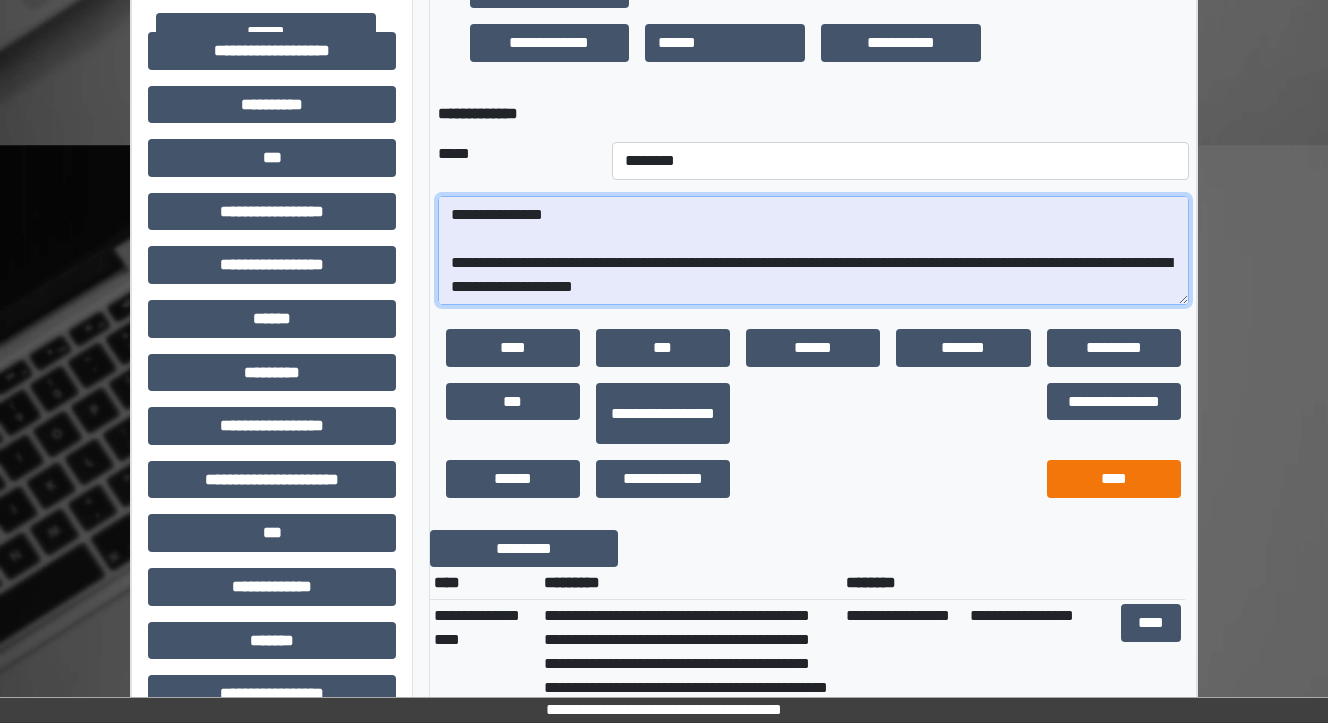 type on "**********" 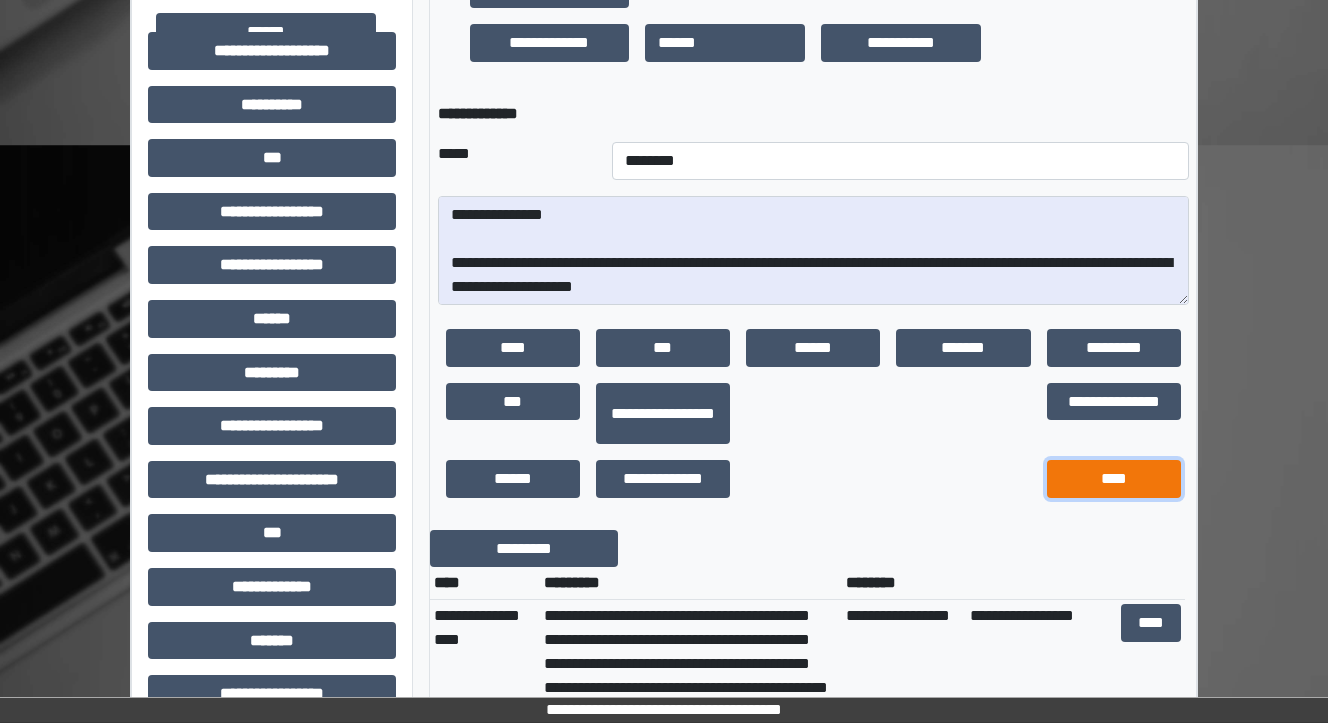 click on "****" at bounding box center (1114, 479) 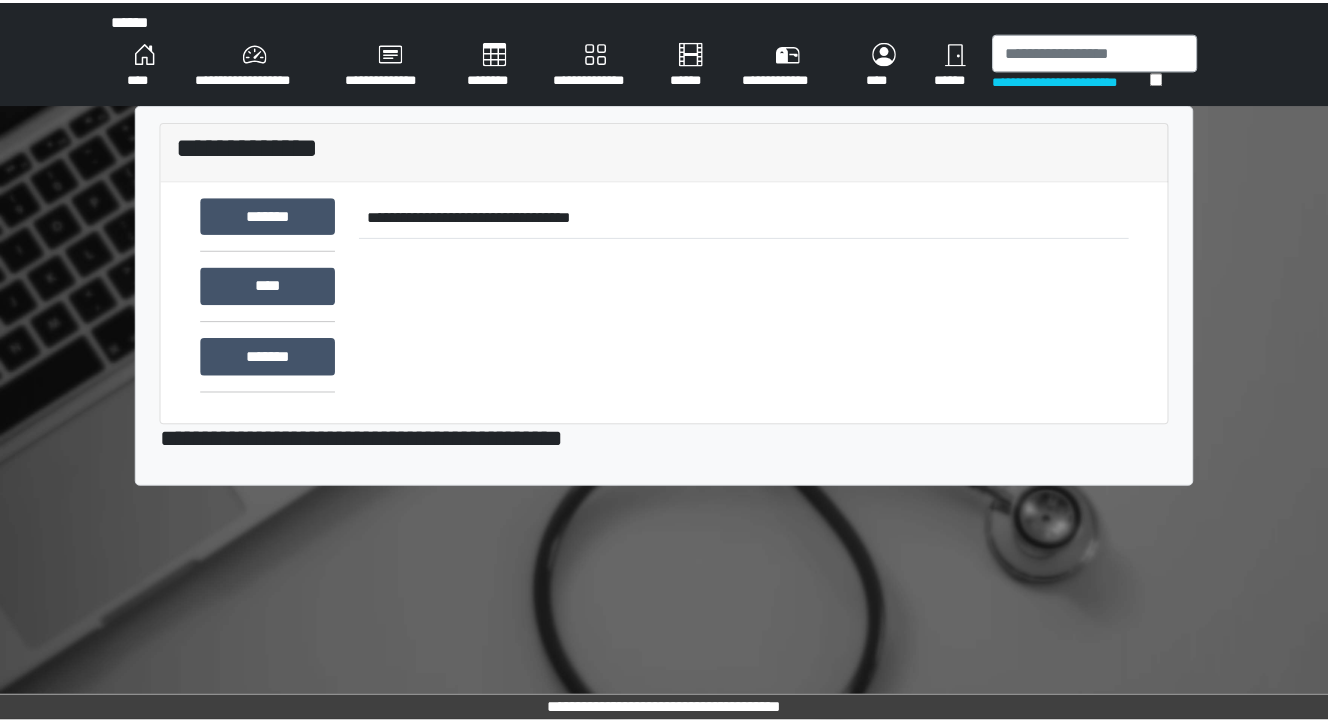 scroll, scrollTop: 0, scrollLeft: 0, axis: both 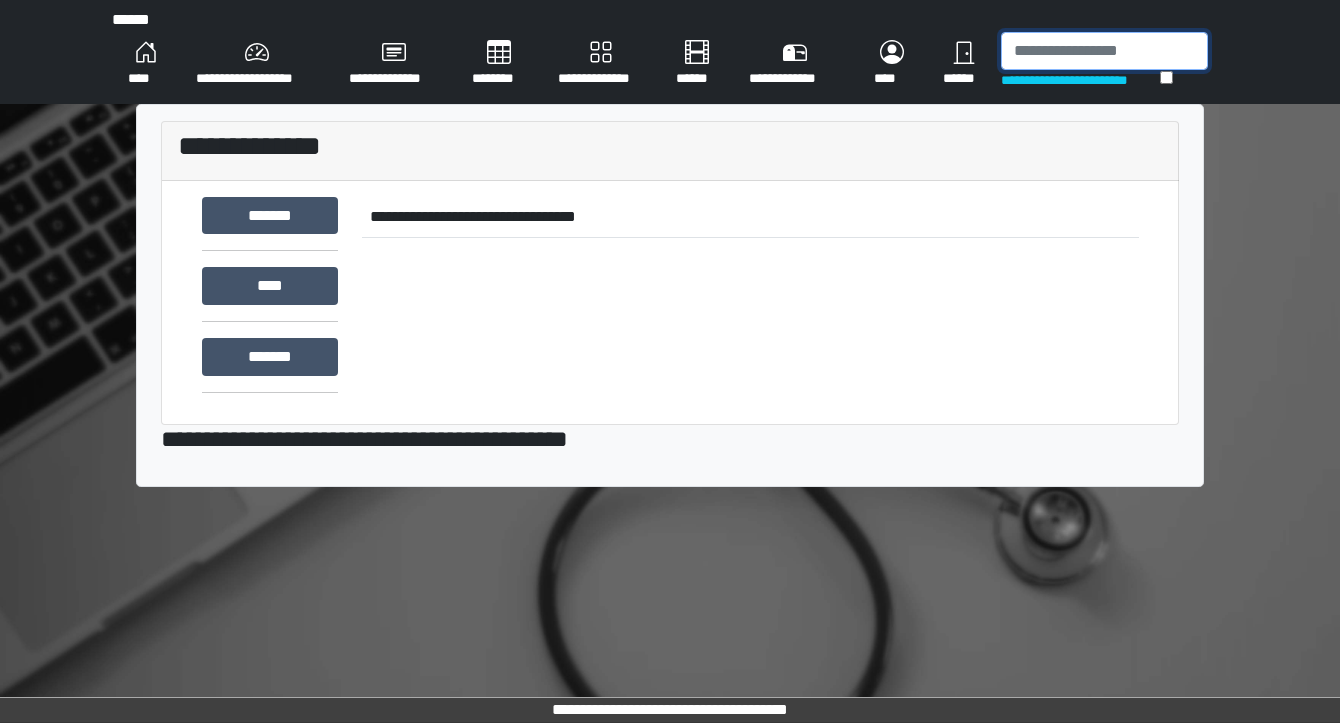click at bounding box center (1104, 51) 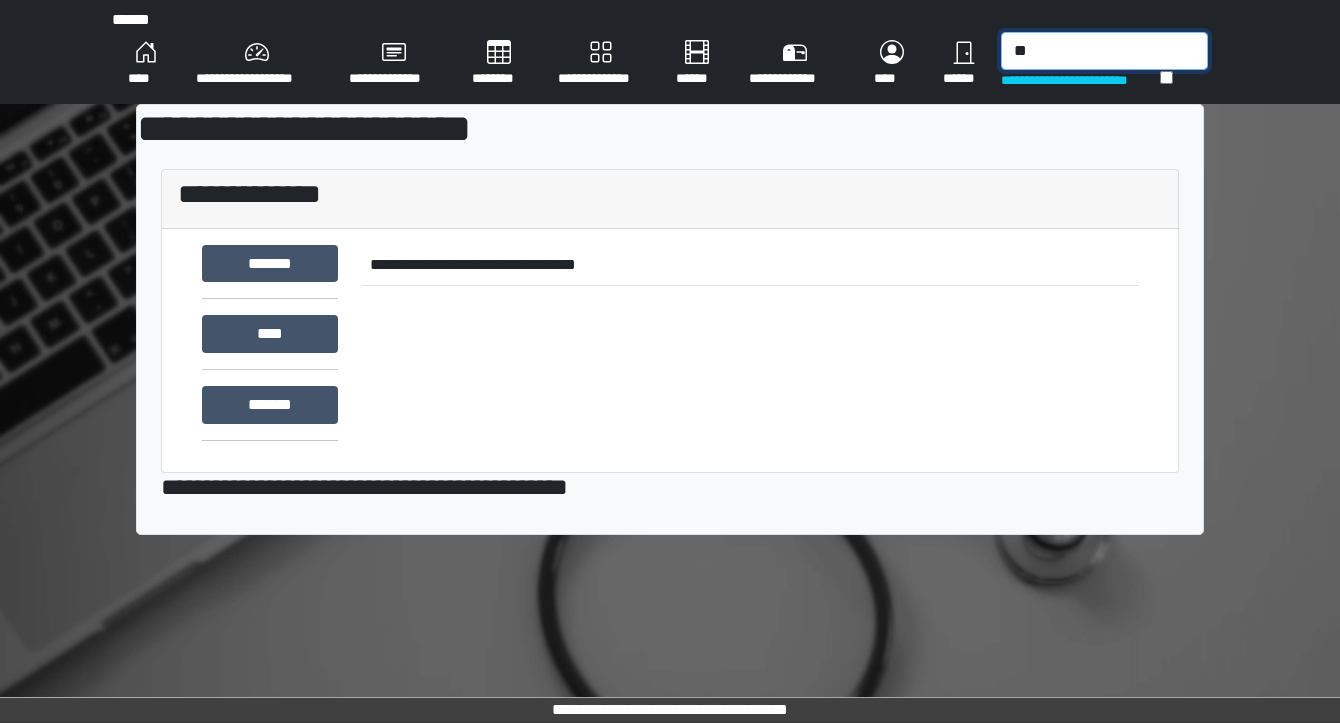 type on "*" 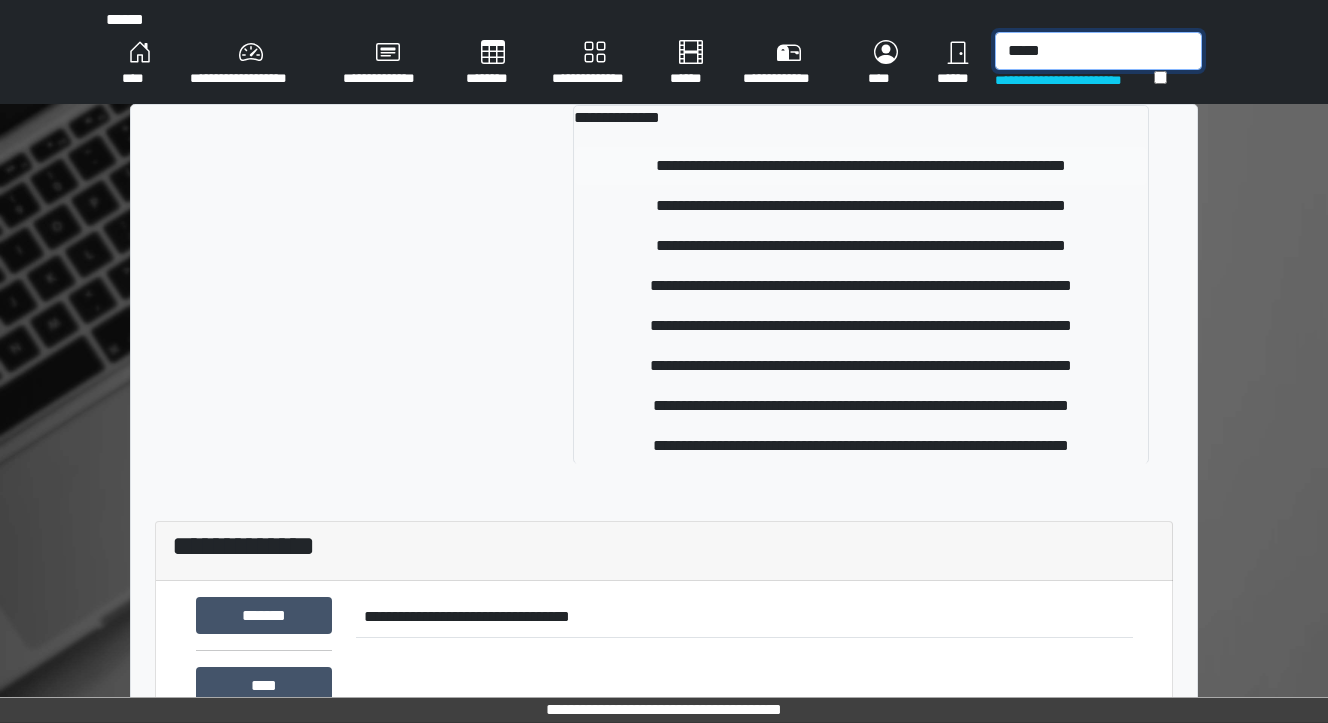 type on "*****" 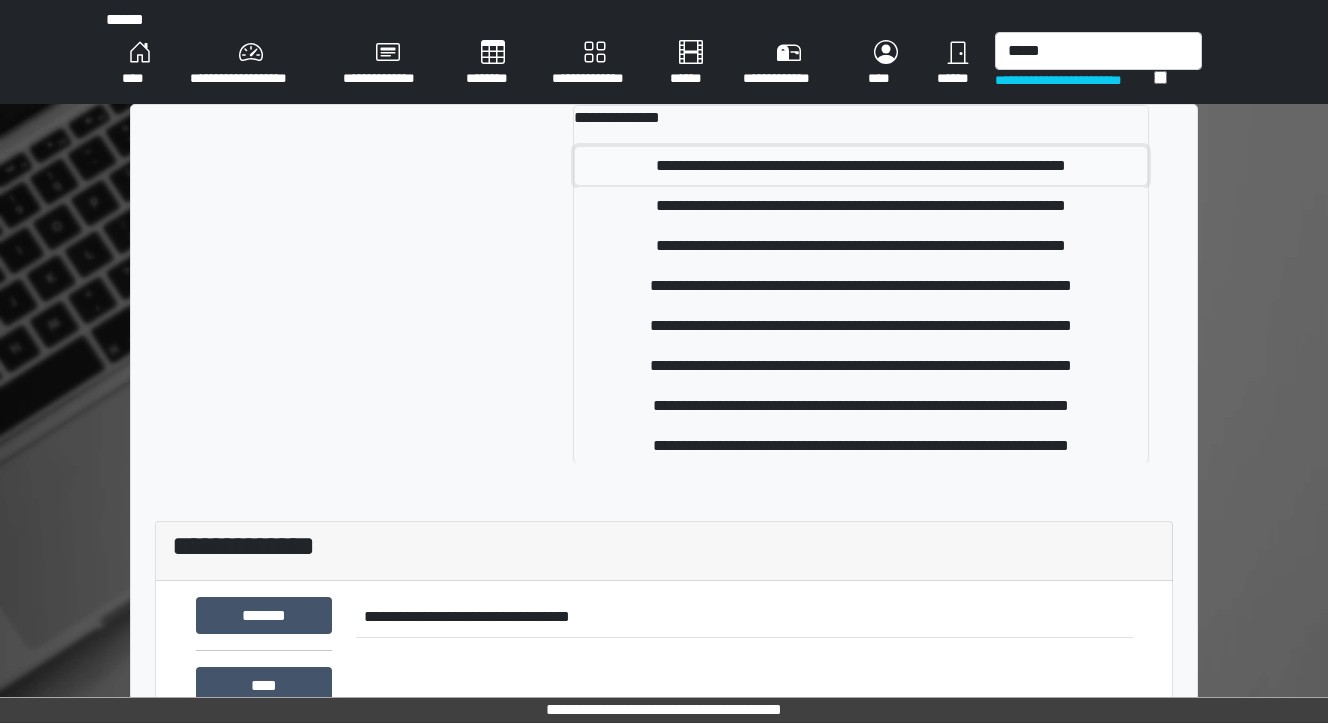 click on "**********" at bounding box center [861, 166] 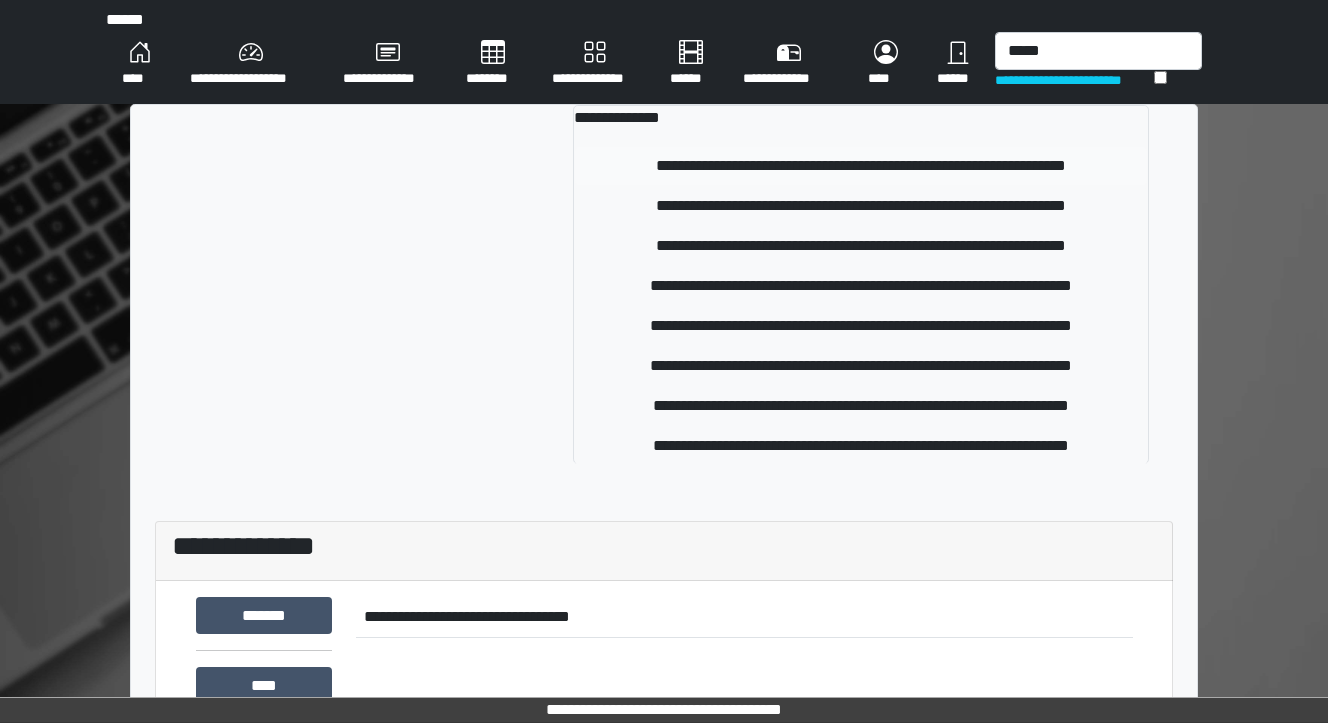 type 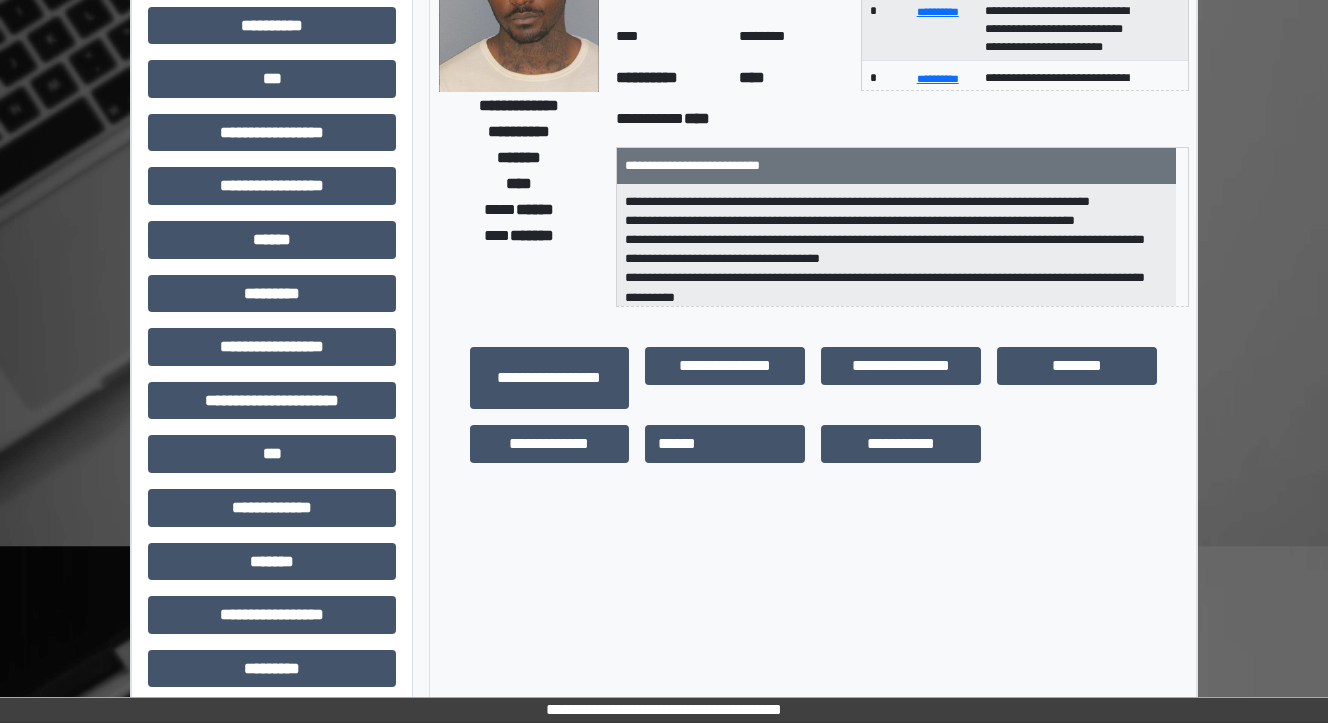 scroll, scrollTop: 240, scrollLeft: 0, axis: vertical 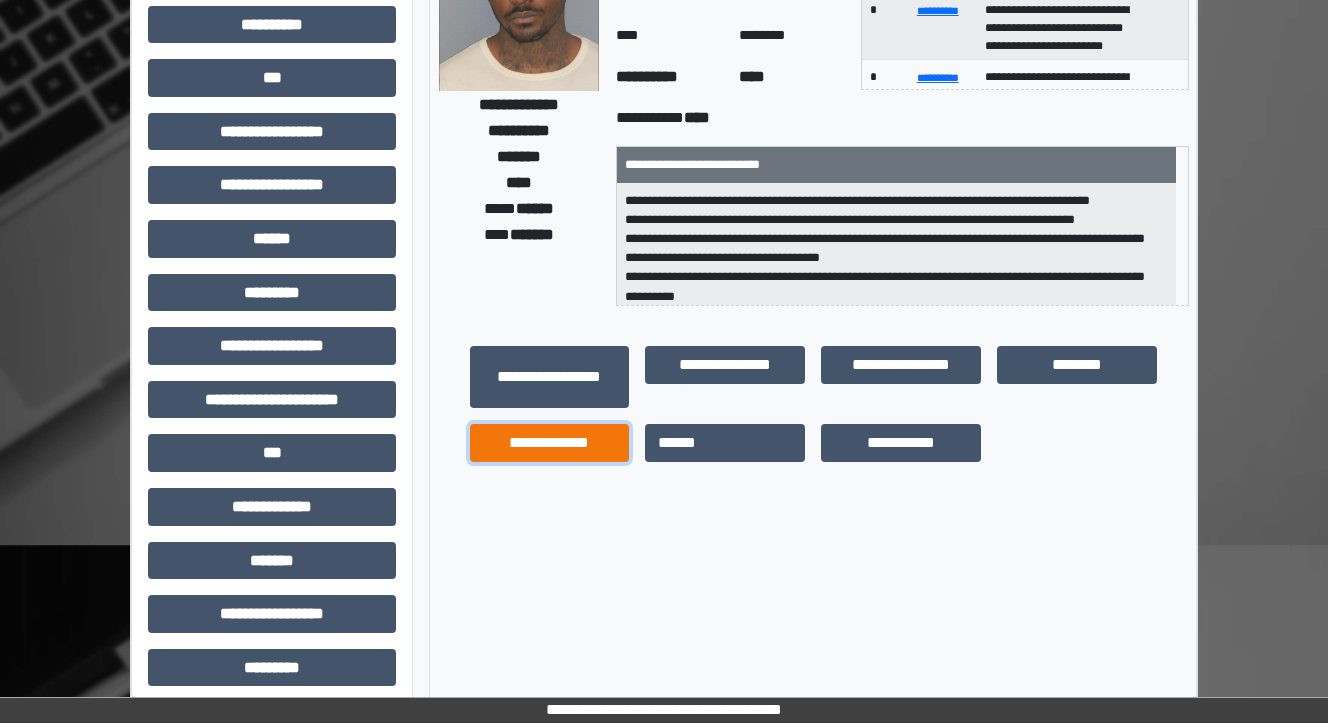 click on "**********" at bounding box center (550, 443) 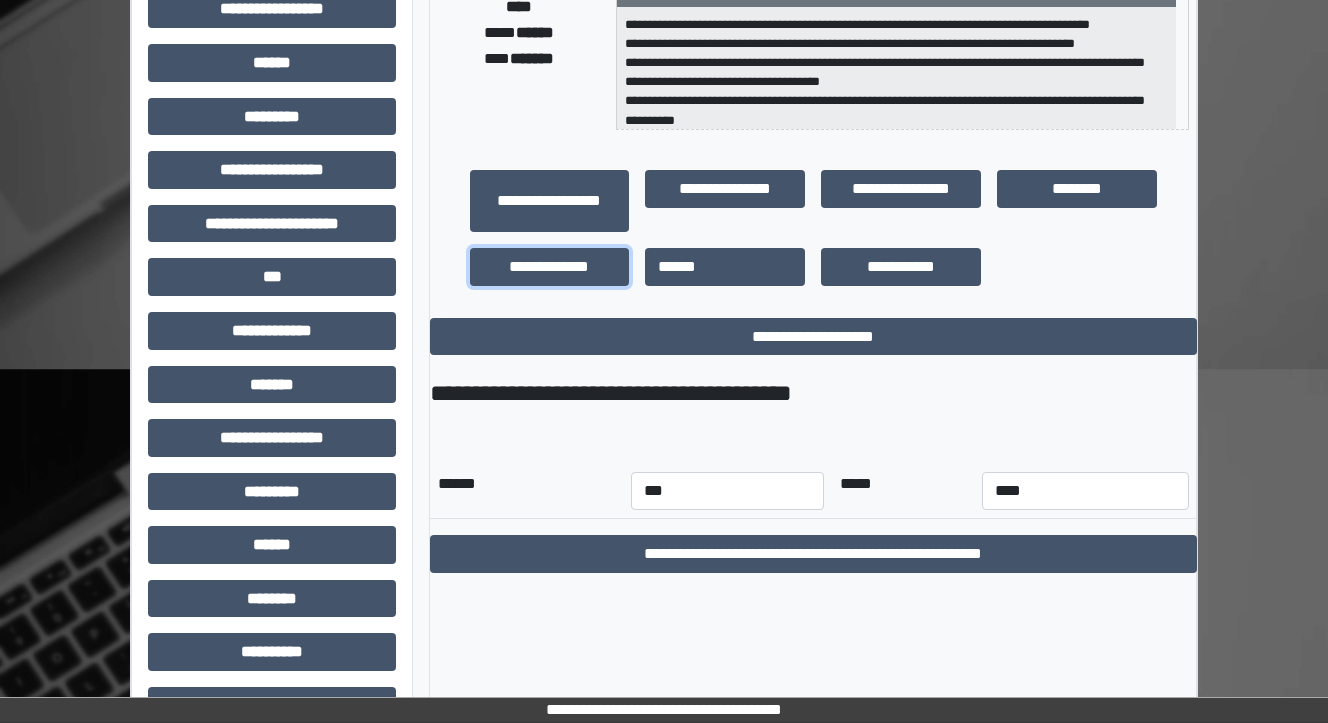 scroll, scrollTop: 387, scrollLeft: 0, axis: vertical 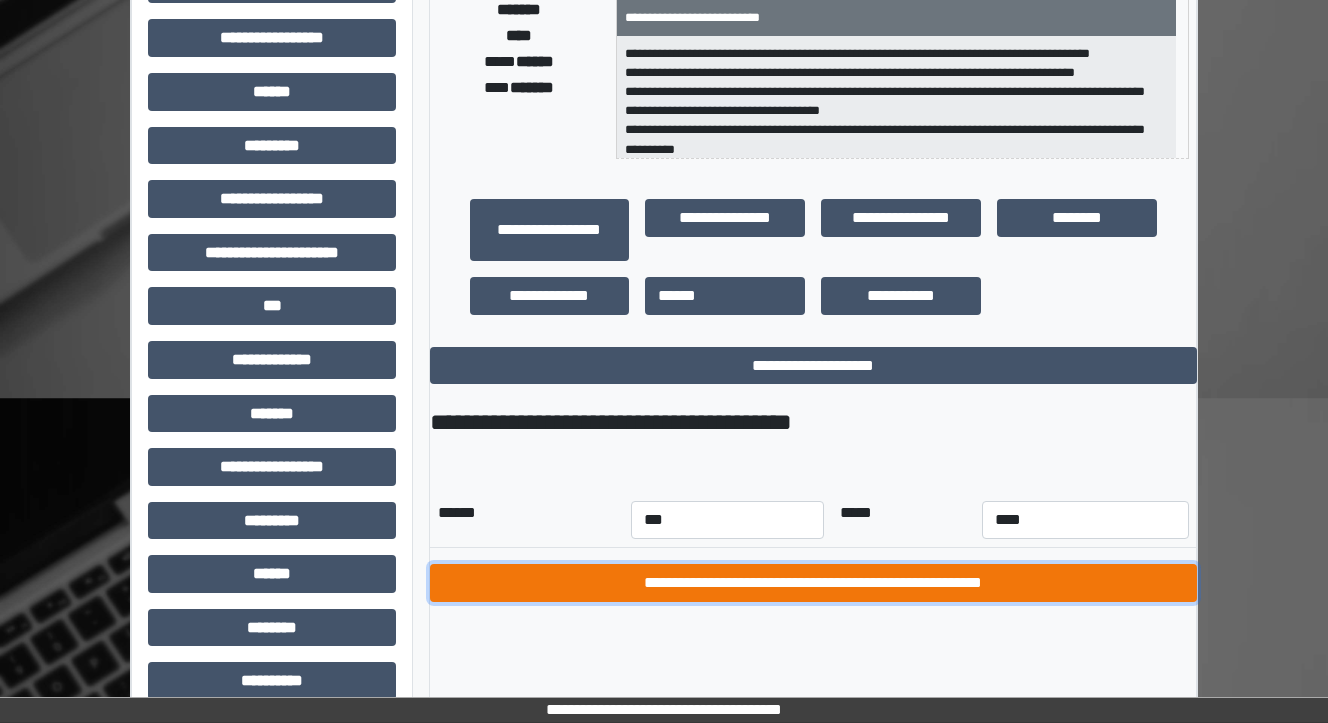 click on "**********" at bounding box center (813, 583) 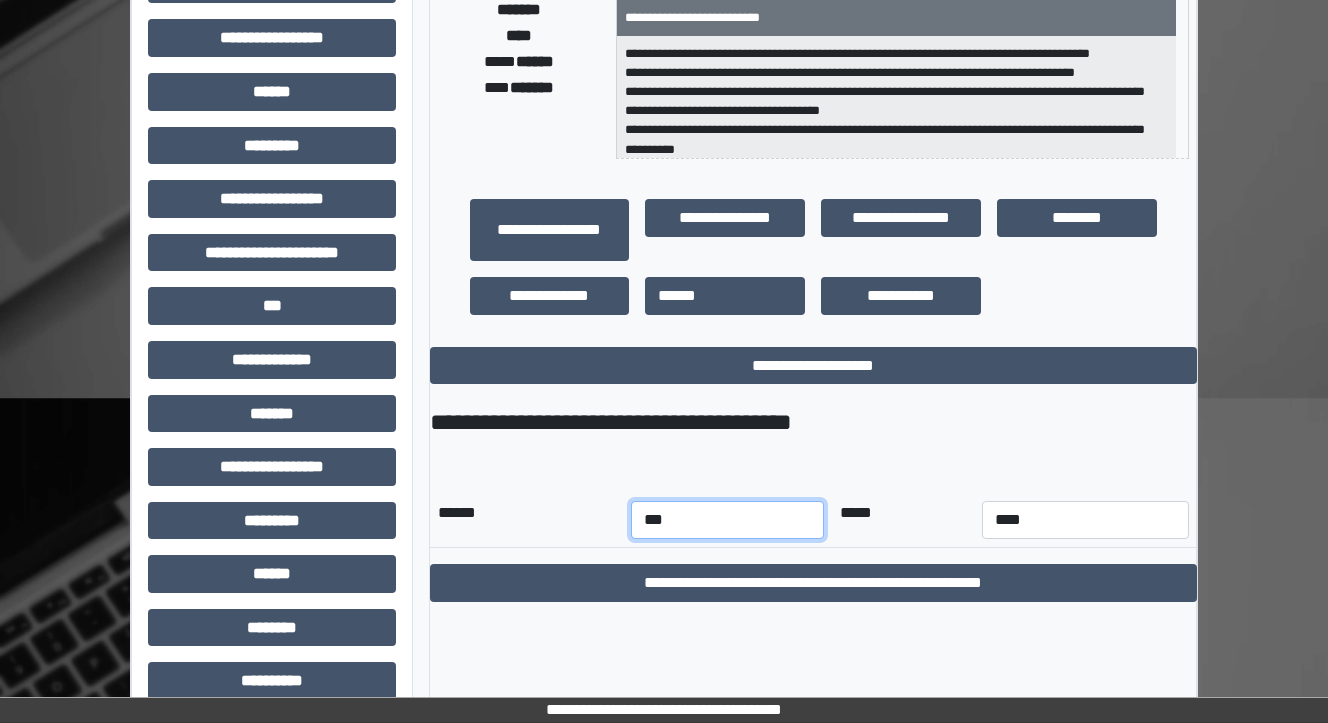 click on "***
***
***
***
***
***
***
***
***
***
***
***" at bounding box center (727, 520) 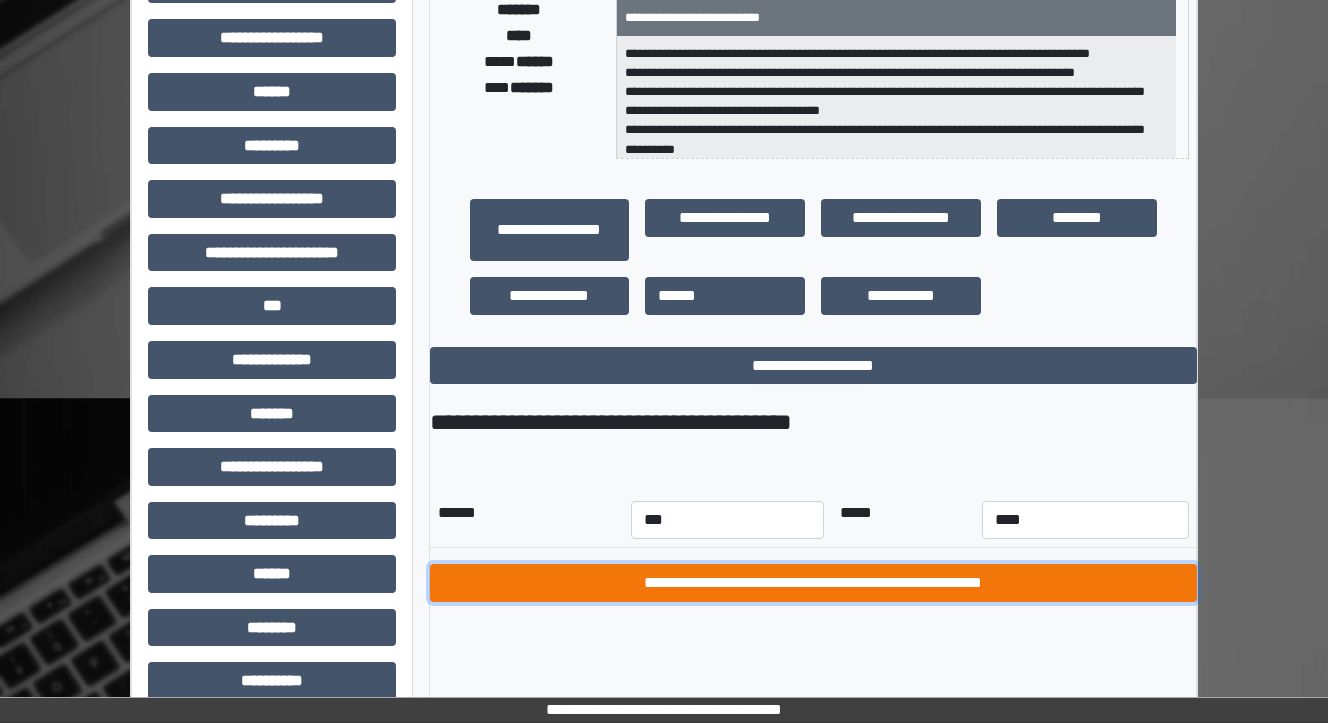 click on "**********" at bounding box center [813, 583] 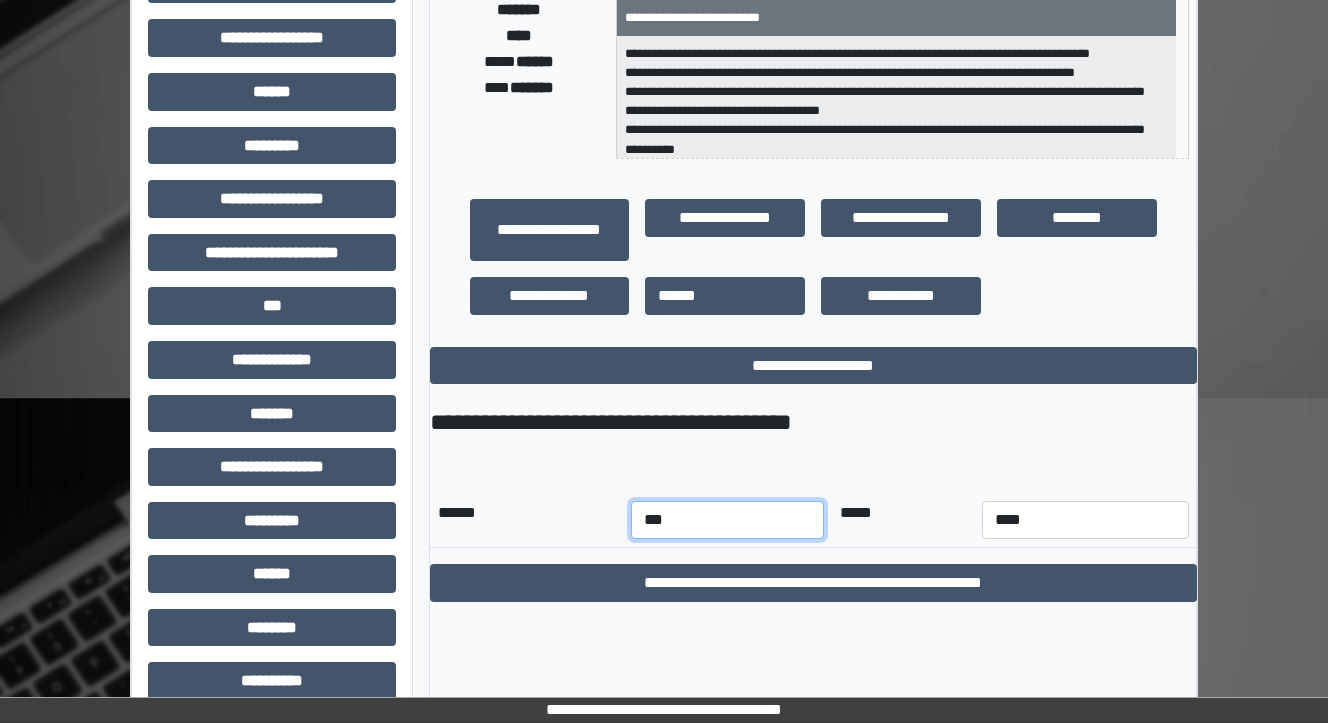drag, startPoint x: 668, startPoint y: 510, endPoint x: 645, endPoint y: 498, distance: 25.942244 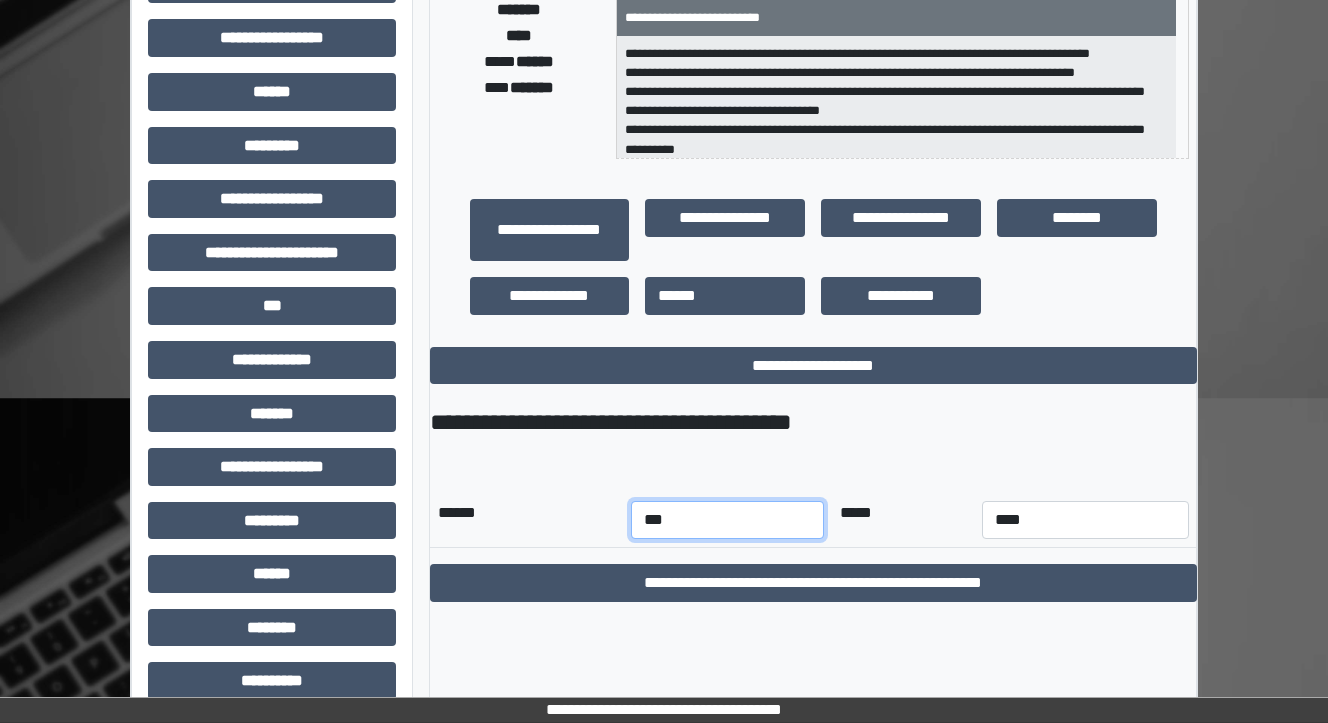 click on "***
***
***
***
***
***
***
***
***
***
***
***" at bounding box center (727, 520) 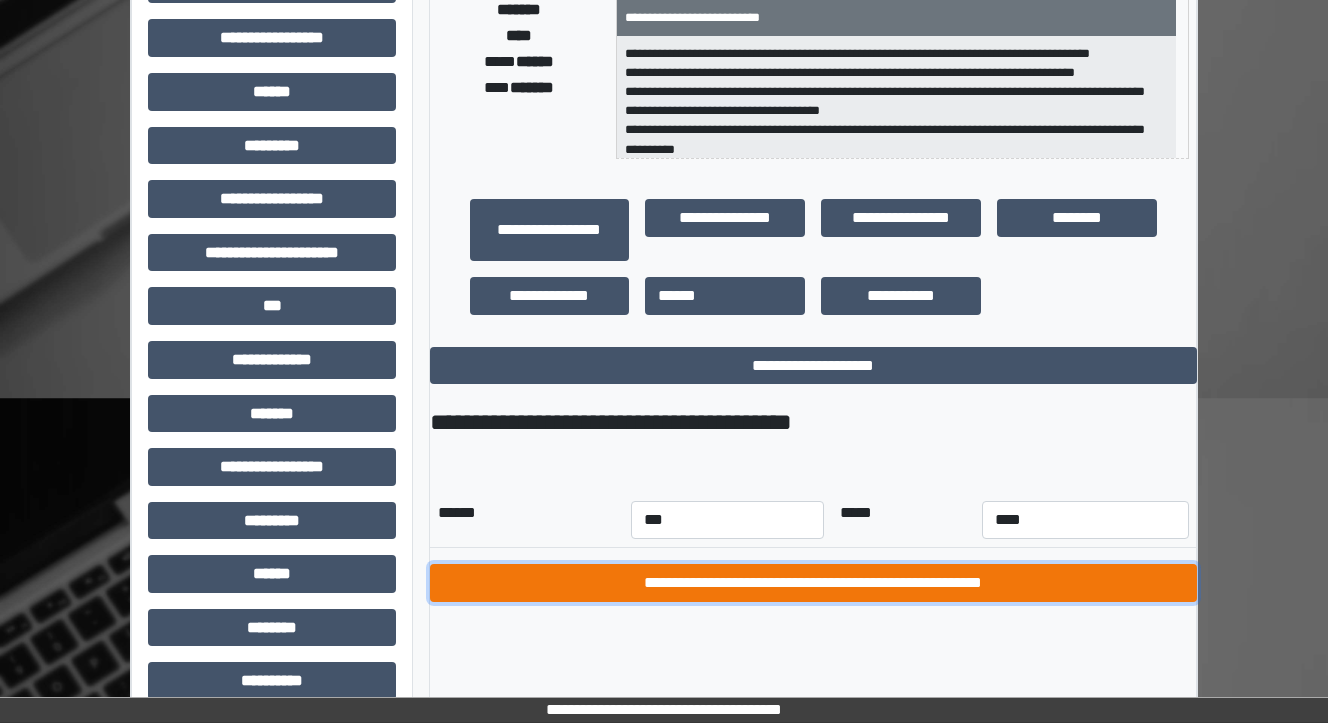 click on "**********" at bounding box center (813, 583) 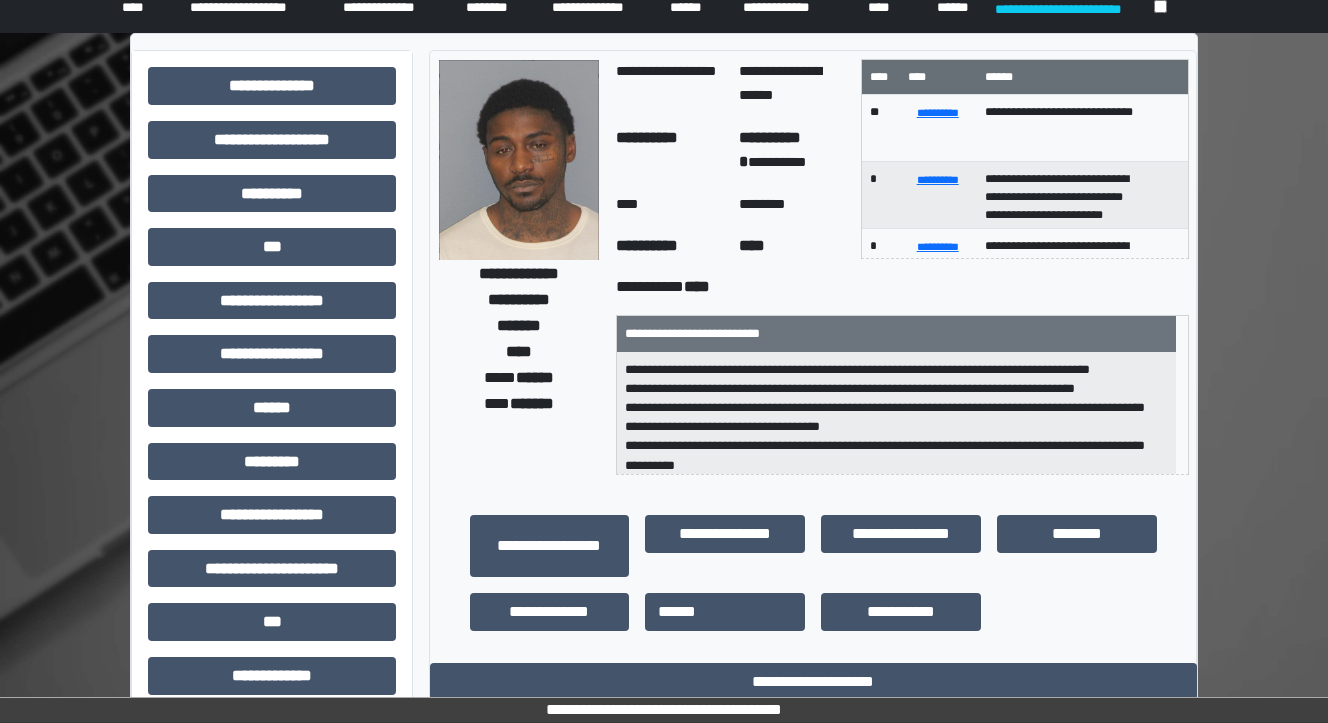 scroll, scrollTop: 67, scrollLeft: 0, axis: vertical 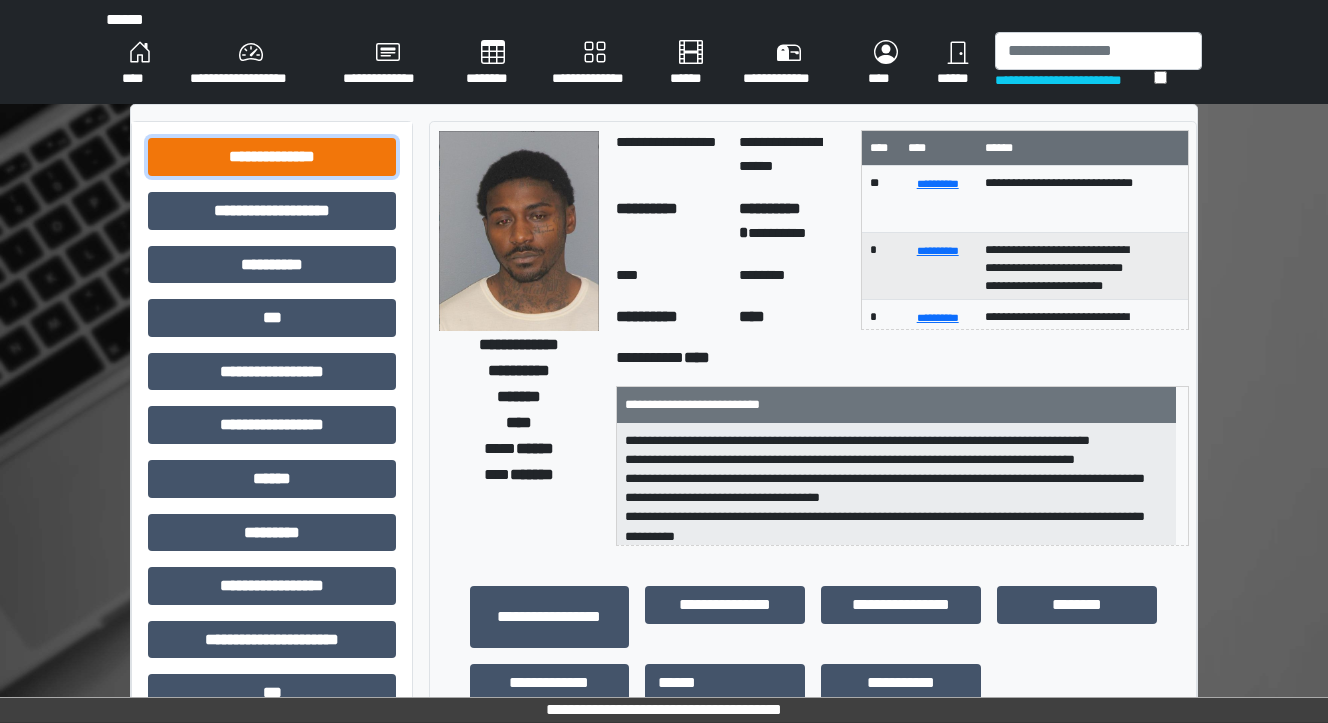 click on "**********" at bounding box center [272, 157] 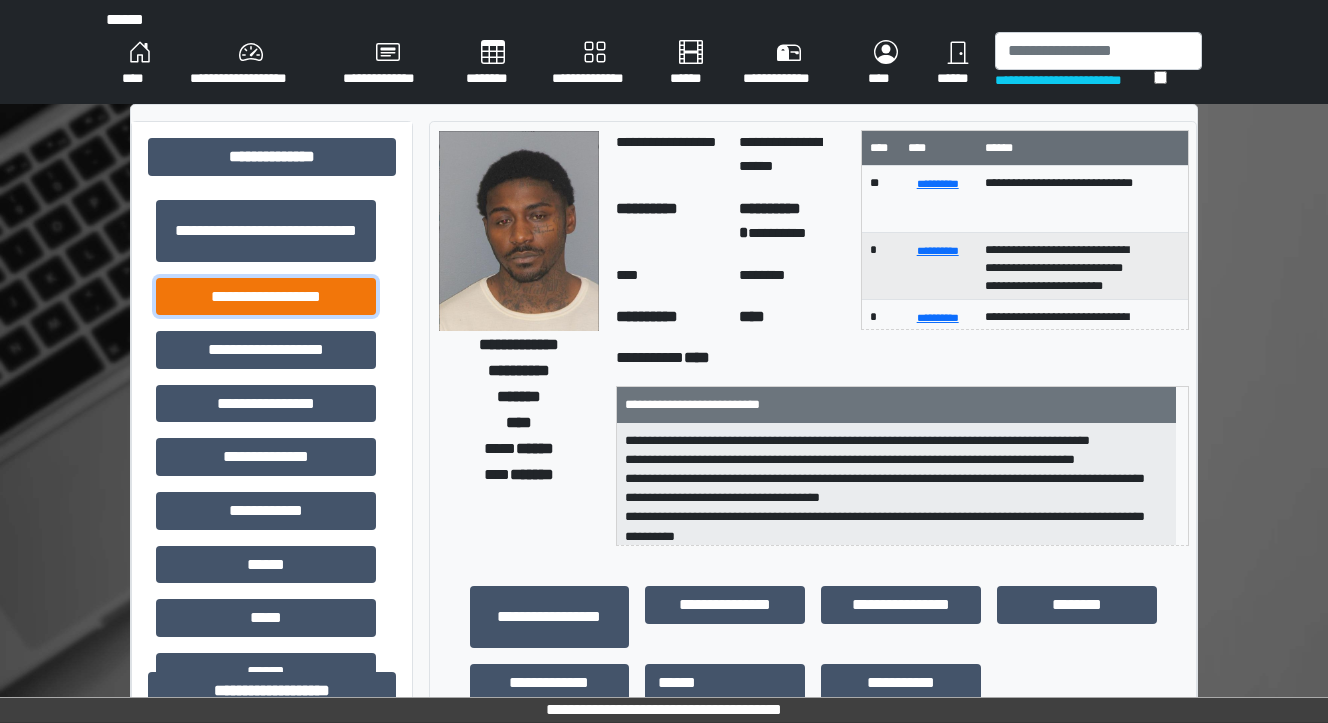 click on "**********" at bounding box center [266, 297] 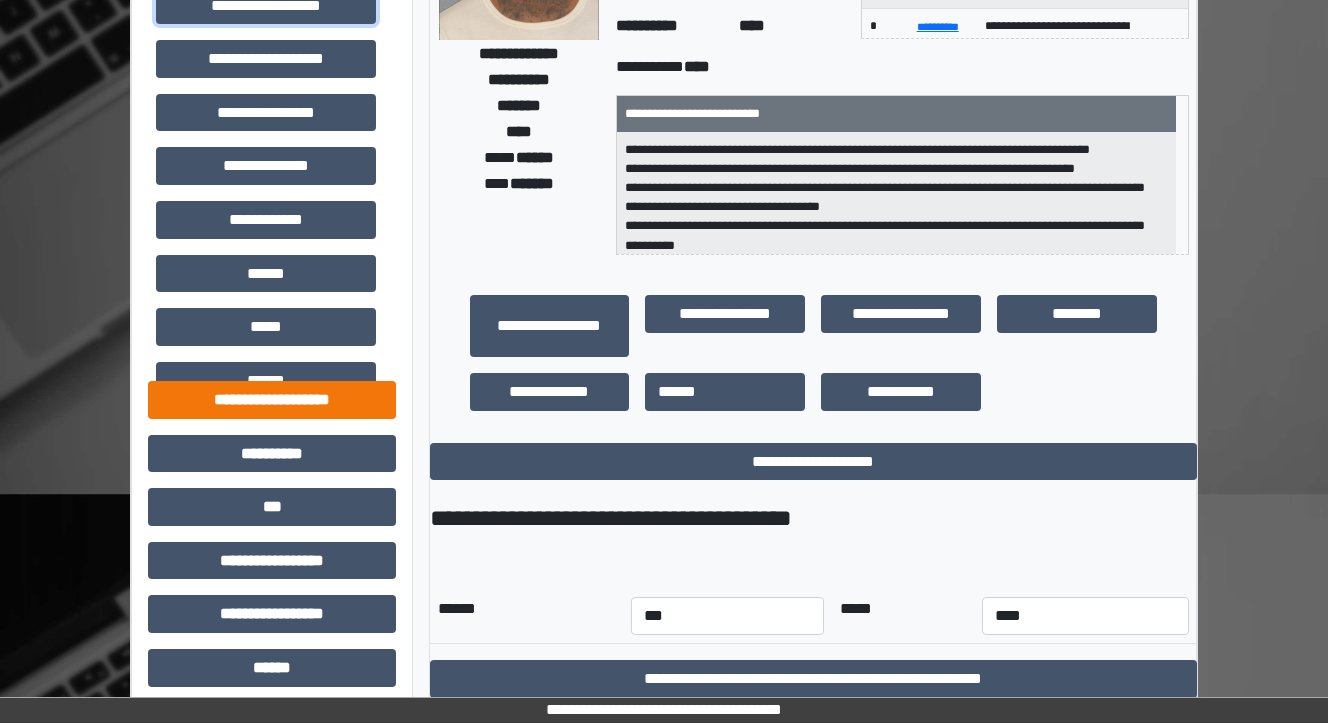 scroll, scrollTop: 320, scrollLeft: 0, axis: vertical 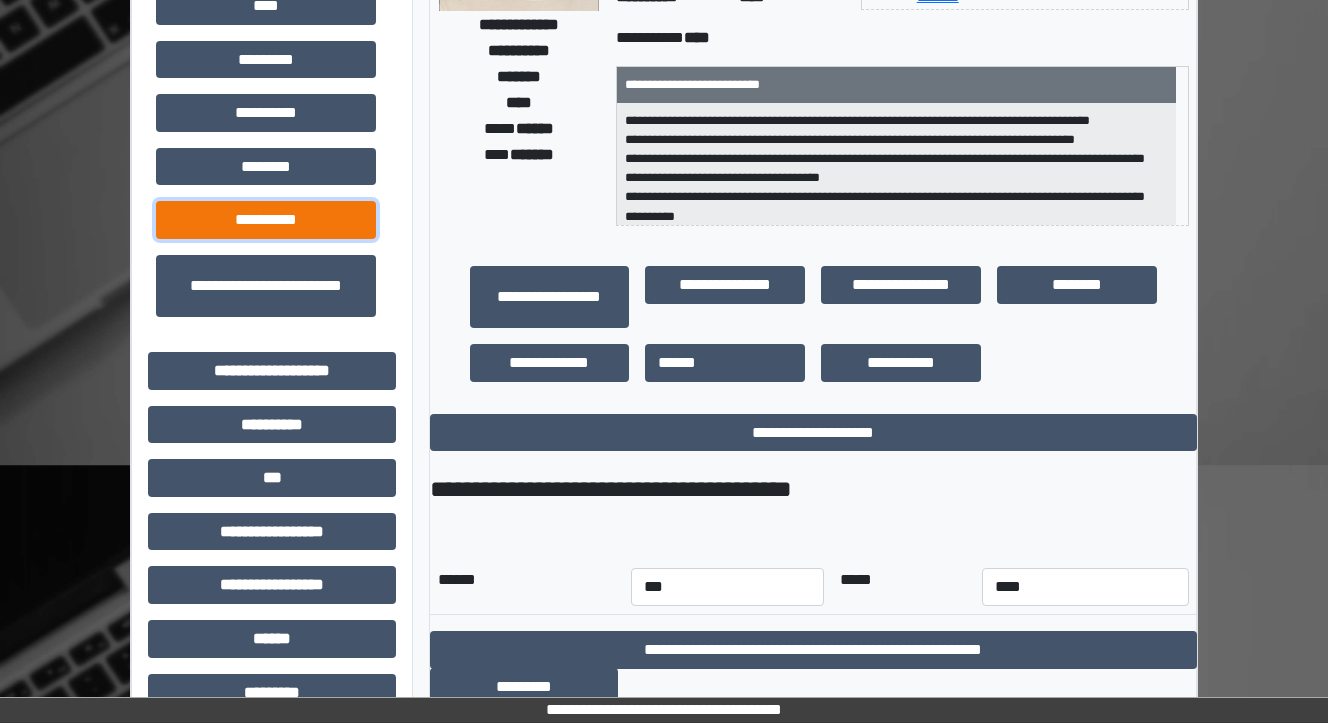 click on "**********" at bounding box center [266, 220] 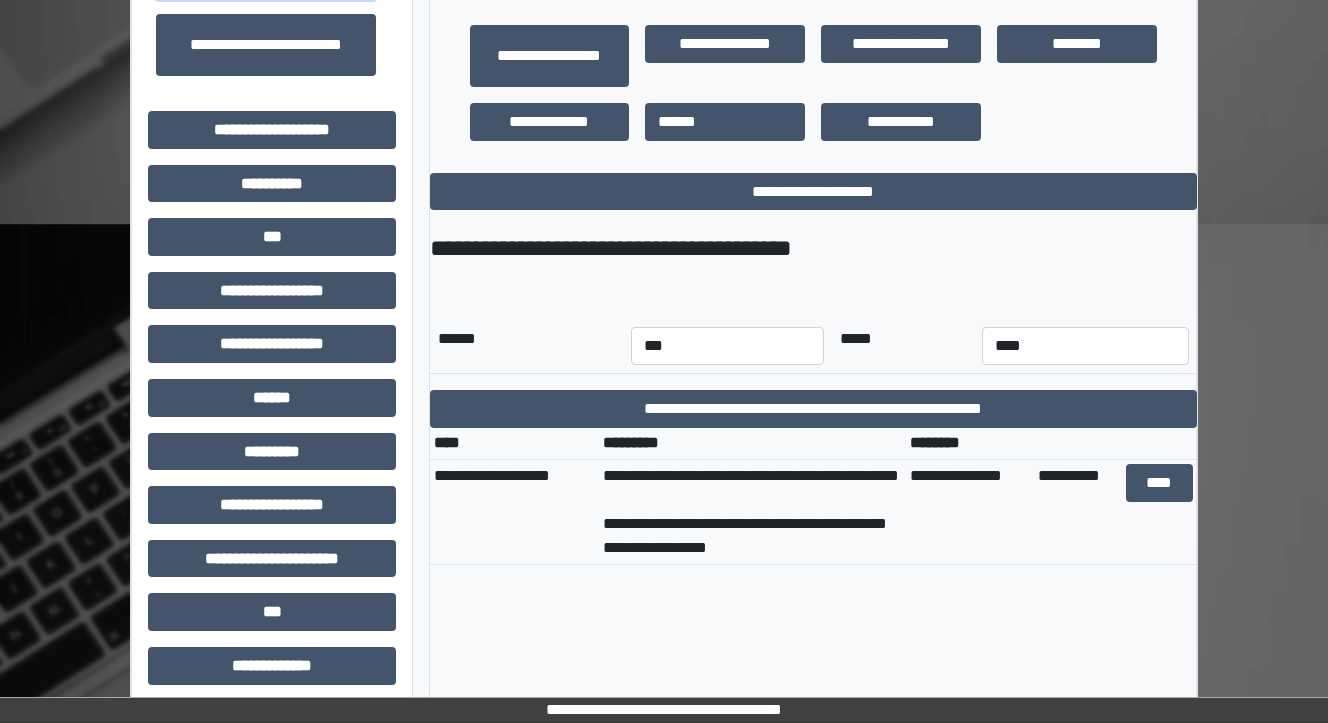 scroll, scrollTop: 720, scrollLeft: 0, axis: vertical 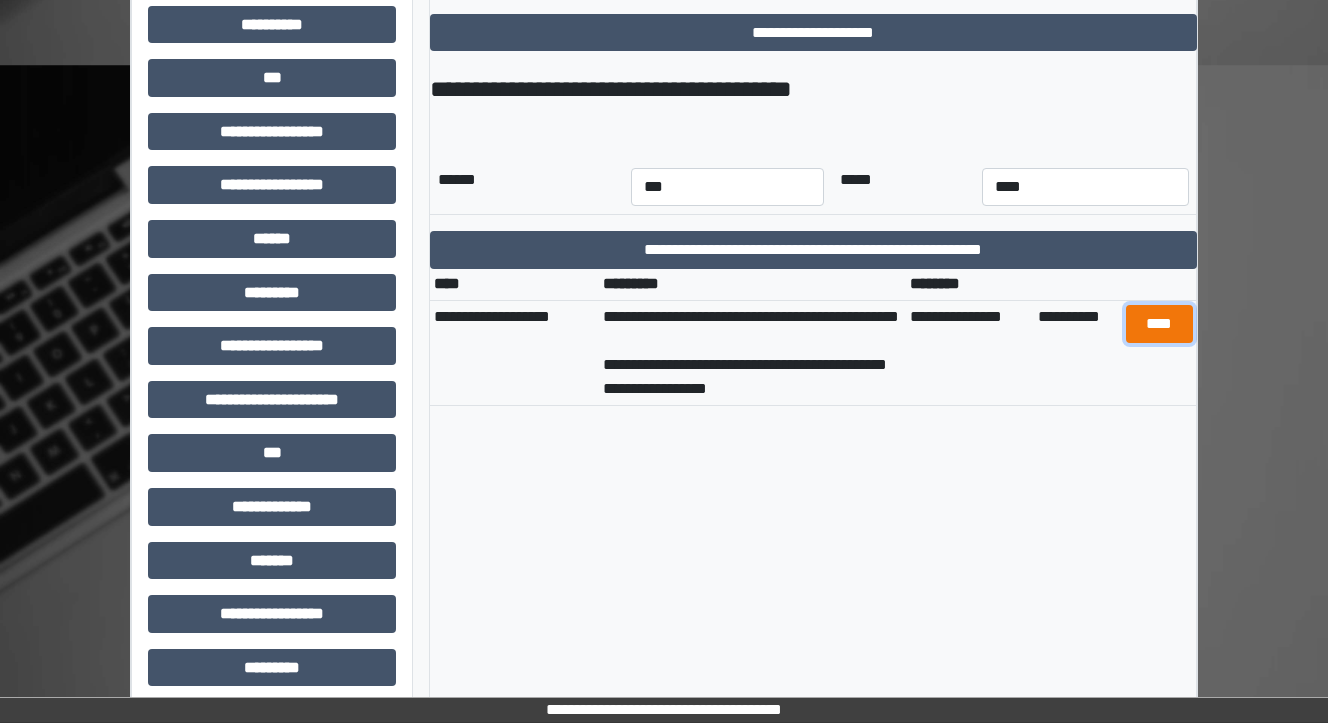click on "****" at bounding box center (1159, 324) 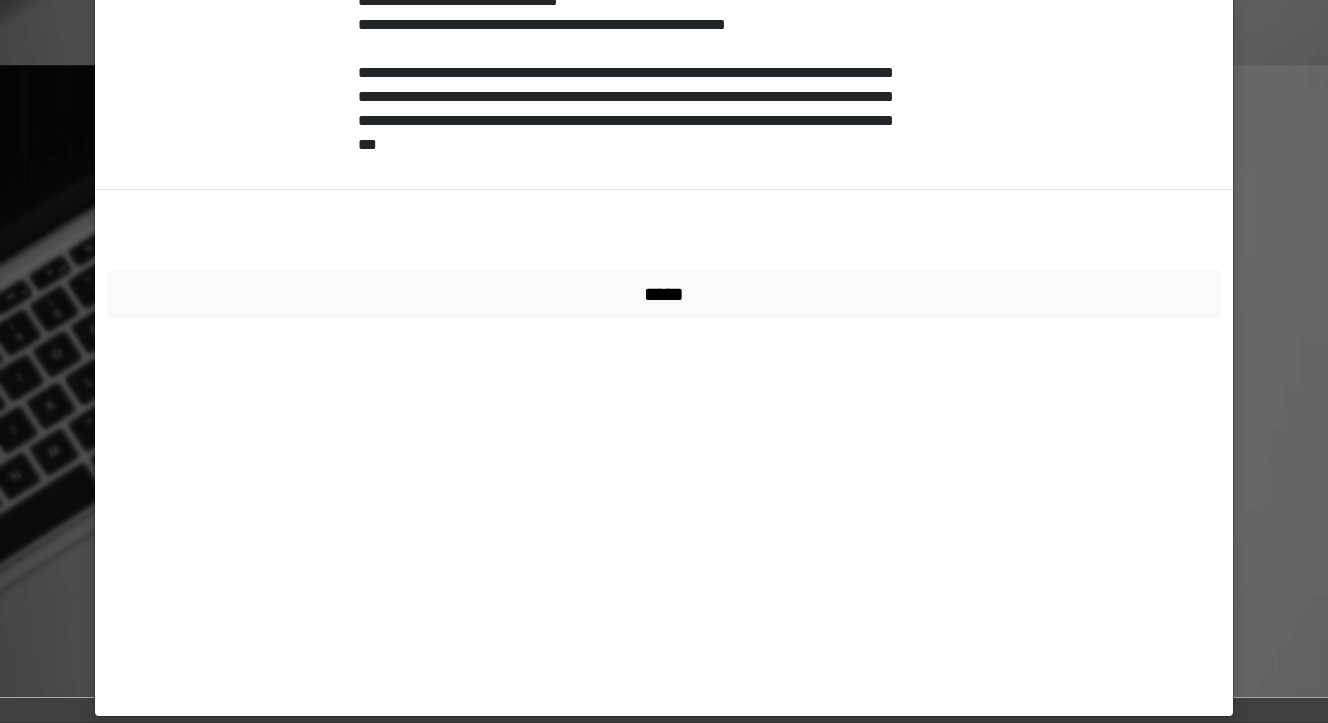 scroll, scrollTop: 4310, scrollLeft: 0, axis: vertical 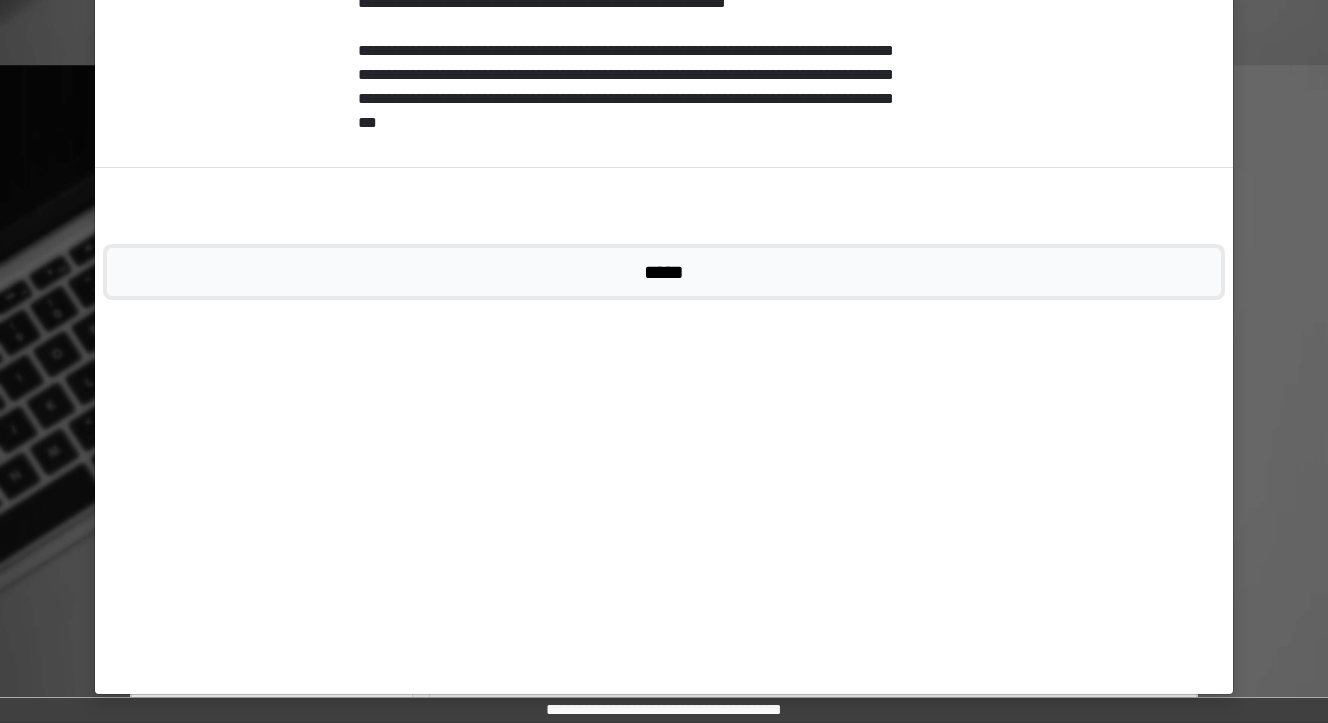 click on "*****" at bounding box center [664, 272] 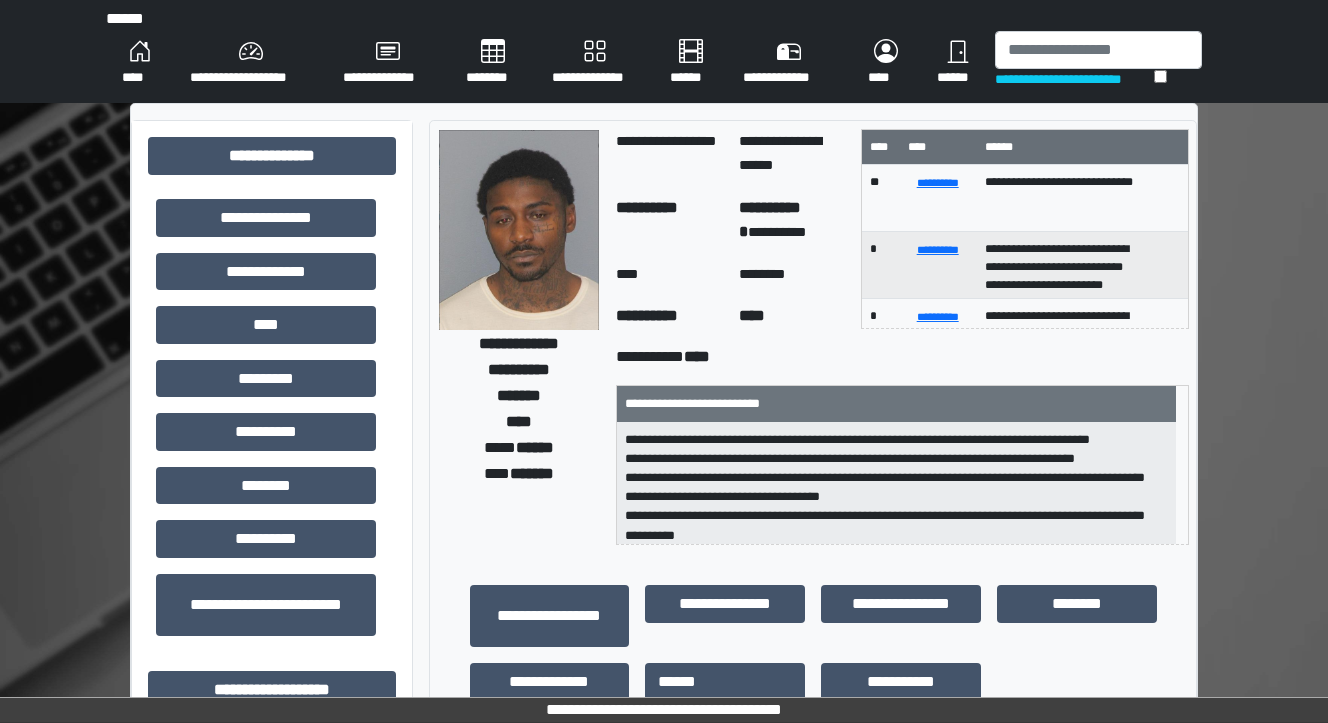 scroll, scrollTop: 0, scrollLeft: 0, axis: both 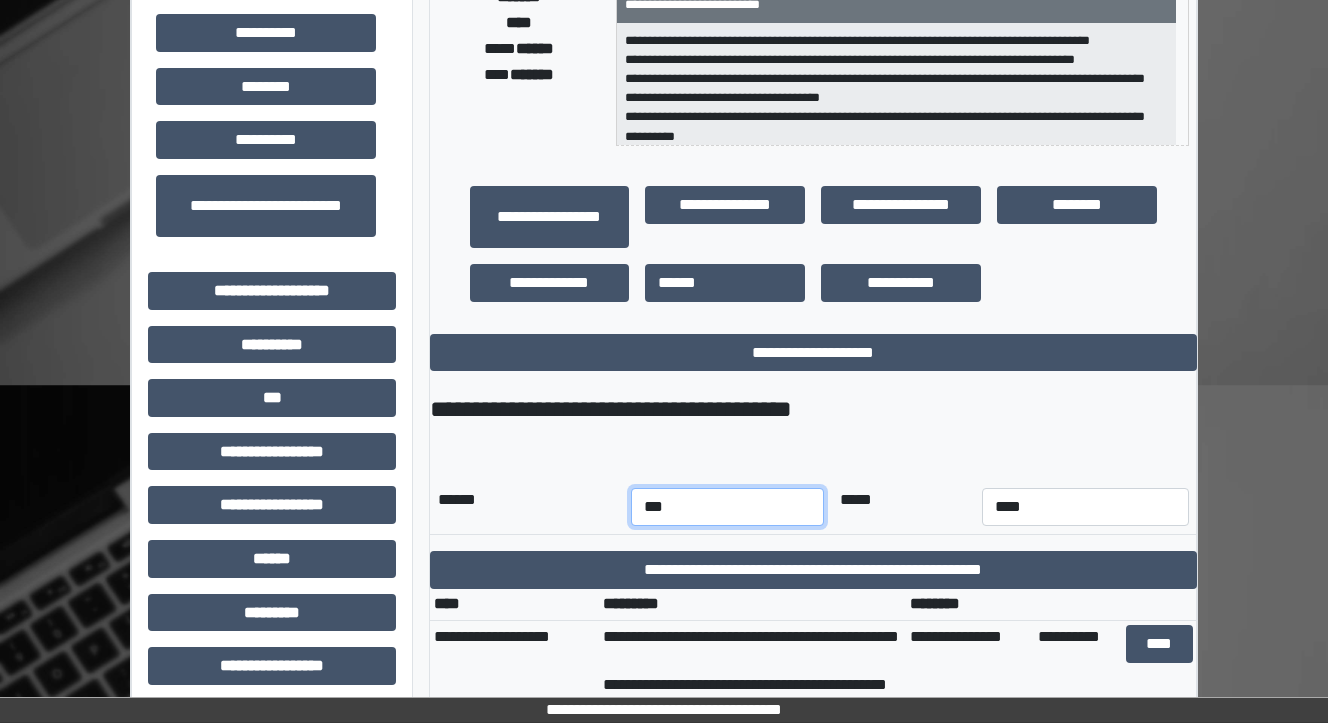 click on "***
***
***
***
***
***
***
***
***
***
***
***" at bounding box center [727, 507] 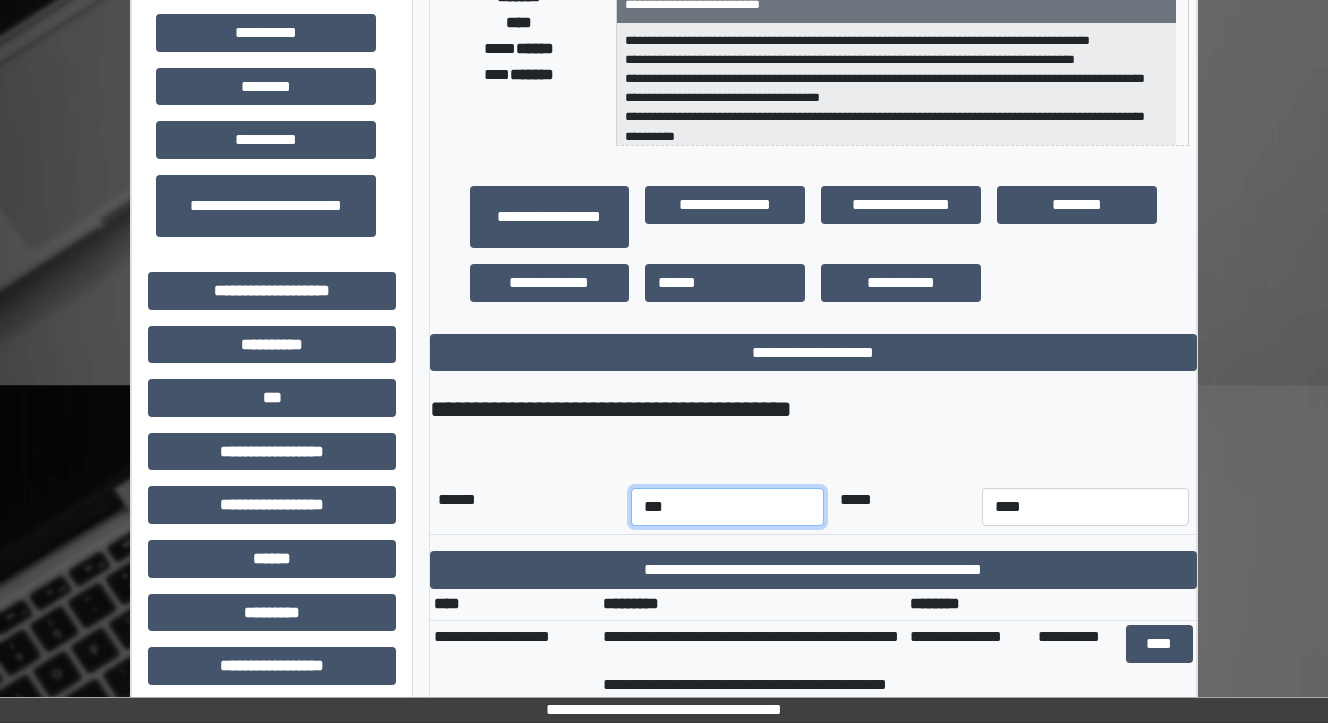 select on "*" 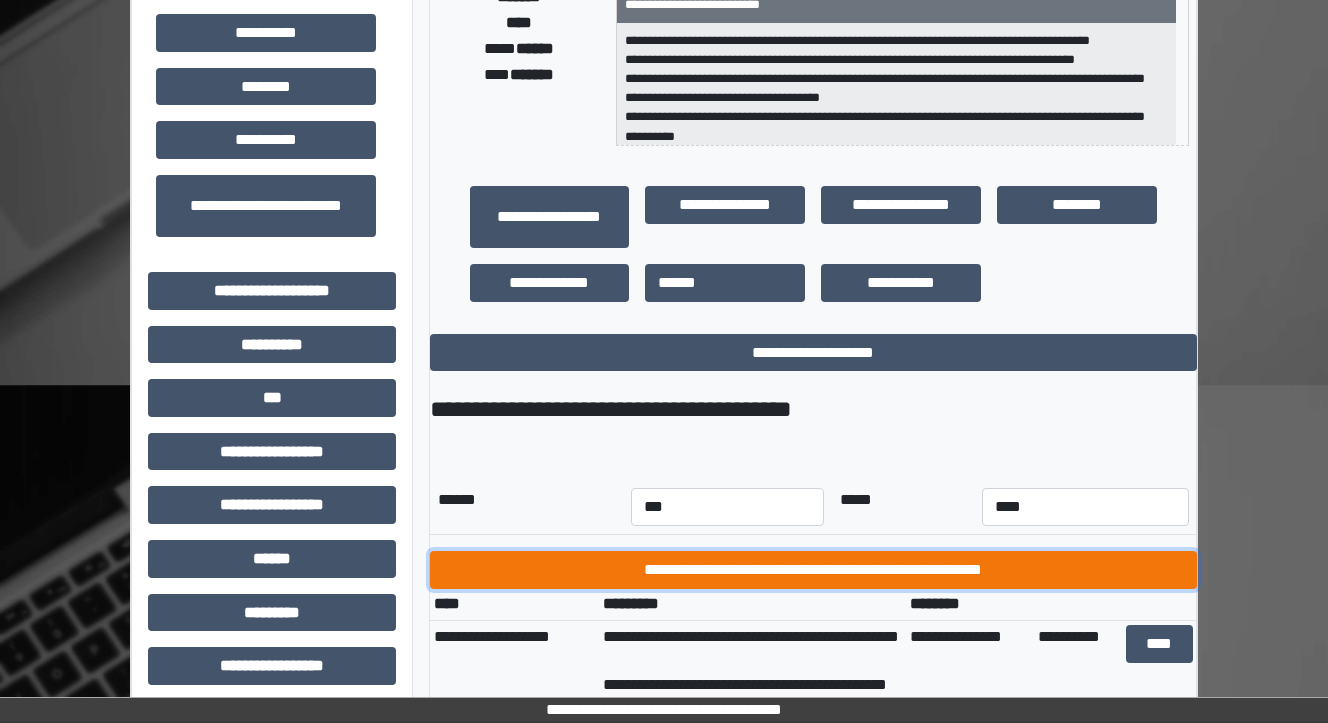 click on "**********" at bounding box center (813, 570) 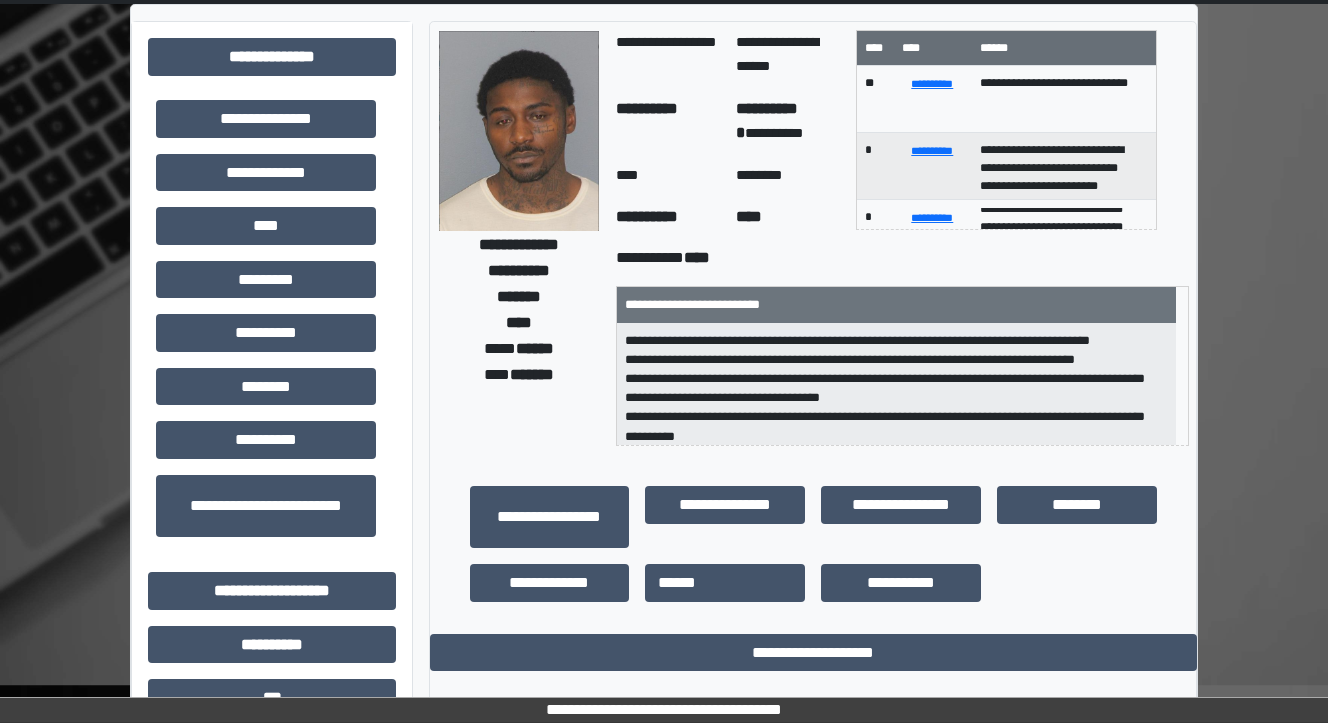 scroll, scrollTop: 0, scrollLeft: 0, axis: both 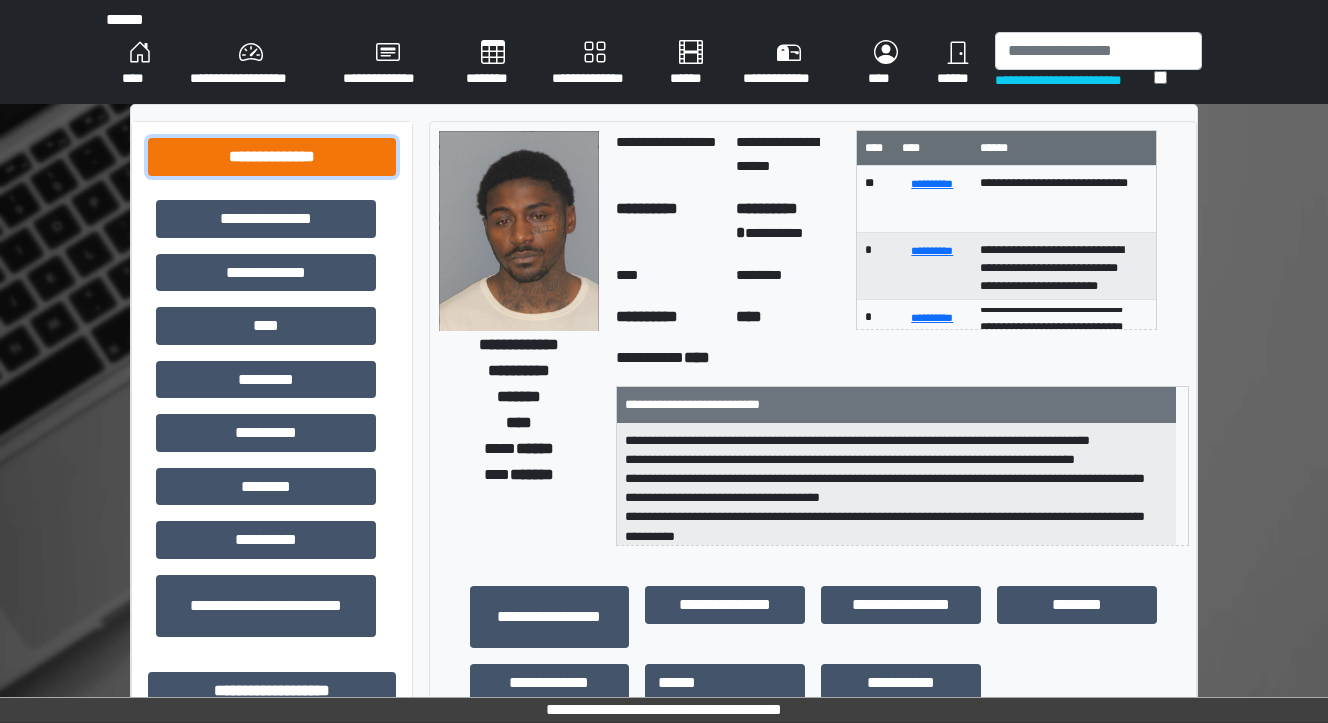 click on "**********" at bounding box center [272, 157] 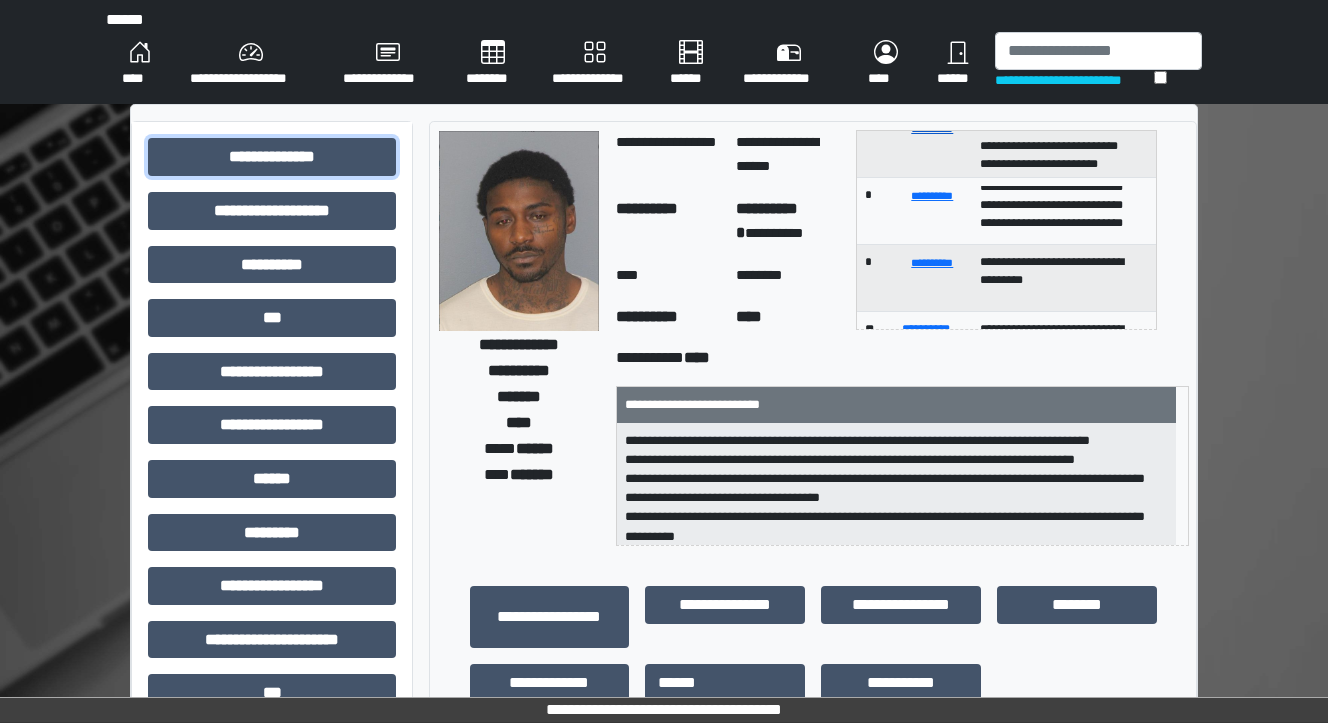 scroll, scrollTop: 0, scrollLeft: 0, axis: both 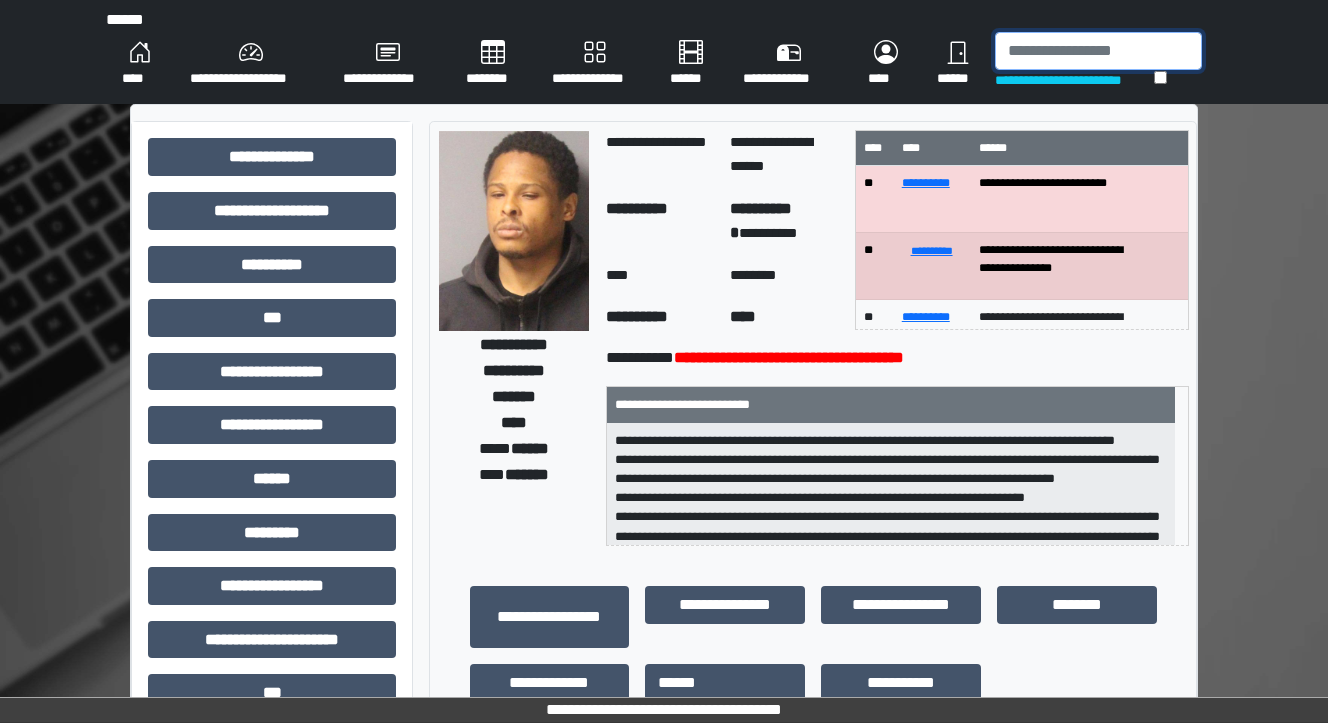 click at bounding box center (1098, 51) 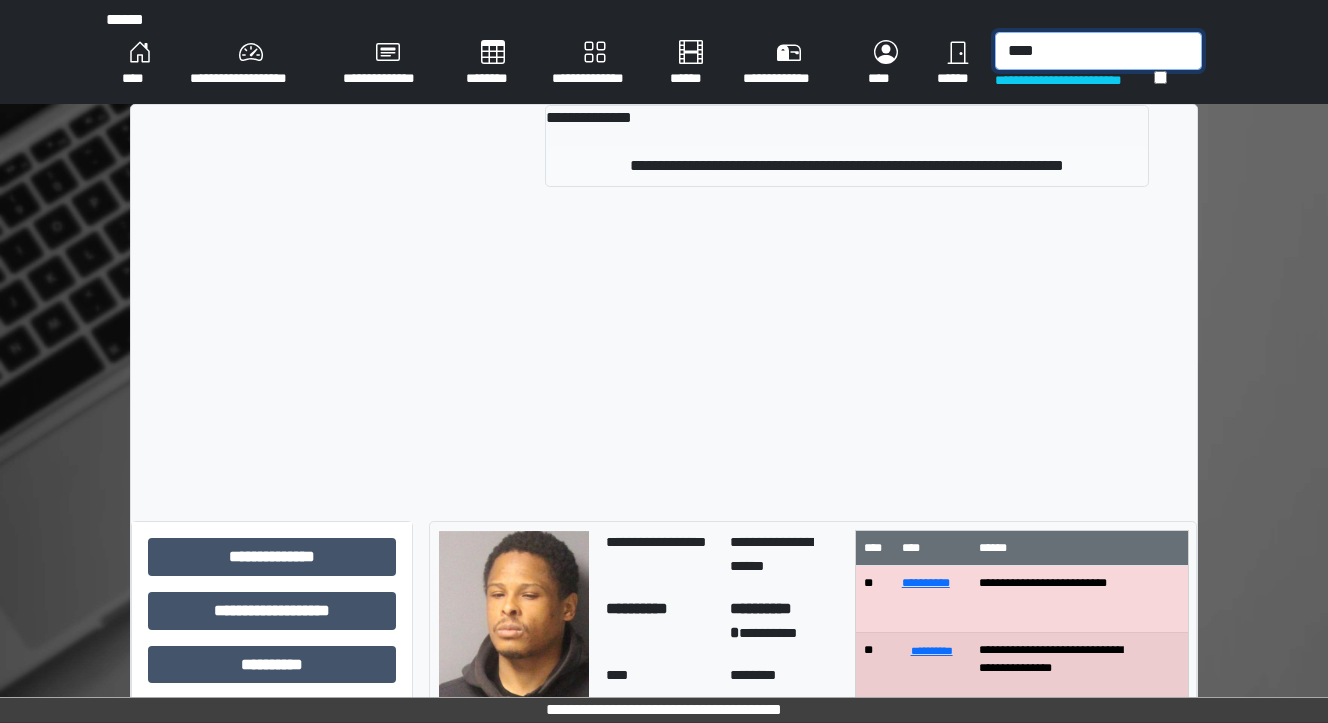 type on "****" 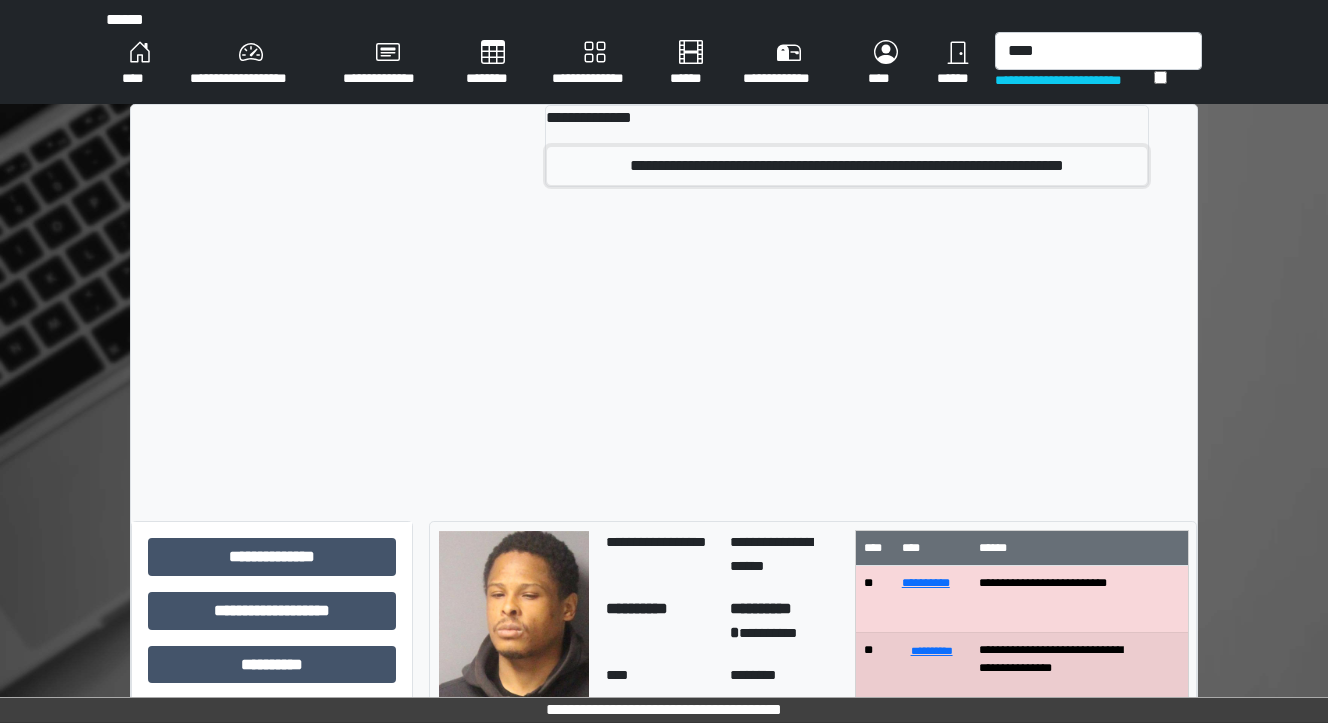 click on "**********" at bounding box center (847, 166) 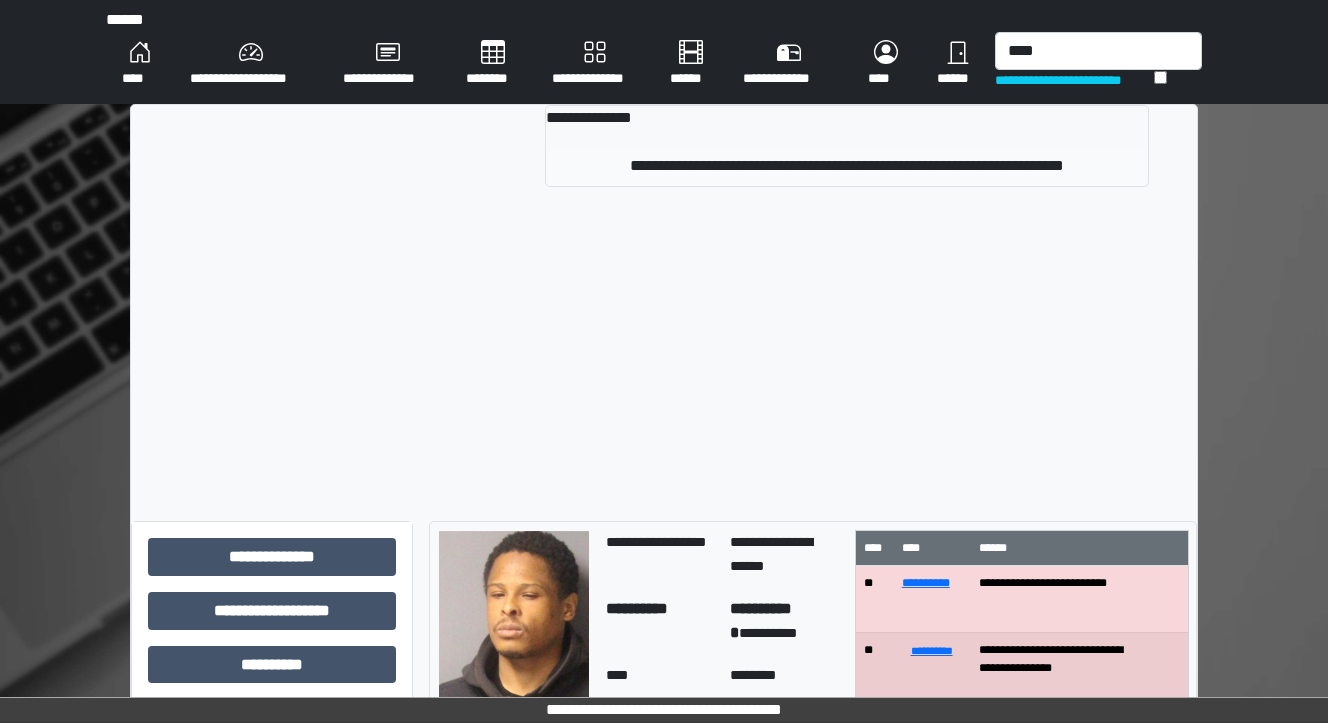 type 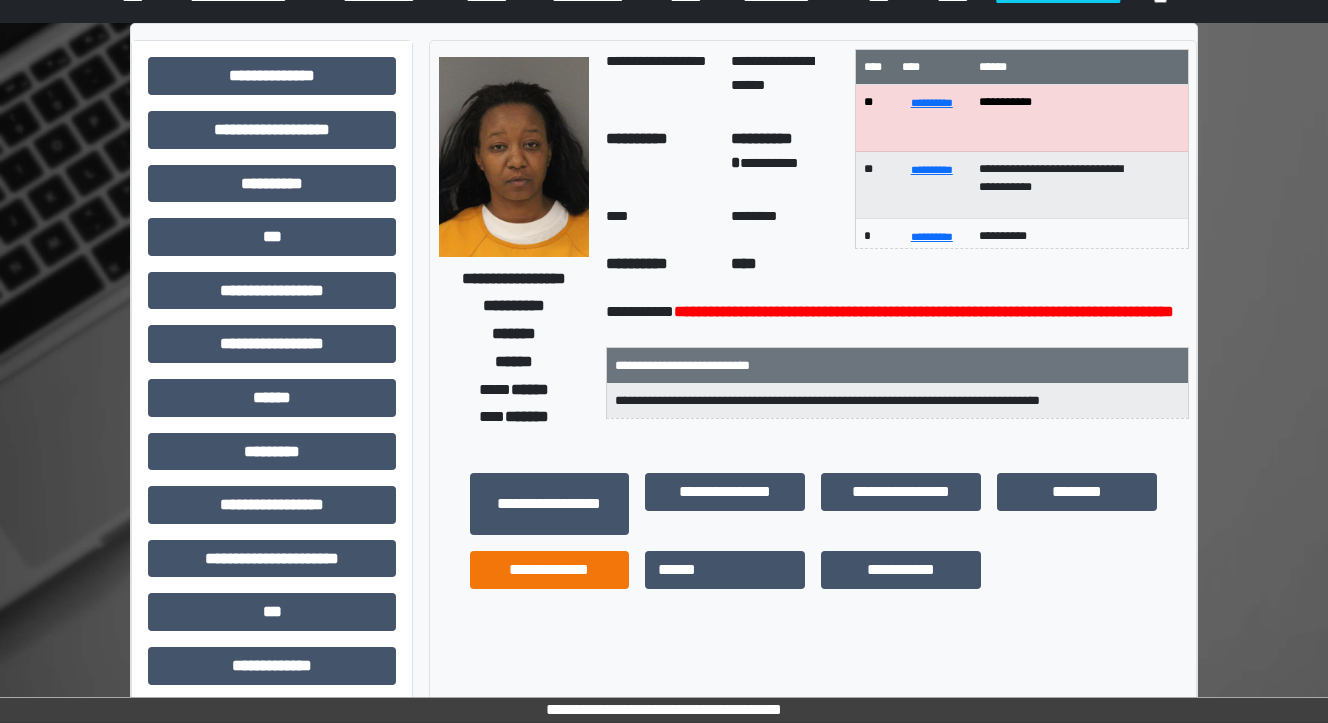 scroll, scrollTop: 80, scrollLeft: 0, axis: vertical 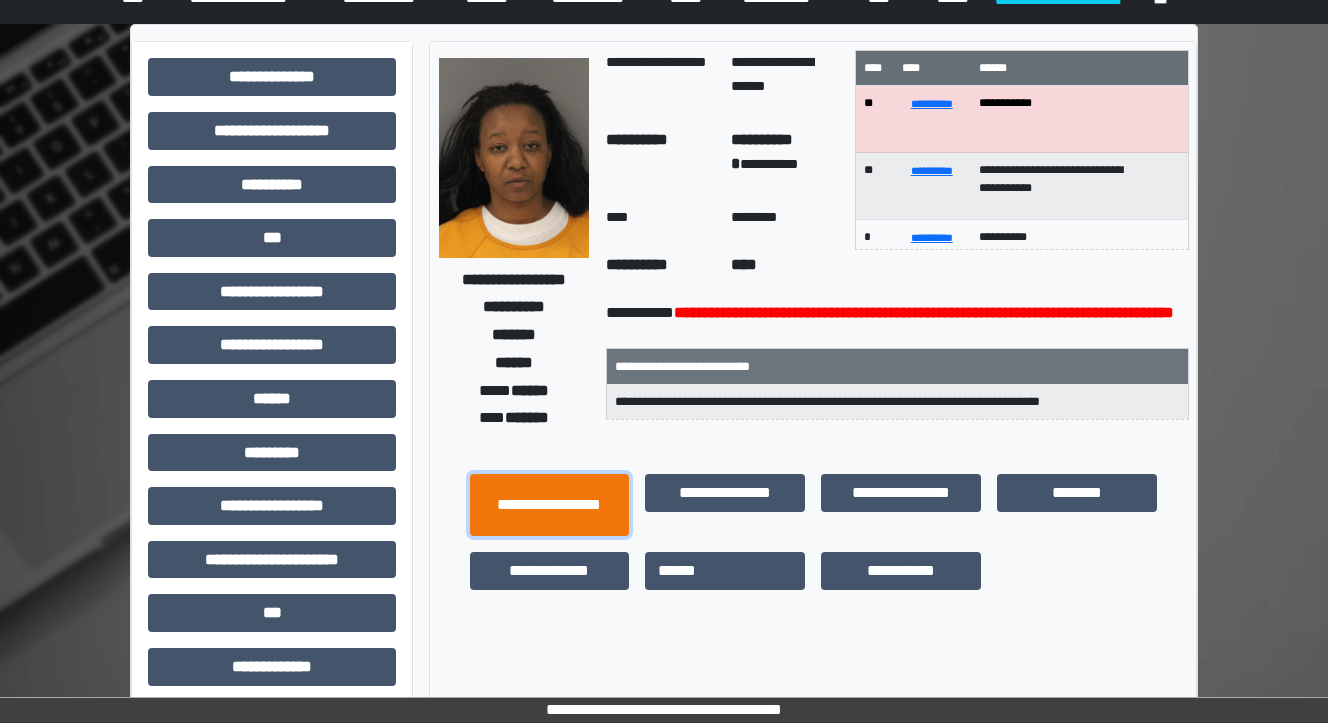 click on "**********" at bounding box center (550, 505) 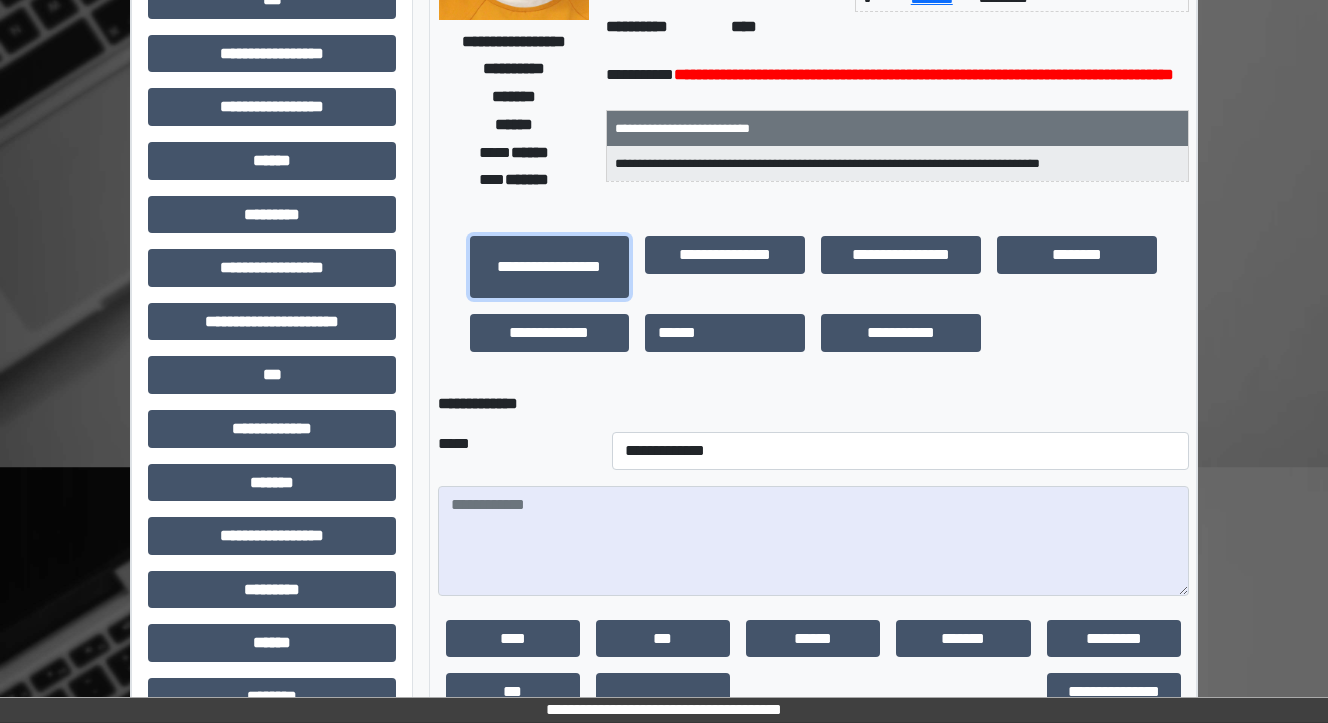 scroll, scrollTop: 320, scrollLeft: 0, axis: vertical 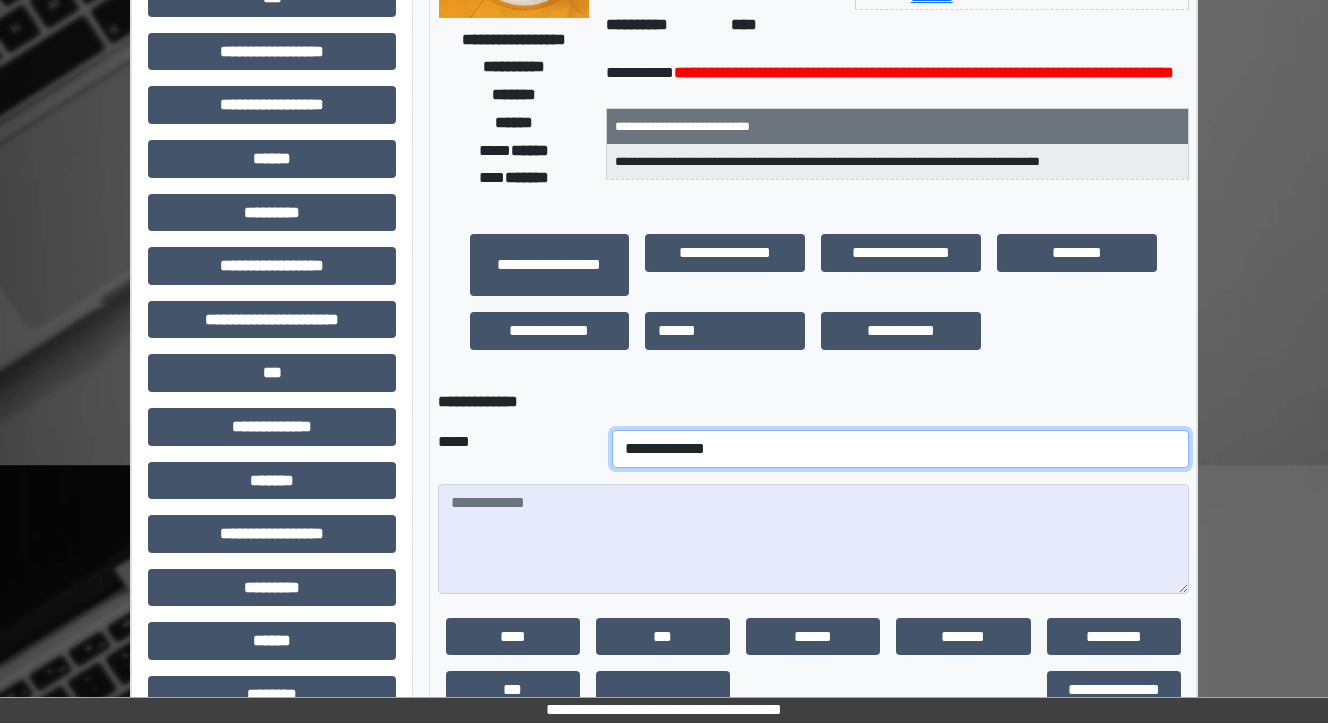 click on "**********" at bounding box center (900, 449) 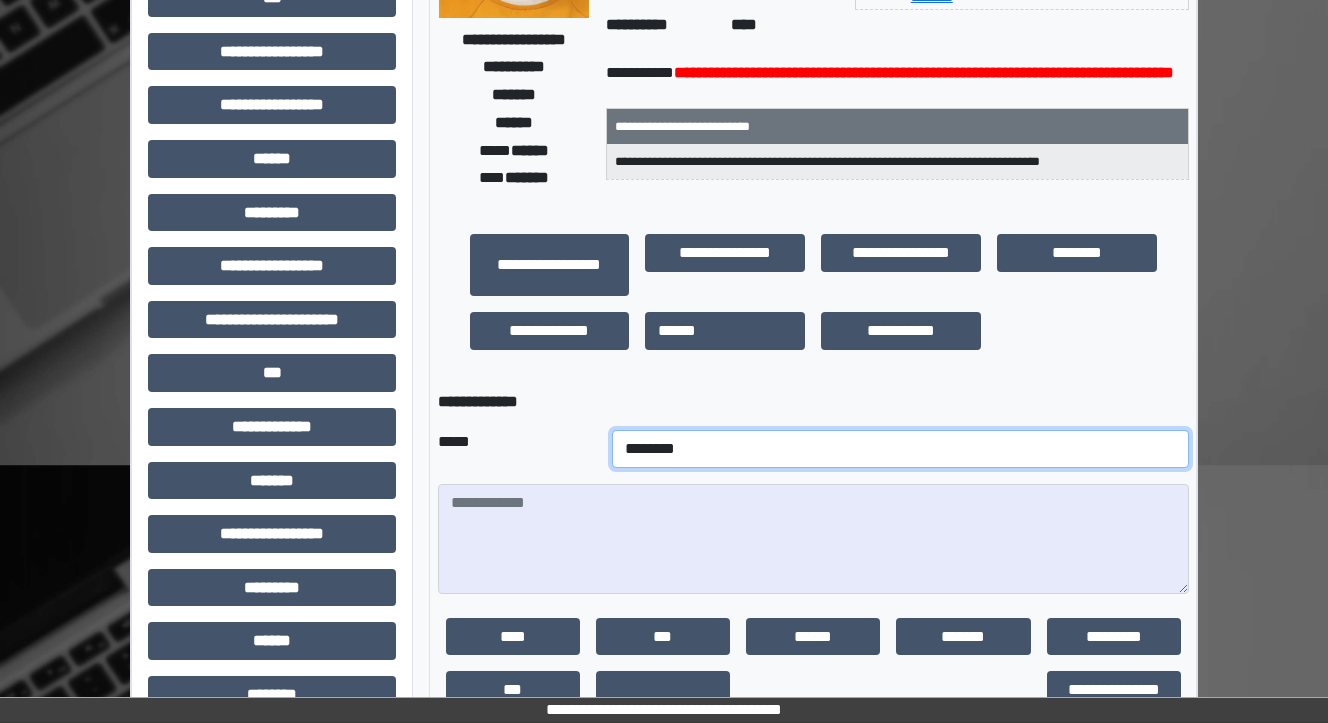 click on "**********" at bounding box center [900, 449] 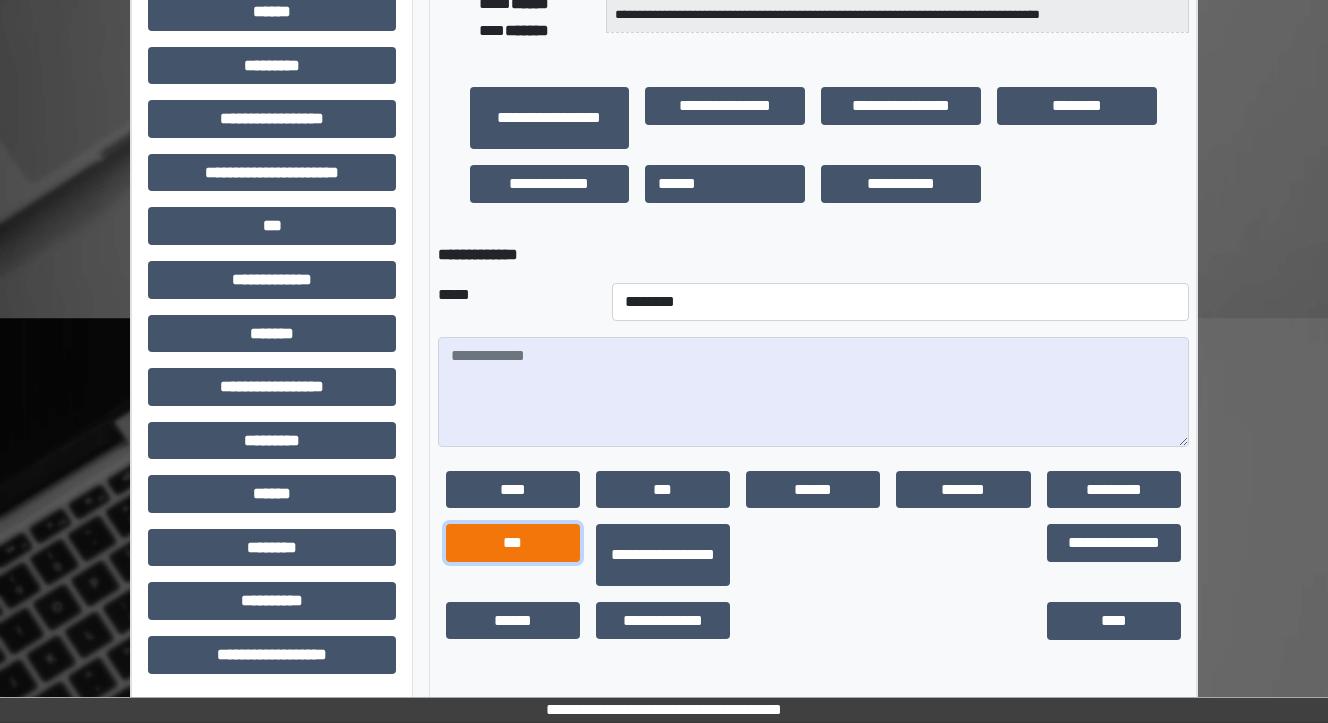 click on "***" at bounding box center (513, 543) 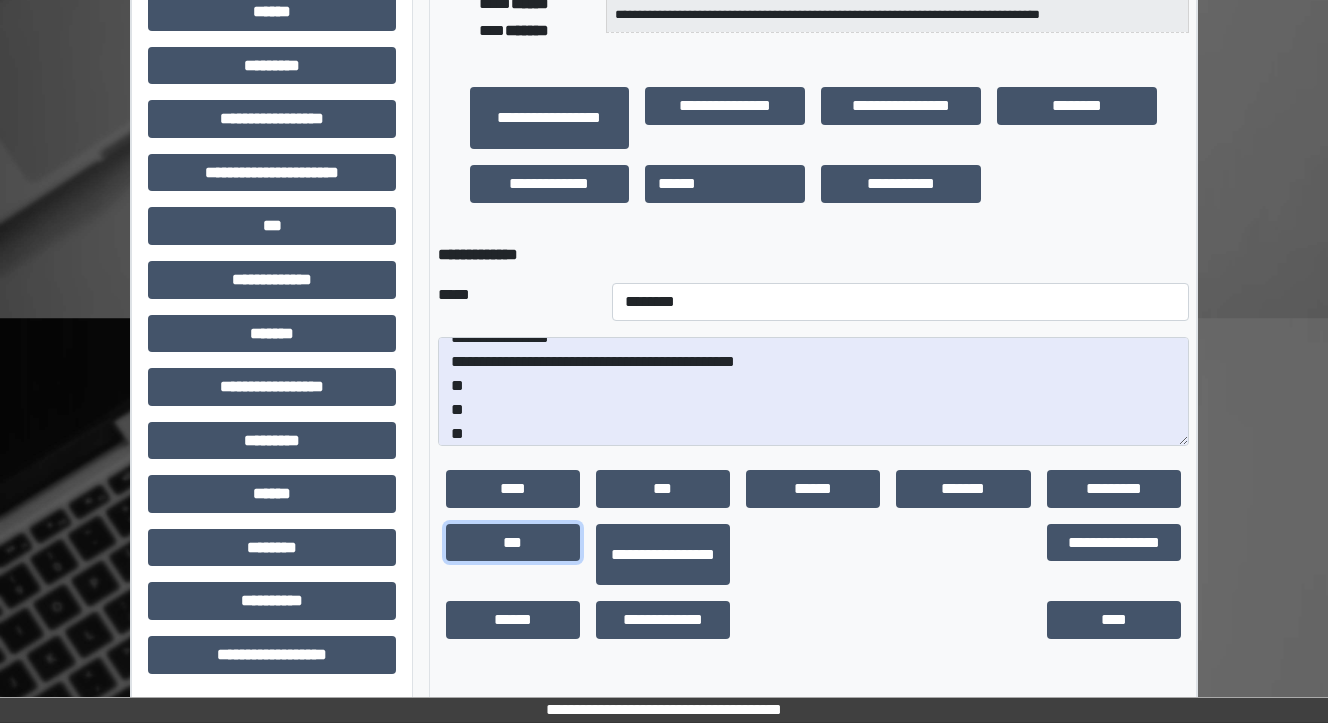 scroll, scrollTop: 24, scrollLeft: 0, axis: vertical 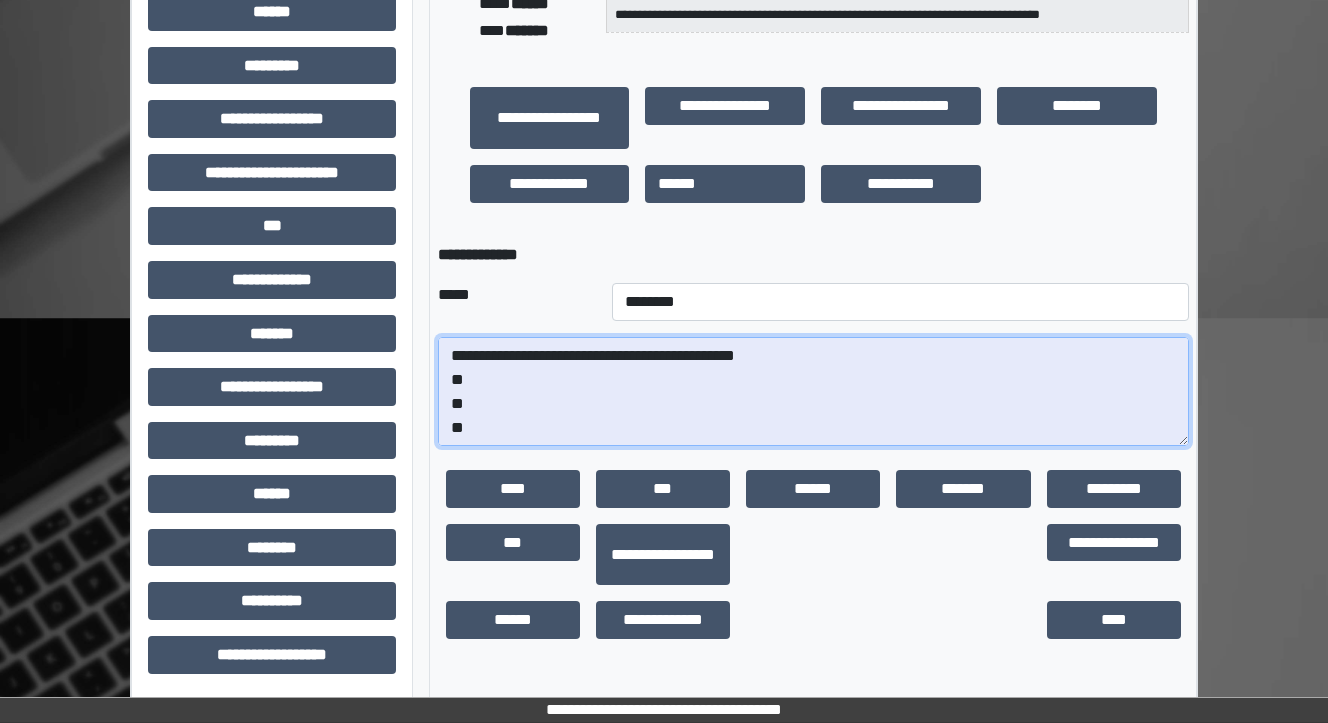 drag, startPoint x: 478, startPoint y: 434, endPoint x: 400, endPoint y: 433, distance: 78.00641 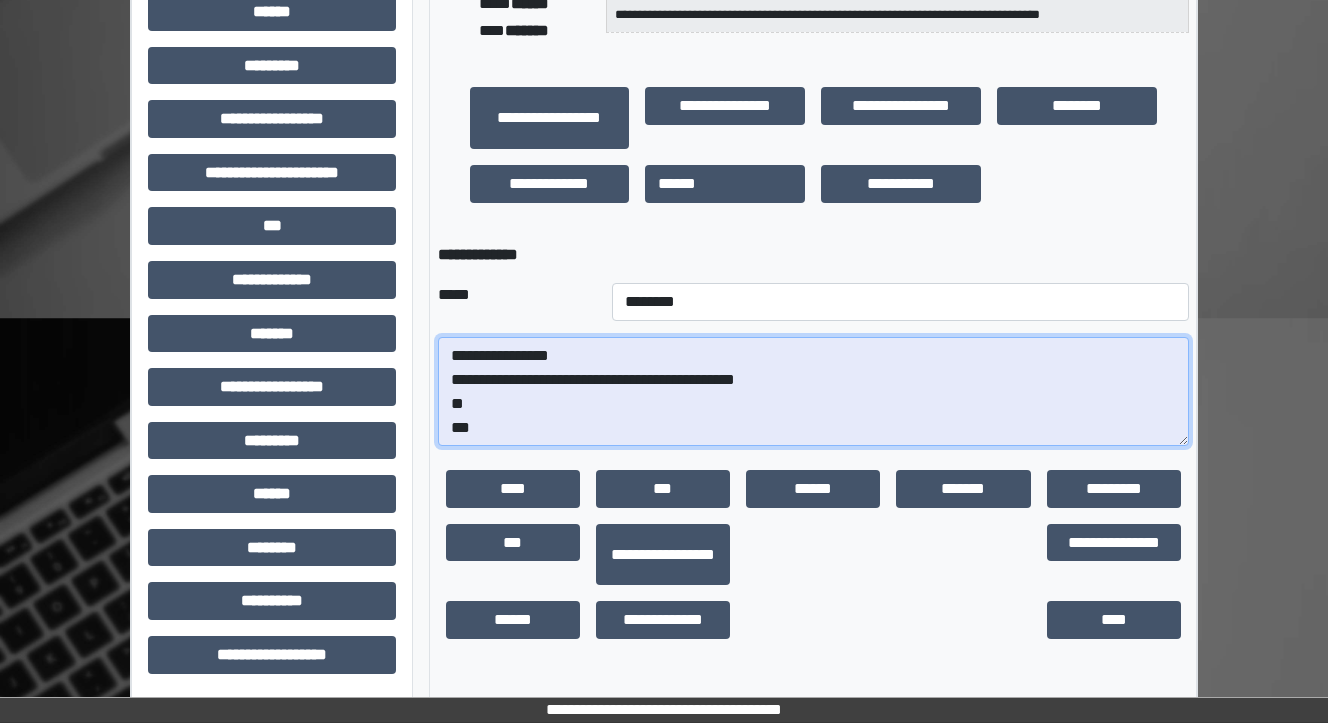 scroll, scrollTop: 16, scrollLeft: 0, axis: vertical 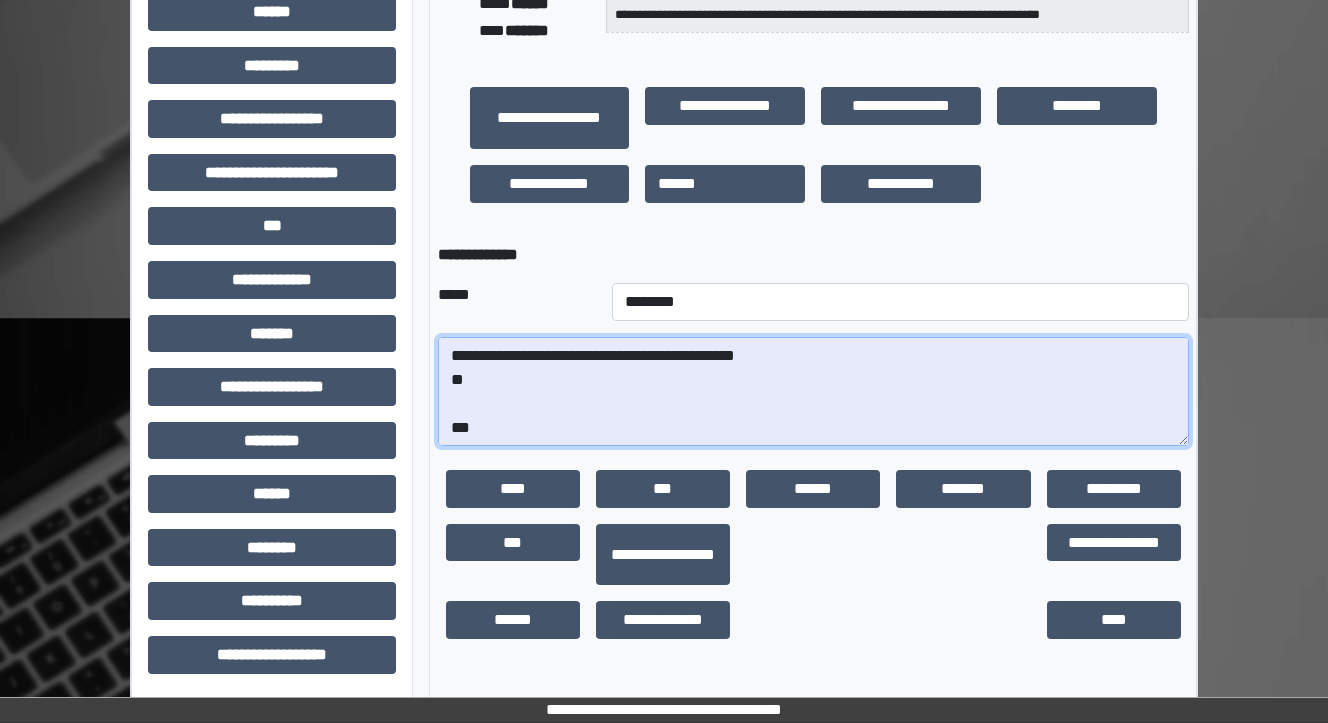 click on "**********" at bounding box center (813, 392) 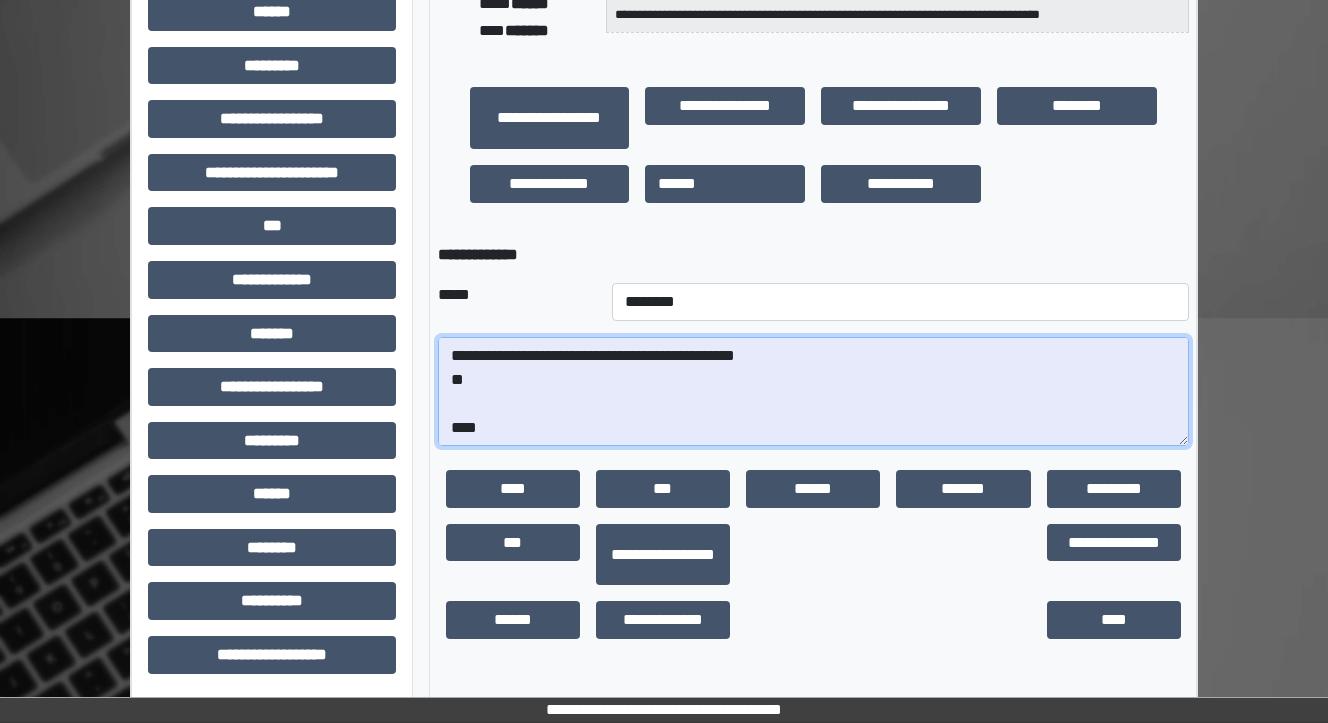 paste on "**********" 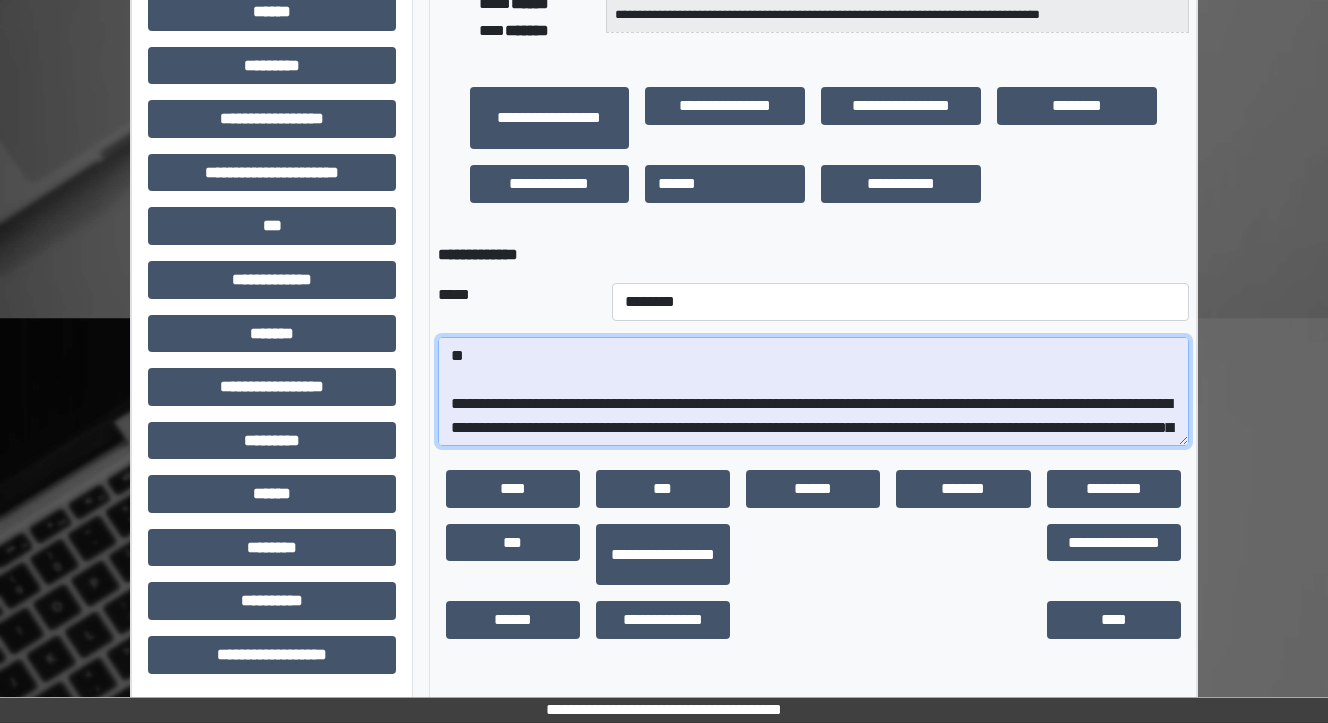 scroll, scrollTop: 232, scrollLeft: 0, axis: vertical 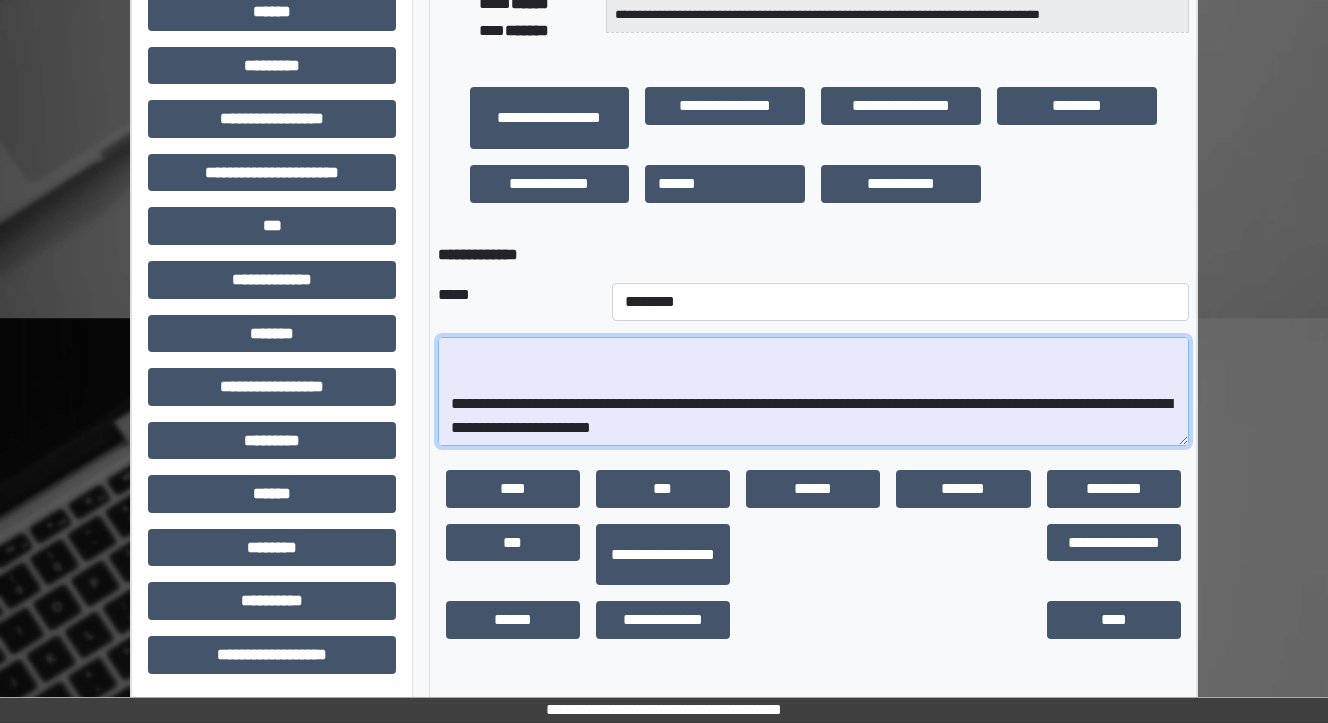 click on "**********" at bounding box center (813, 392) 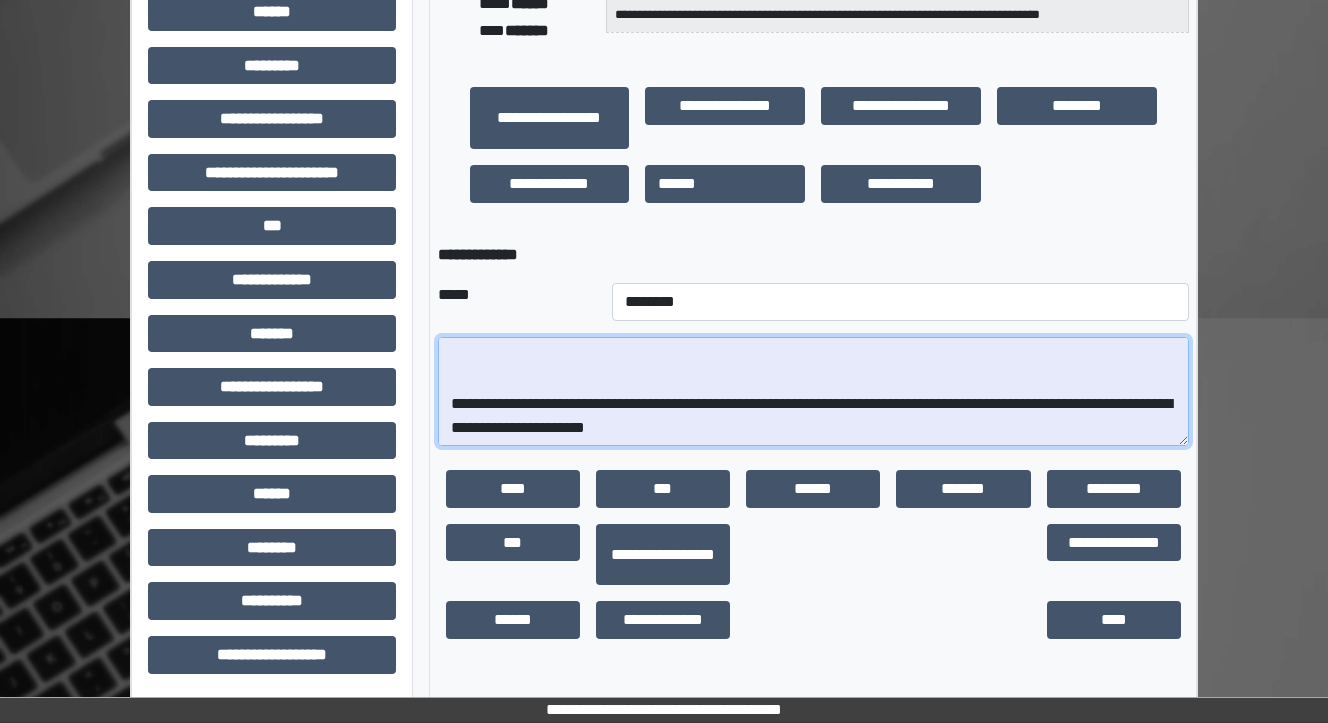 scroll, scrollTop: 216, scrollLeft: 0, axis: vertical 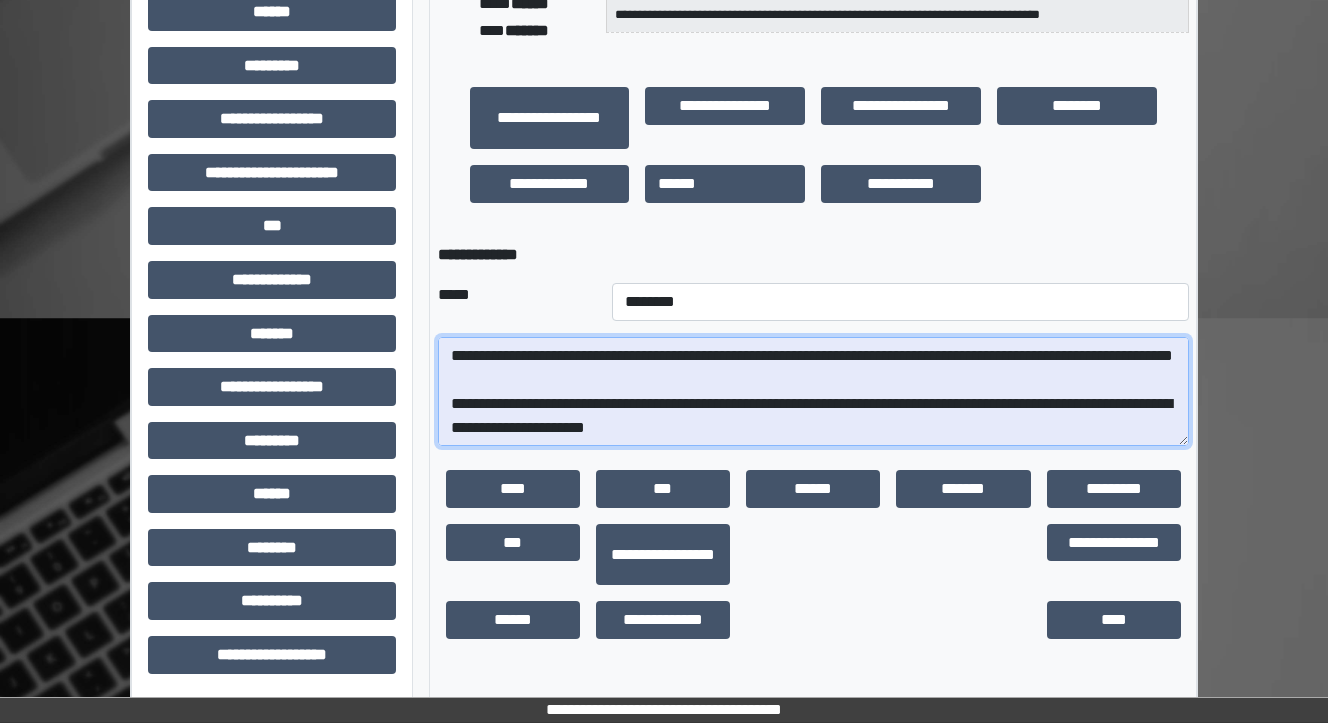 click on "**********" at bounding box center [813, 392] 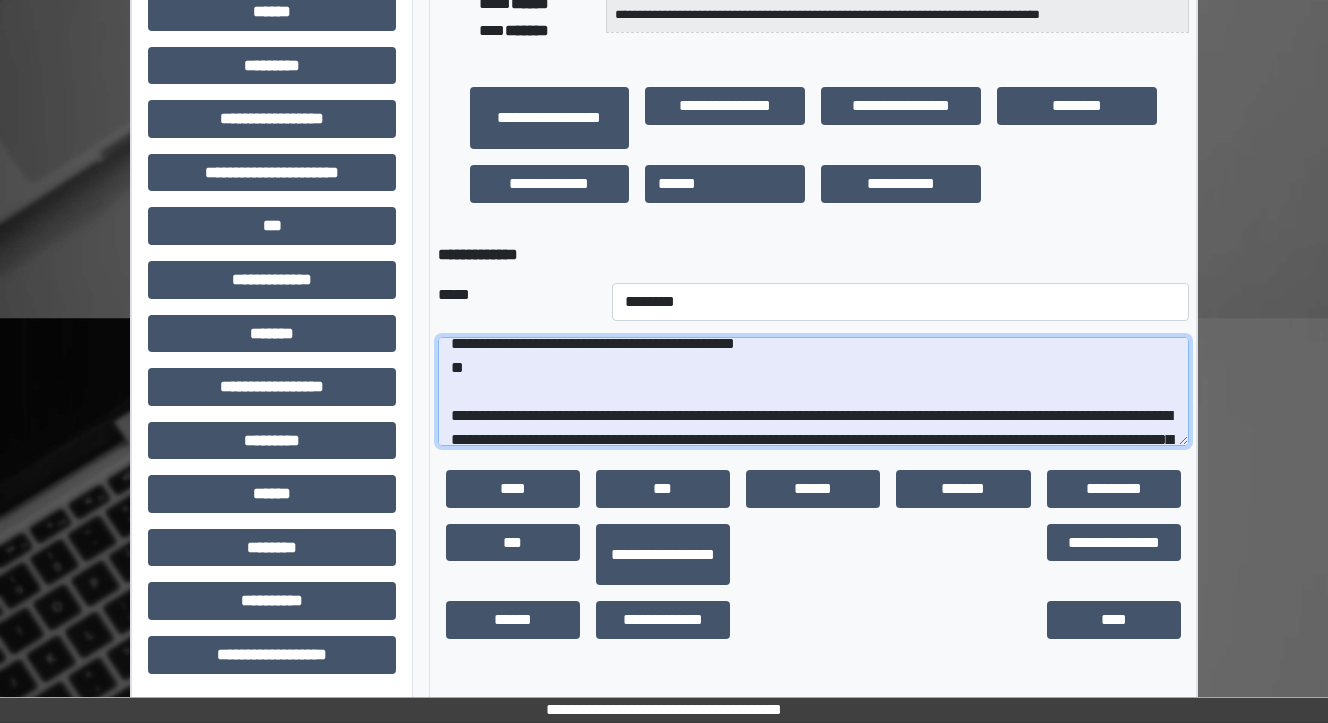 scroll, scrollTop: 8, scrollLeft: 0, axis: vertical 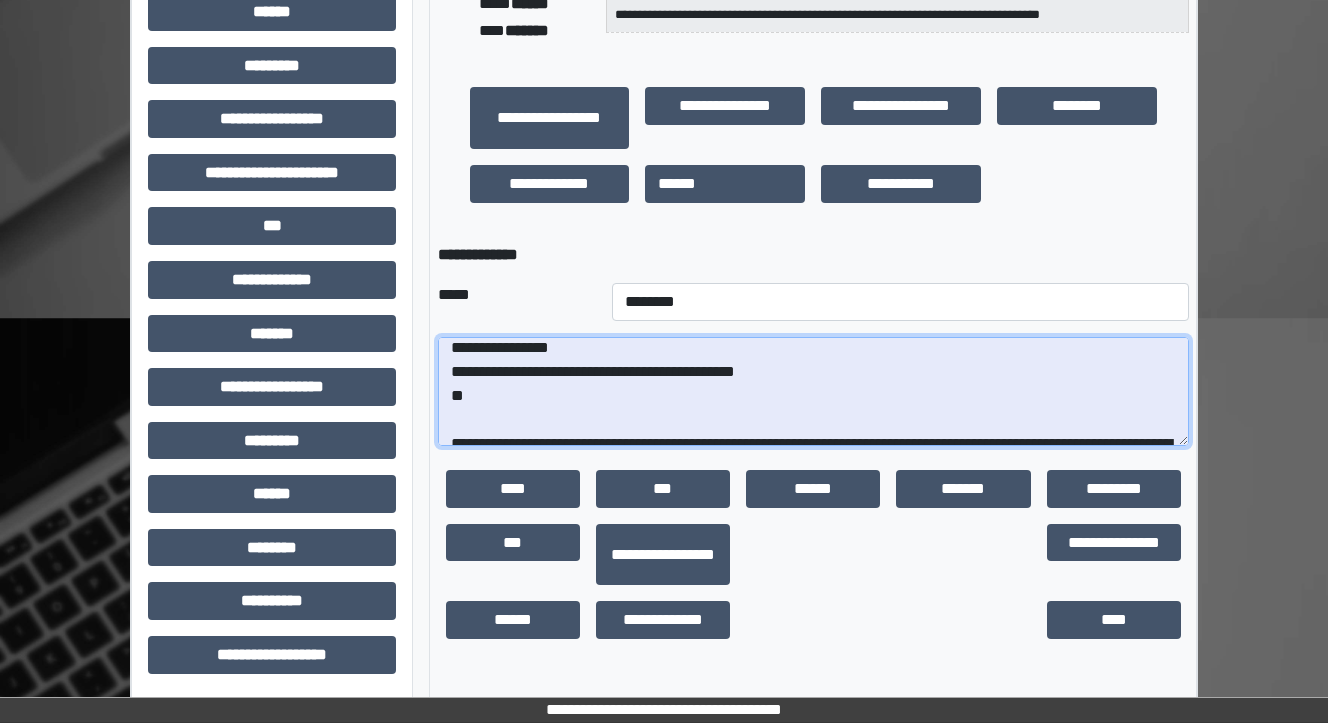 click on "**********" at bounding box center (813, 392) 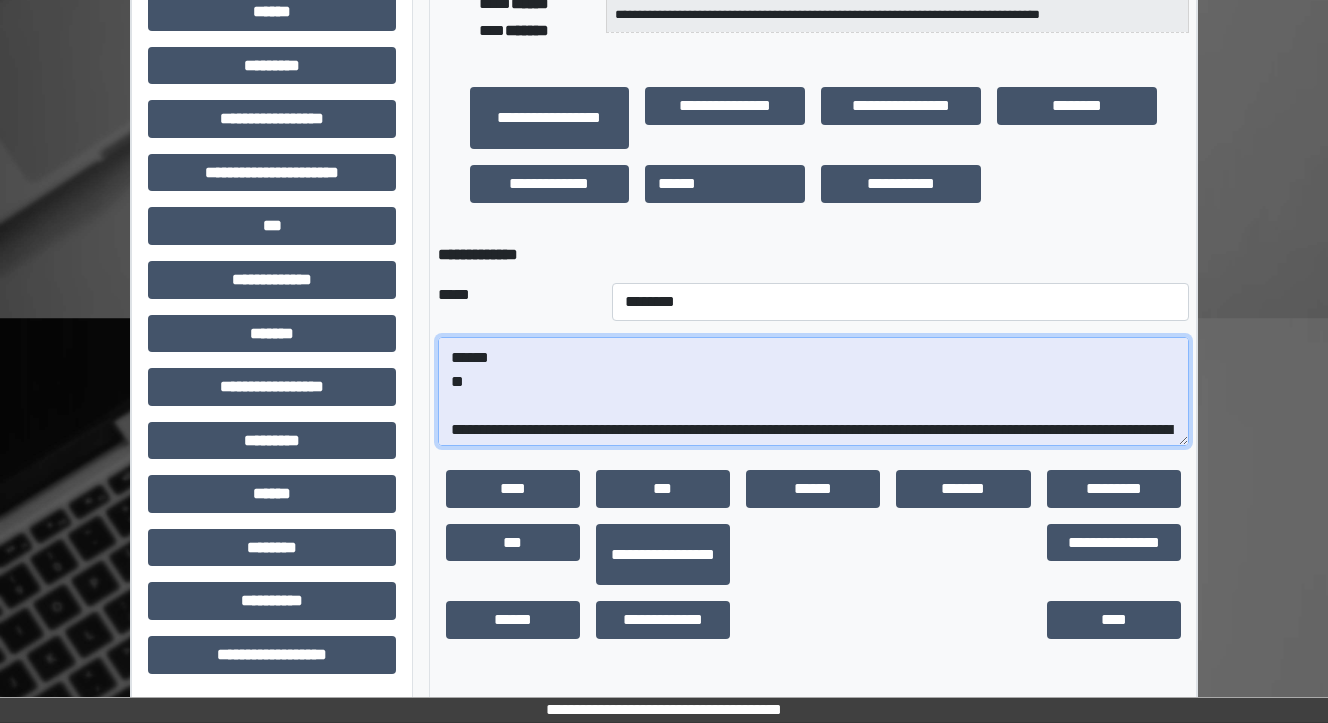 scroll, scrollTop: 8, scrollLeft: 0, axis: vertical 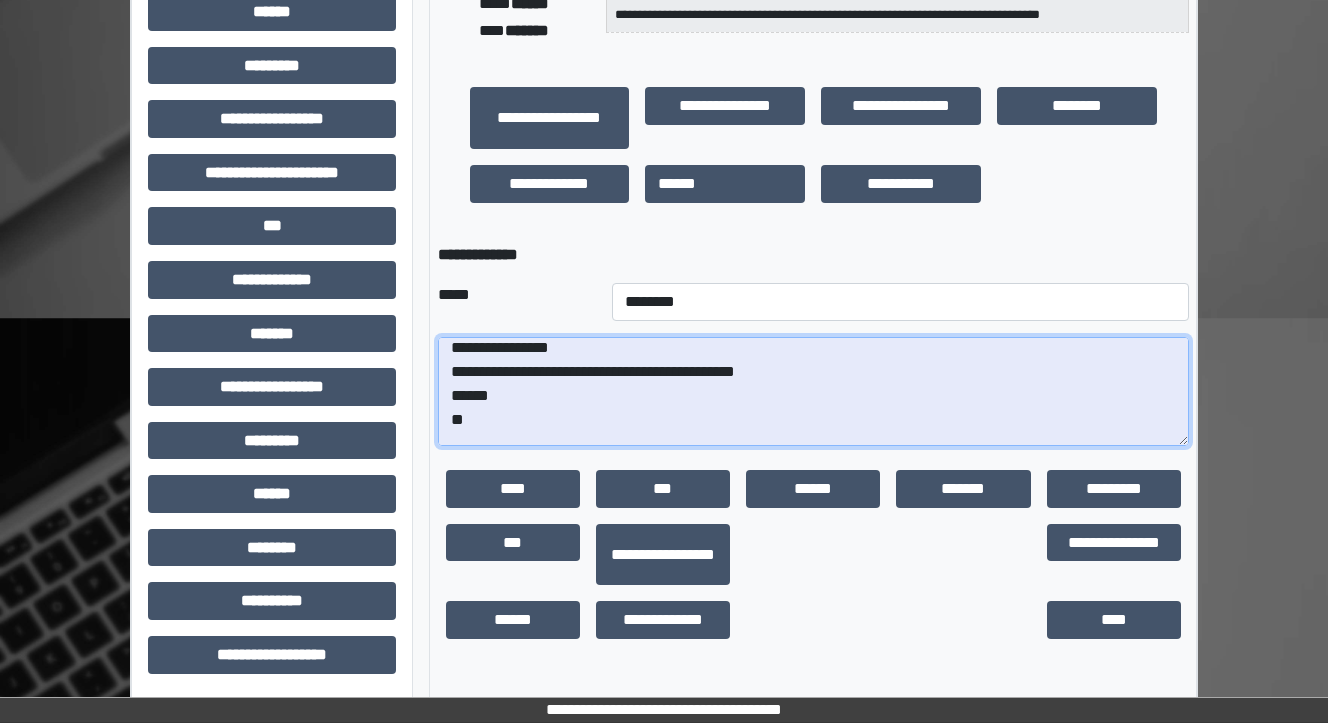 click on "**********" at bounding box center (813, 392) 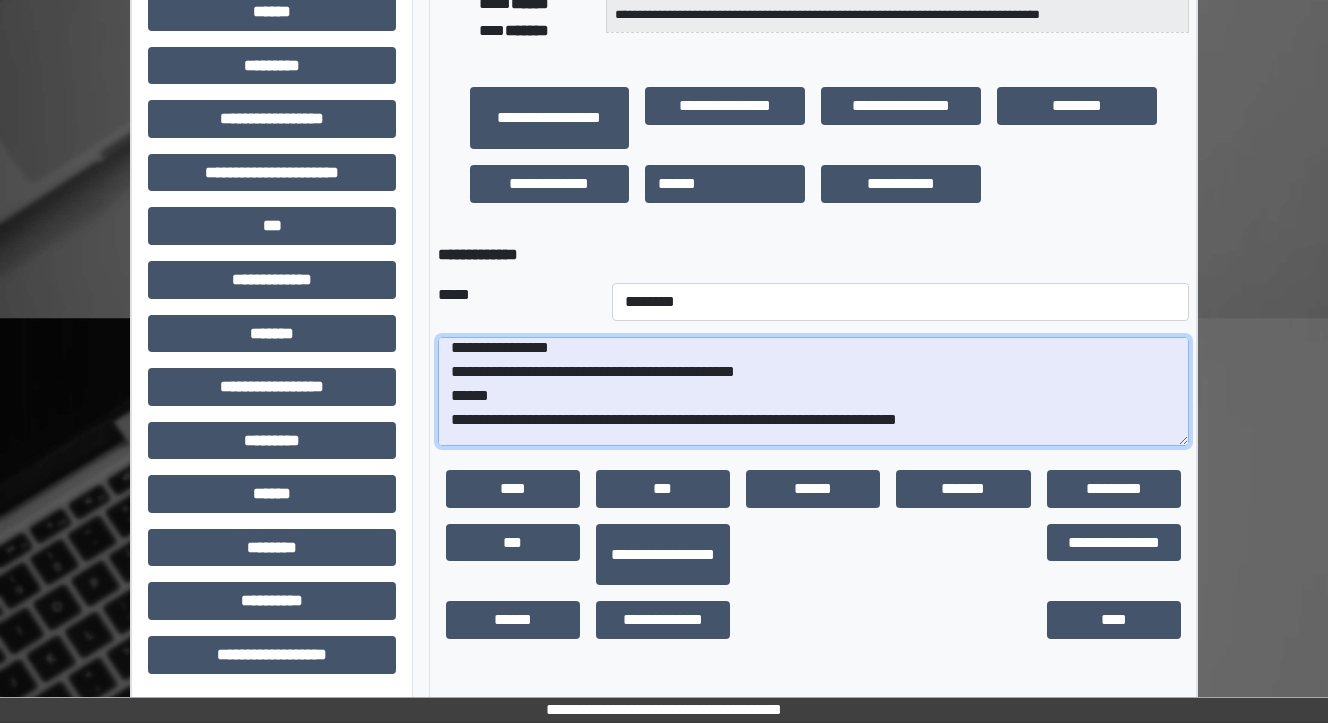 click on "**********" at bounding box center [813, 392] 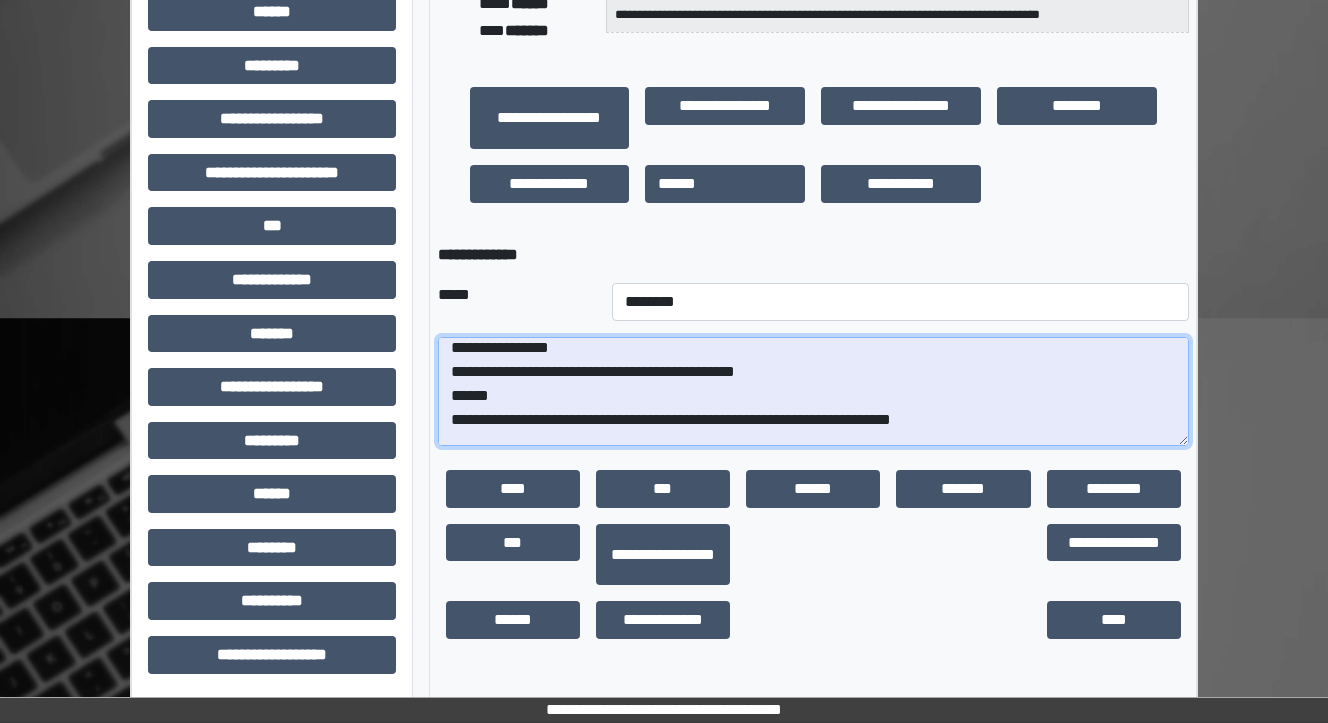 click on "**********" at bounding box center [813, 392] 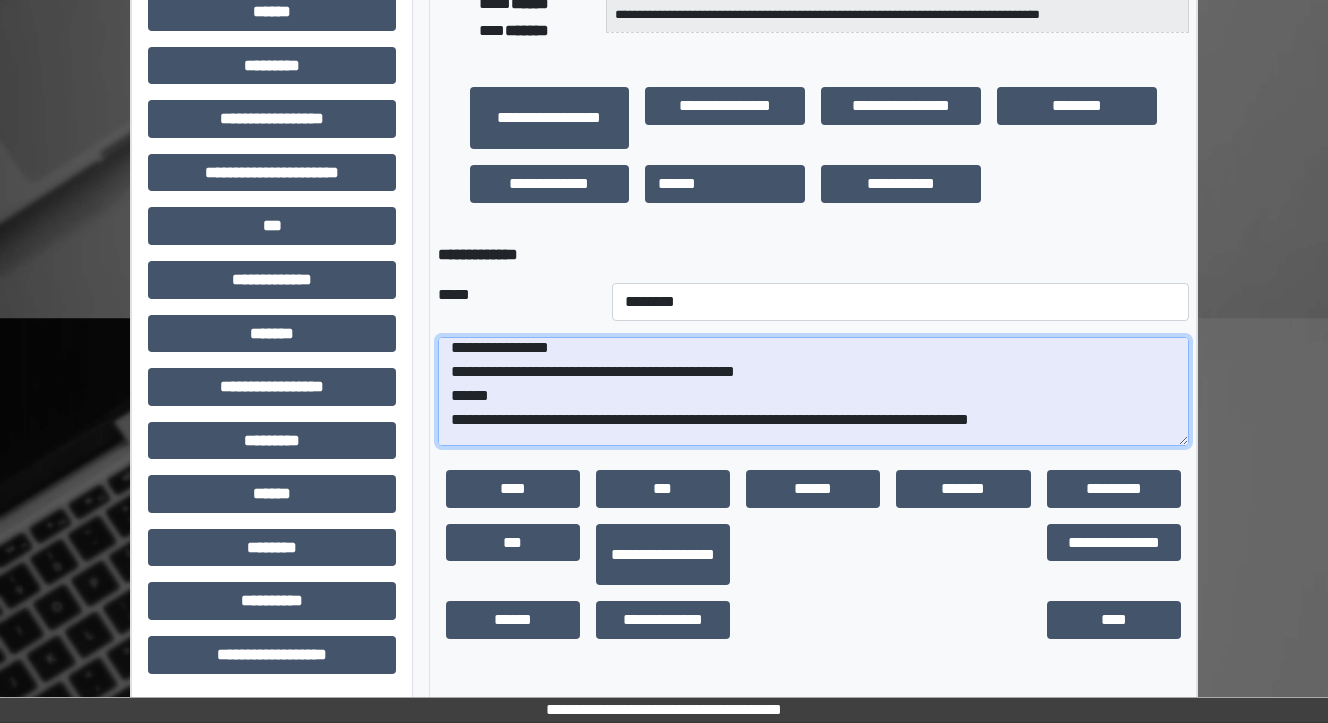 click on "**********" at bounding box center [813, 392] 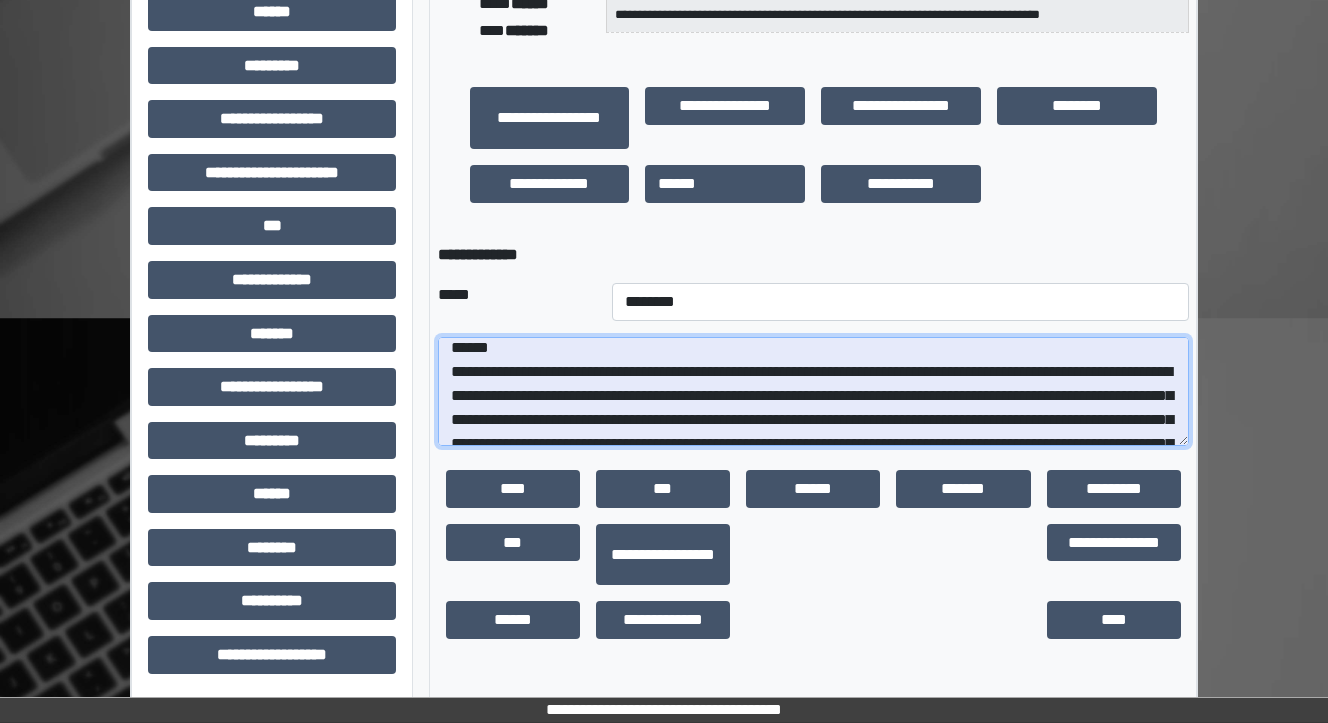scroll, scrollTop: 136, scrollLeft: 0, axis: vertical 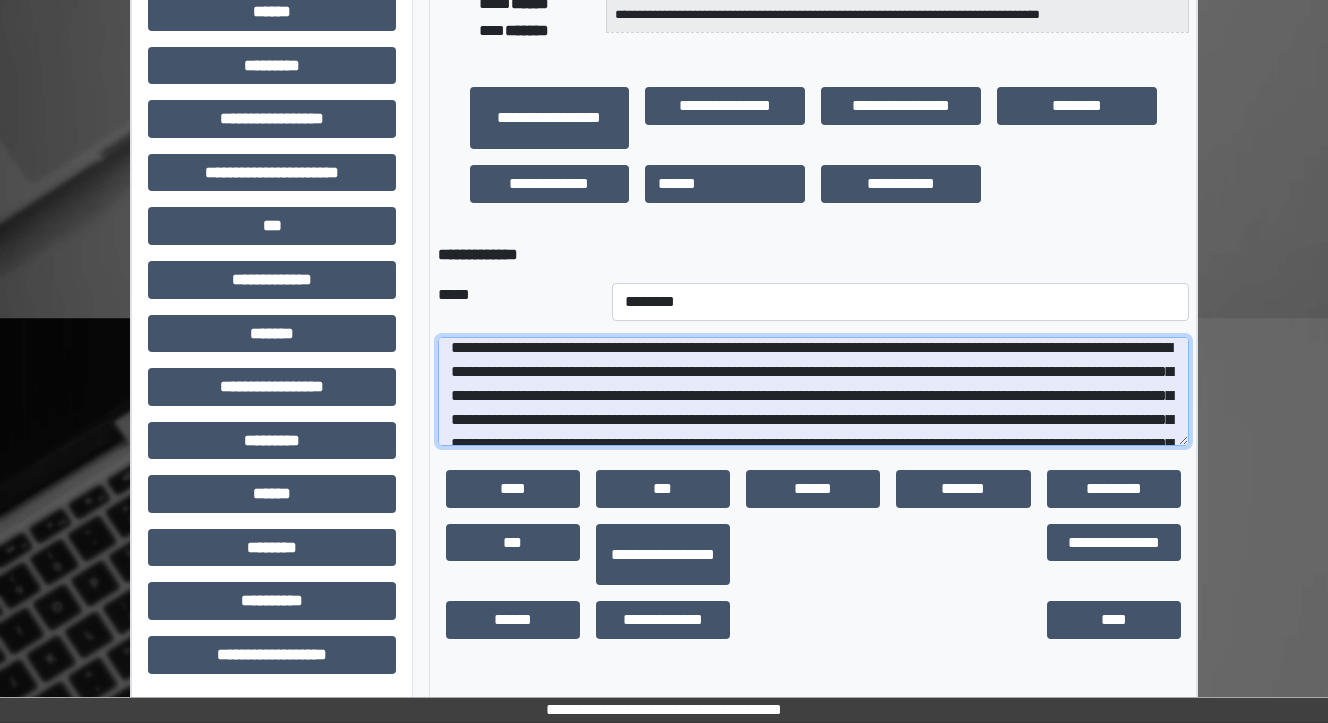 click at bounding box center (813, 392) 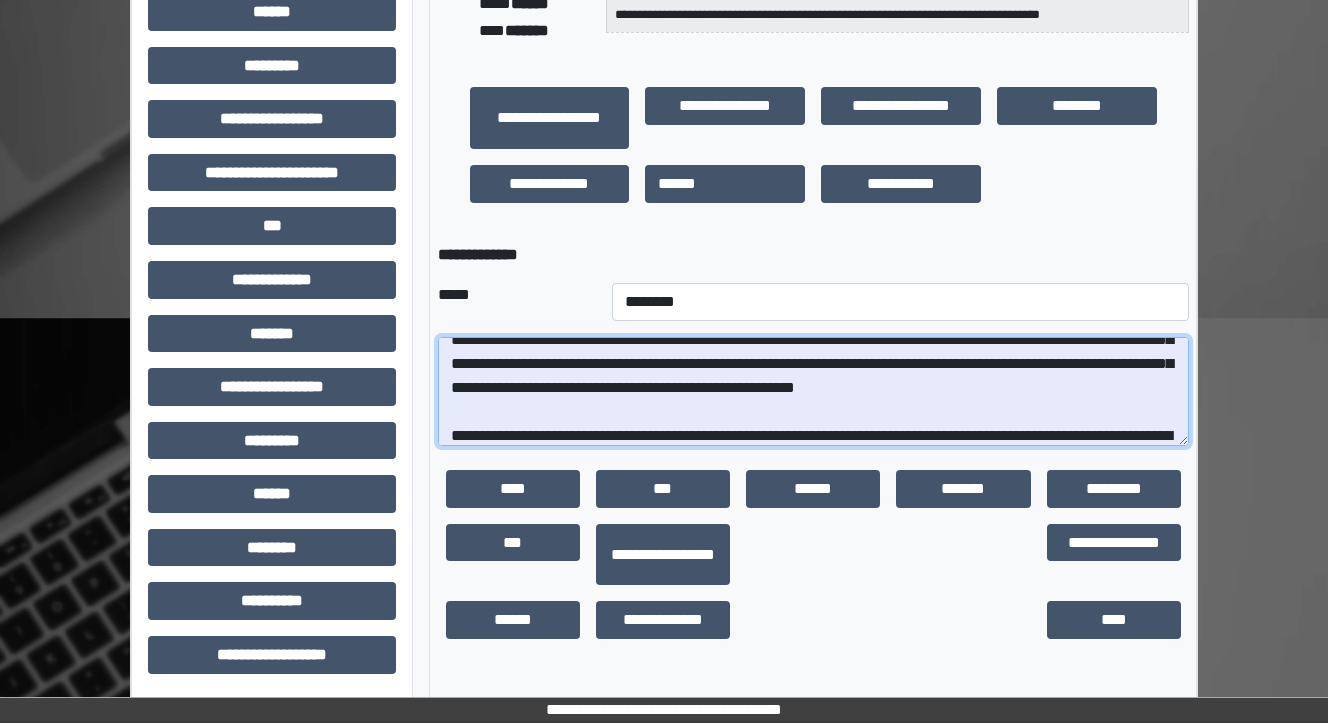 click at bounding box center [813, 392] 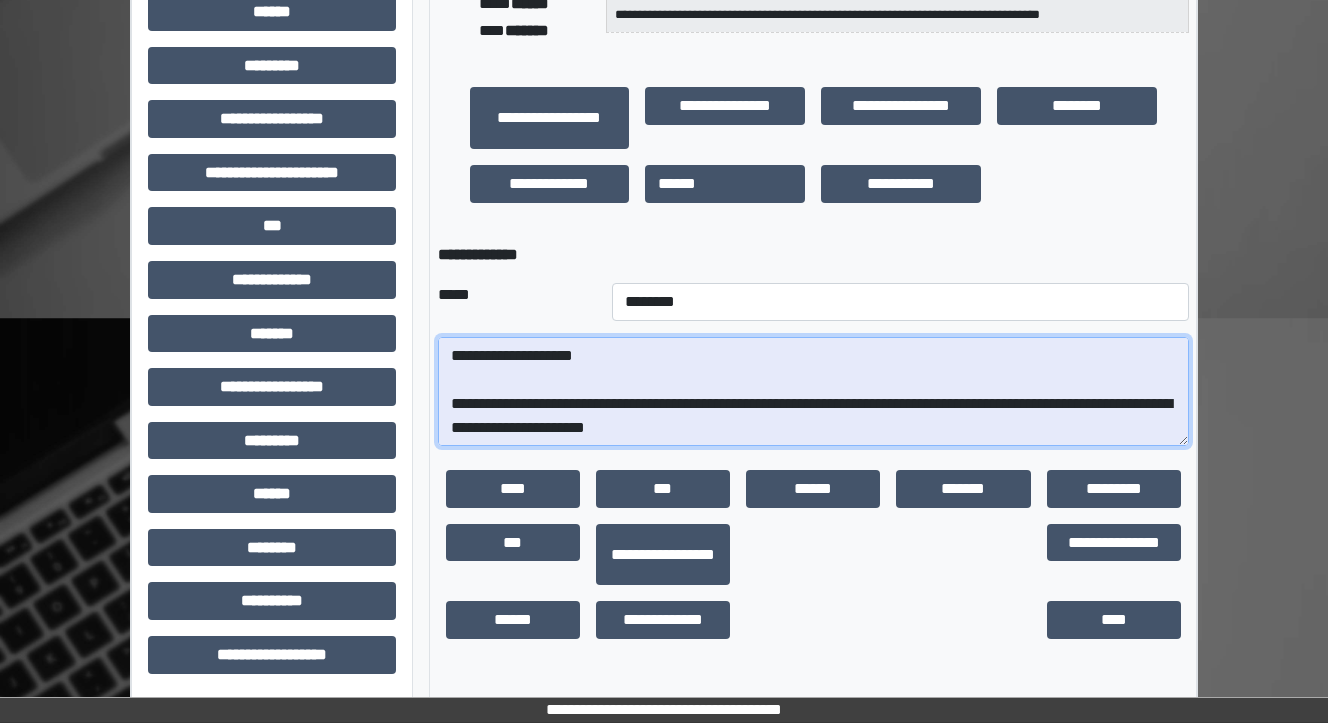 scroll, scrollTop: 336, scrollLeft: 0, axis: vertical 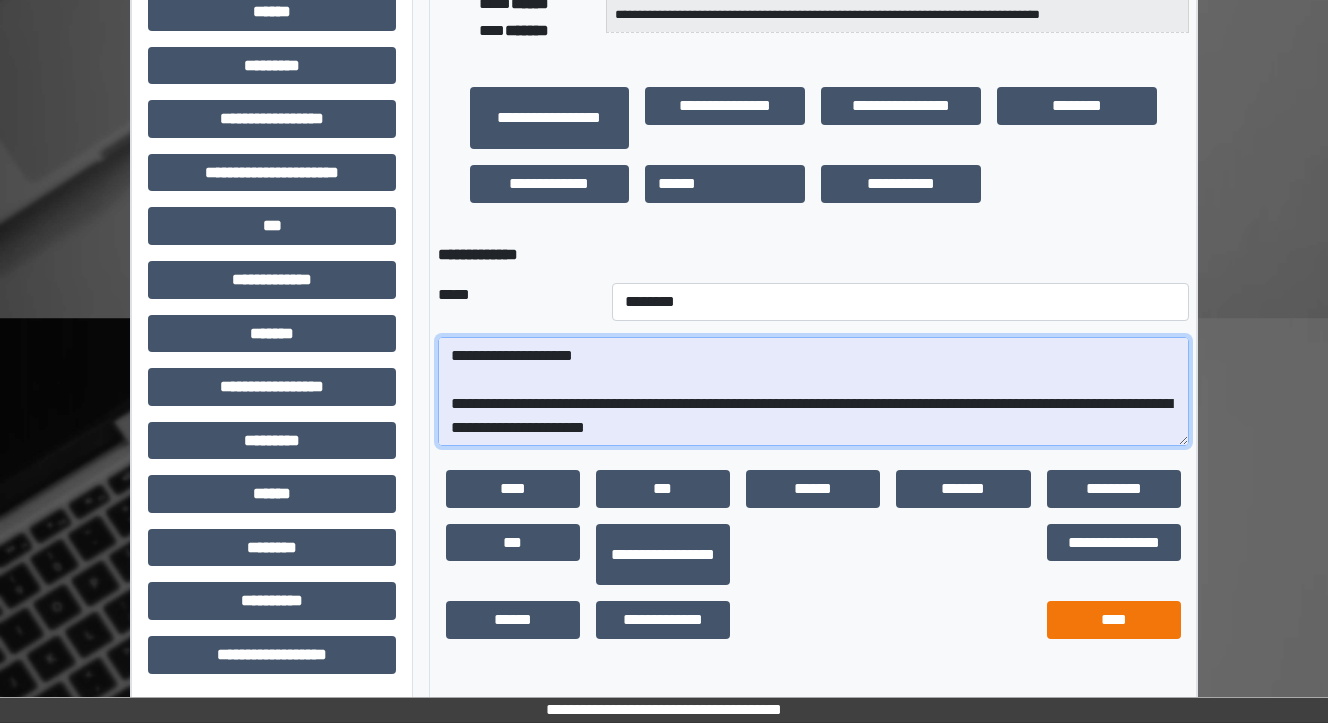 type on "**********" 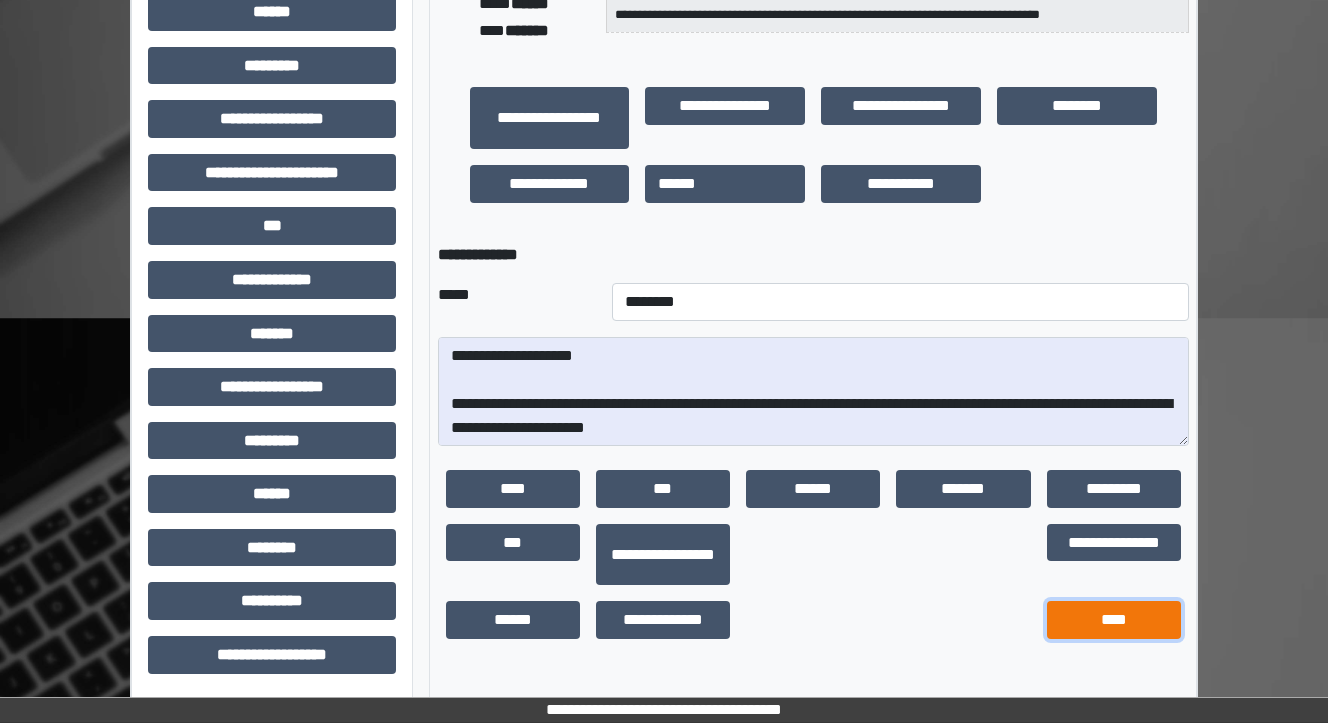 click on "****" at bounding box center [1114, 620] 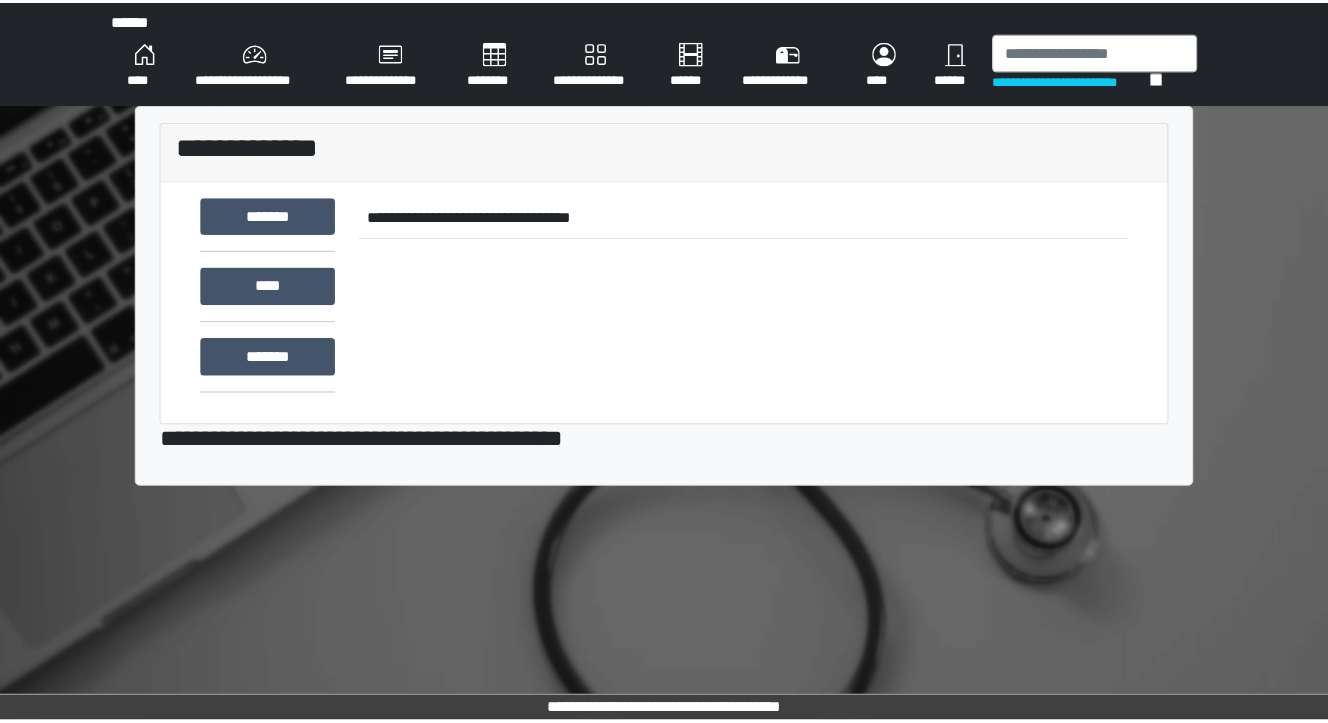 scroll, scrollTop: 0, scrollLeft: 0, axis: both 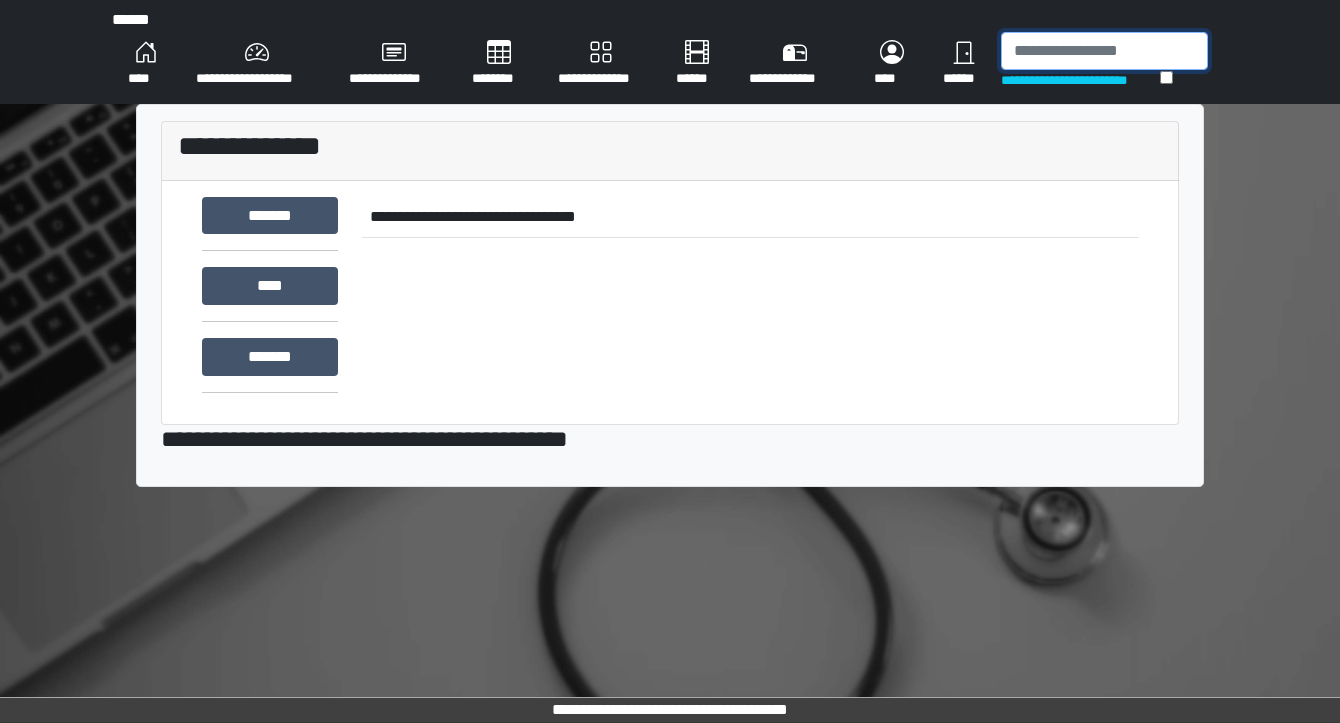 click at bounding box center [1104, 51] 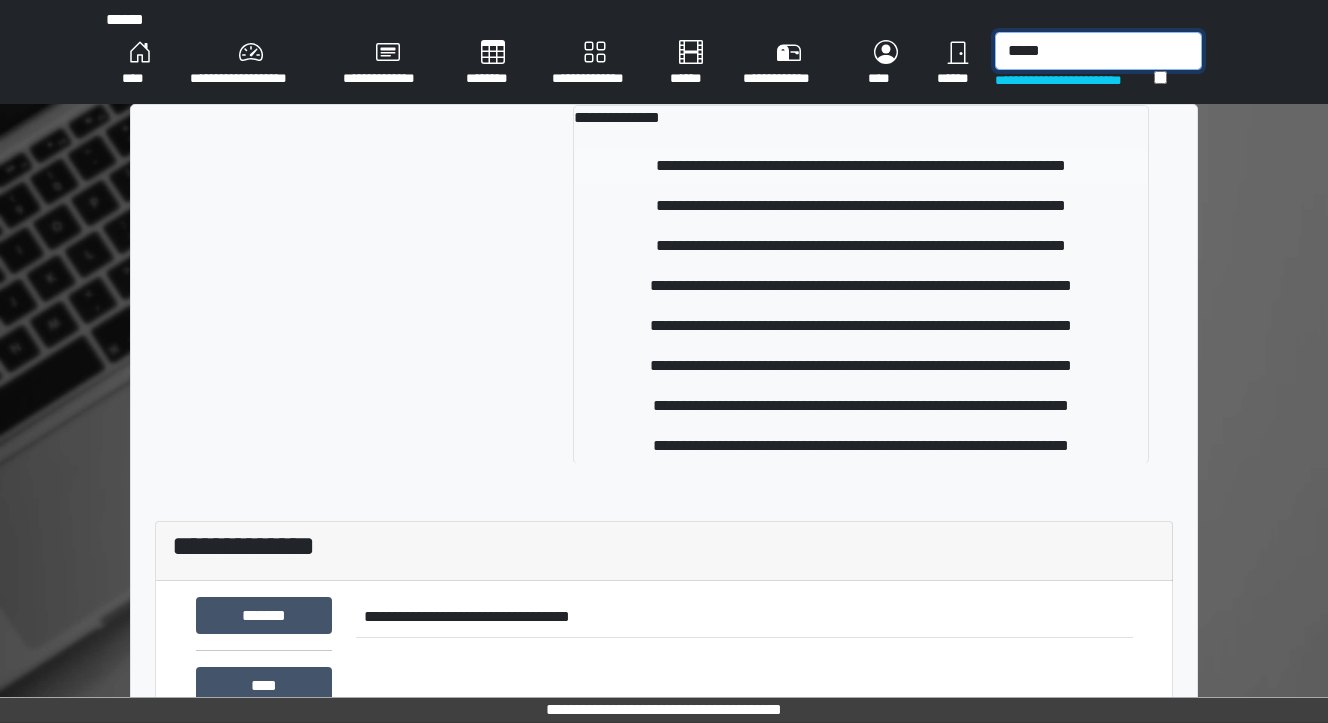 type on "*****" 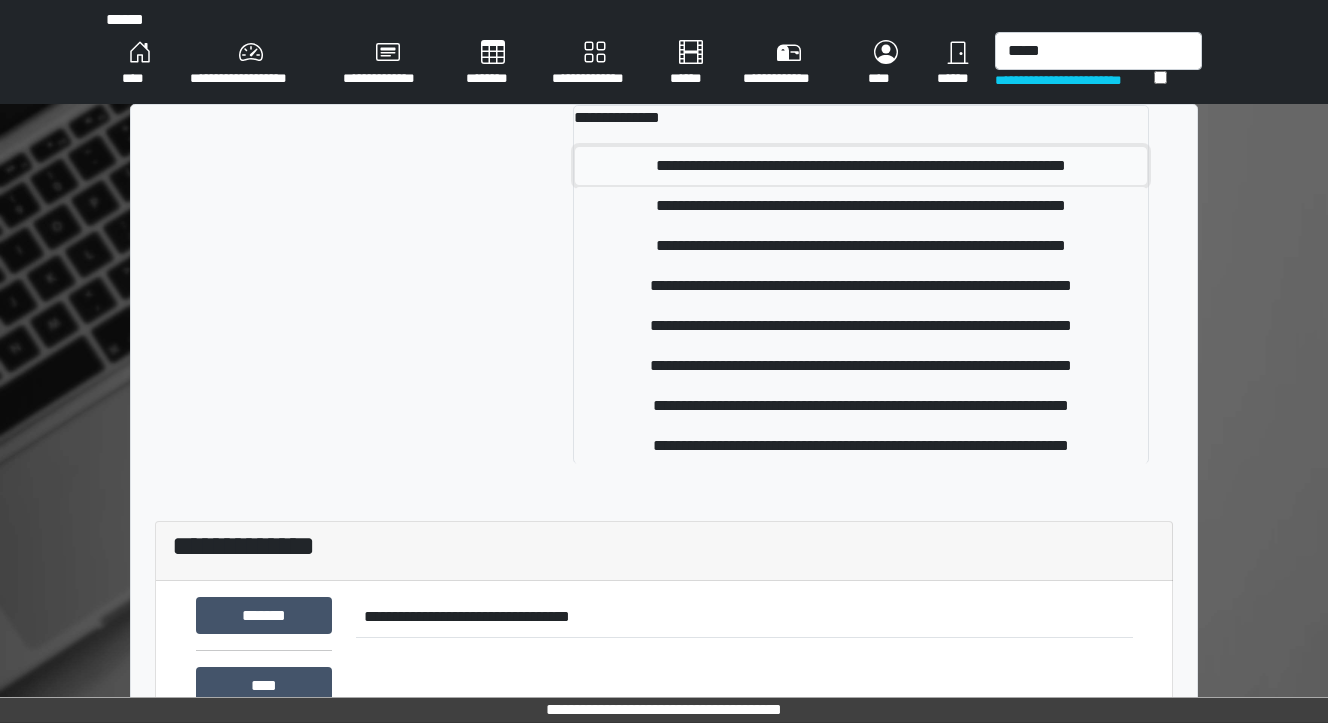 click on "**********" at bounding box center [861, 166] 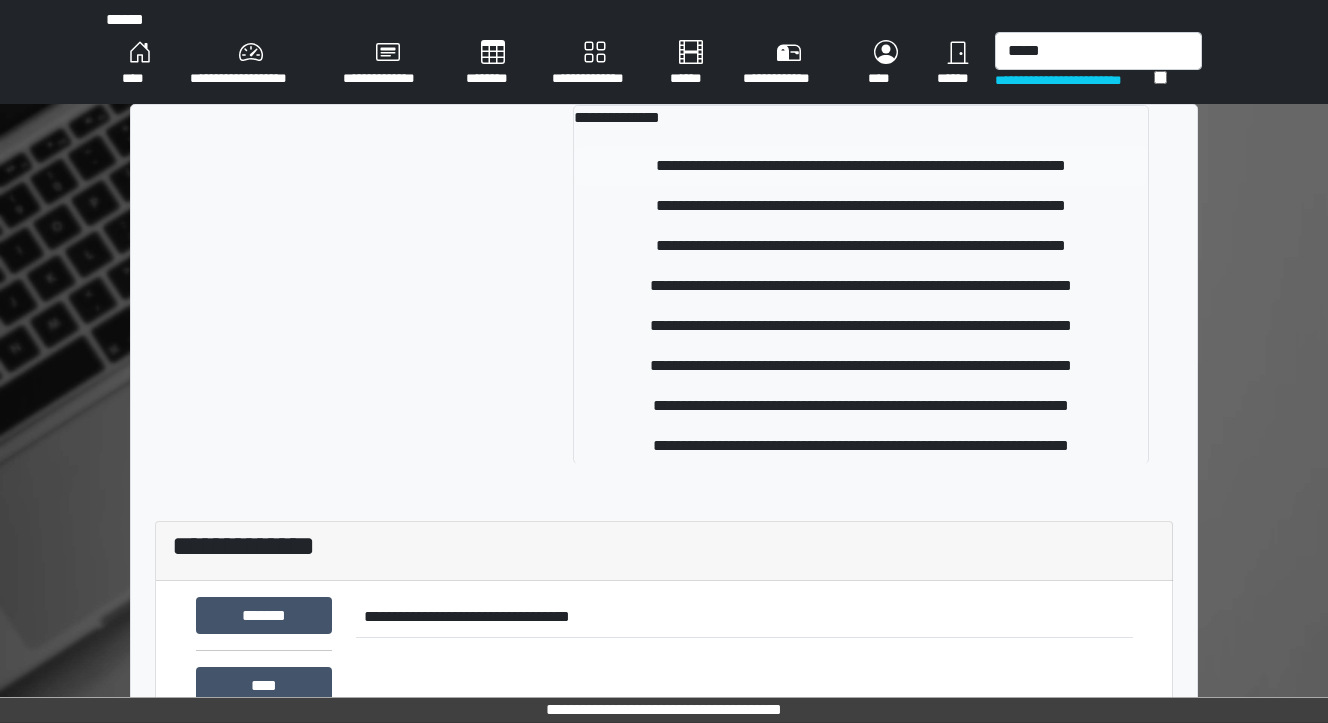 type 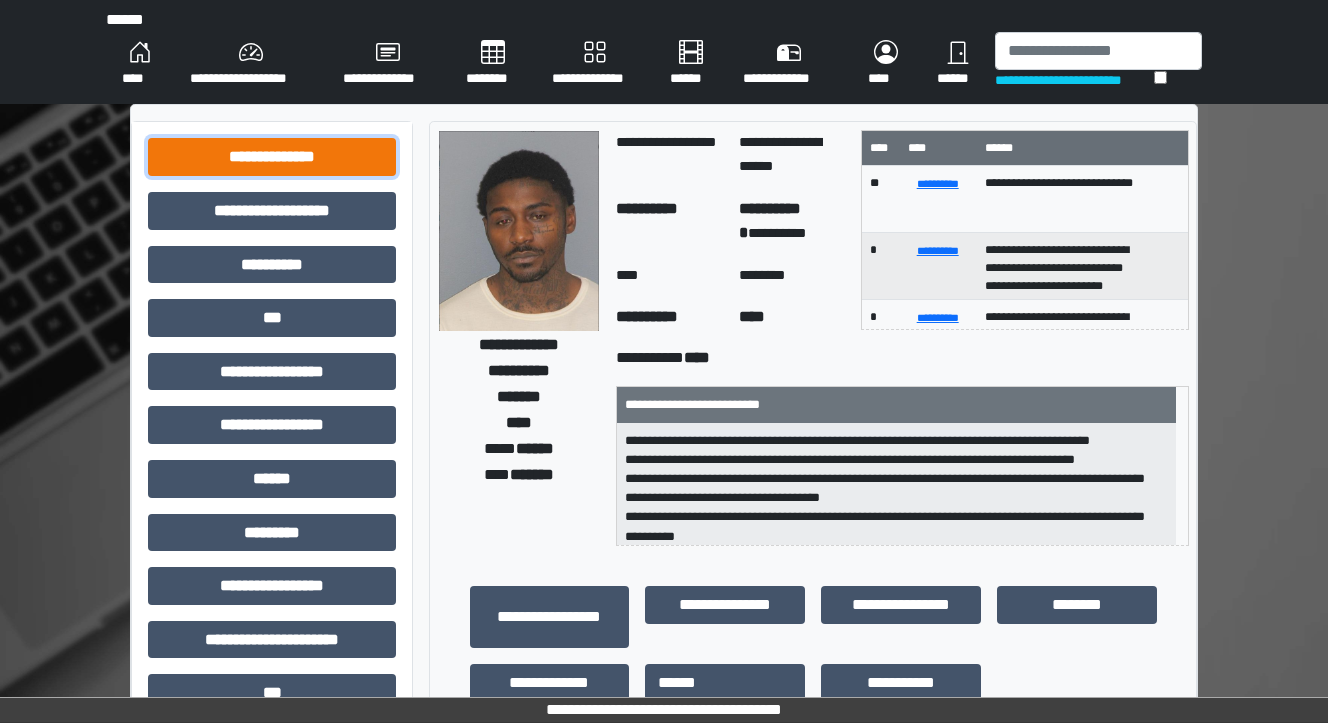 drag, startPoint x: 317, startPoint y: 161, endPoint x: 304, endPoint y: 192, distance: 33.61547 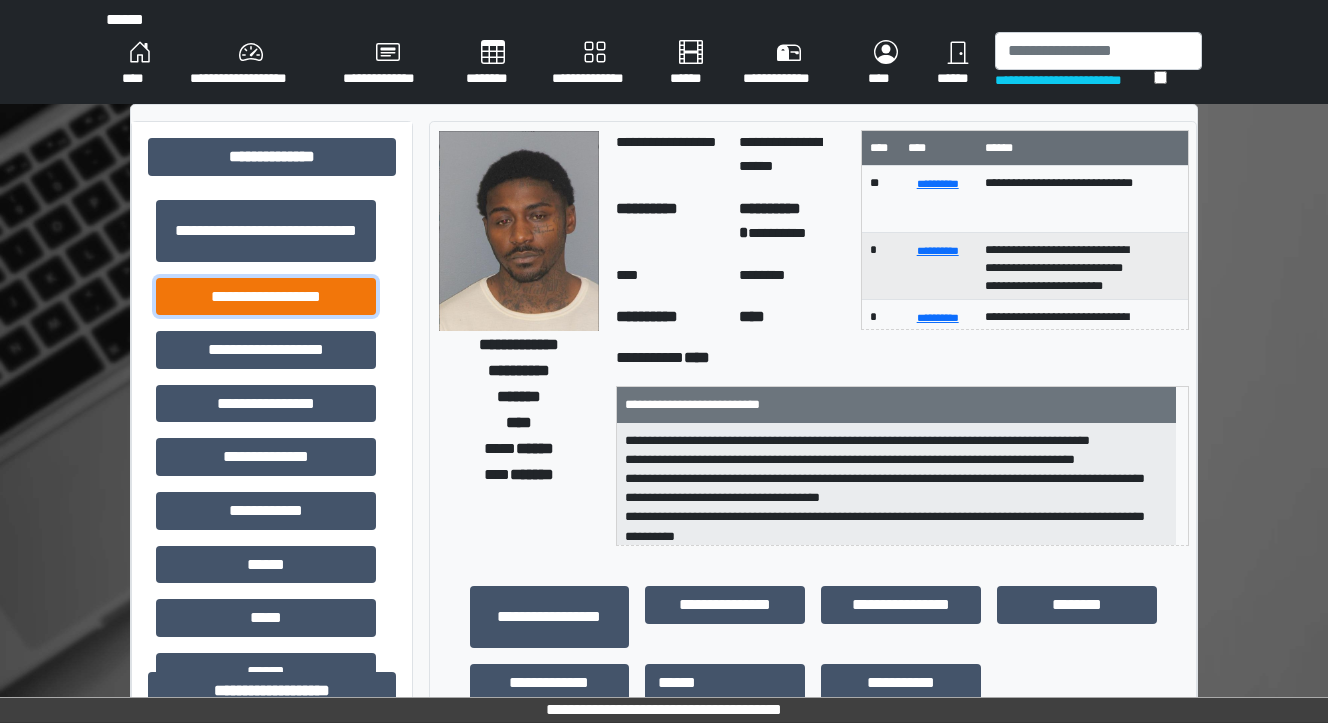 click on "**********" at bounding box center [266, 297] 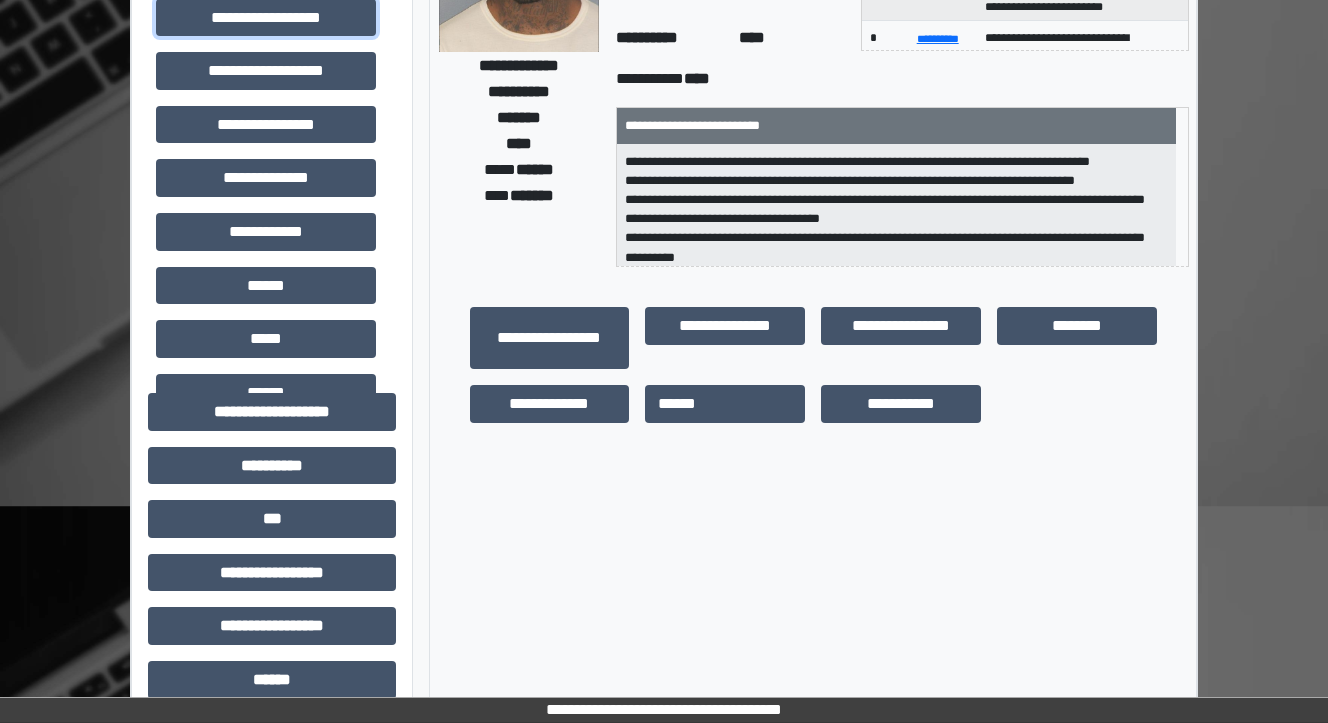 scroll, scrollTop: 320, scrollLeft: 0, axis: vertical 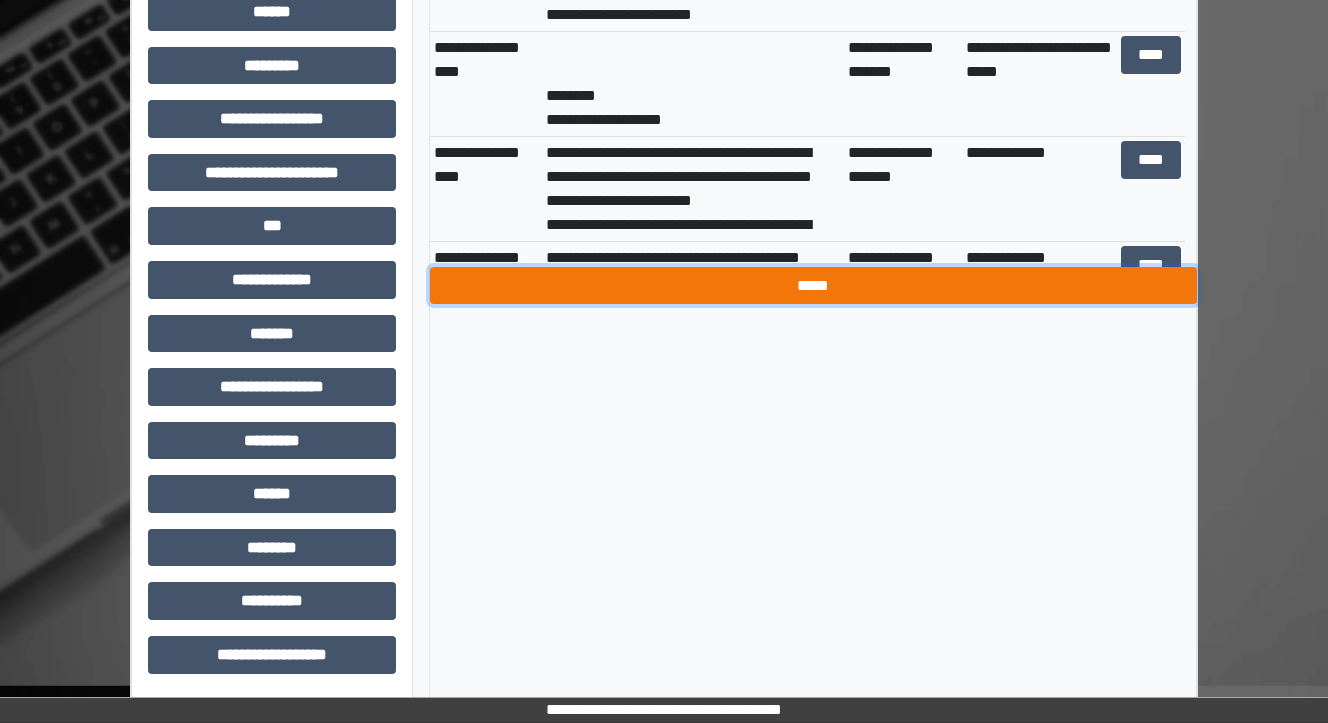 click on "*****" at bounding box center (813, 286) 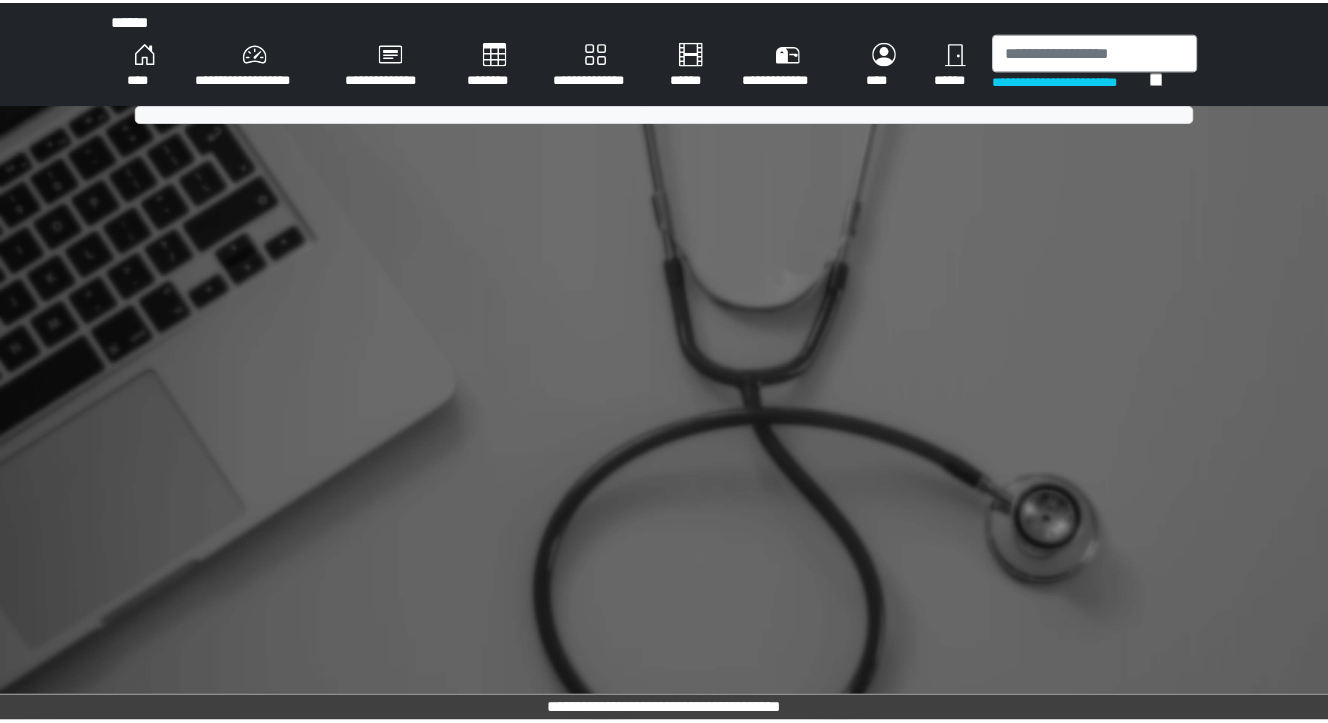 scroll, scrollTop: 0, scrollLeft: 0, axis: both 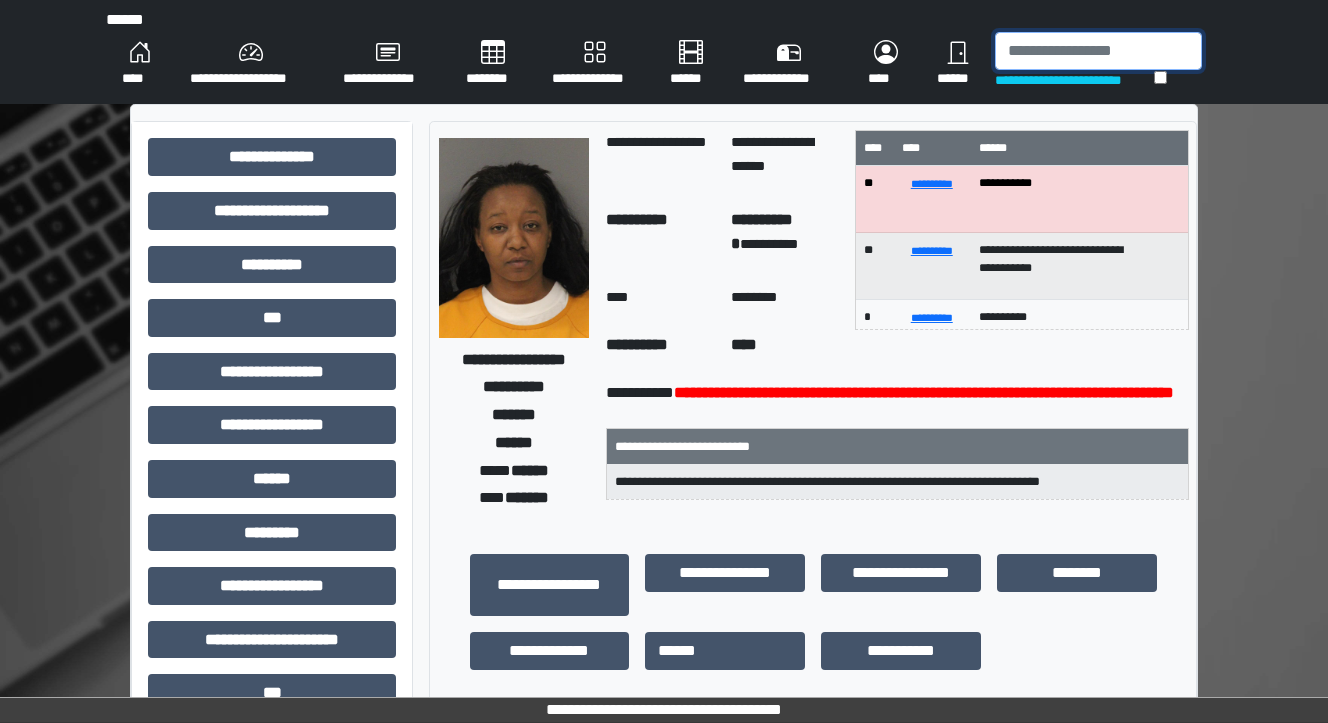 drag, startPoint x: 1026, startPoint y: 45, endPoint x: 1041, endPoint y: 39, distance: 16.155495 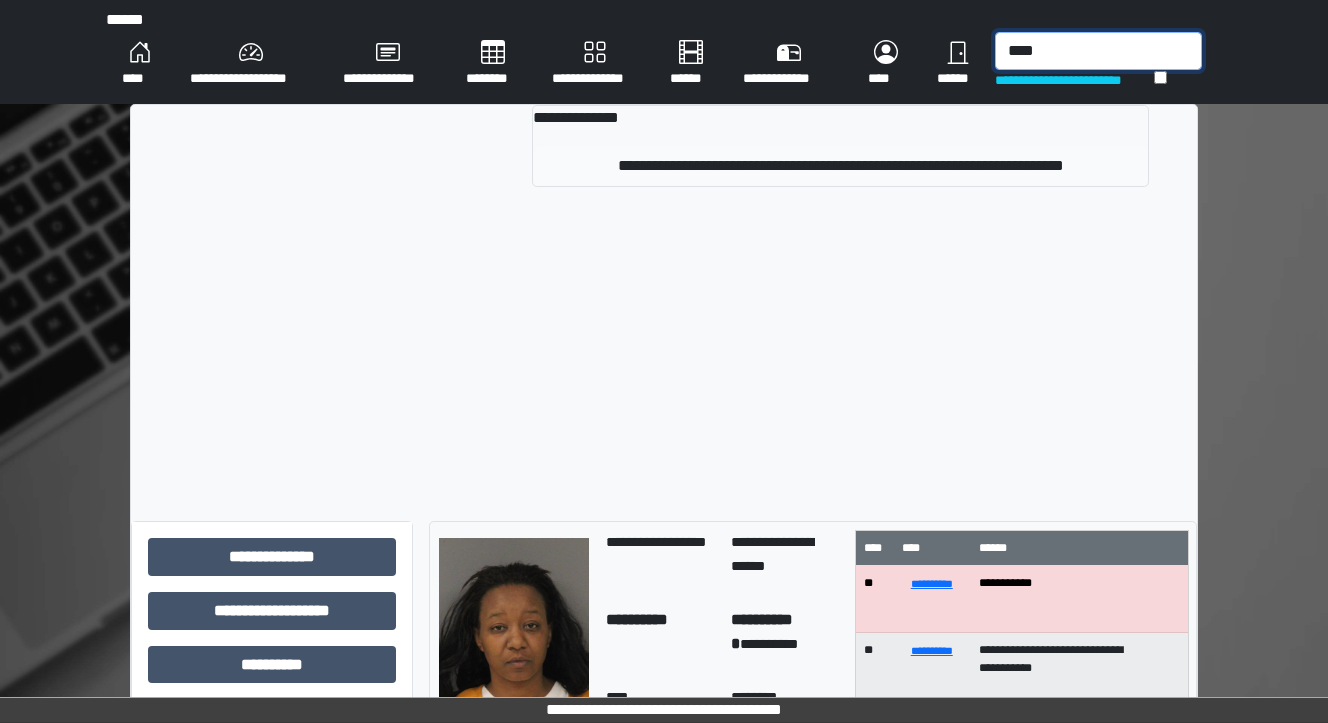 type on "****" 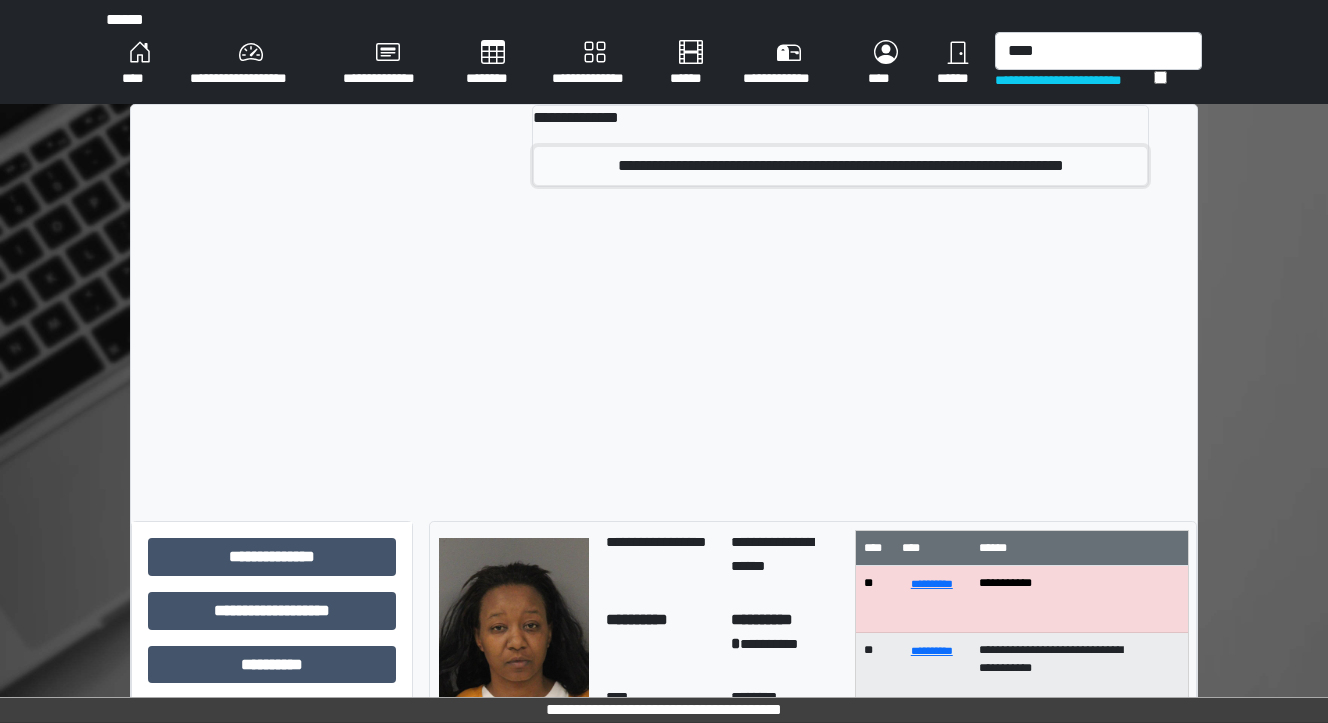 click on "**********" at bounding box center (841, 166) 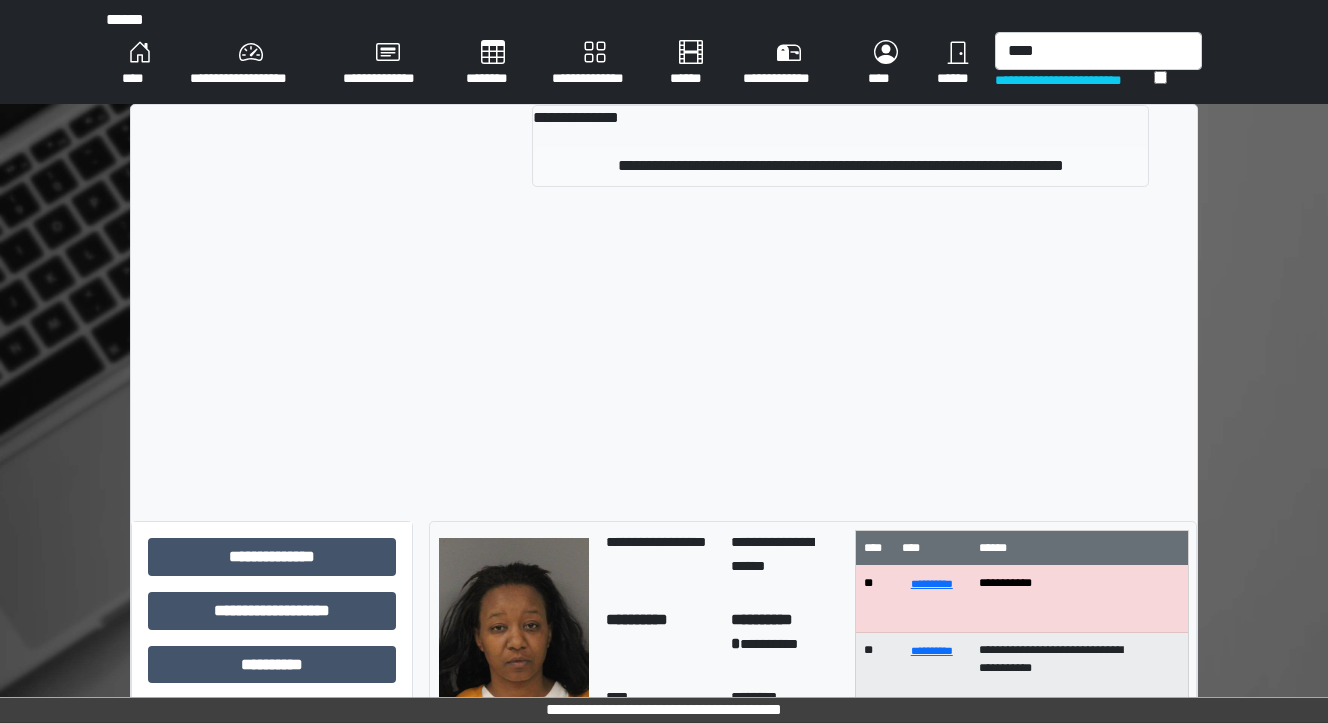 type 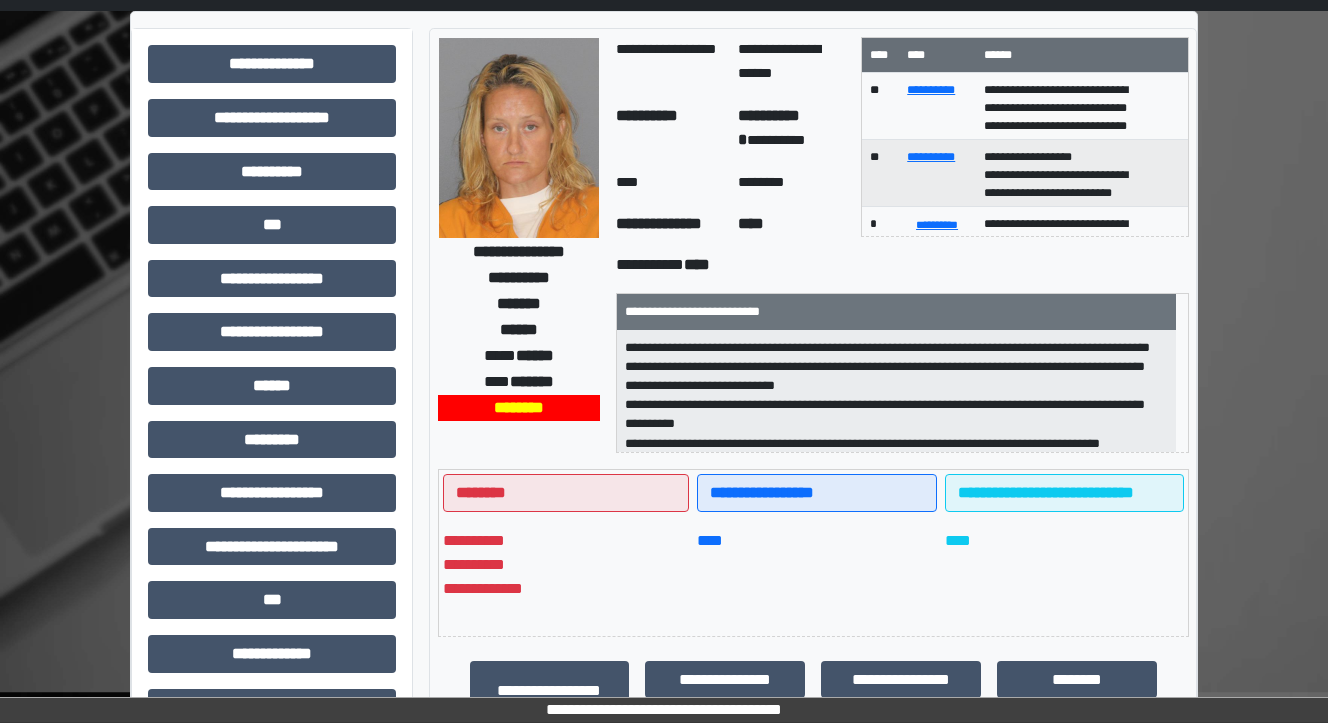 scroll, scrollTop: 0, scrollLeft: 0, axis: both 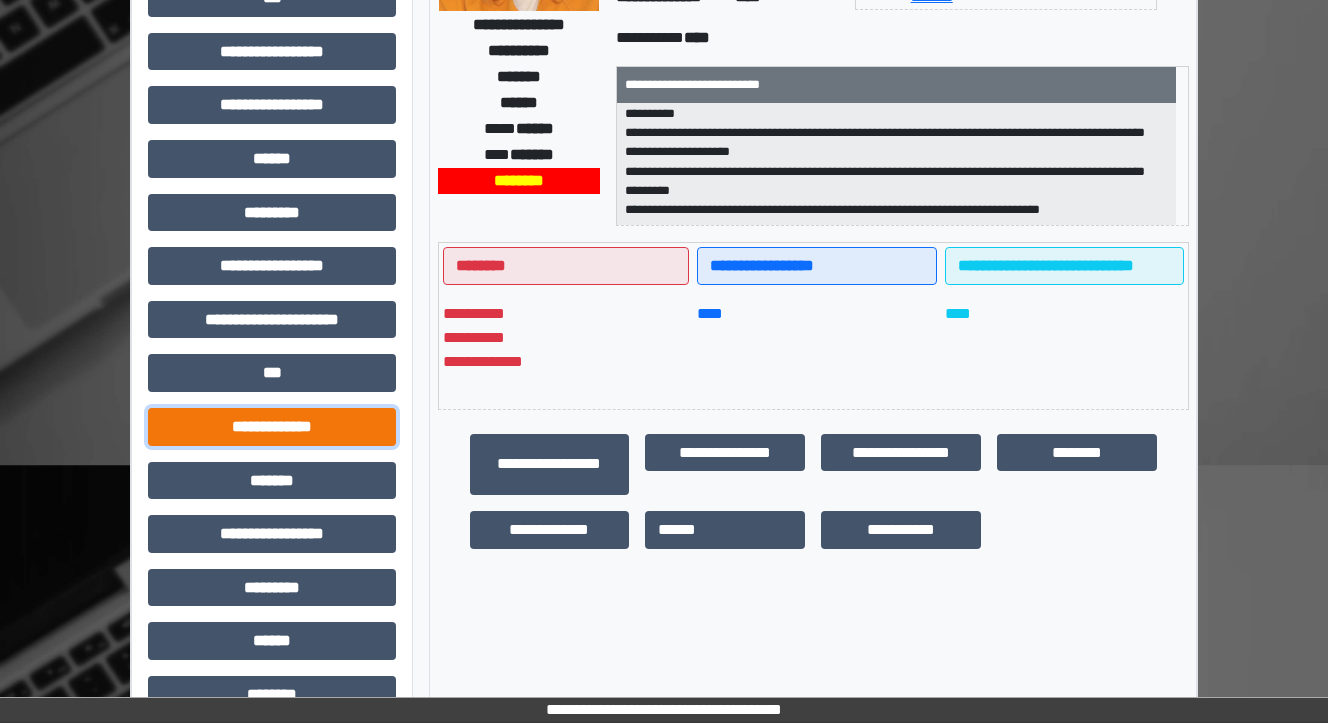click on "**********" at bounding box center [272, 427] 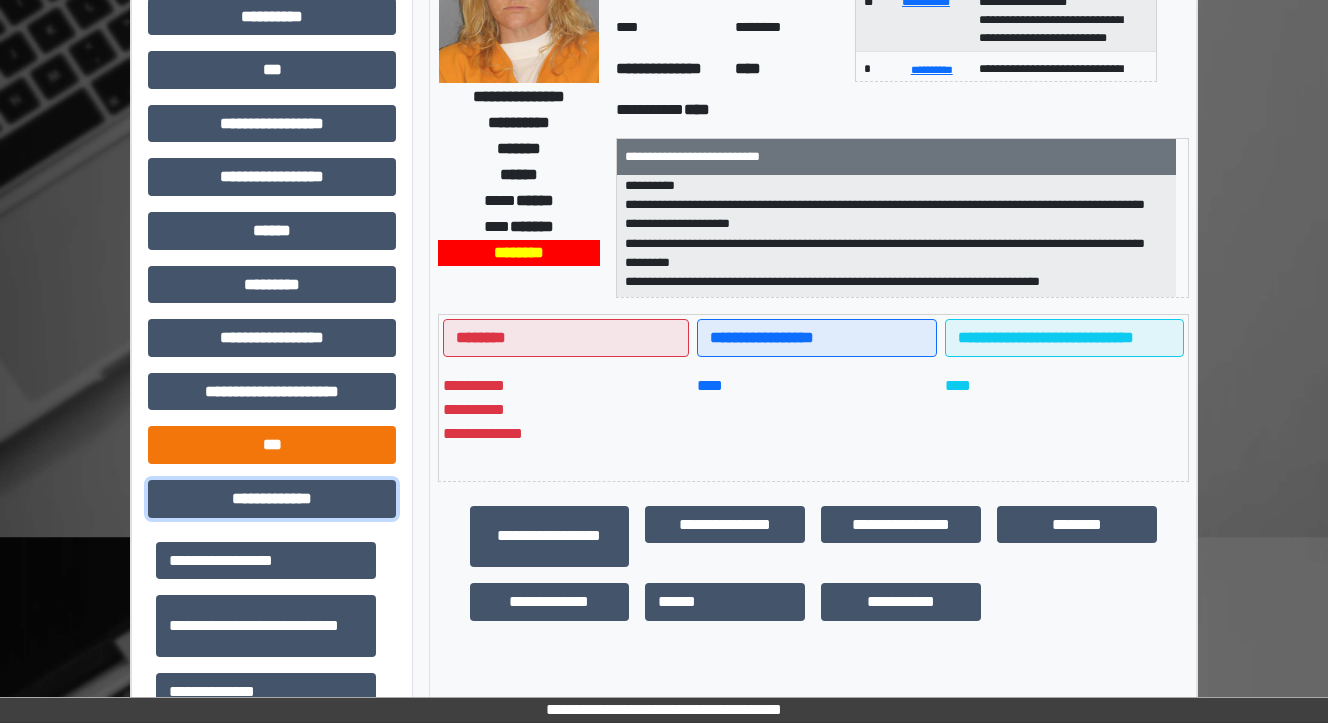 scroll, scrollTop: 240, scrollLeft: 0, axis: vertical 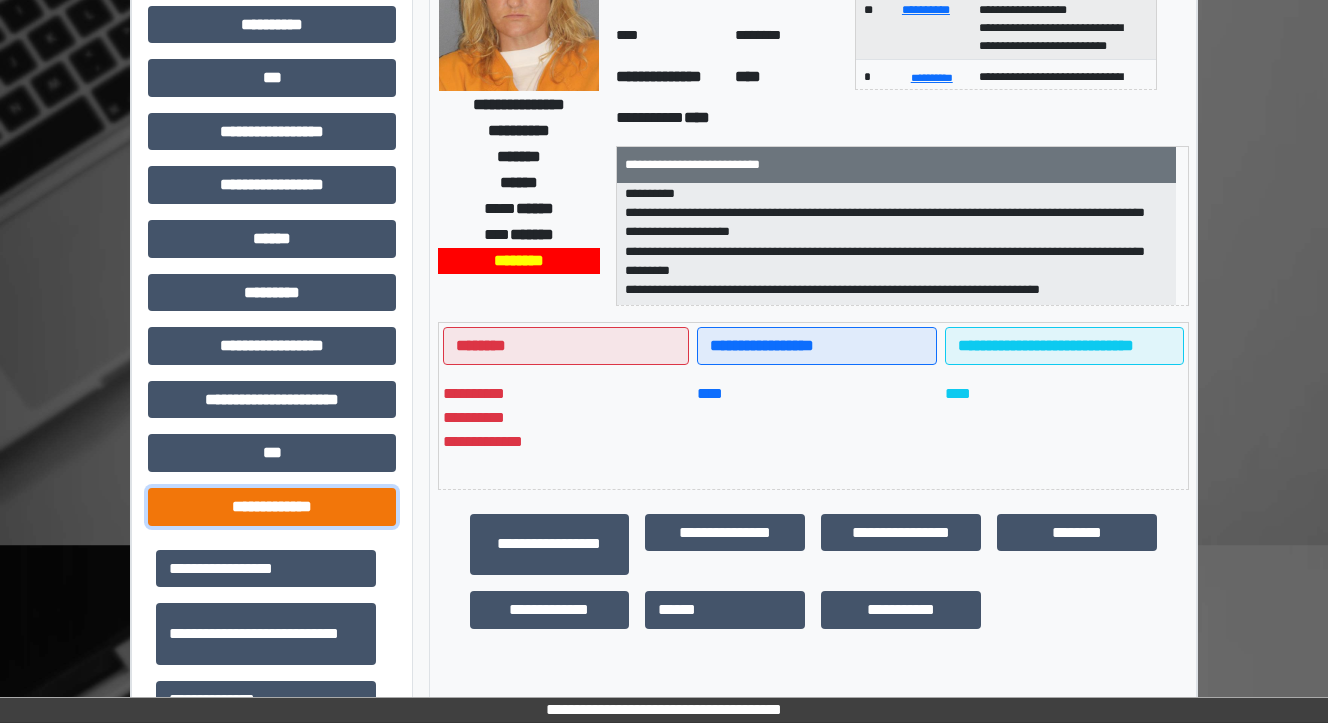 click on "**********" at bounding box center (272, 507) 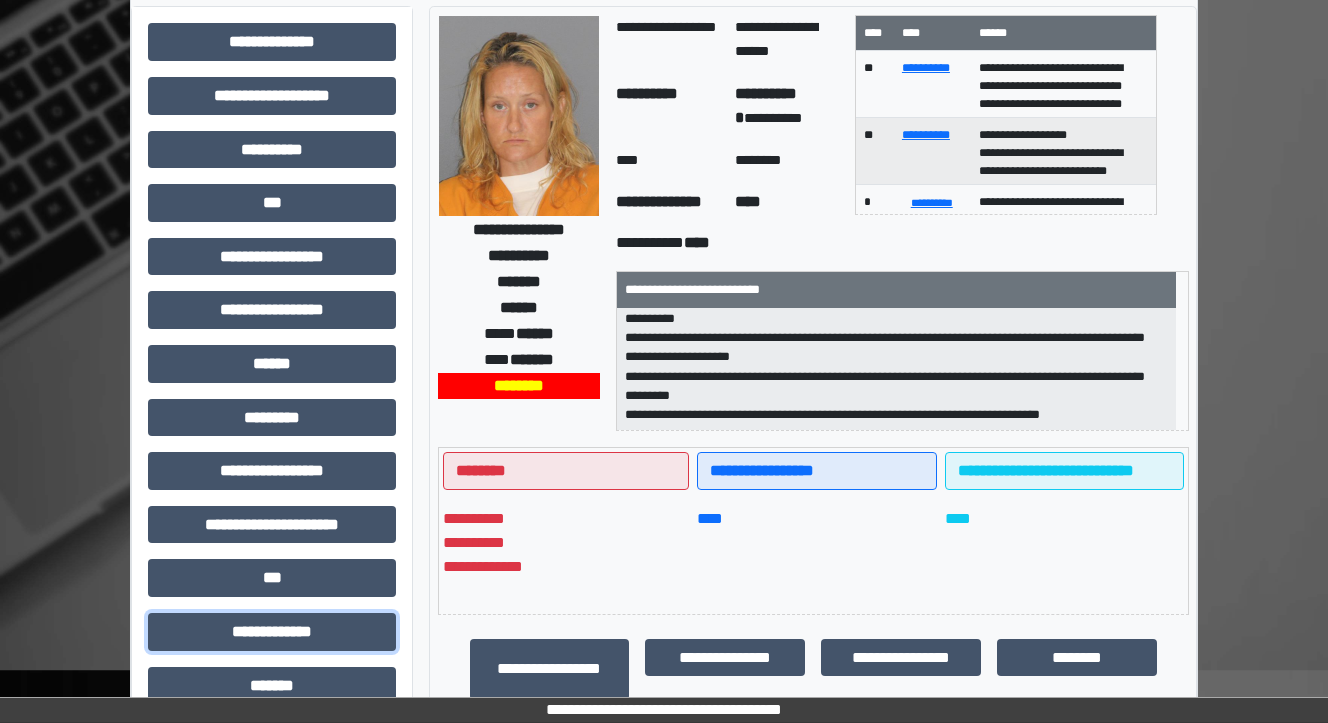scroll, scrollTop: 0, scrollLeft: 0, axis: both 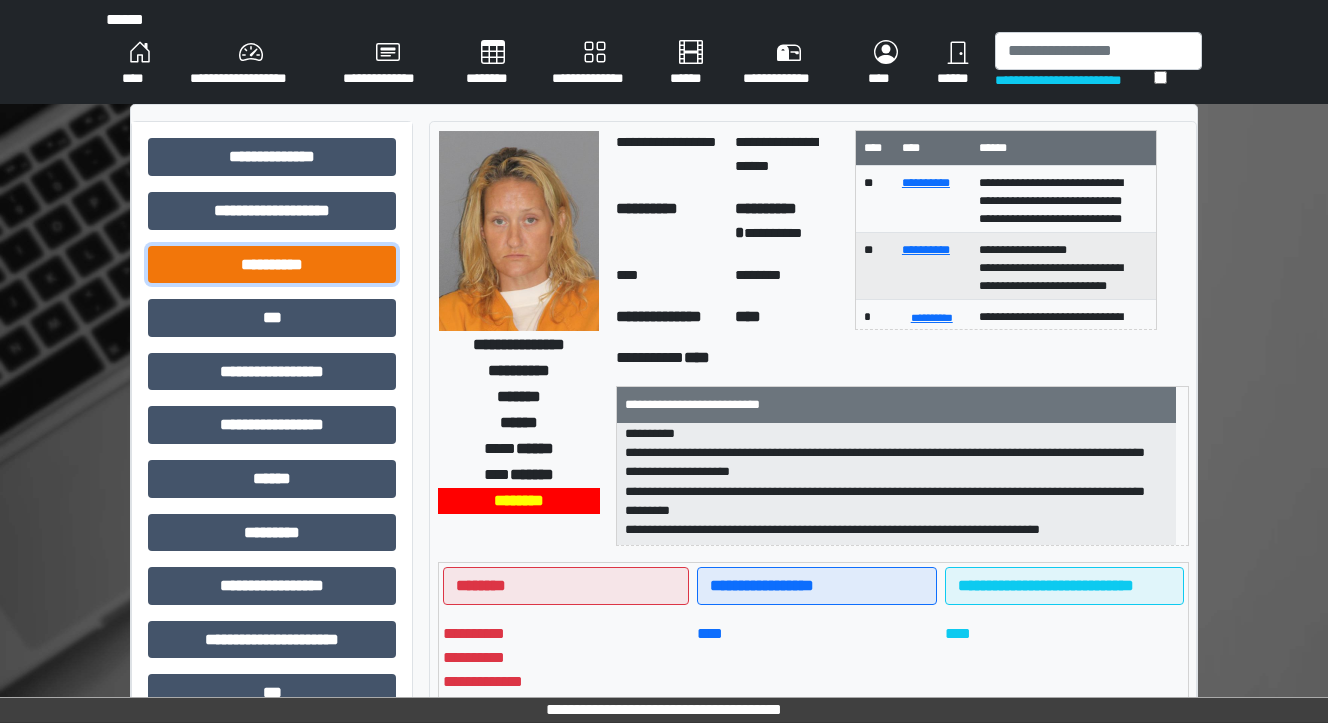 click on "**********" at bounding box center [272, 265] 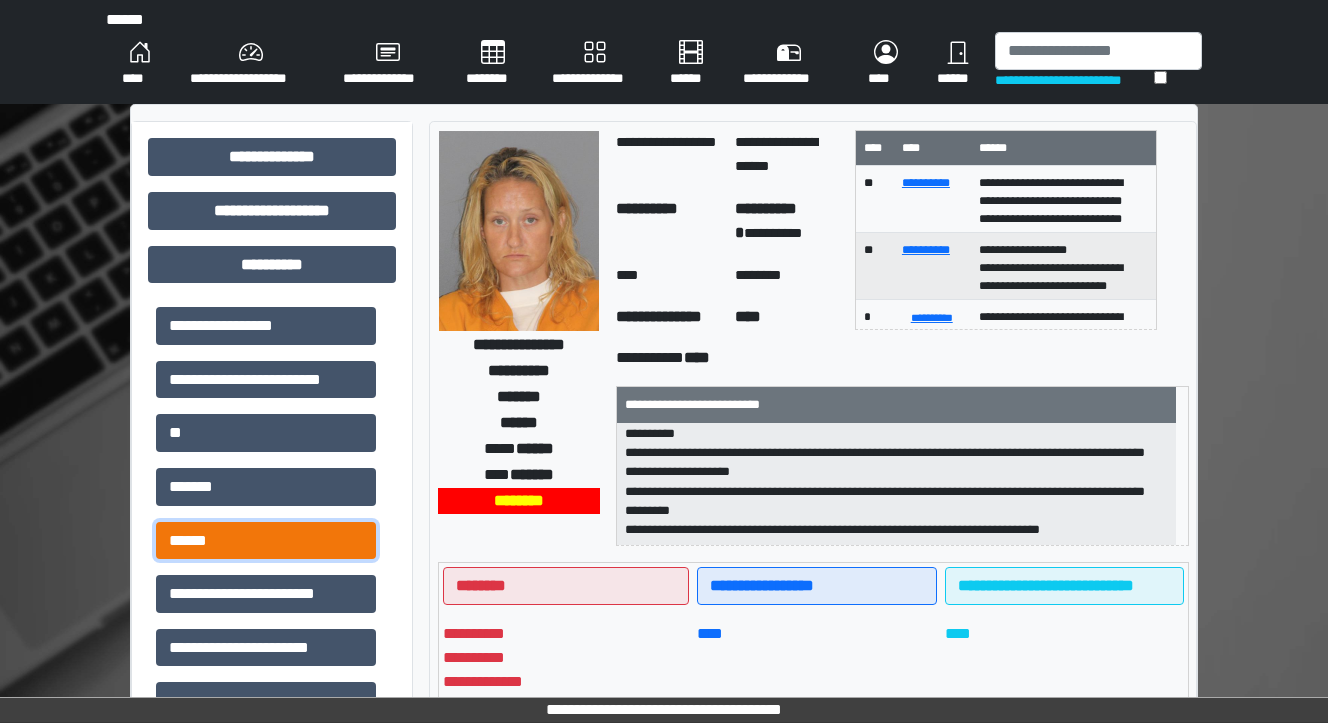 click on "******" at bounding box center (266, 541) 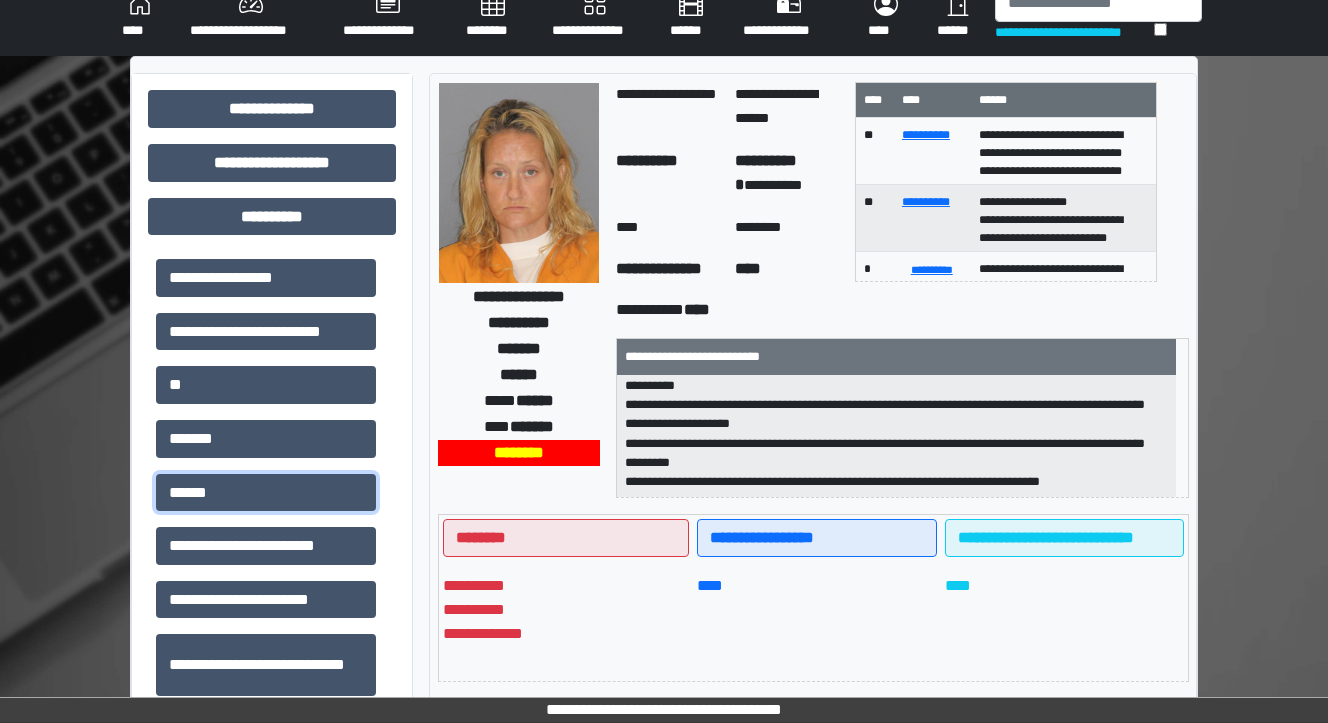 scroll, scrollTop: 480, scrollLeft: 0, axis: vertical 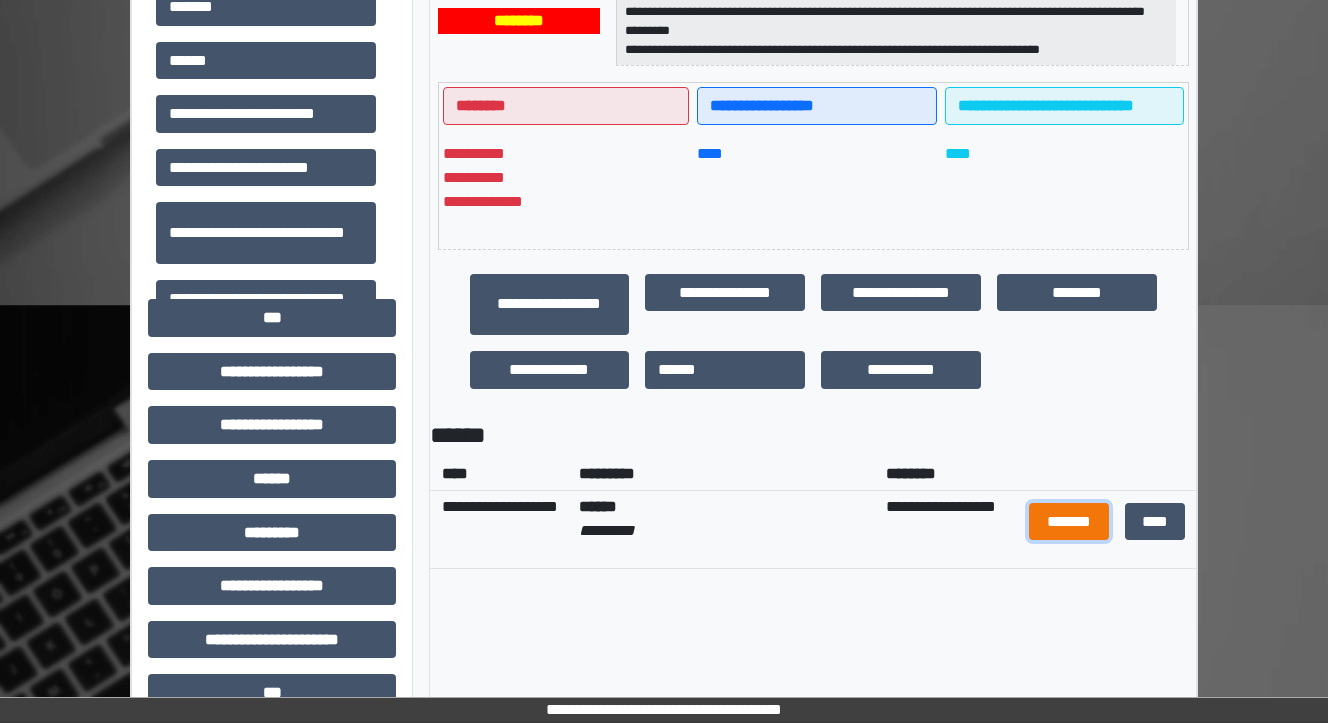 click on "*******" at bounding box center (1069, 522) 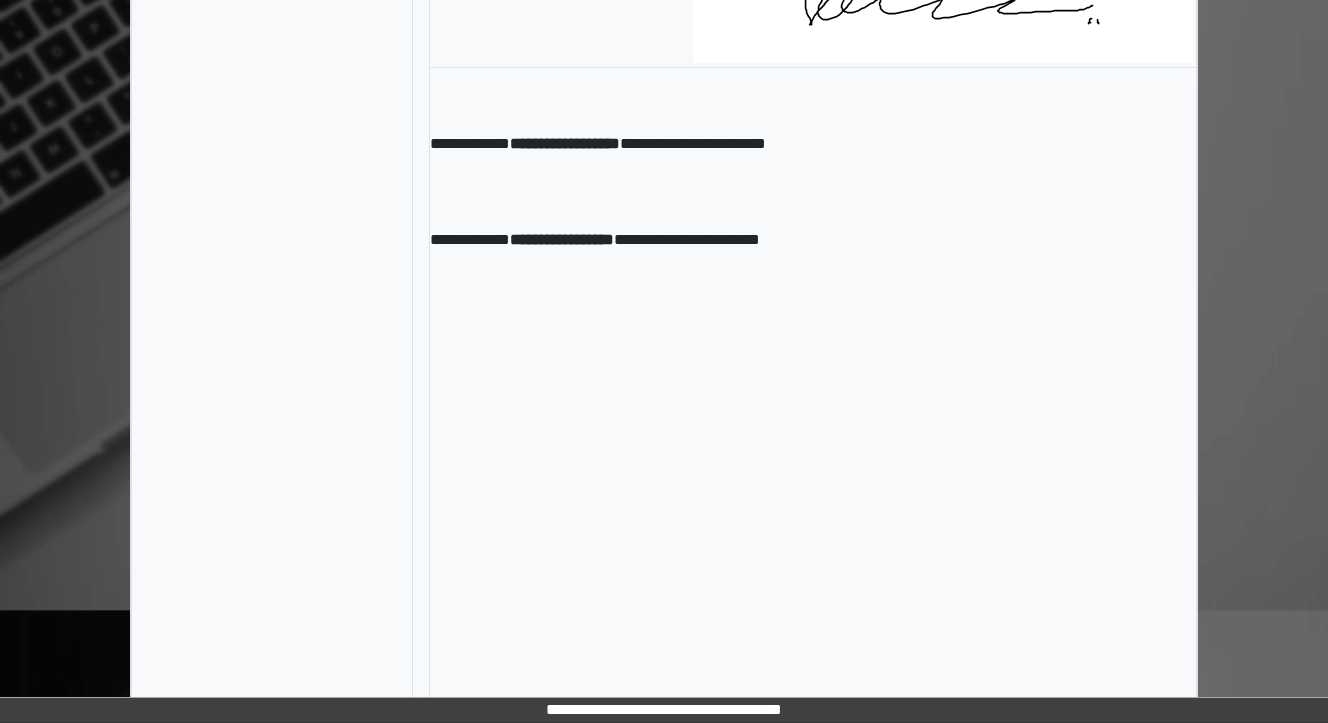 scroll, scrollTop: 12942, scrollLeft: 0, axis: vertical 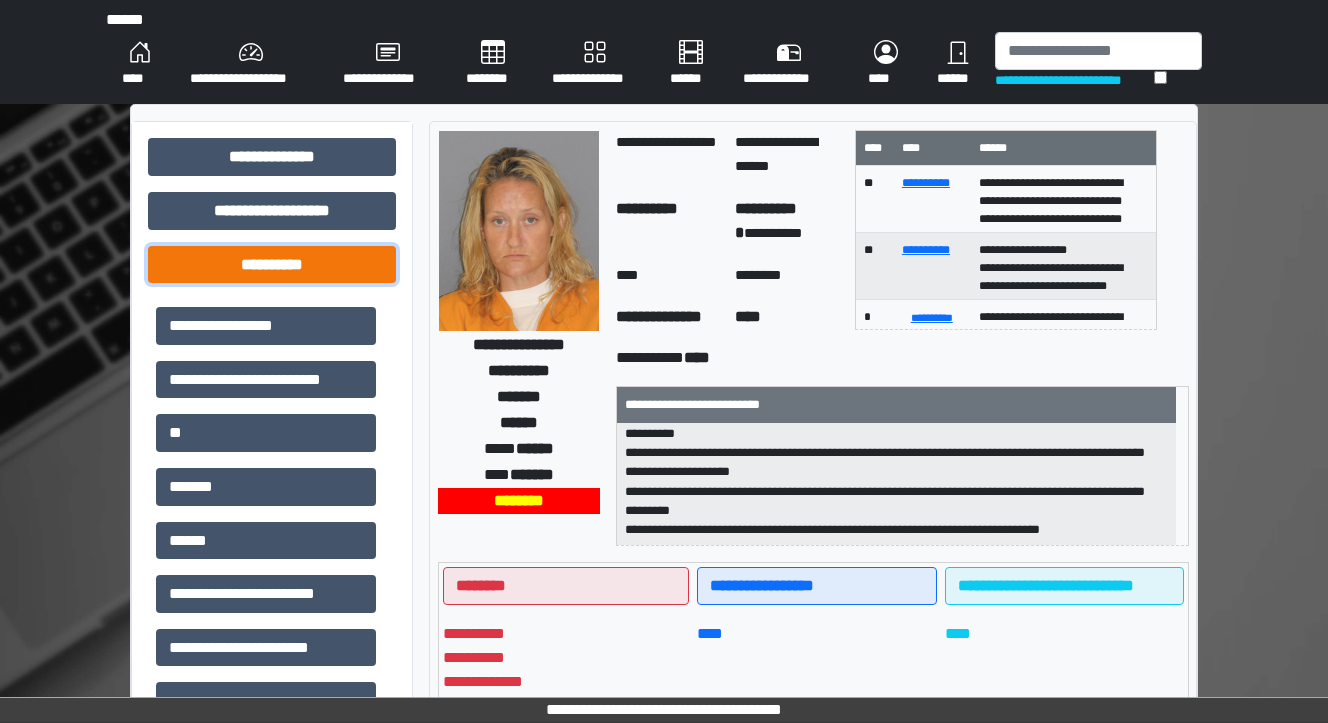 click on "**********" at bounding box center (272, 265) 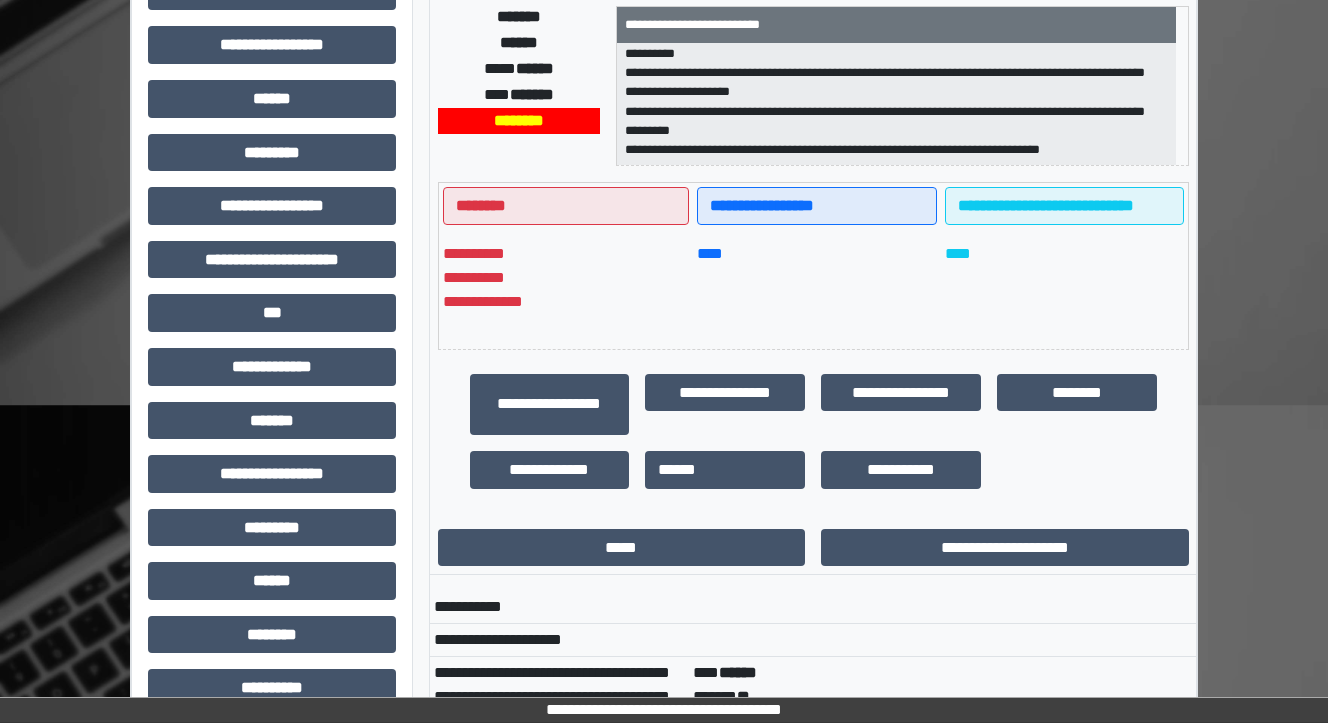 scroll, scrollTop: 400, scrollLeft: 0, axis: vertical 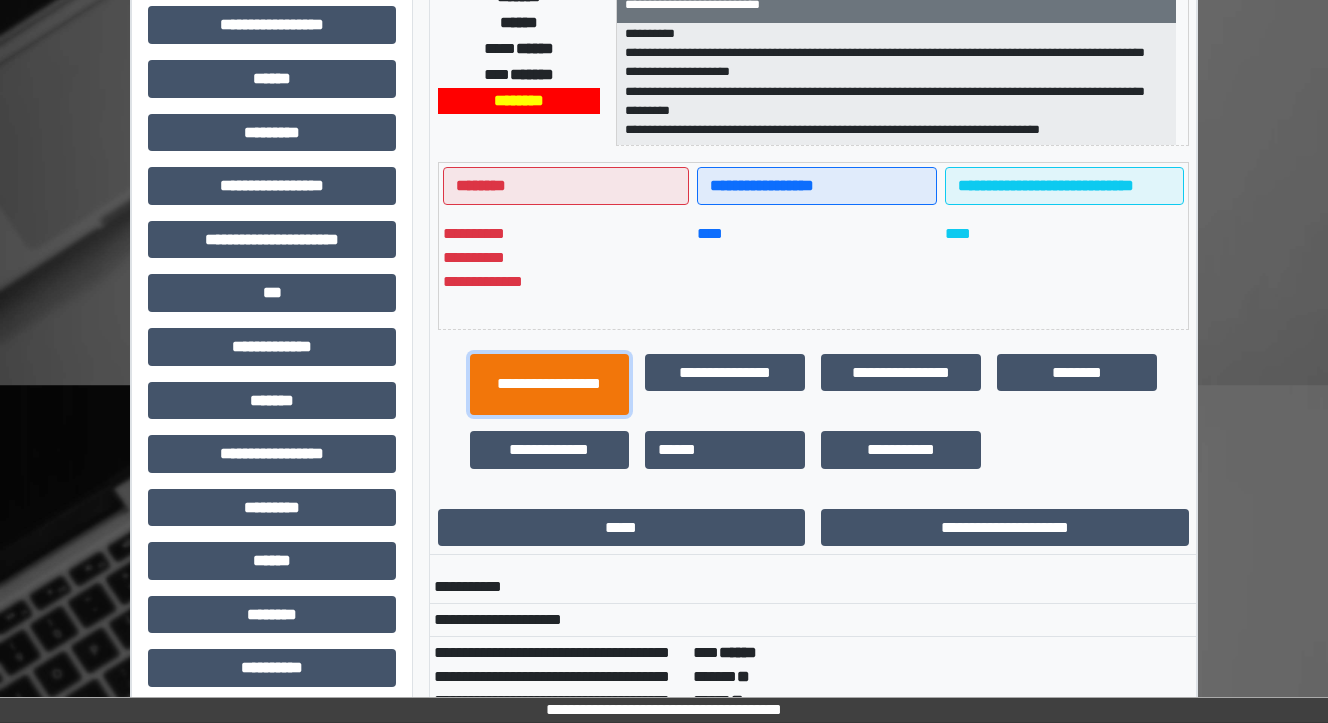 click on "**********" at bounding box center (550, 385) 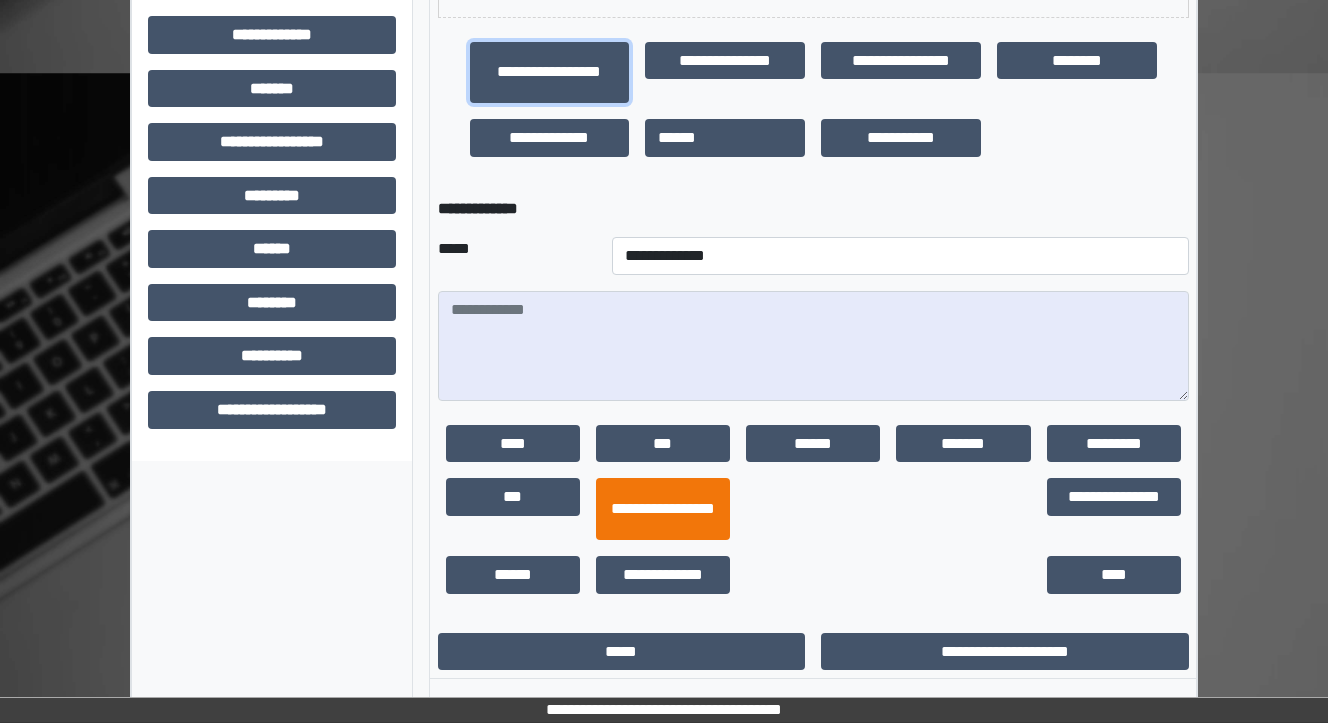 scroll, scrollTop: 720, scrollLeft: 0, axis: vertical 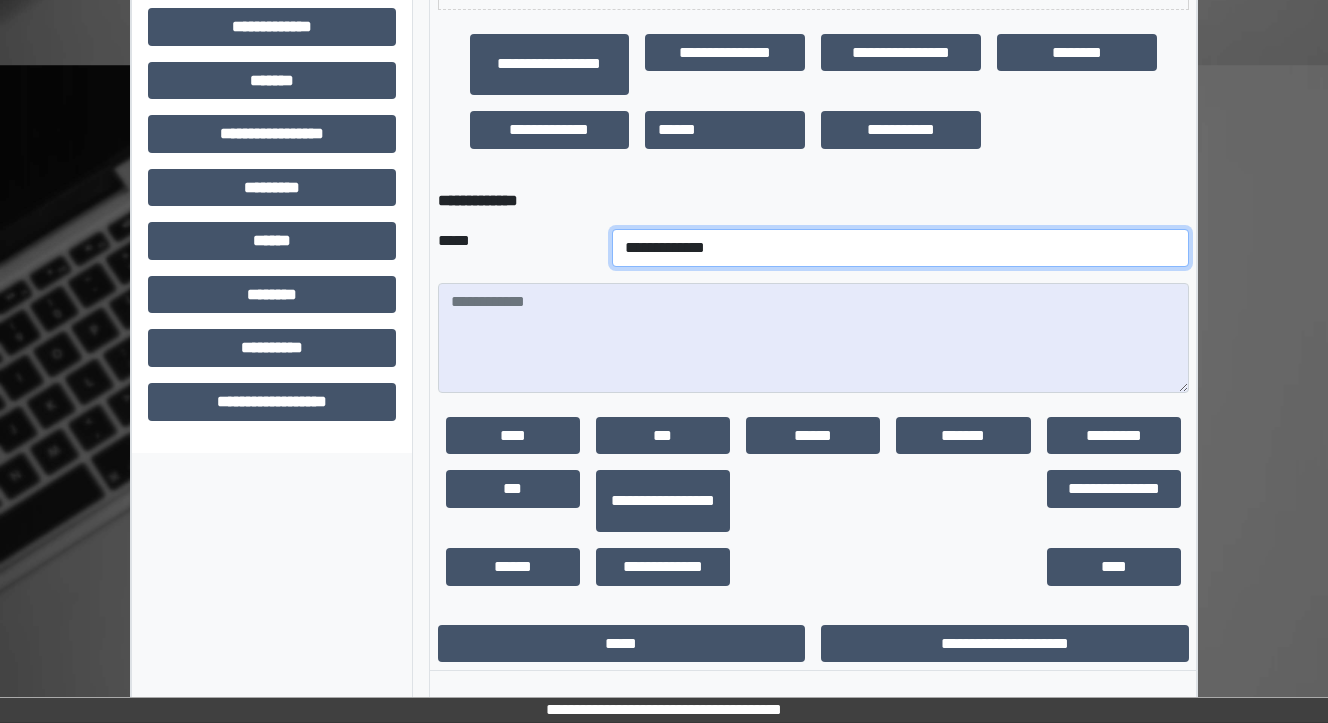 click on "**********" at bounding box center (900, 248) 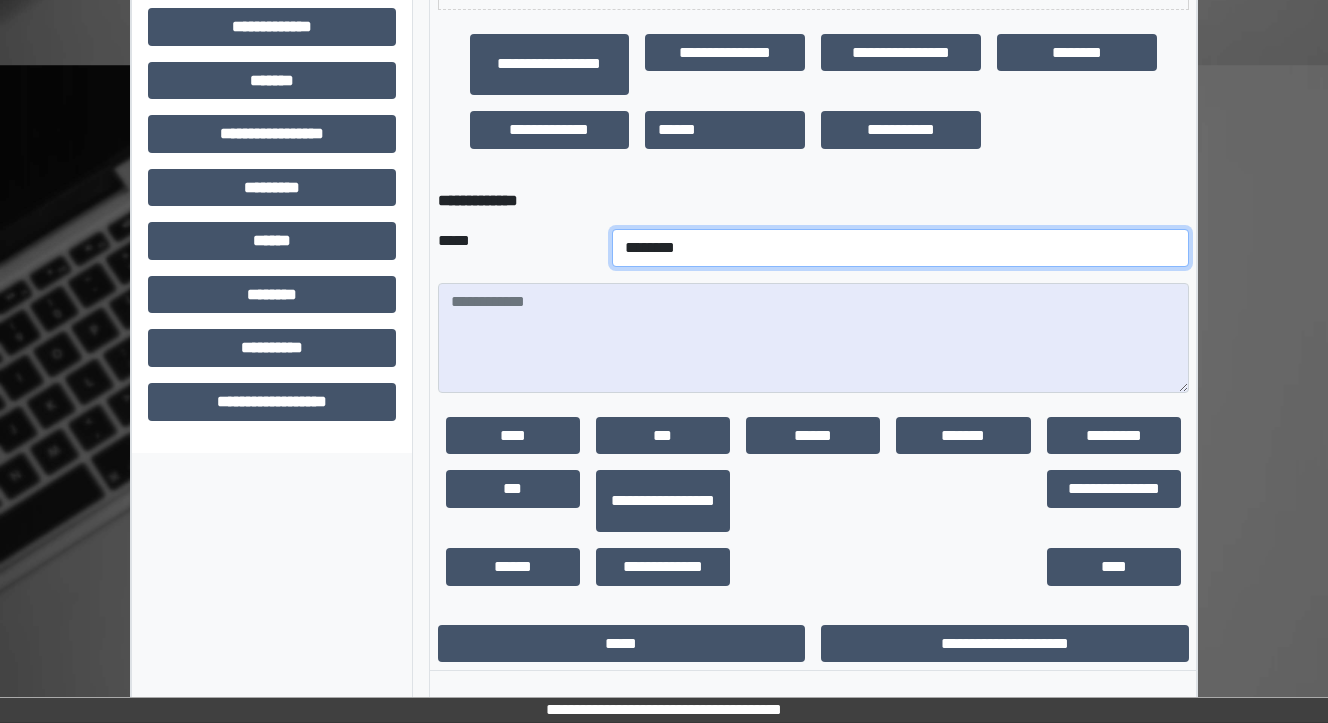click on "**********" at bounding box center (900, 248) 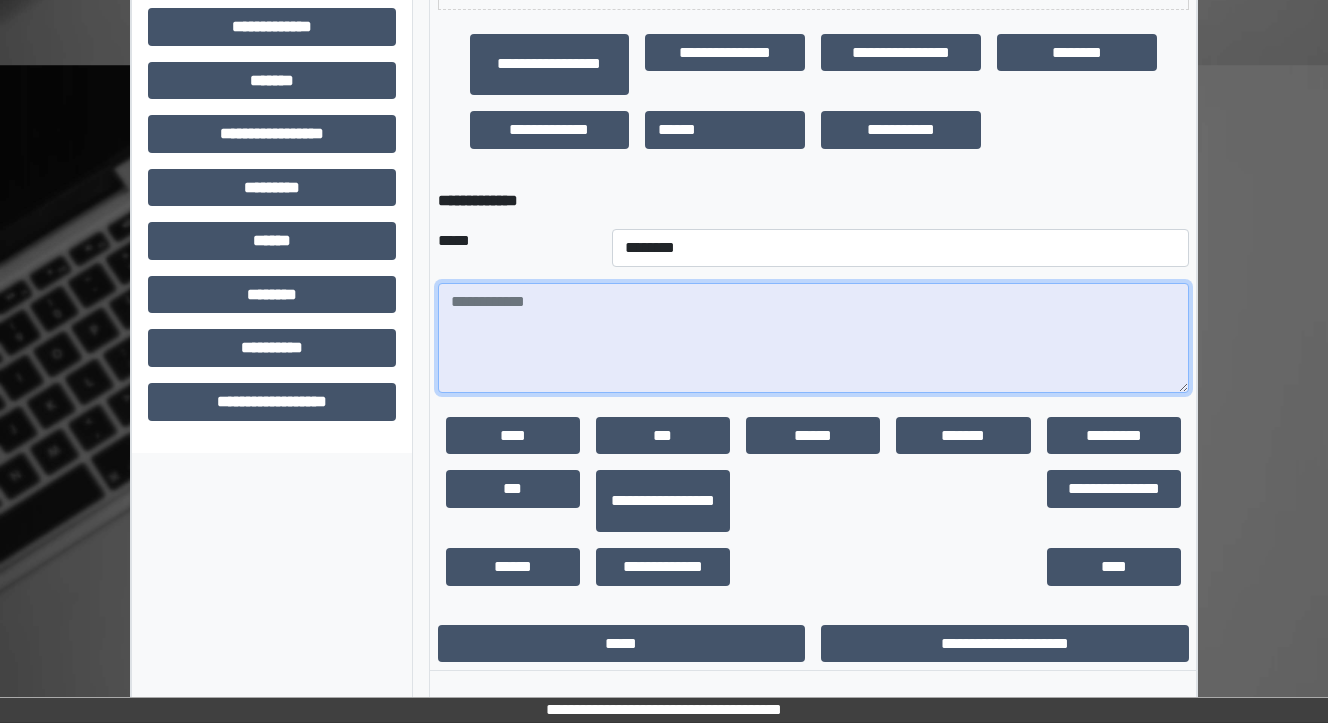 click at bounding box center [813, 338] 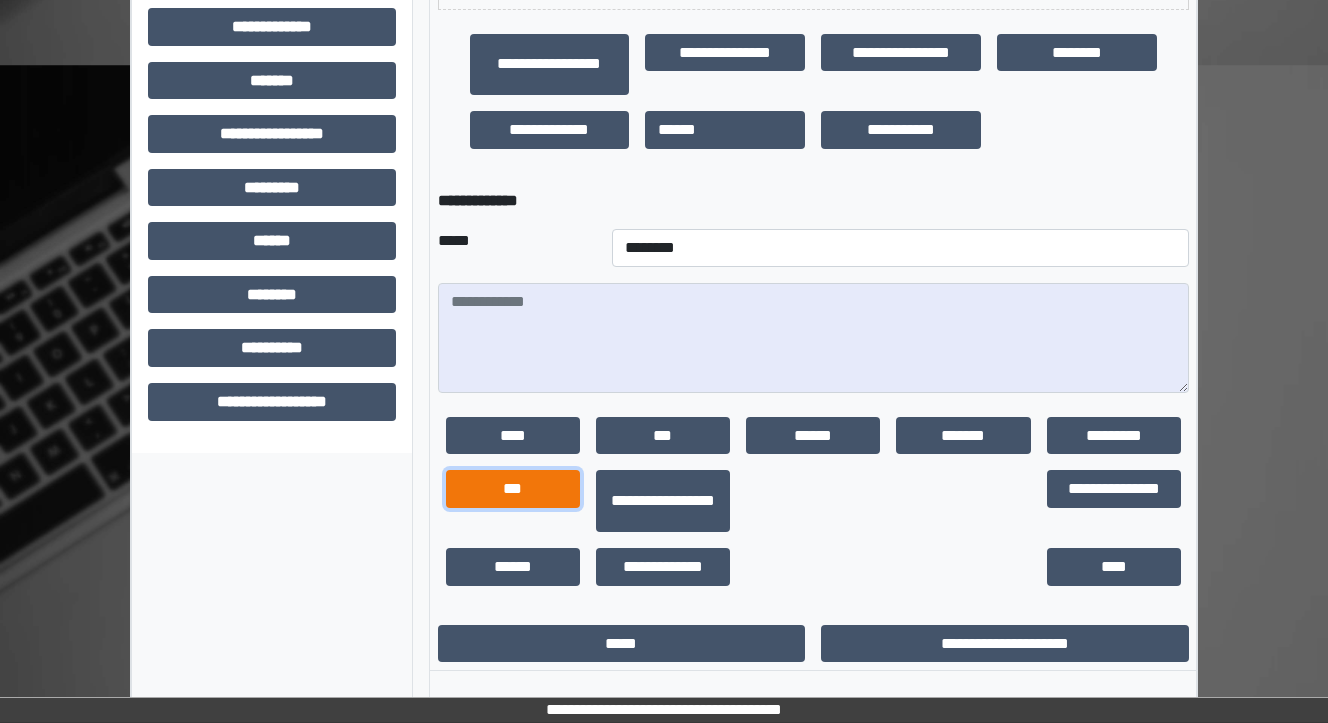 click on "***" at bounding box center (513, 489) 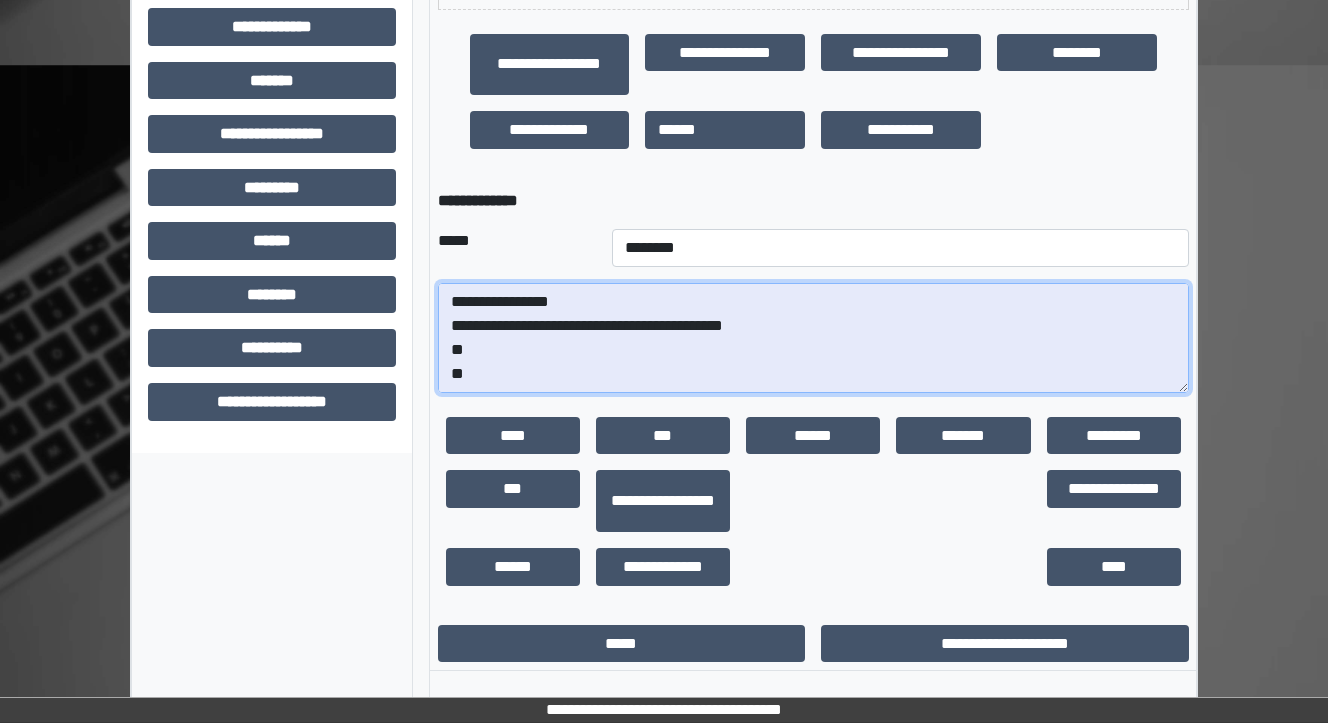click on "**********" at bounding box center [813, 338] 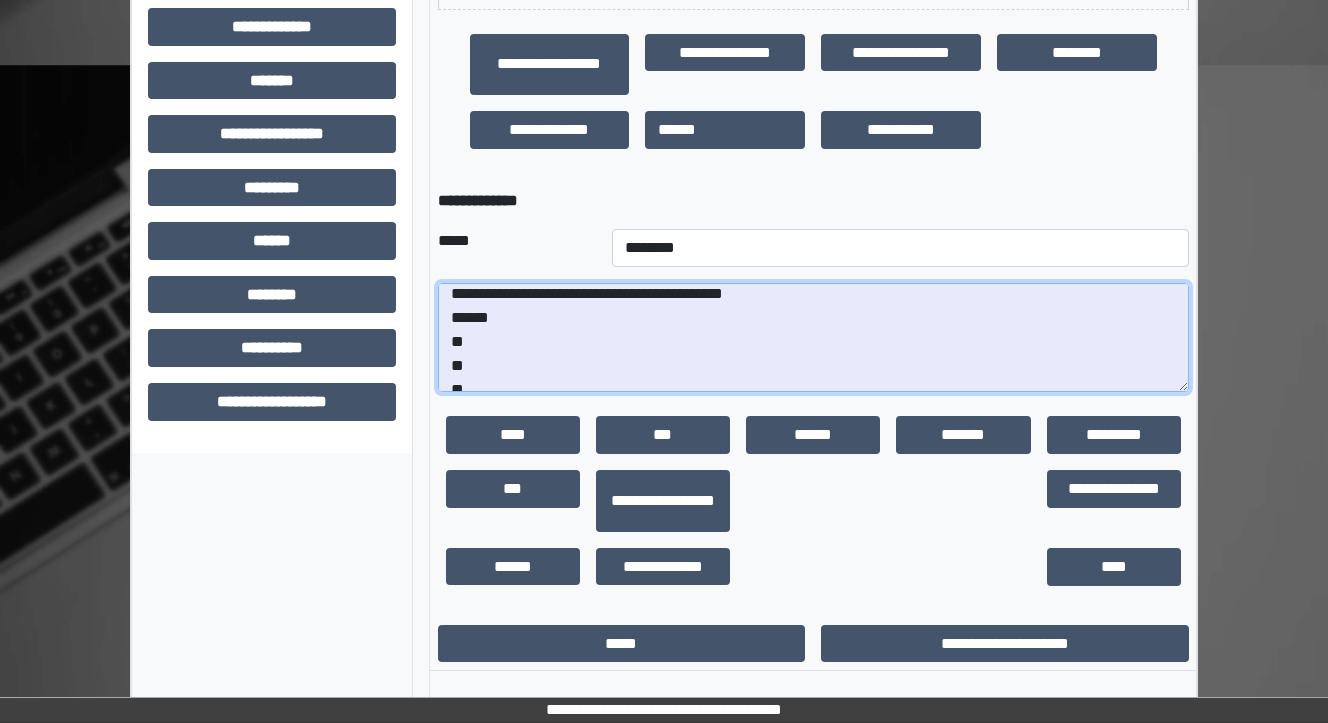 scroll, scrollTop: 48, scrollLeft: 0, axis: vertical 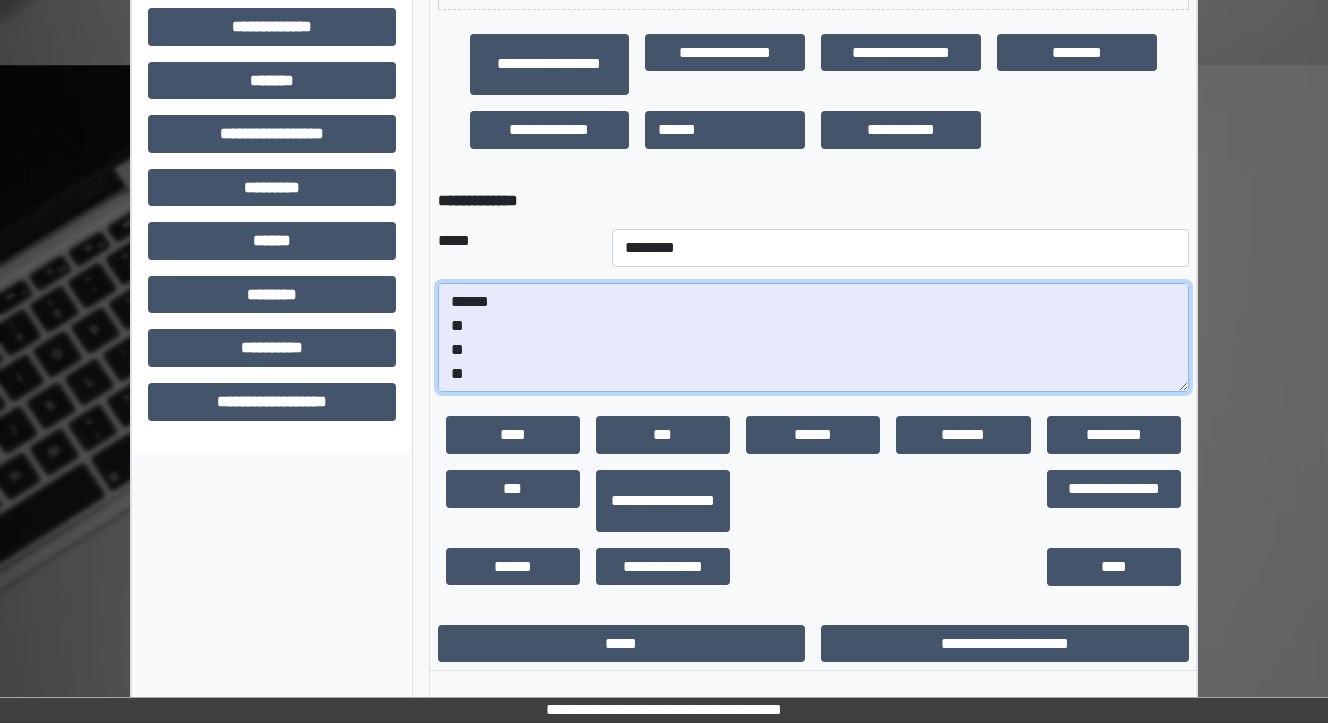 drag, startPoint x: 472, startPoint y: 392, endPoint x: 431, endPoint y: 388, distance: 41.19466 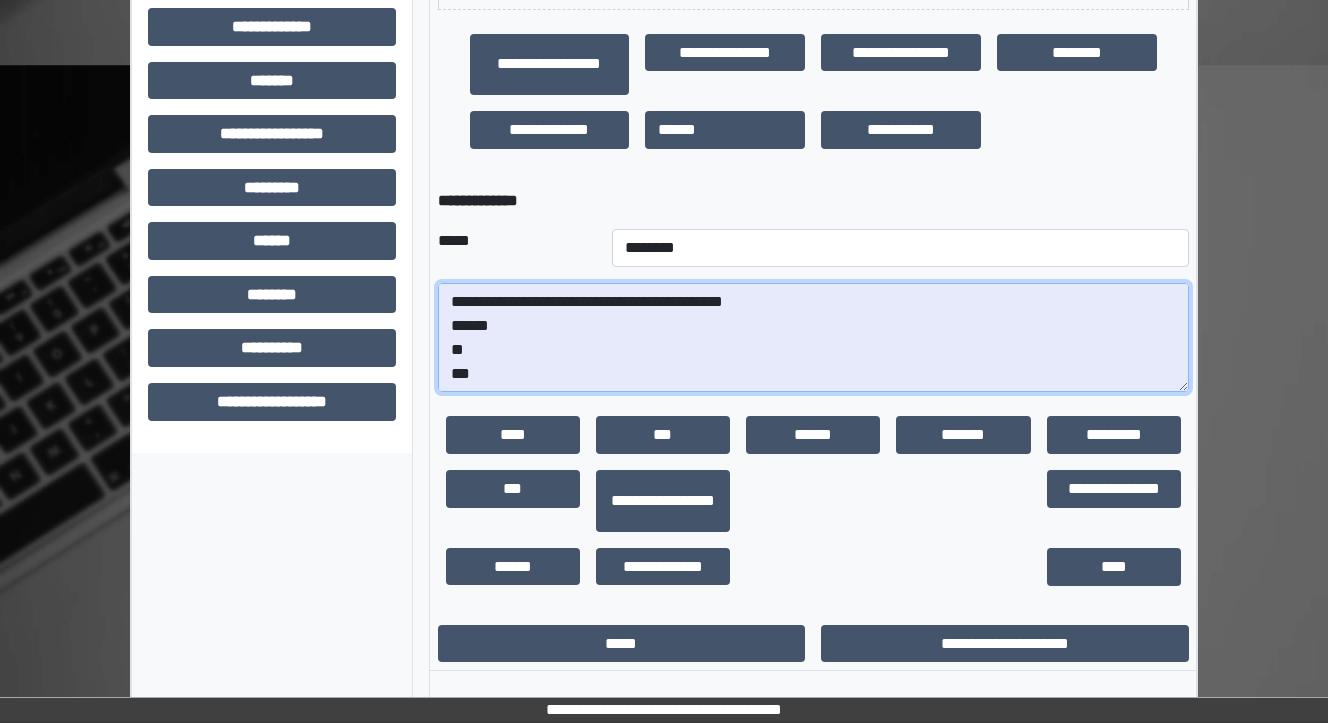 click on "**********" at bounding box center (813, 338) 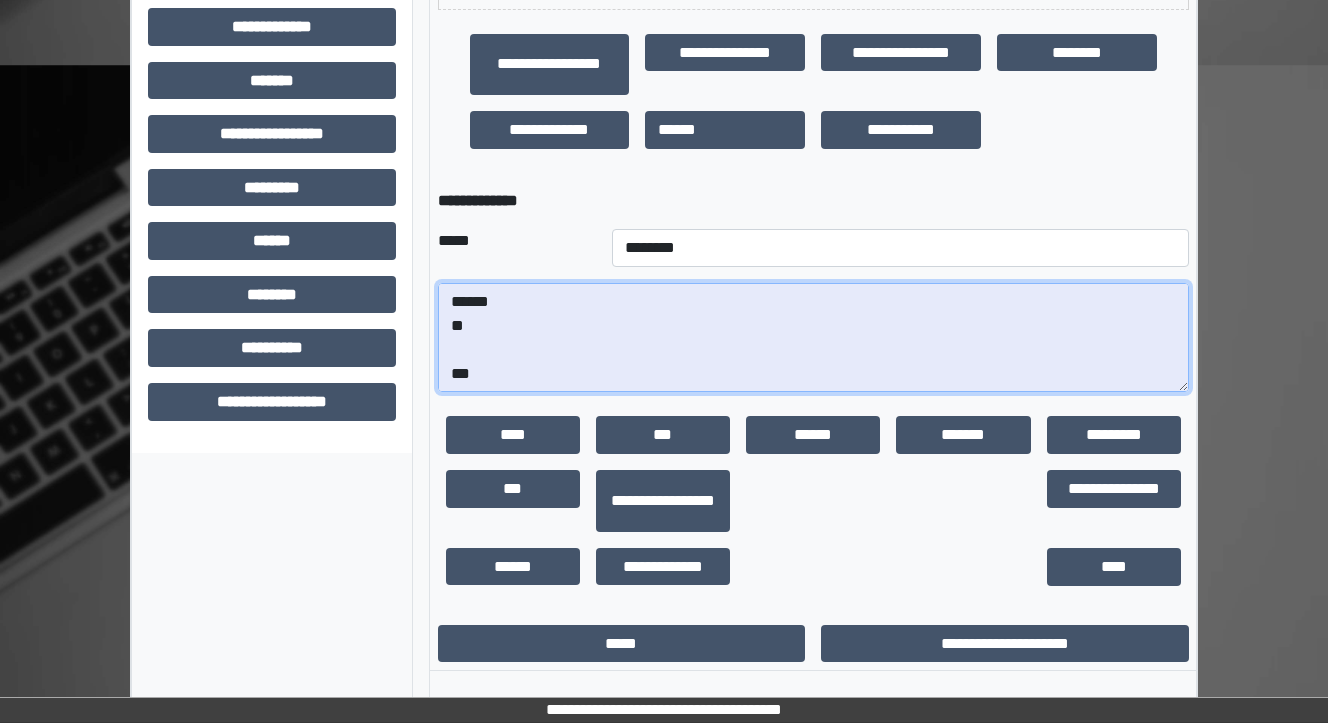 scroll, scrollTop: 72, scrollLeft: 0, axis: vertical 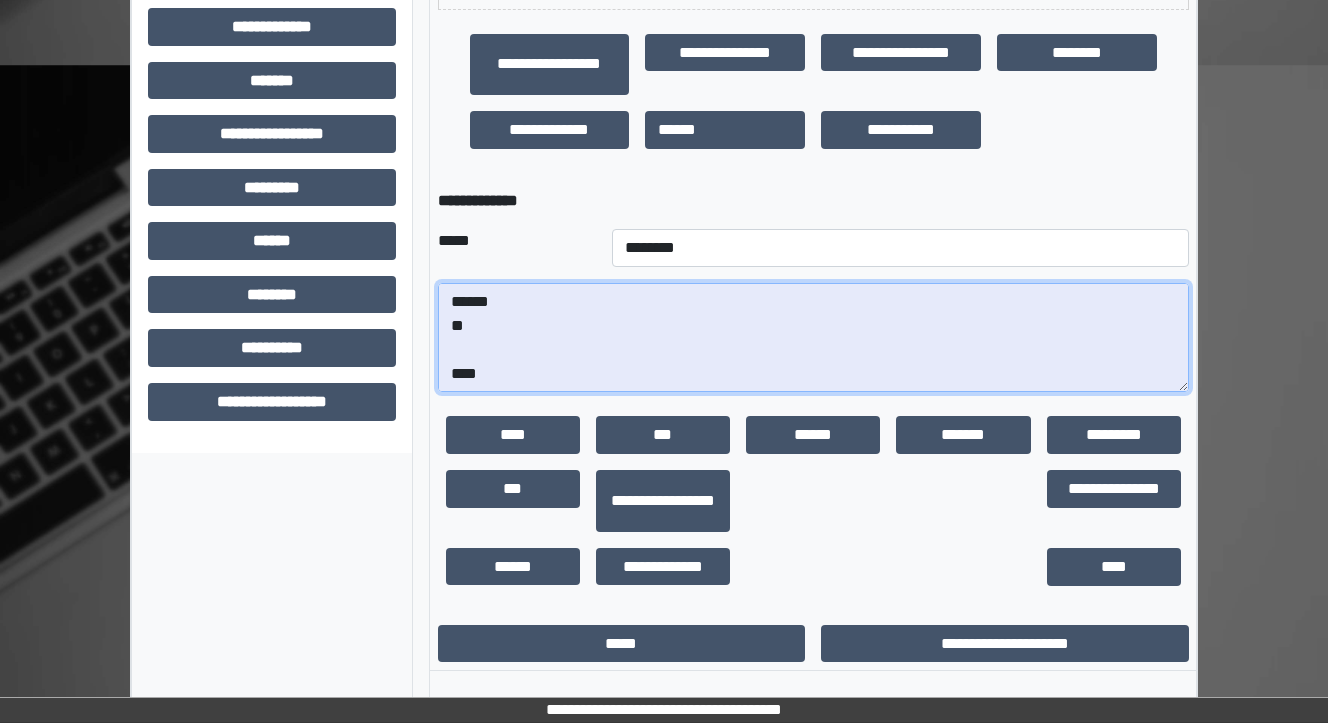 paste on "**********" 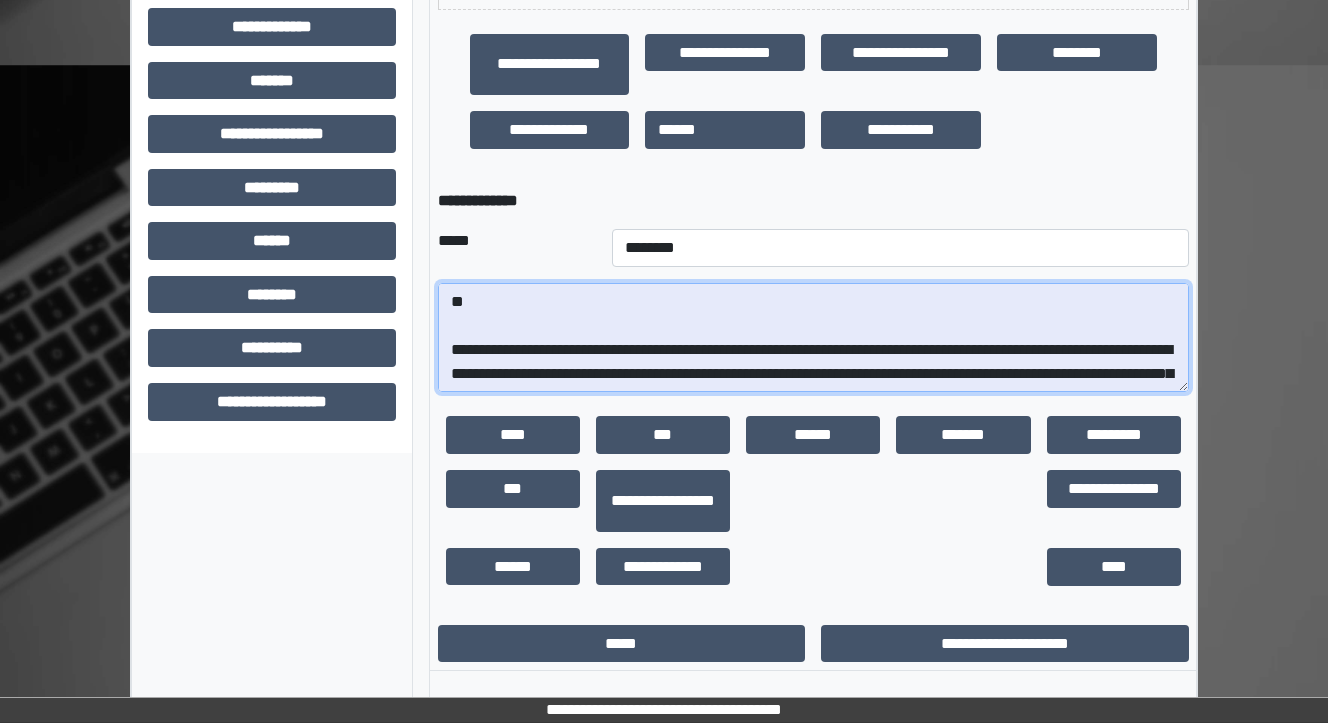 scroll, scrollTop: 256, scrollLeft: 0, axis: vertical 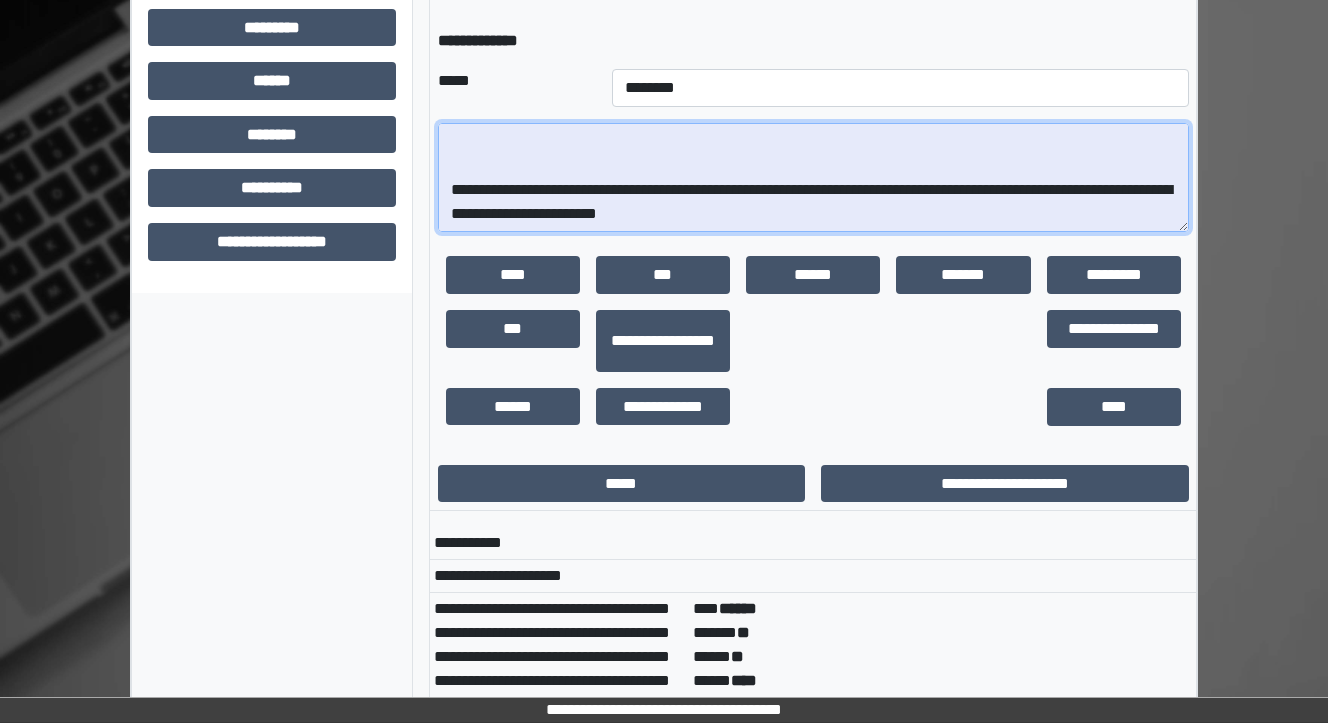 click on "**********" at bounding box center [813, 178] 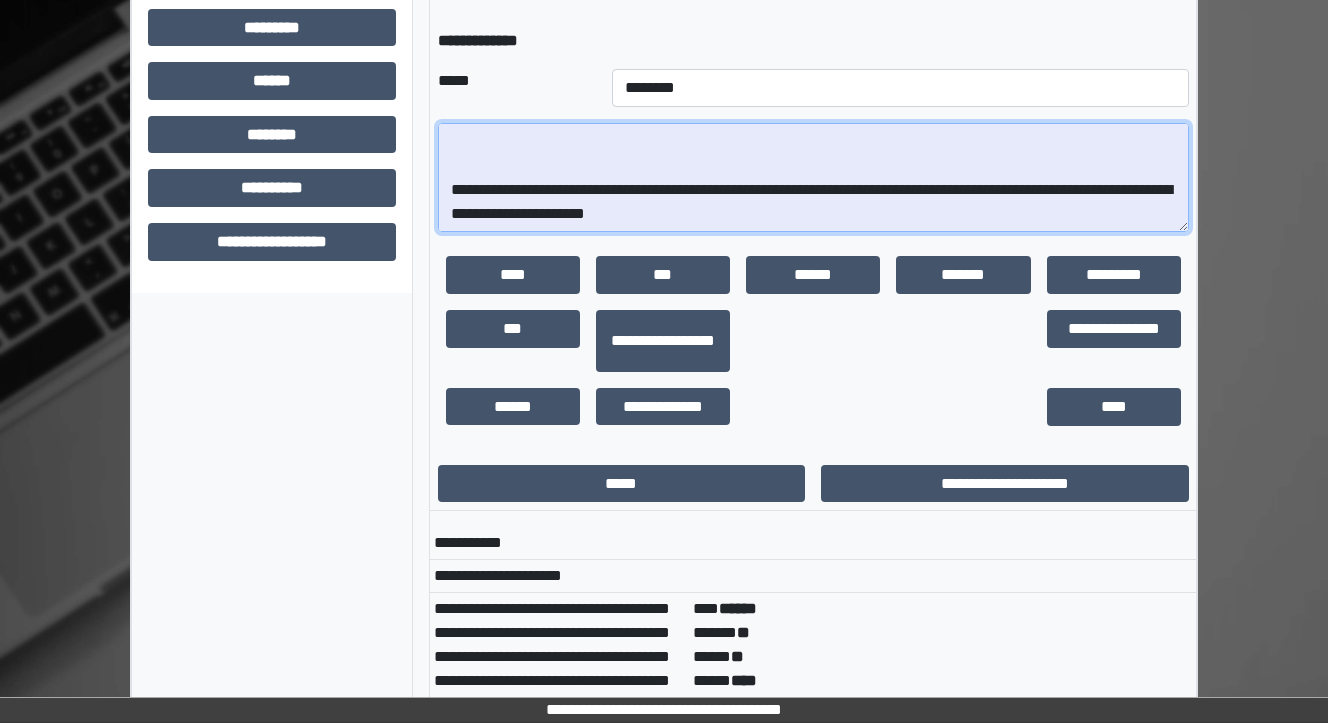 scroll, scrollTop: 240, scrollLeft: 0, axis: vertical 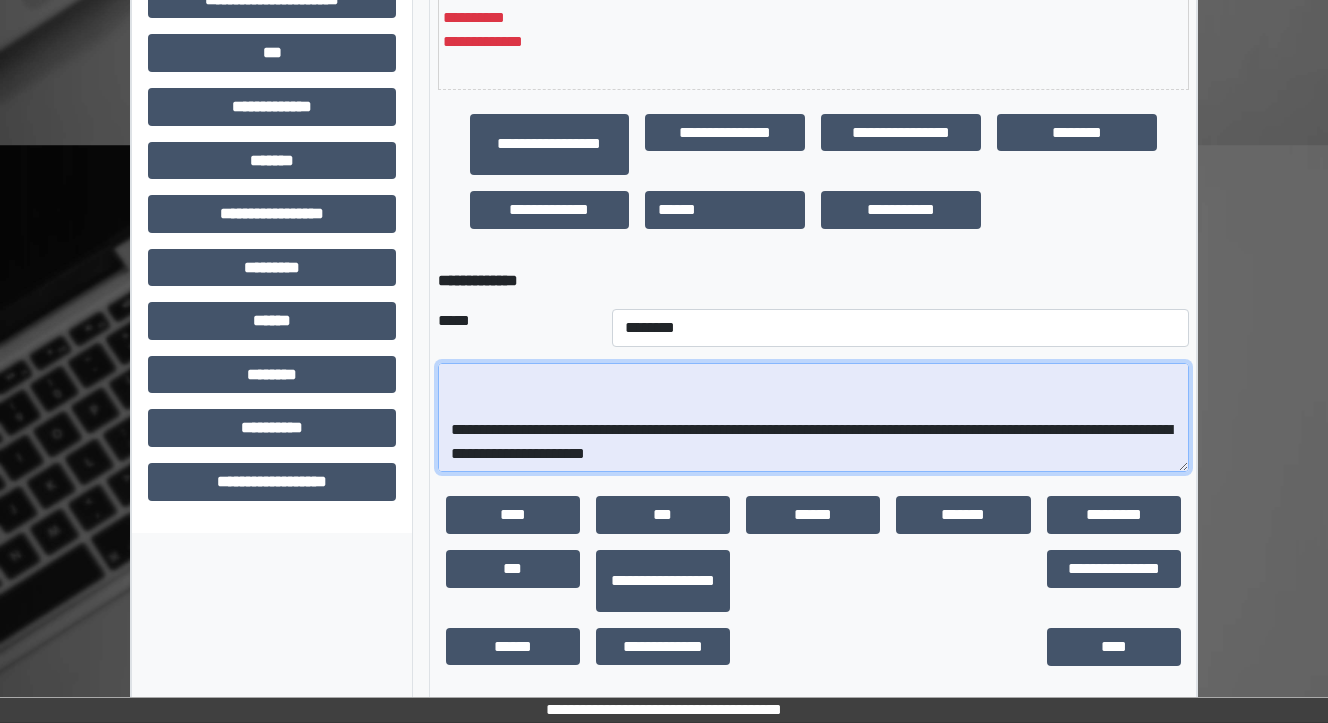 click on "**********" at bounding box center (813, 418) 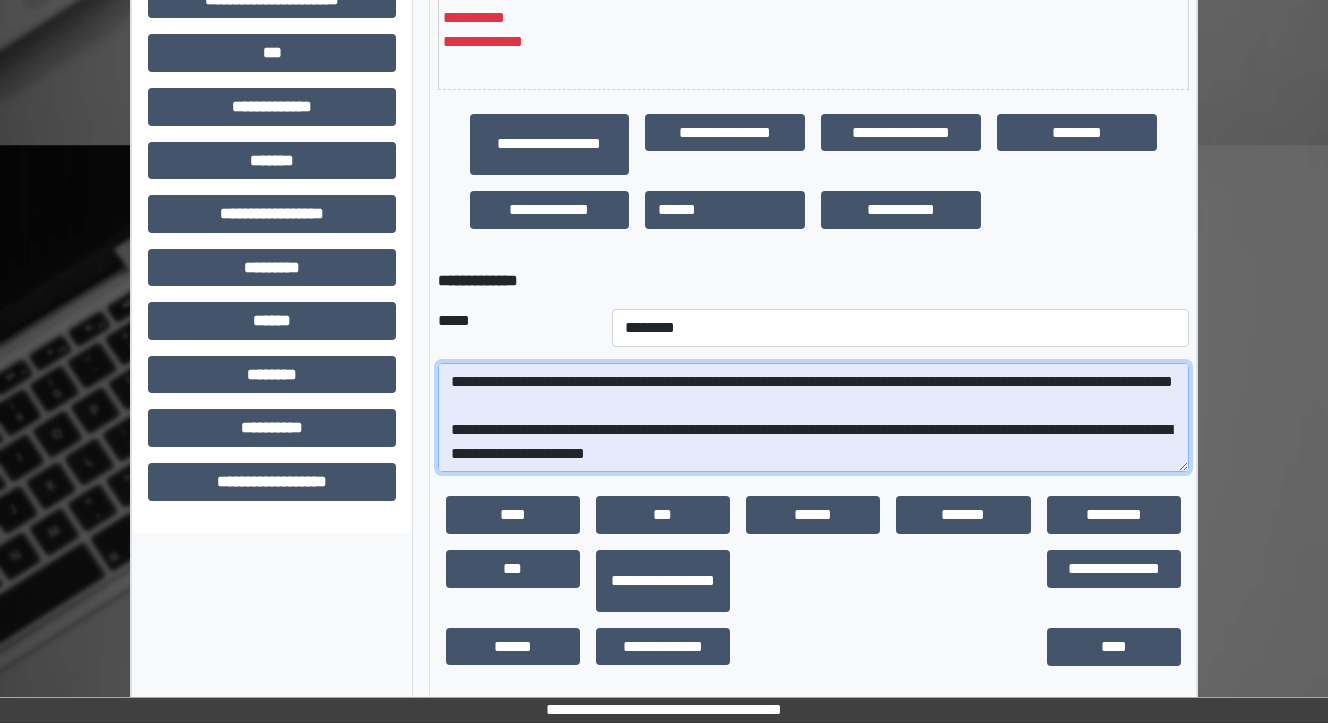 scroll, scrollTop: 192, scrollLeft: 0, axis: vertical 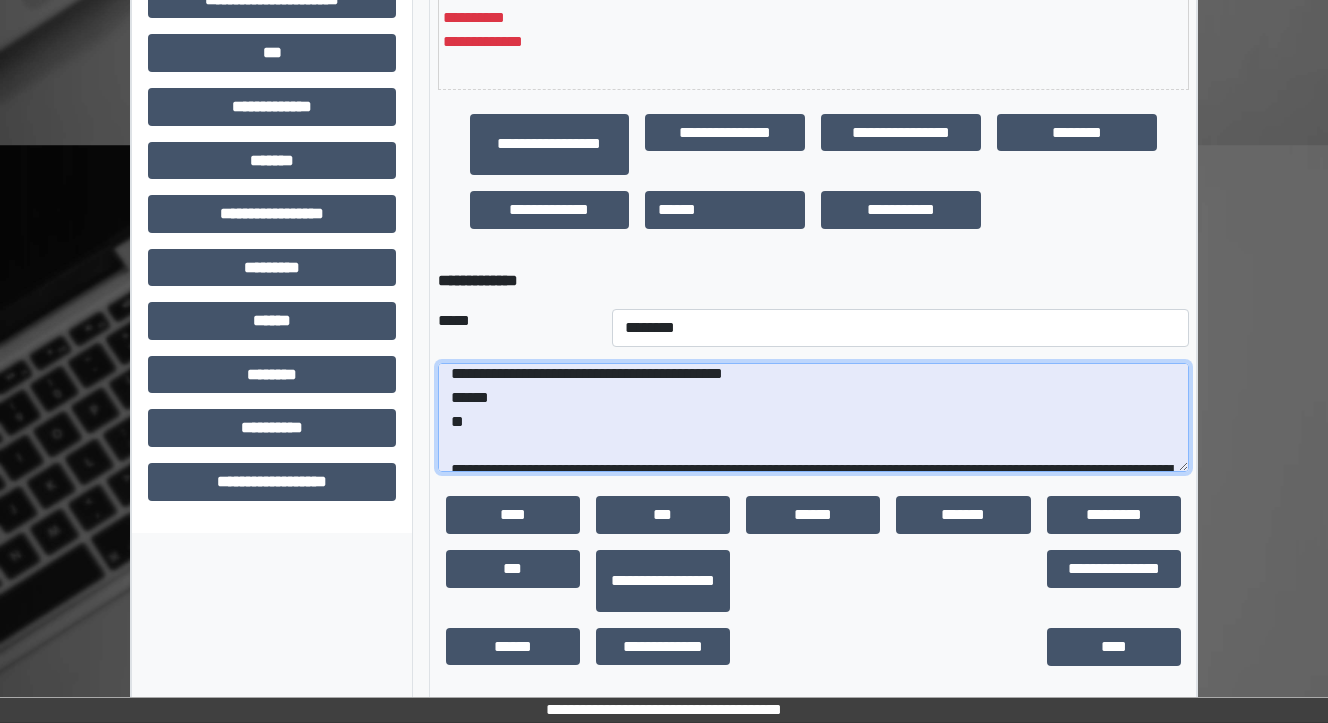 click on "**********" at bounding box center (813, 418) 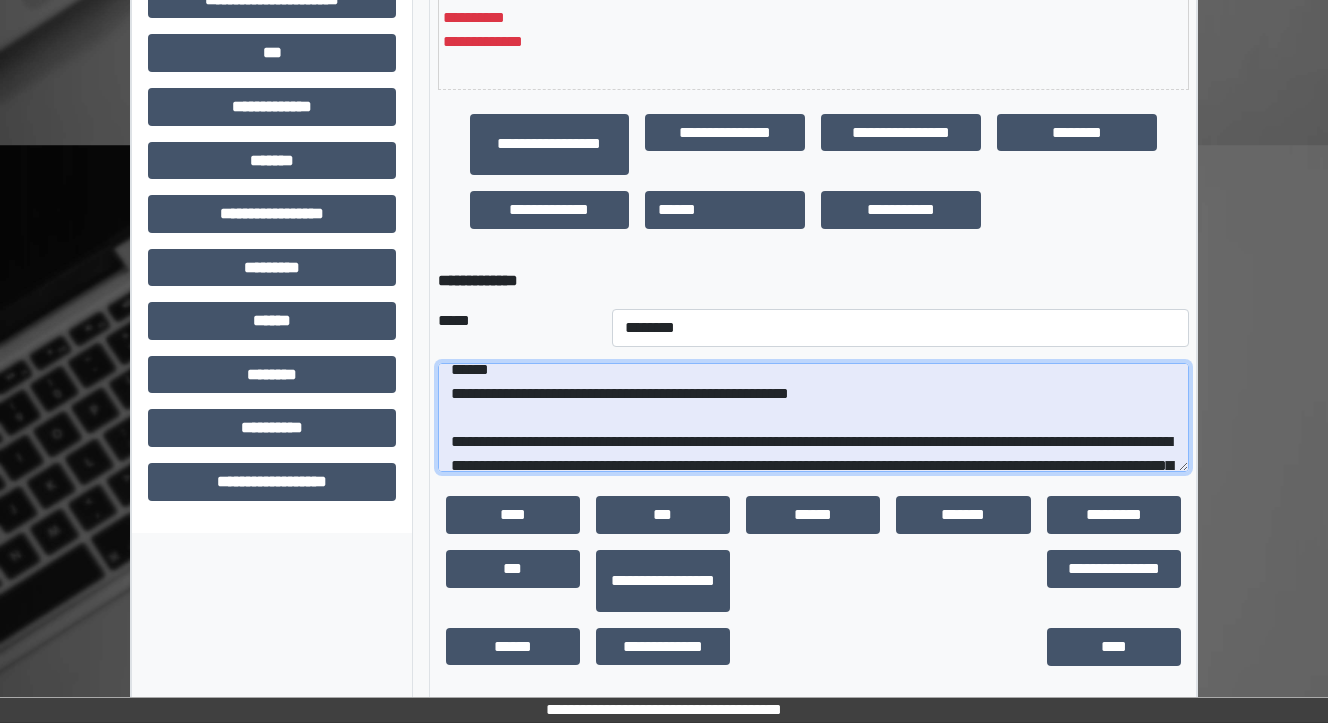 scroll, scrollTop: 32, scrollLeft: 0, axis: vertical 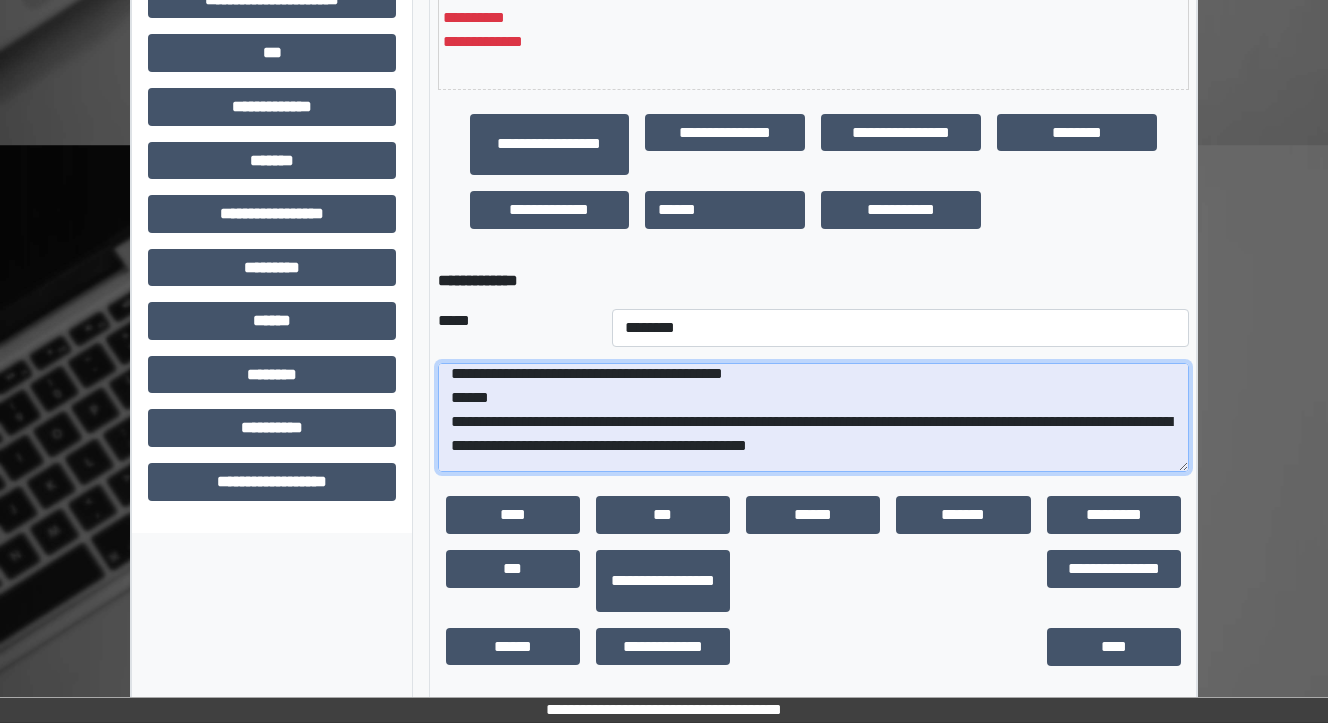 click on "**********" at bounding box center (813, 418) 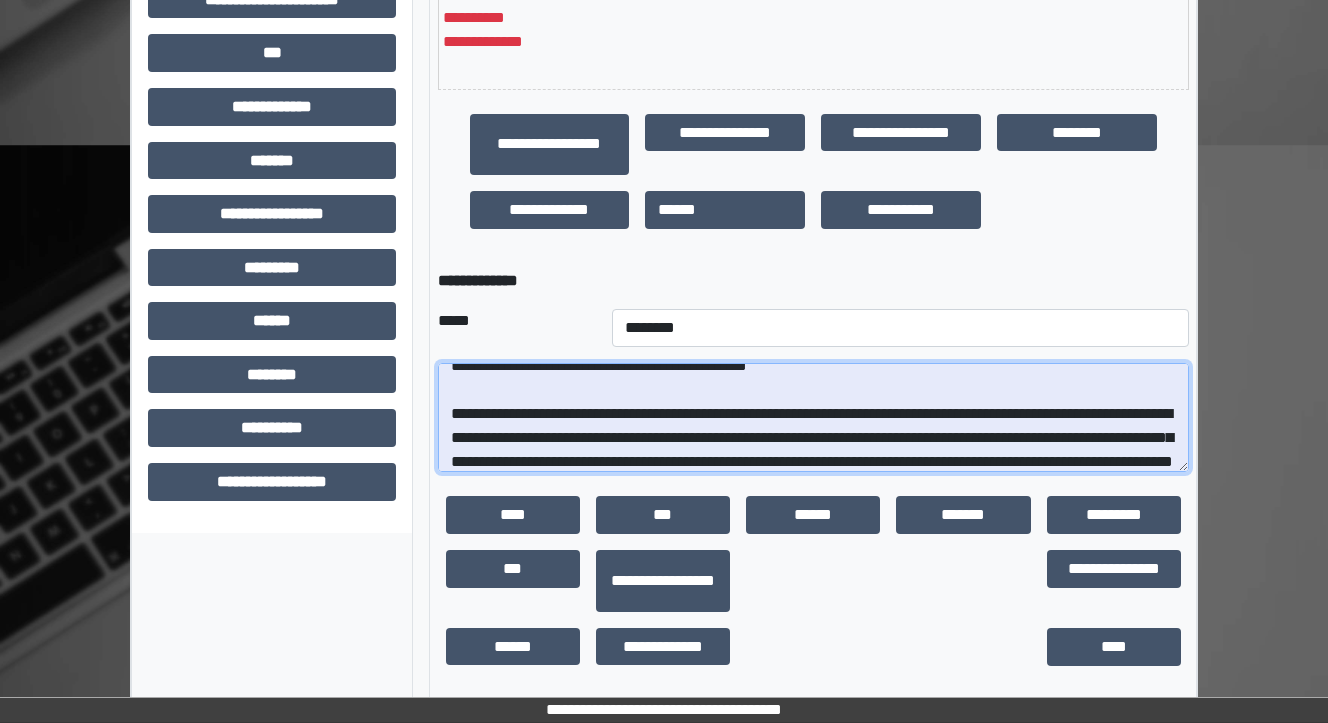 scroll, scrollTop: 32, scrollLeft: 0, axis: vertical 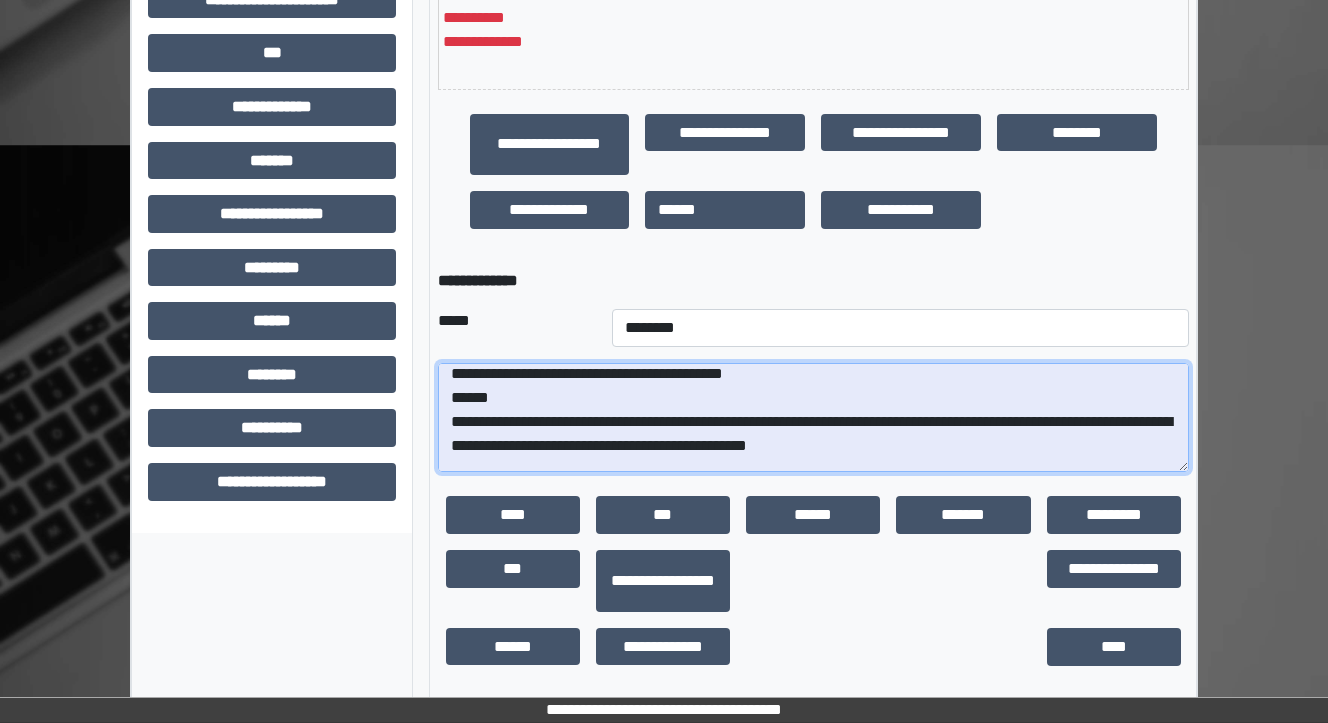 click on "**********" at bounding box center (813, 418) 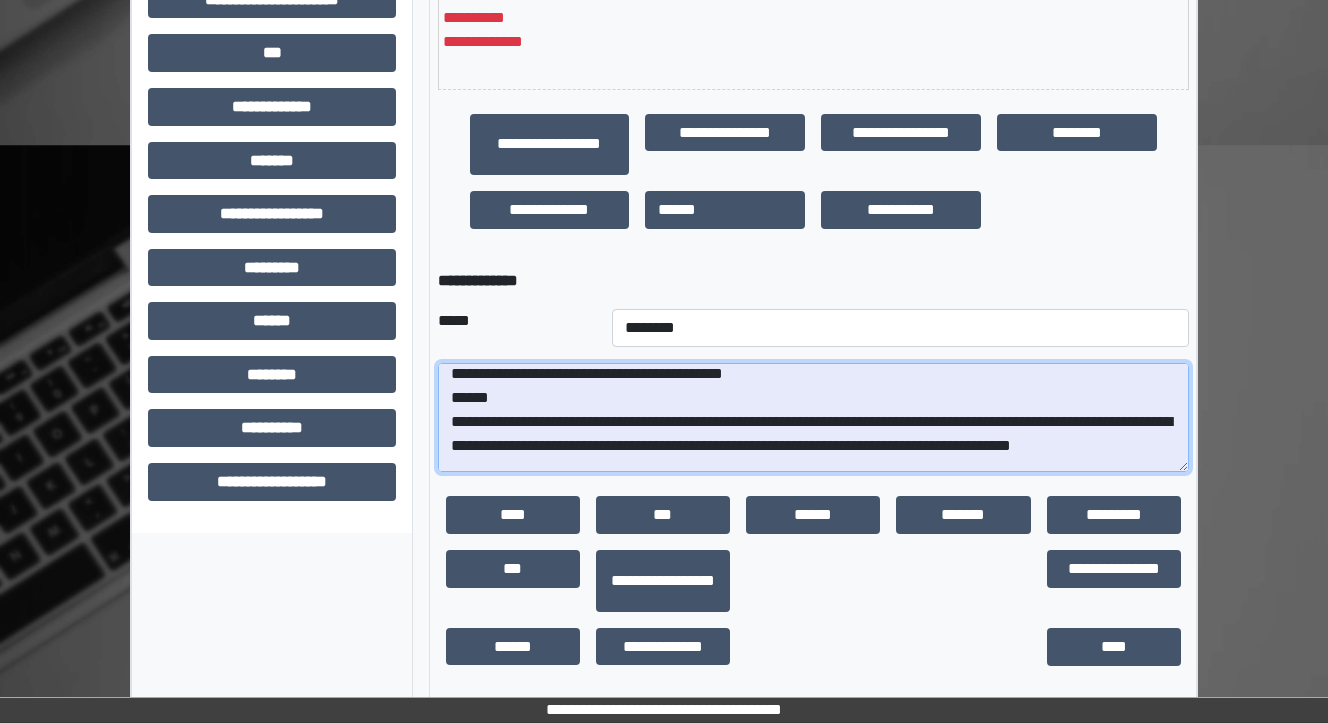 drag, startPoint x: 1156, startPoint y: 436, endPoint x: 1081, endPoint y: 434, distance: 75.026665 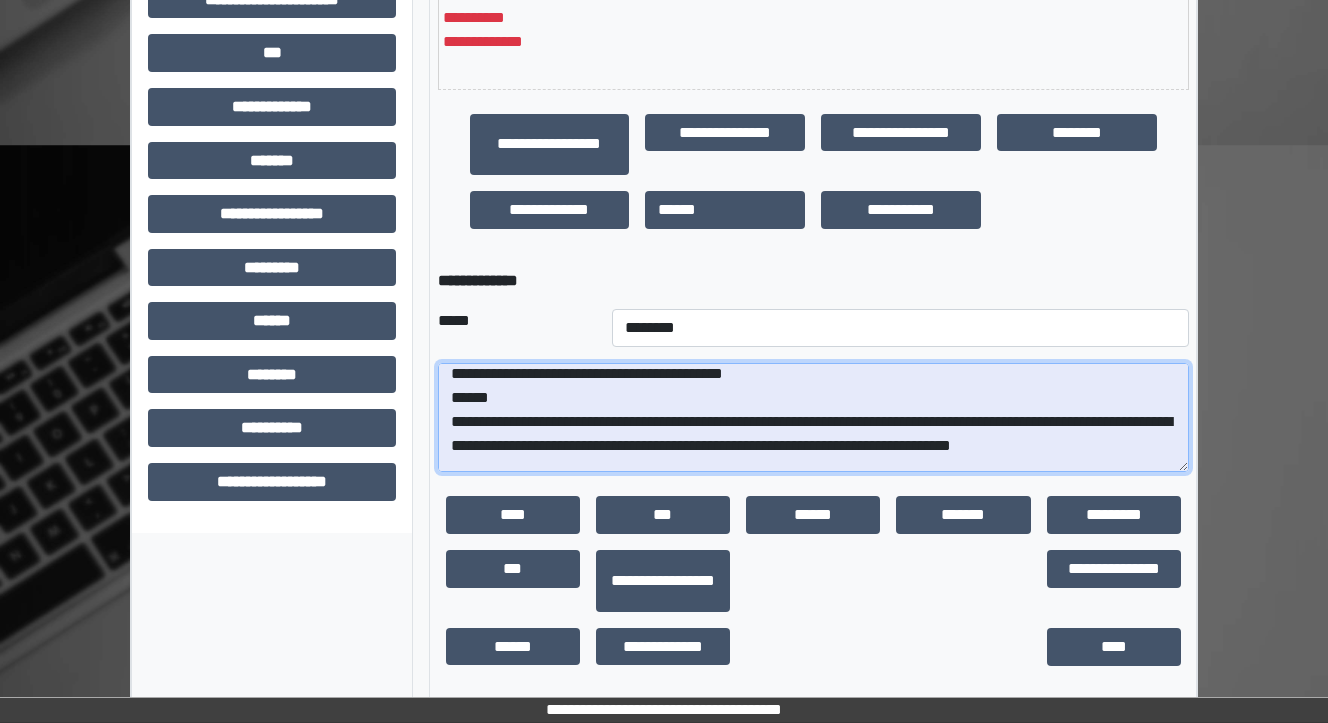 drag, startPoint x: 1093, startPoint y: 436, endPoint x: 867, endPoint y: 438, distance: 226.00885 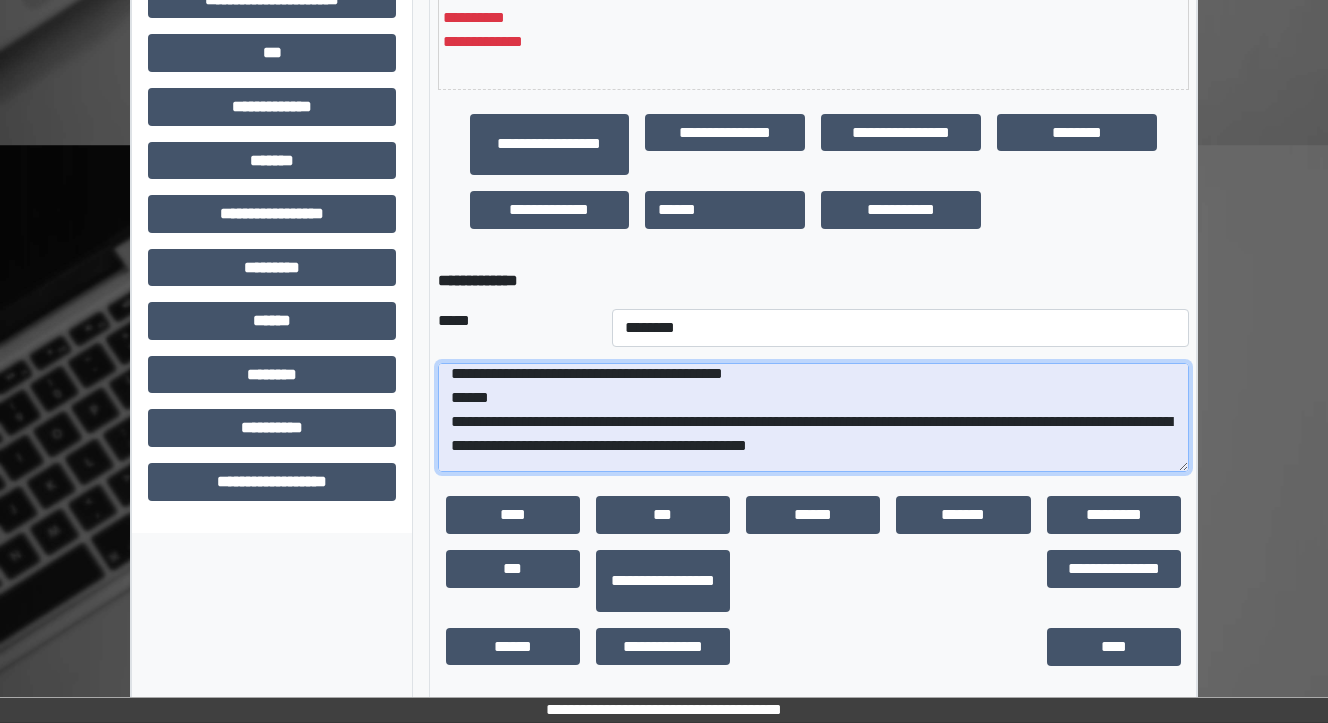 click on "**********" at bounding box center [813, 418] 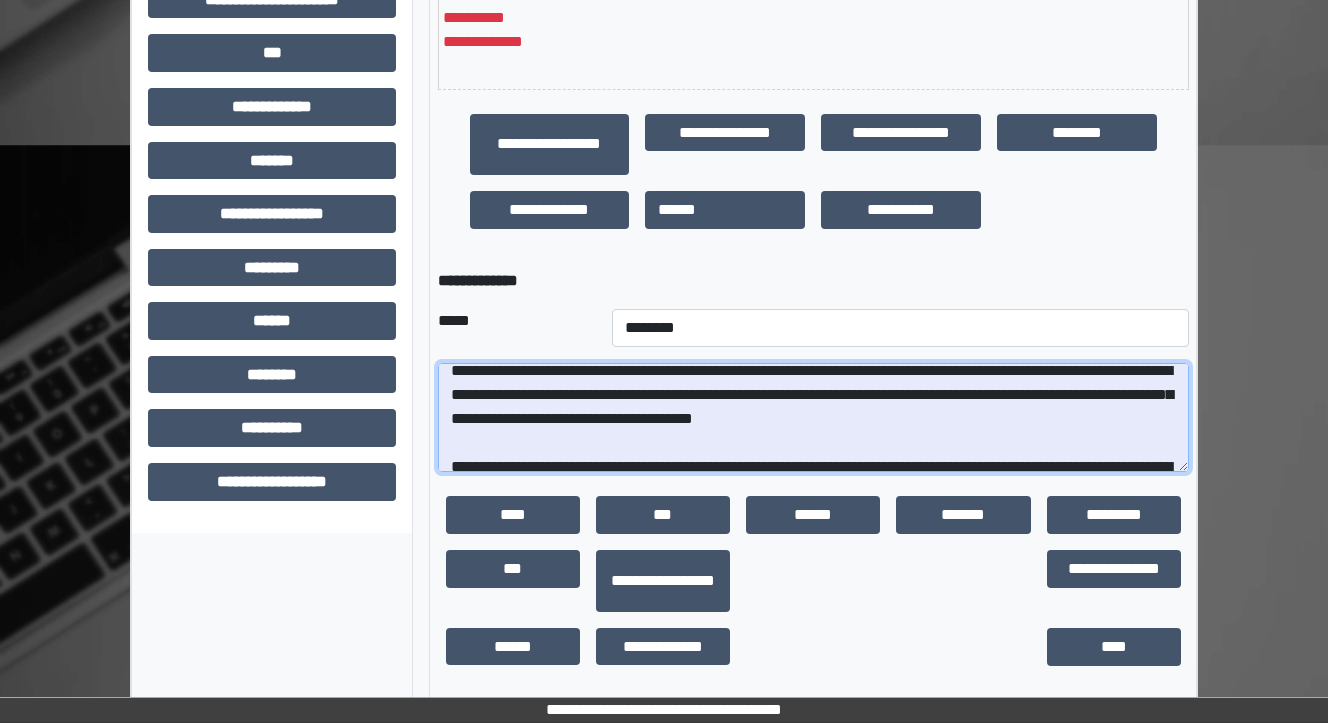 scroll, scrollTop: 112, scrollLeft: 0, axis: vertical 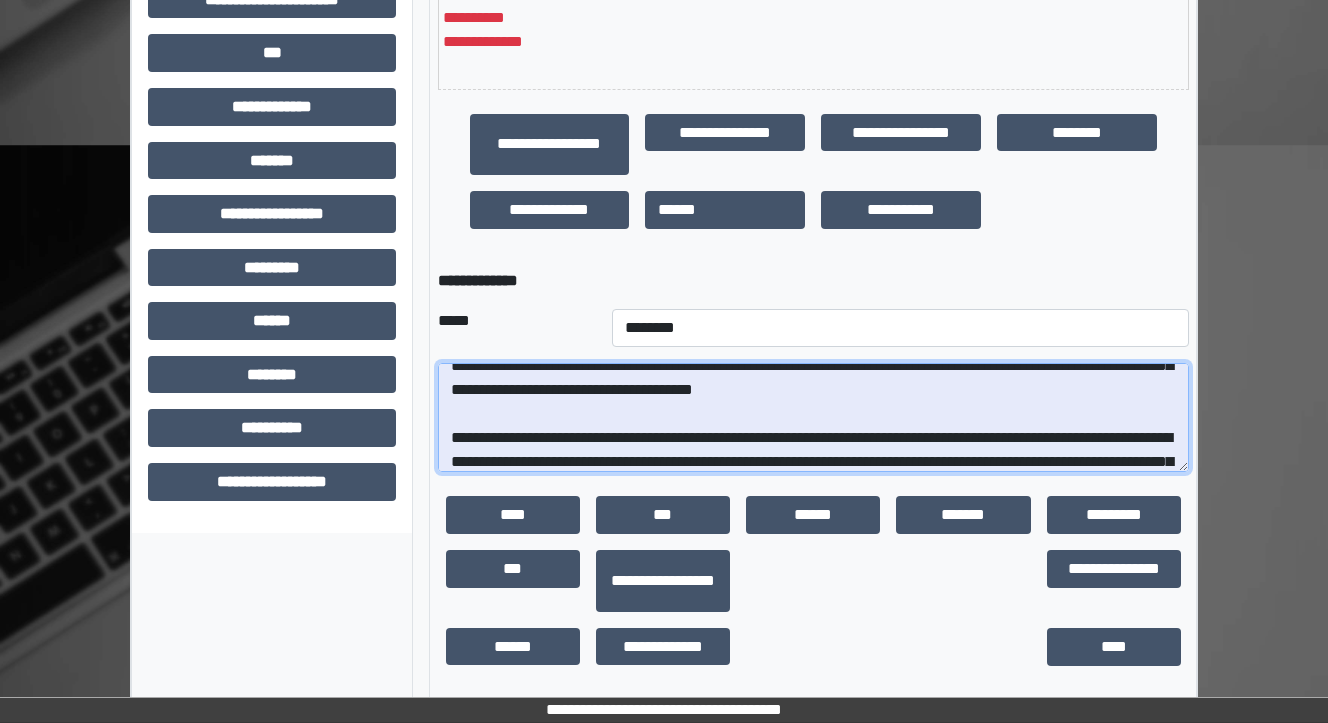 click on "**********" at bounding box center [813, 418] 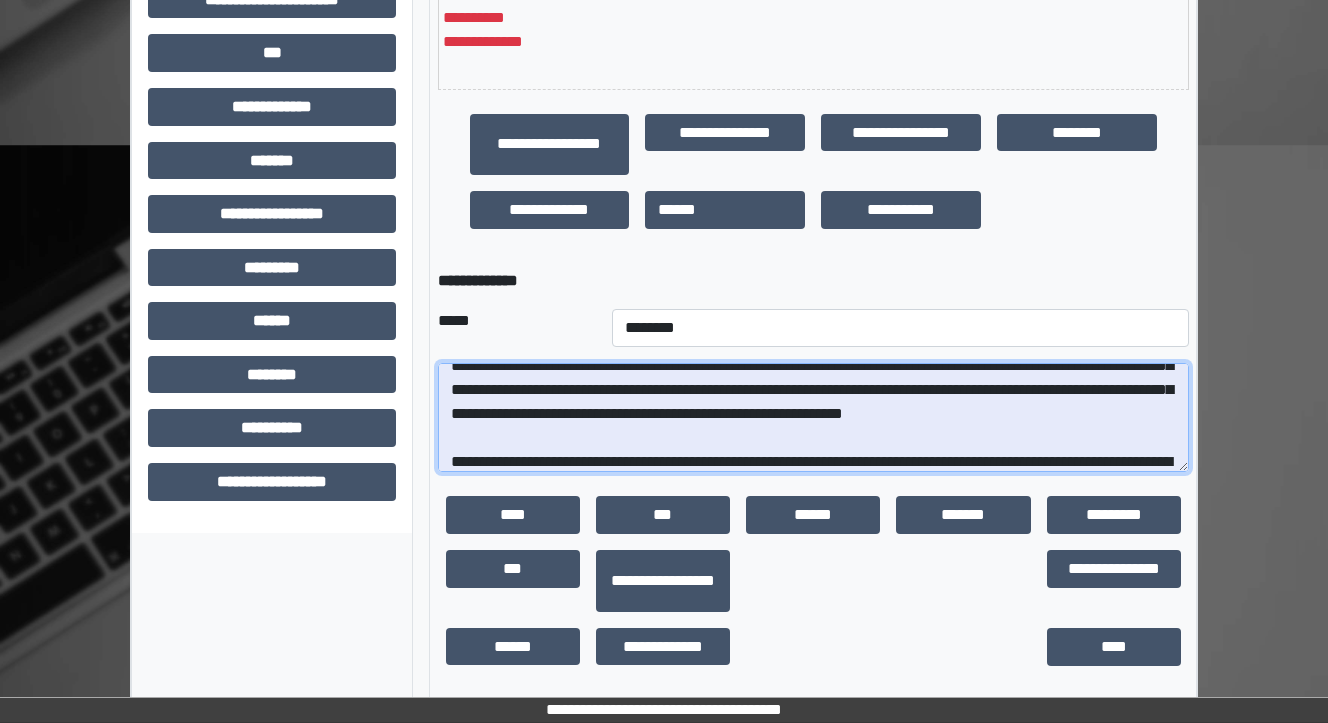 click on "**********" at bounding box center [813, 418] 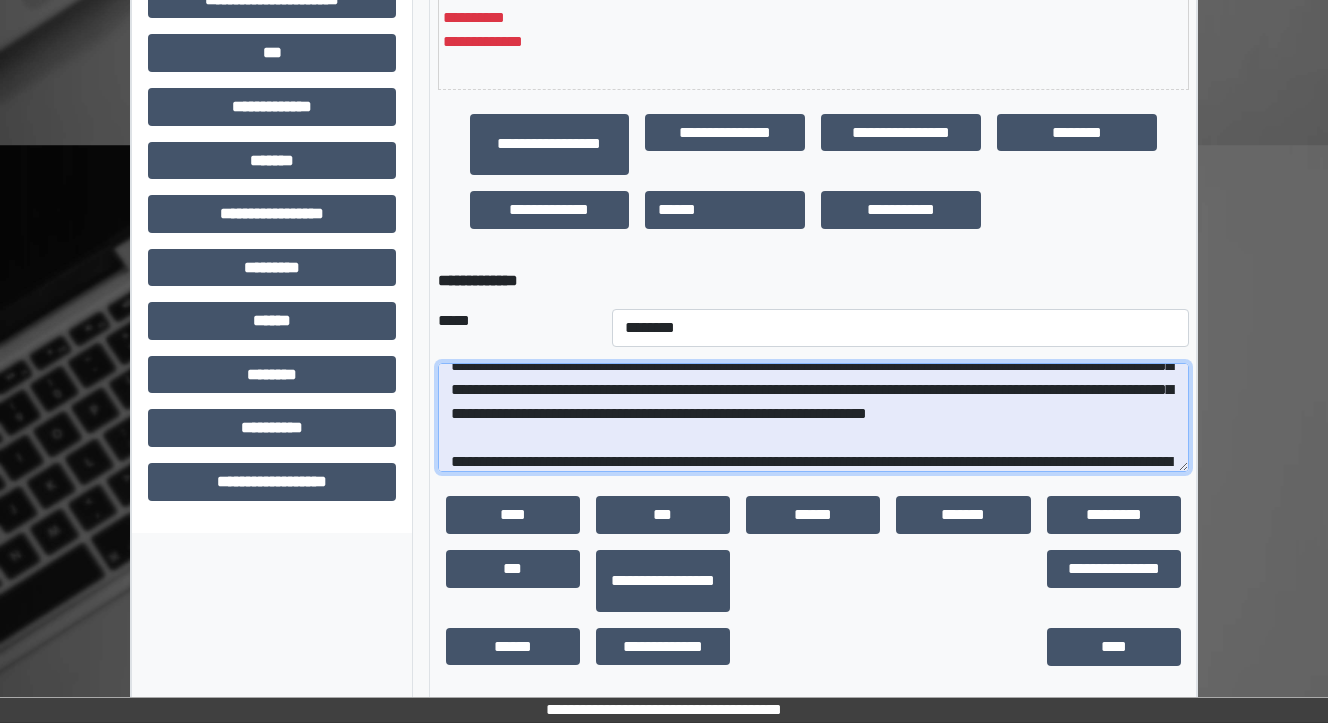 click on "**********" at bounding box center [813, 418] 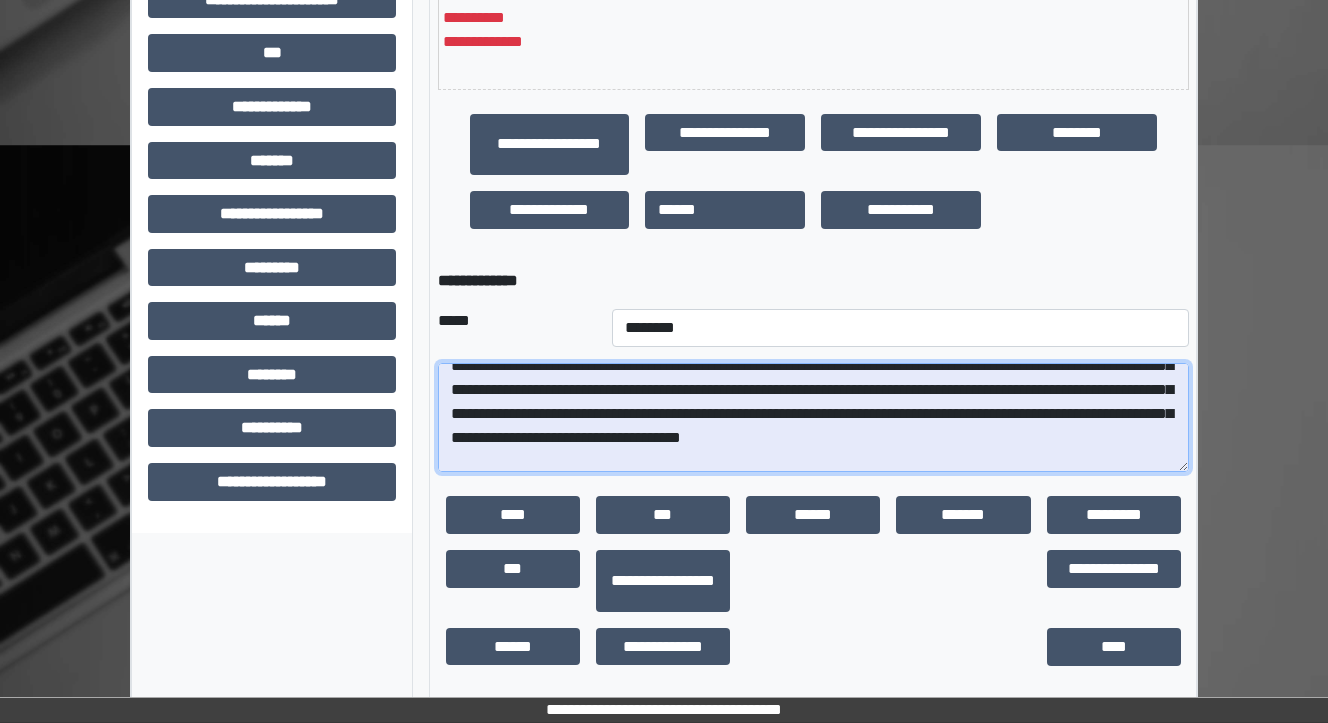 scroll, scrollTop: 112, scrollLeft: 0, axis: vertical 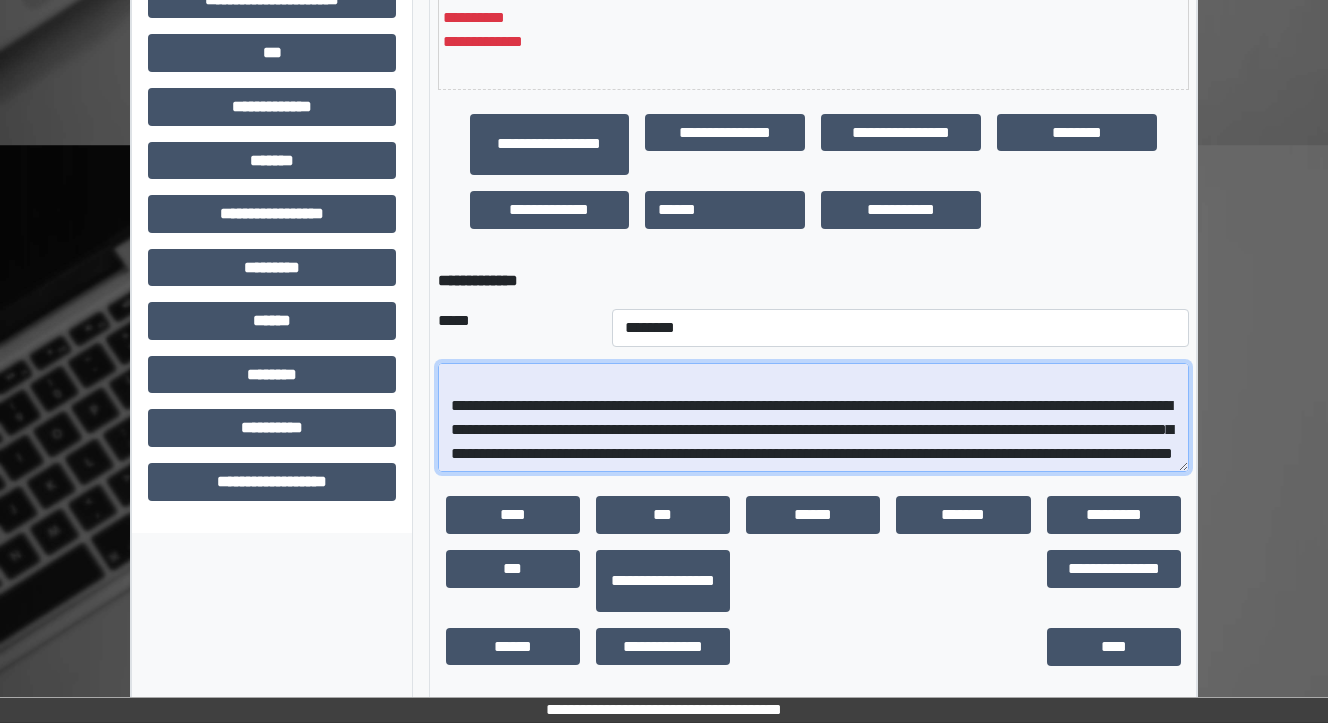 drag, startPoint x: 740, startPoint y: 447, endPoint x: 645, endPoint y: 444, distance: 95.047356 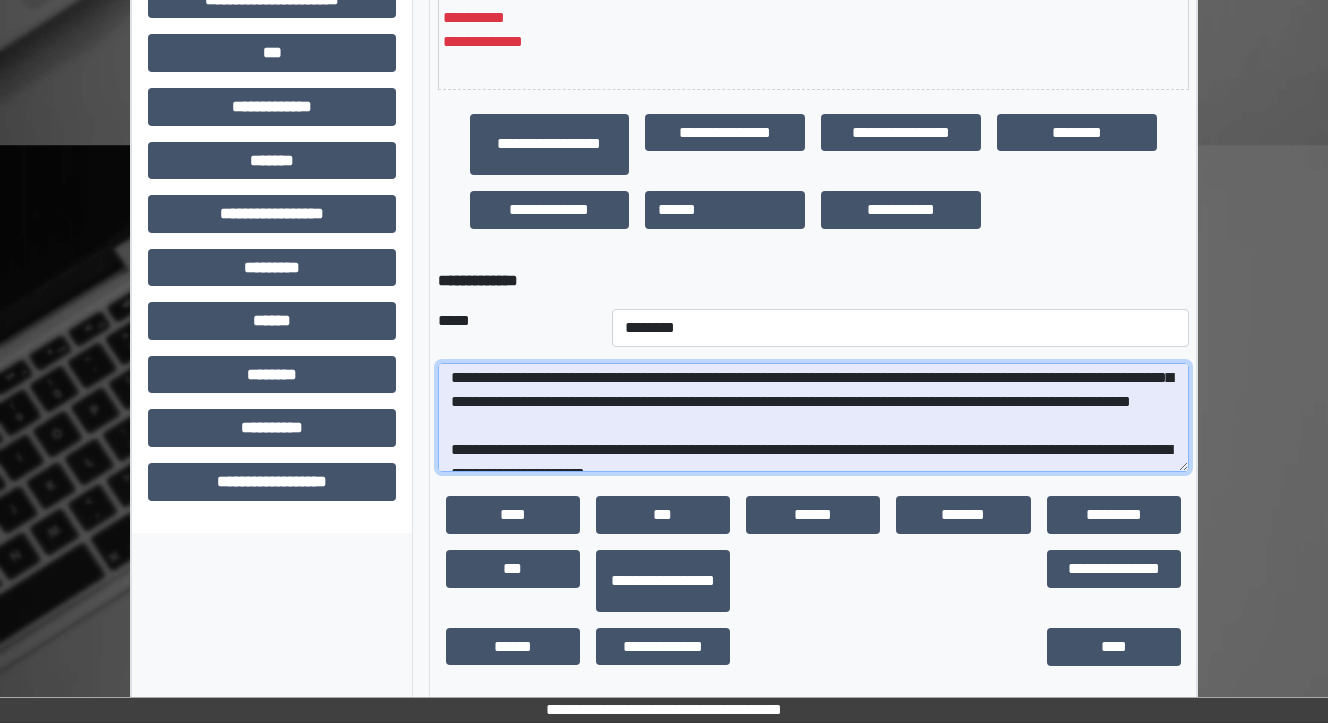 scroll, scrollTop: 272, scrollLeft: 0, axis: vertical 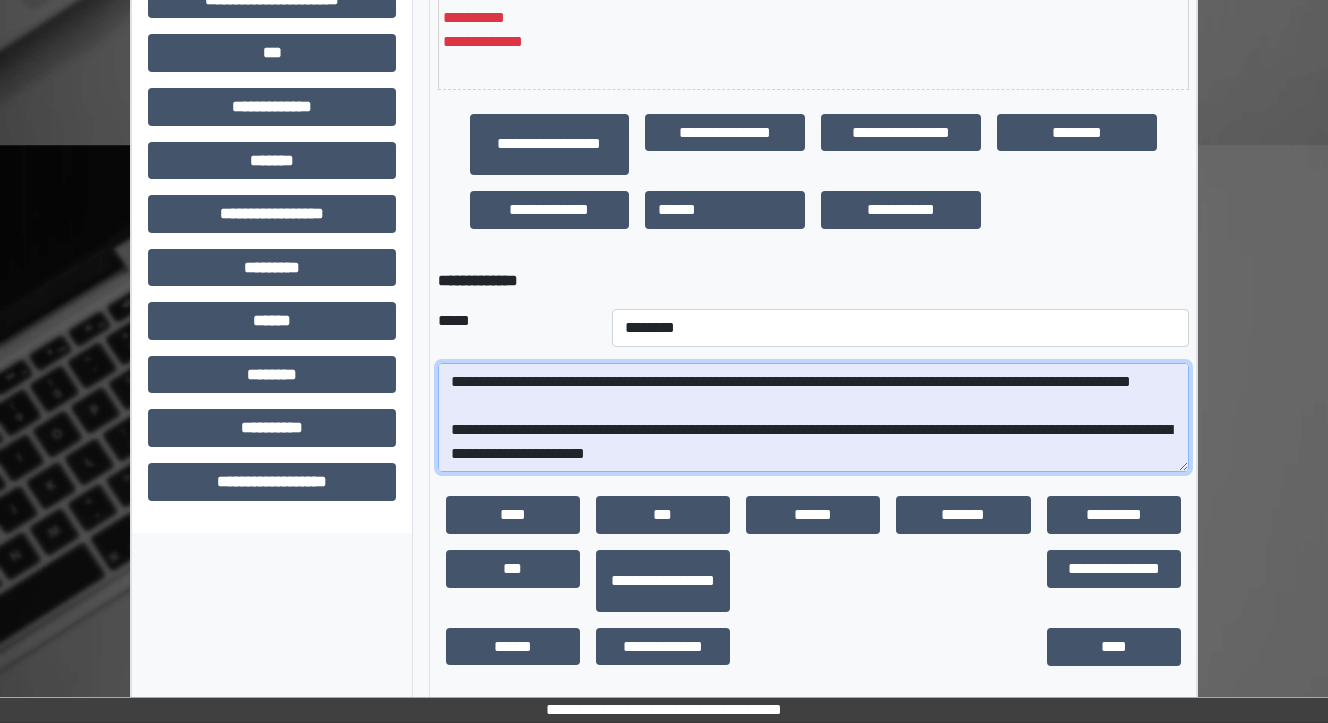 click at bounding box center (813, 418) 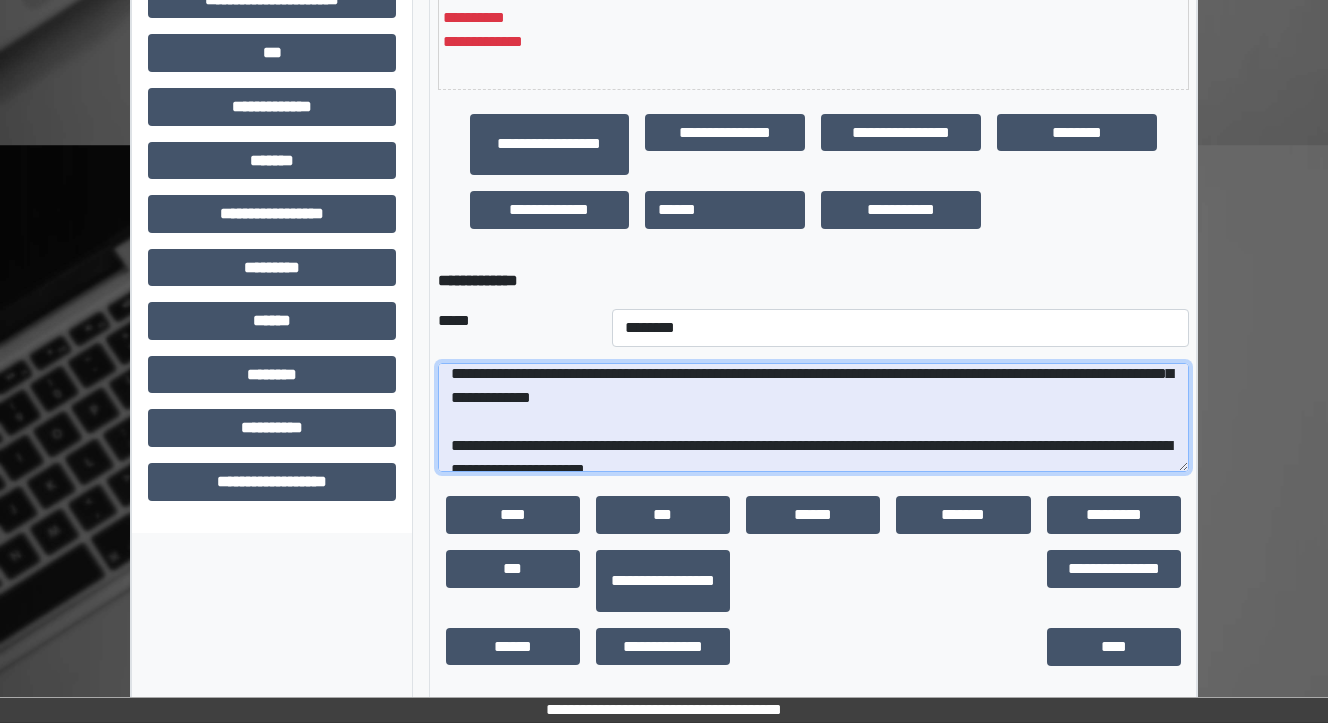 click at bounding box center (813, 418) 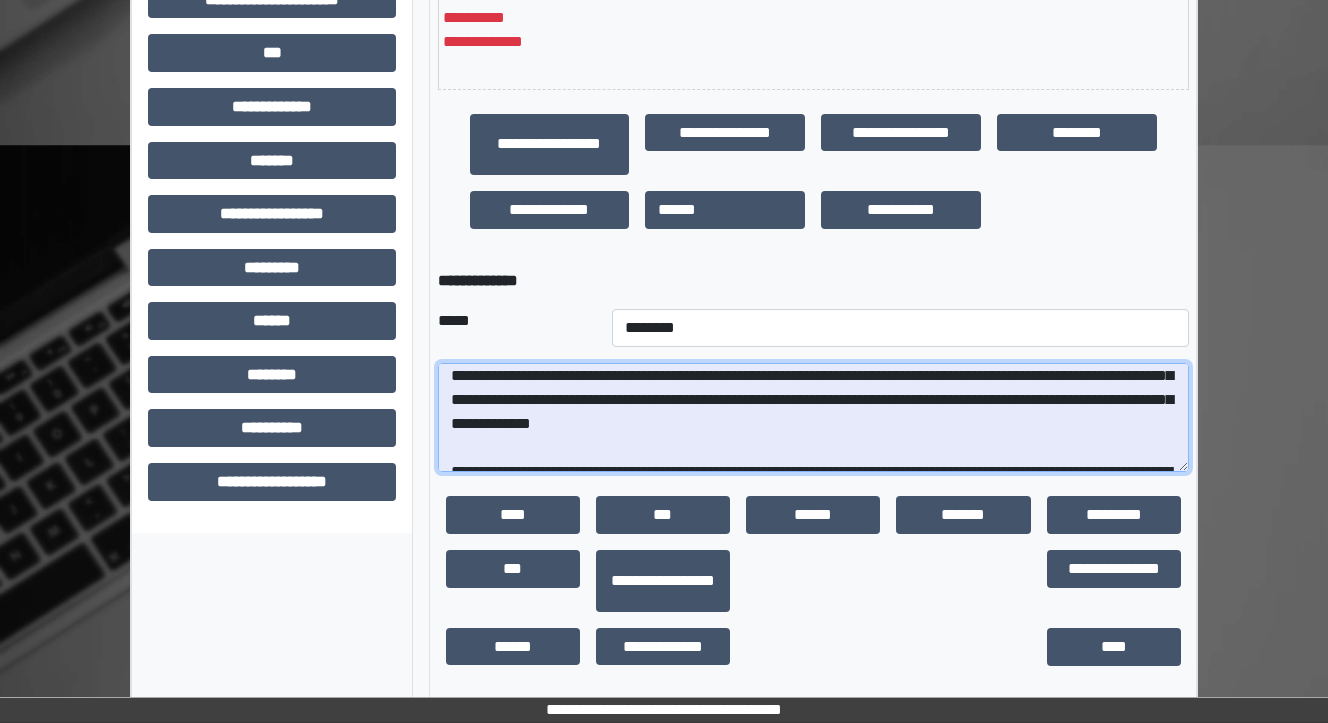 scroll, scrollTop: 312, scrollLeft: 0, axis: vertical 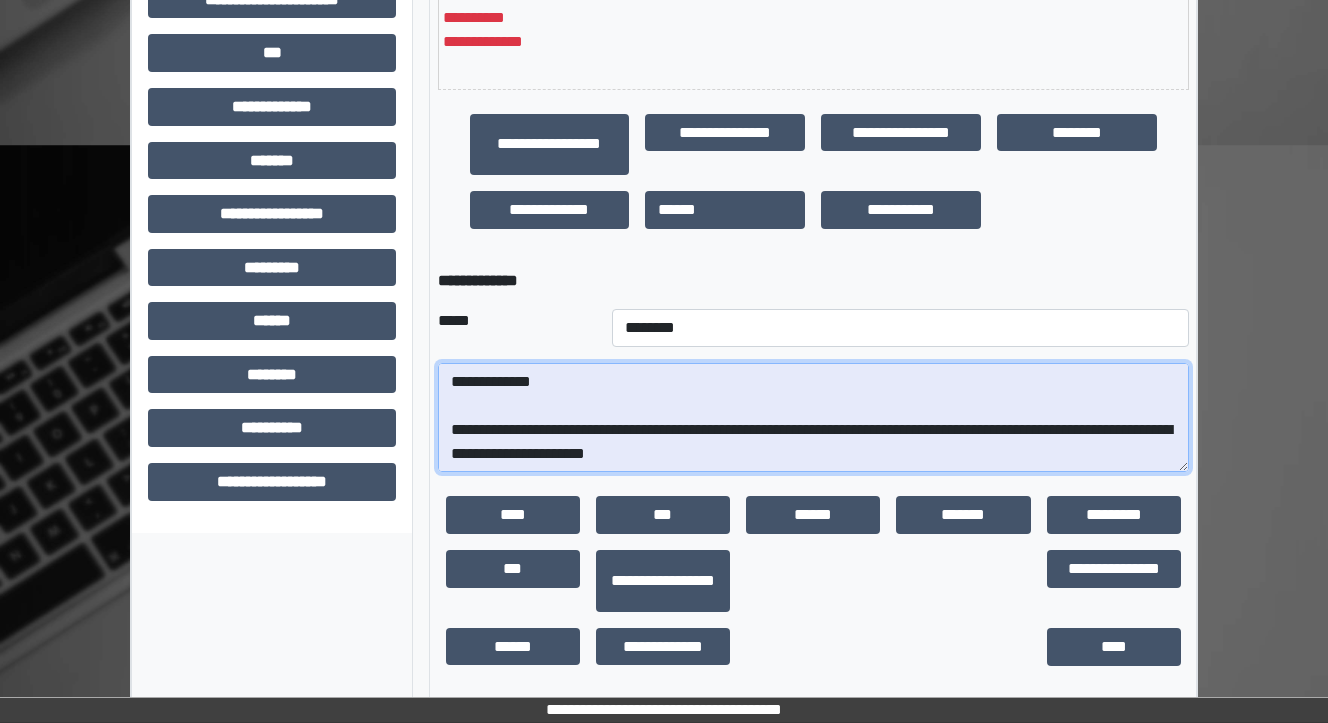 click at bounding box center (813, 418) 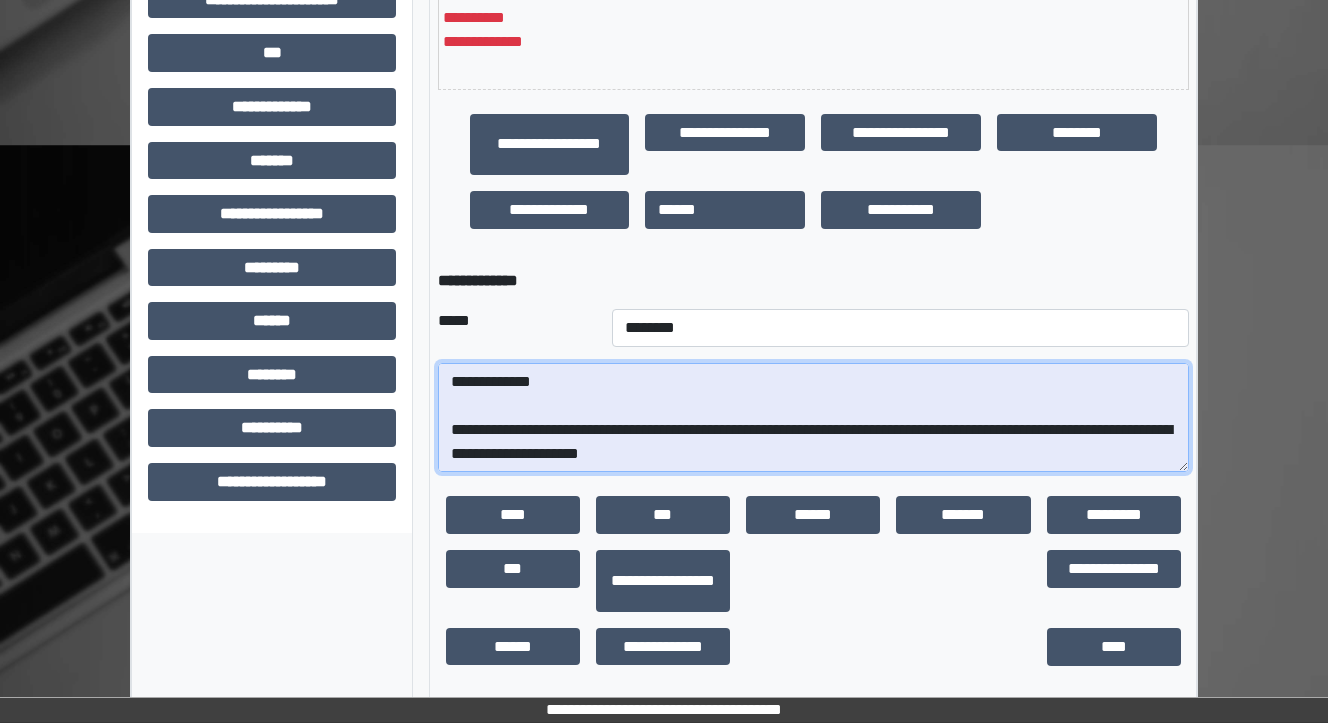click at bounding box center (813, 418) 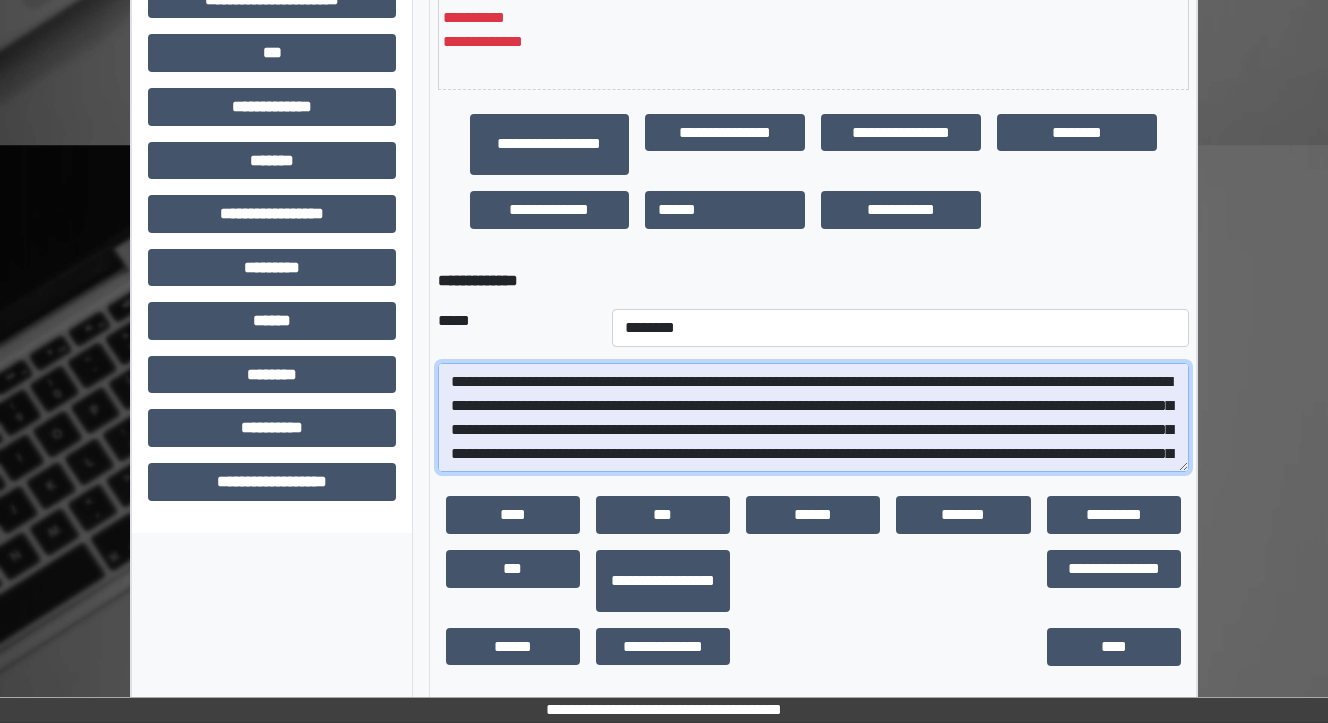 scroll, scrollTop: 72, scrollLeft: 0, axis: vertical 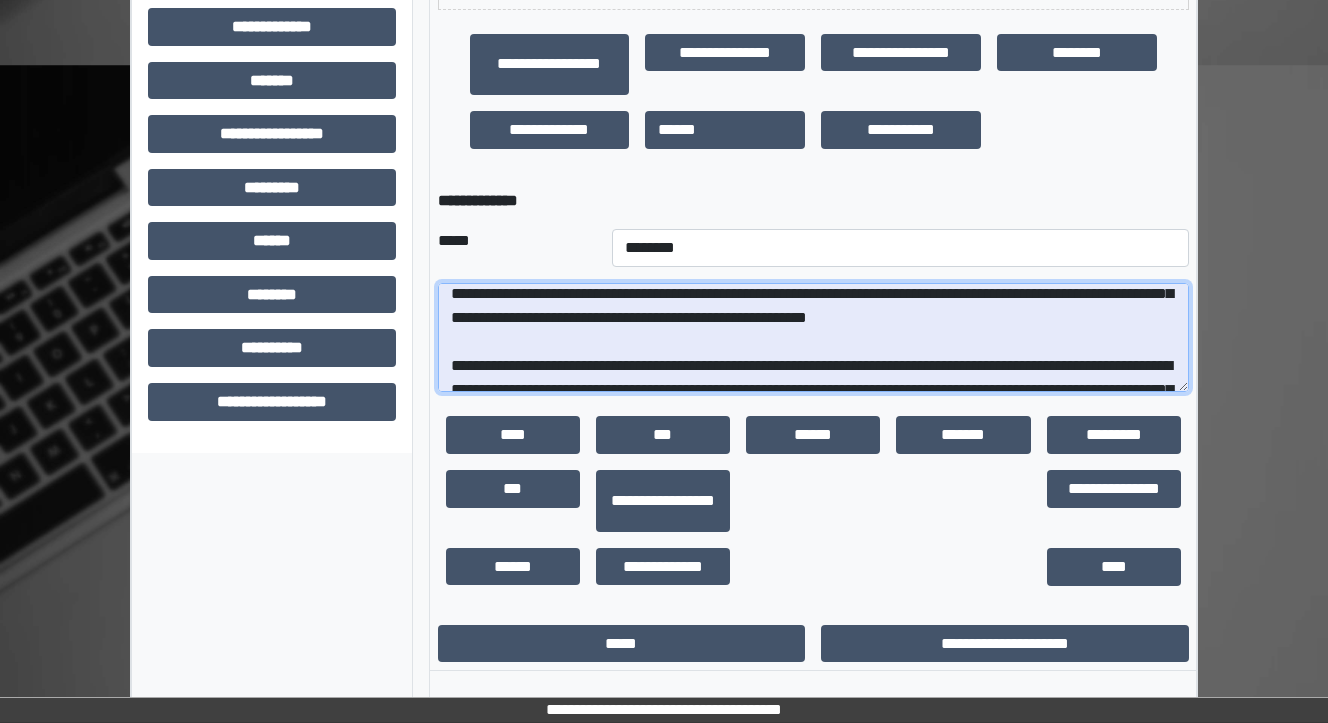 click at bounding box center (813, 338) 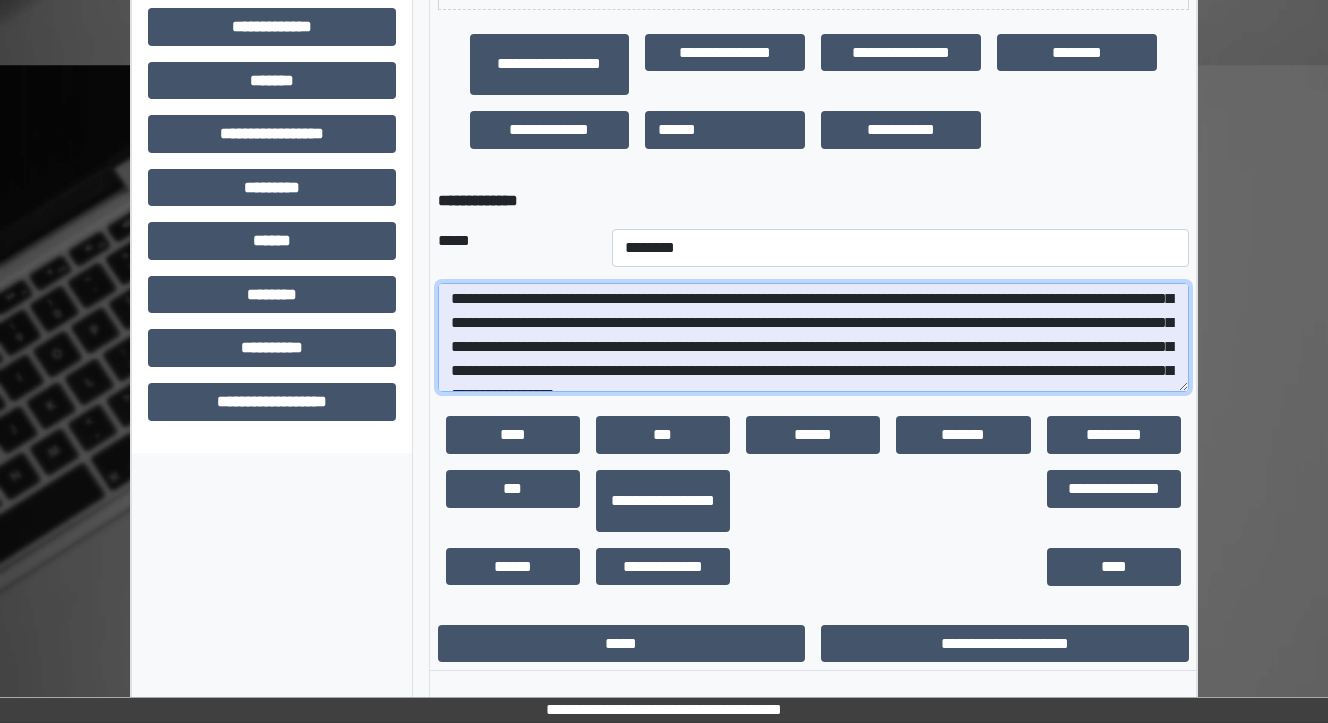 scroll, scrollTop: 72, scrollLeft: 0, axis: vertical 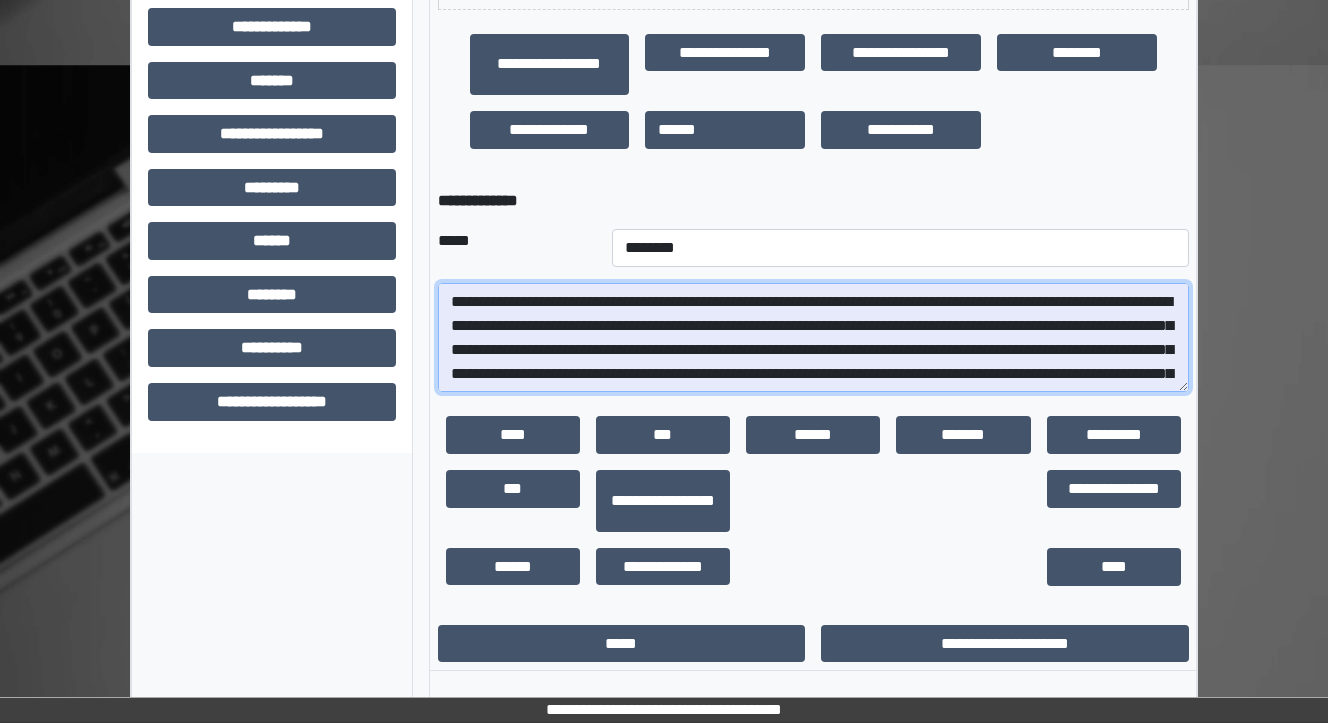 drag, startPoint x: 706, startPoint y: 340, endPoint x: 616, endPoint y: 338, distance: 90.02222 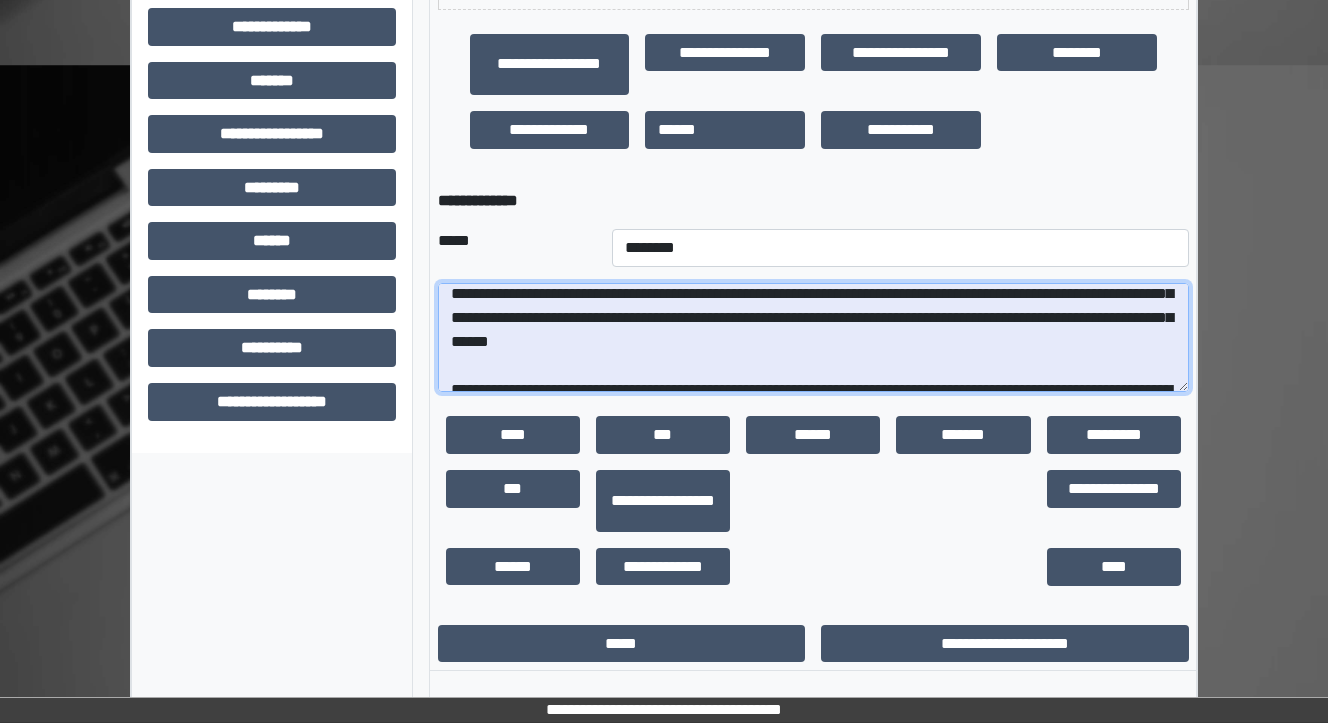 click at bounding box center [813, 338] 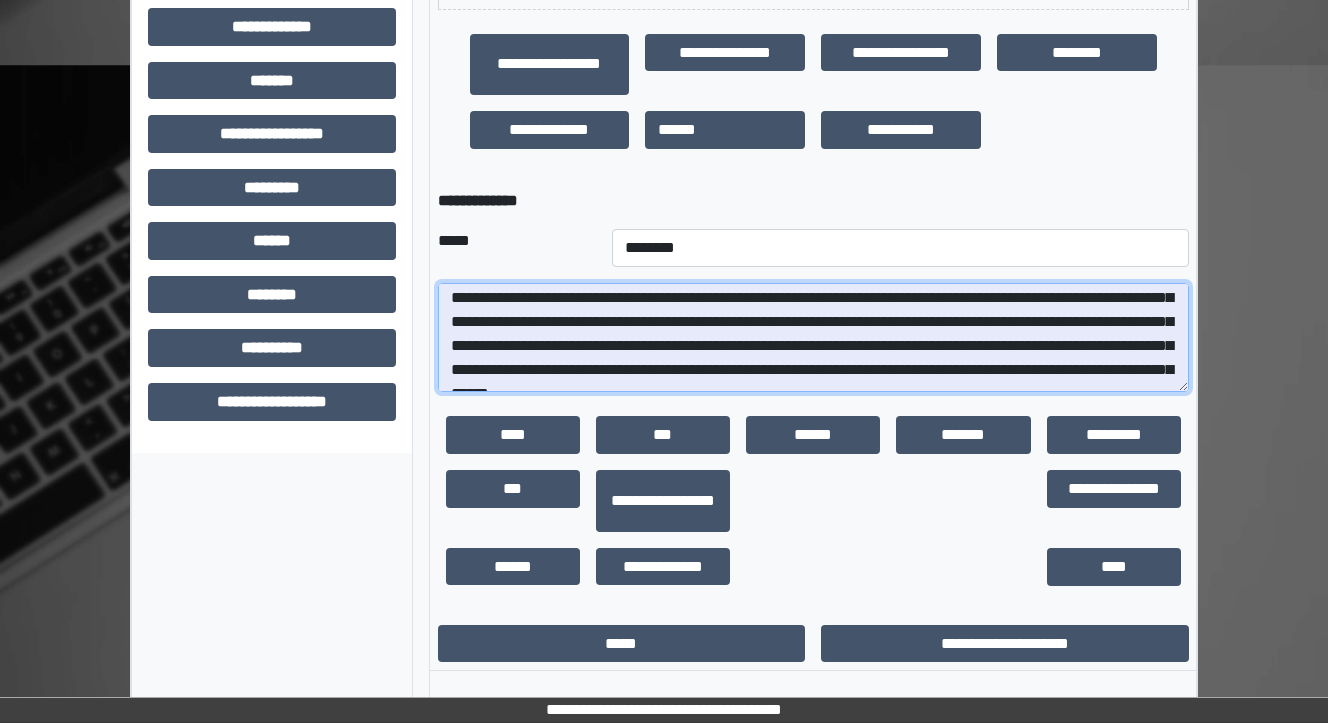 scroll, scrollTop: 72, scrollLeft: 0, axis: vertical 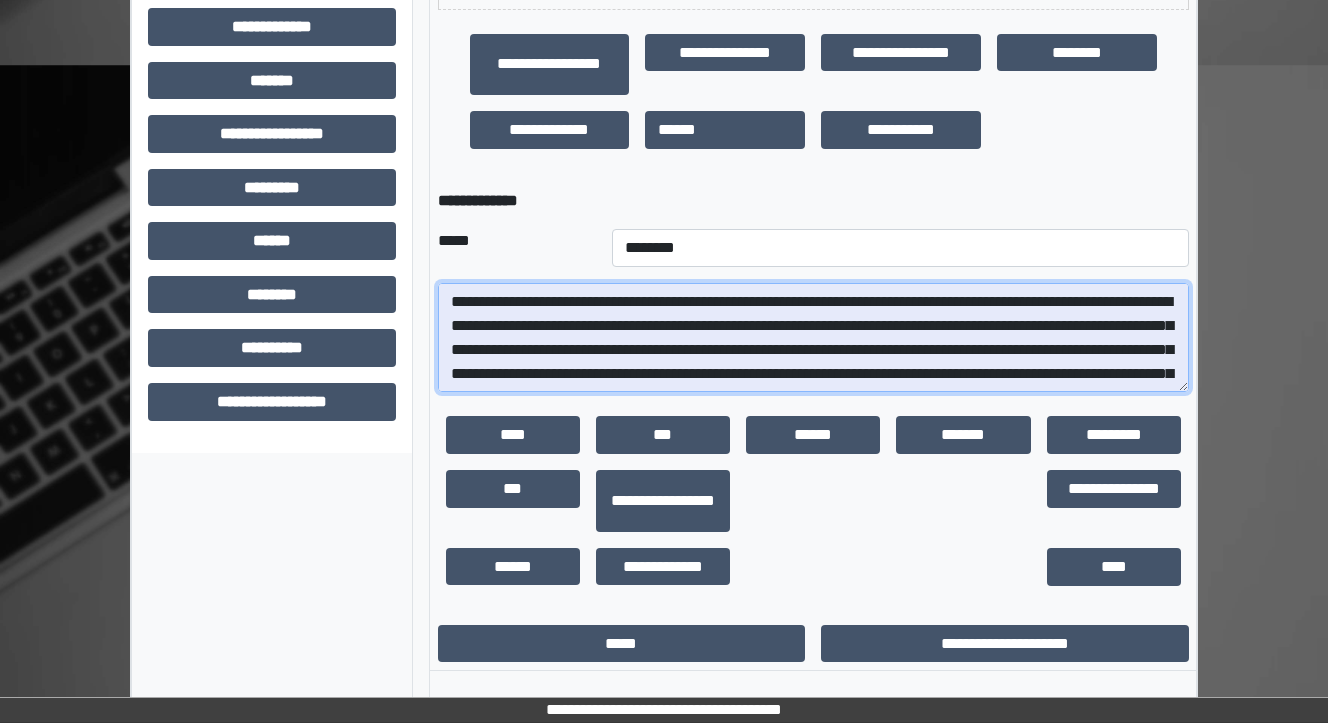 click at bounding box center (813, 338) 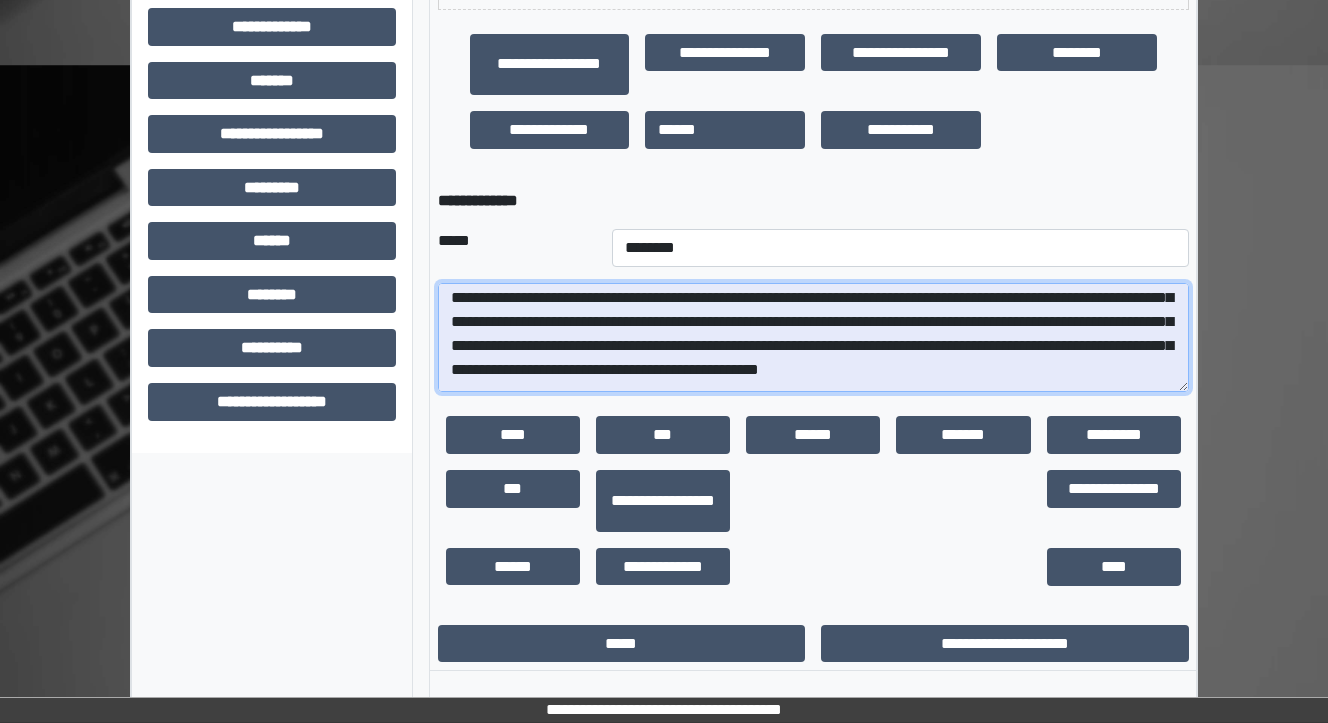 scroll, scrollTop: 152, scrollLeft: 0, axis: vertical 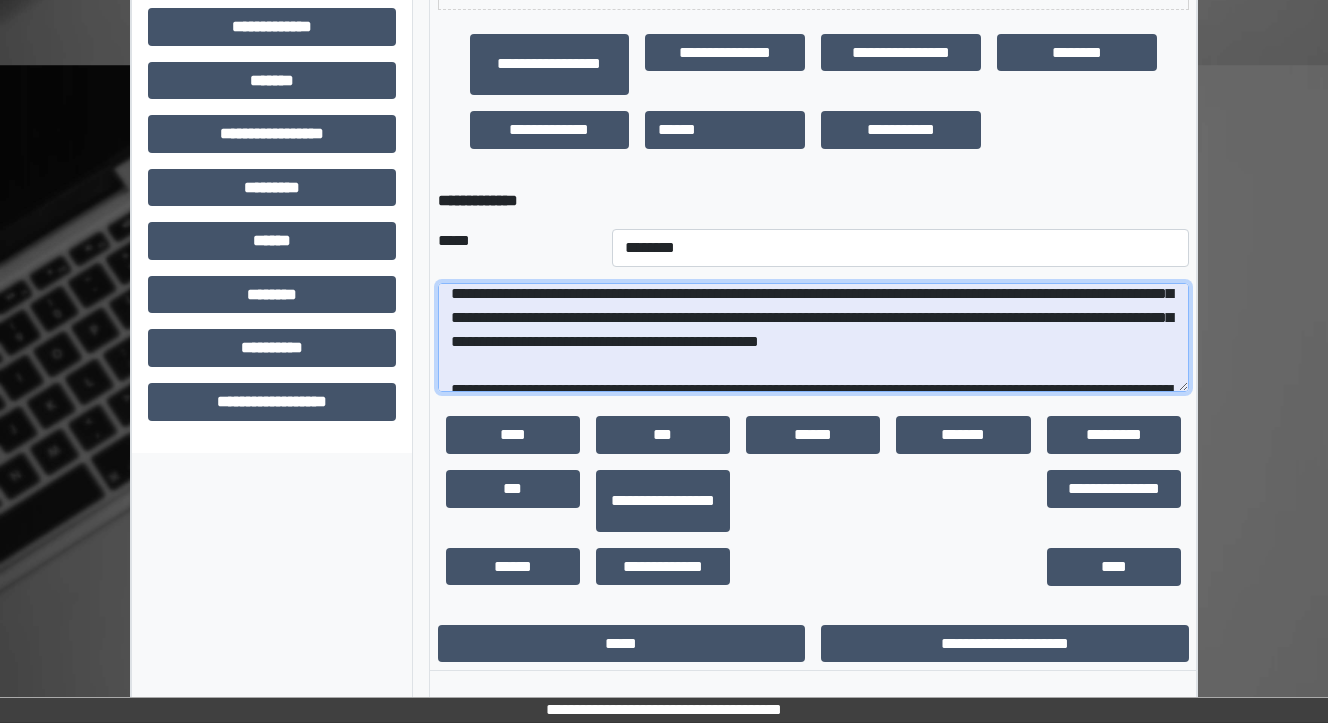 click at bounding box center [813, 338] 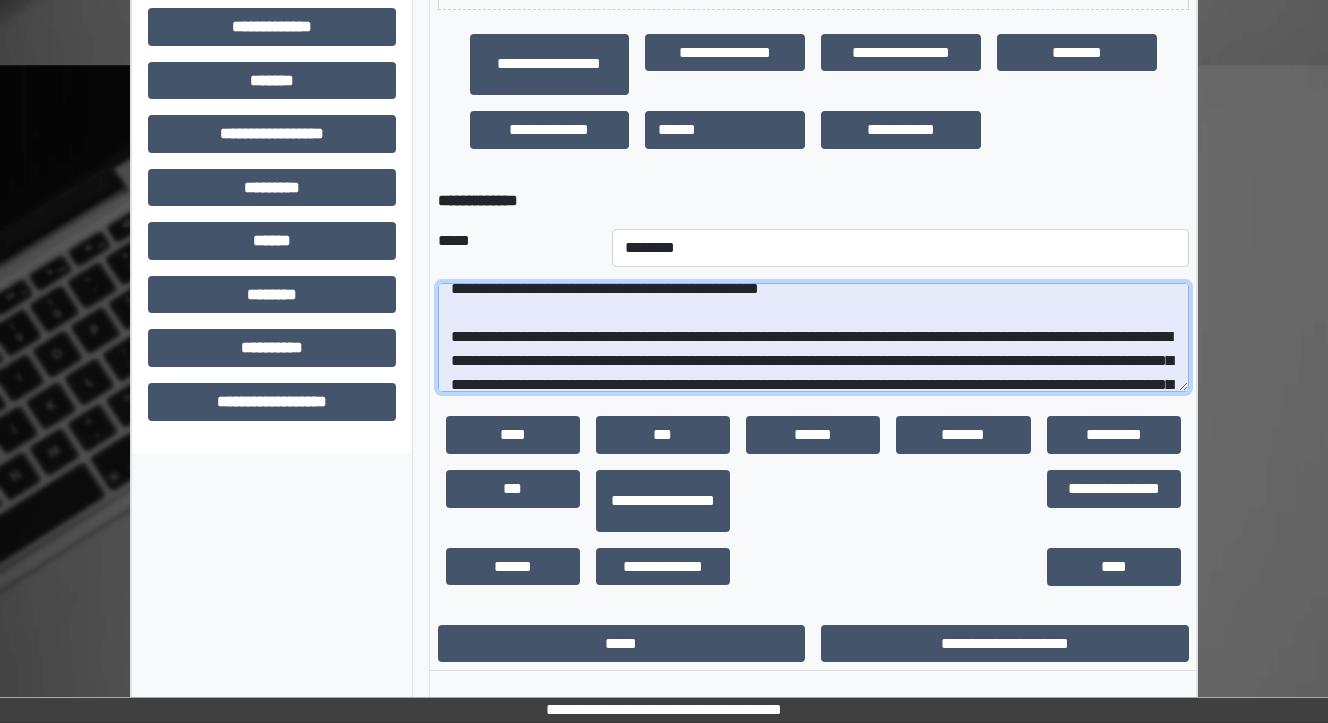 scroll, scrollTop: 232, scrollLeft: 0, axis: vertical 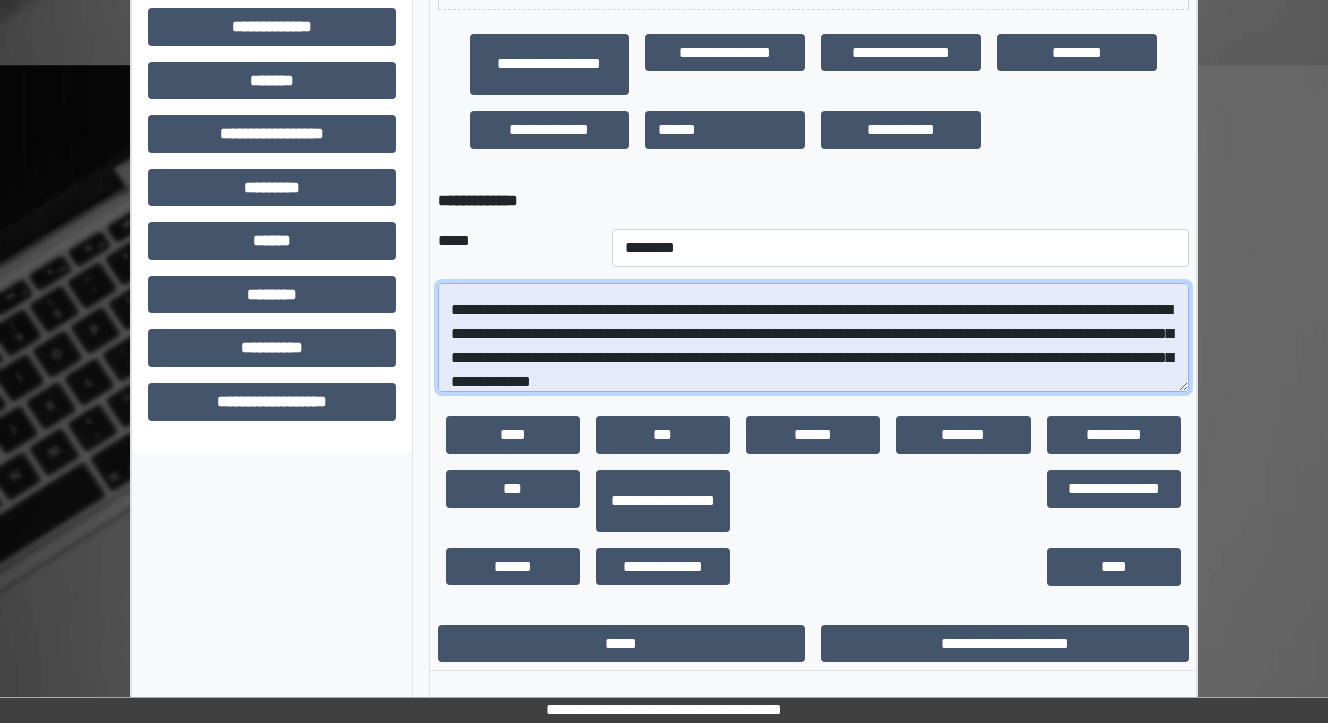 drag, startPoint x: 679, startPoint y: 348, endPoint x: 644, endPoint y: 344, distance: 35.22783 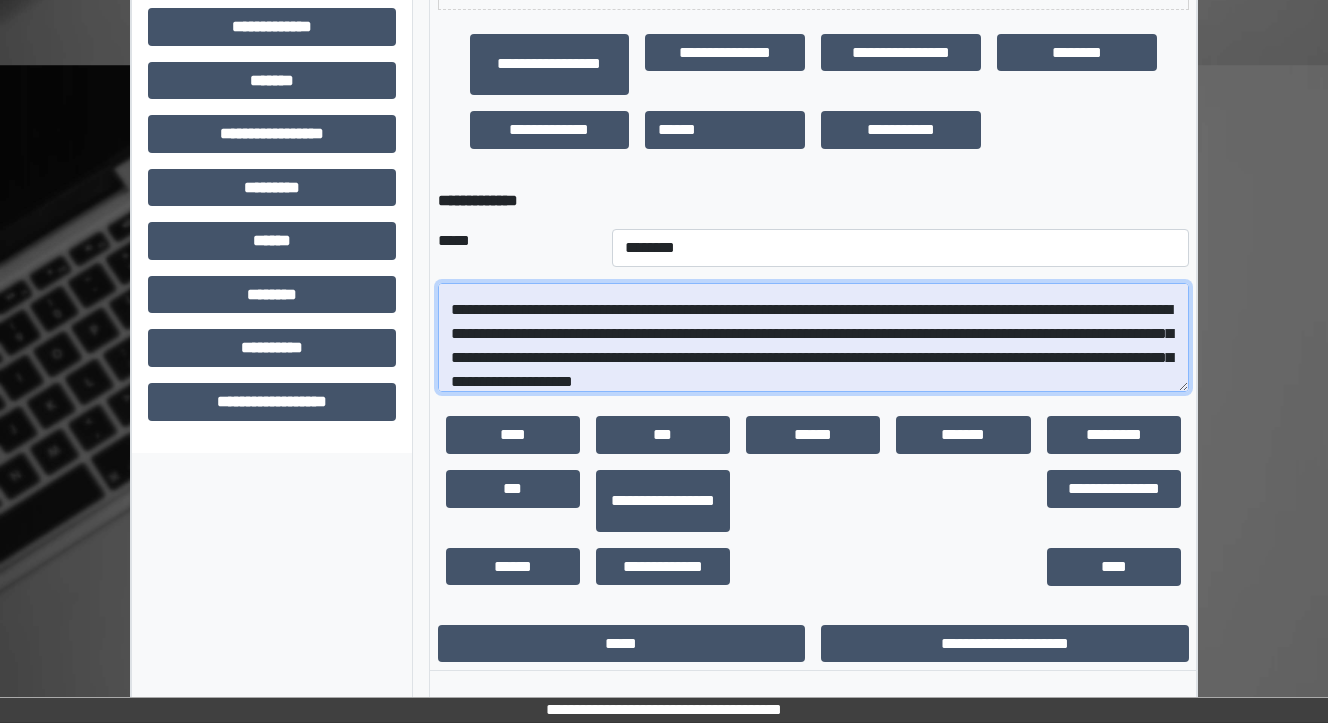 drag, startPoint x: 743, startPoint y: 348, endPoint x: 643, endPoint y: 344, distance: 100.07997 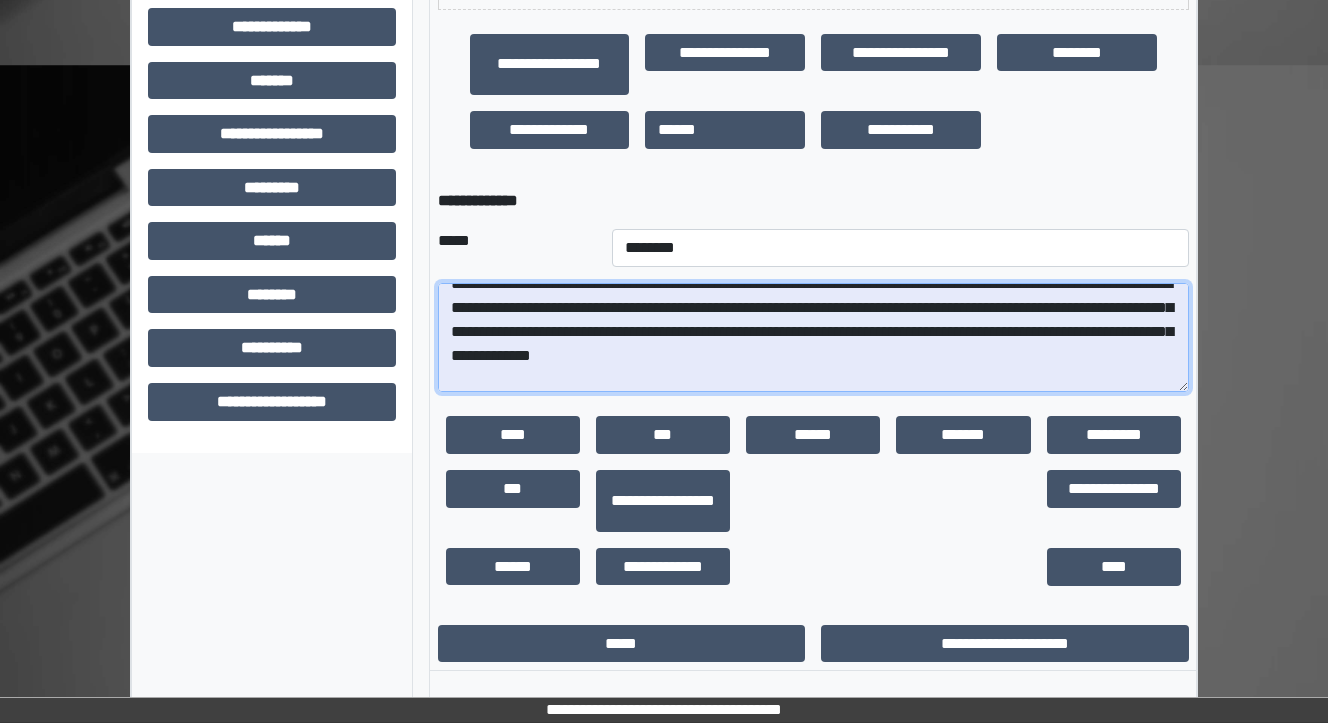 scroll, scrollTop: 232, scrollLeft: 0, axis: vertical 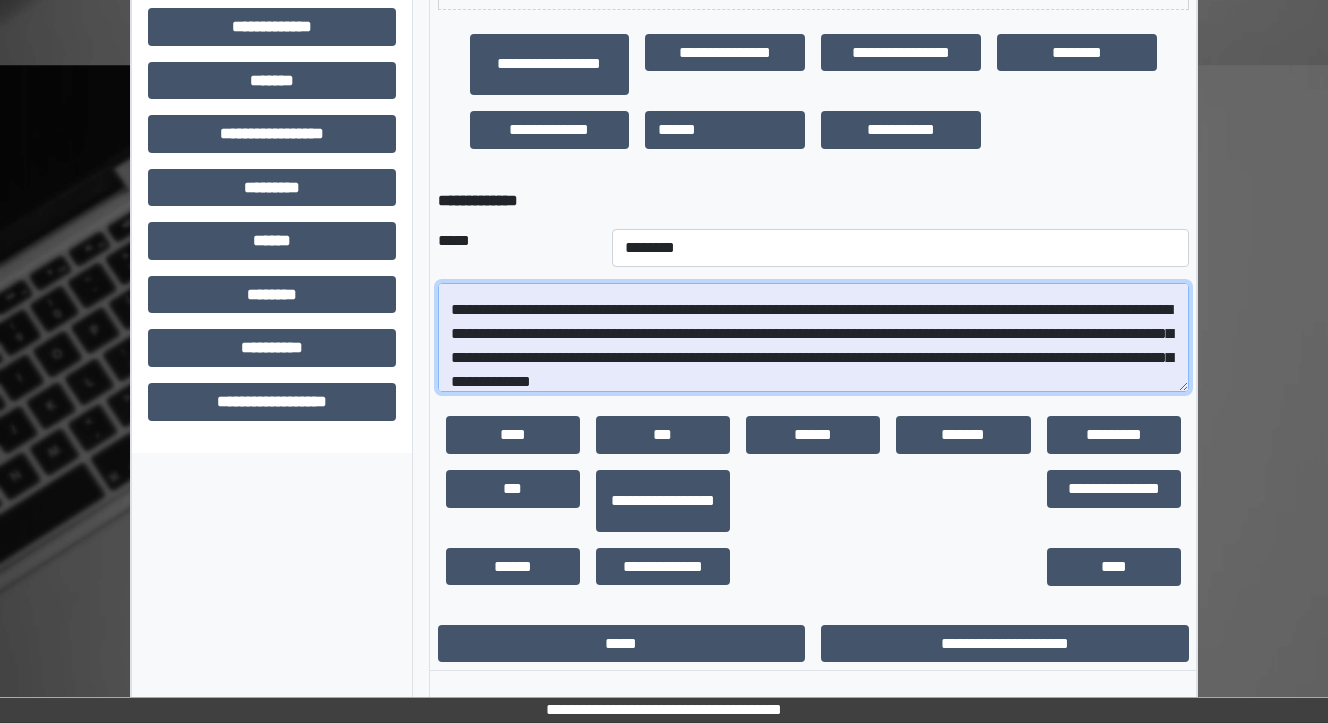 click at bounding box center (813, 338) 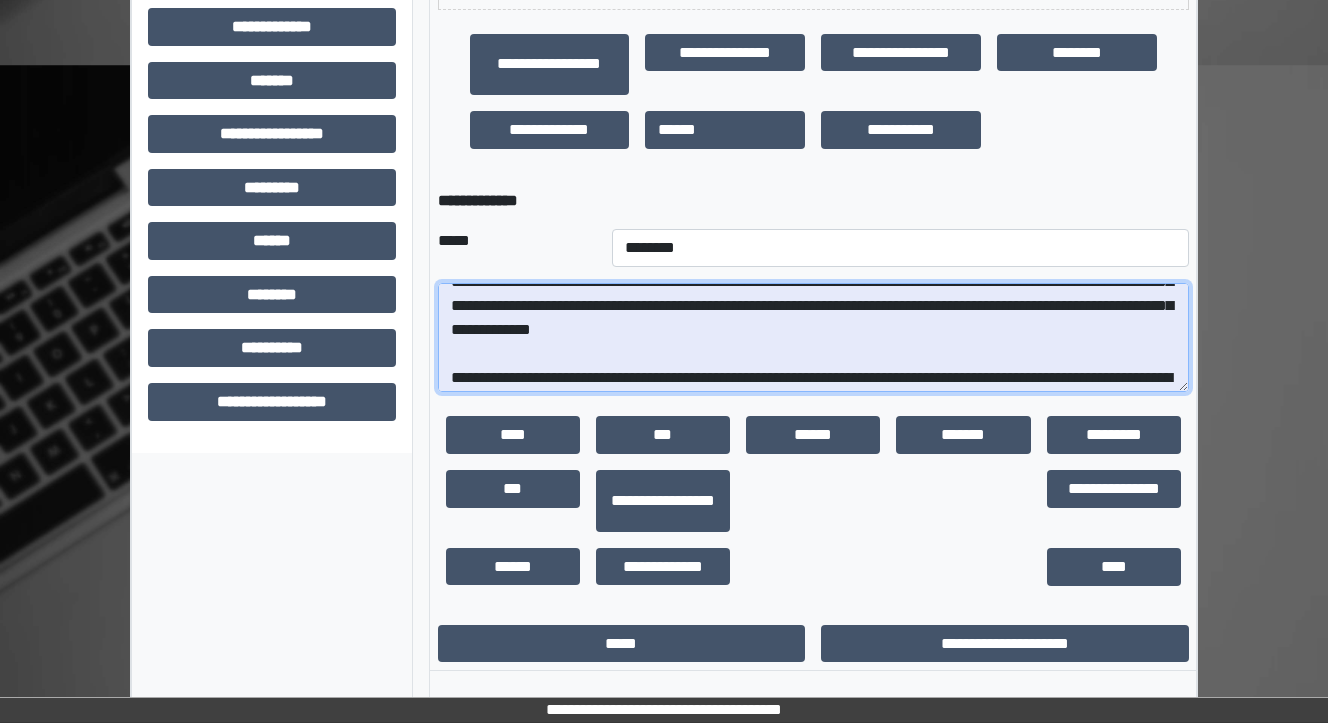 scroll, scrollTop: 312, scrollLeft: 0, axis: vertical 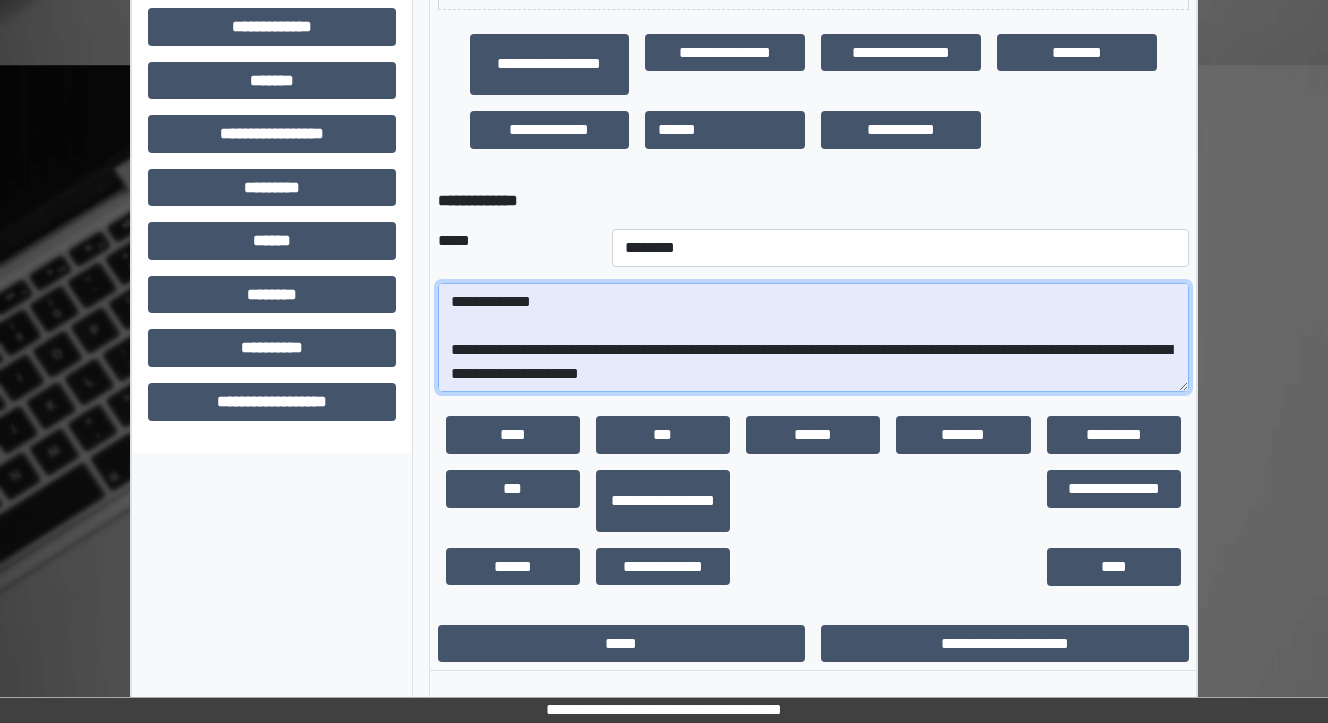 click at bounding box center [813, 338] 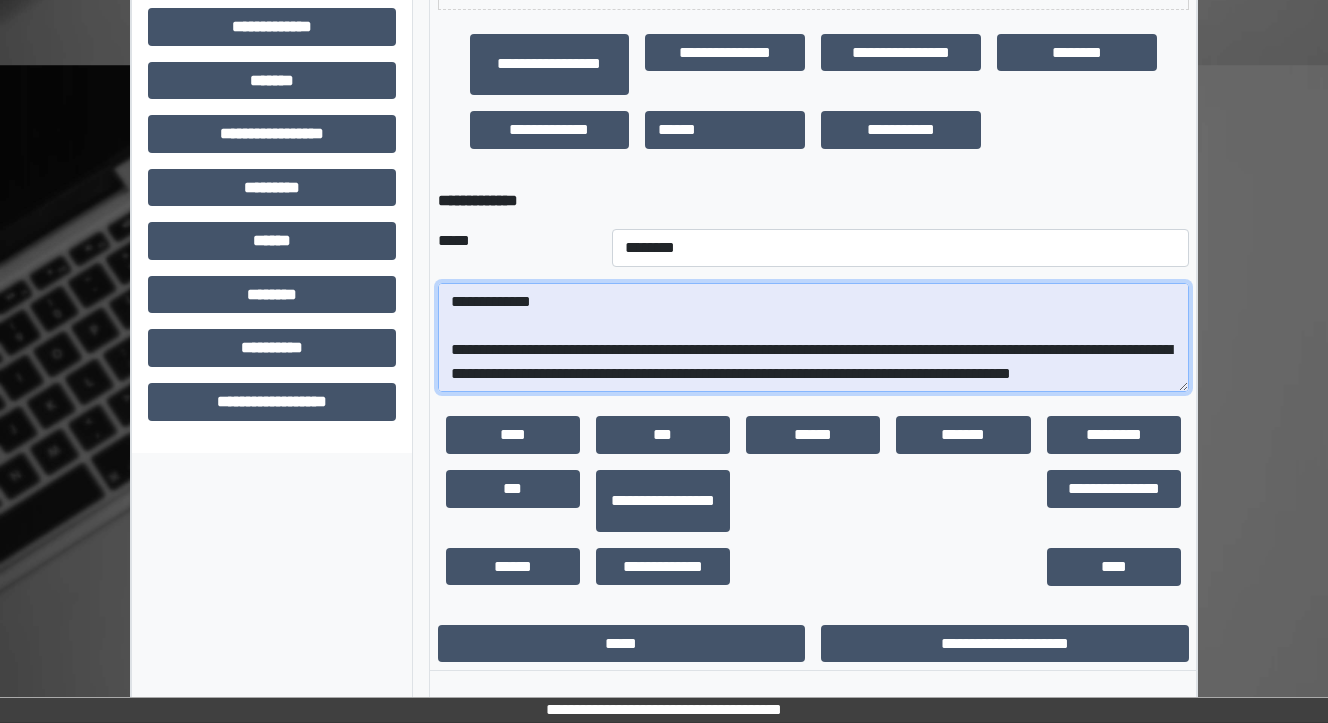 click at bounding box center (813, 338) 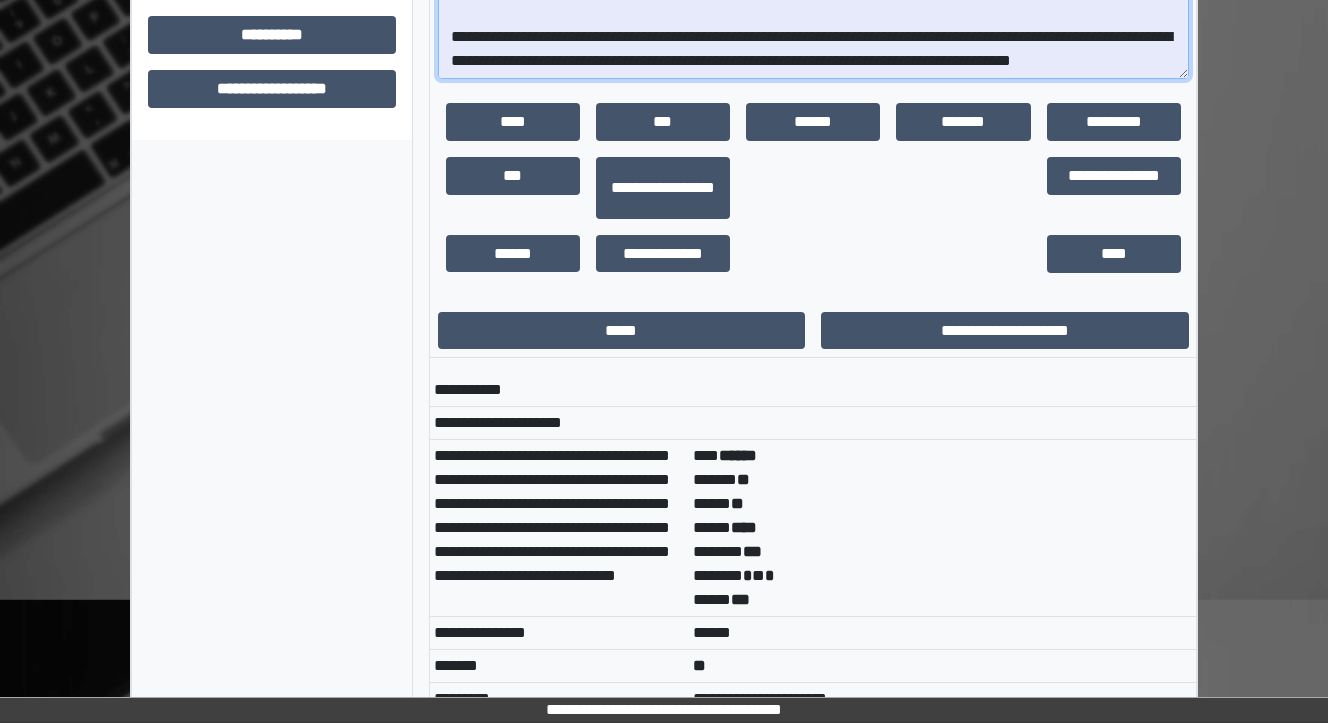 scroll, scrollTop: 1040, scrollLeft: 0, axis: vertical 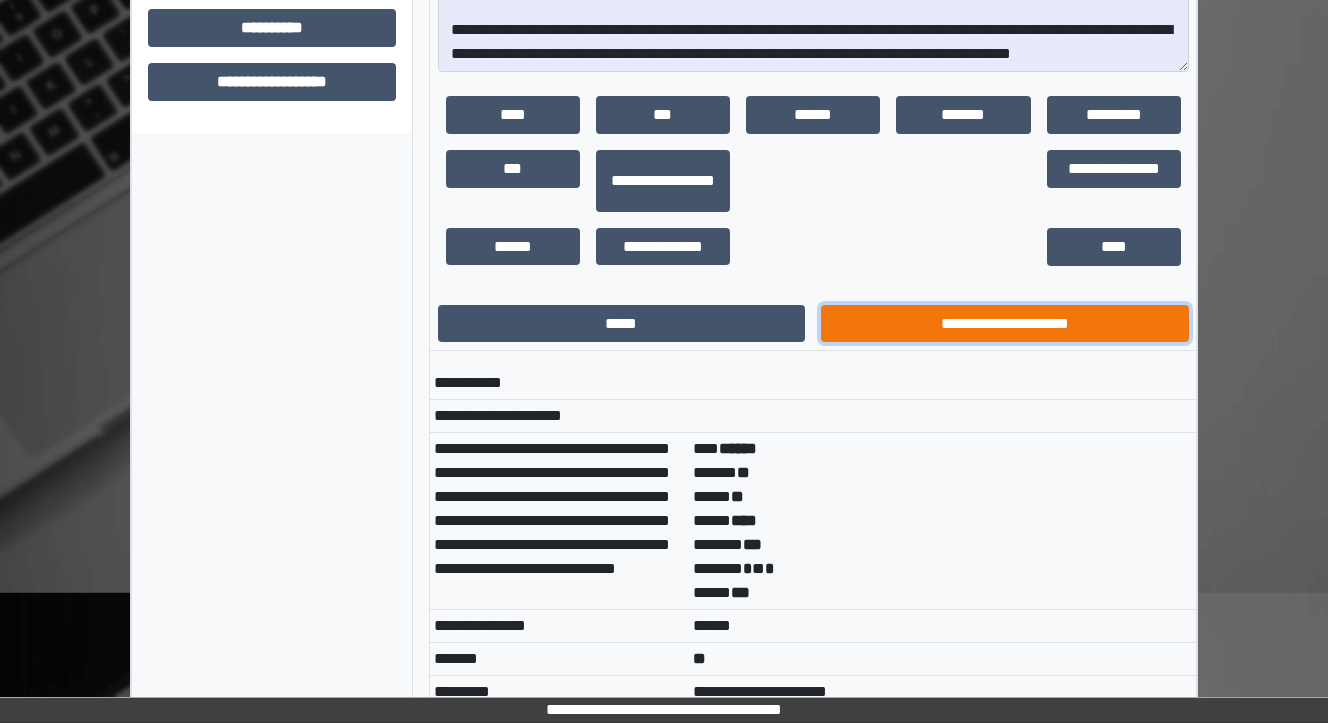 click on "**********" at bounding box center (1005, 324) 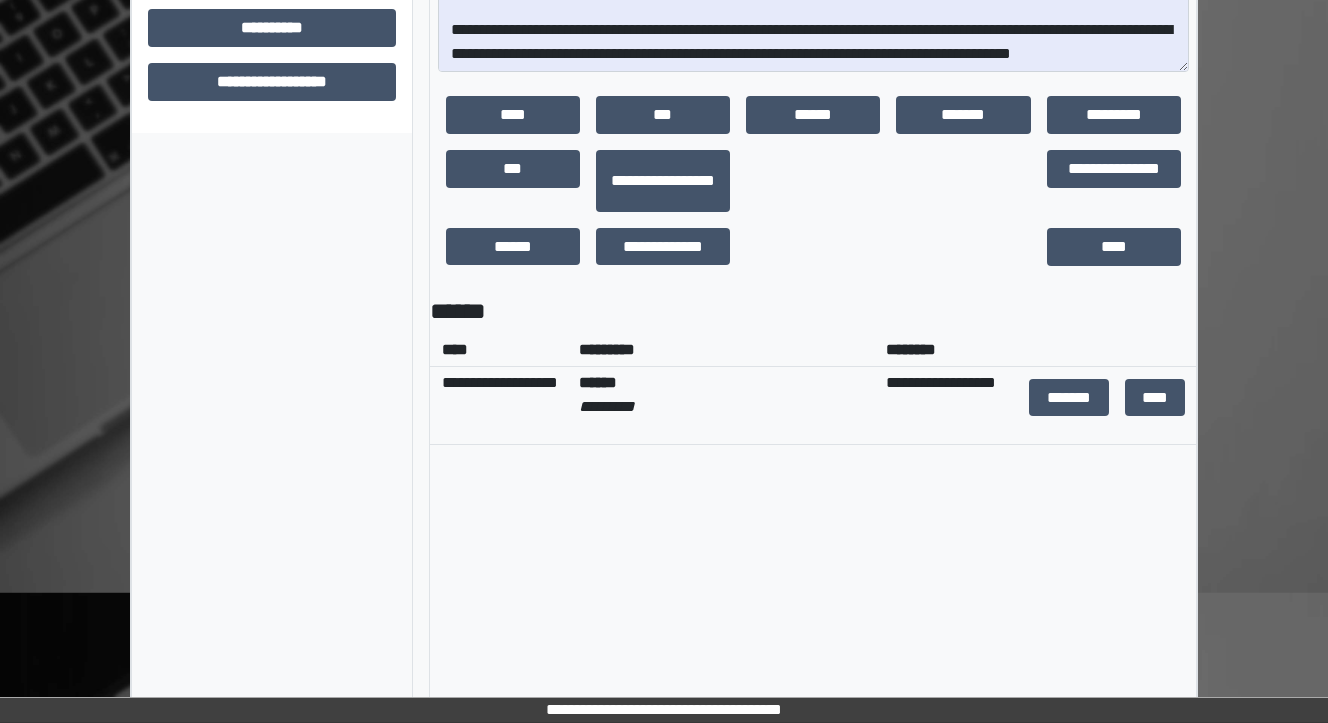 scroll, scrollTop: 1217, scrollLeft: 0, axis: vertical 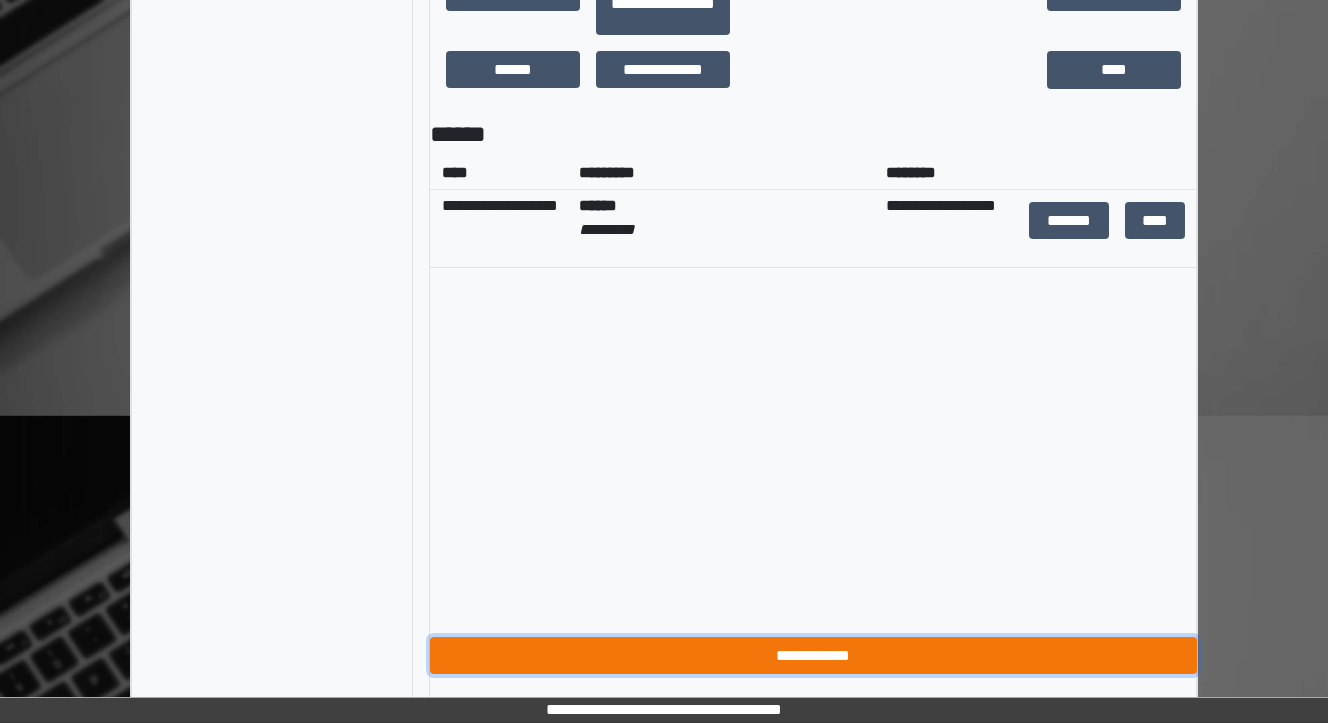 click on "**********" at bounding box center (813, 656) 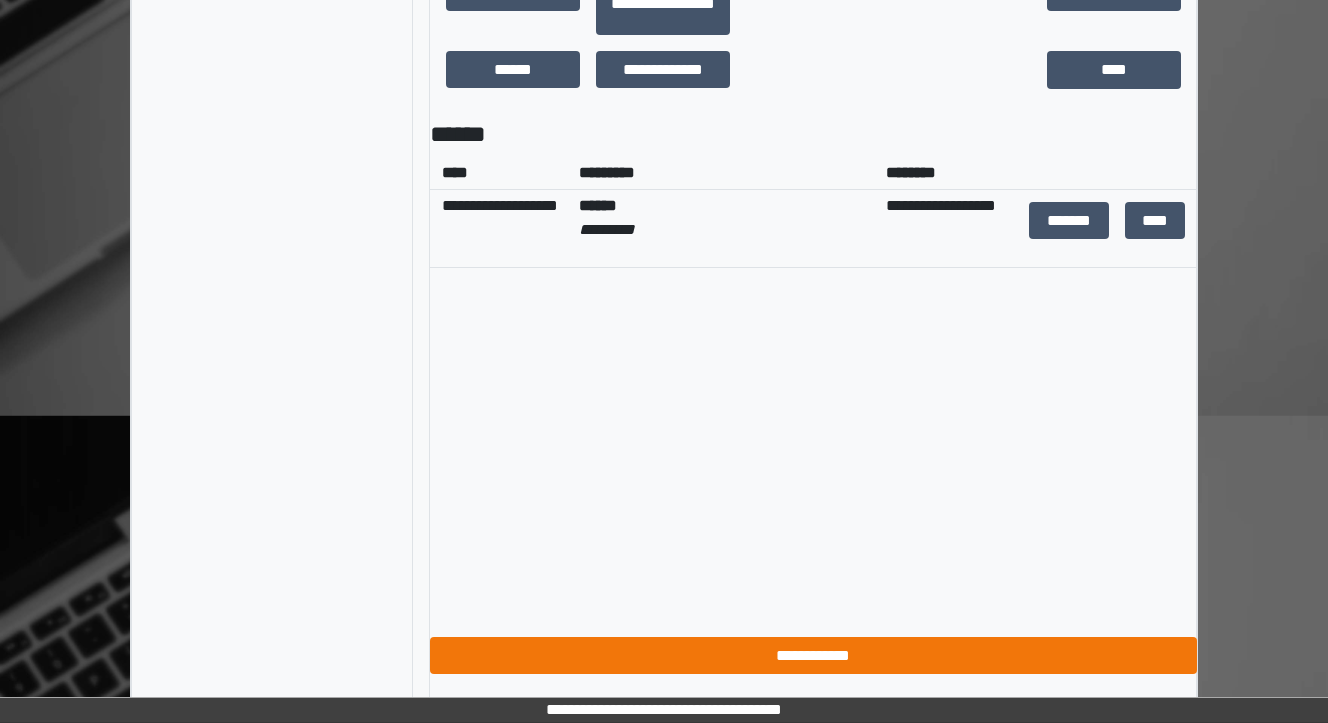 scroll, scrollTop: 663, scrollLeft: 0, axis: vertical 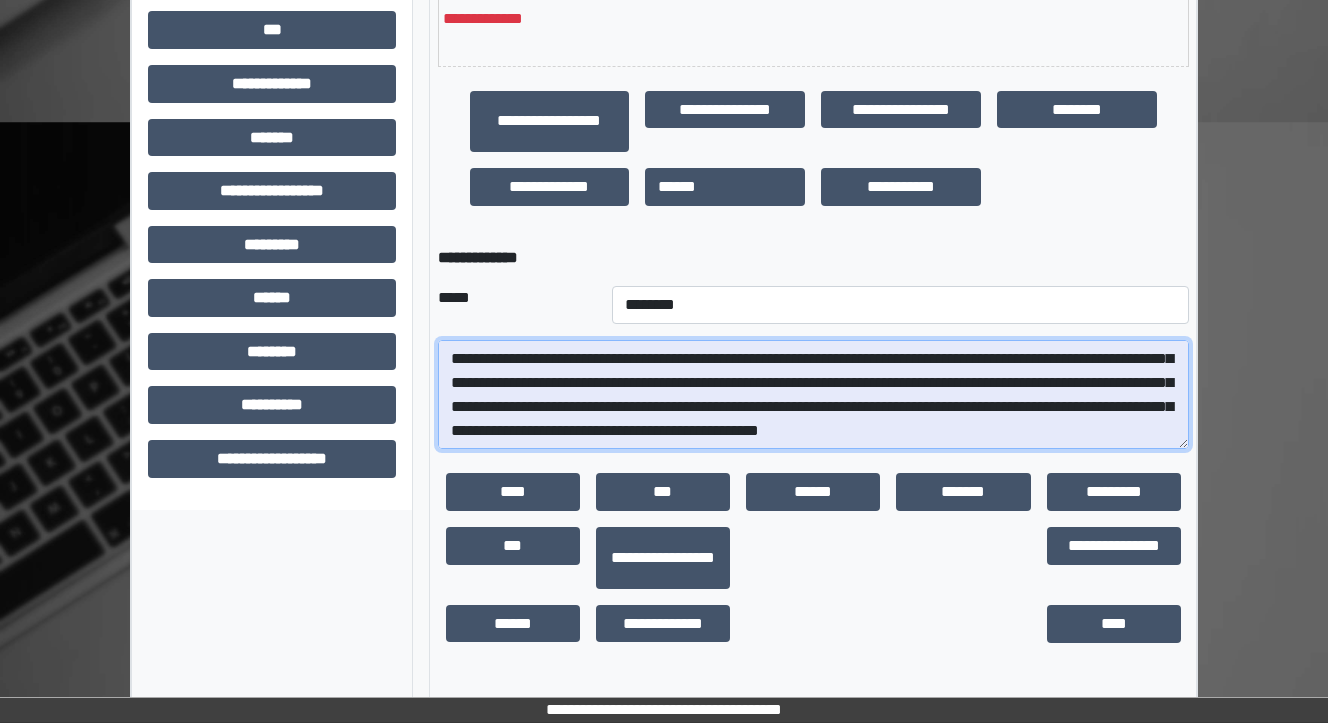 click at bounding box center [813, 395] 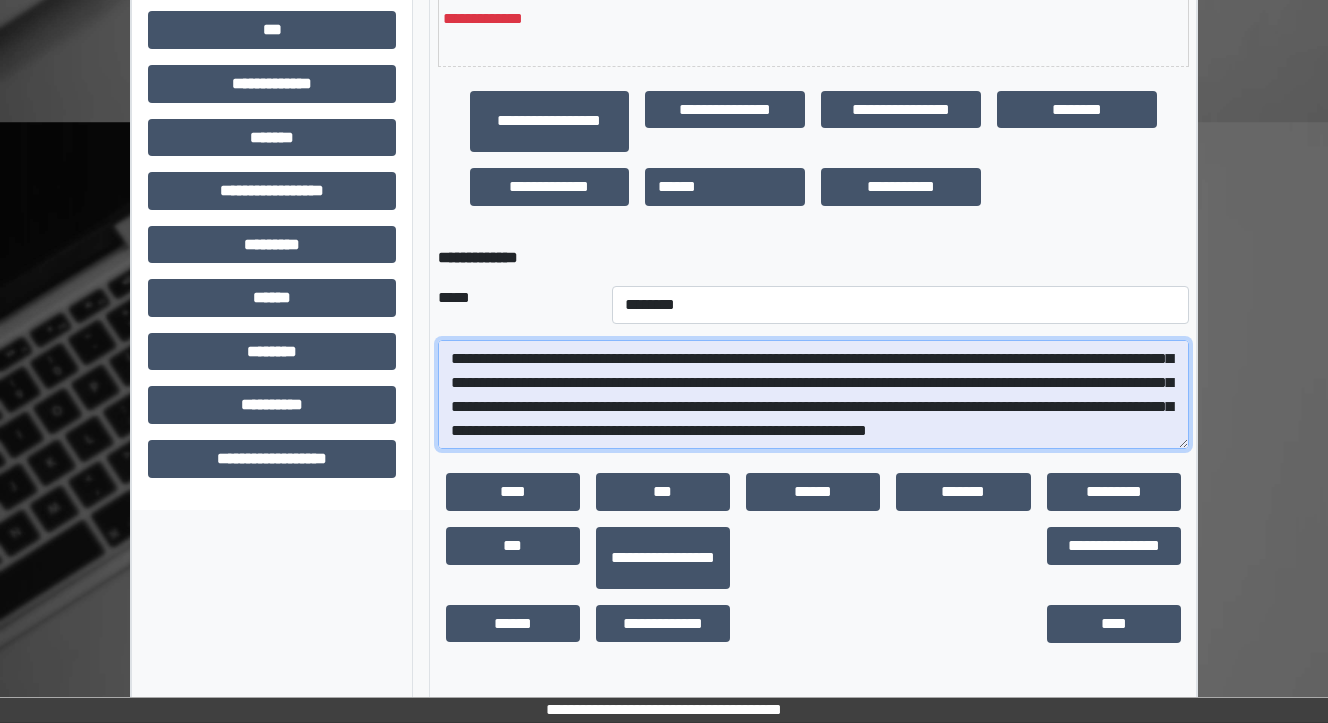 click at bounding box center (813, 395) 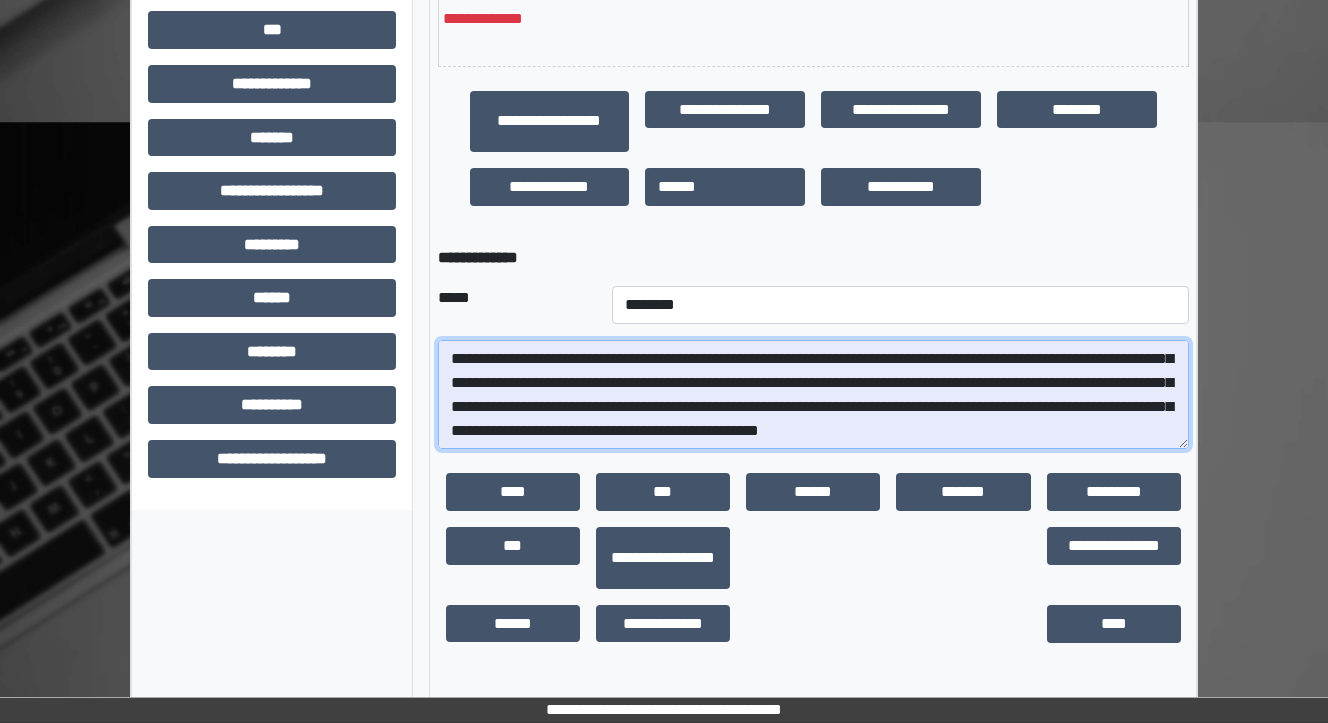 click at bounding box center [813, 395] 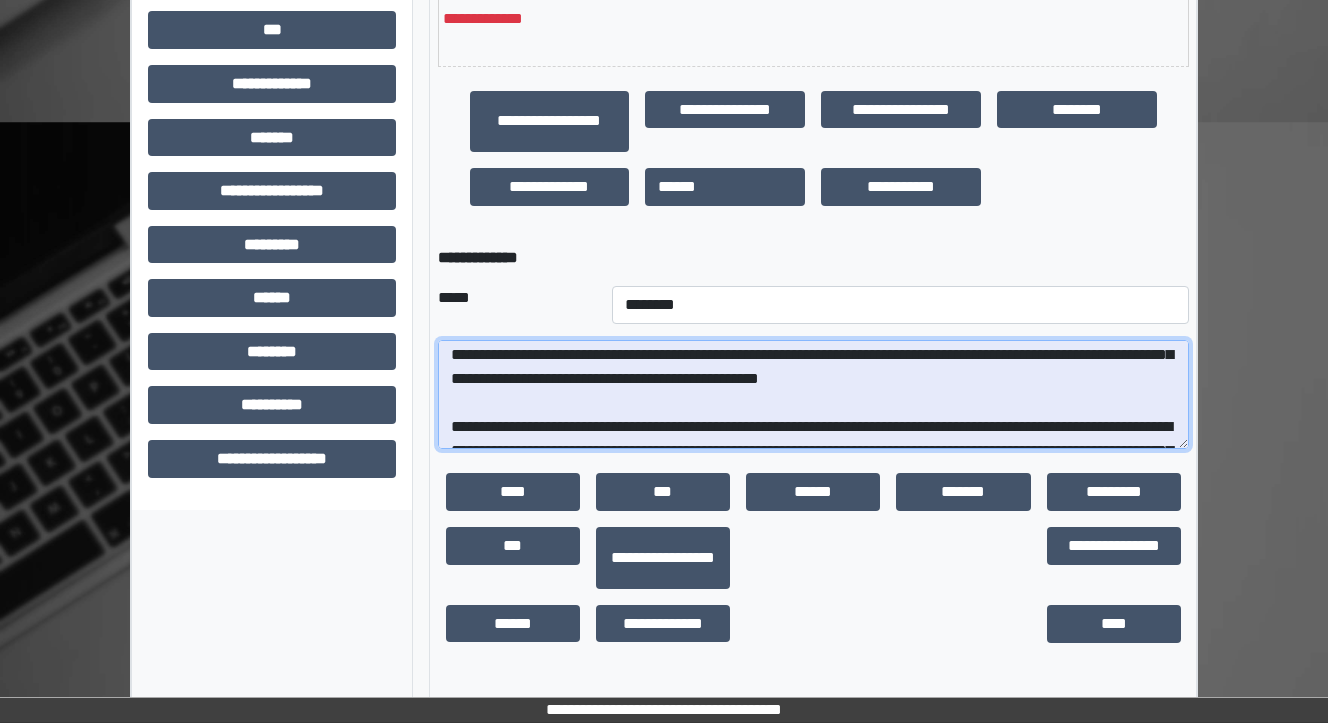scroll, scrollTop: 200, scrollLeft: 0, axis: vertical 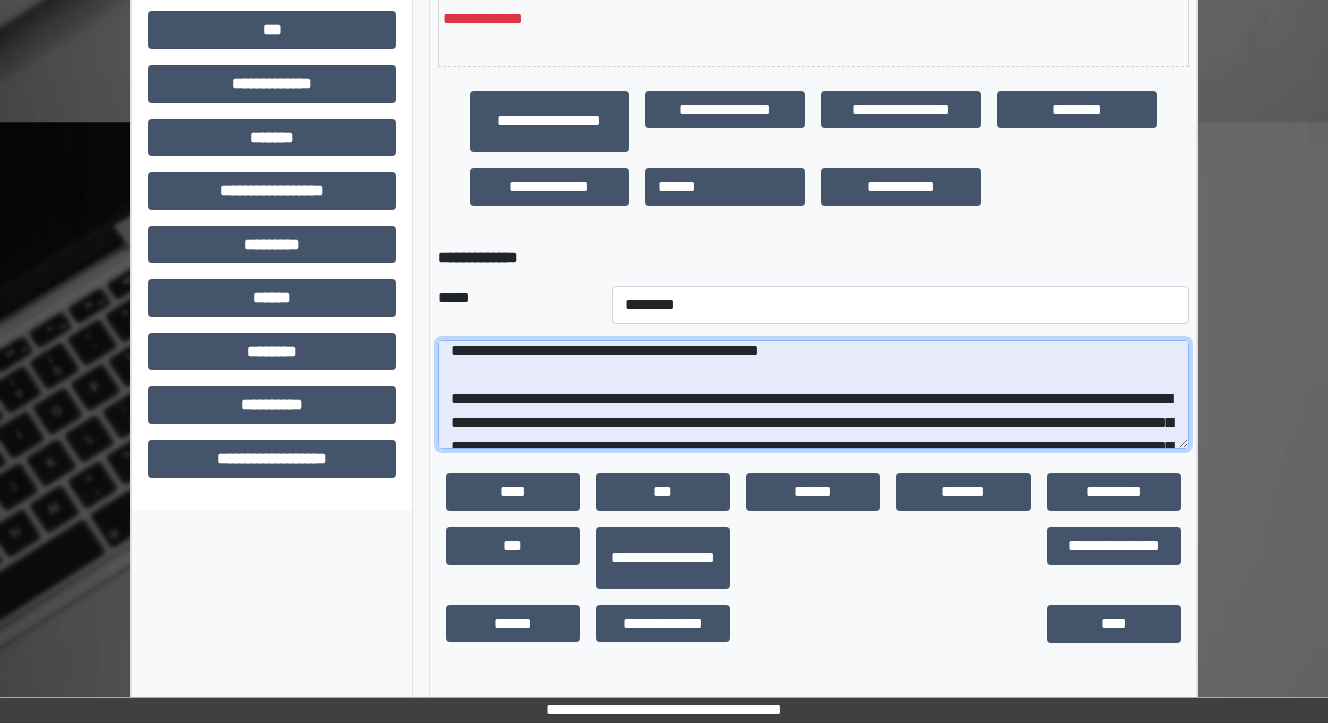 click at bounding box center [813, 395] 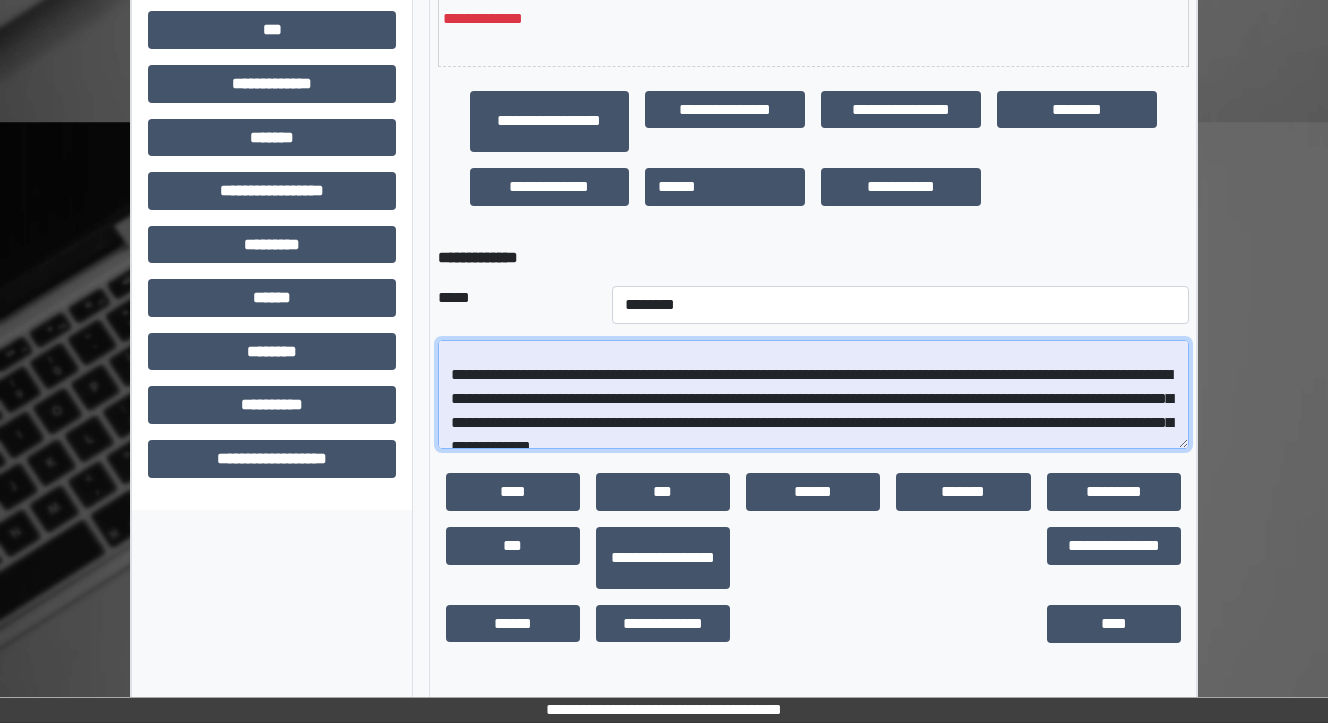 scroll, scrollTop: 200, scrollLeft: 0, axis: vertical 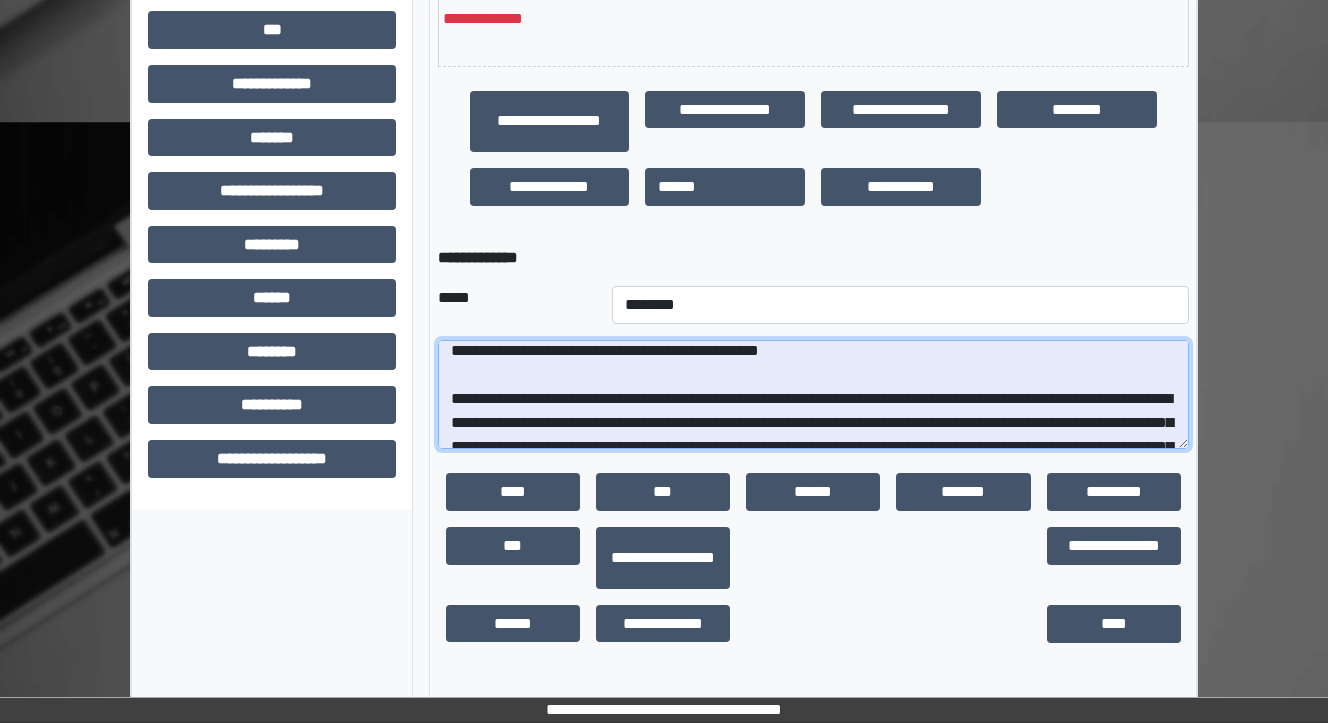 click at bounding box center [813, 395] 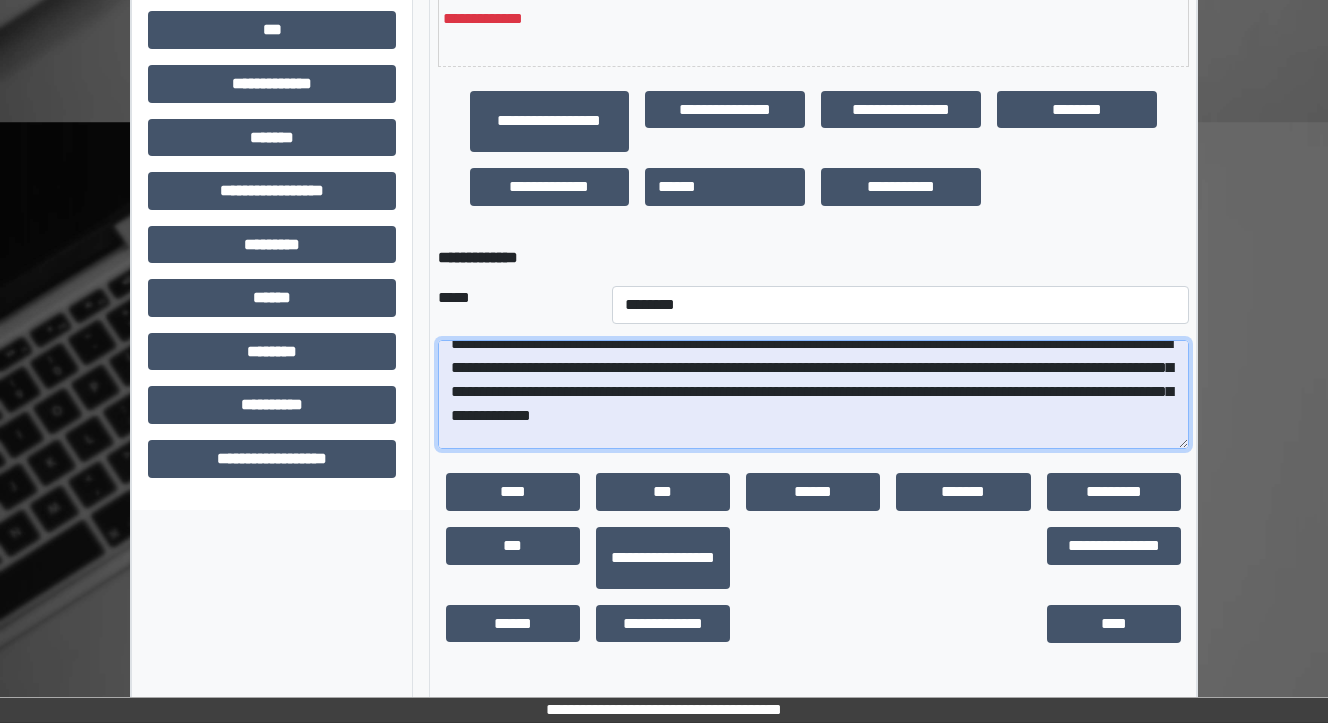 scroll, scrollTop: 280, scrollLeft: 0, axis: vertical 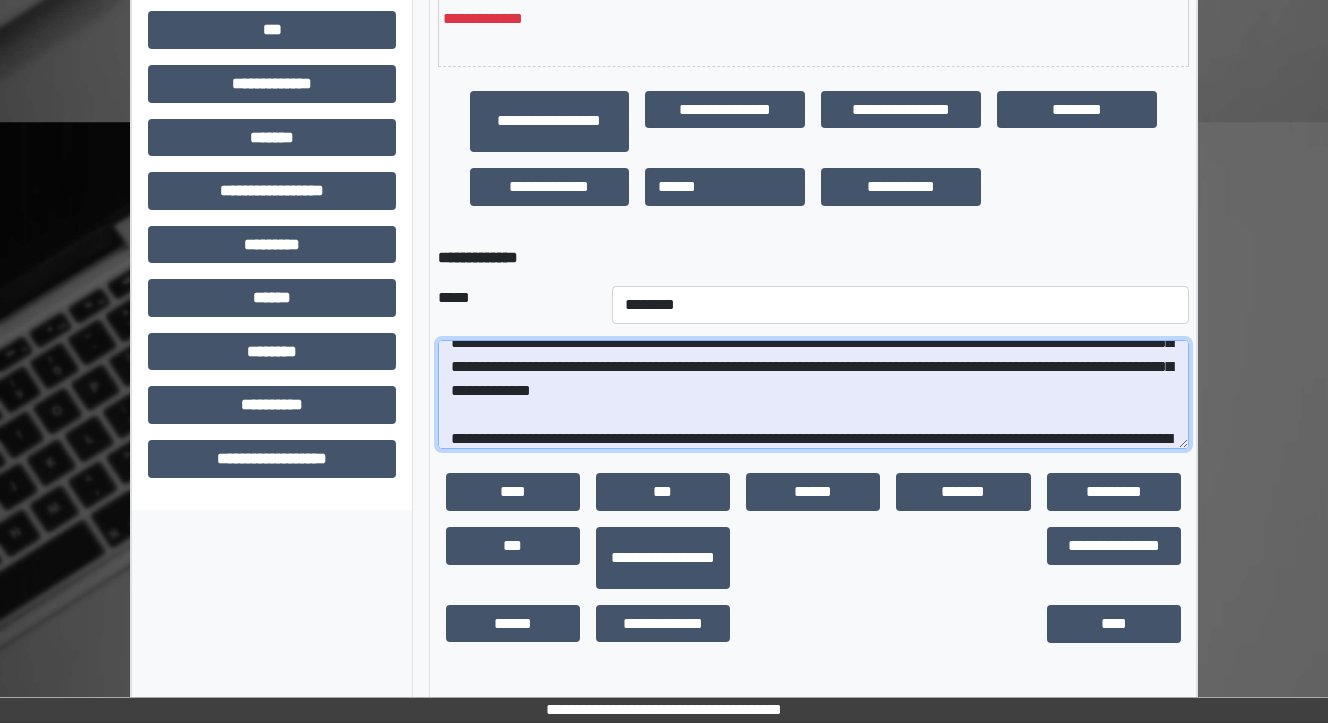 click at bounding box center (813, 395) 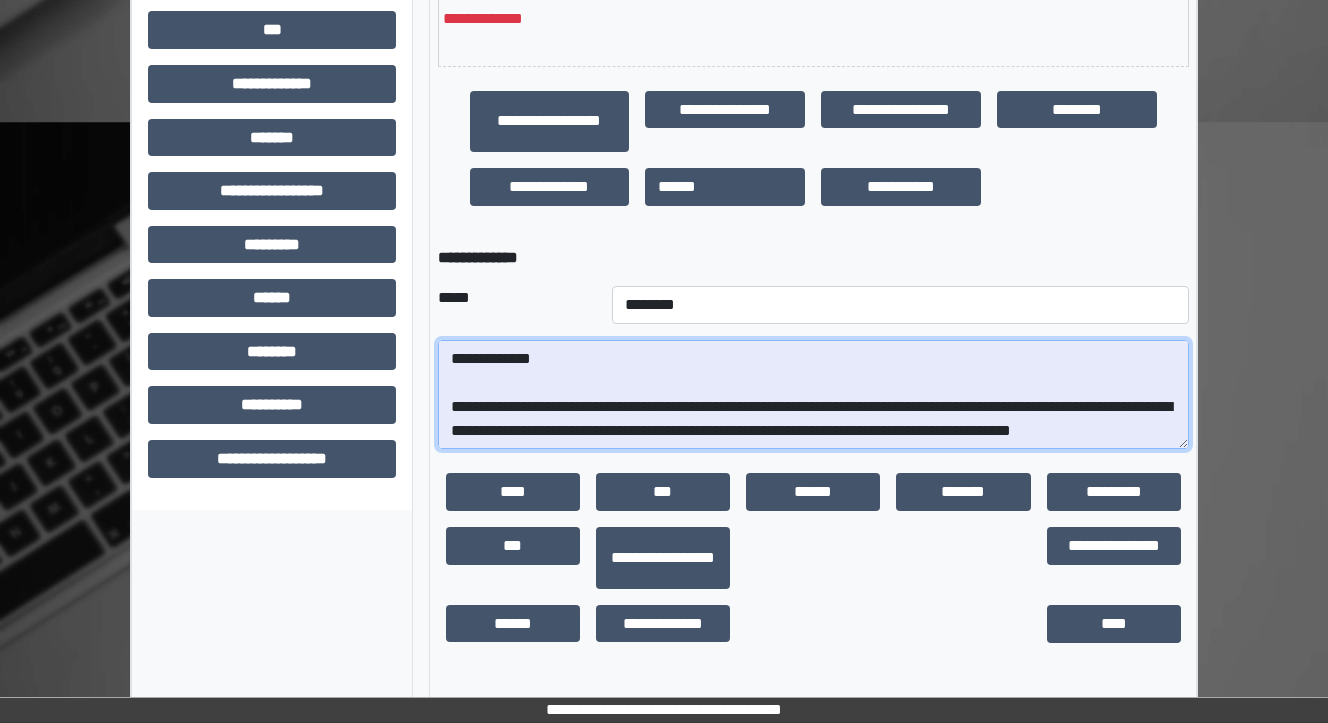 scroll, scrollTop: 360, scrollLeft: 0, axis: vertical 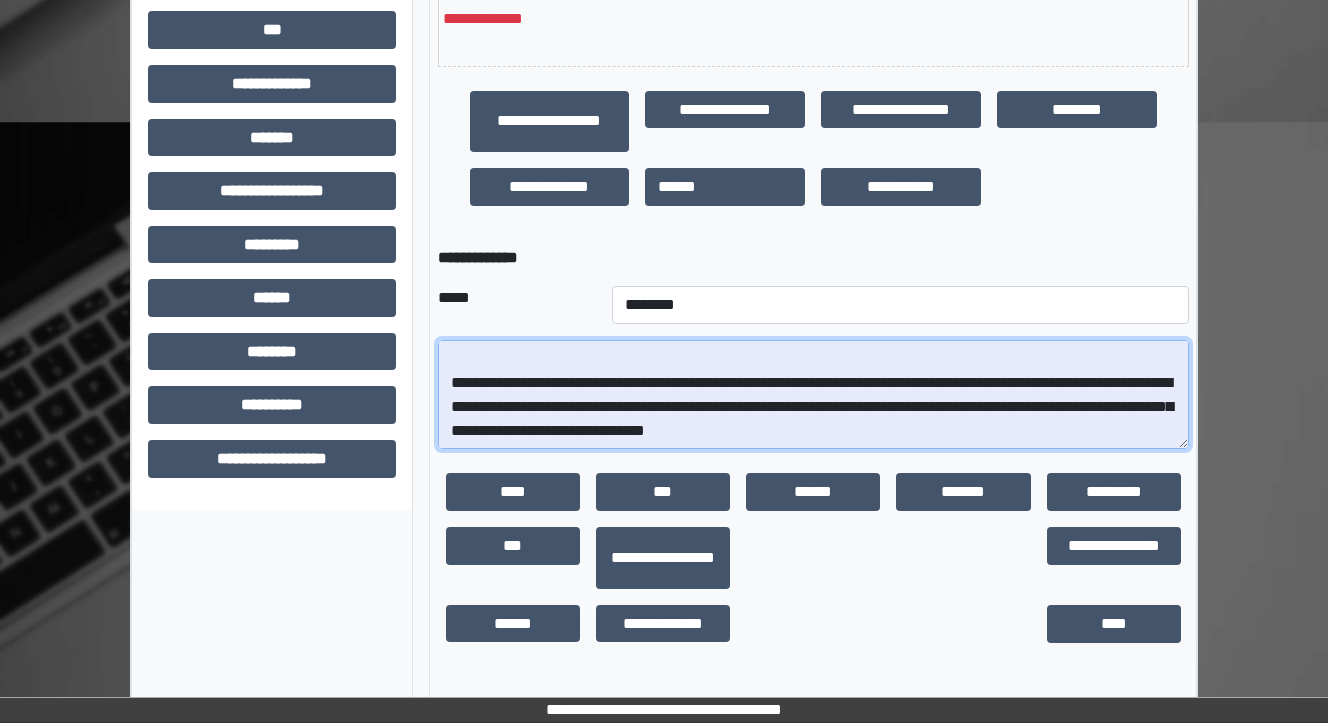 click at bounding box center [813, 395] 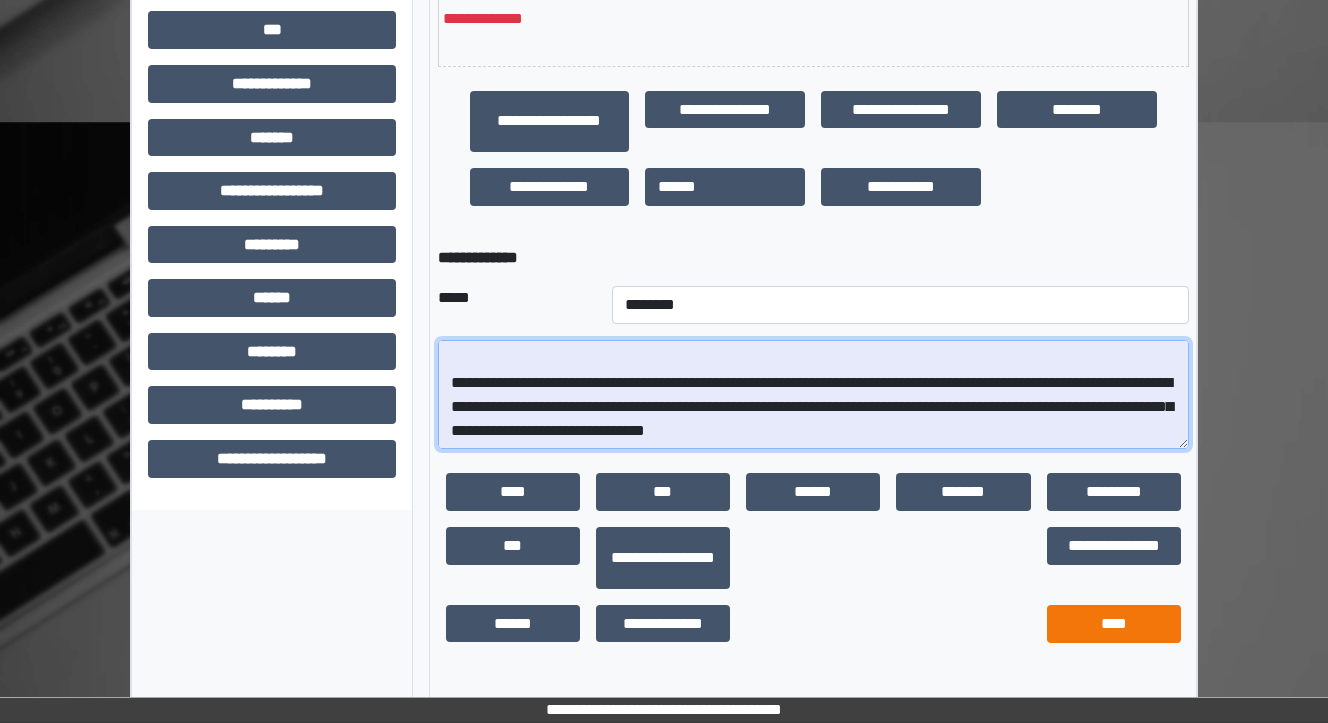 type on "**********" 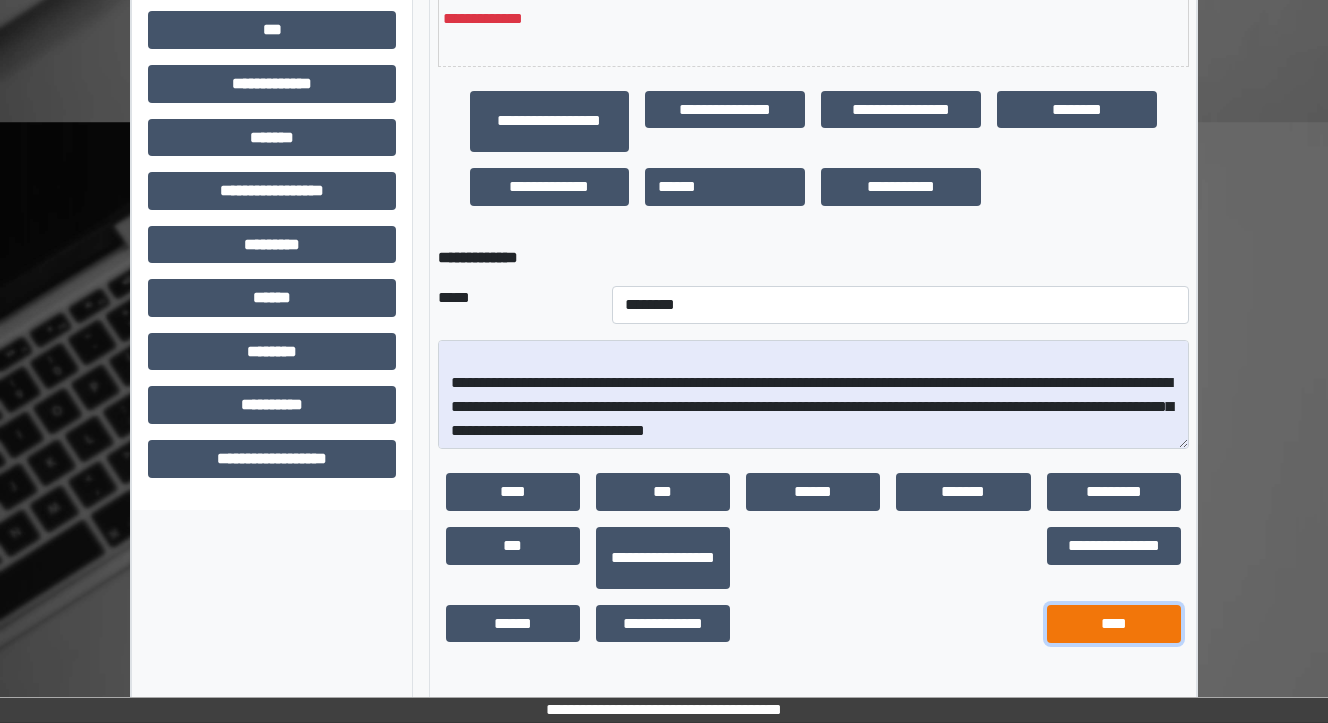click on "****" at bounding box center (1114, 624) 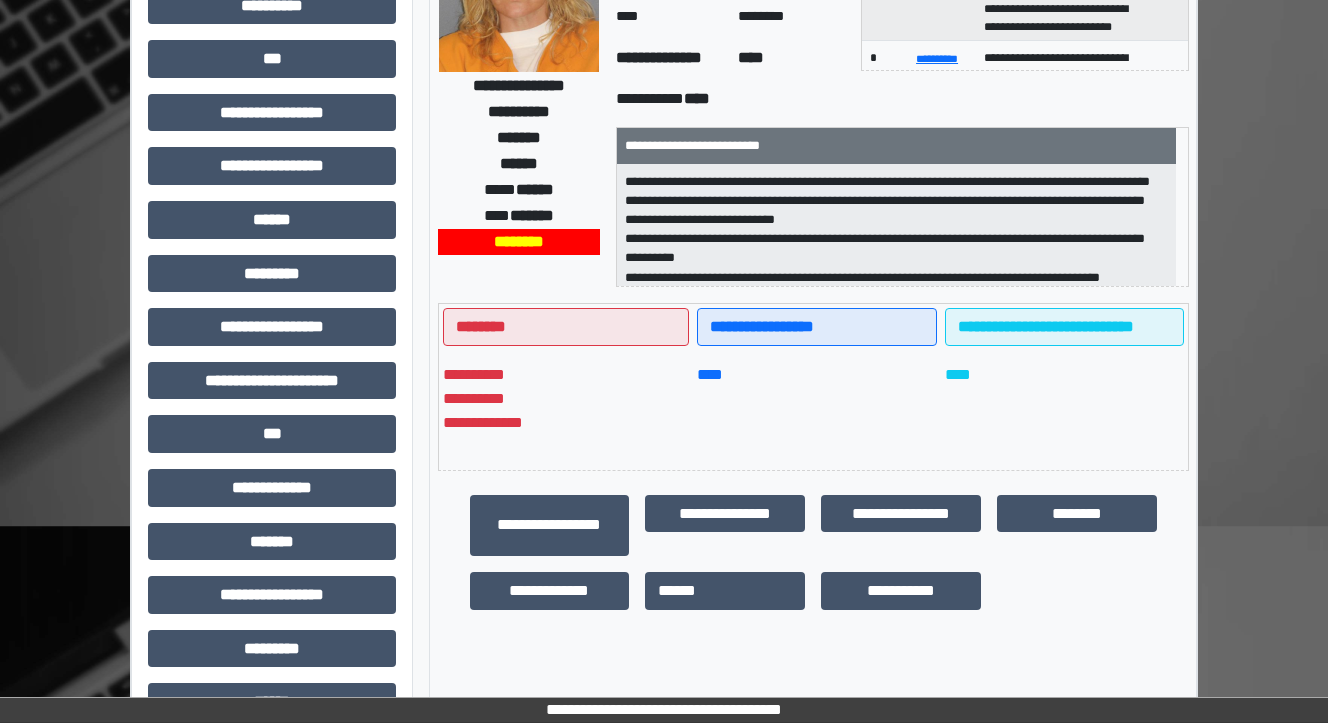 scroll, scrollTop: 320, scrollLeft: 0, axis: vertical 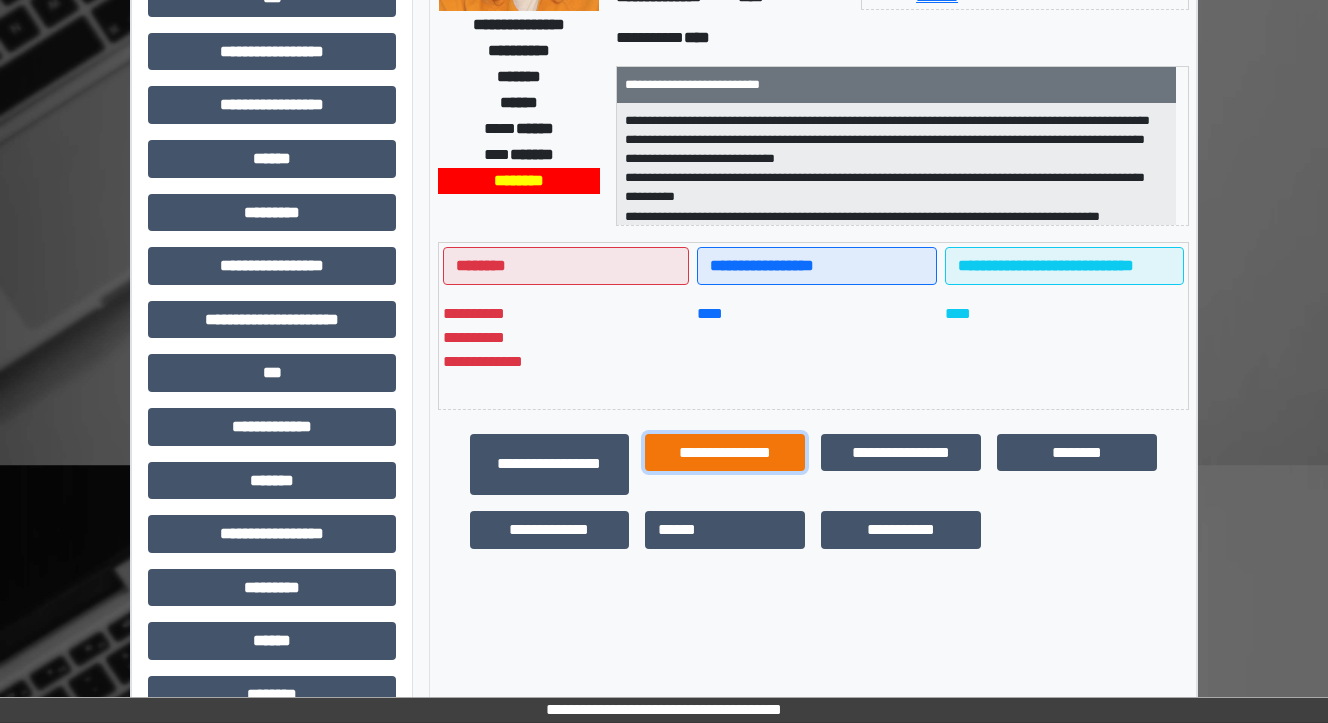 click on "**********" at bounding box center (725, 453) 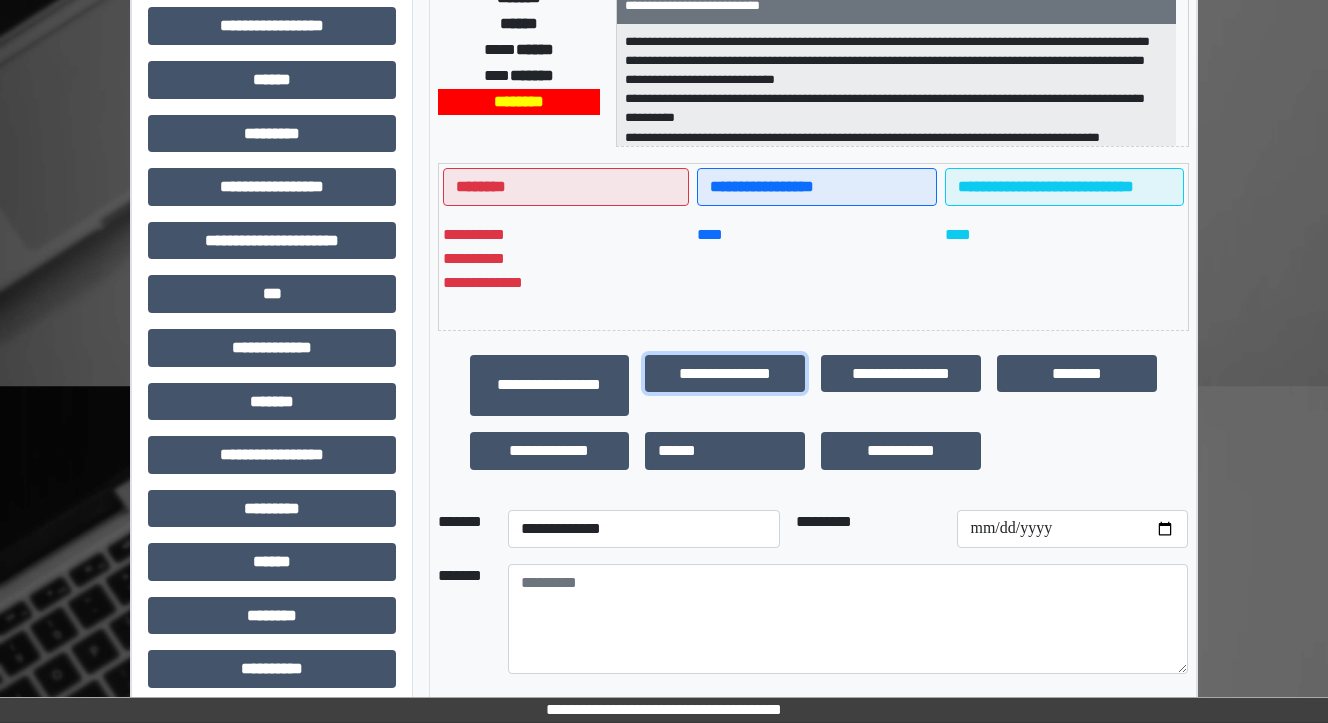 scroll, scrollTop: 476, scrollLeft: 0, axis: vertical 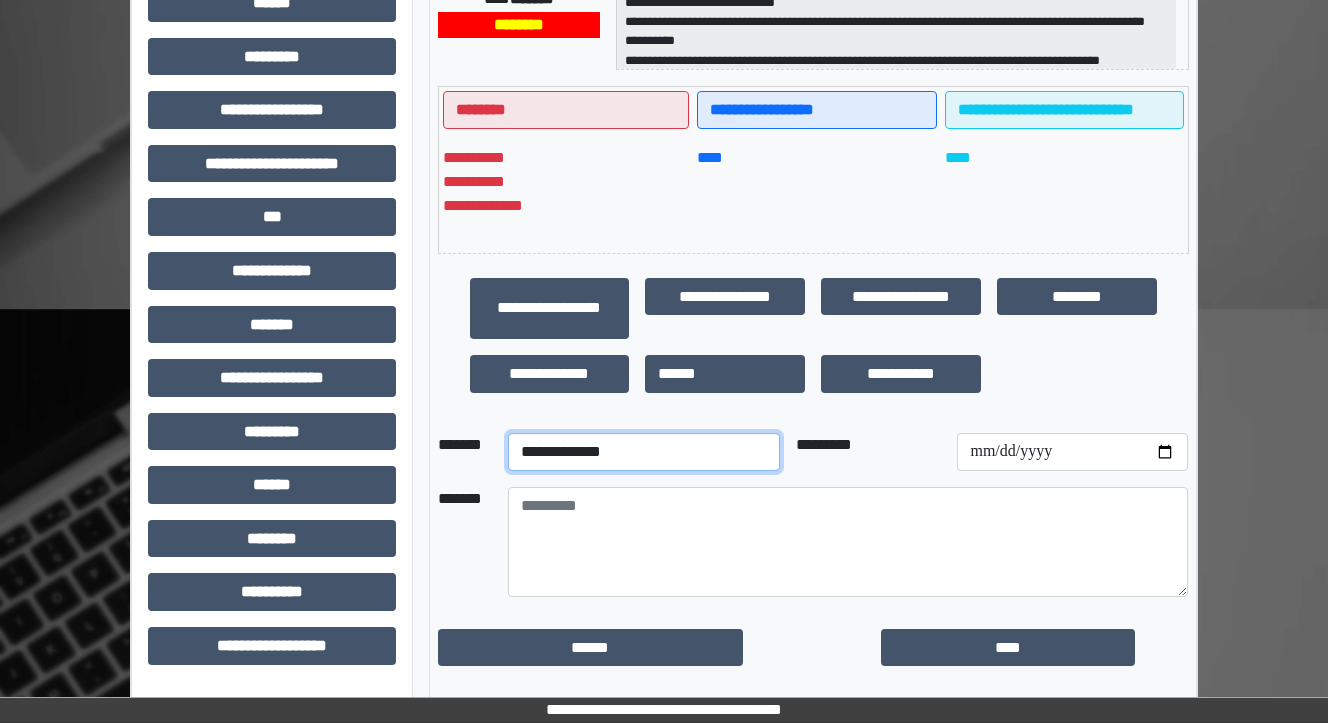 click on "**********" at bounding box center [644, 452] 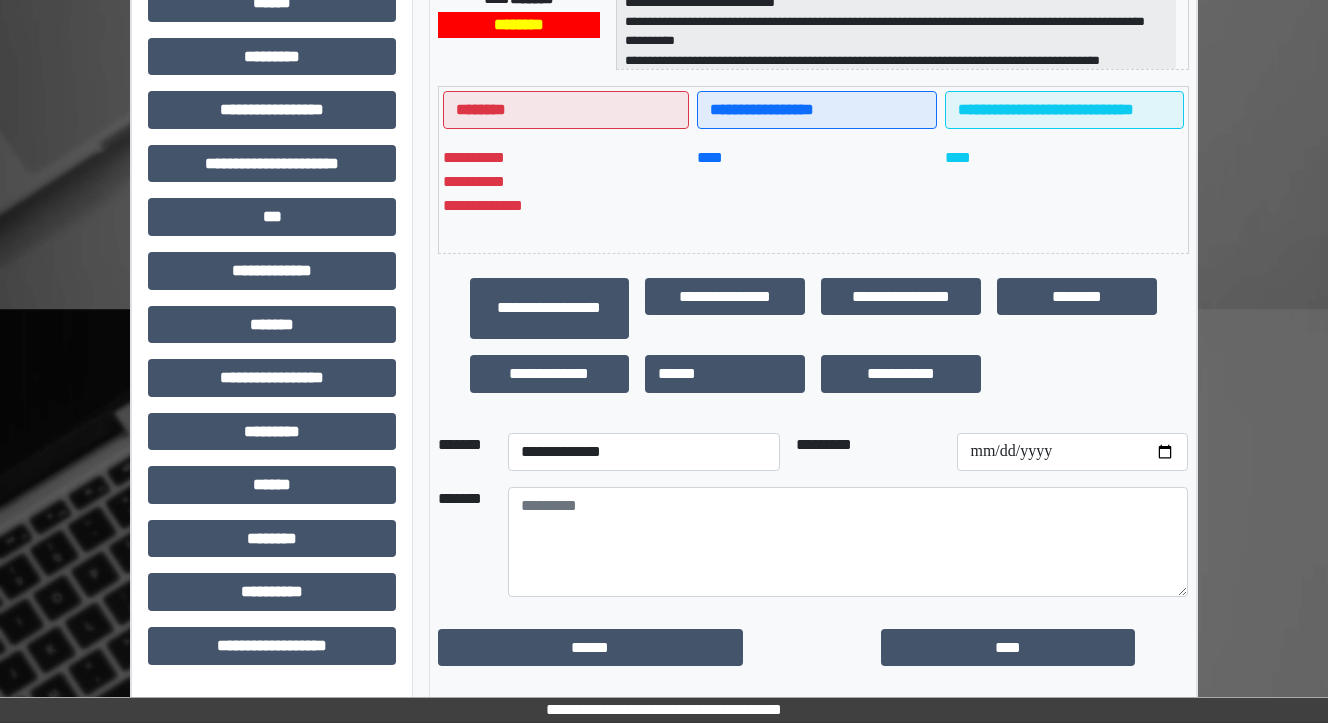 click on "**********" at bounding box center [813, 335] 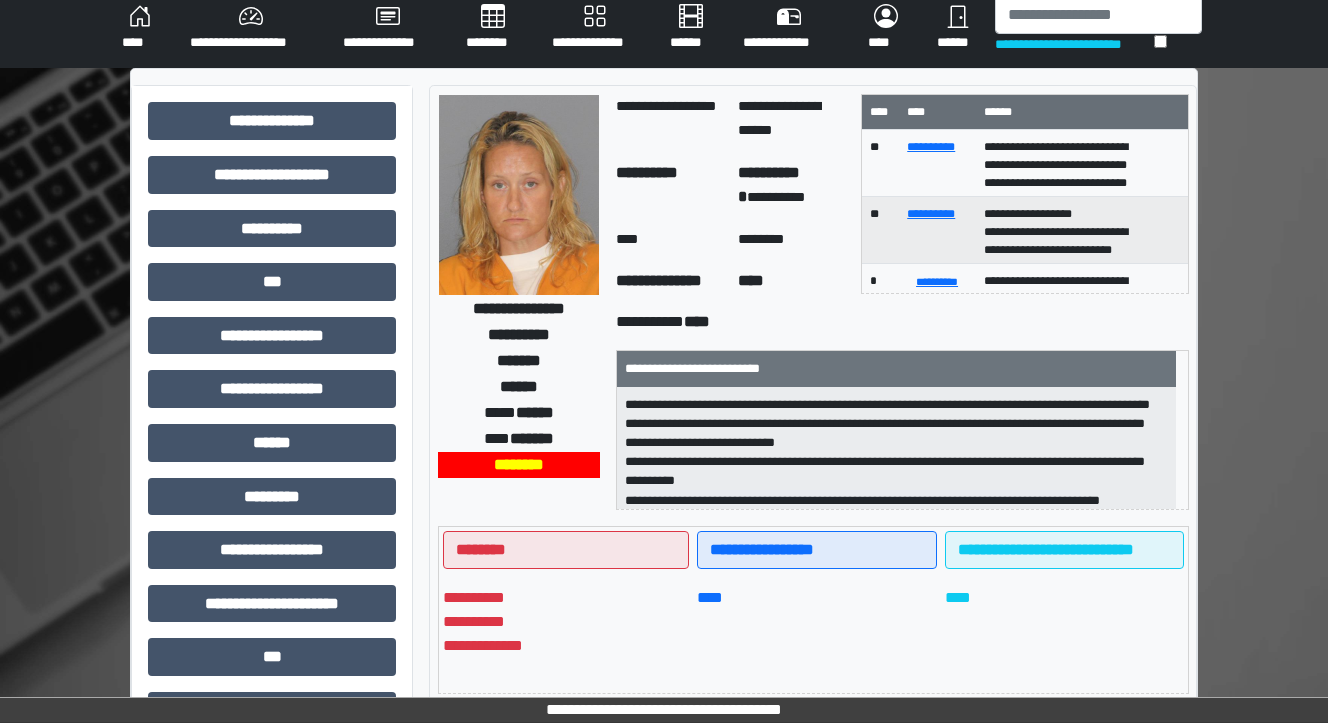 scroll, scrollTop: 0, scrollLeft: 0, axis: both 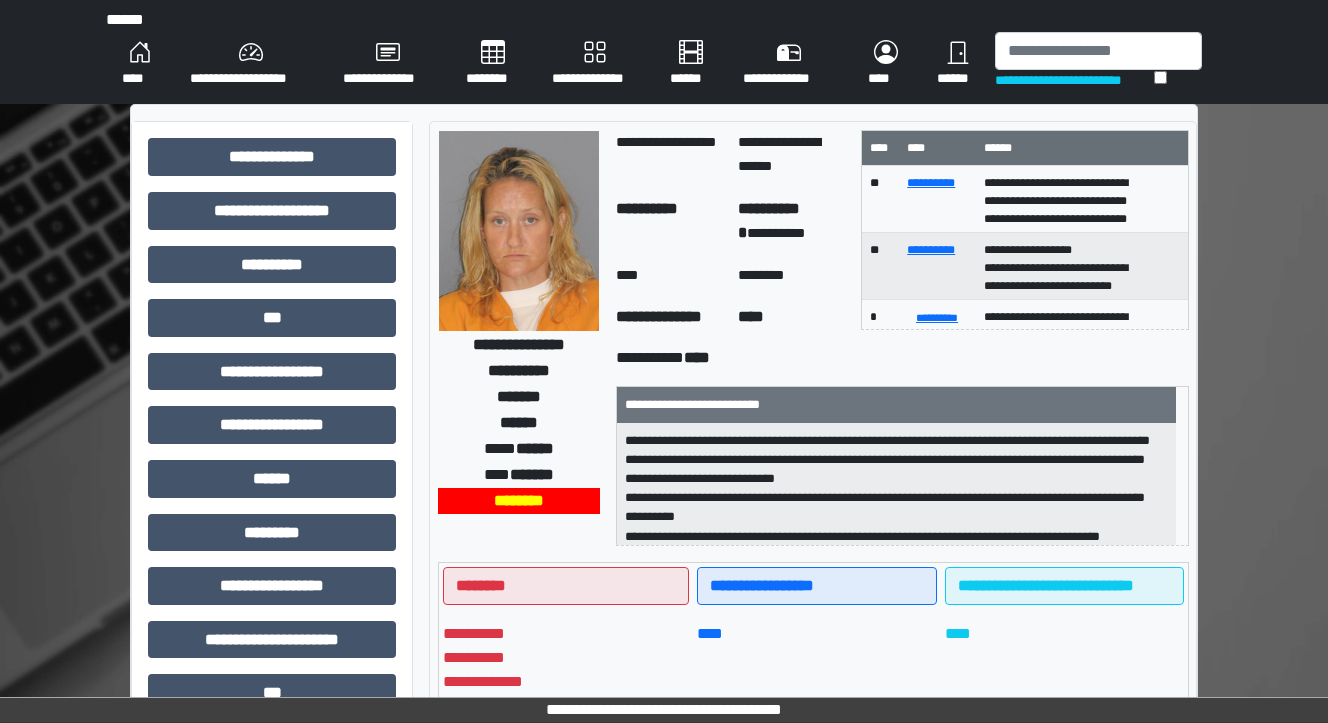 click on "********" at bounding box center [493, 64] 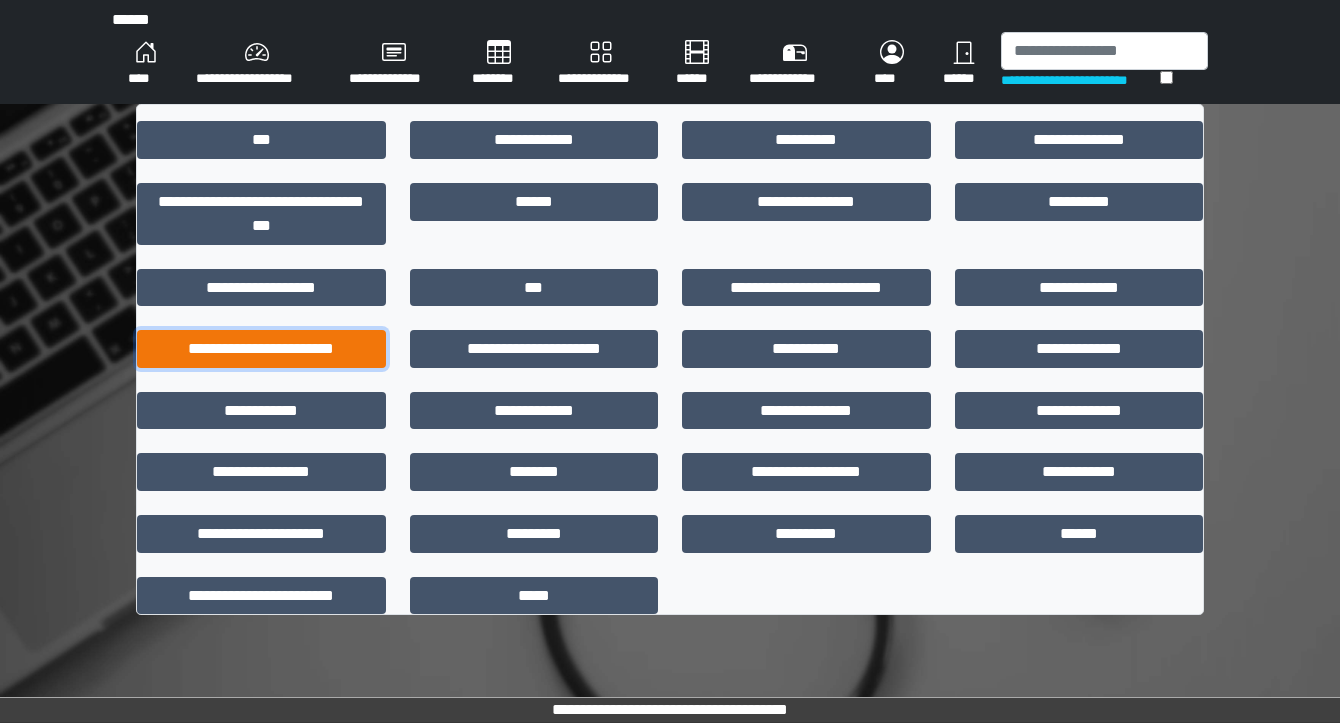 click on "**********" at bounding box center (261, 349) 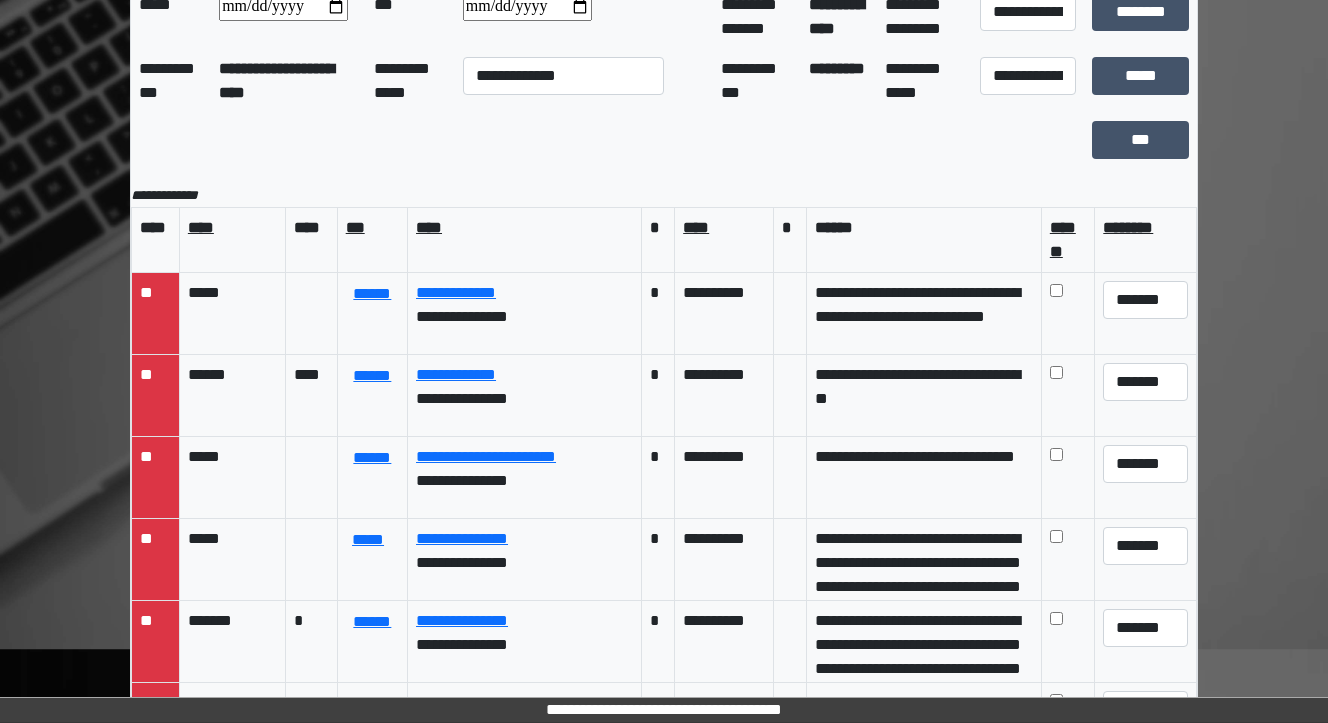 scroll, scrollTop: 212, scrollLeft: 0, axis: vertical 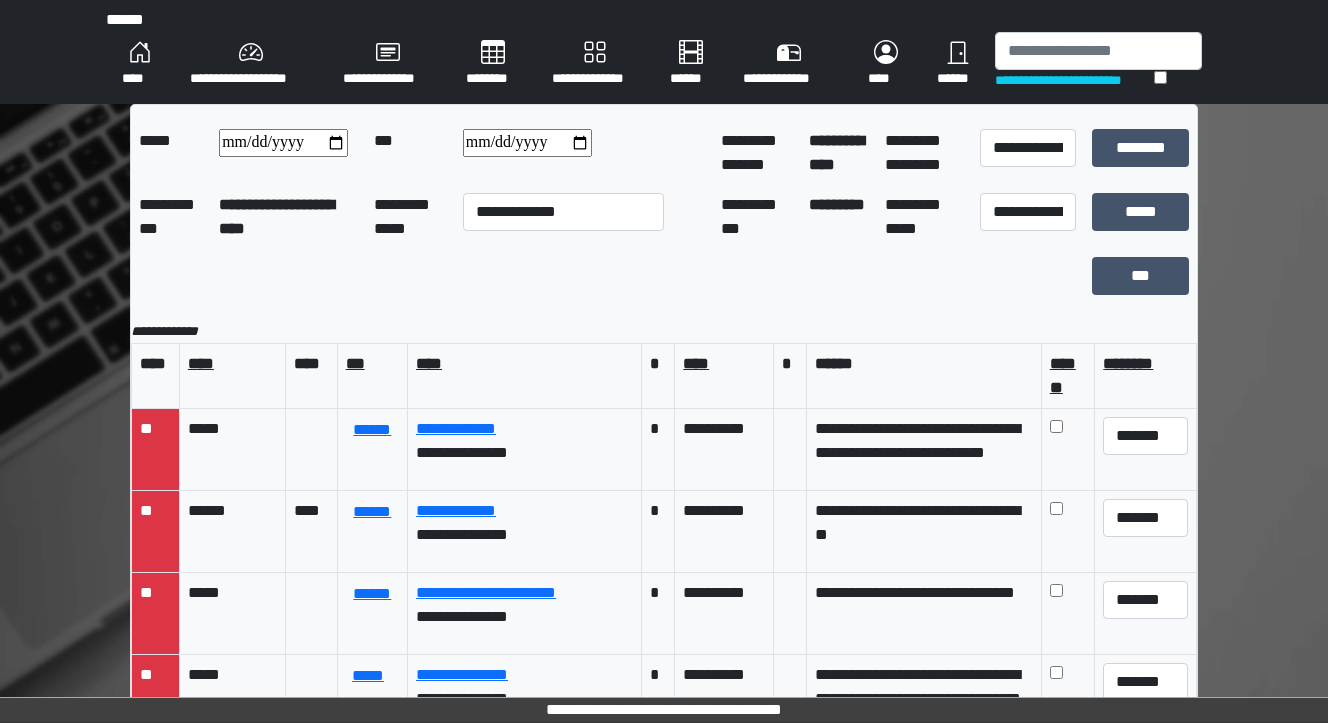 click on "********" at bounding box center [493, 64] 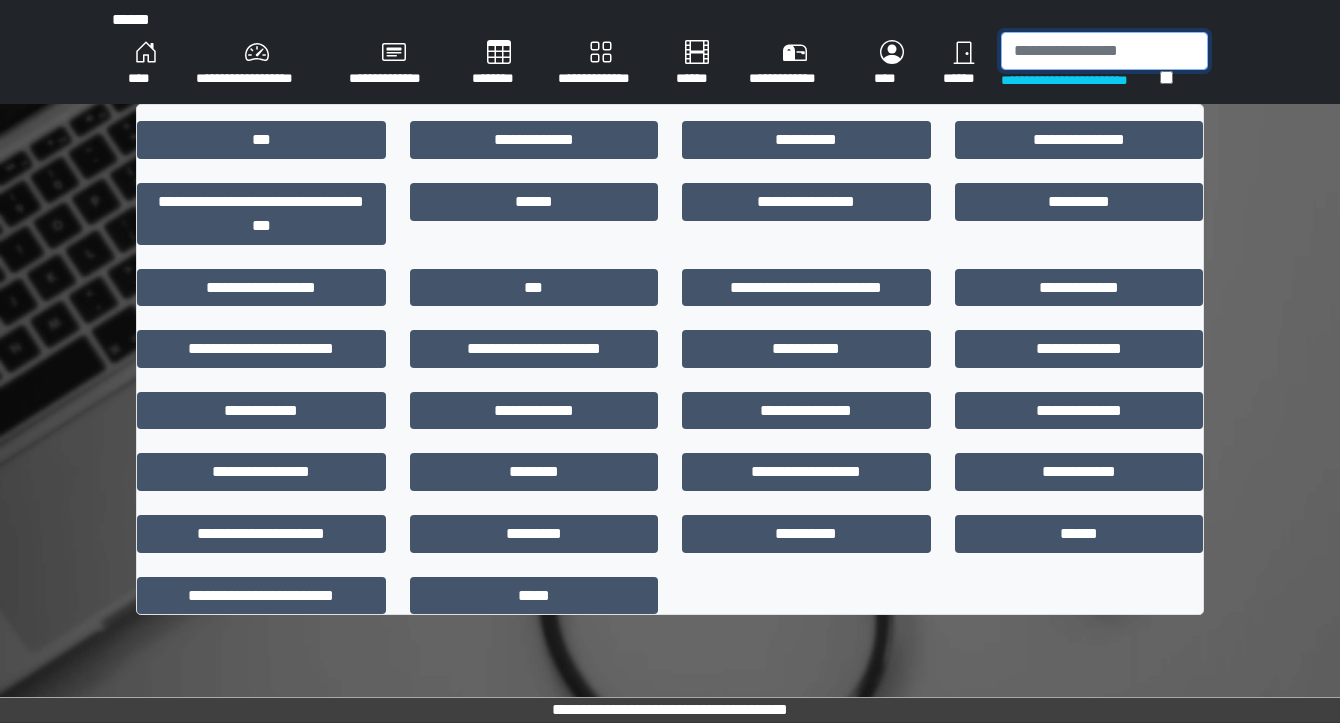 click at bounding box center [1104, 51] 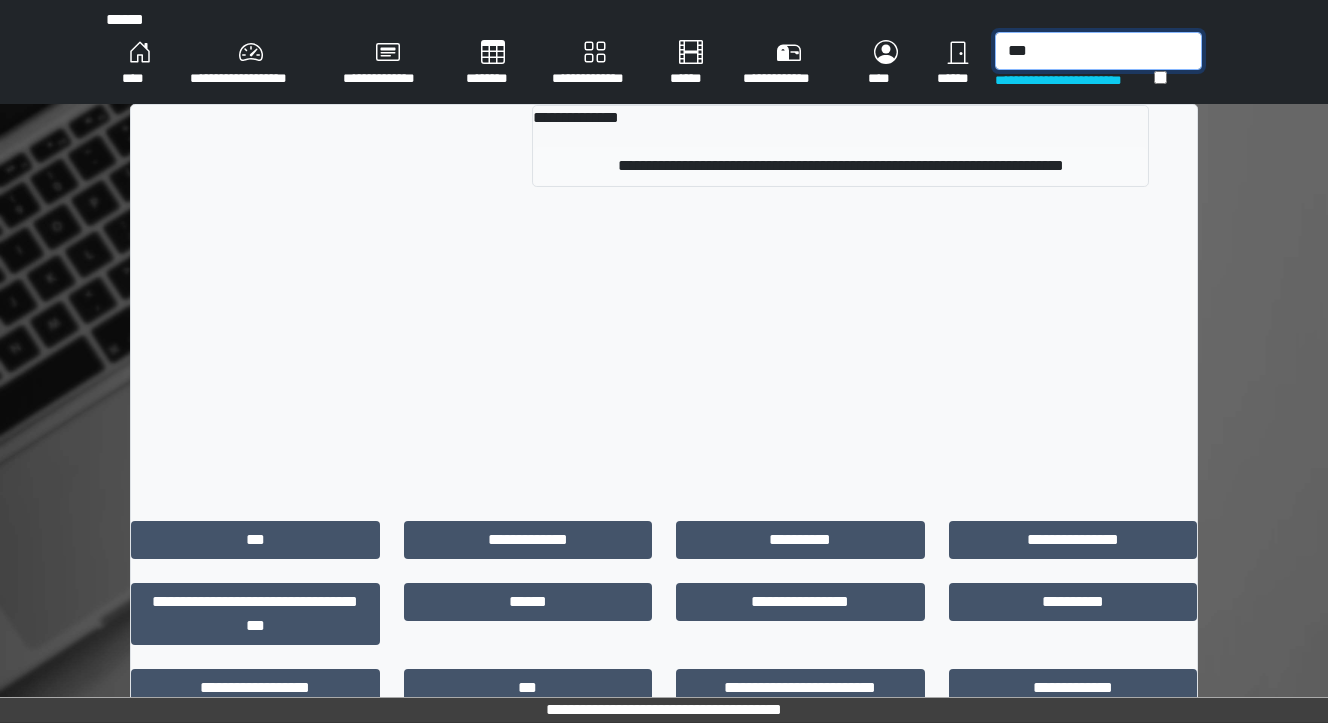 type on "***" 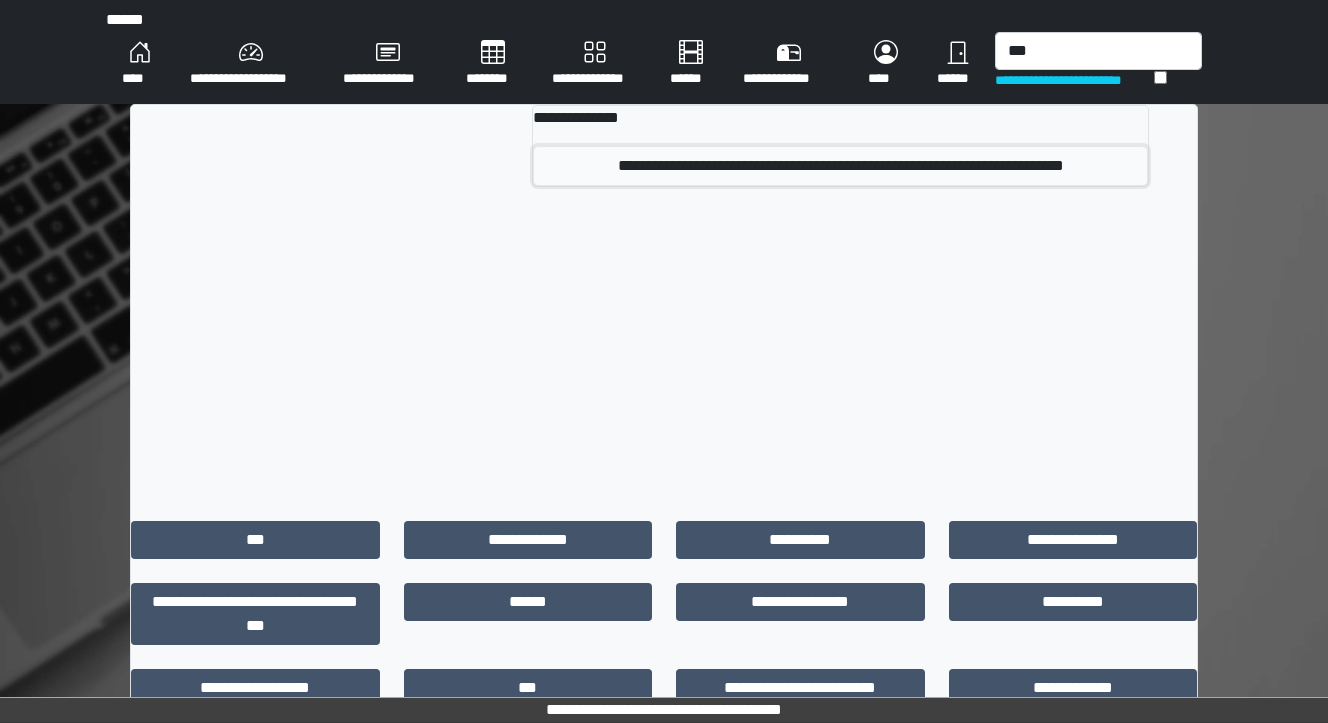 click on "**********" at bounding box center [841, 166] 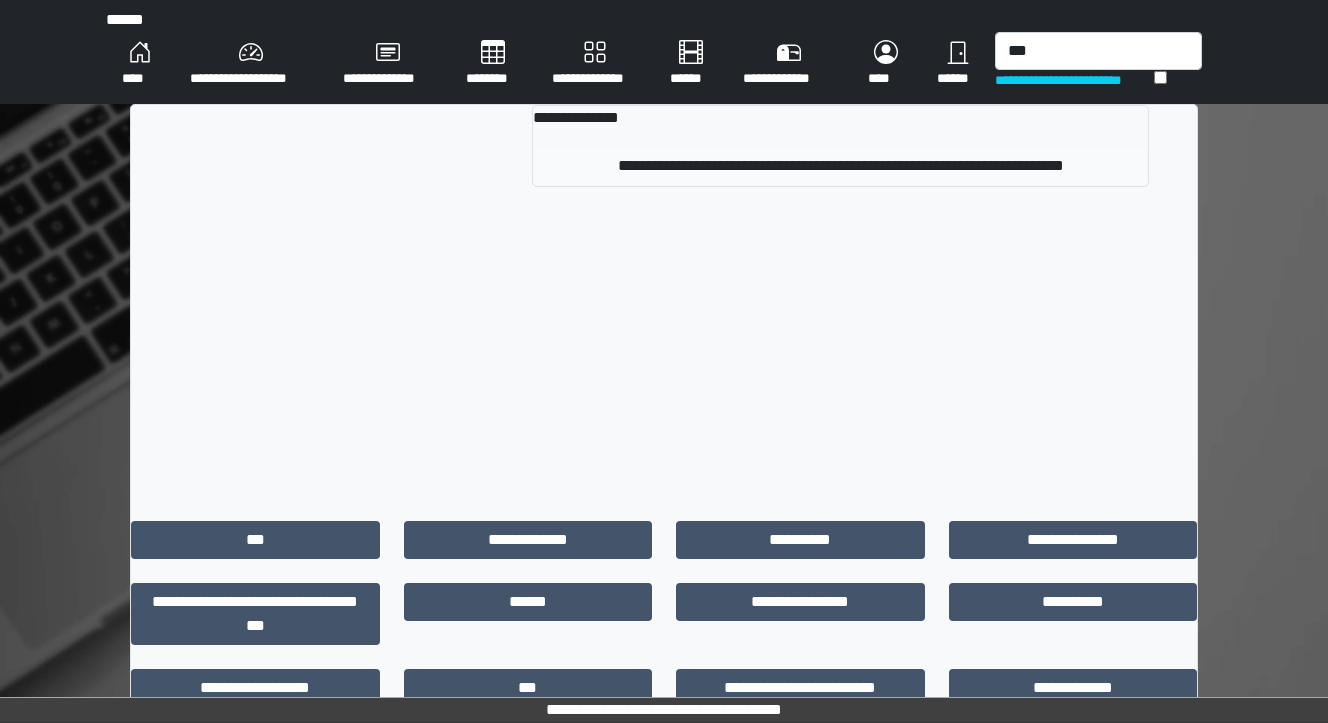 type 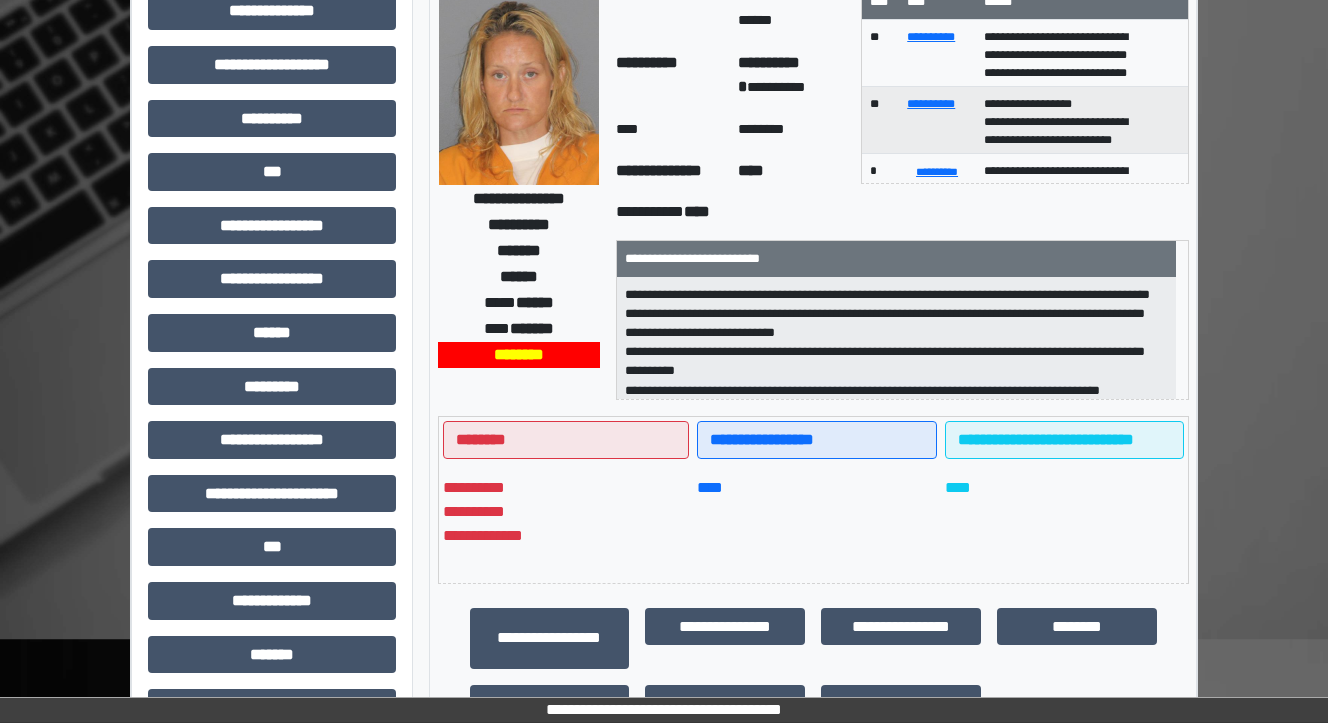 scroll, scrollTop: 160, scrollLeft: 0, axis: vertical 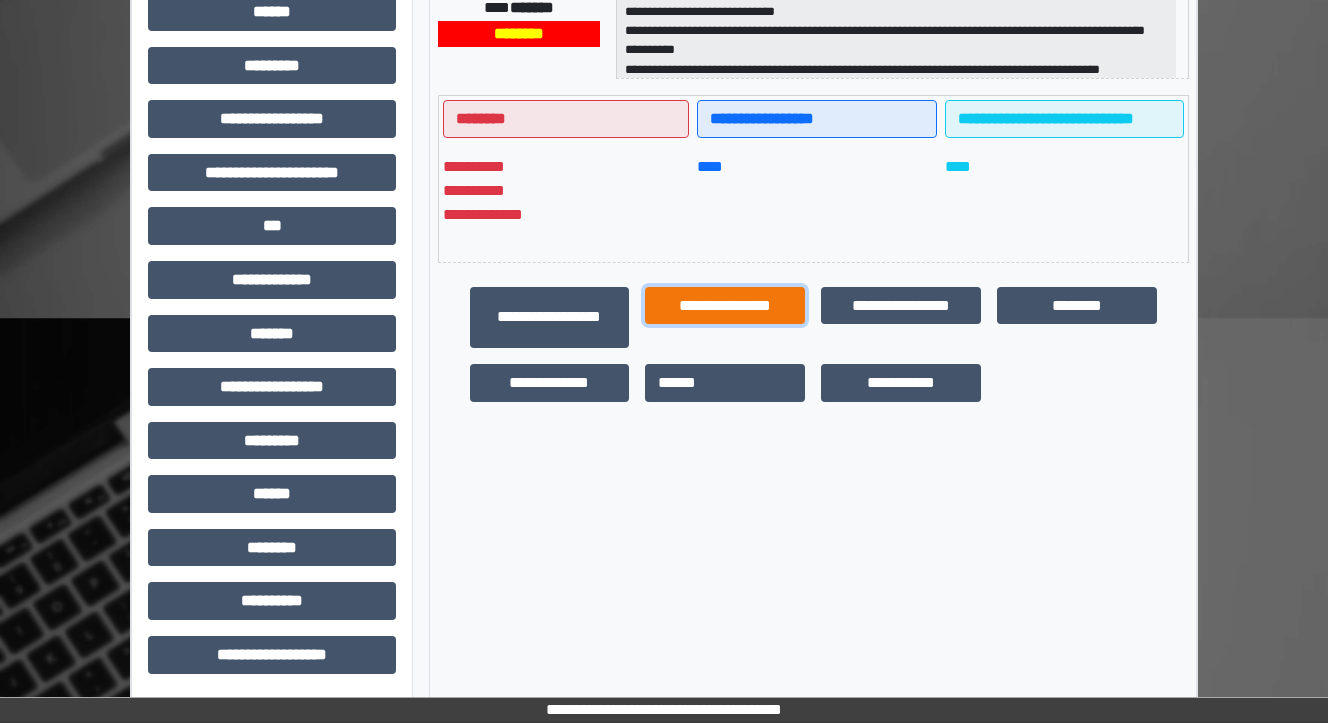 click on "**********" at bounding box center [725, 306] 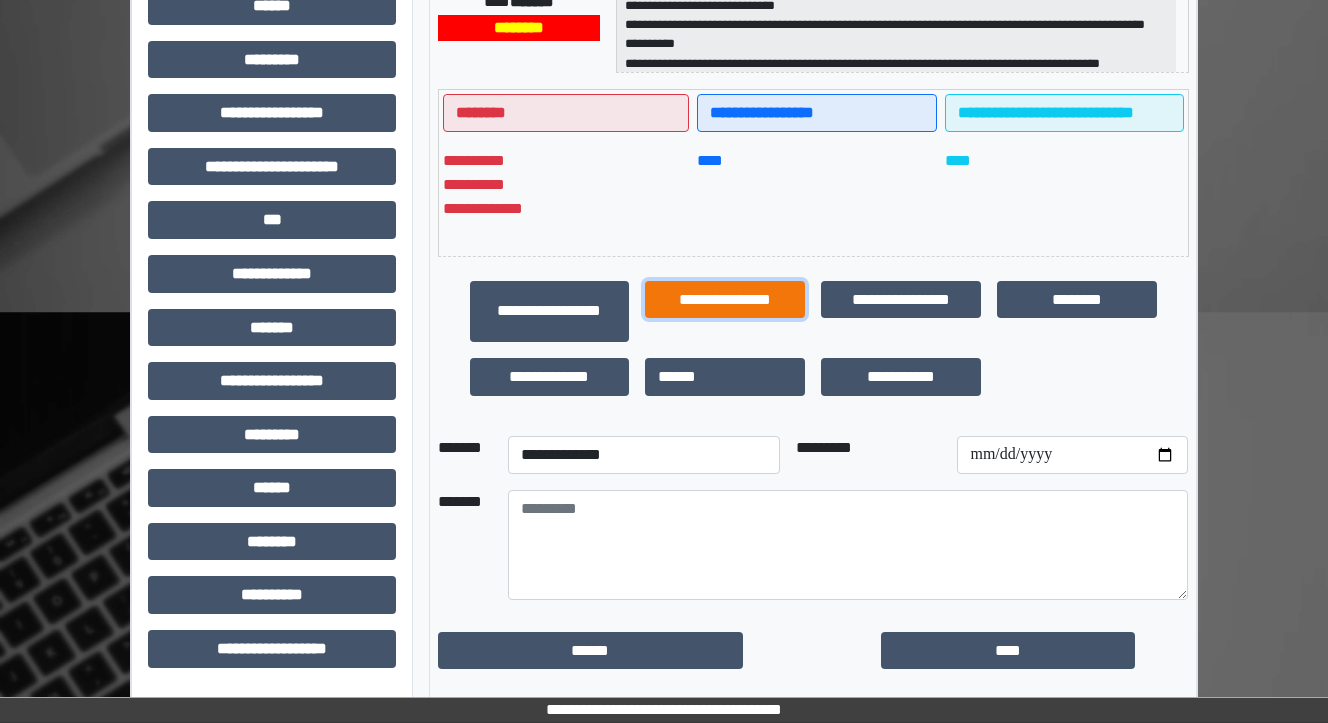 scroll, scrollTop: 476, scrollLeft: 0, axis: vertical 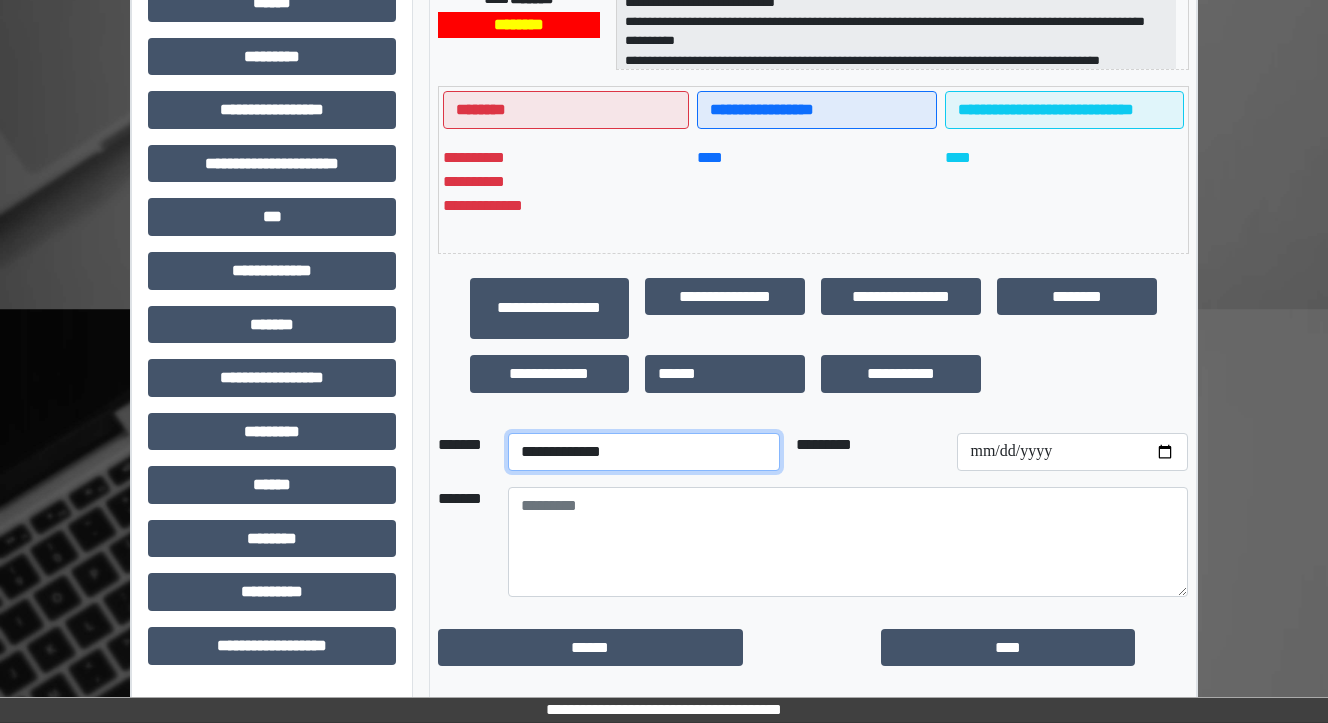 click on "**********" at bounding box center [644, 452] 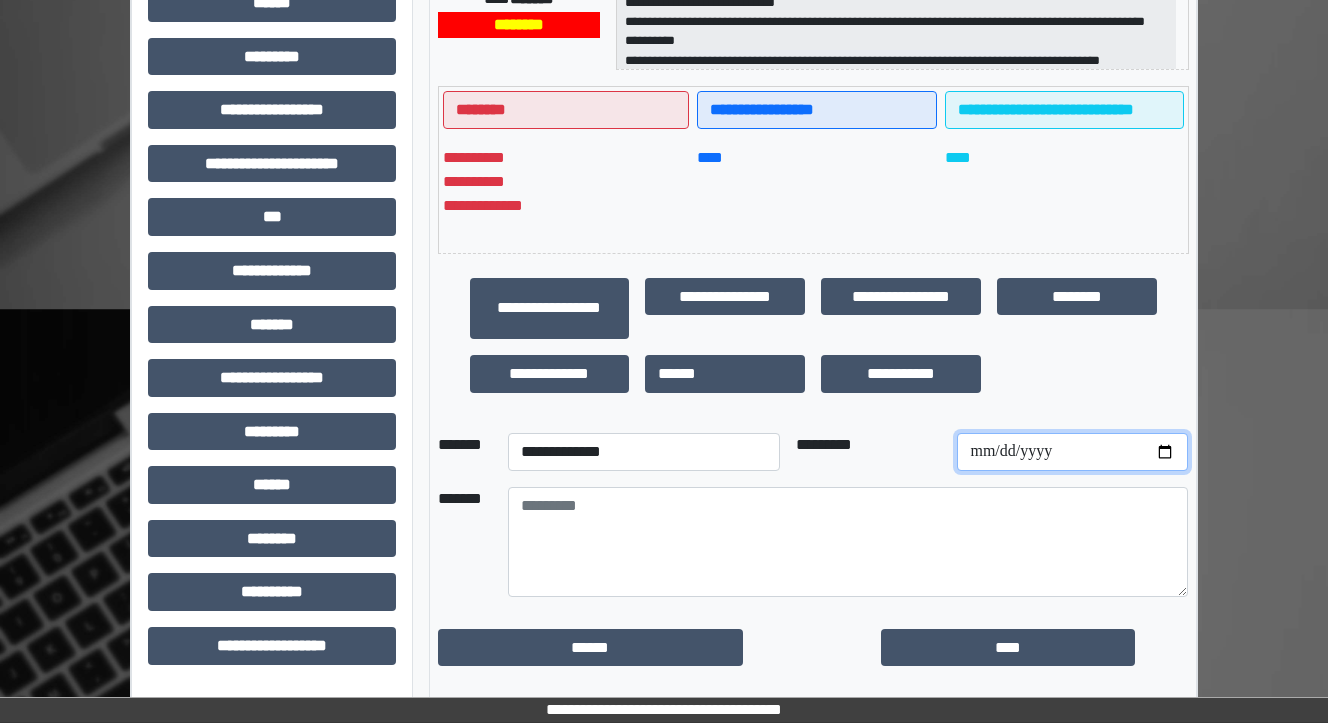 click at bounding box center (1072, 452) 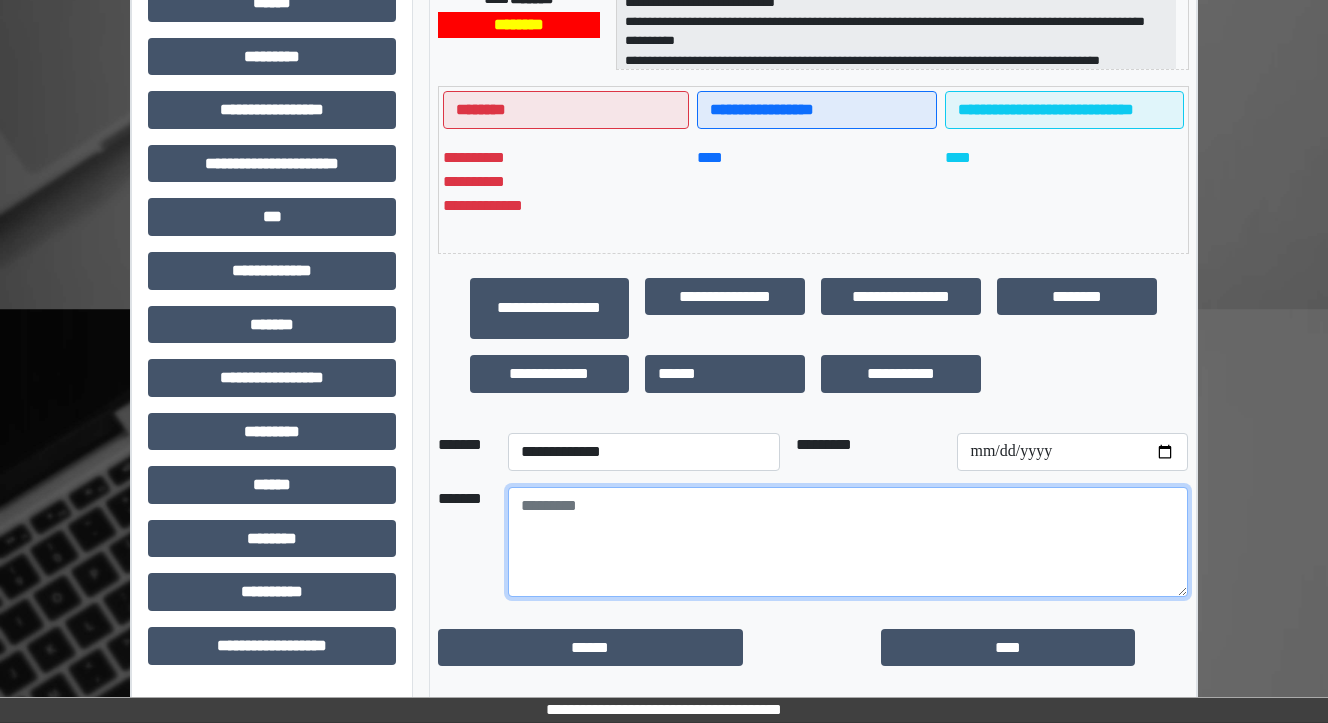 click at bounding box center (848, 542) 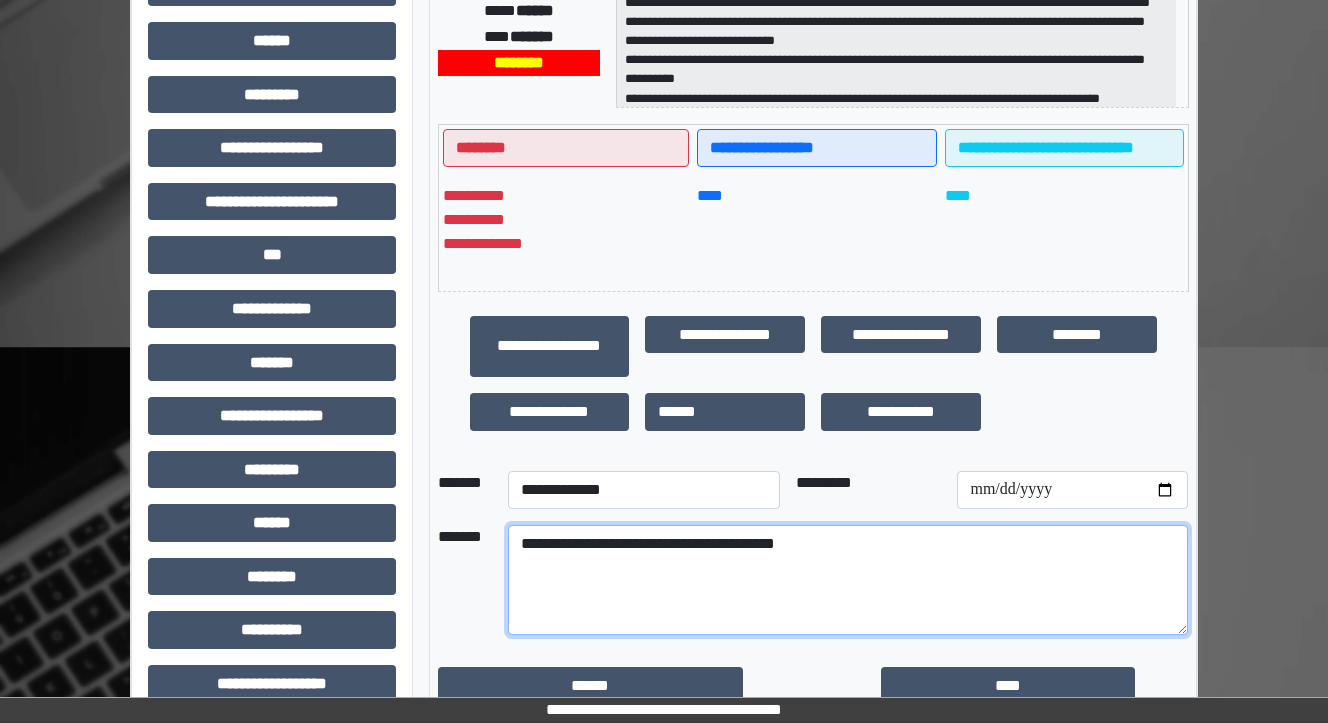 scroll, scrollTop: 476, scrollLeft: 0, axis: vertical 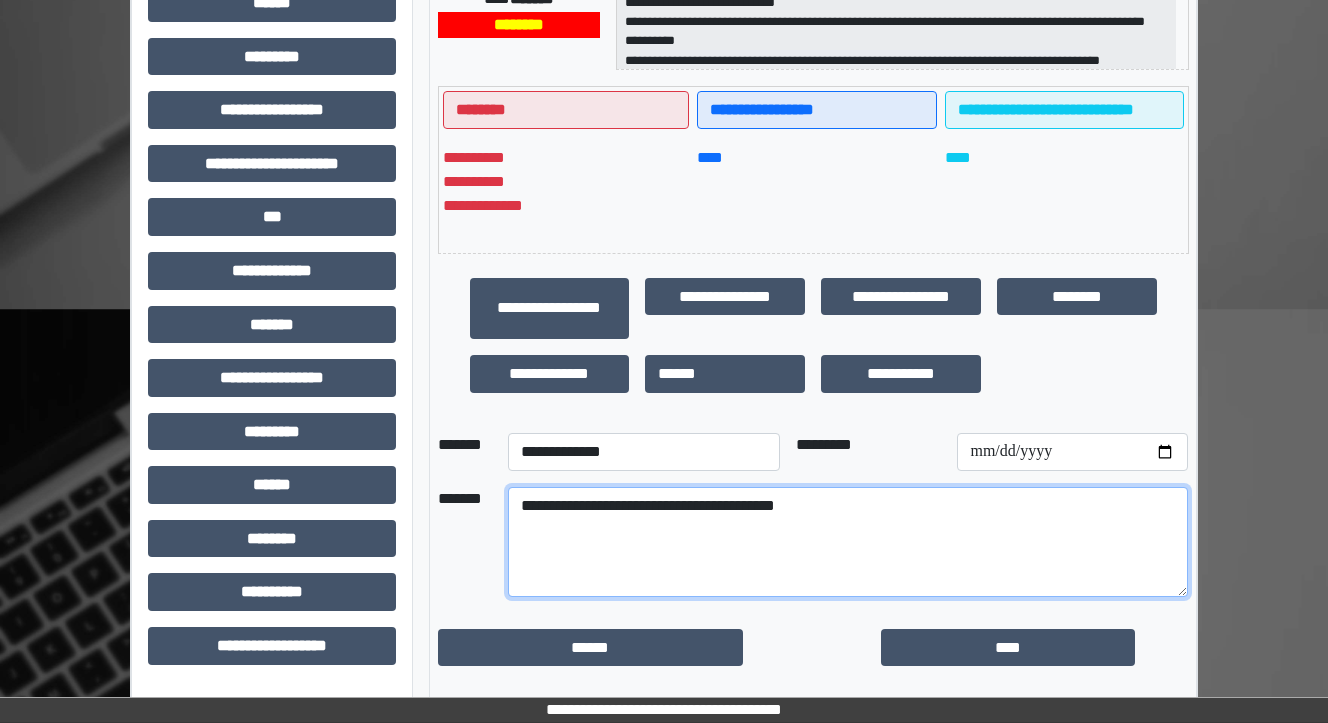 drag, startPoint x: 682, startPoint y: 524, endPoint x: 831, endPoint y: 544, distance: 150.33629 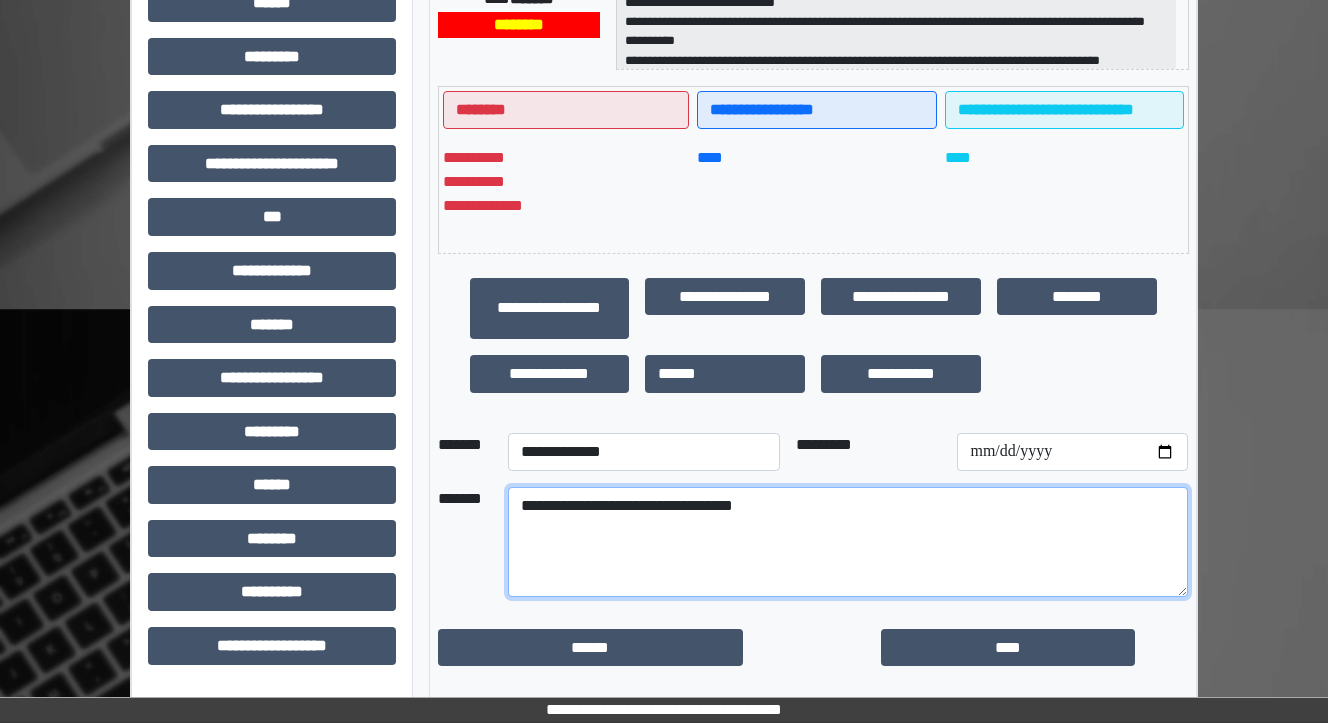 type on "**********" 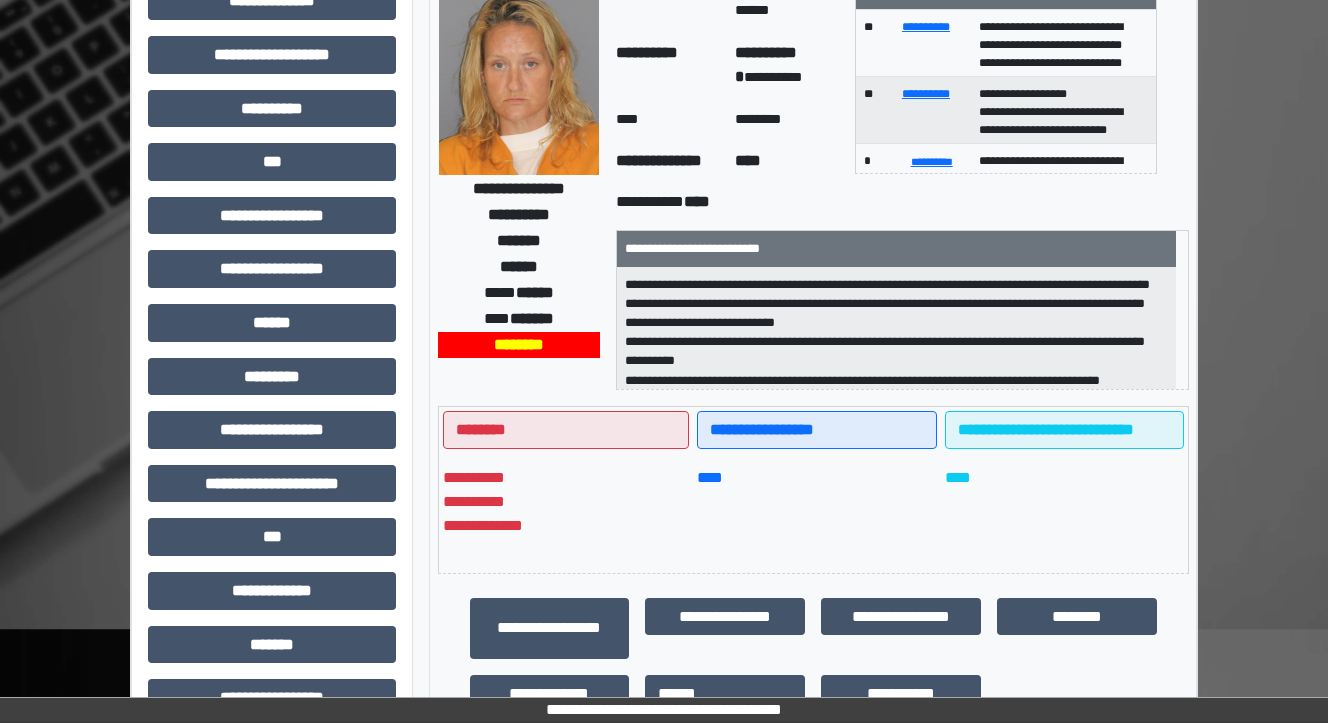 scroll, scrollTop: 0, scrollLeft: 0, axis: both 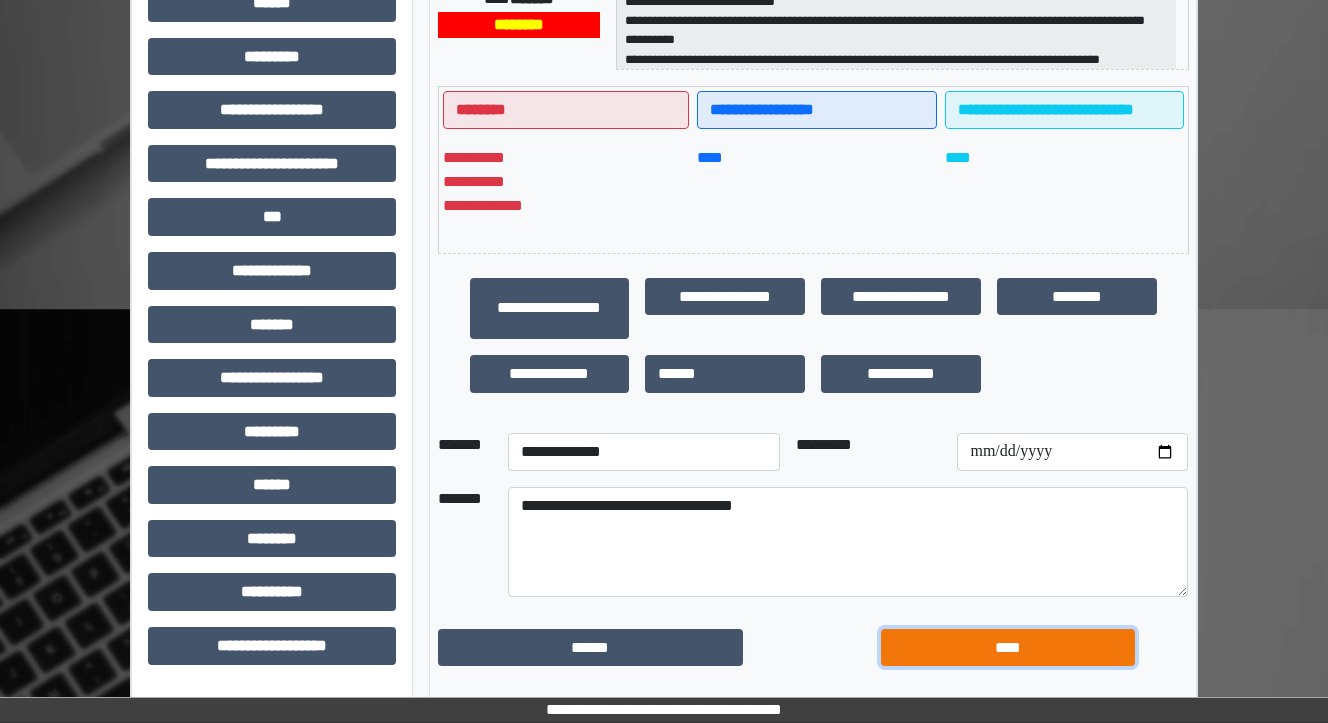 click on "****" at bounding box center (1008, 648) 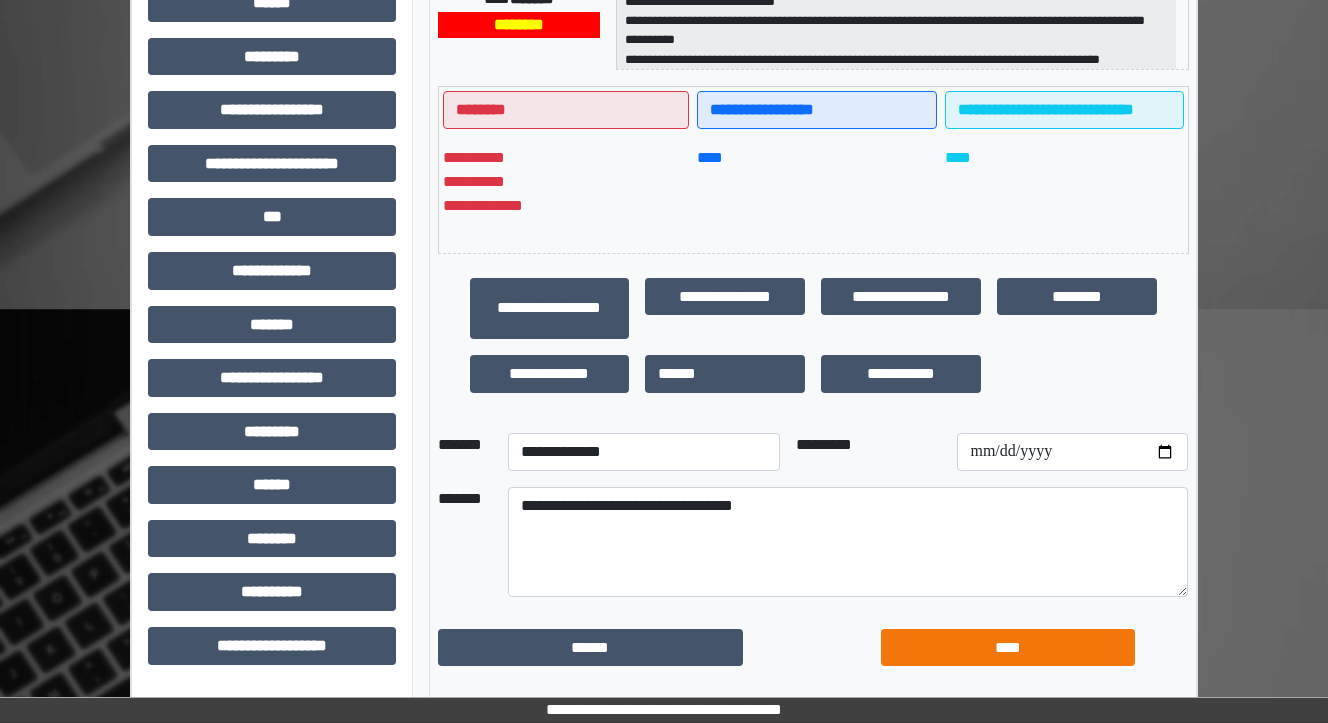 scroll, scrollTop: 467, scrollLeft: 0, axis: vertical 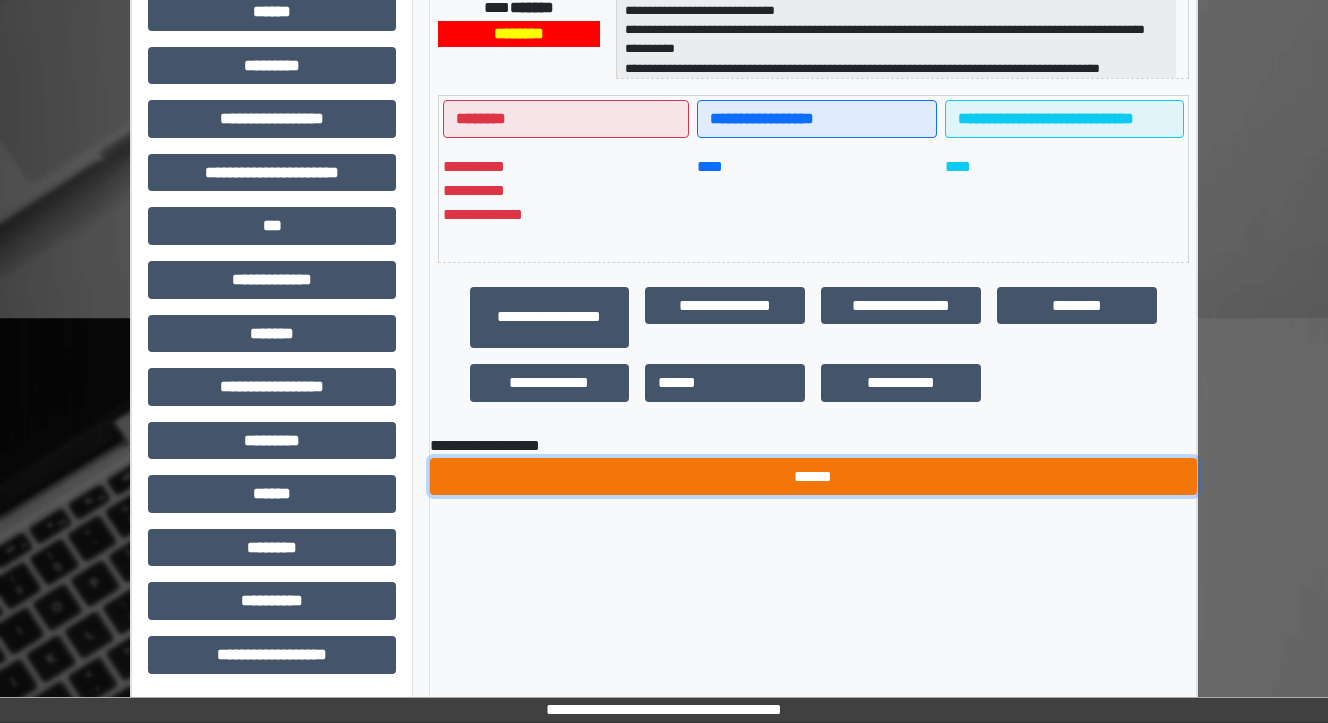 click on "******" at bounding box center [813, 477] 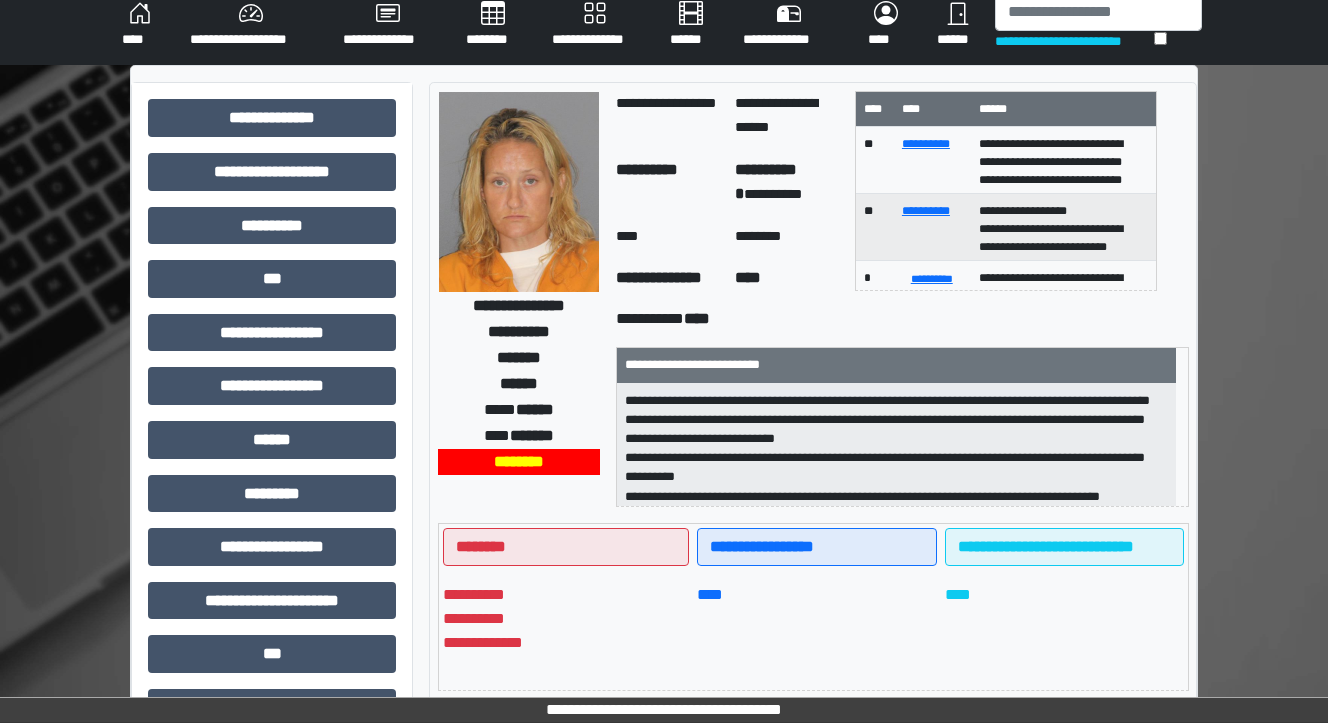 scroll, scrollTop: 0, scrollLeft: 0, axis: both 